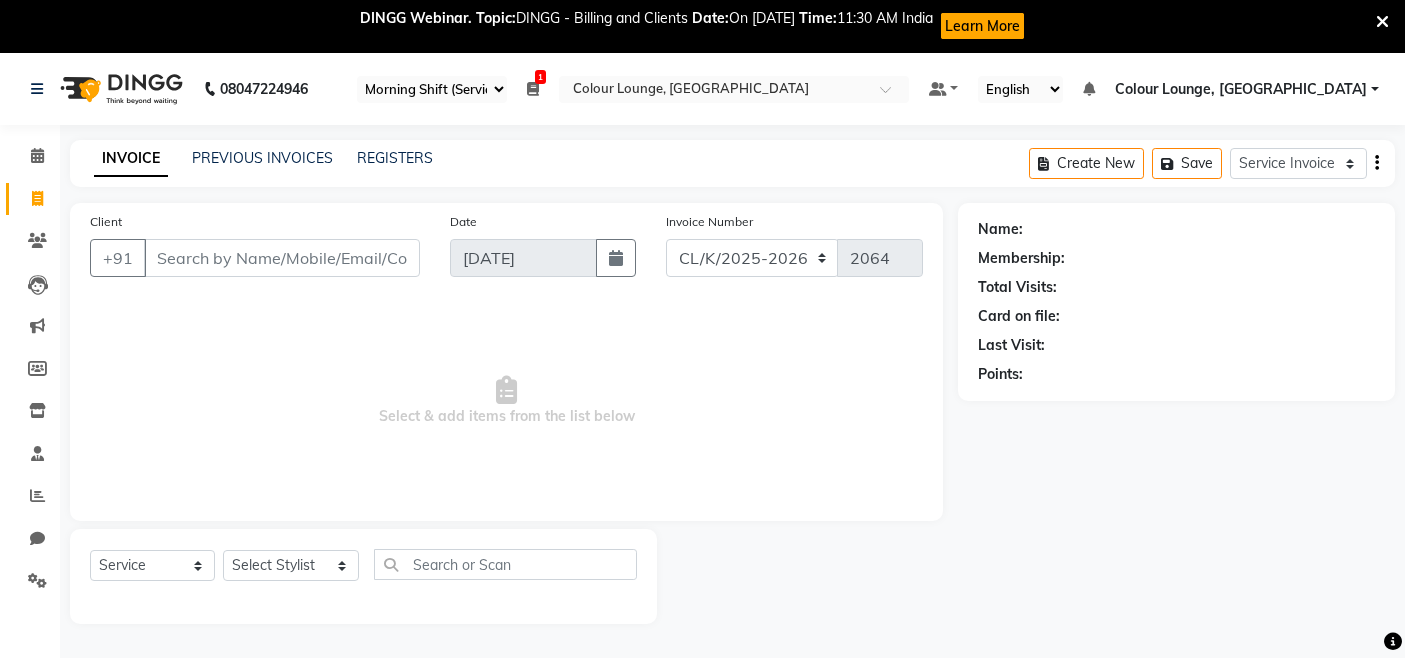 select on "75" 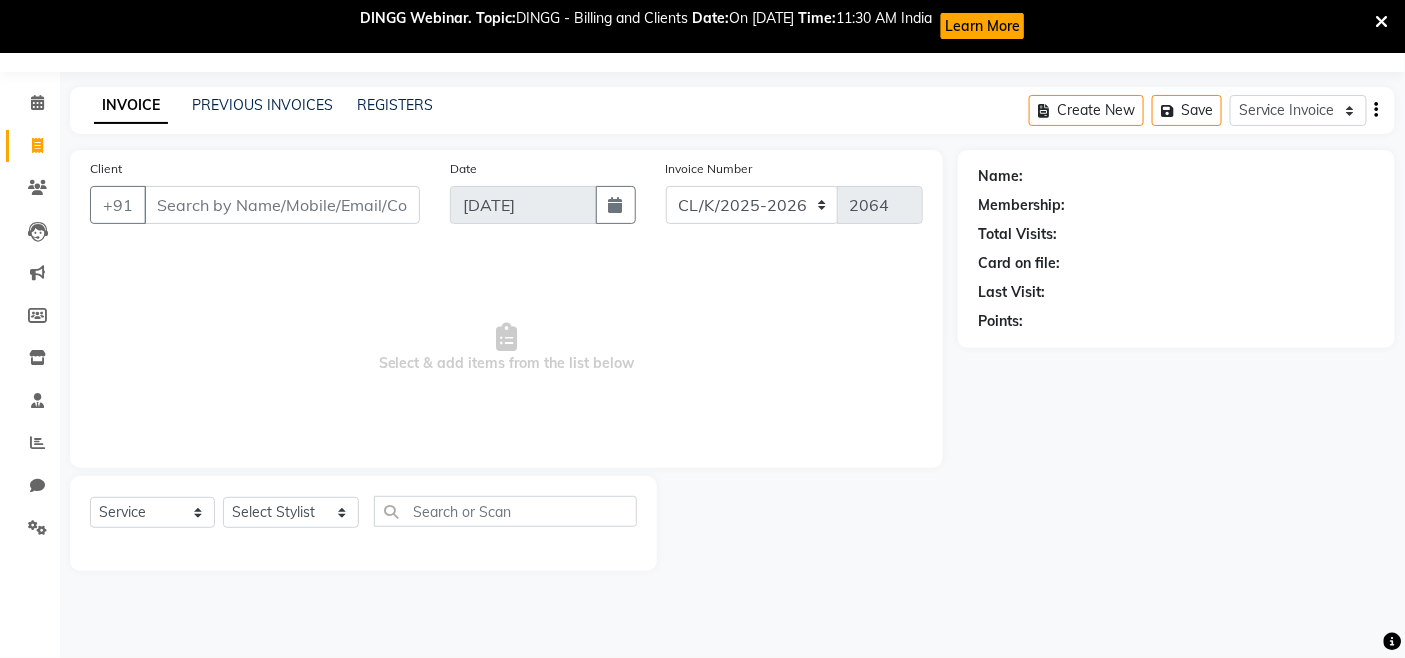 scroll, scrollTop: 0, scrollLeft: 0, axis: both 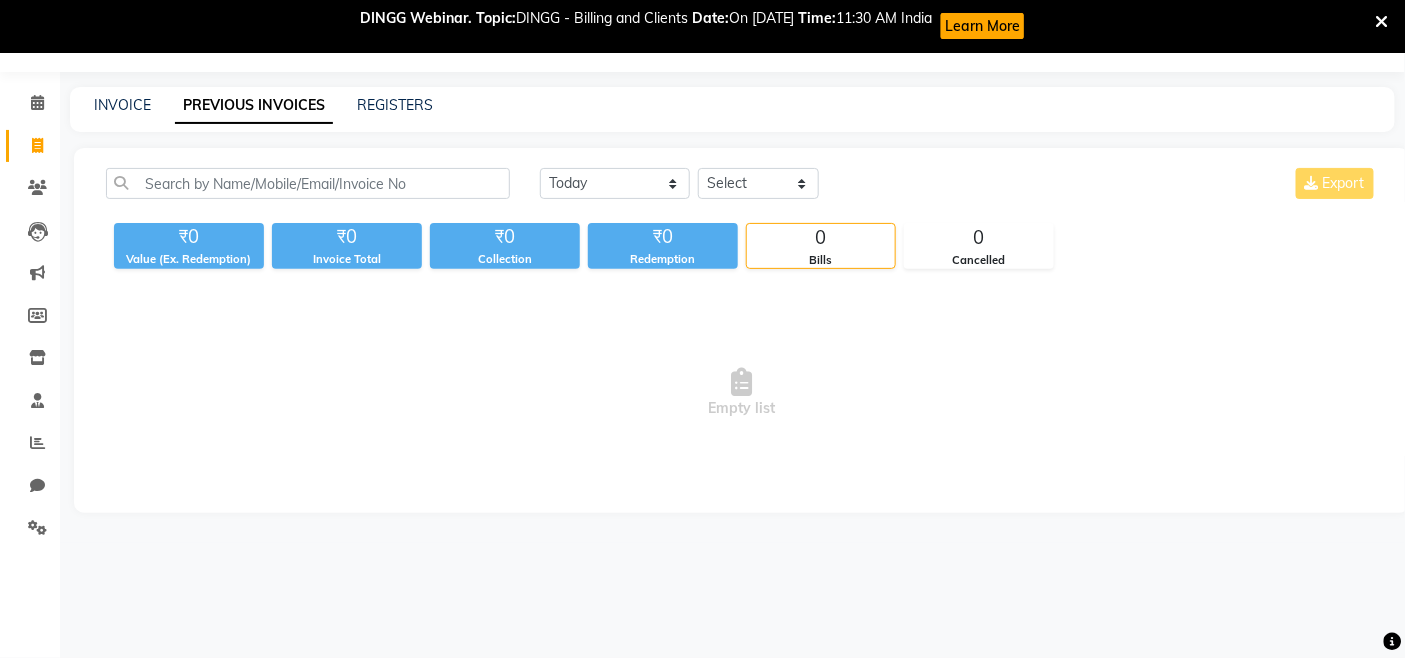 click on "Empty list" at bounding box center (742, 393) 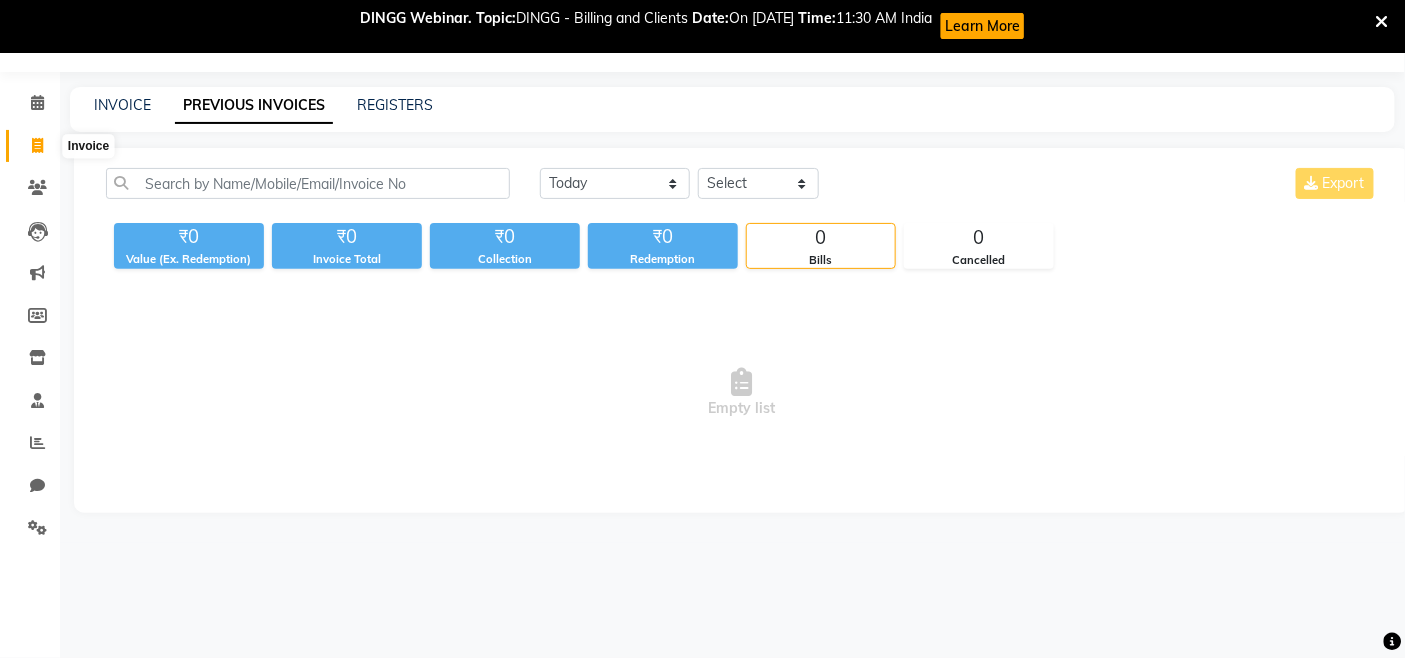 click 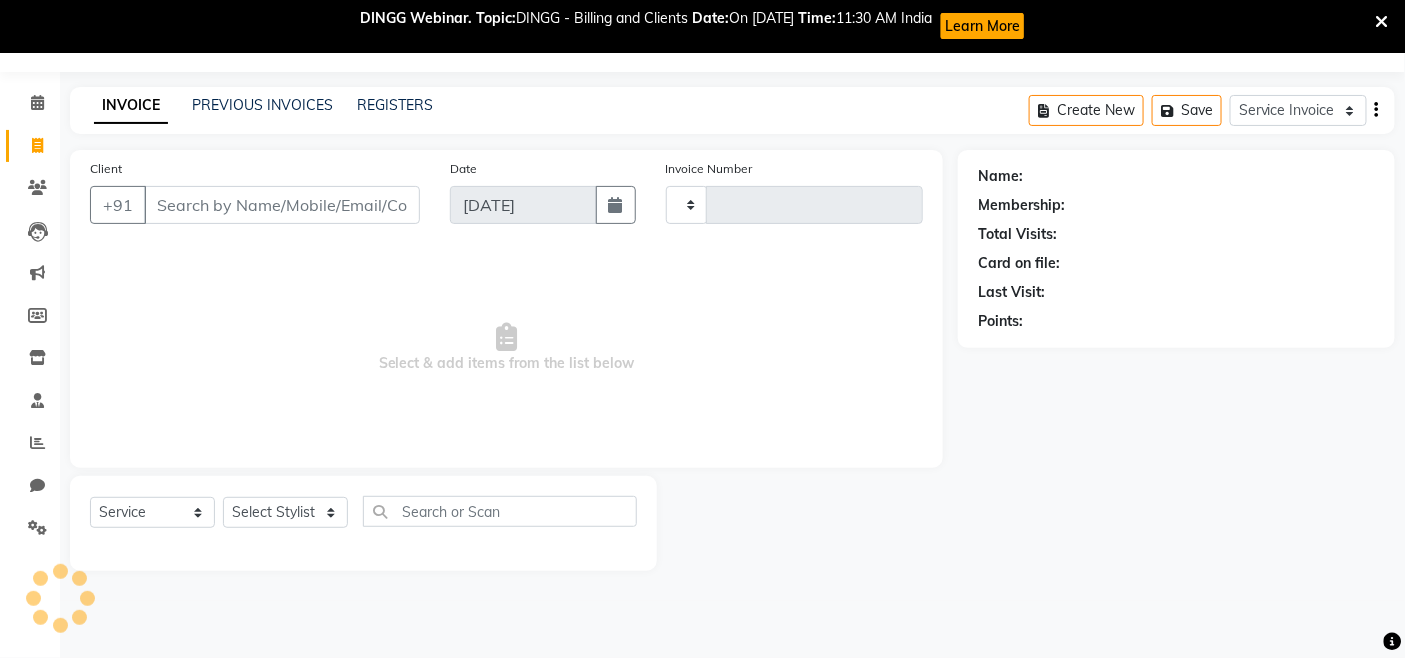 type on "2064" 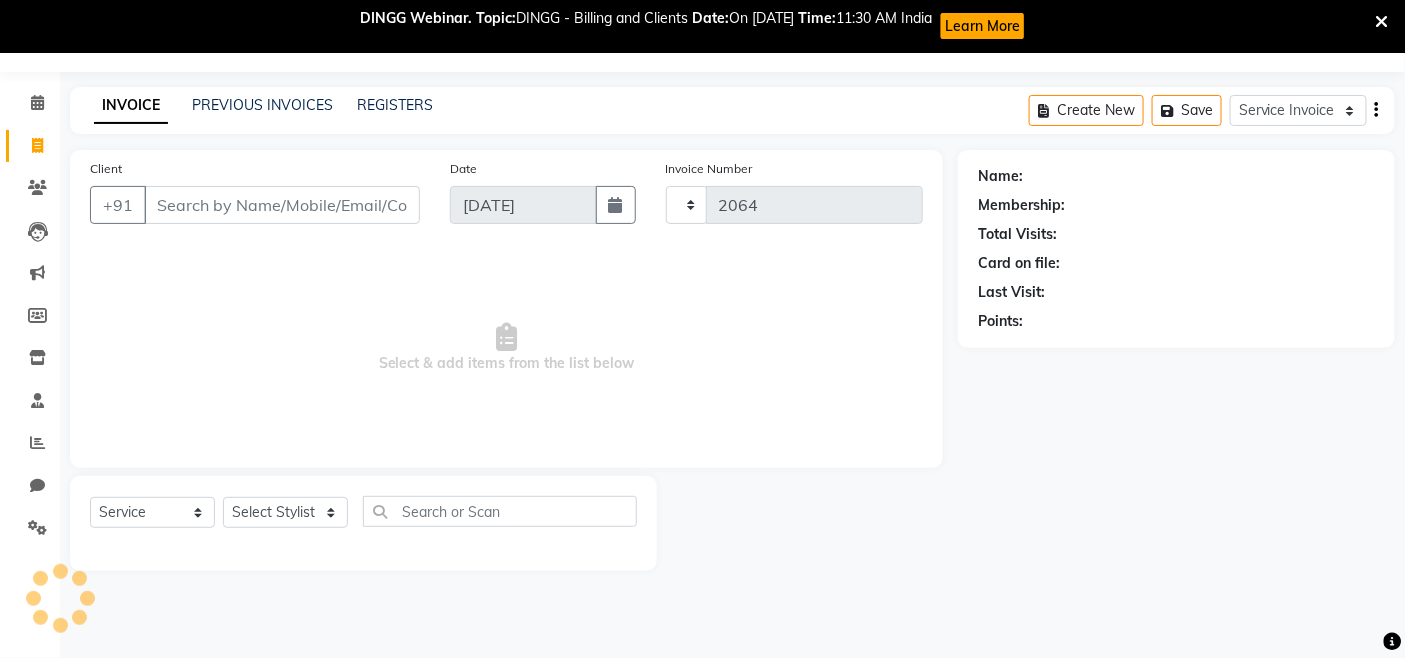 select on "8015" 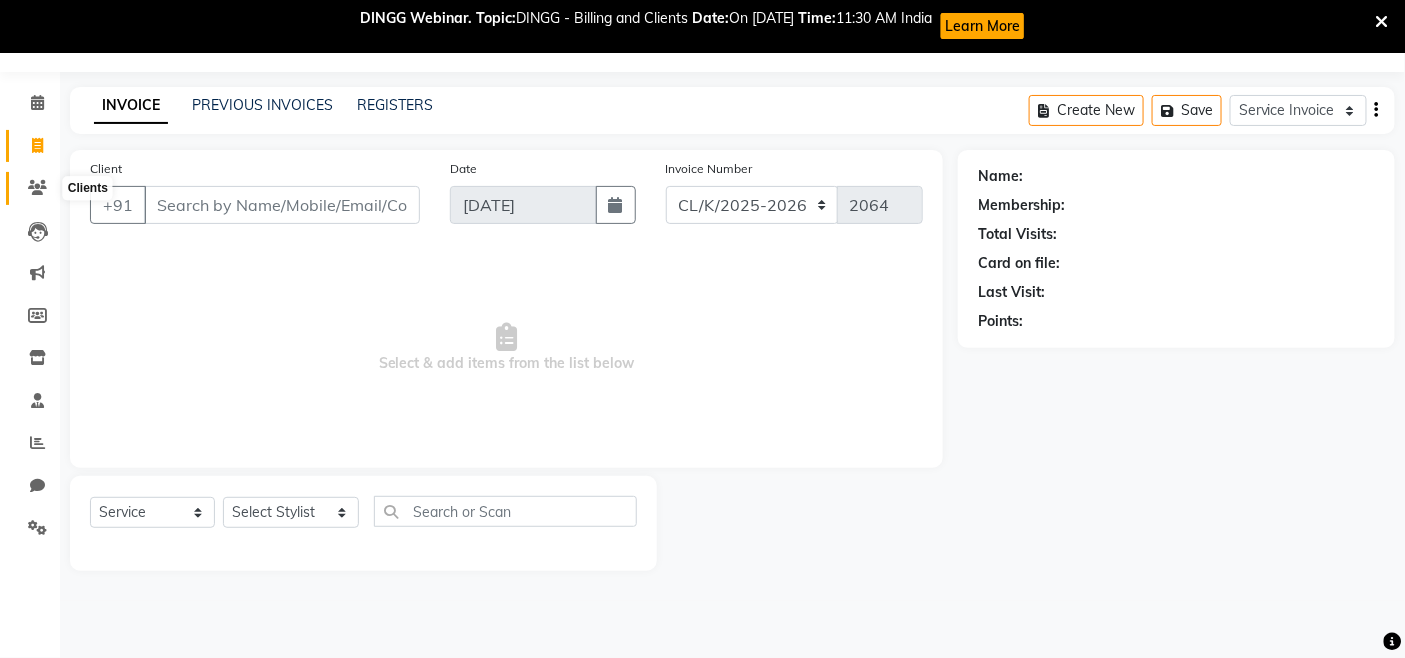 click 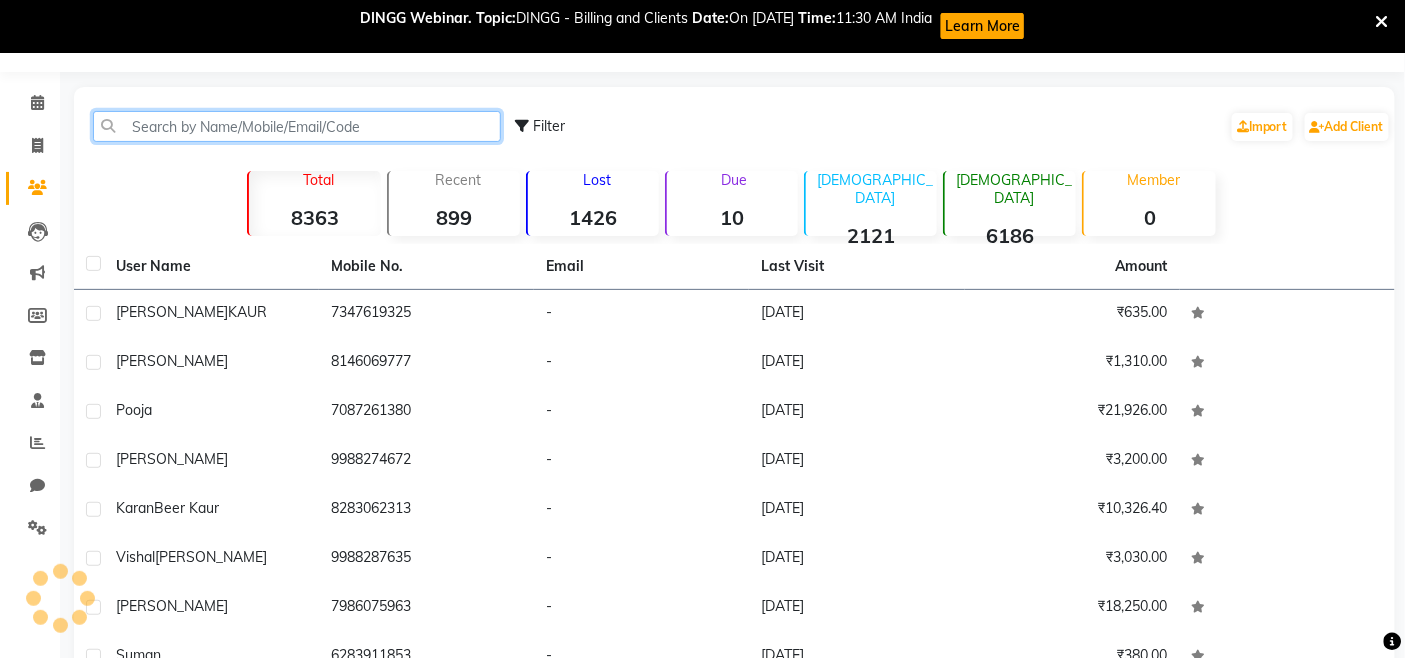 click 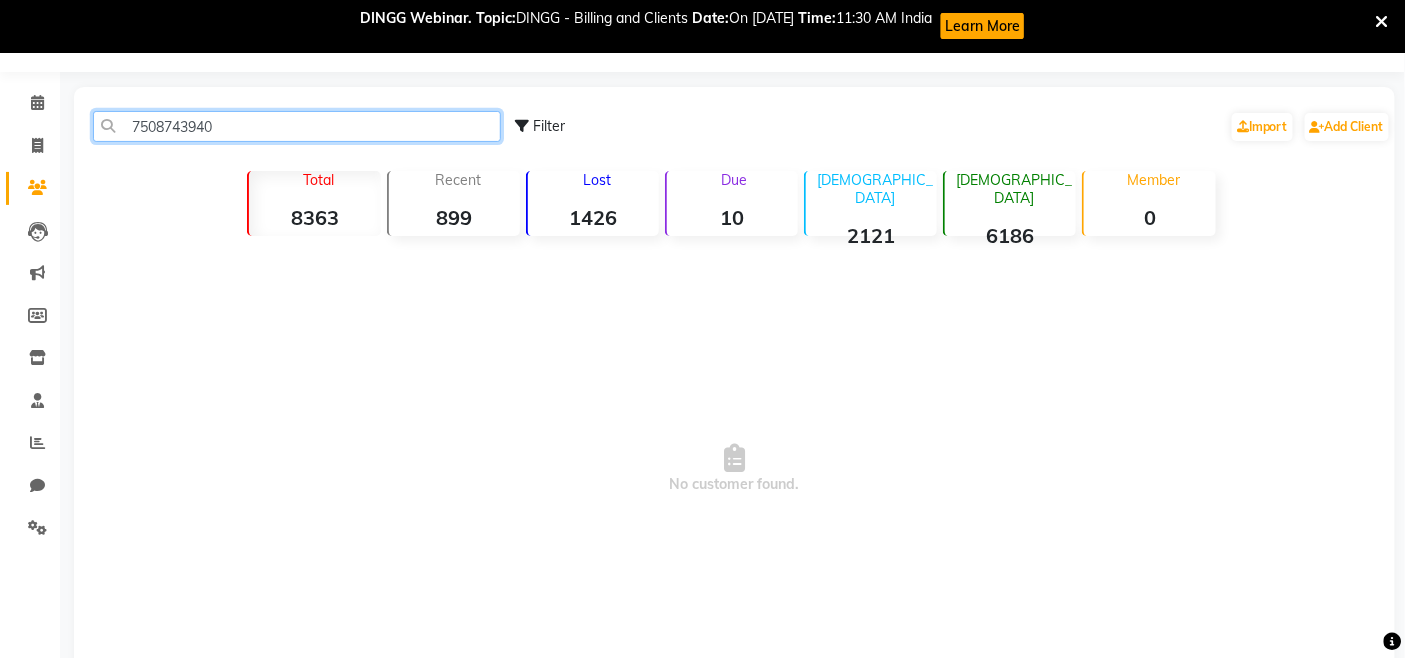 drag, startPoint x: 272, startPoint y: 132, endPoint x: 125, endPoint y: 141, distance: 147.27525 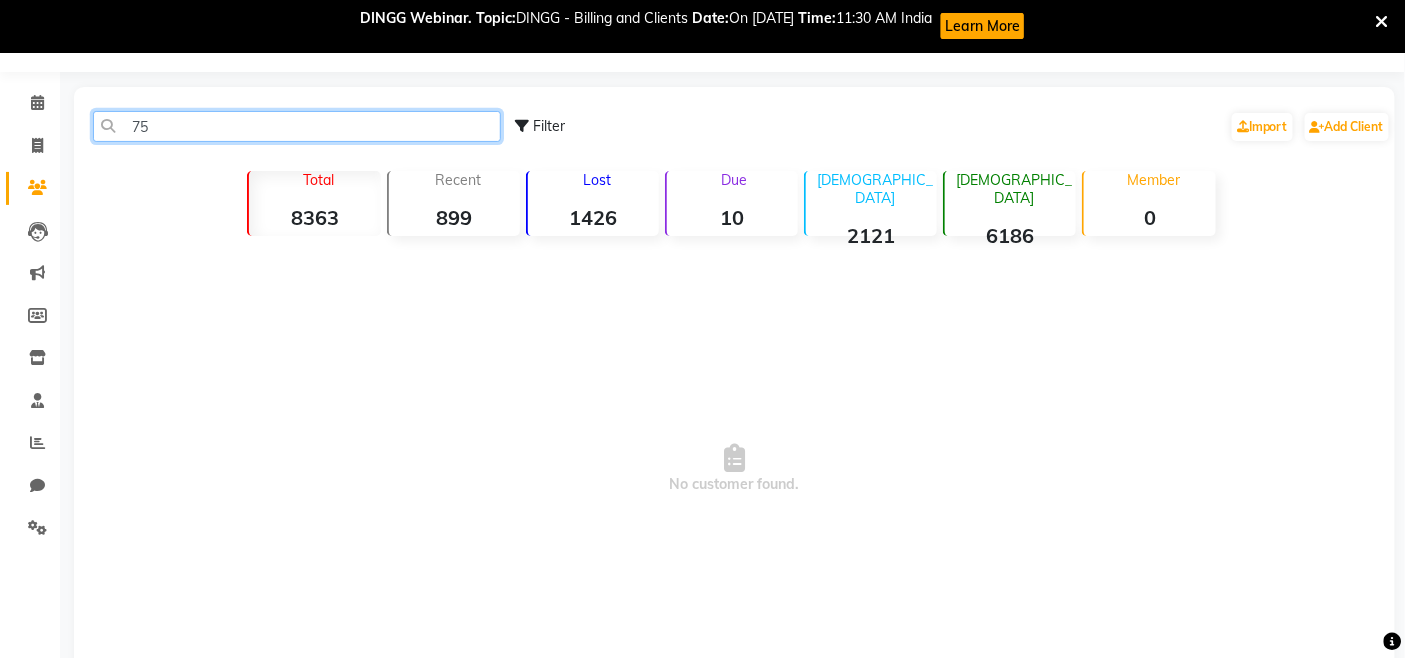 type on "7" 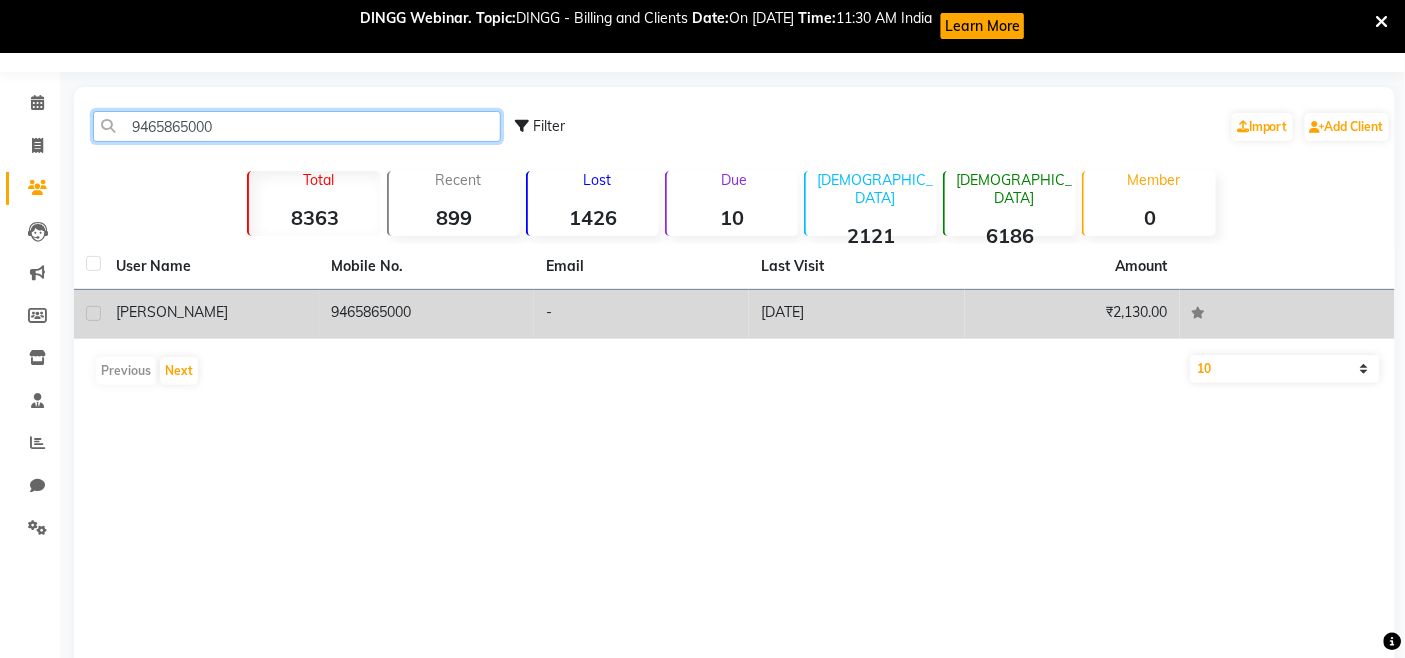 type on "9465865000" 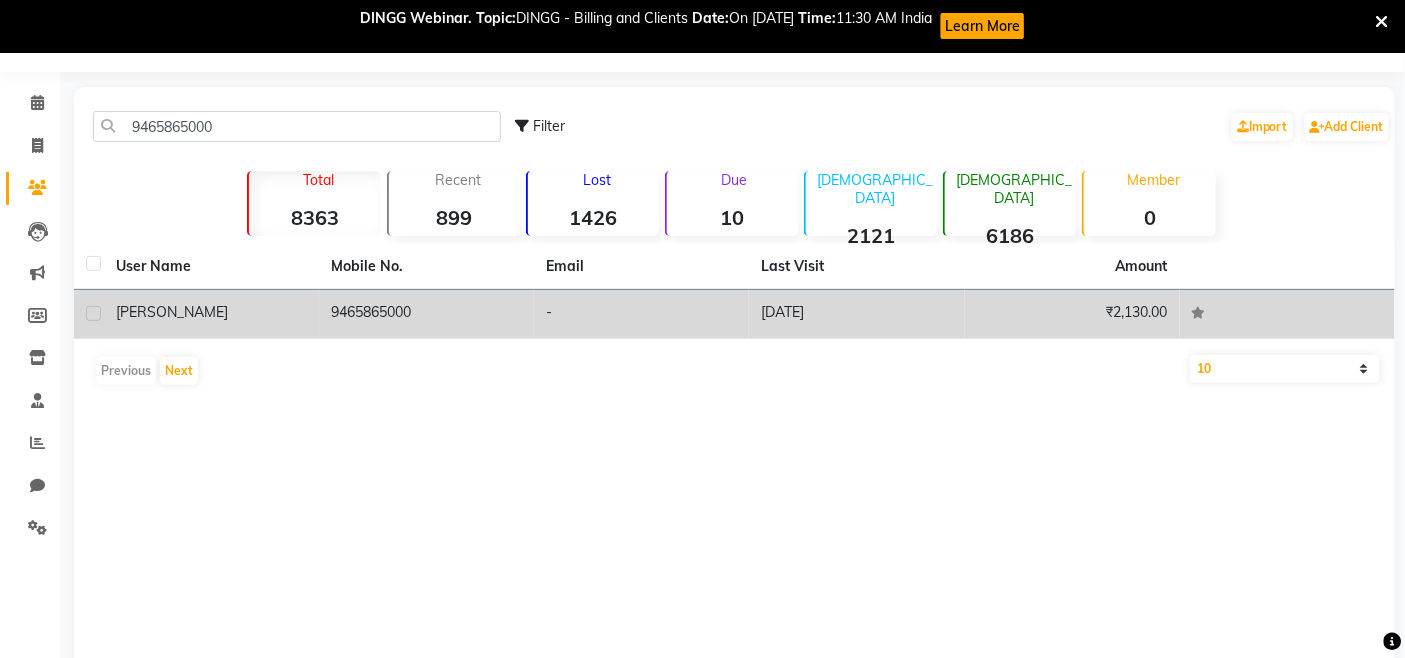 click on "9465865000" 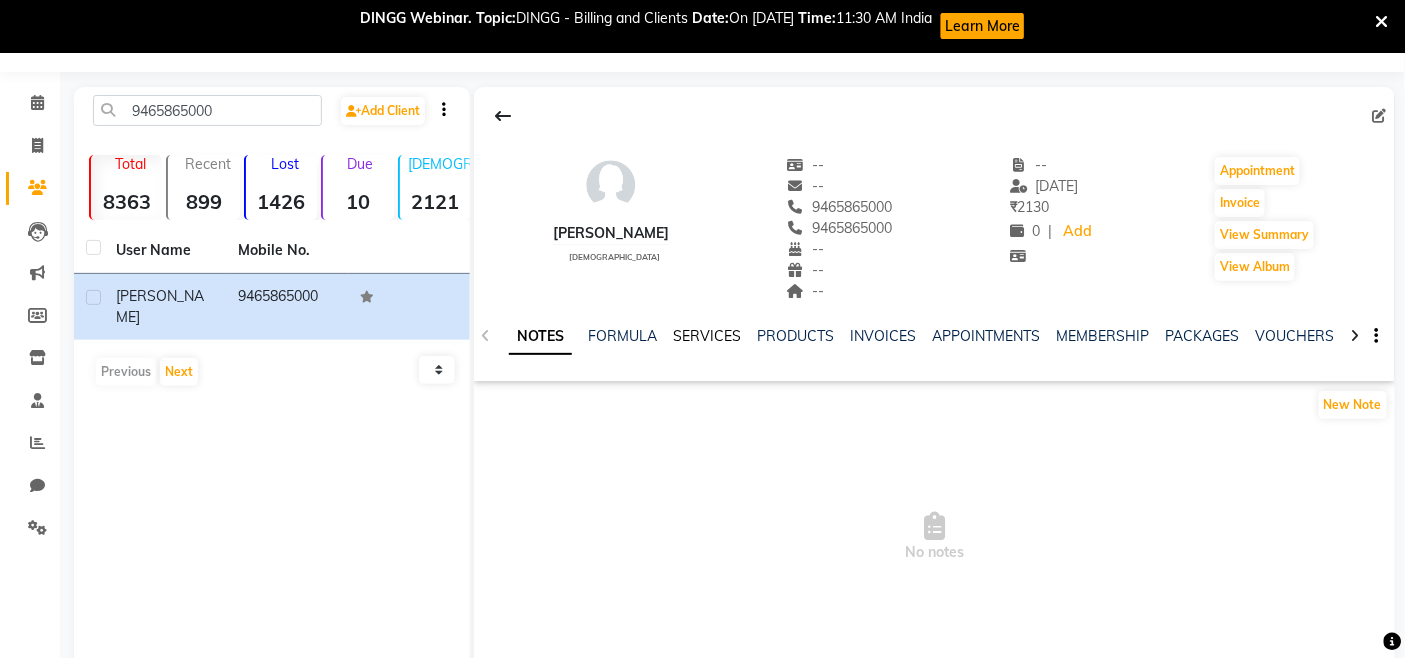click on "SERVICES" 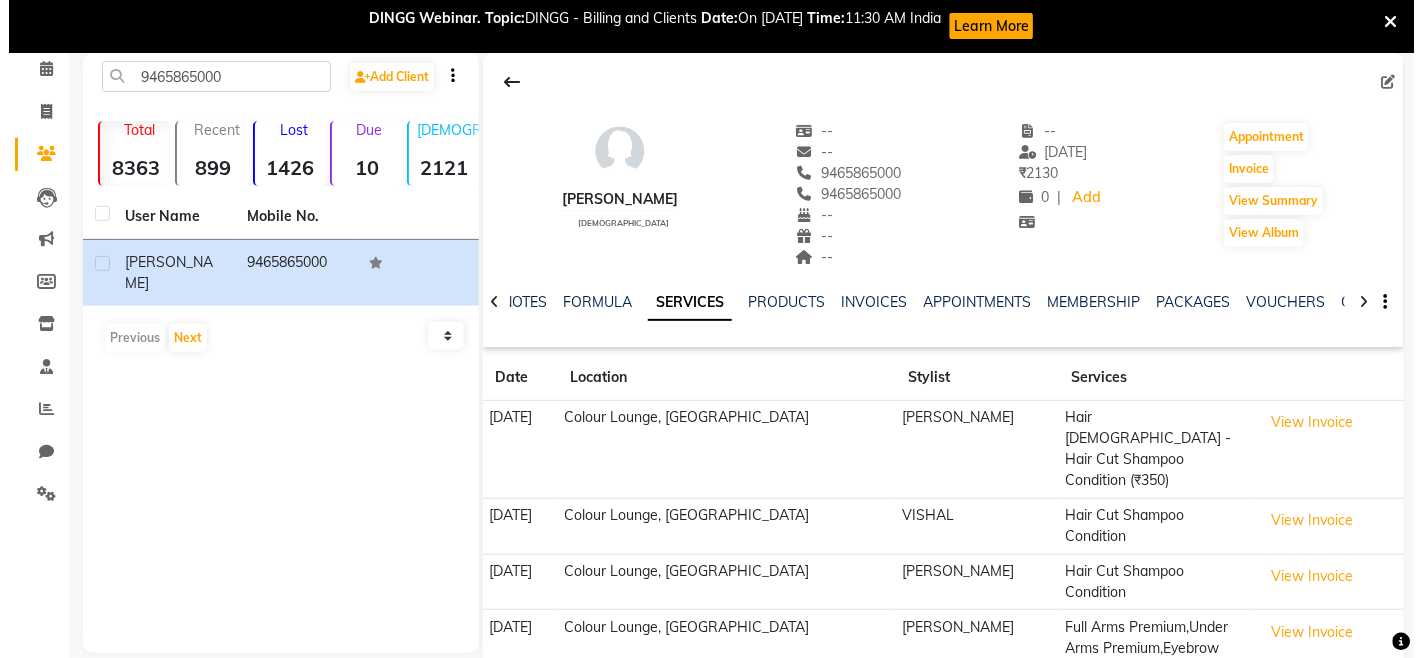 scroll, scrollTop: 118, scrollLeft: 0, axis: vertical 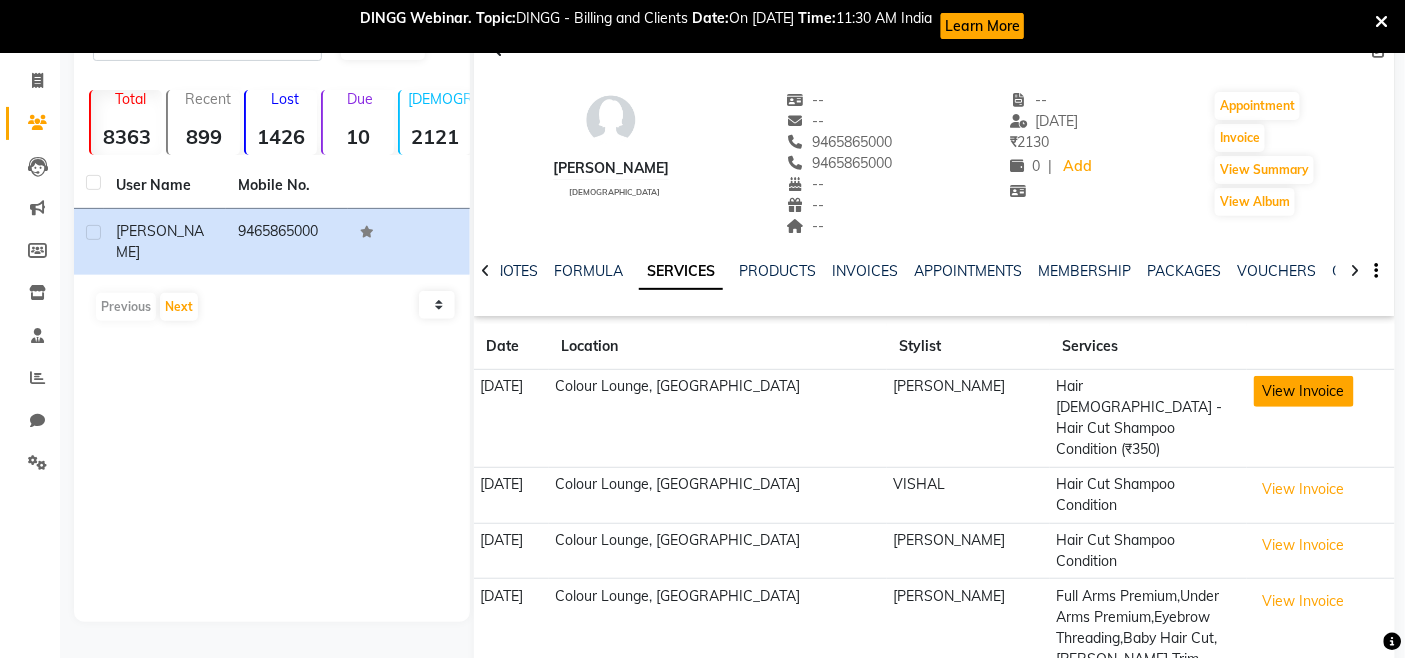 click on "View Invoice" 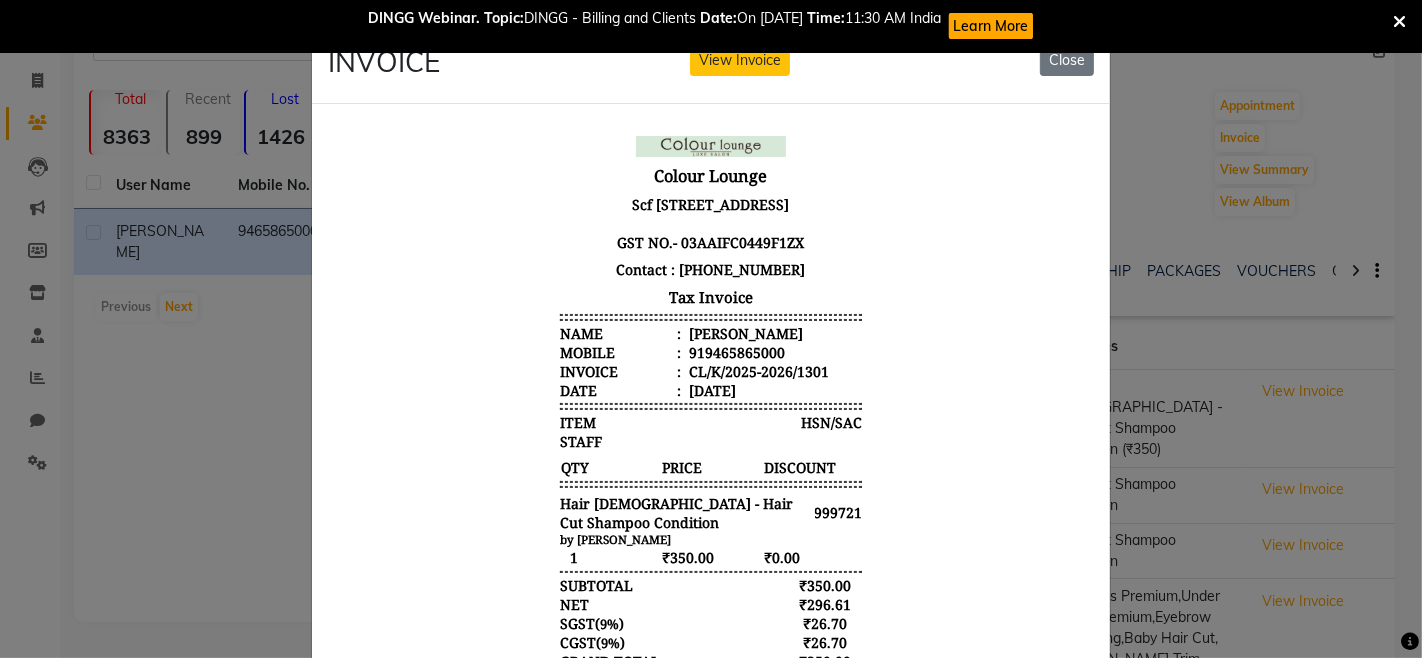 scroll, scrollTop: 16, scrollLeft: 0, axis: vertical 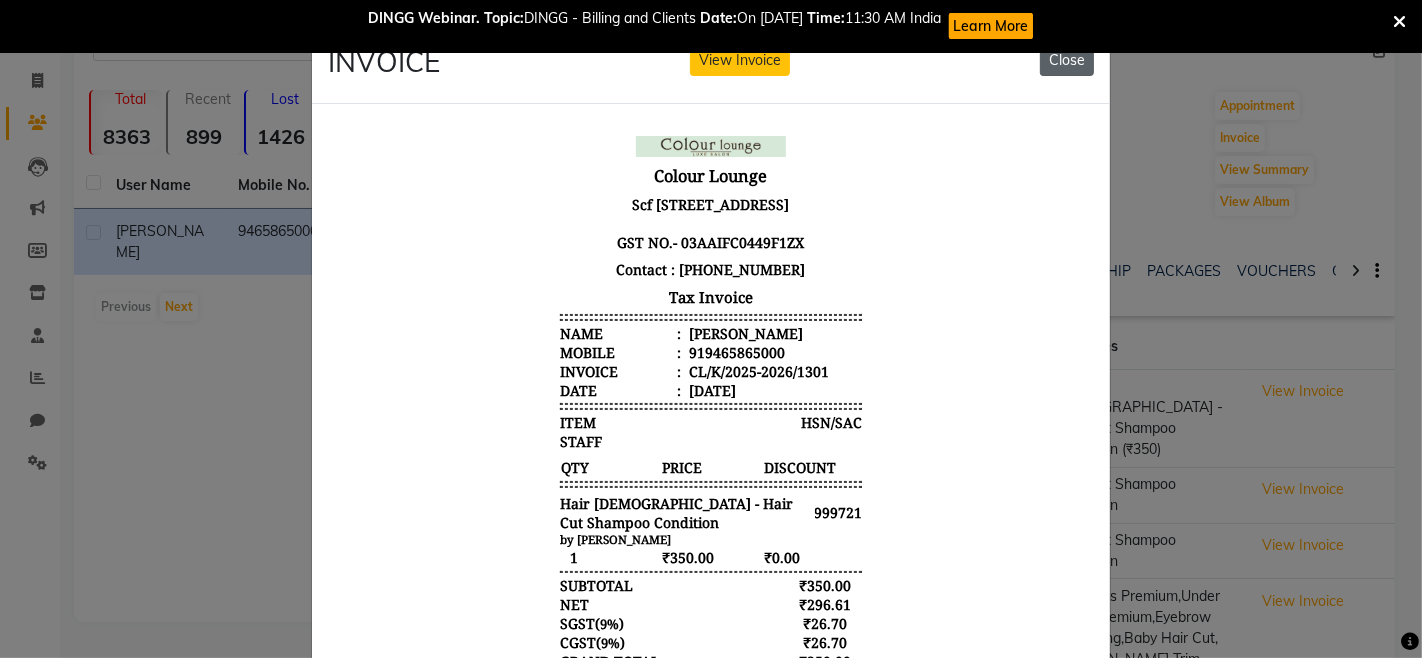 drag, startPoint x: 1067, startPoint y: 64, endPoint x: 744, endPoint y: 4, distance: 328.52548 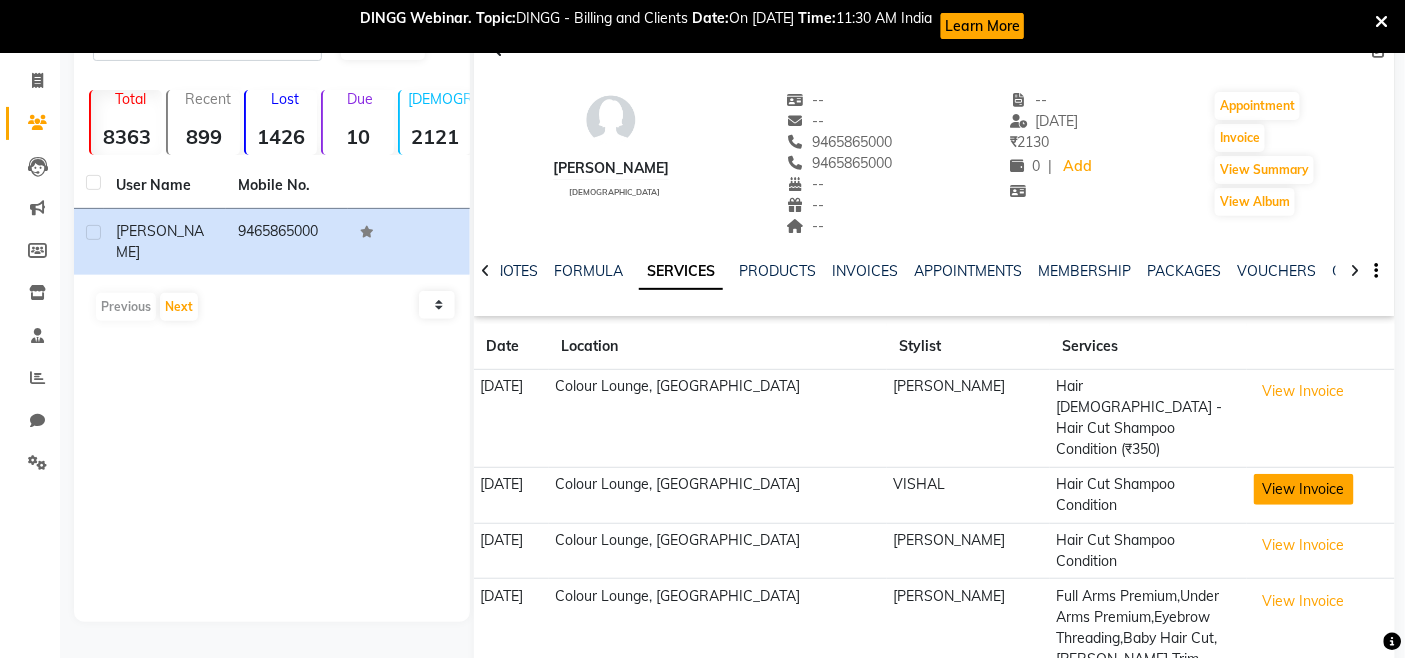 click on "View Invoice" 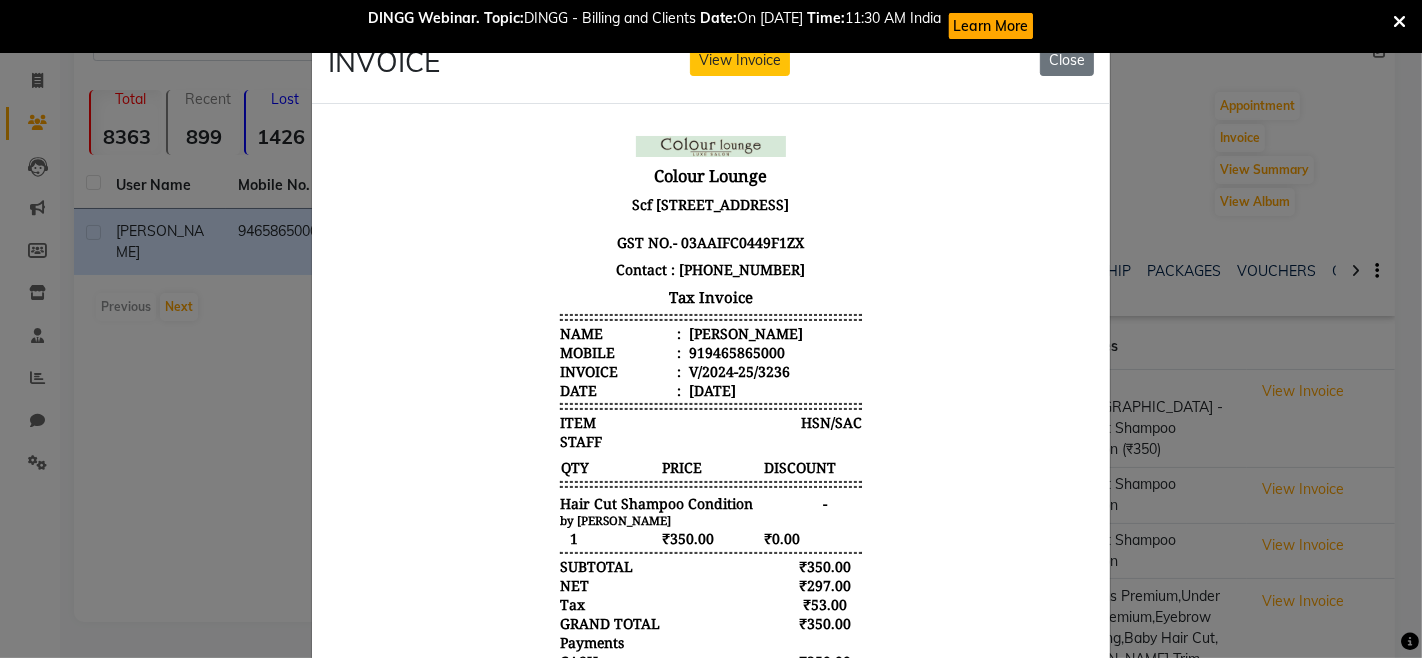 scroll, scrollTop: 16, scrollLeft: 0, axis: vertical 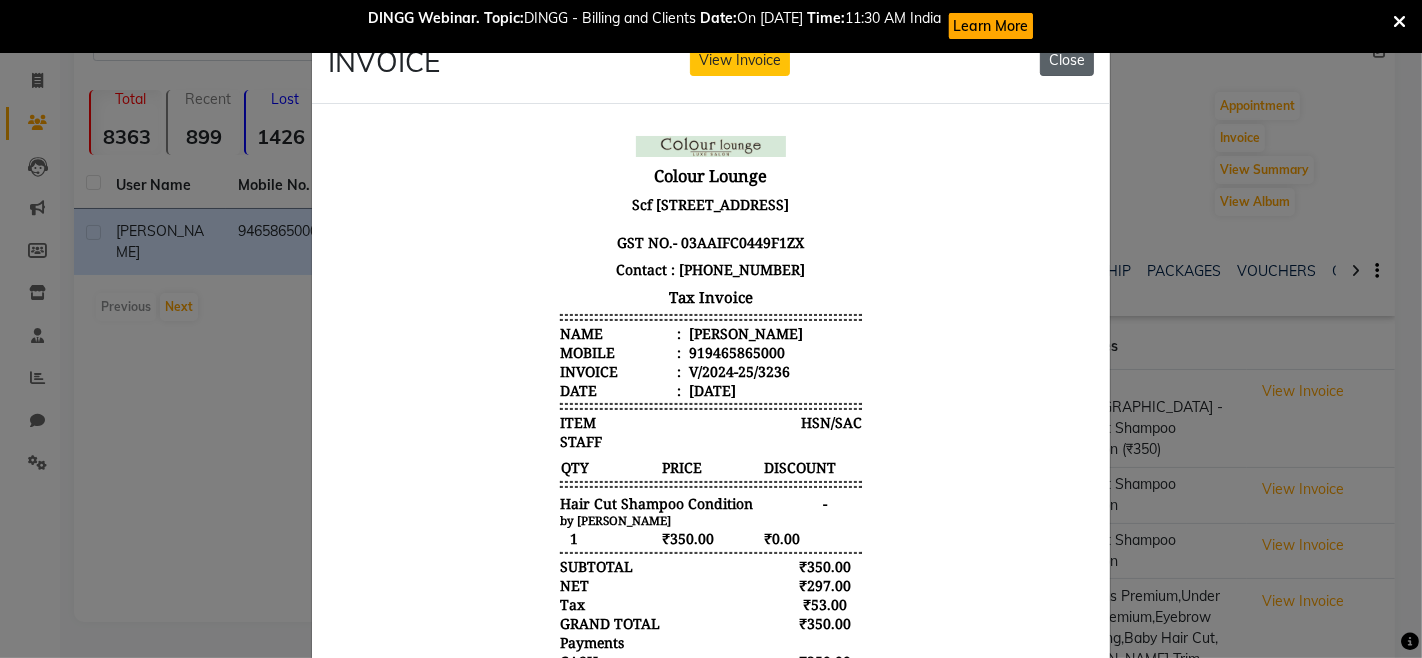 click on "Close" 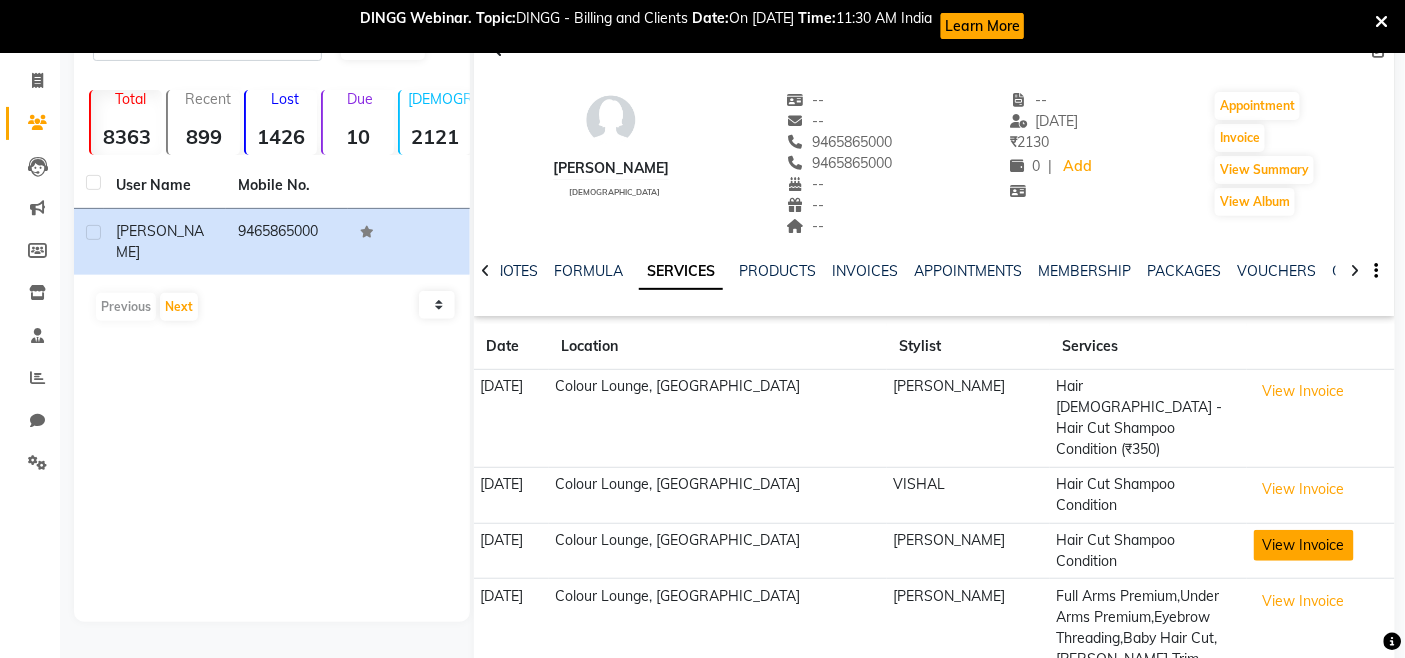 click on "View Invoice" 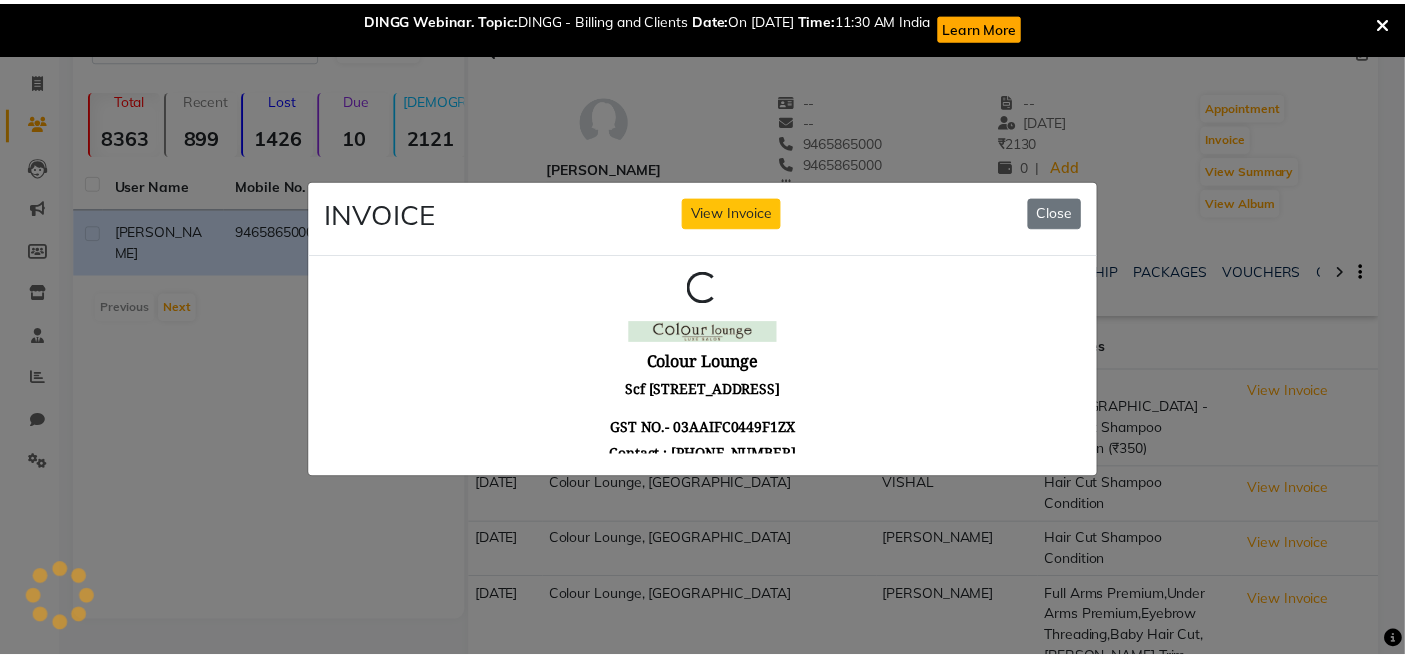 scroll, scrollTop: 0, scrollLeft: 0, axis: both 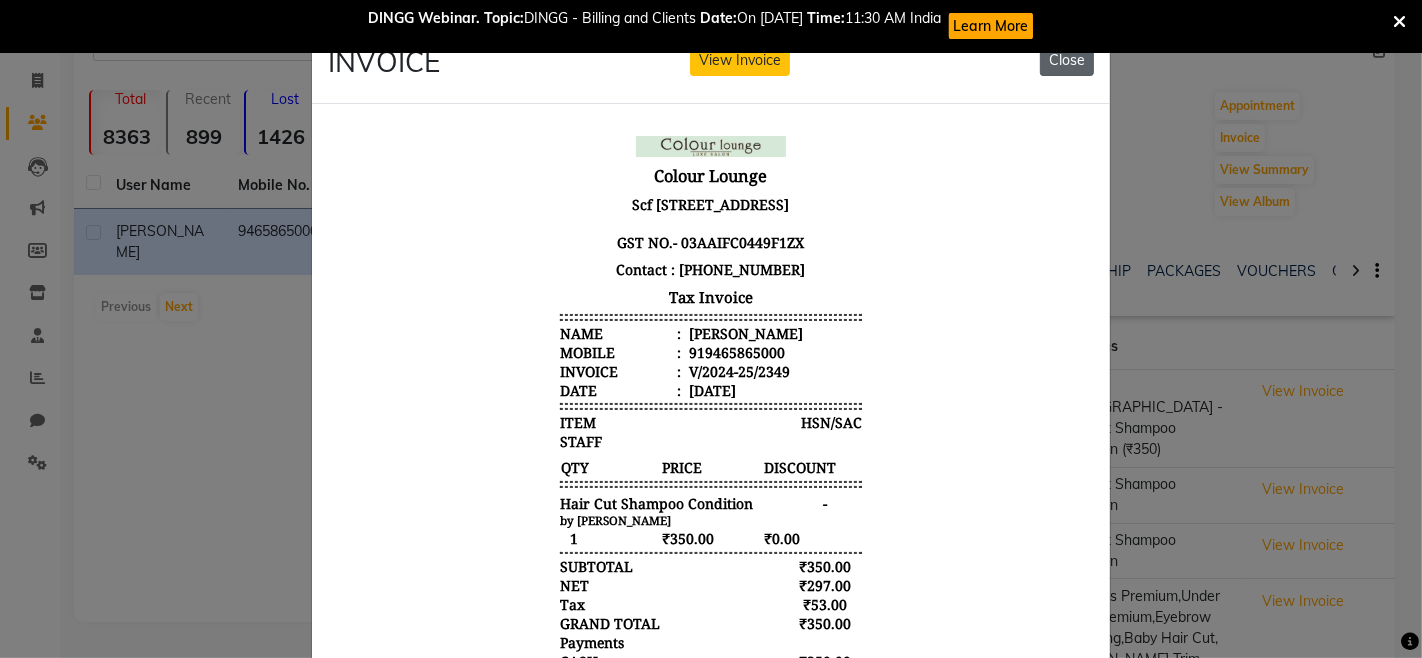 click on "Close" 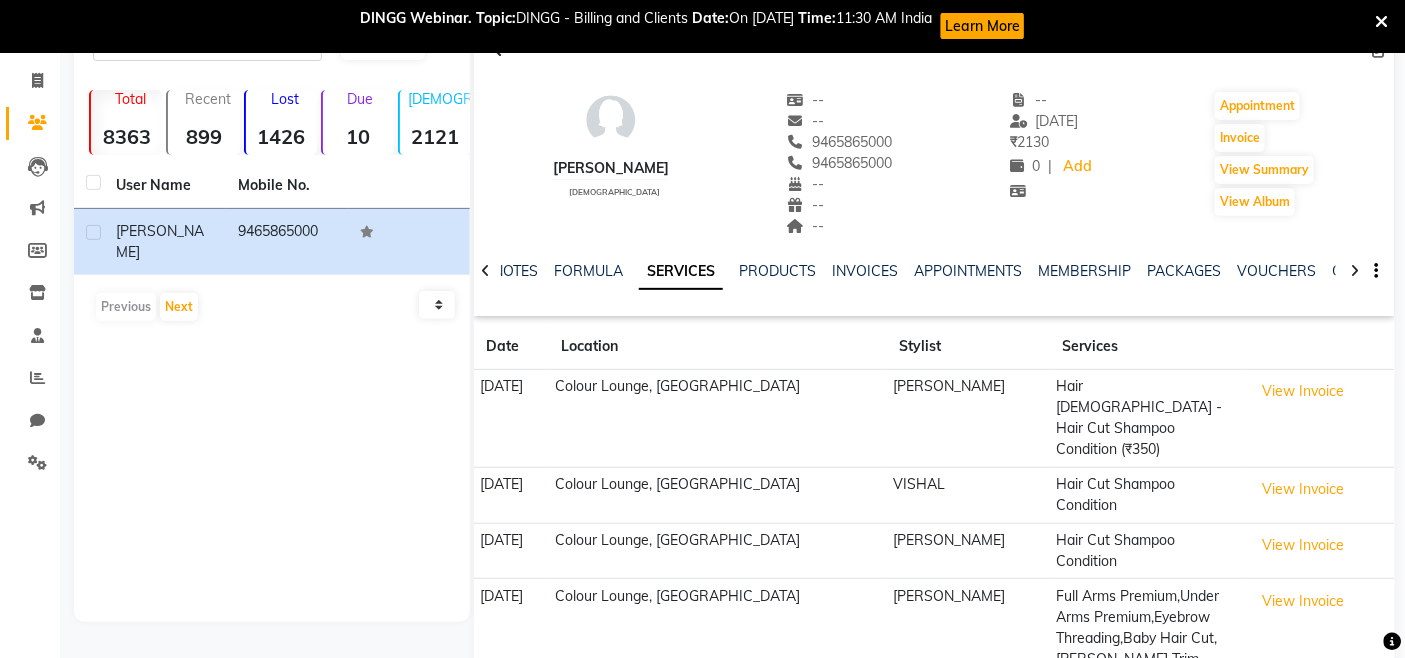 drag, startPoint x: 772, startPoint y: 136, endPoint x: 847, endPoint y: 130, distance: 75.23962 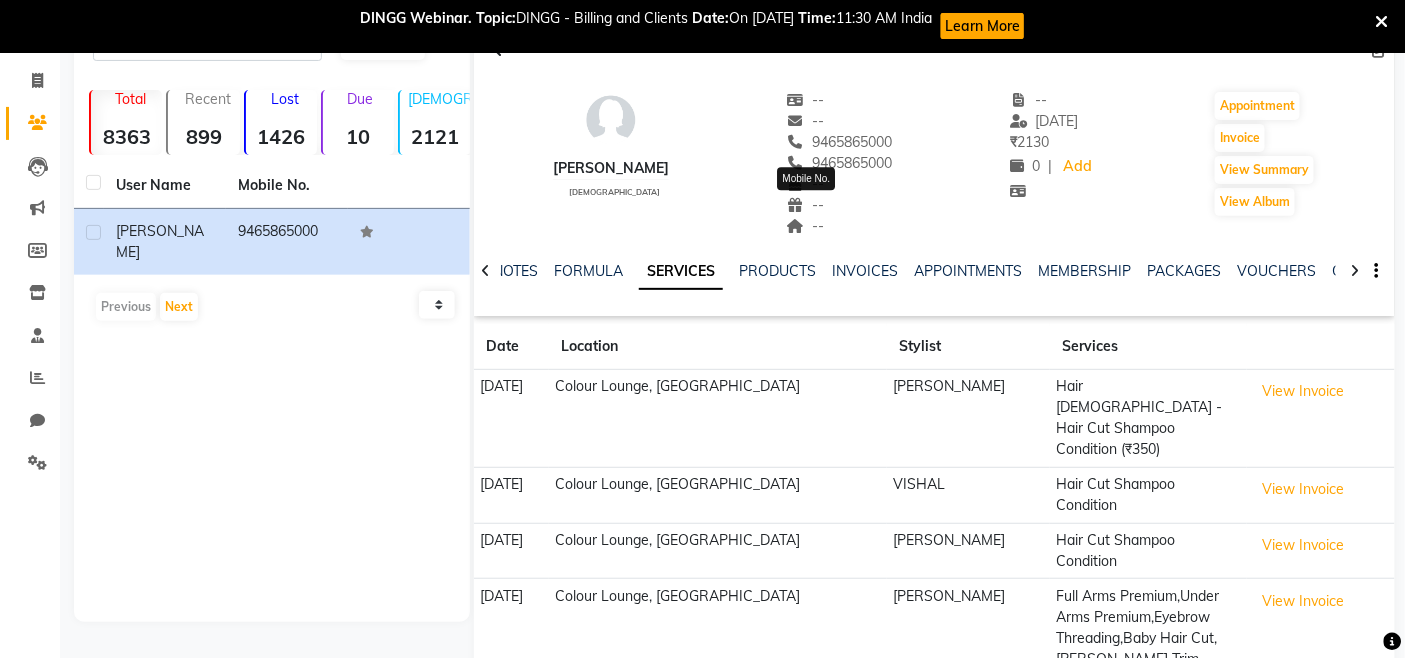 drag, startPoint x: 860, startPoint y: 136, endPoint x: 805, endPoint y: 147, distance: 56.089214 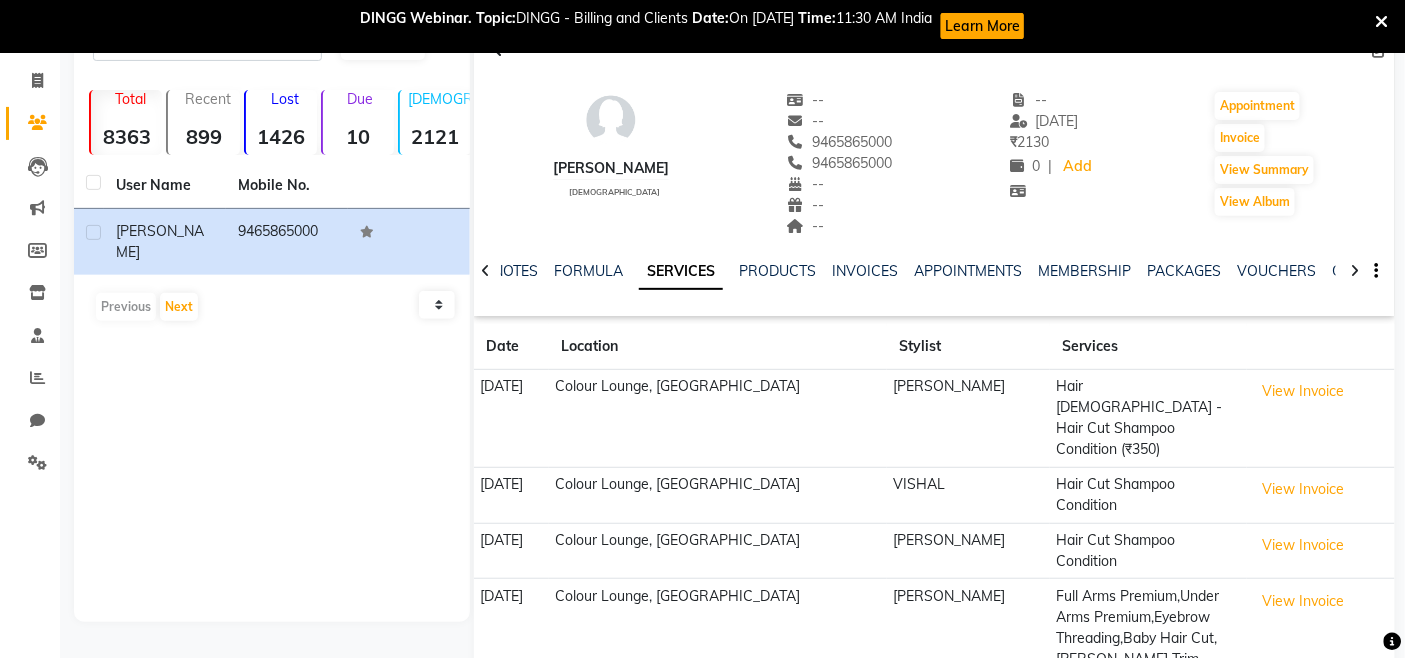 drag, startPoint x: 761, startPoint y: 132, endPoint x: 913, endPoint y: 132, distance: 152 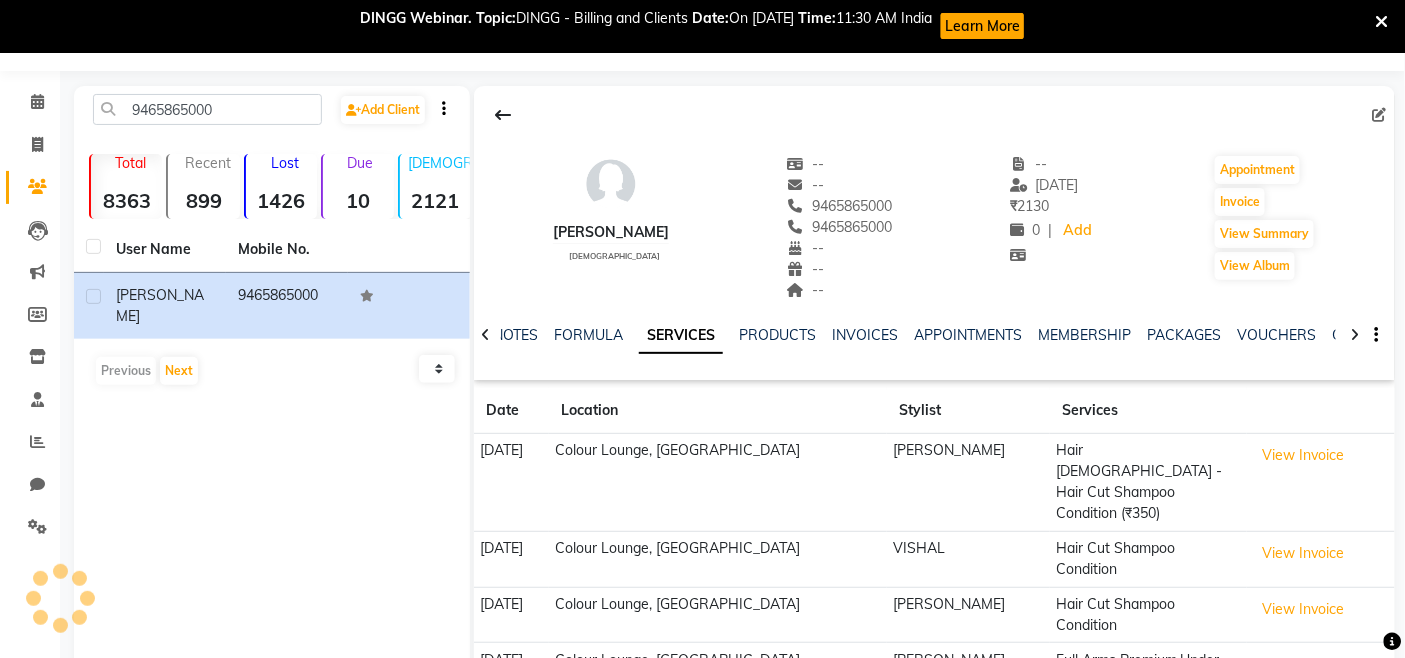 scroll, scrollTop: 0, scrollLeft: 0, axis: both 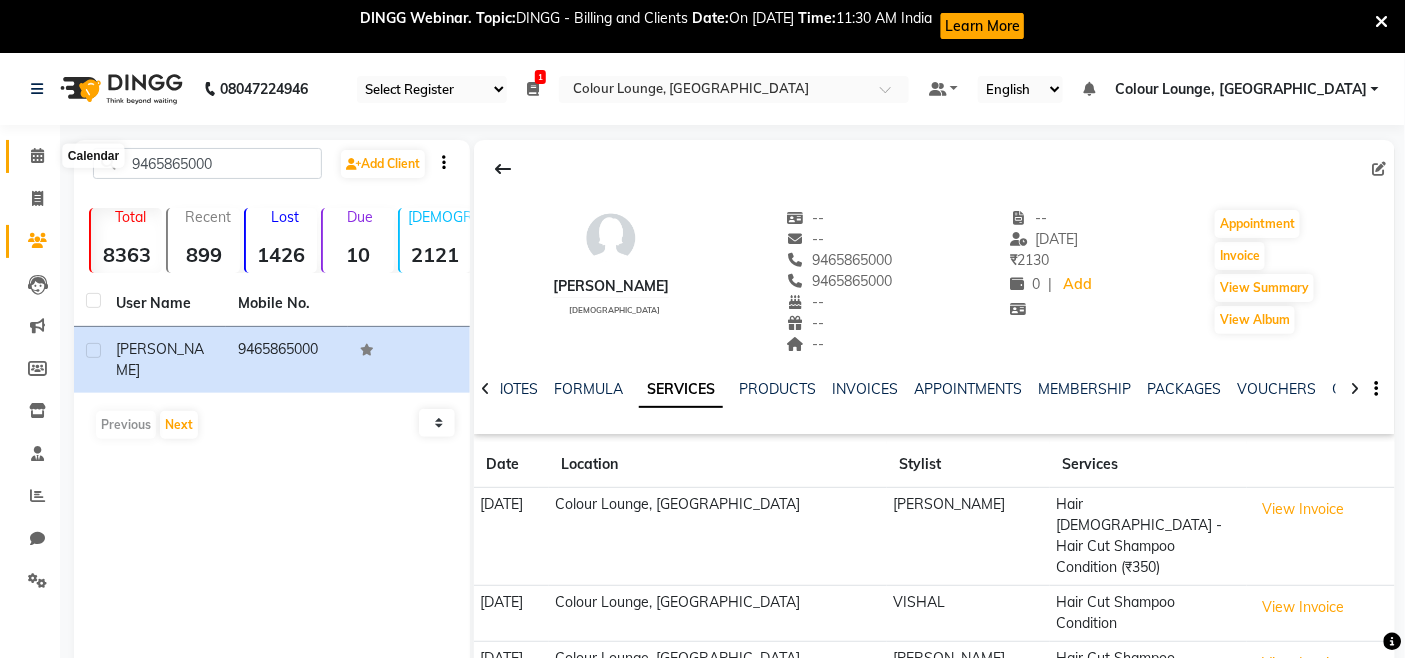 click 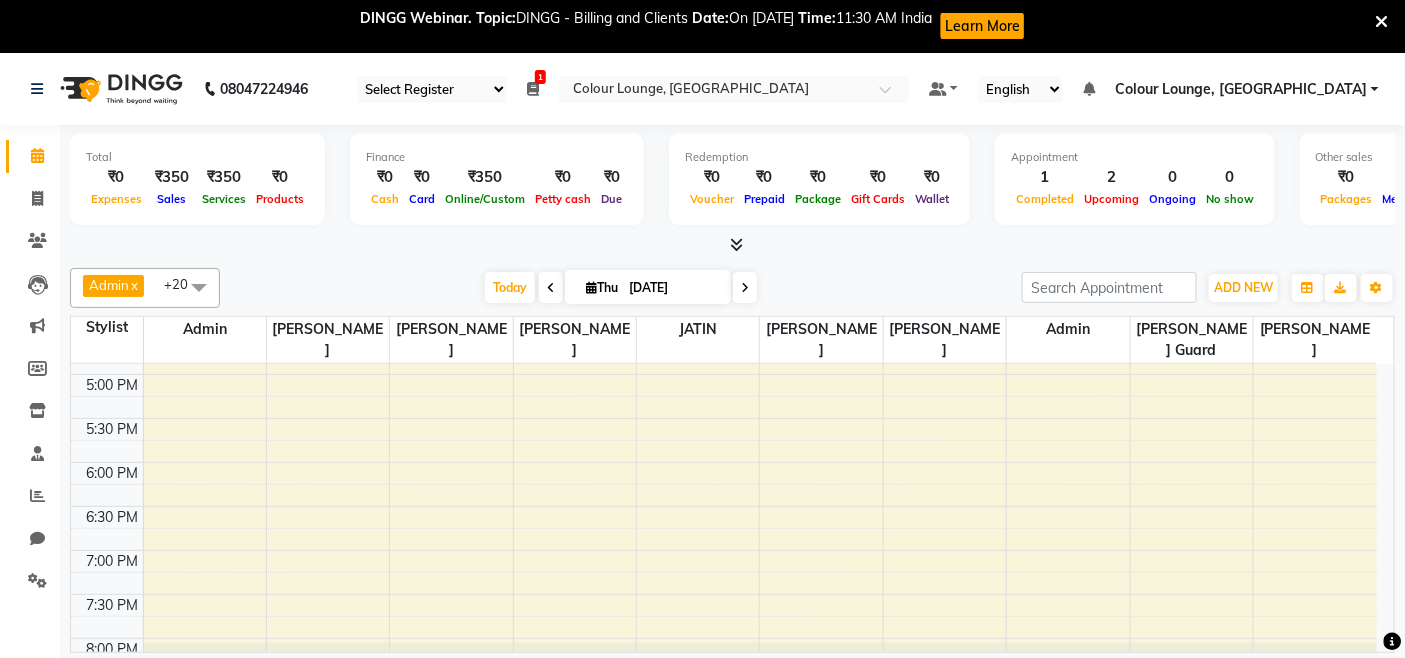 scroll, scrollTop: 860, scrollLeft: 0, axis: vertical 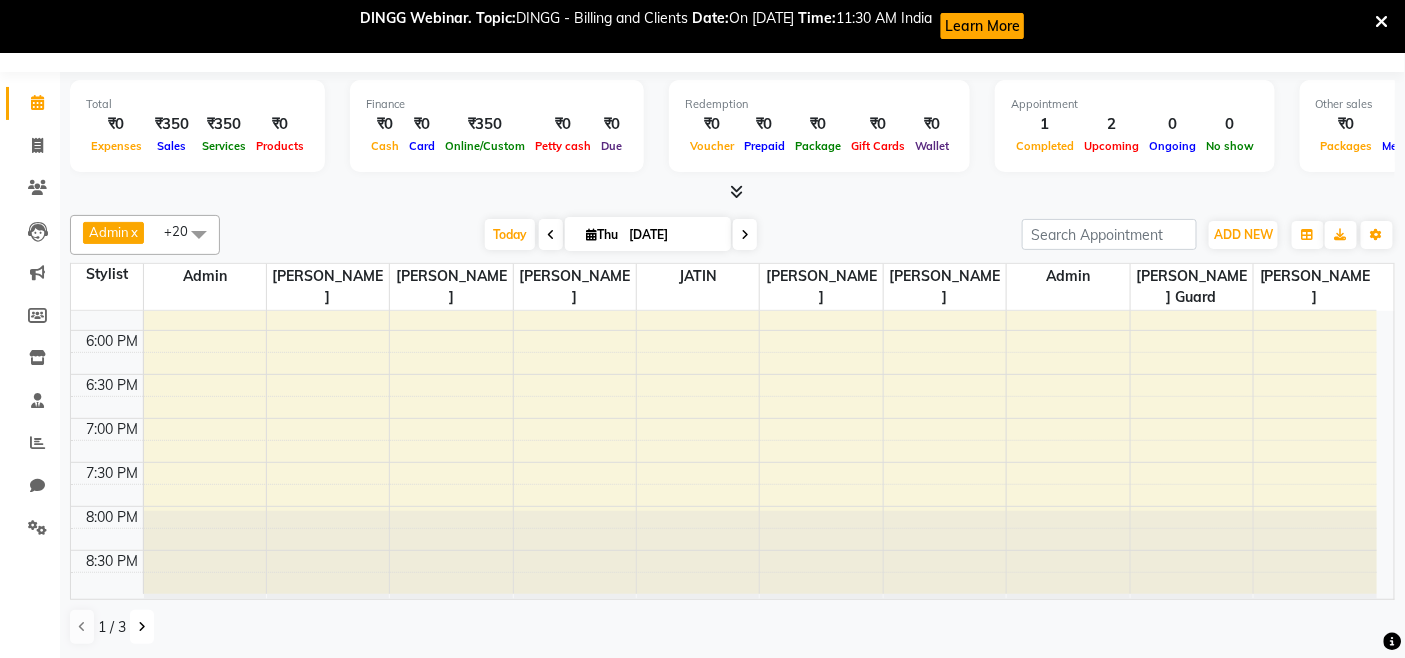 click at bounding box center (142, 627) 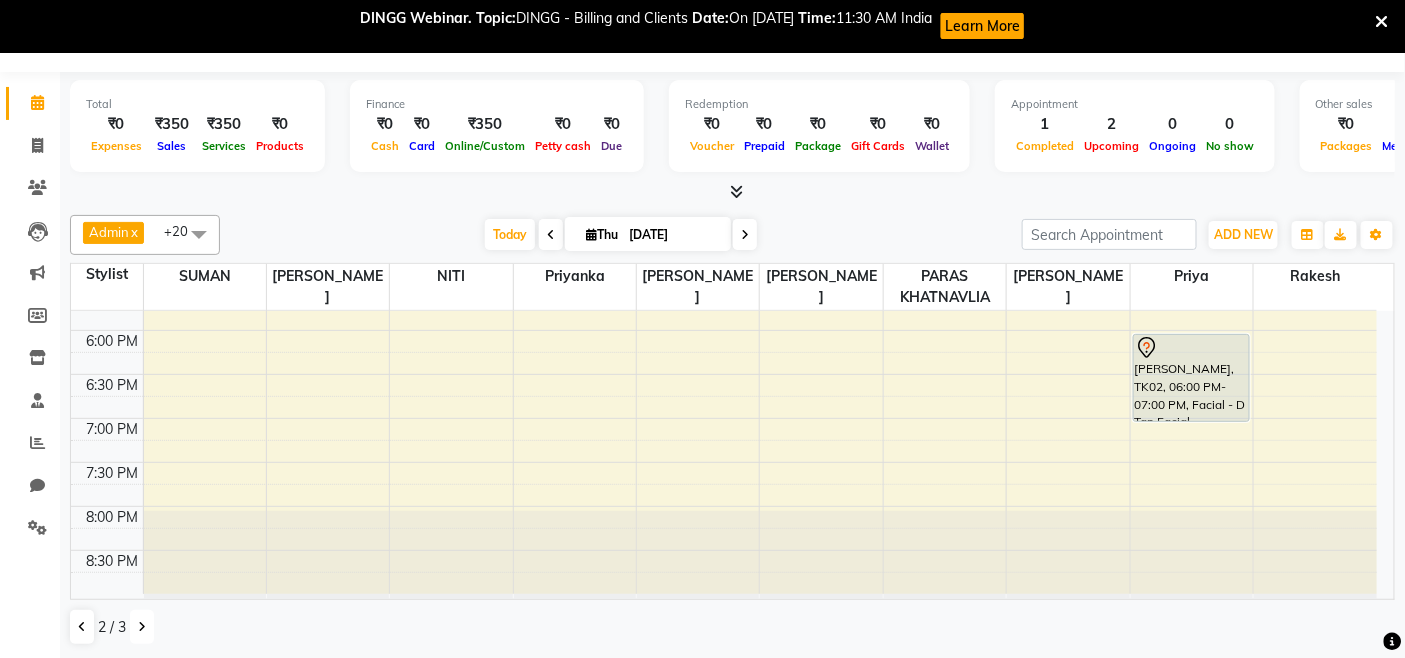 click at bounding box center (142, 627) 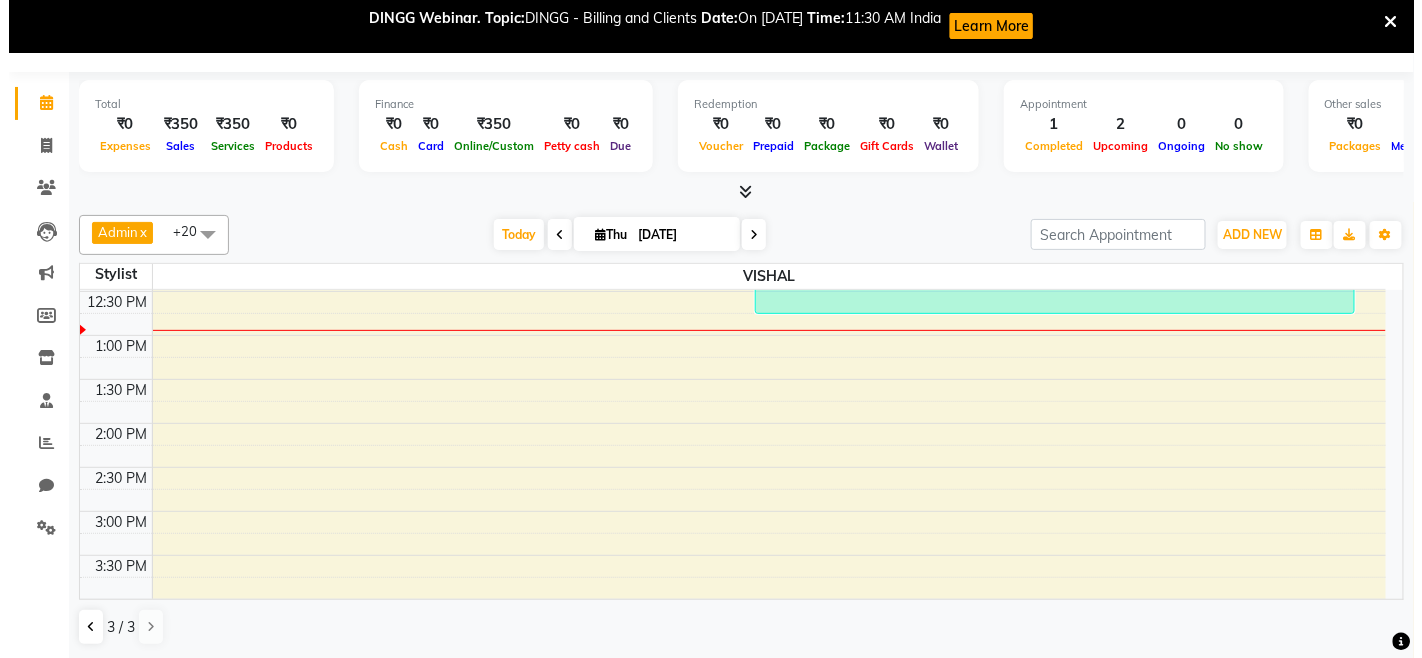scroll, scrollTop: 61, scrollLeft: 0, axis: vertical 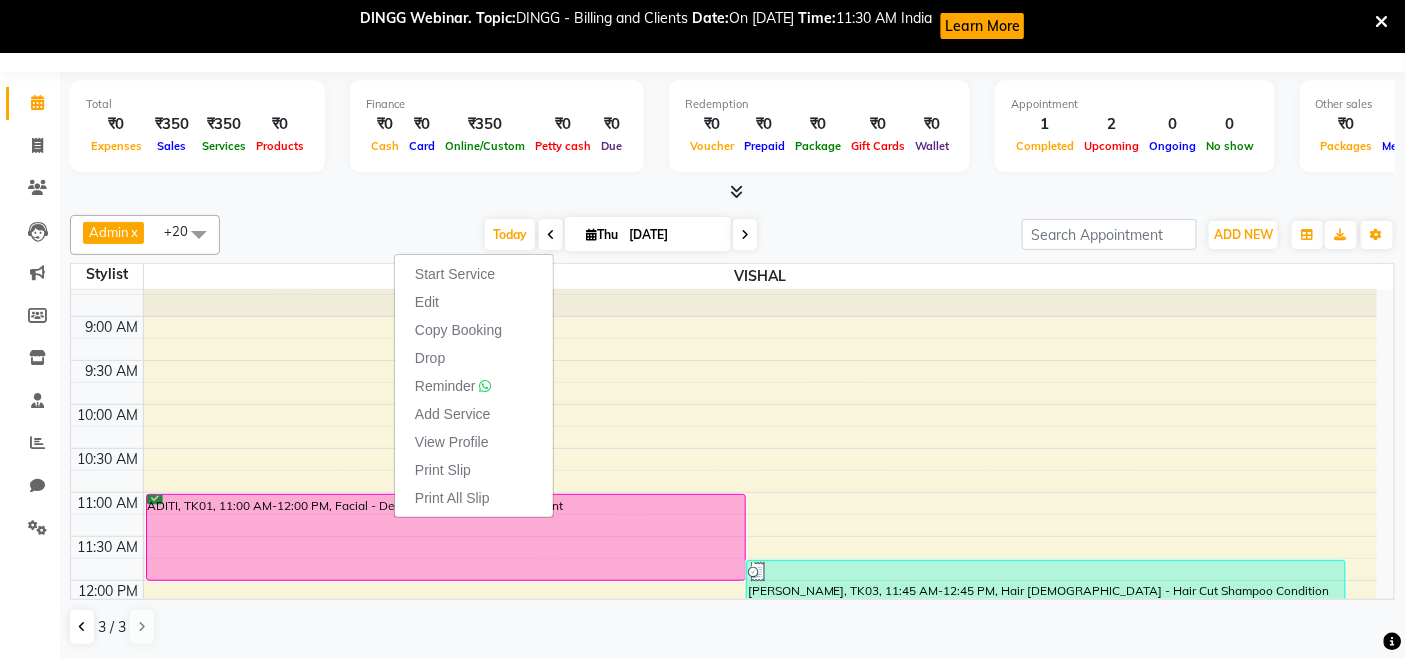 click at bounding box center (732, 192) 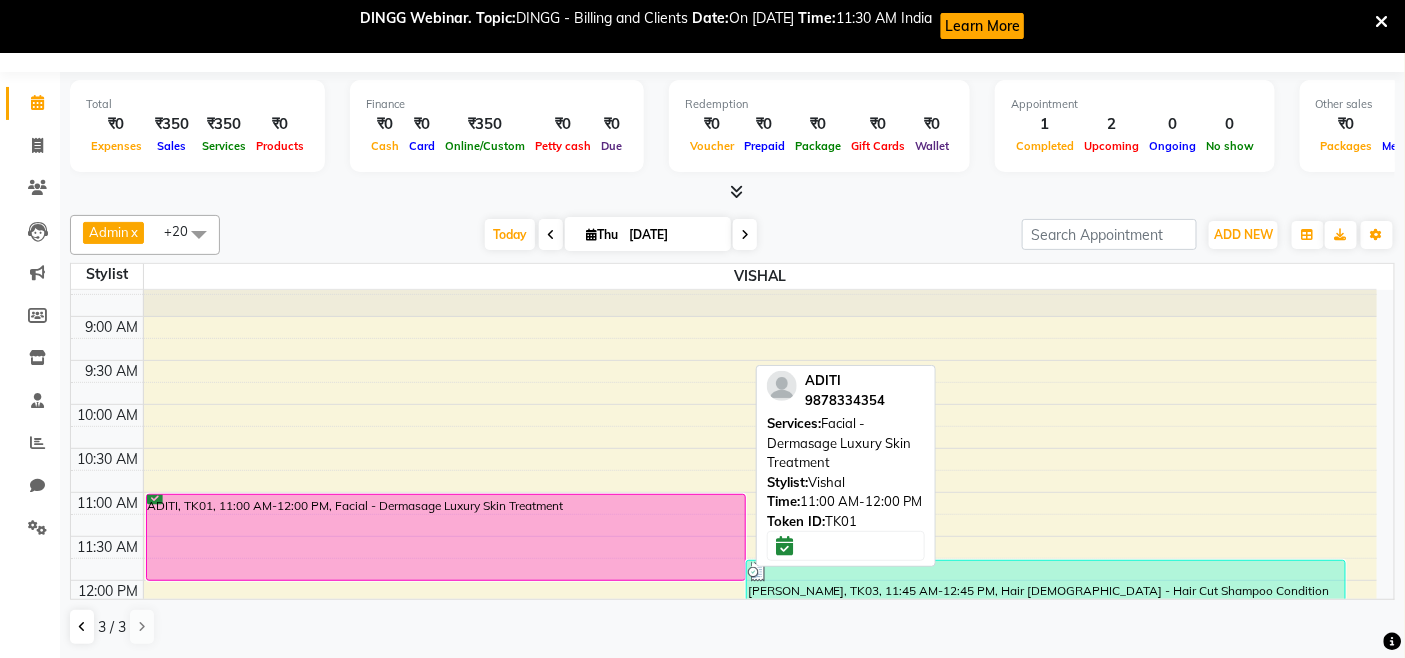 click on "ADITI, TK01, 11:00 AM-12:00 PM, Facial - Dermasage Luxury Skin Treatment" at bounding box center [446, 537] 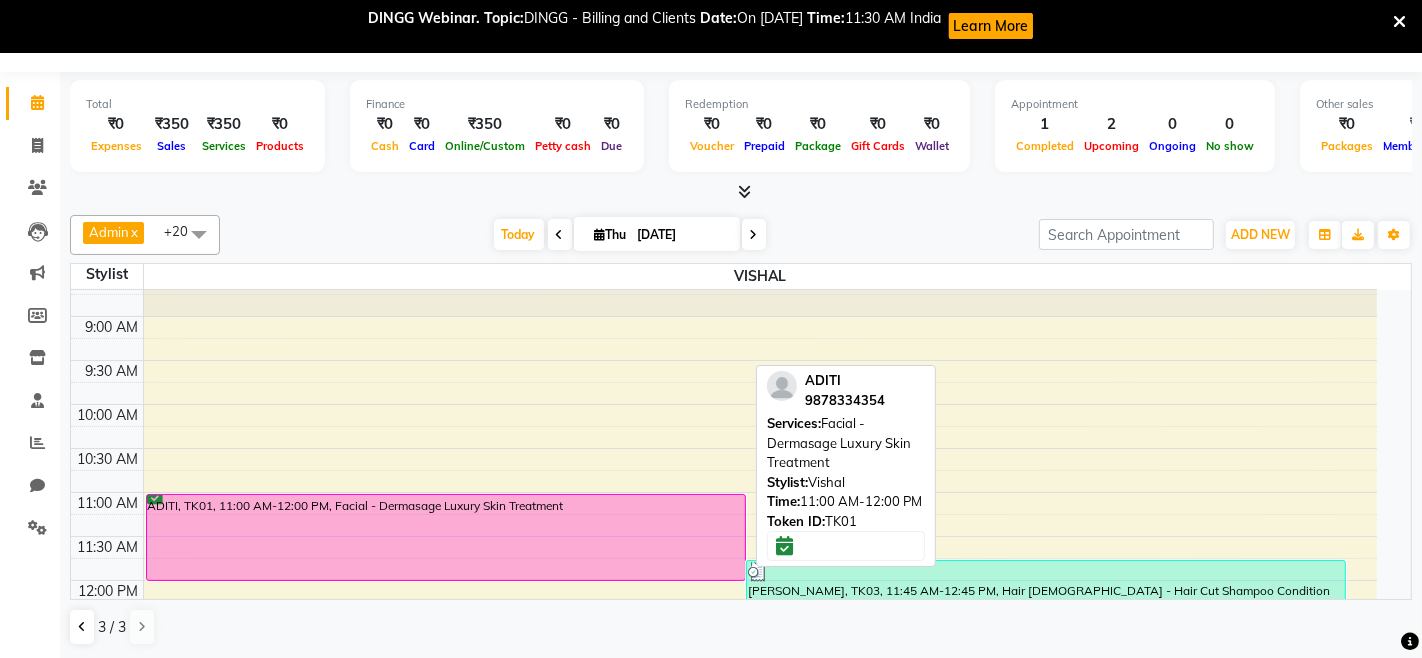select on "6" 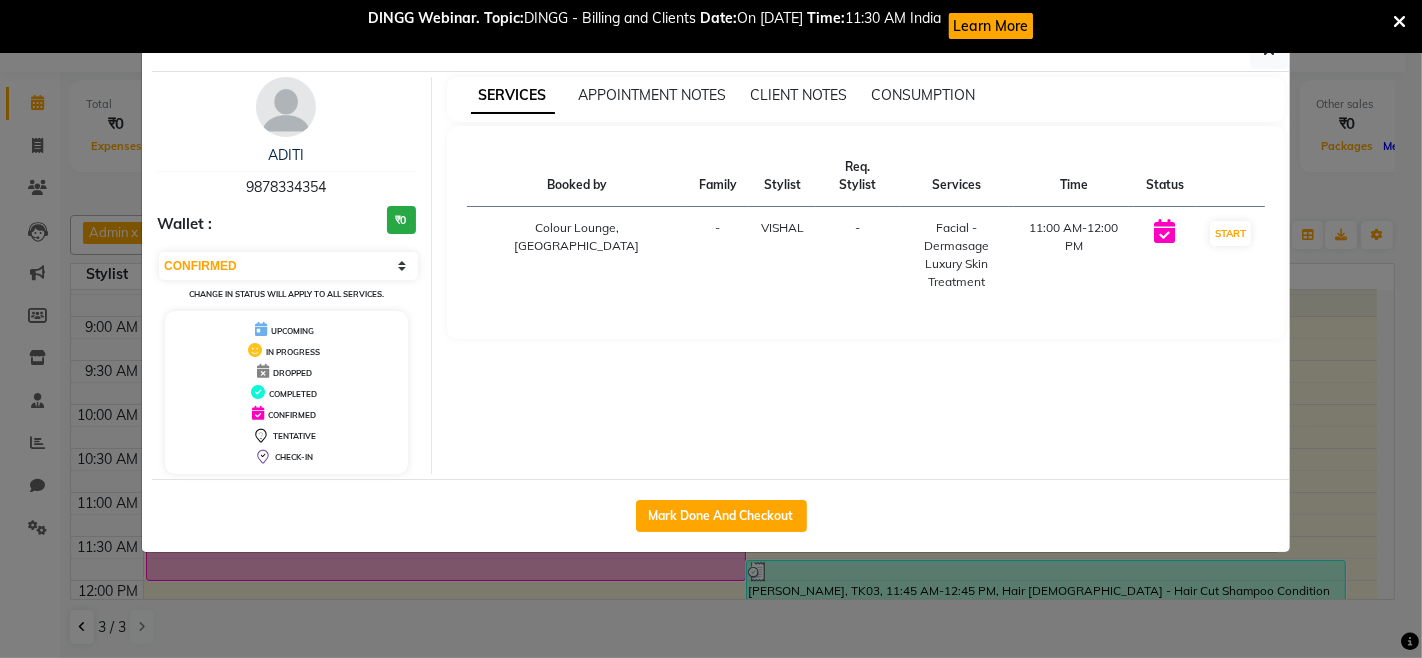 click at bounding box center [1399, 22] 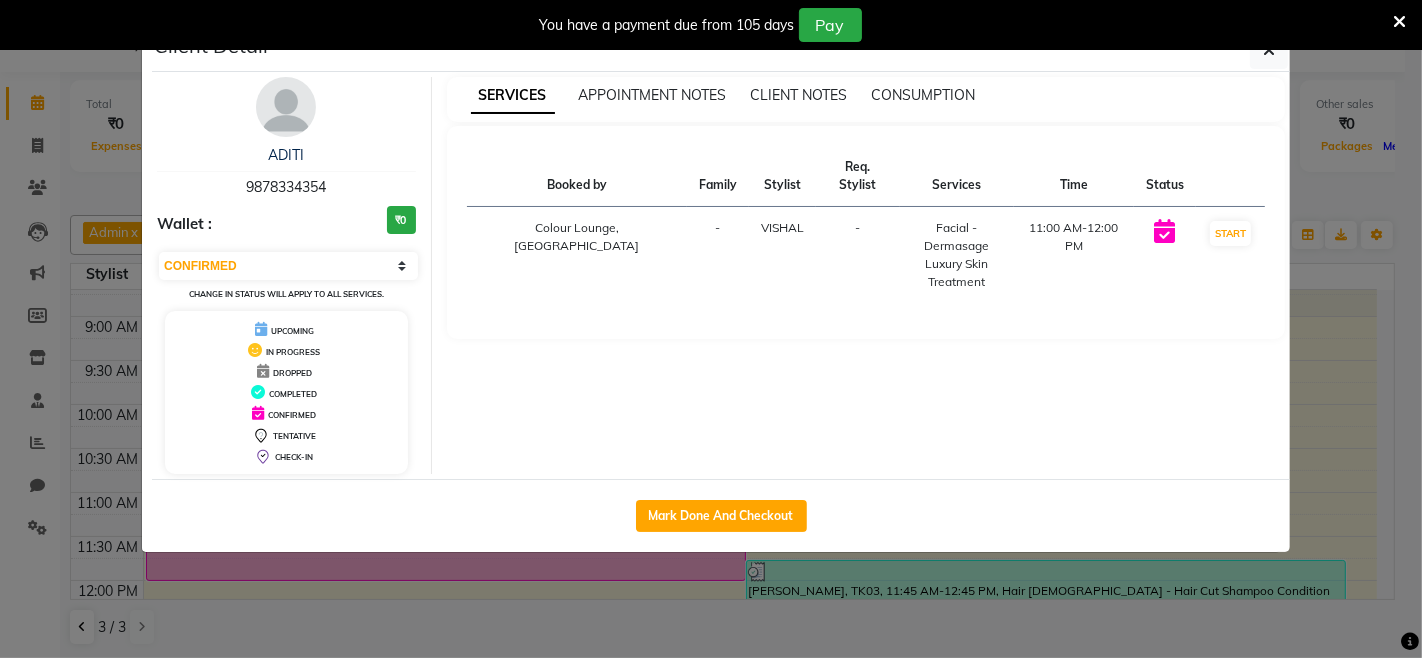 click at bounding box center (1399, 22) 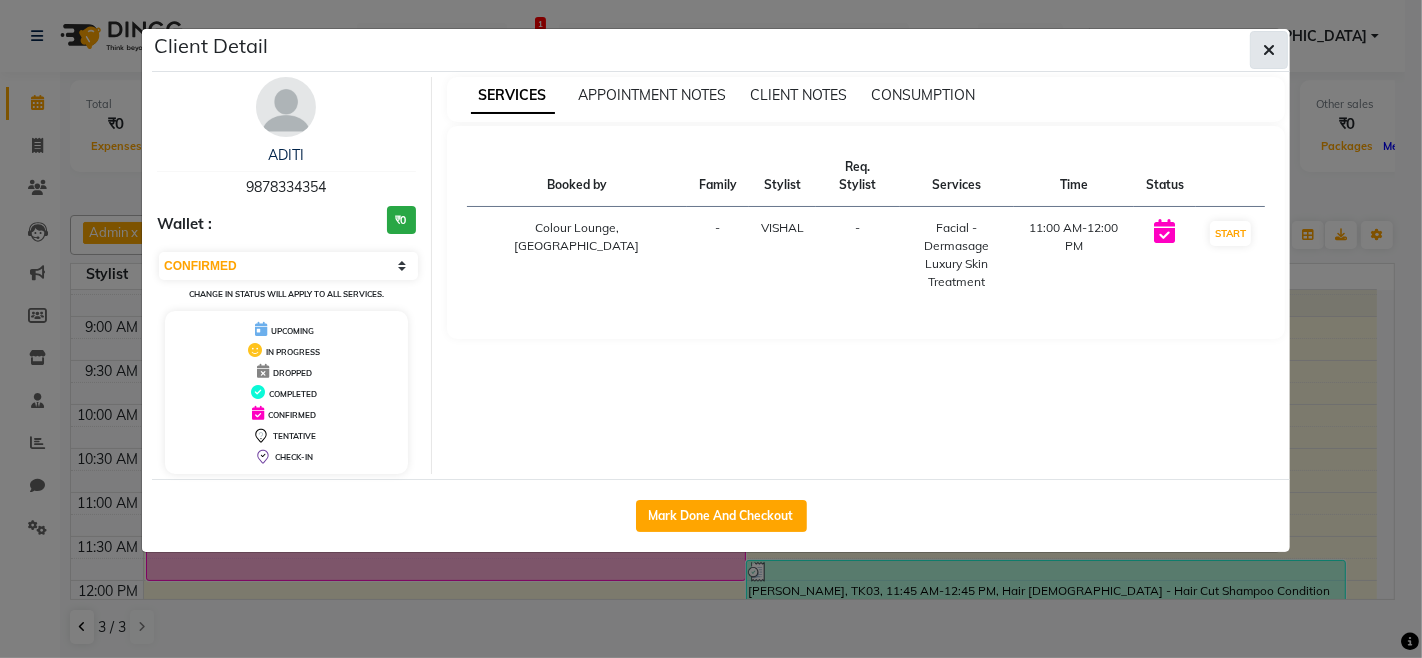 click 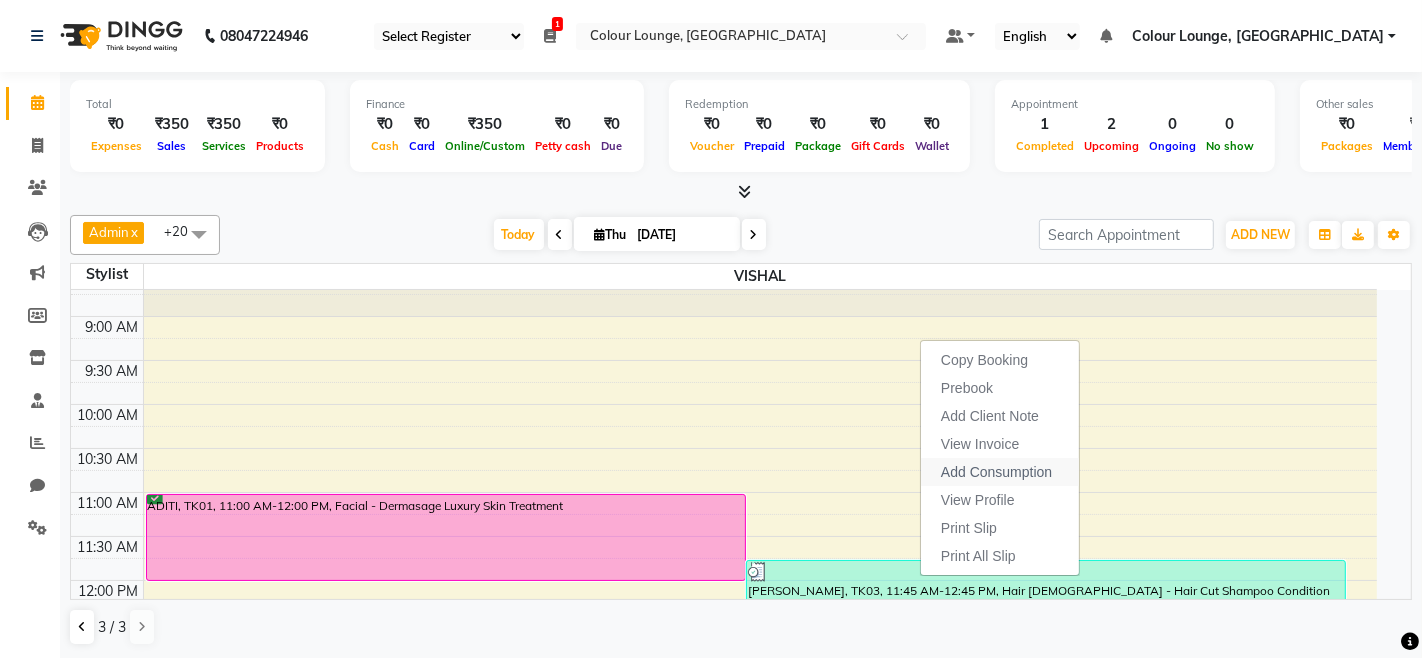 click on "Add Consumption" at bounding box center (996, 472) 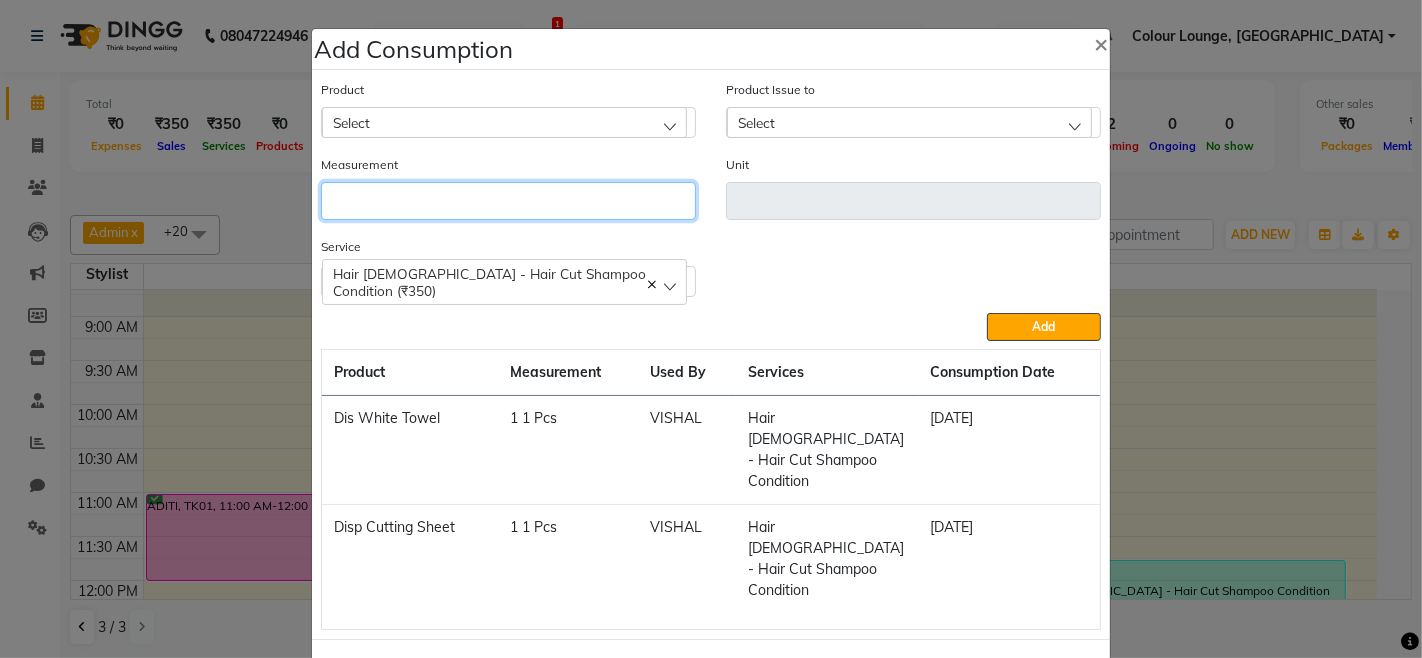 click 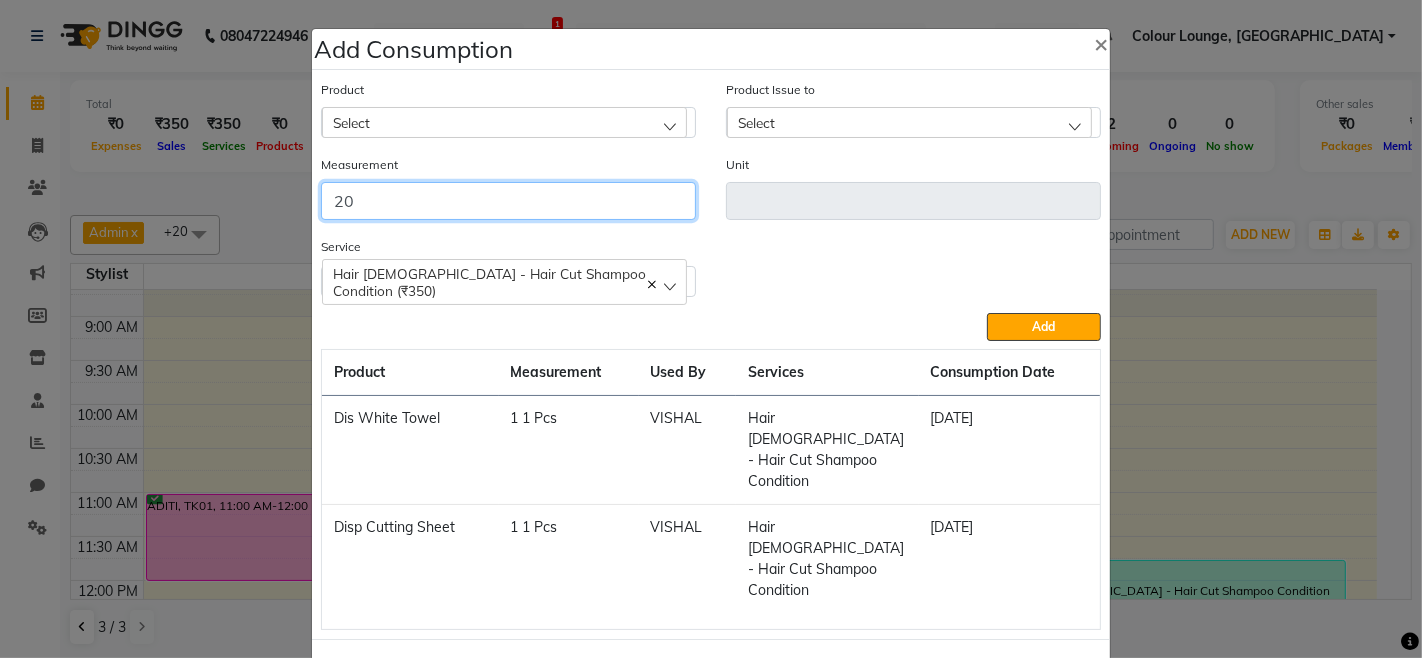 type on "20" 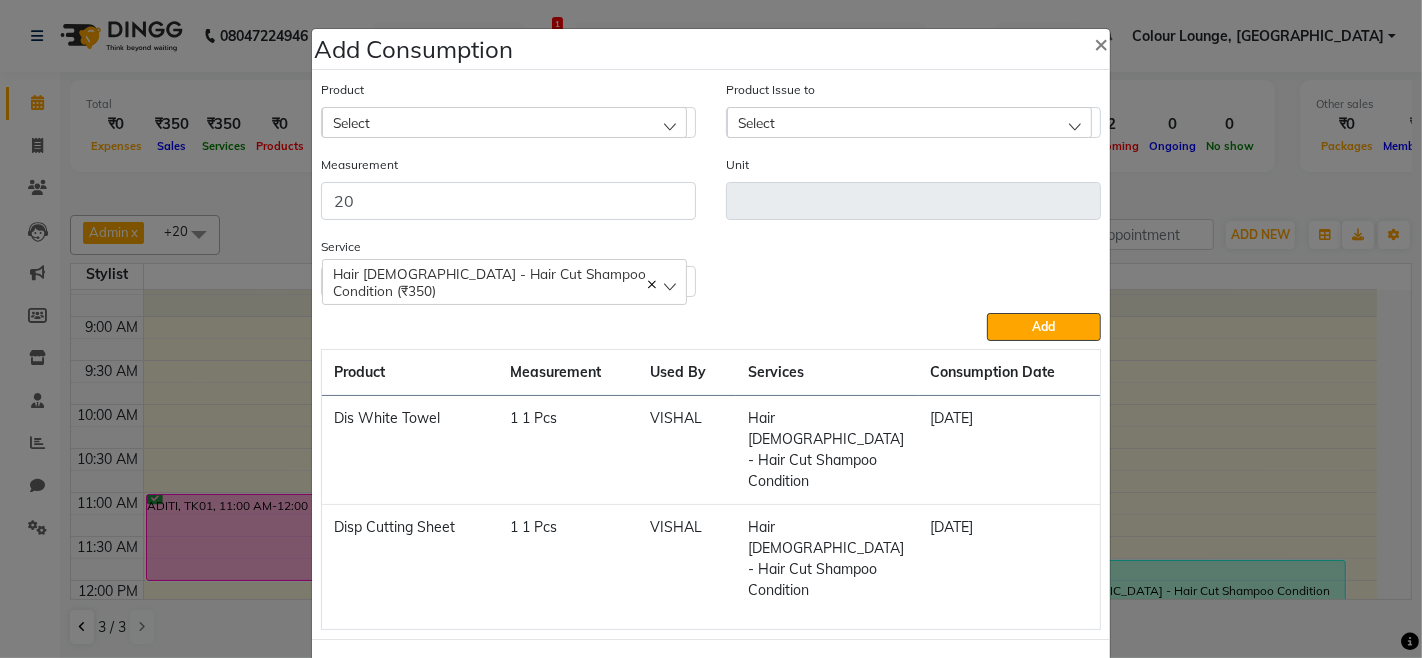 click on "Select" 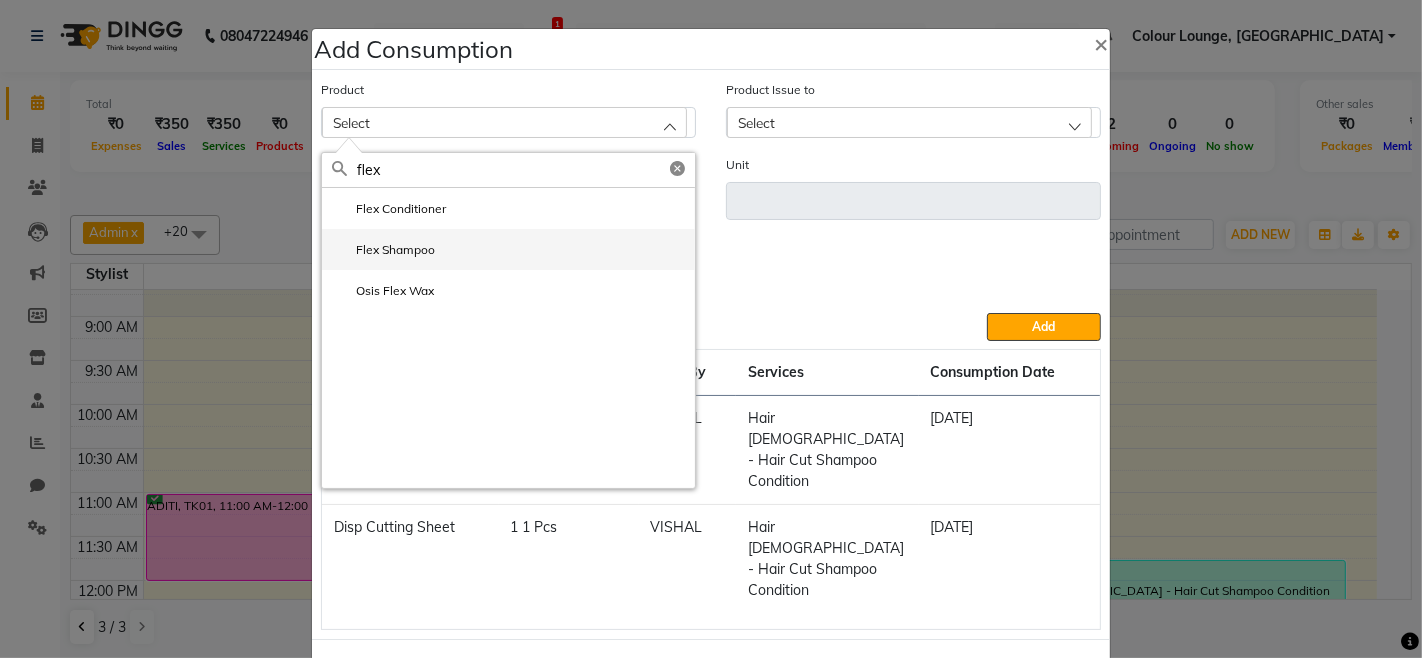 type on "flex" 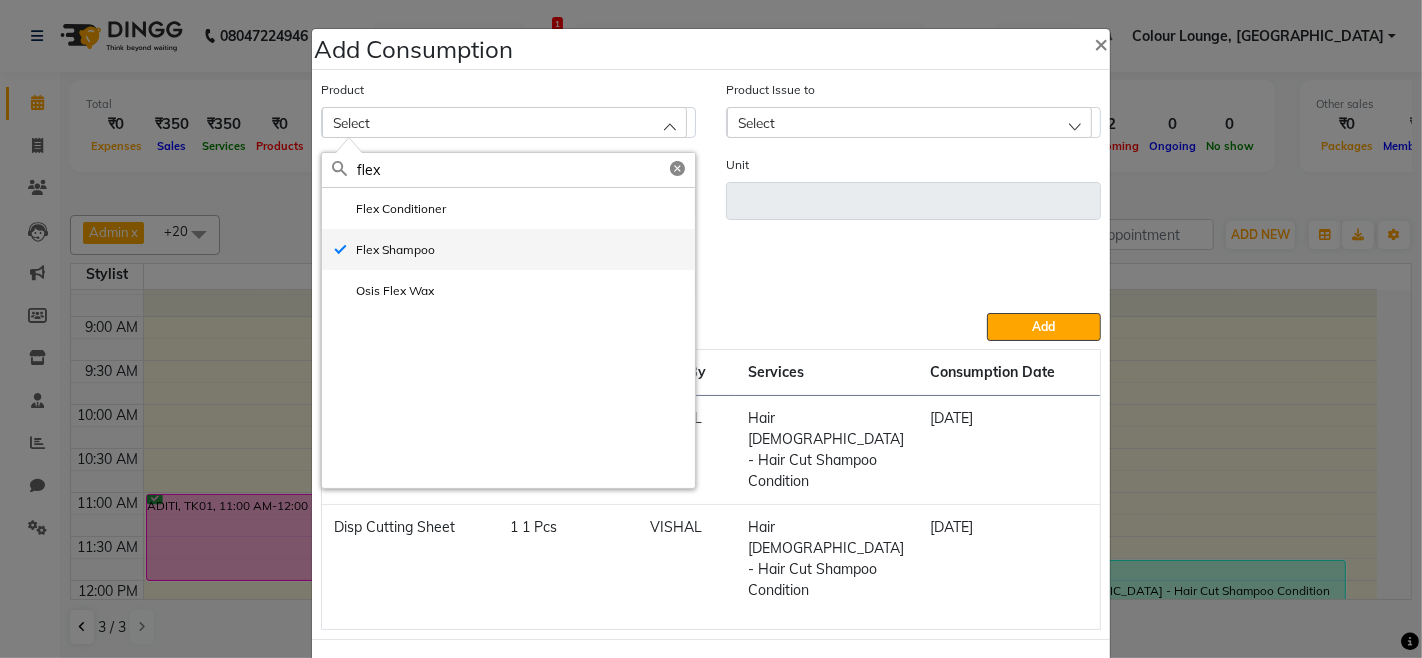 type on "ml" 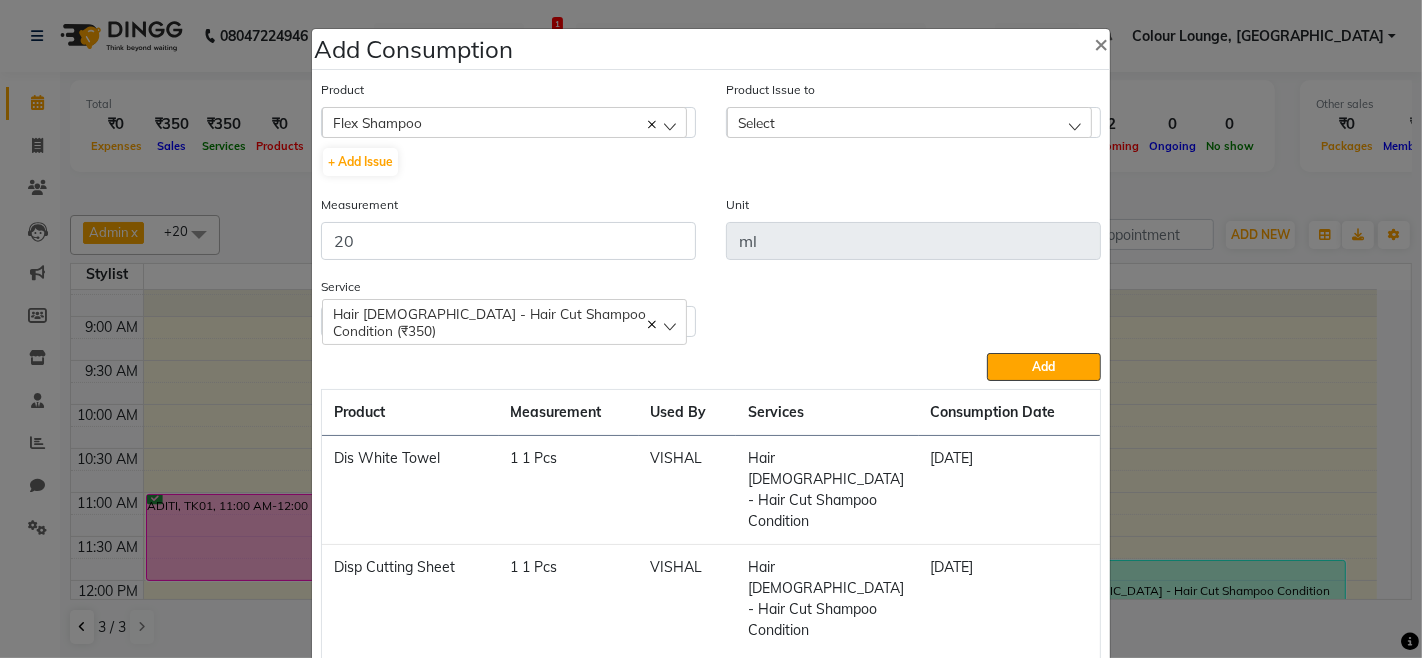 click on "Select" 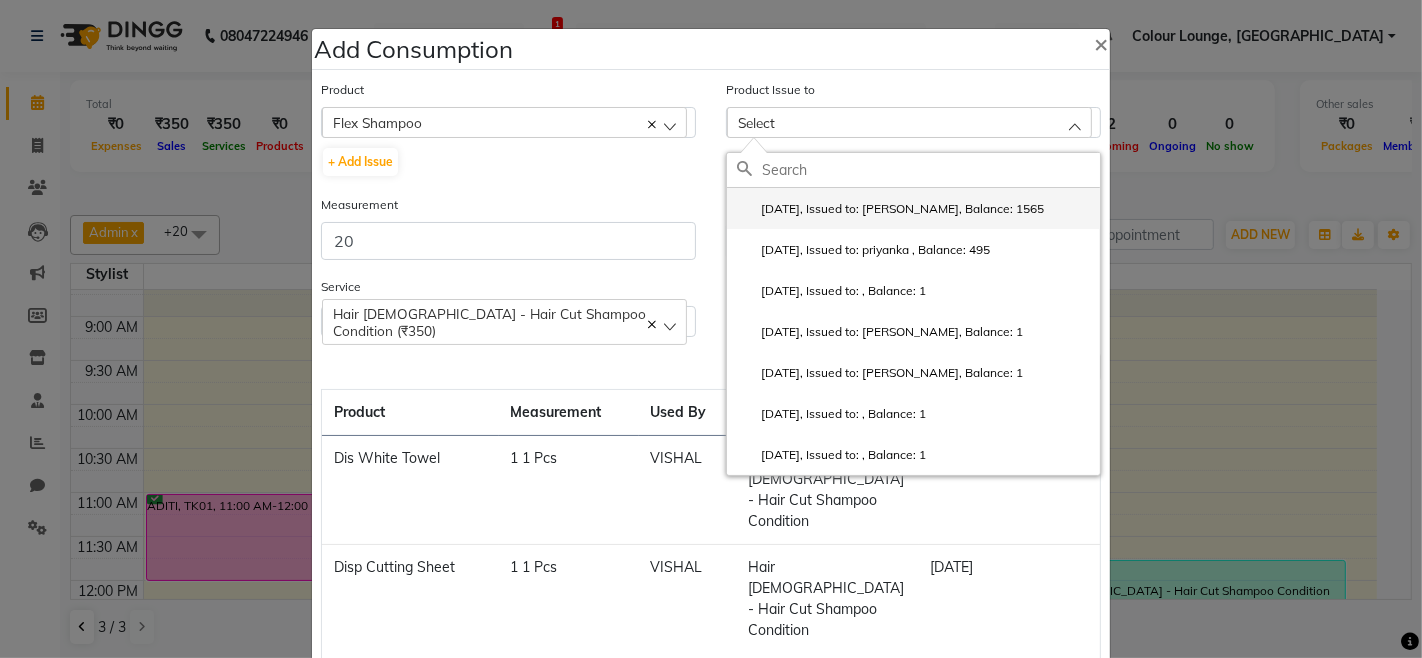 click on "2025-06-21, Issued to: PARAMJIT, Balance: 1565" 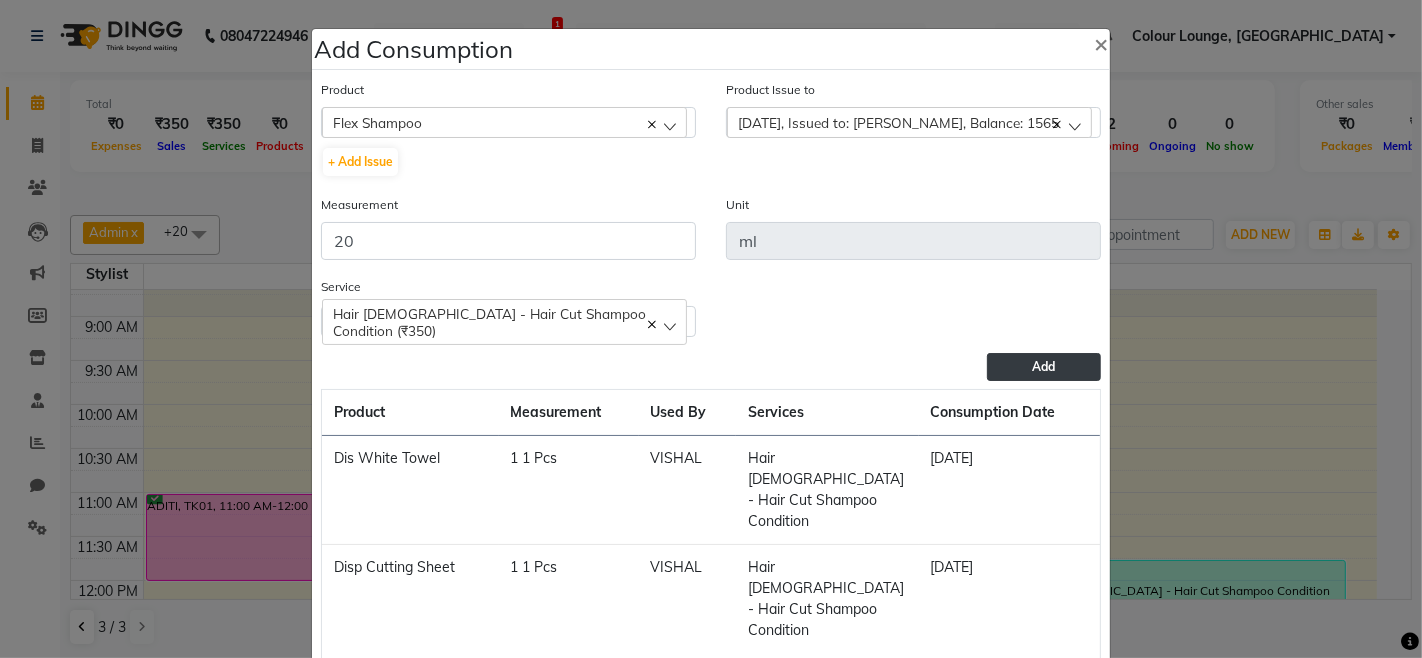 click on "Add" 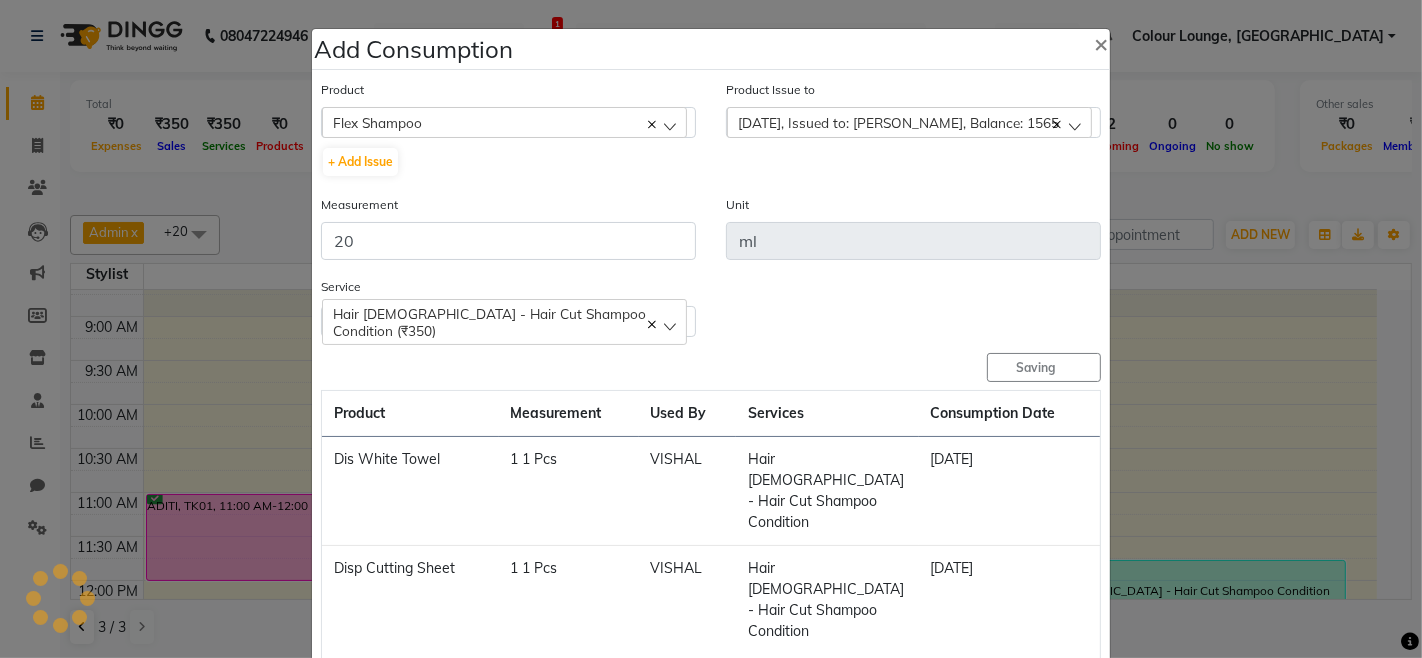 type 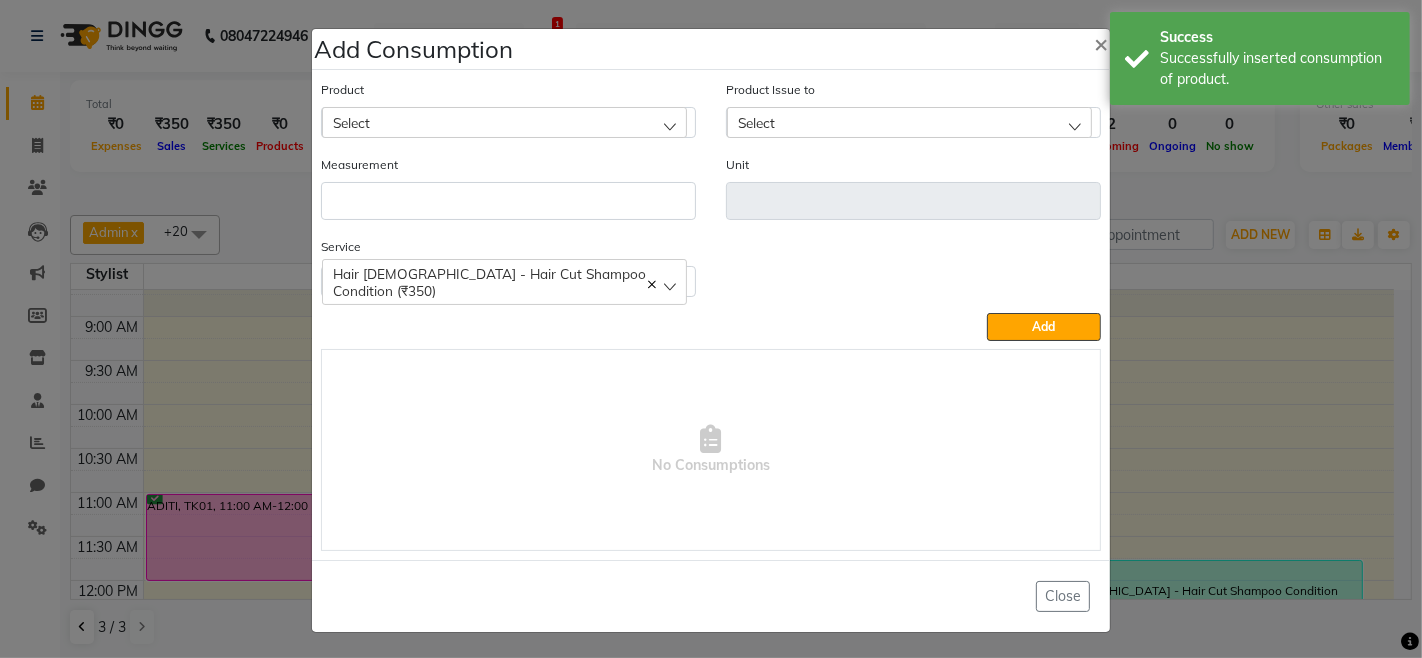click on "Add Consumption × Product Select 10C Ear Stud Product Issue to Select 2025-06-21, Issued to: PARAMJIT, Balance: 1565 2025-06-19, Issued to: priyanka , Balance: 495 2025-05-12, Issued to: , Balance: 1 2025-04-27, Issued to: LUXMI, Balance: 1 2025-04-20, Issued to: PARAMJIT, Balance: 1 2025-04-20, Issued to: , Balance: 1 2025-04-20, Issued to: , Balance: 1 Measurement Unit Service  Hair Male - Hair Cut Shampoo Condition (₹350)  Hair Male - Hair Cut Shampoo Condition (₹350)  Add   No Consumptions   Close" 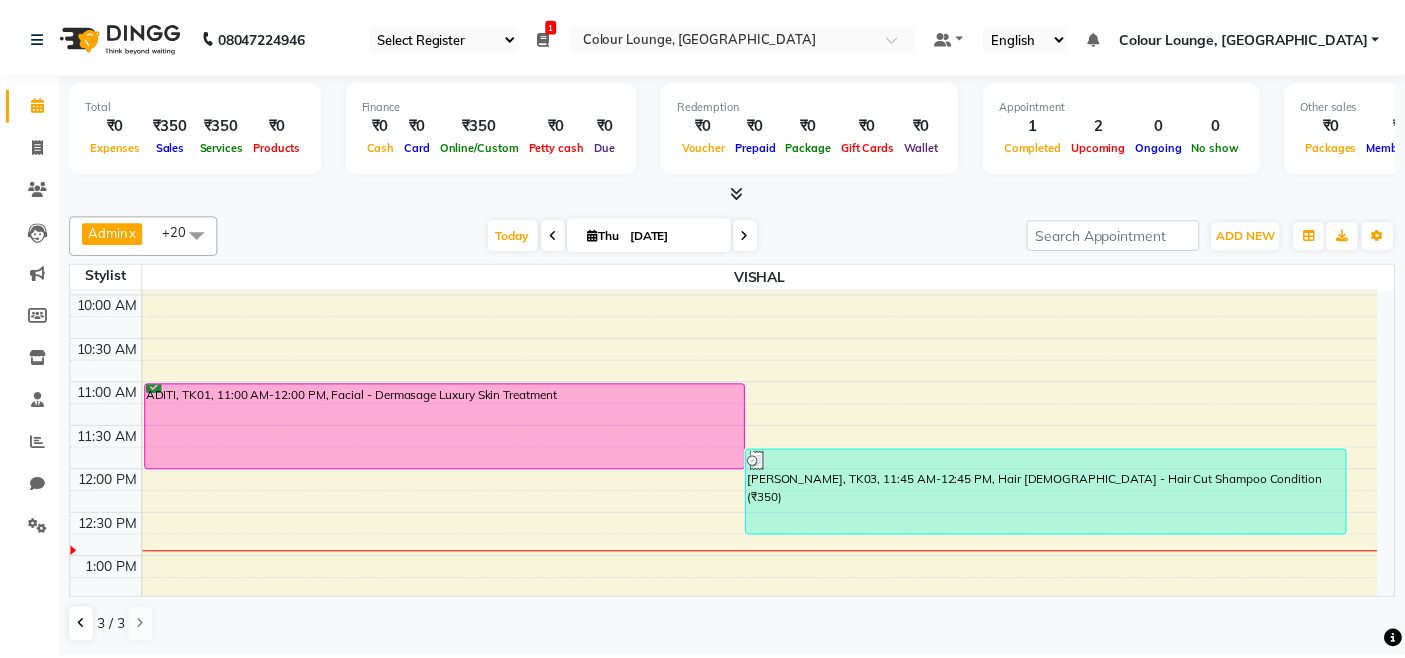 scroll, scrollTop: 172, scrollLeft: 0, axis: vertical 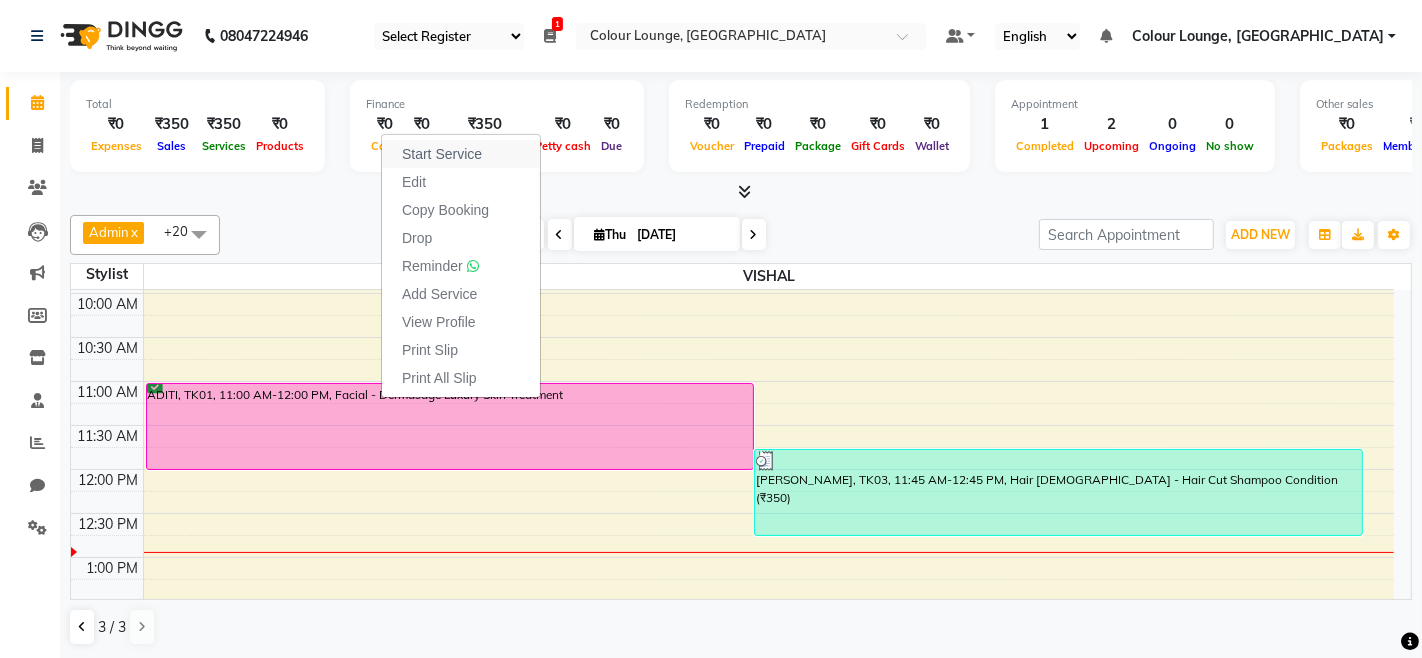 click on "Start Service" at bounding box center (442, 154) 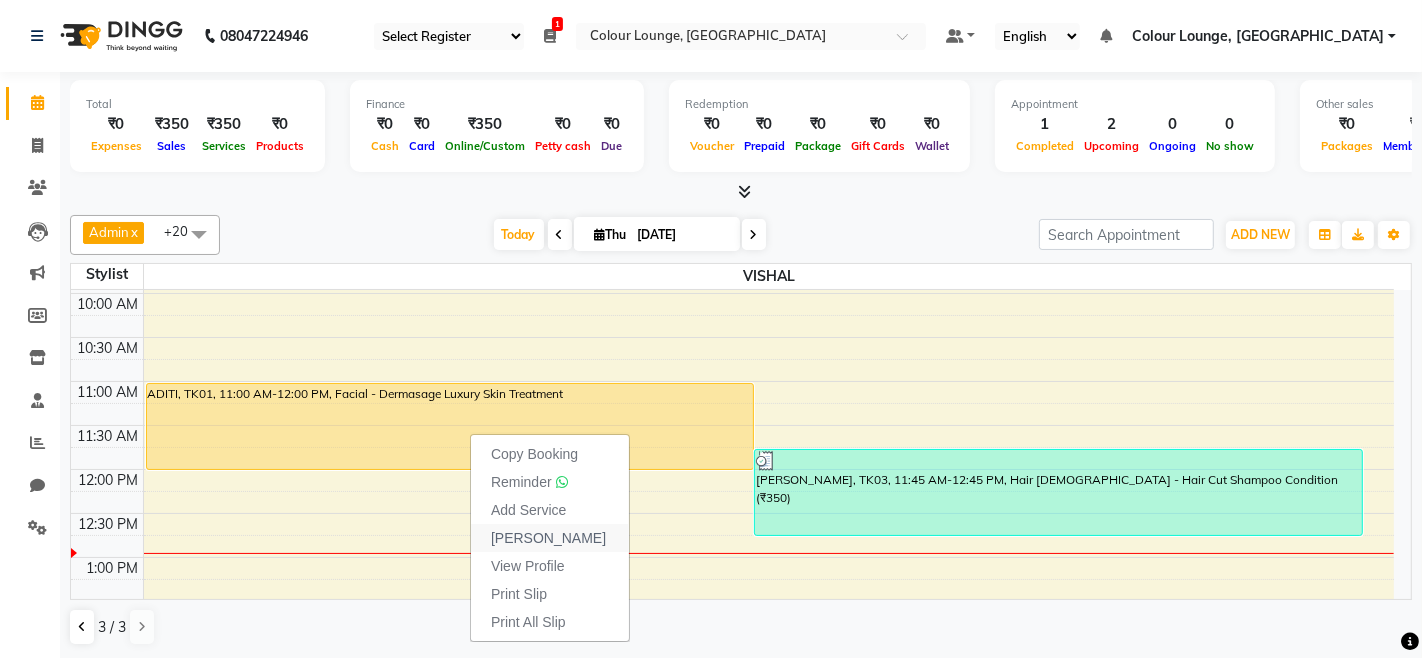 click on "Mark Done" at bounding box center (550, 538) 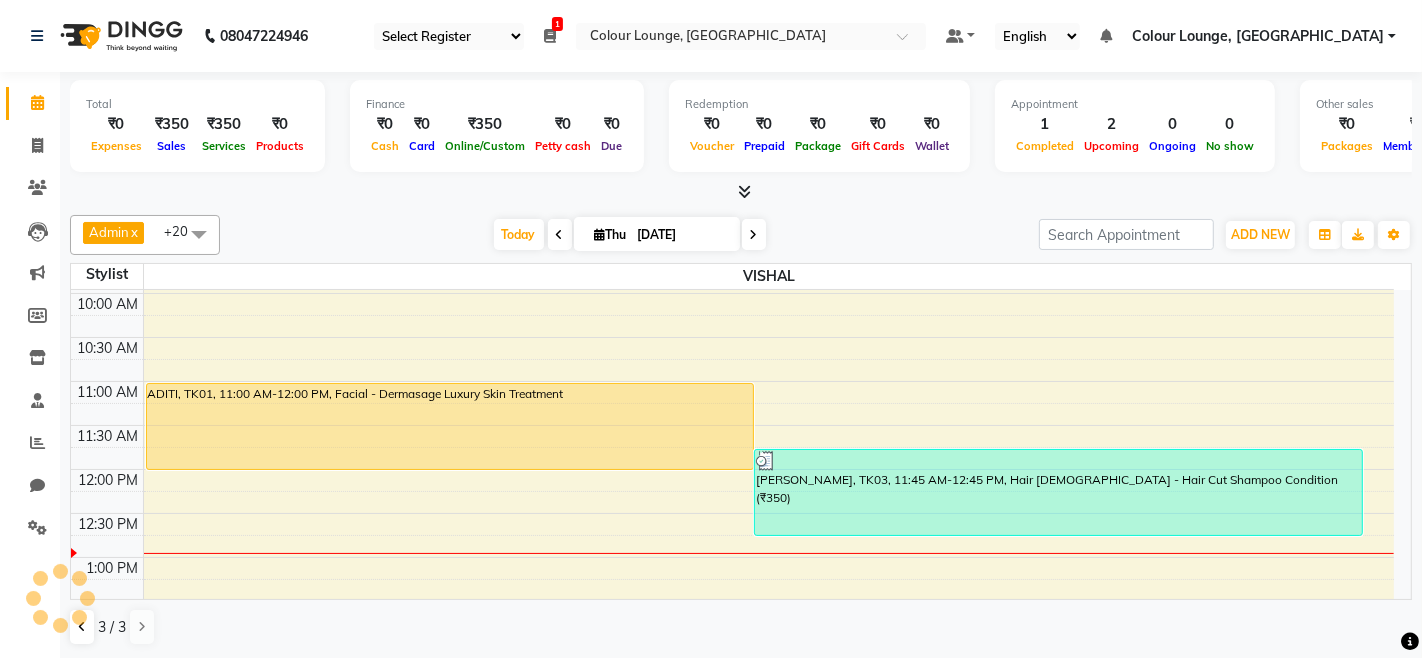 select on "service" 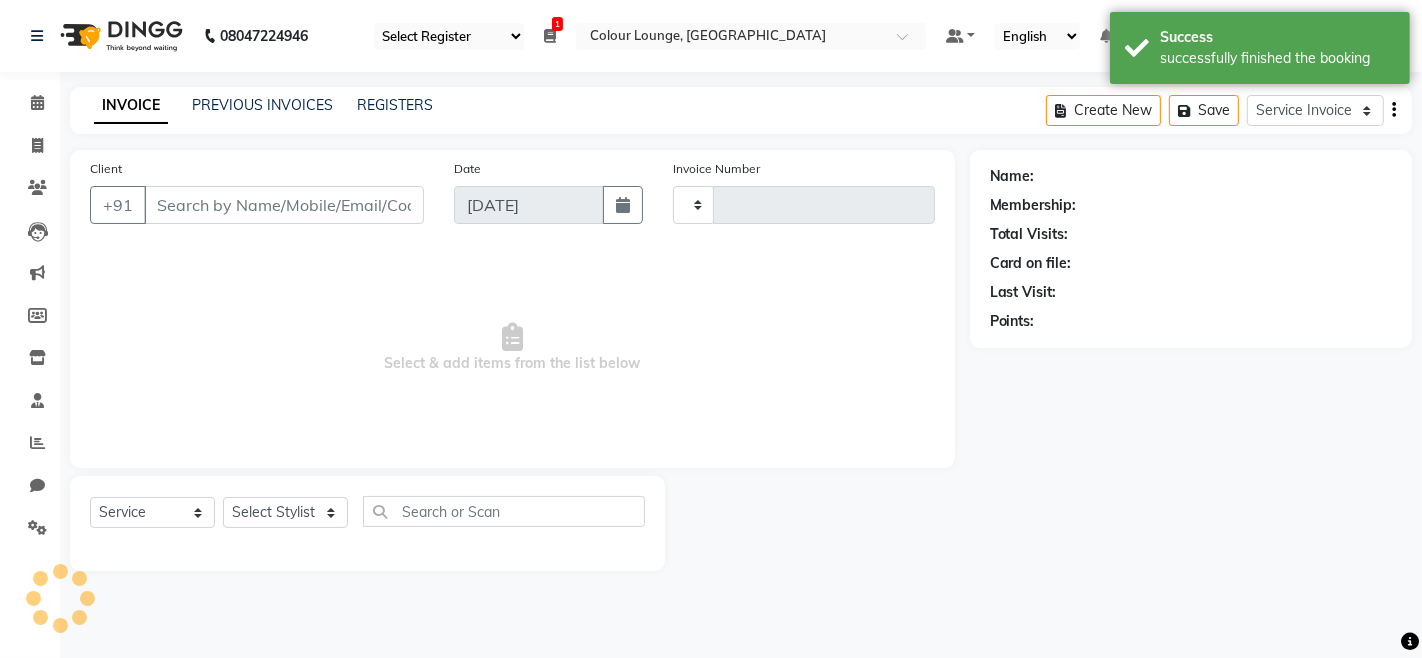 type on "2065" 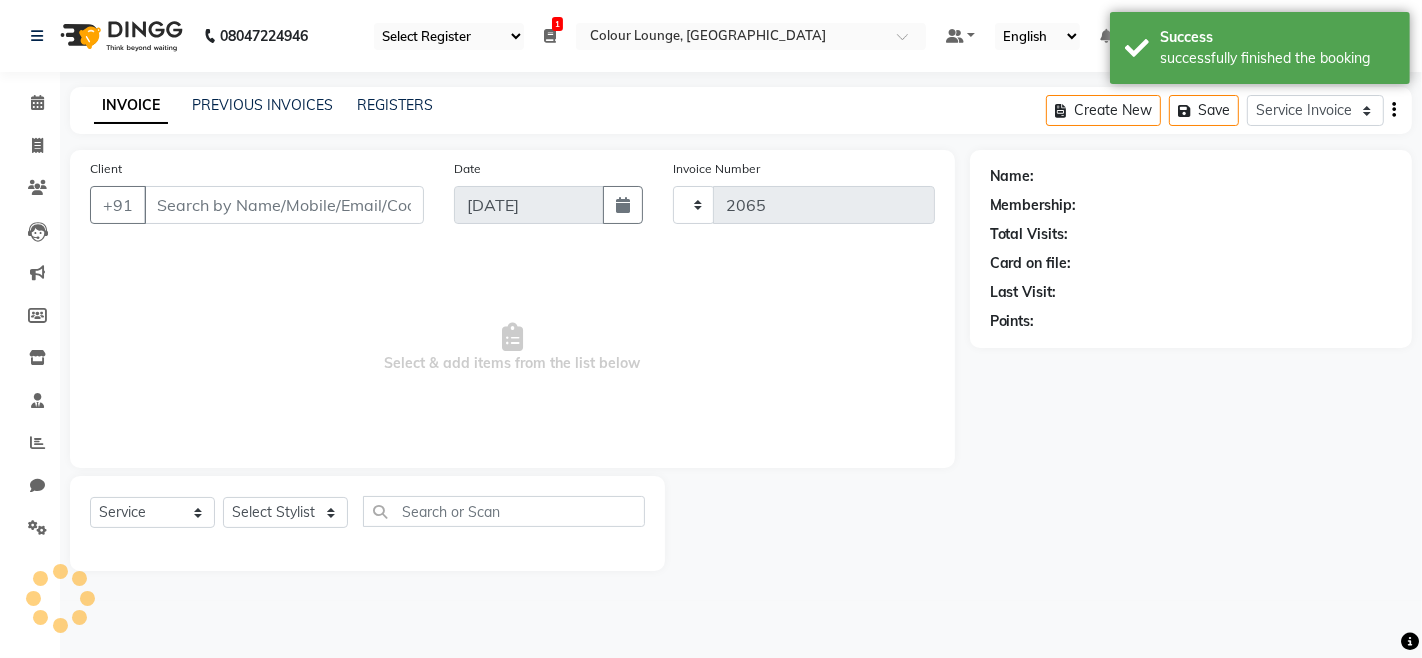 select on "8015" 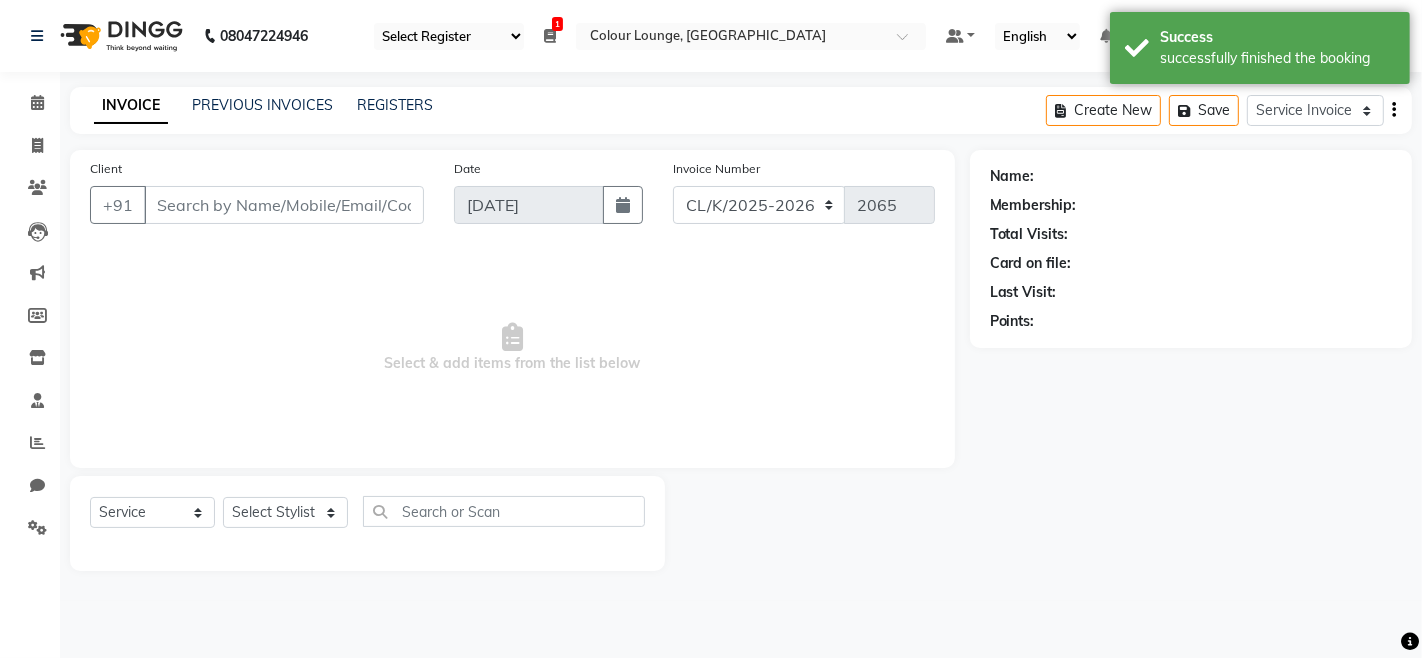 type on "9878334354" 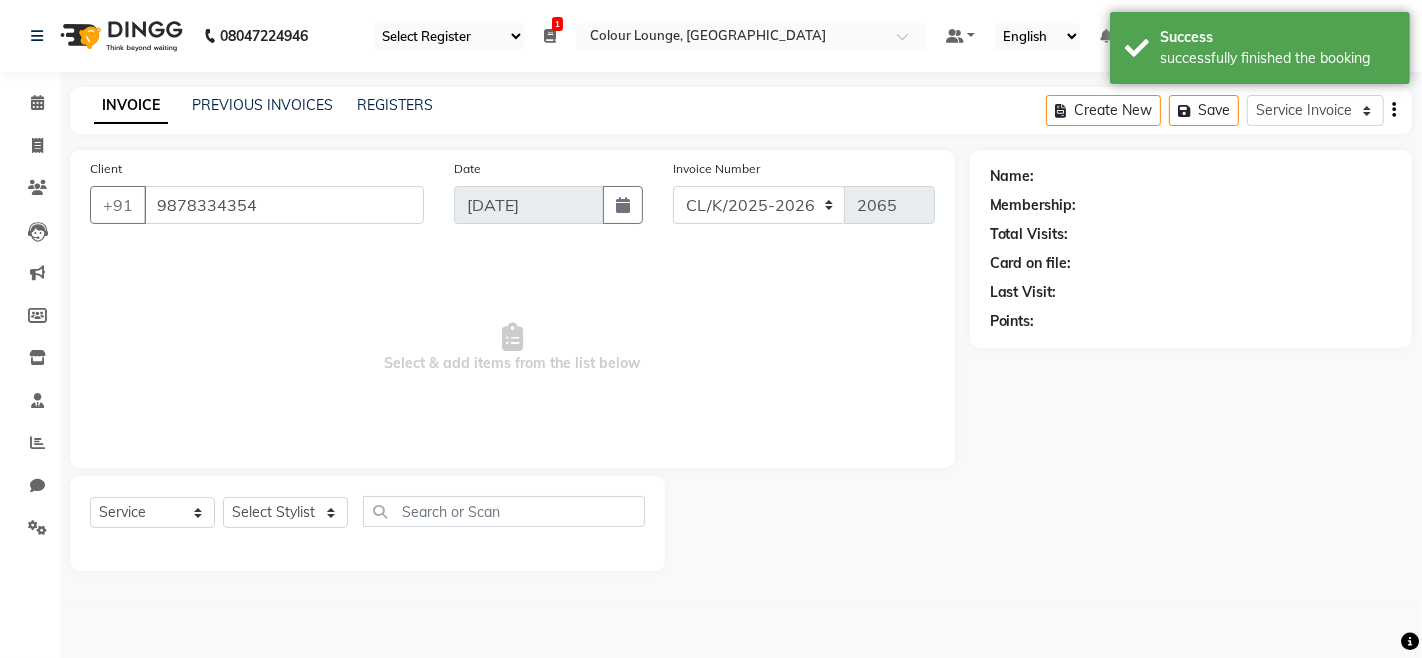 select on "70114" 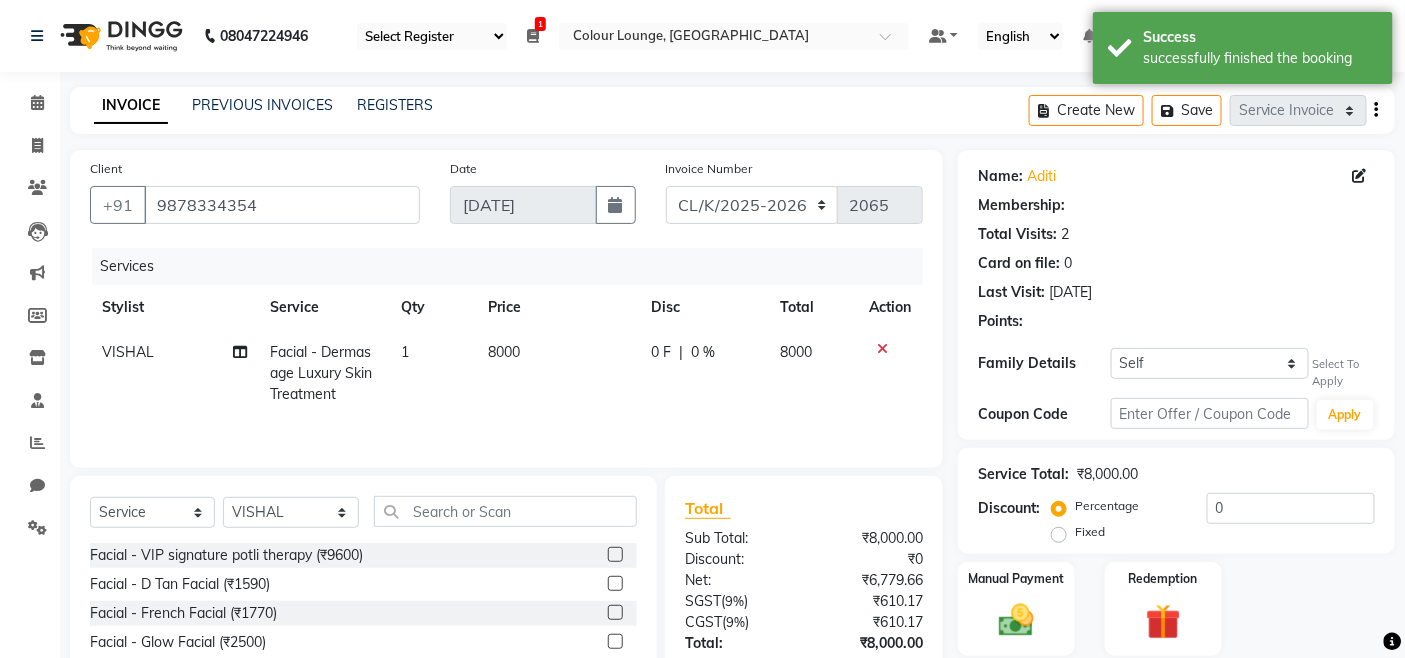 select on "1: Object" 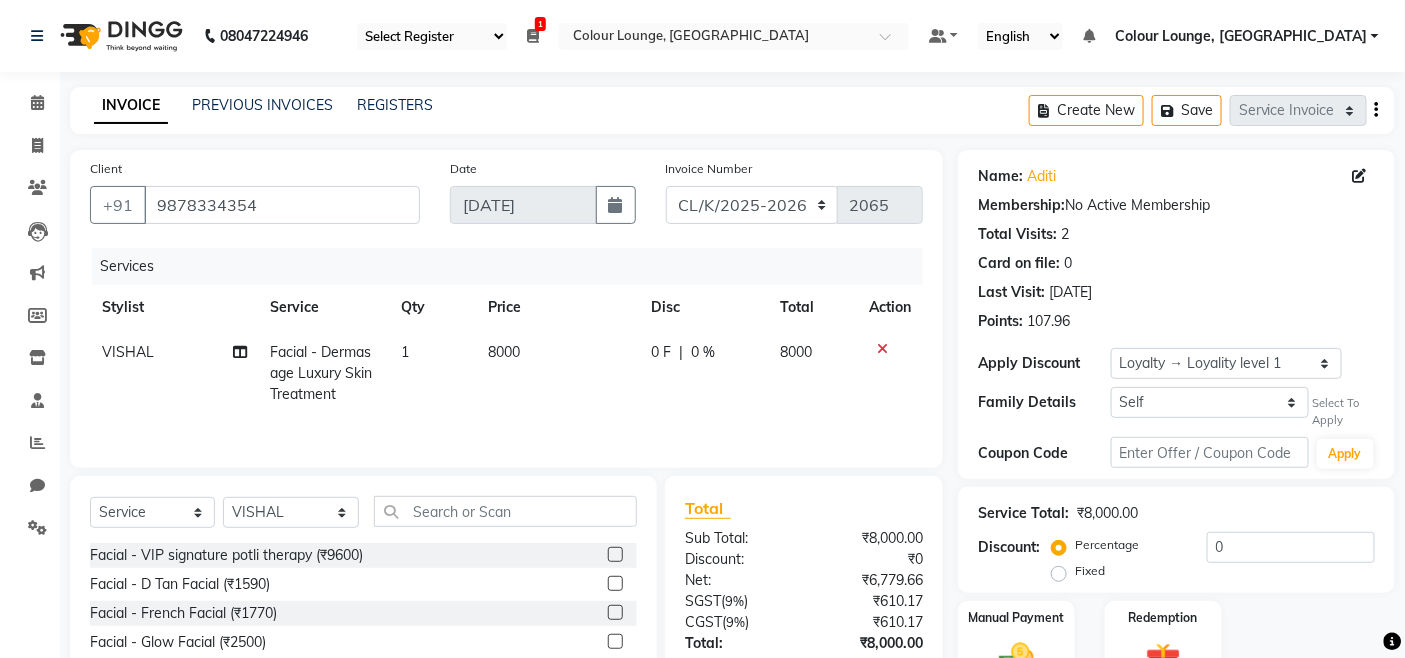 click on "0 F" 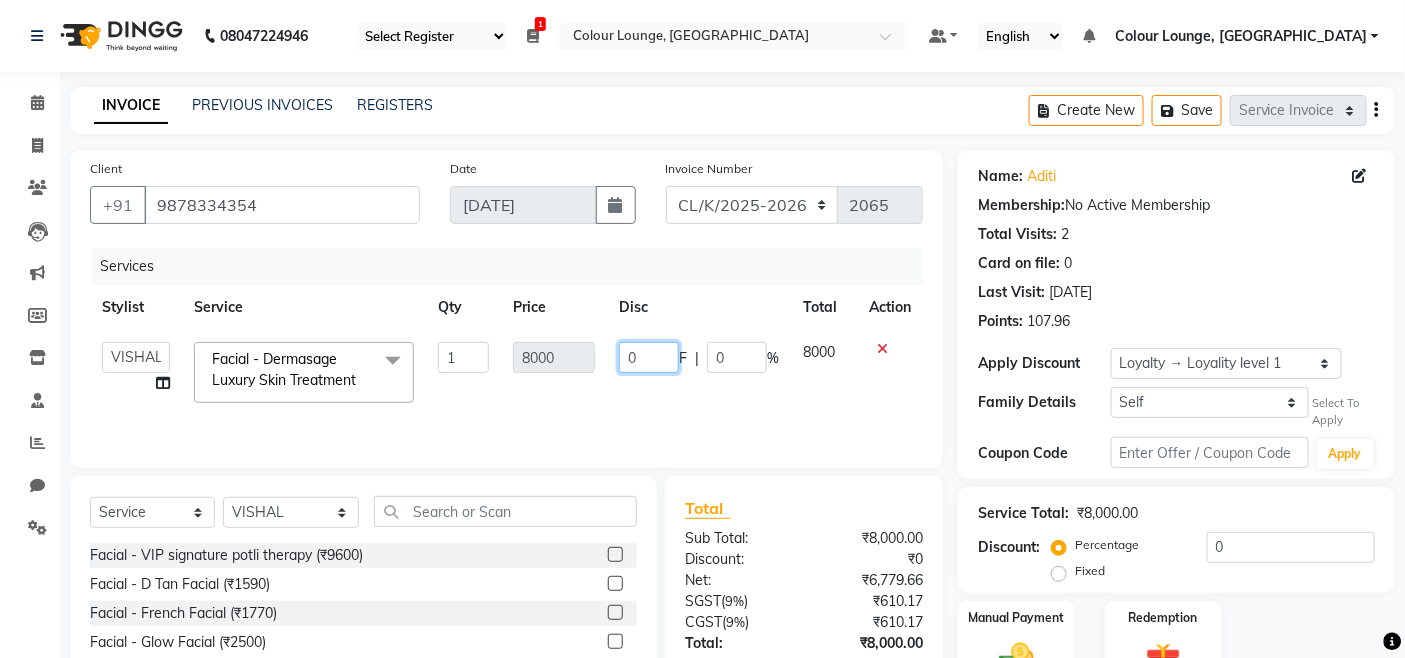 click on "0" 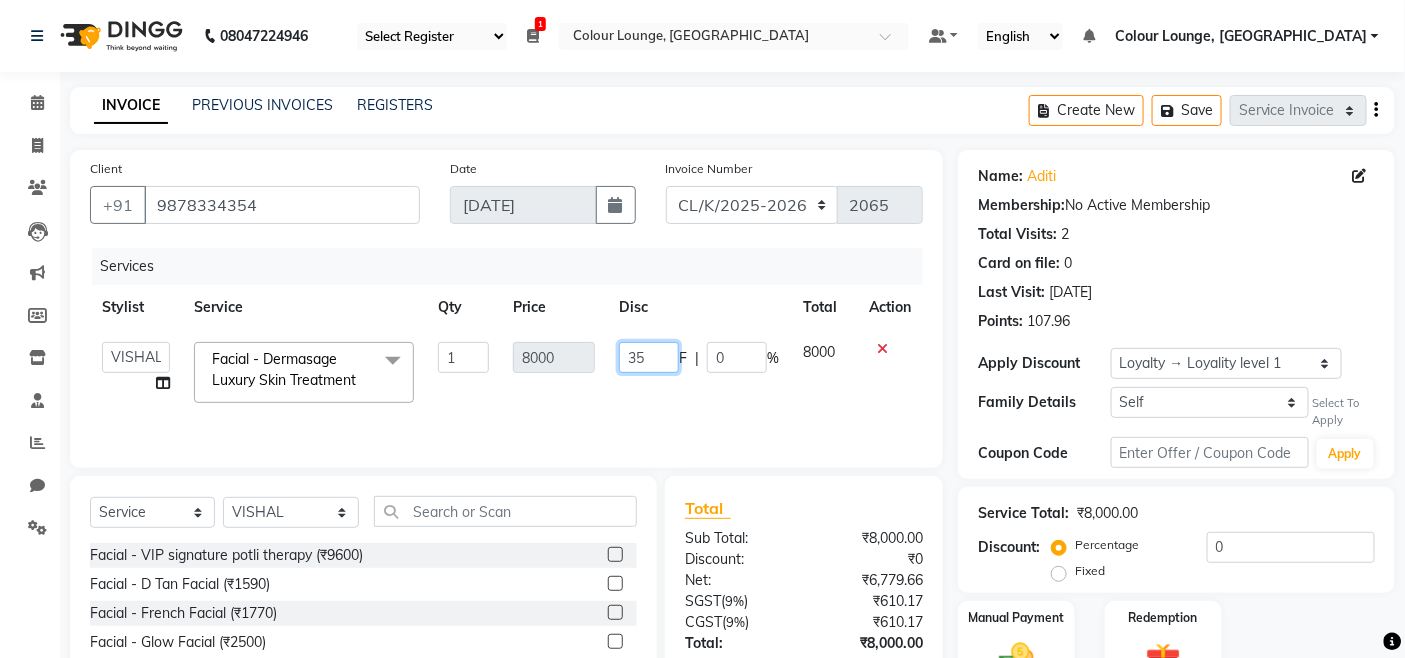 type on "3" 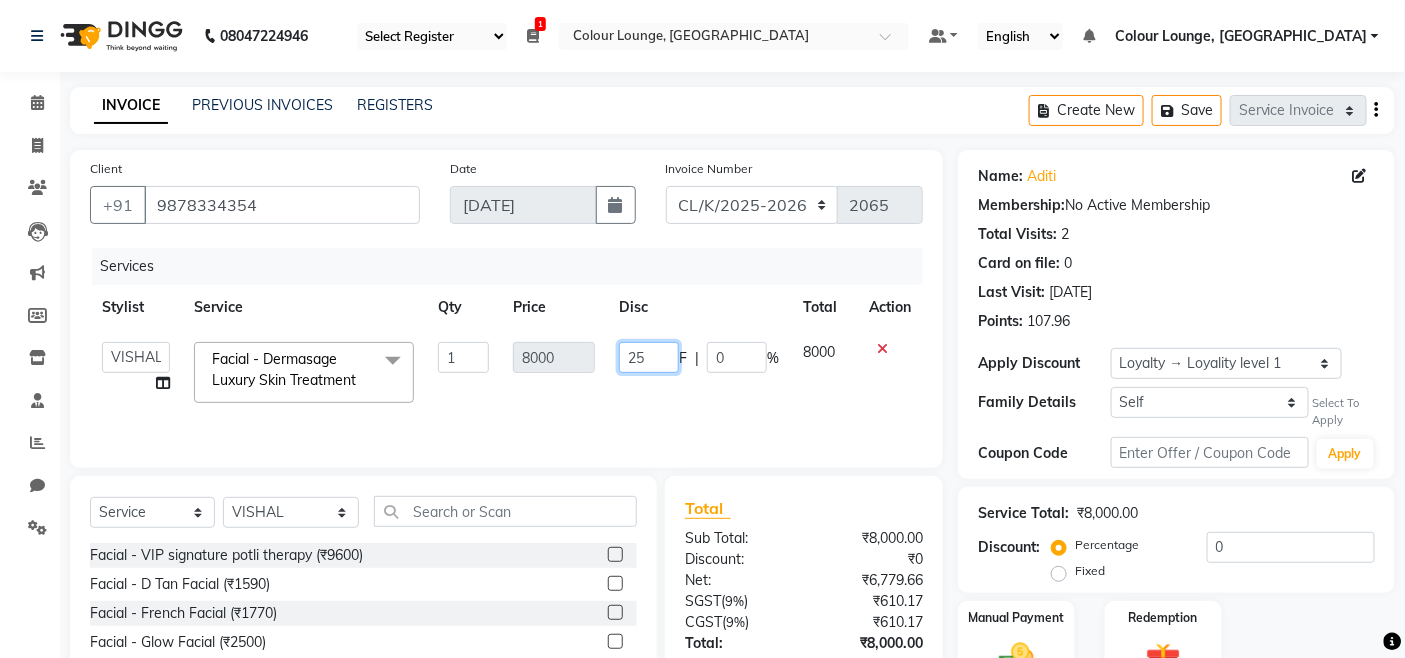 type on "2" 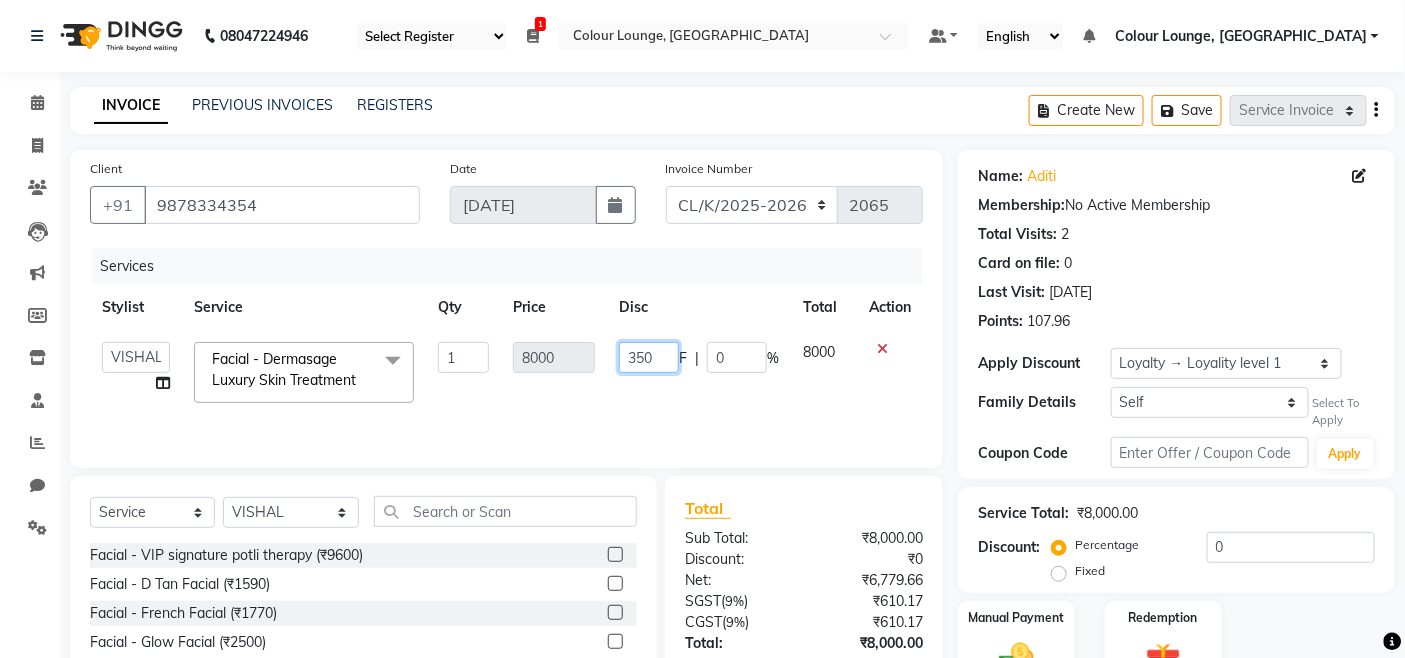 type on "3500" 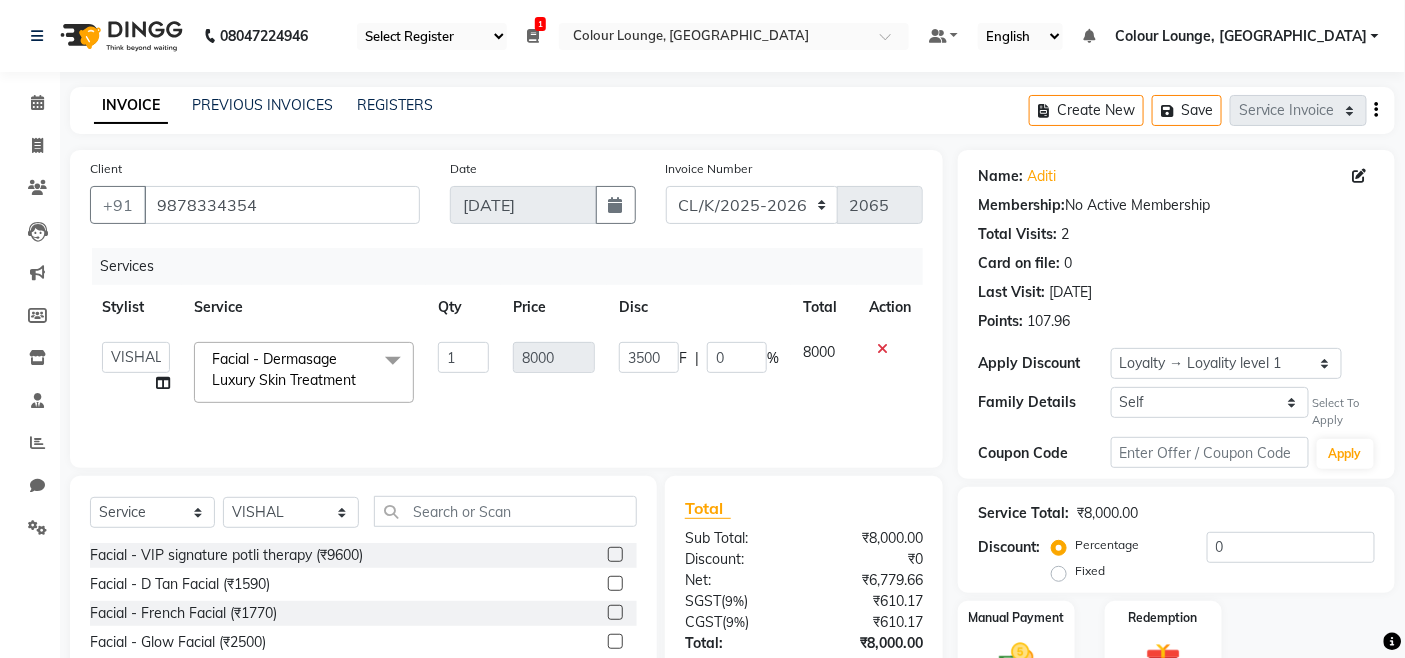 click on "Services" 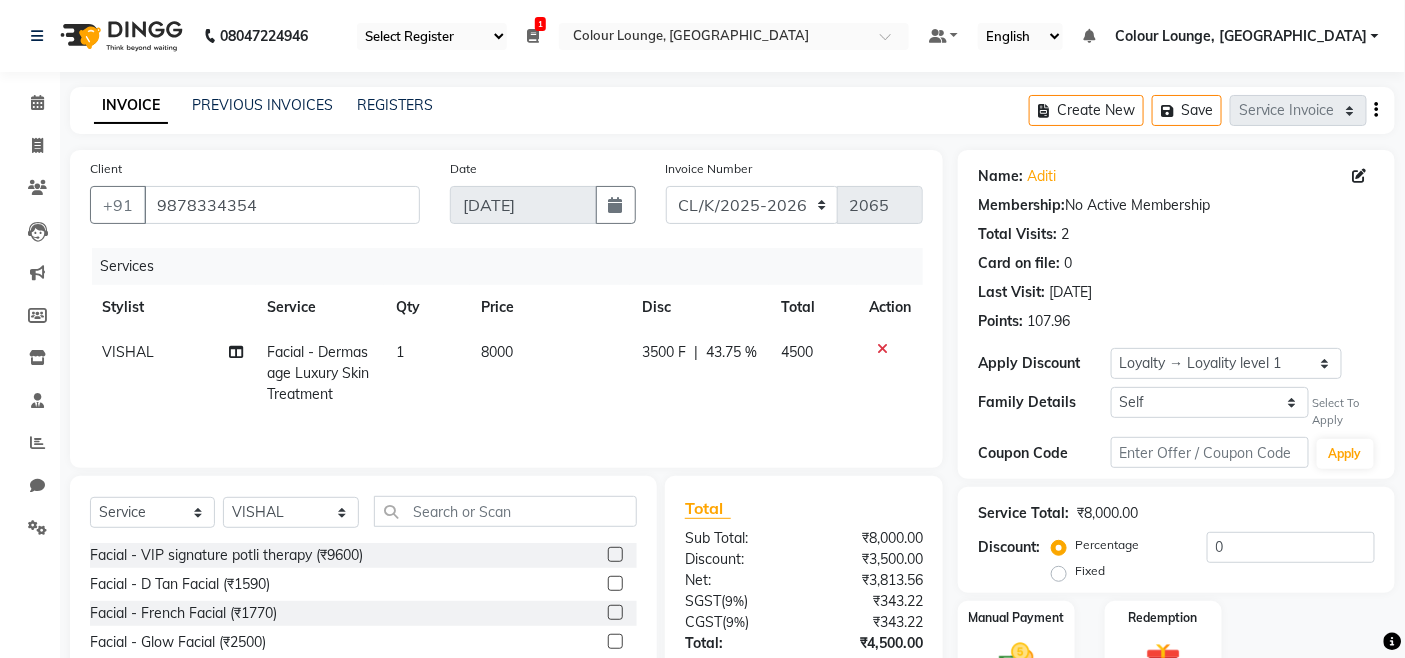 scroll, scrollTop: 144, scrollLeft: 0, axis: vertical 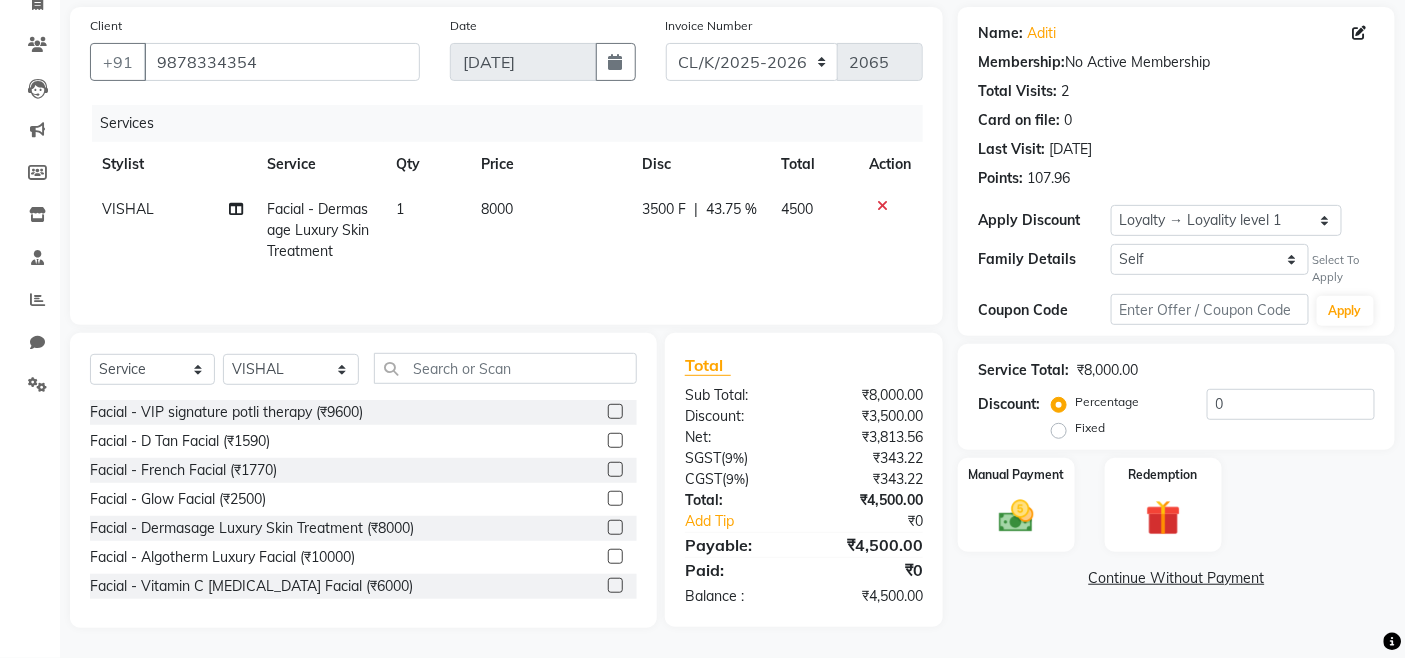click on "3500 F" 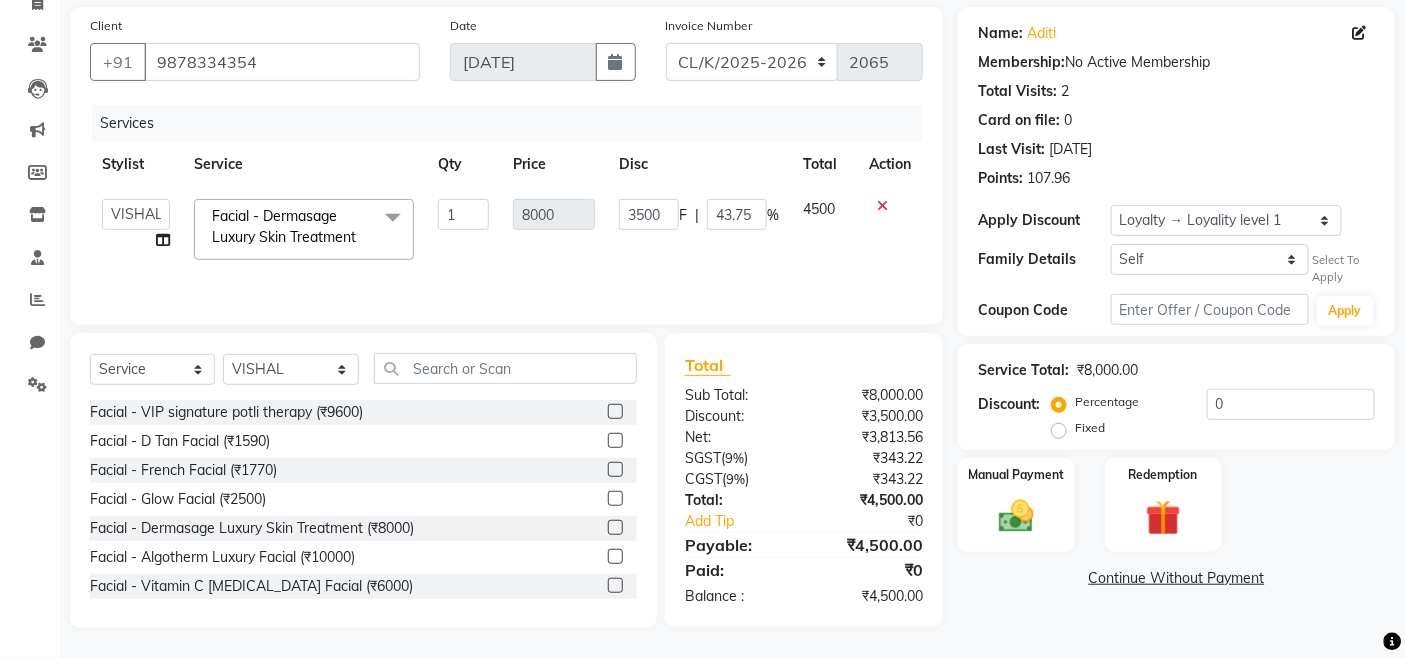 scroll, scrollTop: 142, scrollLeft: 0, axis: vertical 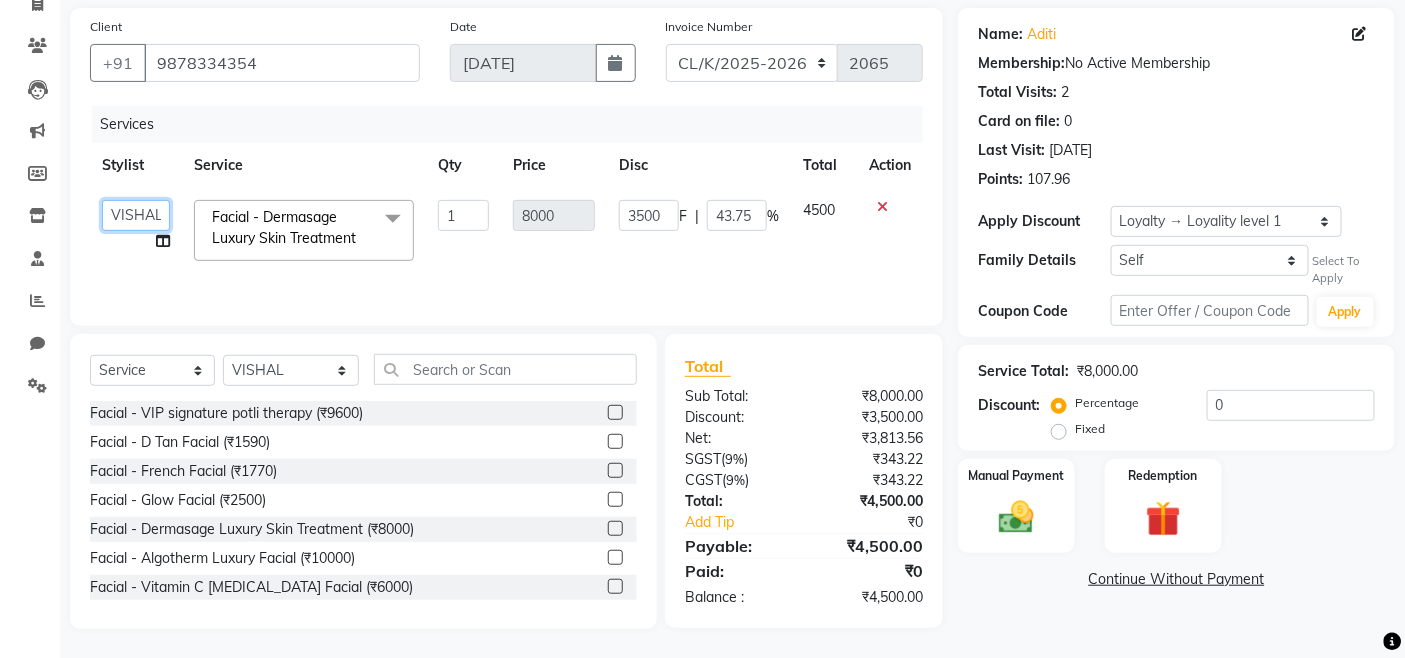 click on "Admin   Admin   AKHIL   ANKUSH   Colour Lounge, Kabir Park   Colour Lounge, Kabir Park   divyansh    Jaswinder singh guard   JATIN   JOHN   JONEY   LUXMI   NAVDEEP KAUR   NITI   PARAMJIT   PARAS KHATNAVLIA   priya    priyanka    Rakesh   sapna    SUMAN   VANDANA SHARMA   VISHAL" 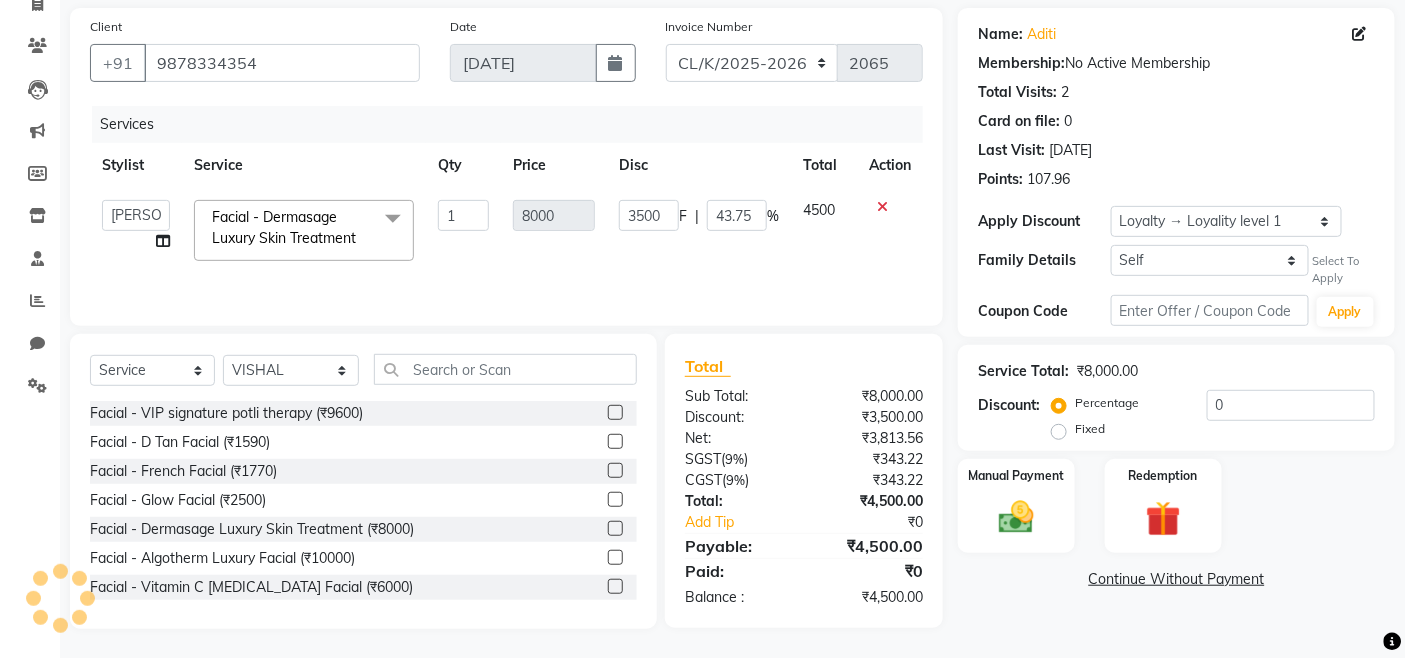 select on "70113" 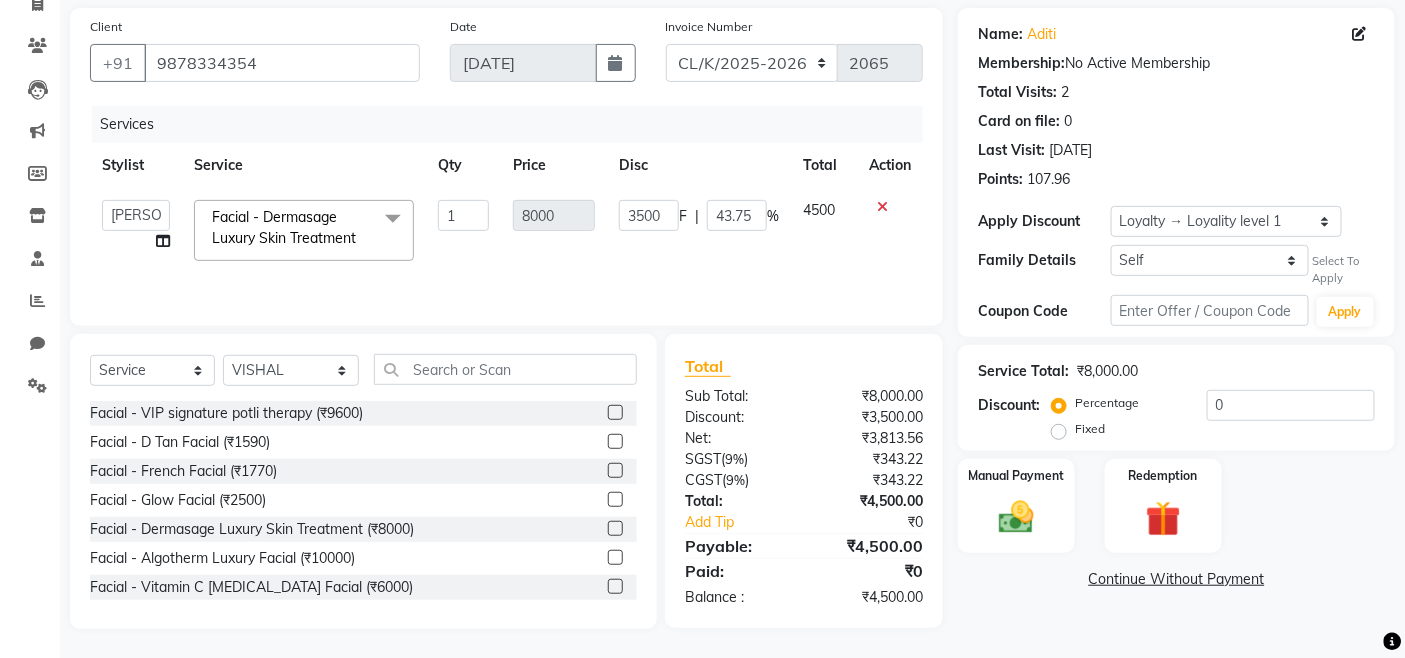 click on "Facial - Dermasage Luxury Skin Treatment  x Facial - VIP signature potli therapy Facial - D Tan Facial Facial - French Facial Facial - Glow Facial Facial - Dermasage Luxury Skin Treatment Facial - Algotherm Luxury Facial Facial - Vitamin C Retinol Facial Facial - Vip Signature Facial Facial - Organic Facial Facial - Vitamin C Whiteninig Brightening facial Facial - Nirvana Facial Facial - Bio Whitening Facial Facial - Organic Facial kp qu Facial - Organic Facial kp co Facial - Organic Facial kp ava Facial - Bio Whitening Facial pmt Facial - Bio Whitening Facial phy Facial - Bio Whitening Facial pmg Facial - Bio Whitening Facial Vit Facial - Vip Signature Facial Up Facial - Vip Signature Facial S Facial - Vip Signature Facial J Facial - Vip Signature Facial P Facial - Vip Signature Facial G Facial - Algotherm Luxury Facial firming Facial - Algotherm Luxury Facial clarity Facial - Luxury Cleanup inh Facial - Luxury Cleanup imb Facial - Vip Luxe Pedicure Facial - Crystal Pedicure Bio Facial - Glow Facial pmt" 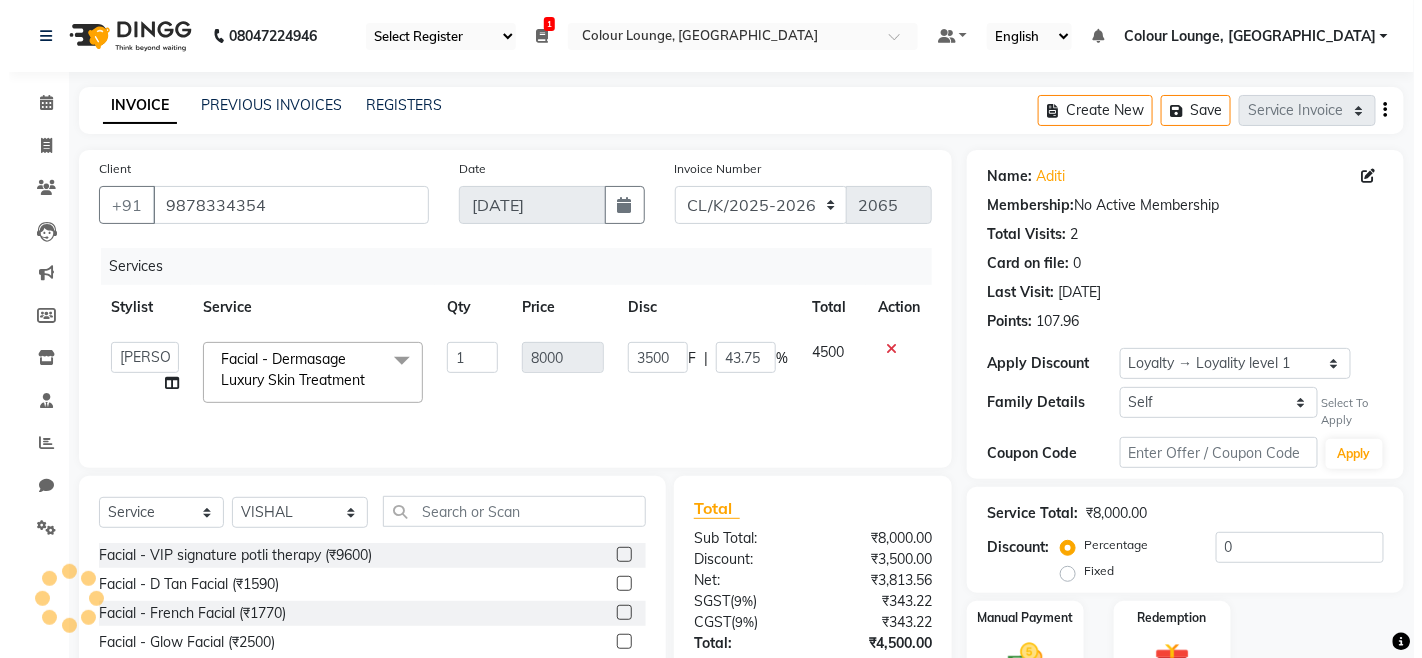 scroll, scrollTop: 142, scrollLeft: 0, axis: vertical 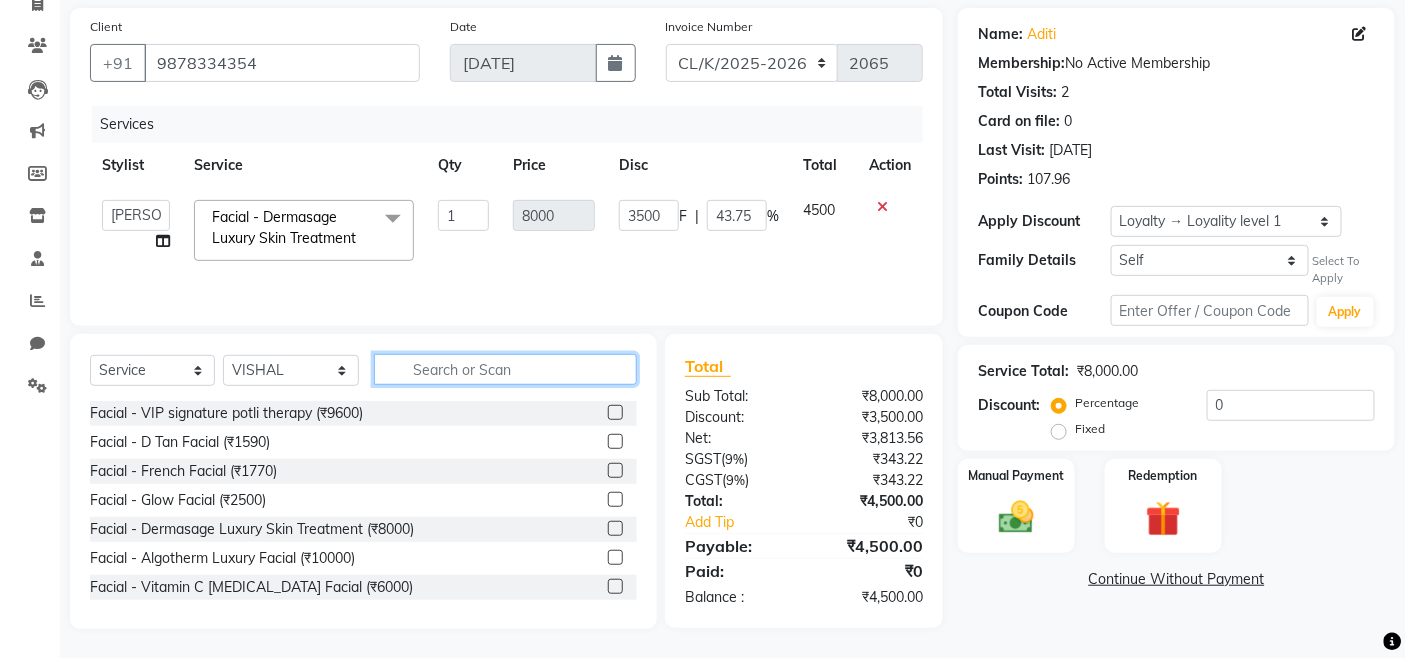 click 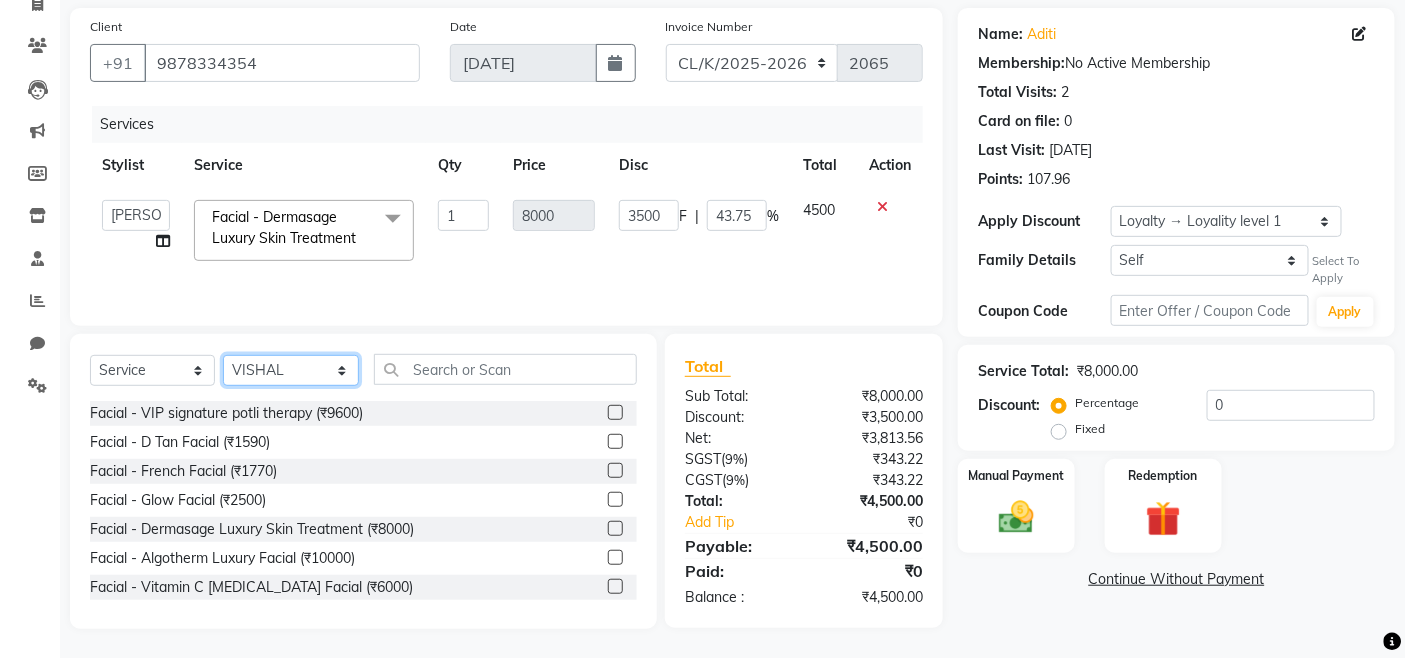click on "Select Stylist Admin Admin [PERSON_NAME] [PERSON_NAME] Colour Lounge, [GEOGRAPHIC_DATA] Colour Lounge, [GEOGRAPHIC_DATA][PERSON_NAME]  [PERSON_NAME] guard [PERSON_NAME] [PERSON_NAME] [PERSON_NAME] NITI [PERSON_NAME] KHATNAVLIA priya  priyanka  Rakesh [PERSON_NAME] [PERSON_NAME]" 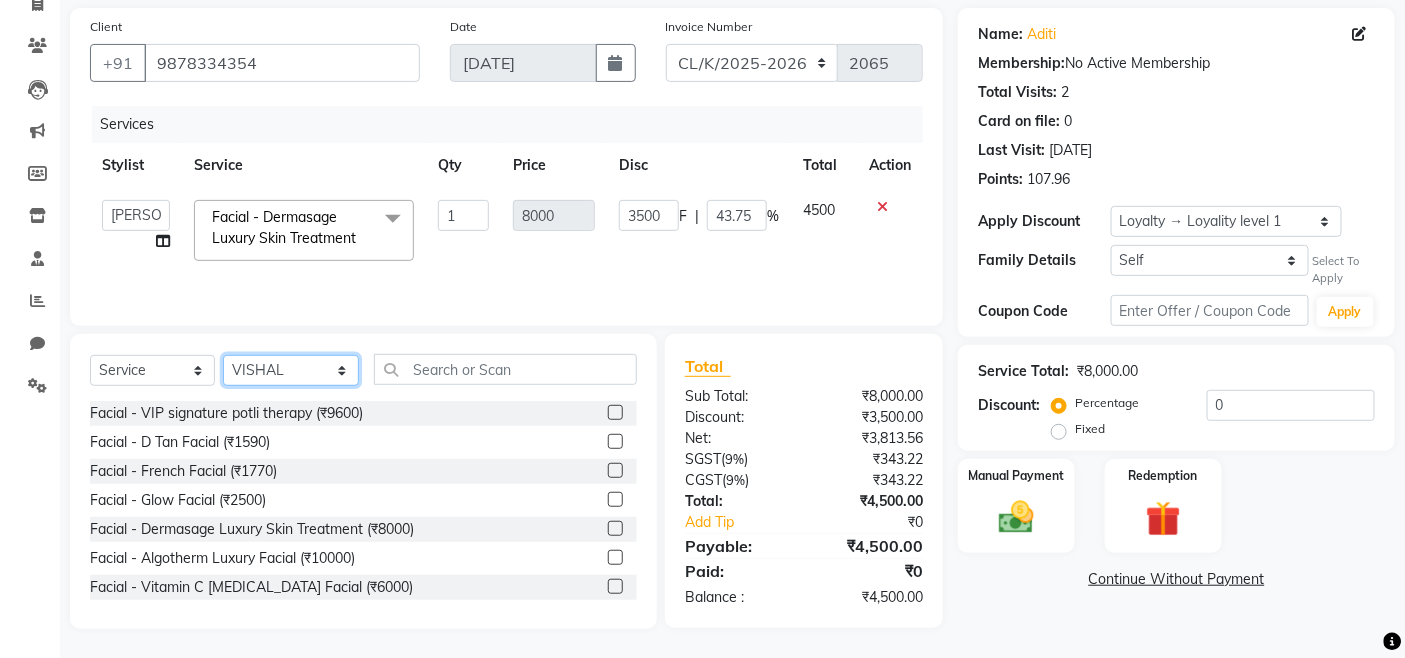 select on "70113" 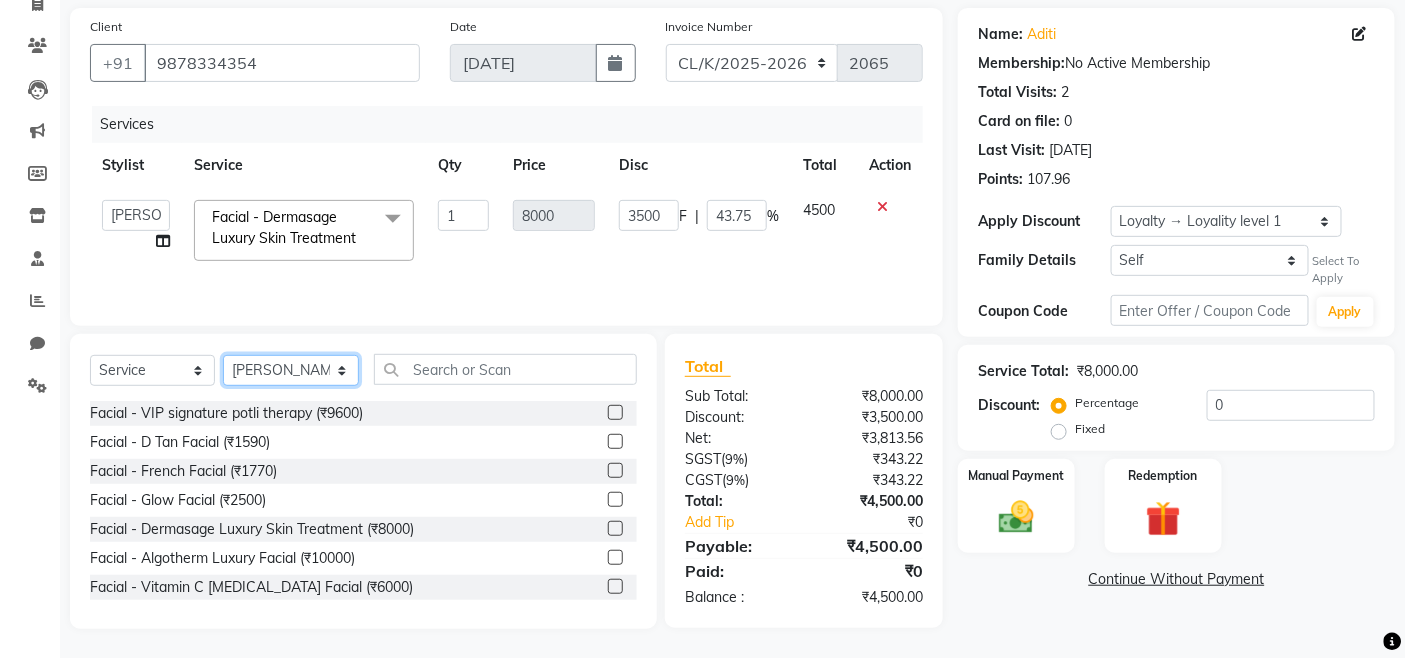click on "Select Stylist Admin Admin [PERSON_NAME] [PERSON_NAME] Colour Lounge, [GEOGRAPHIC_DATA] Colour Lounge, [GEOGRAPHIC_DATA][PERSON_NAME]  [PERSON_NAME] guard [PERSON_NAME] [PERSON_NAME] [PERSON_NAME] NITI [PERSON_NAME] KHATNAVLIA priya  priyanka  Rakesh [PERSON_NAME] [PERSON_NAME]" 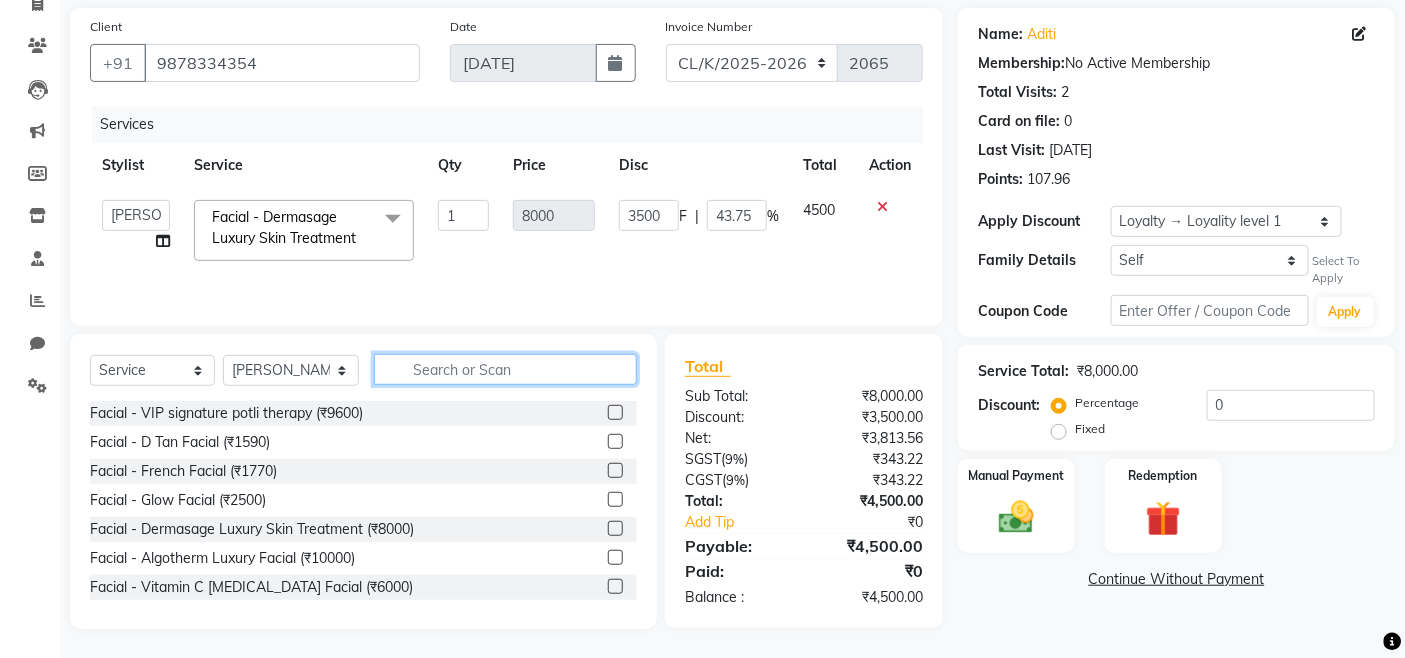 drag, startPoint x: 493, startPoint y: 380, endPoint x: 470, endPoint y: 392, distance: 25.942244 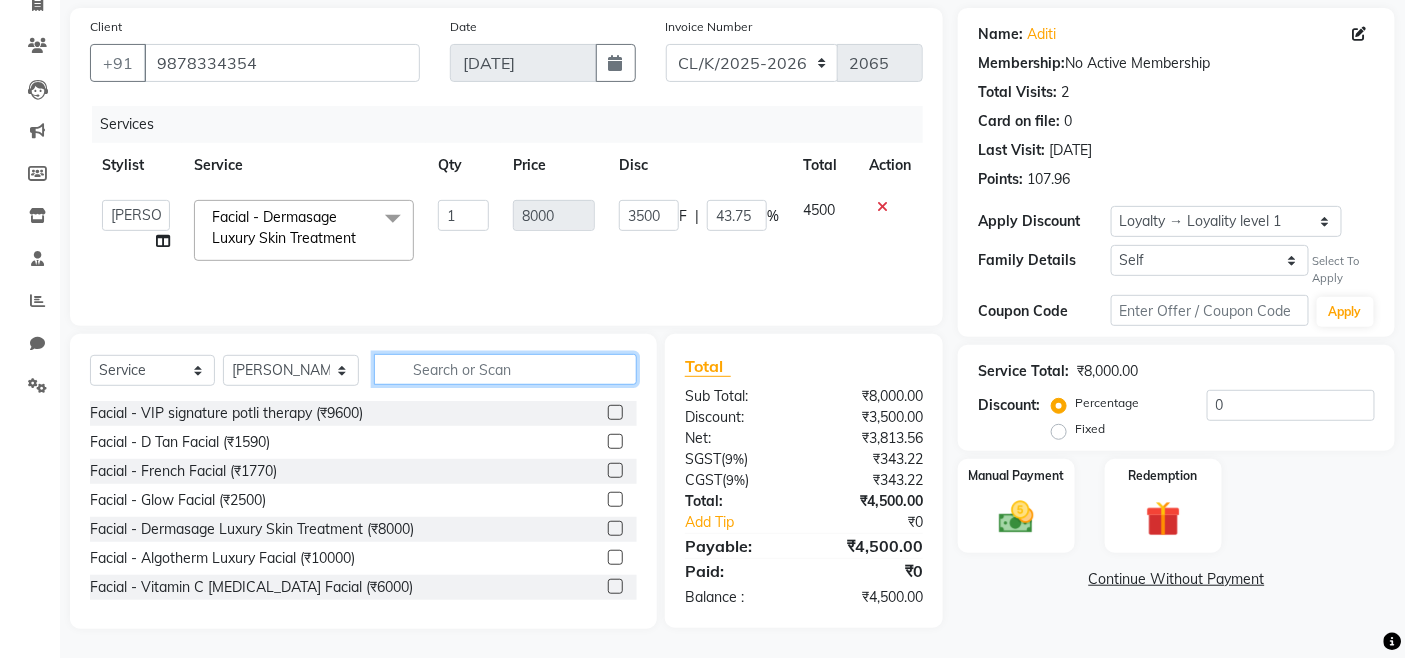 click 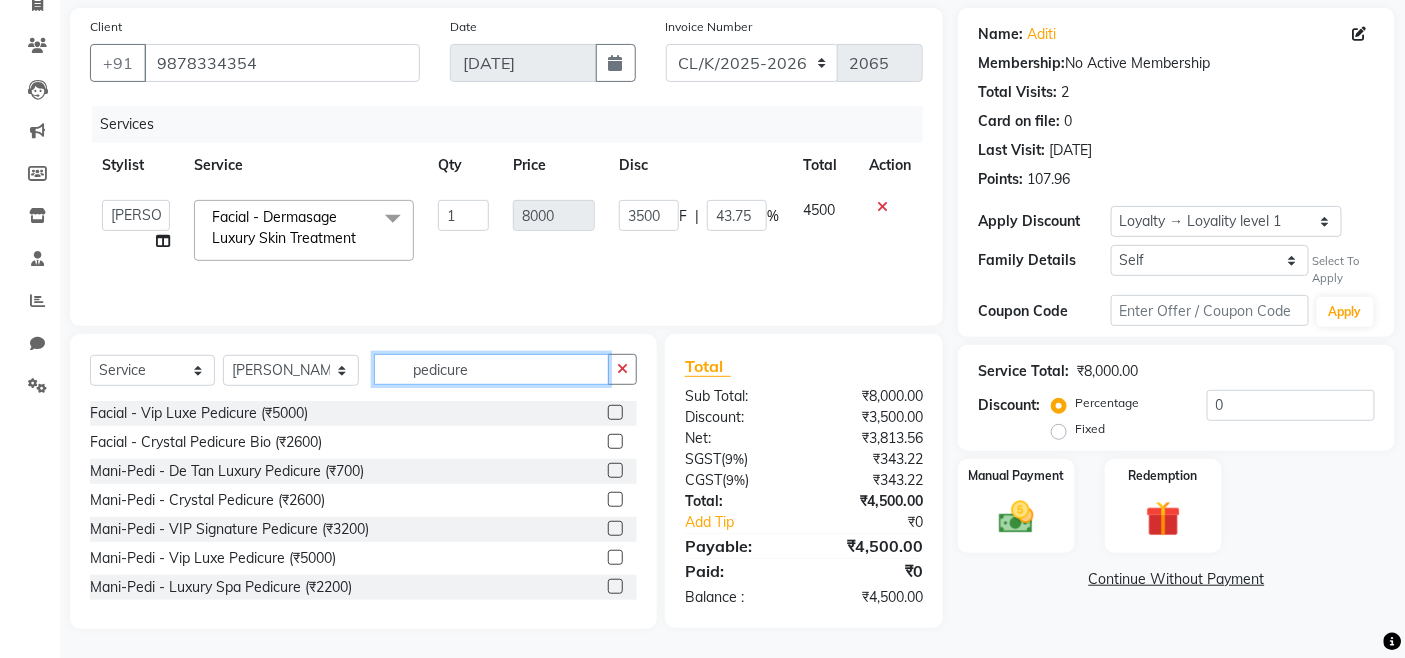 type on "pedicure" 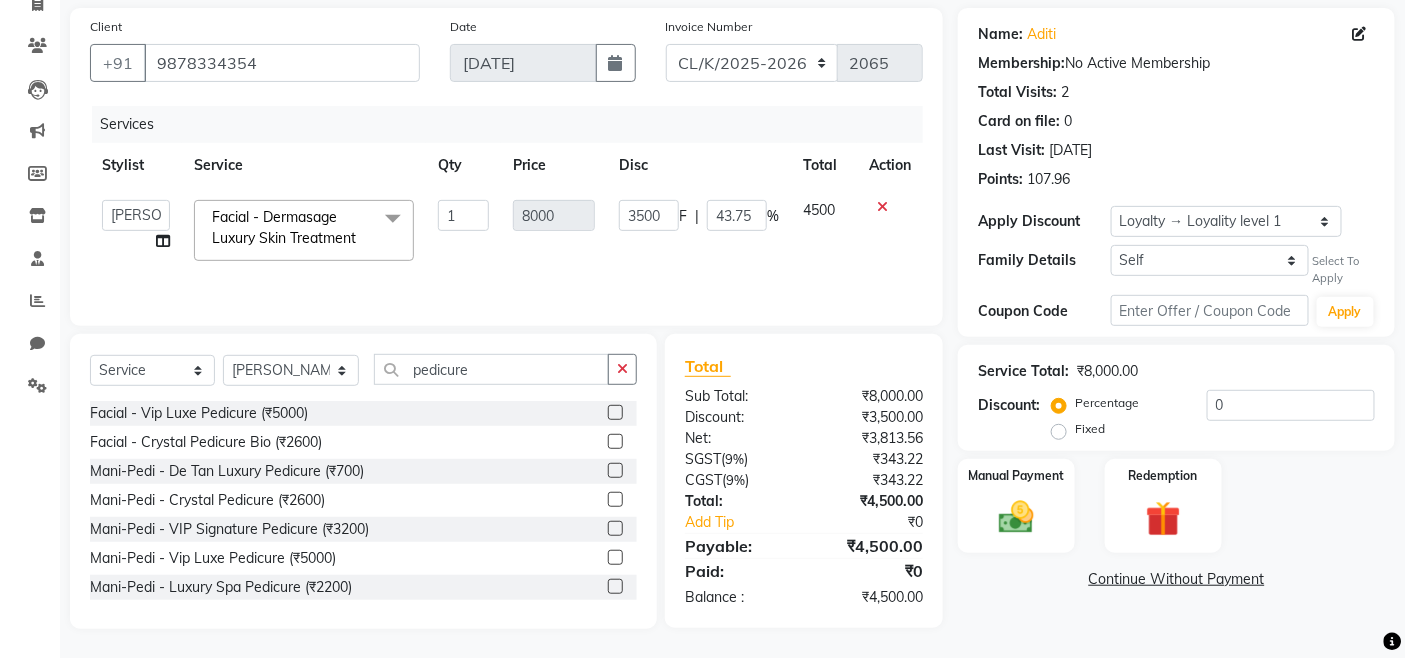 click 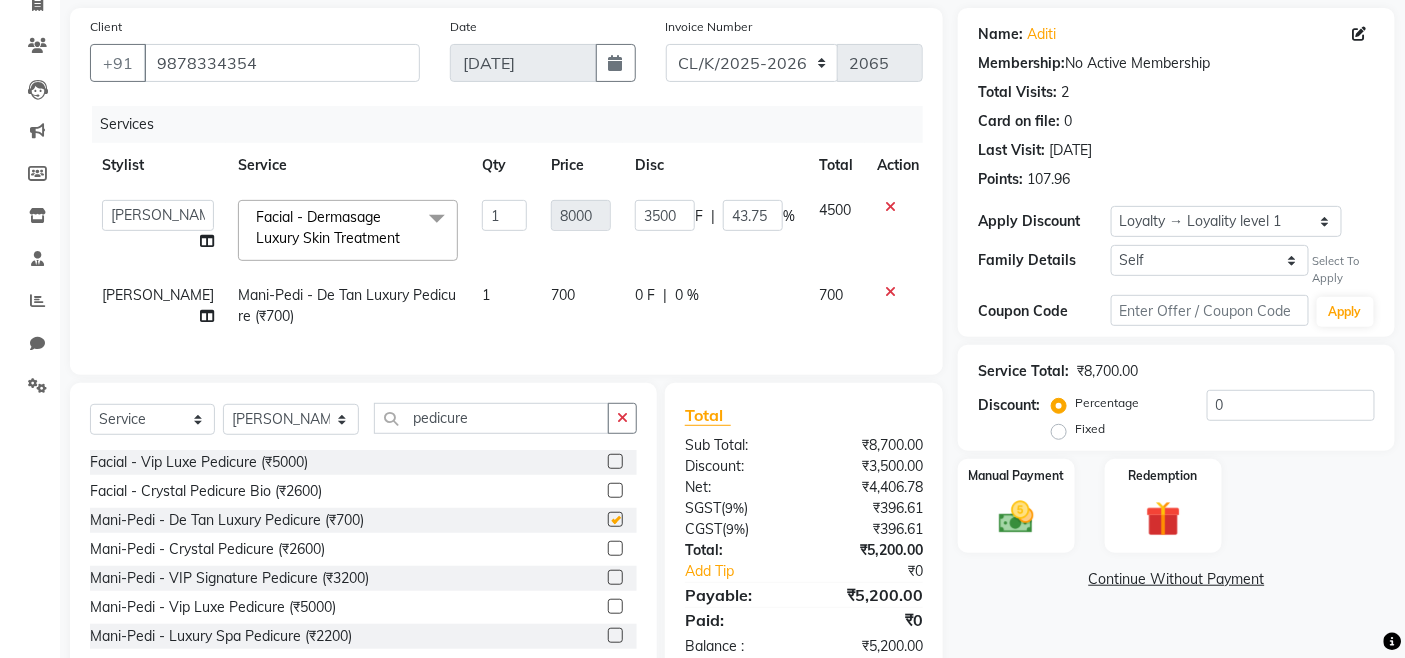 checkbox on "false" 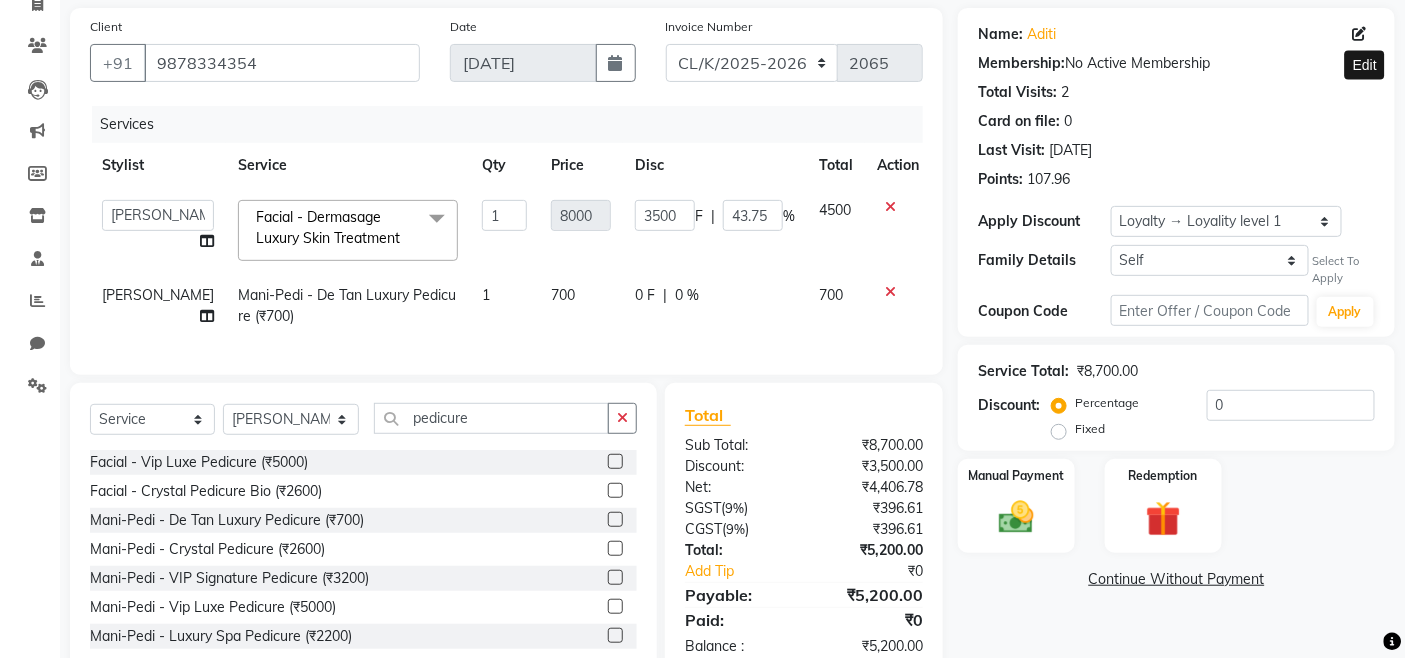 click 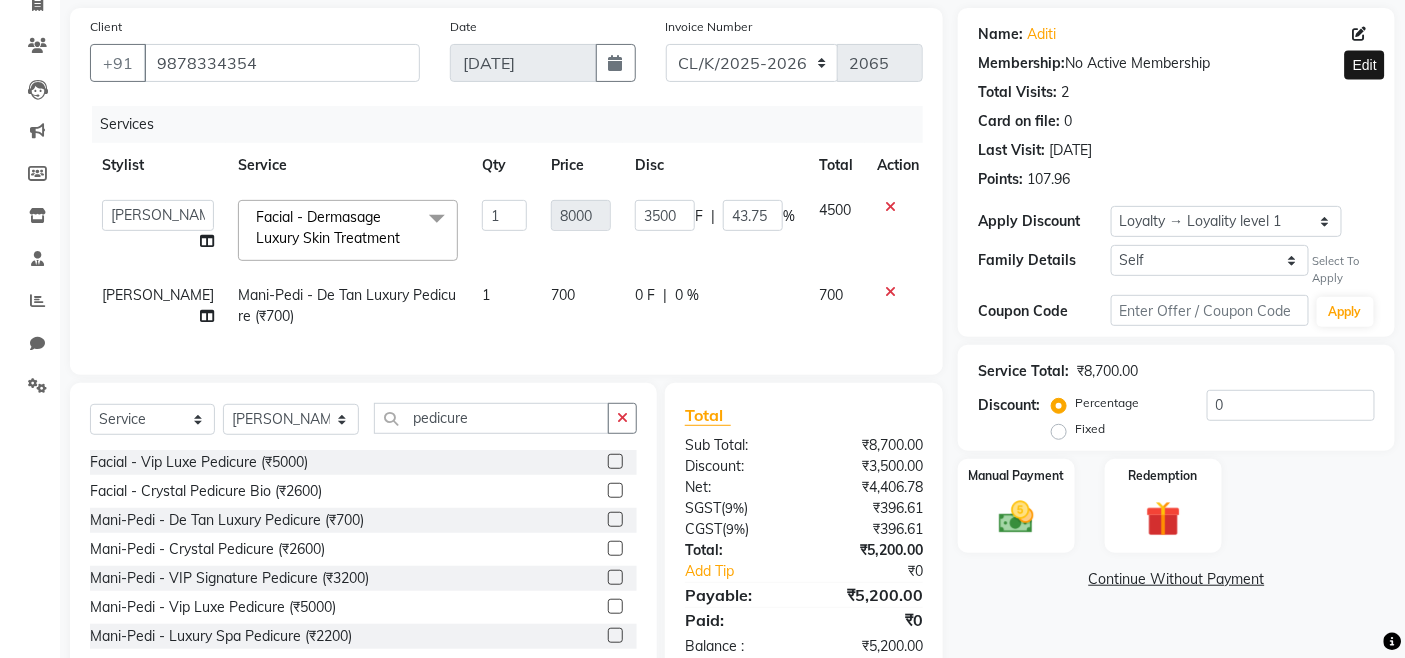click 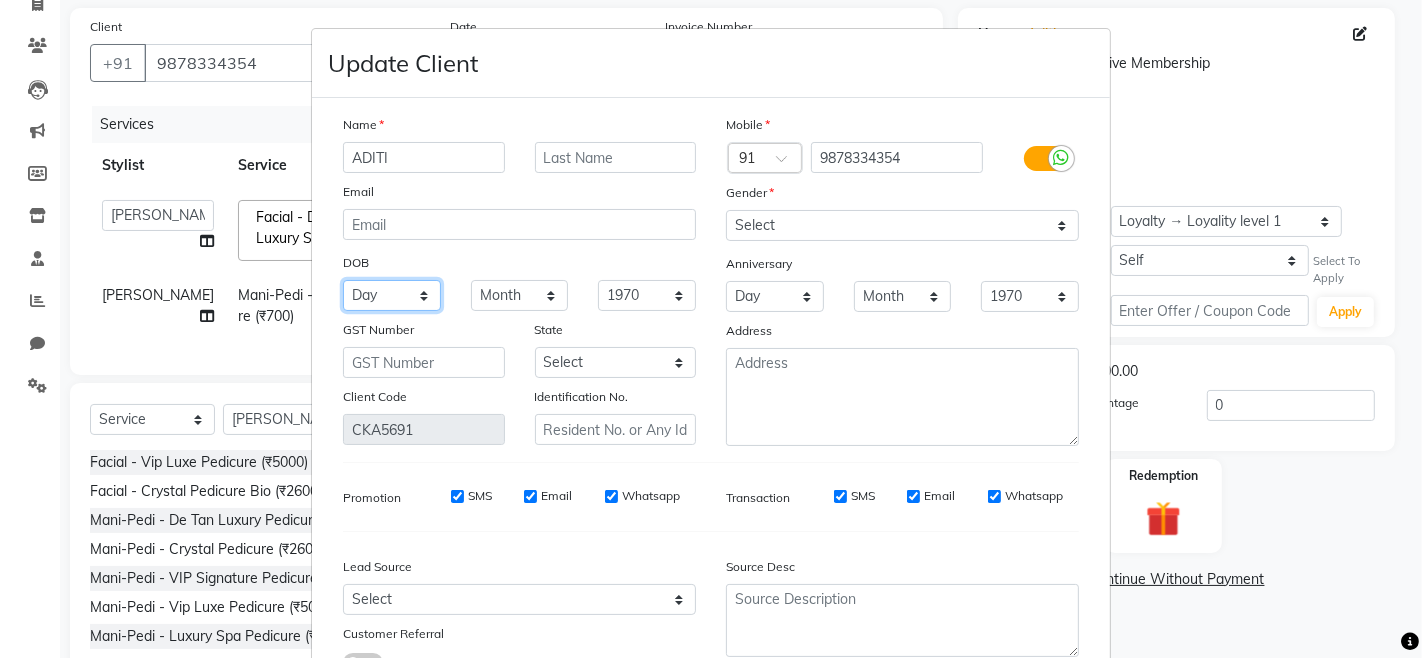 click on "Day 01 02 03 04 05 06 07 08 09 10 11 12 13 14 15 16 17 18 19 20 21 22 23 24 25 26 27 28 29 30 31" at bounding box center (392, 295) 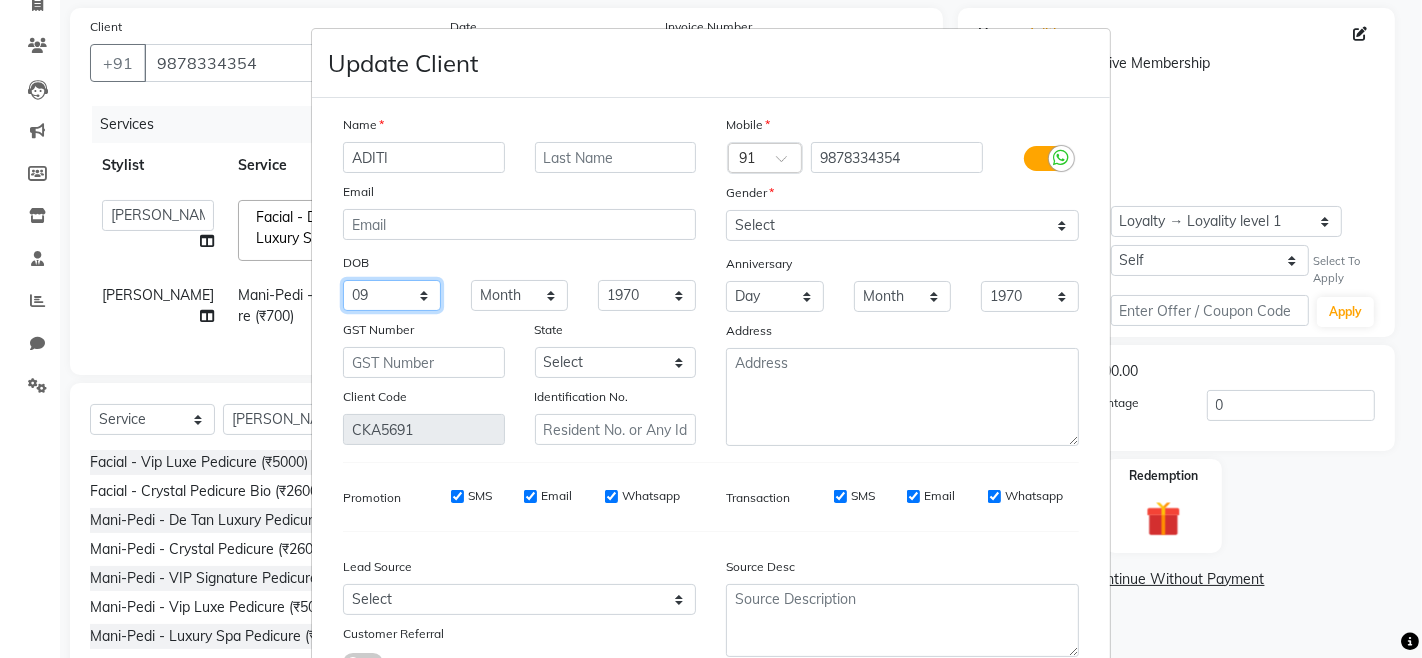 click on "Day 01 02 03 04 05 06 07 08 09 10 11 12 13 14 15 16 17 18 19 20 21 22 23 24 25 26 27 28 29 30 31" at bounding box center (392, 295) 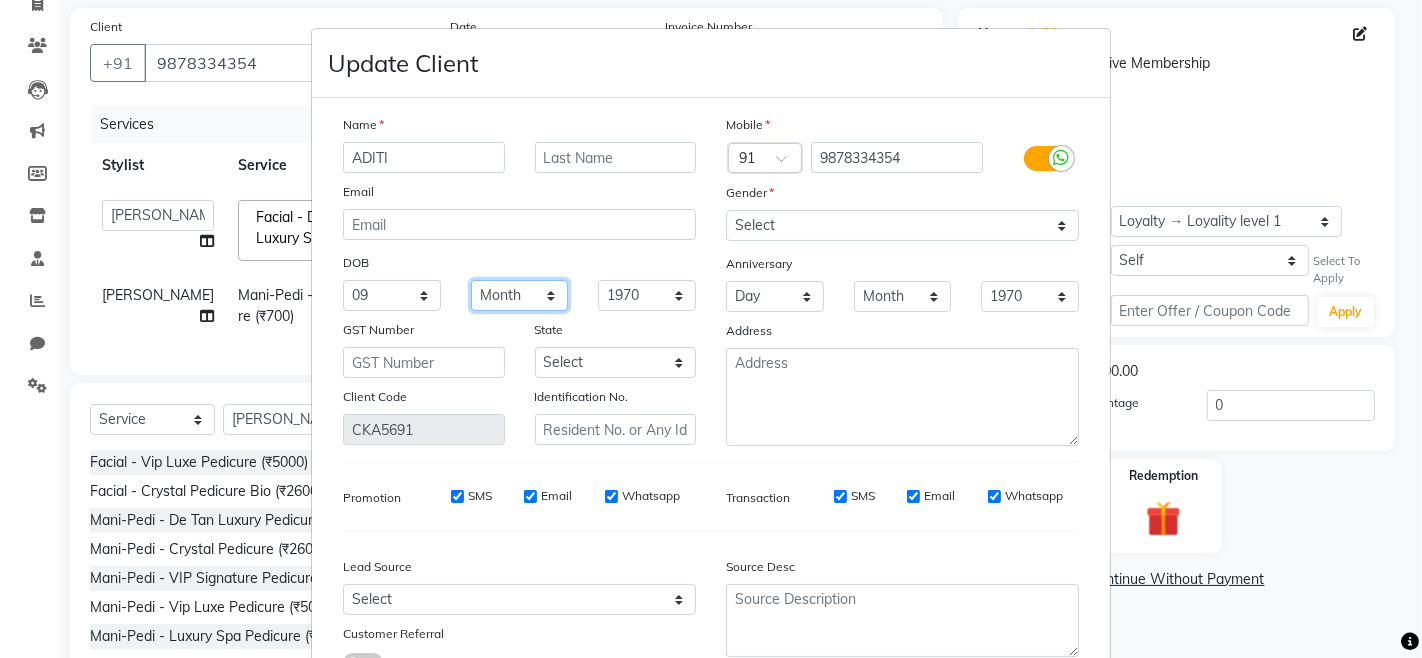 drag, startPoint x: 527, startPoint y: 287, endPoint x: 516, endPoint y: 292, distance: 12.083046 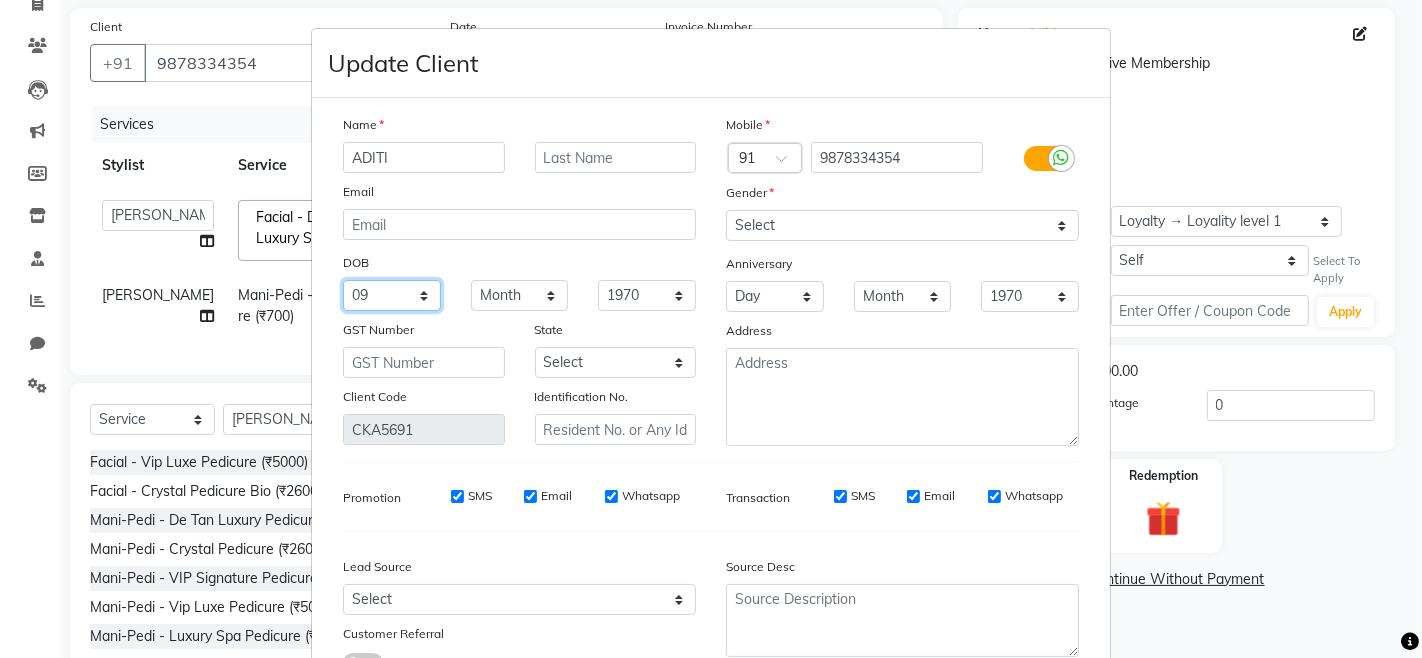 click on "Day 01 02 03 04 05 06 07 08 09 10 11 12 13 14 15 16 17 18 19 20 21 22 23 24 25 26 27 28 29 30 31" at bounding box center [392, 295] 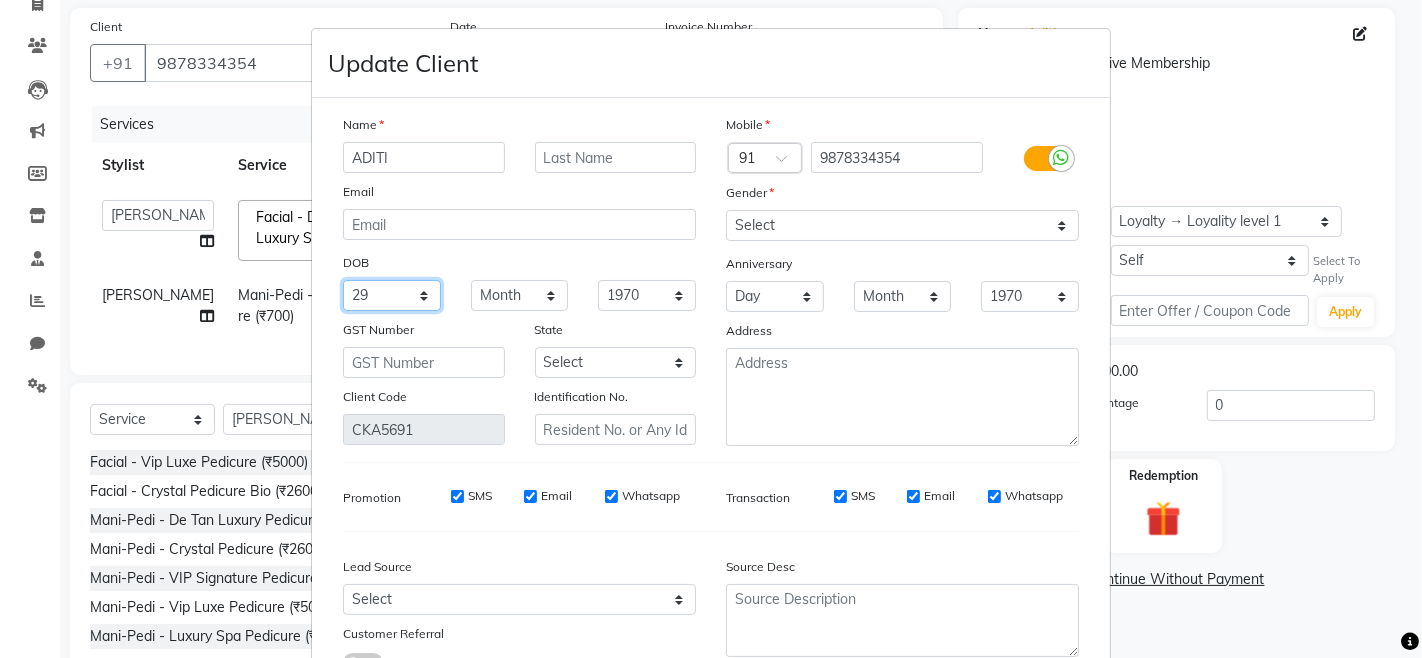 click on "Day 01 02 03 04 05 06 07 08 09 10 11 12 13 14 15 16 17 18 19 20 21 22 23 24 25 26 27 28 29 30 31" at bounding box center (392, 295) 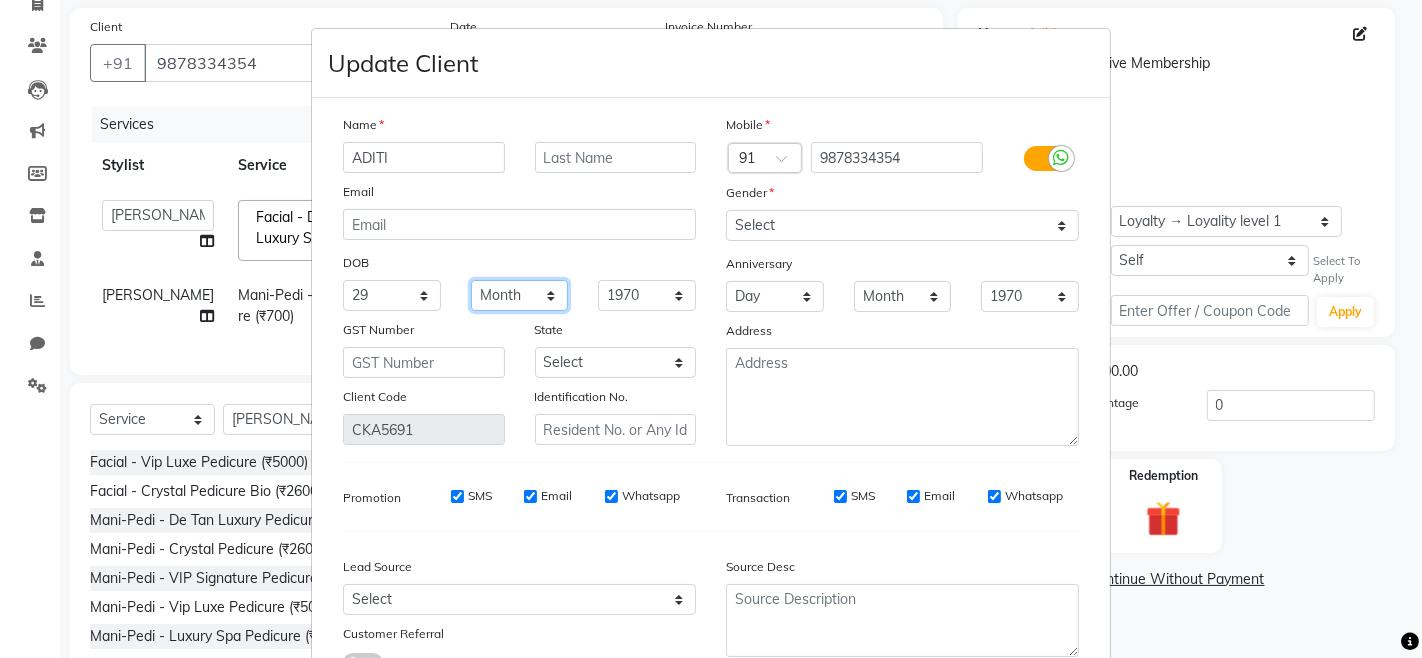 click on "Month January February March April May June July August September October November December" at bounding box center [520, 295] 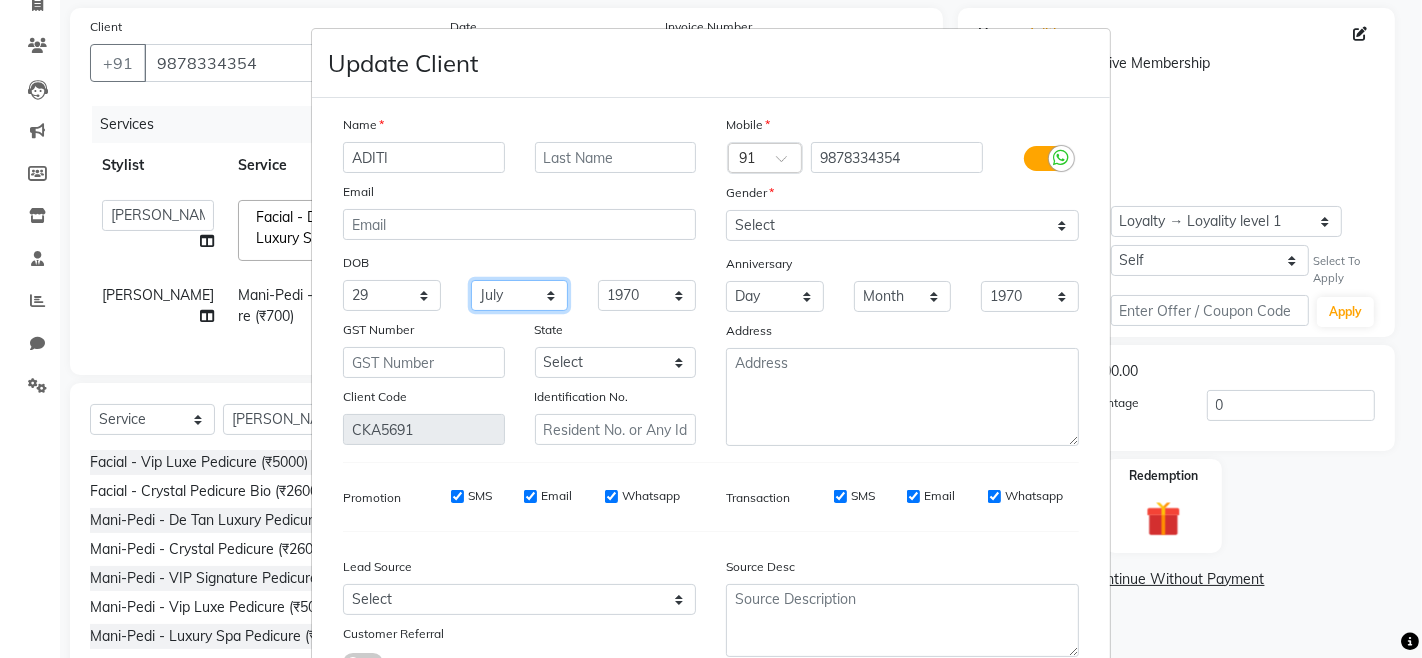 click on "Month January February March April May June July August September October November December" at bounding box center (520, 295) 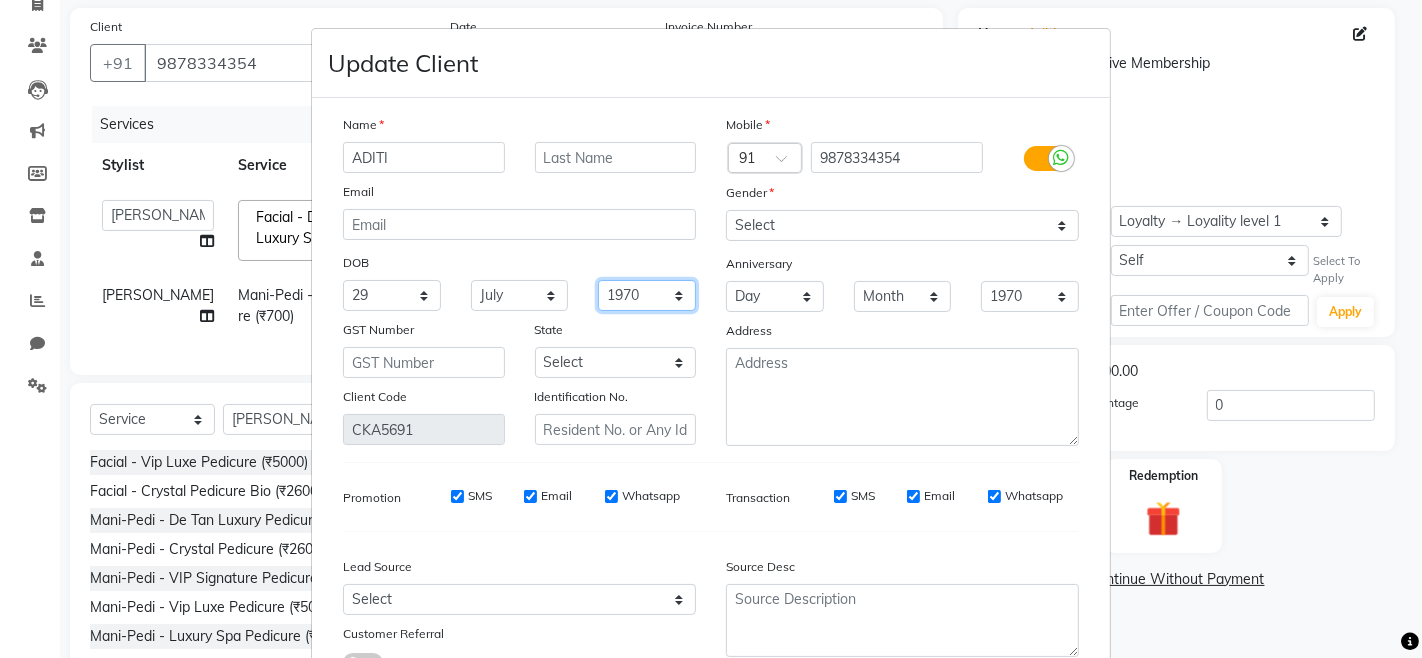 click on "1940 1941 1942 1943 1944 1945 1946 1947 1948 1949 1950 1951 1952 1953 1954 1955 1956 1957 1958 1959 1960 1961 1962 1963 1964 1965 1966 1967 1968 1969 1970 1971 1972 1973 1974 1975 1976 1977 1978 1979 1980 1981 1982 1983 1984 1985 1986 1987 1988 1989 1990 1991 1992 1993 1994 1995 1996 1997 1998 1999 2000 2001 2002 2003 2004 2005 2006 2007 2008 2009 2010 2011 2012 2013 2014 2015 2016 2017 2018 2019 2020 2021 2022 2023 2024" at bounding box center (647, 295) 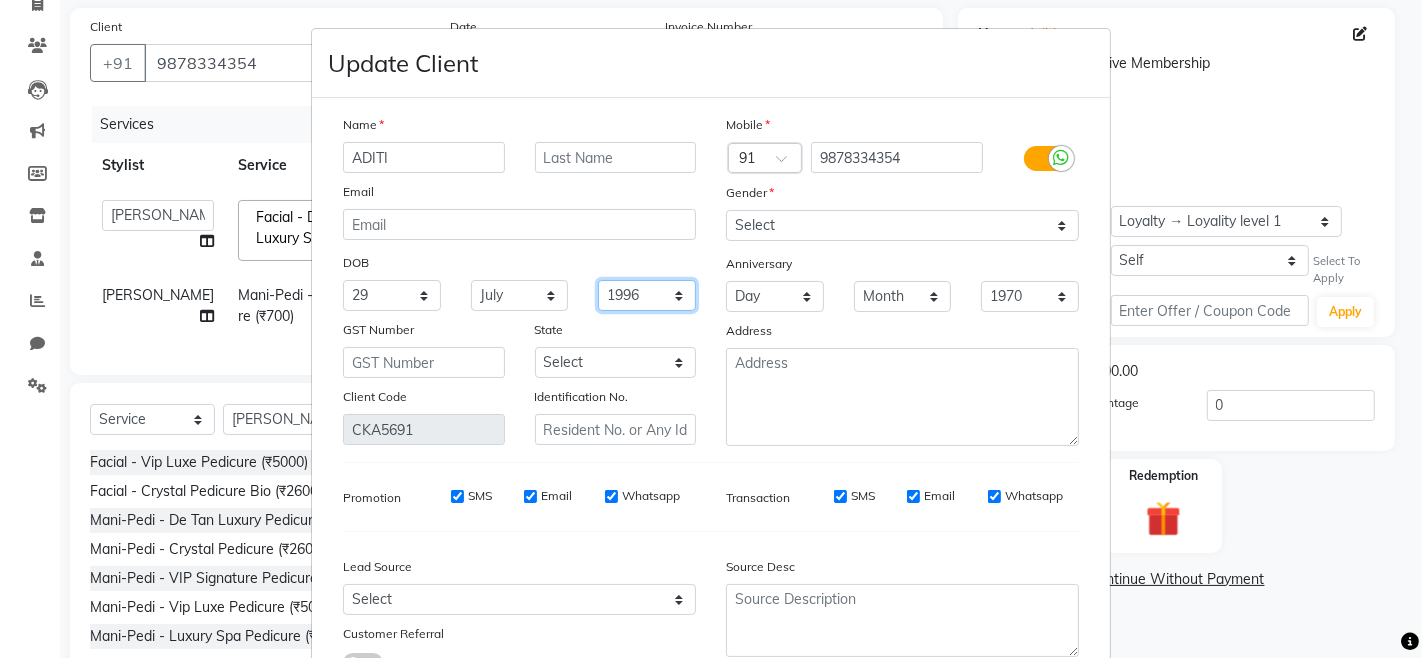 click on "1940 1941 1942 1943 1944 1945 1946 1947 1948 1949 1950 1951 1952 1953 1954 1955 1956 1957 1958 1959 1960 1961 1962 1963 1964 1965 1966 1967 1968 1969 1970 1971 1972 1973 1974 1975 1976 1977 1978 1979 1980 1981 1982 1983 1984 1985 1986 1987 1988 1989 1990 1991 1992 1993 1994 1995 1996 1997 1998 1999 2000 2001 2002 2003 2004 2005 2006 2007 2008 2009 2010 2011 2012 2013 2014 2015 2016 2017 2018 2019 2020 2021 2022 2023 2024" at bounding box center [647, 295] 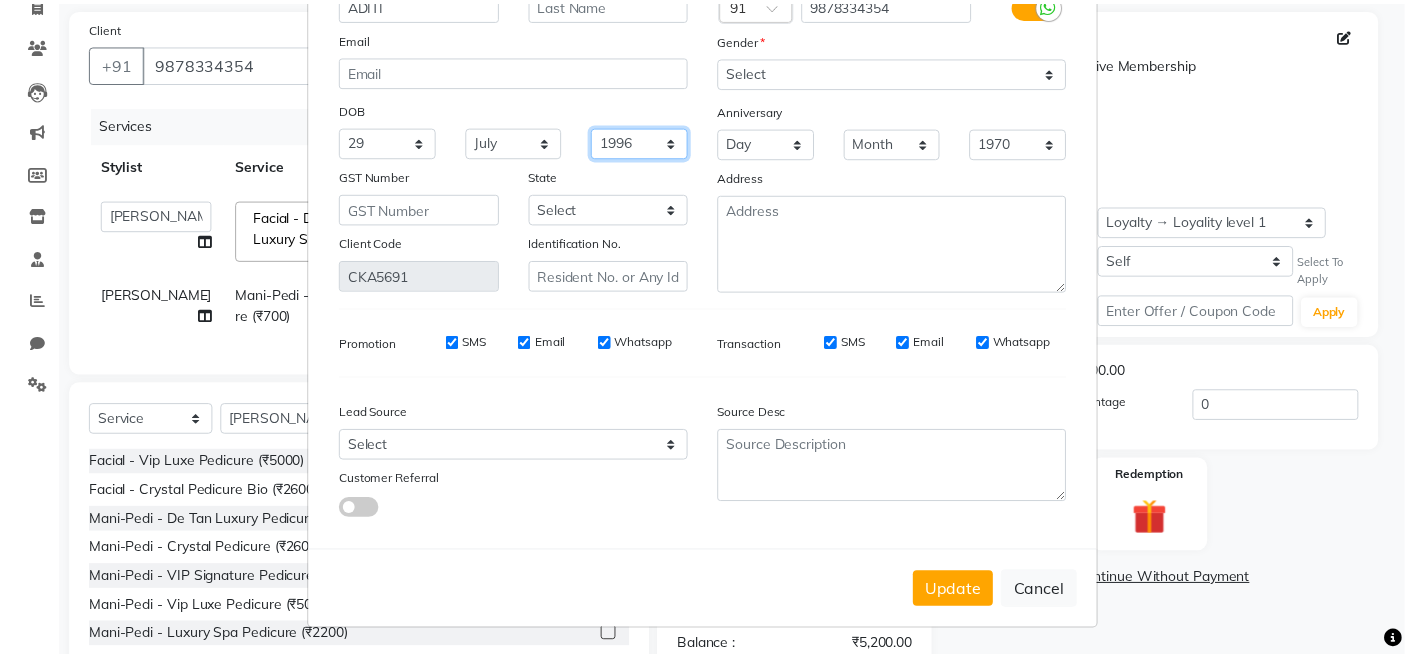 scroll, scrollTop: 156, scrollLeft: 0, axis: vertical 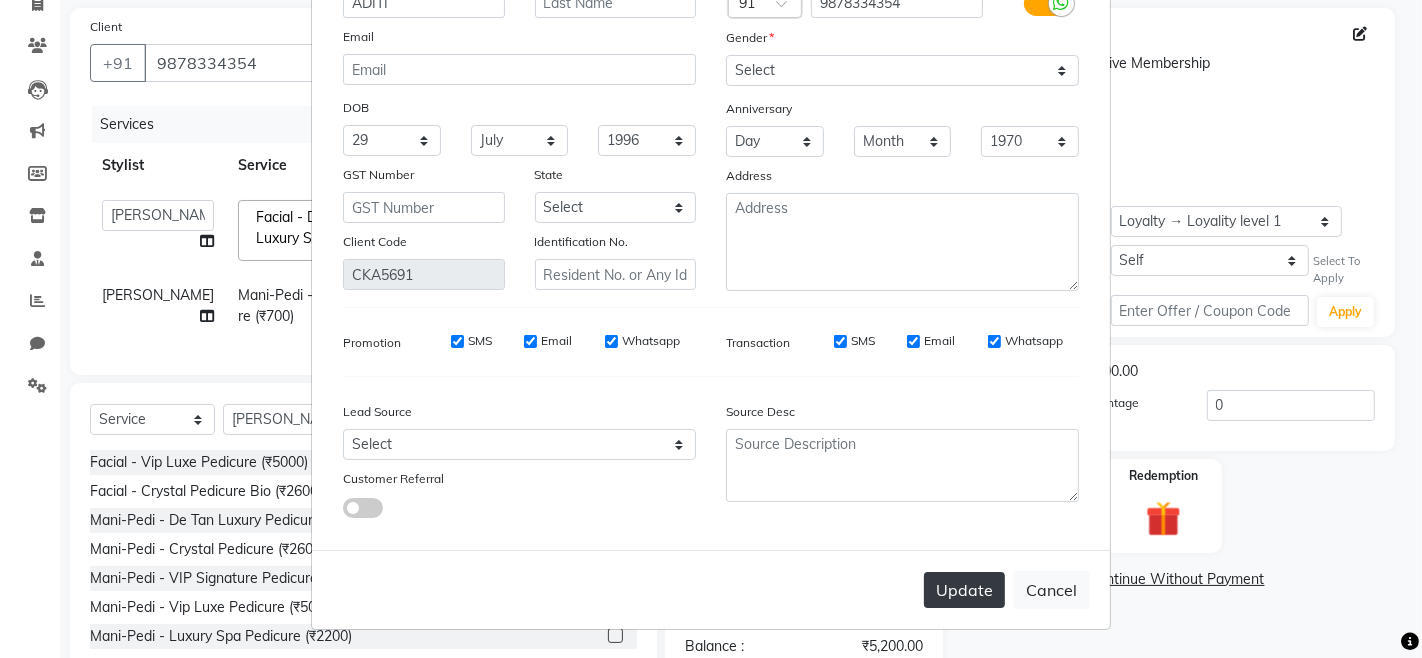 click on "Update" at bounding box center [964, 590] 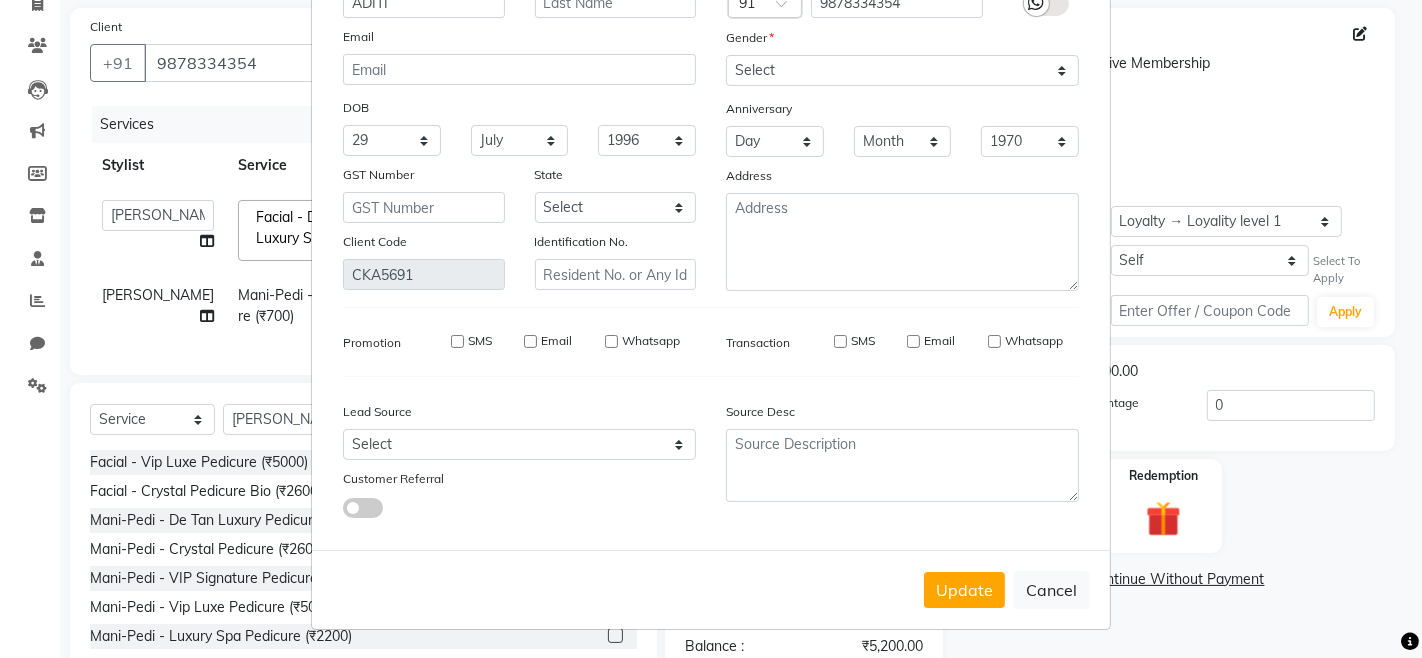 type 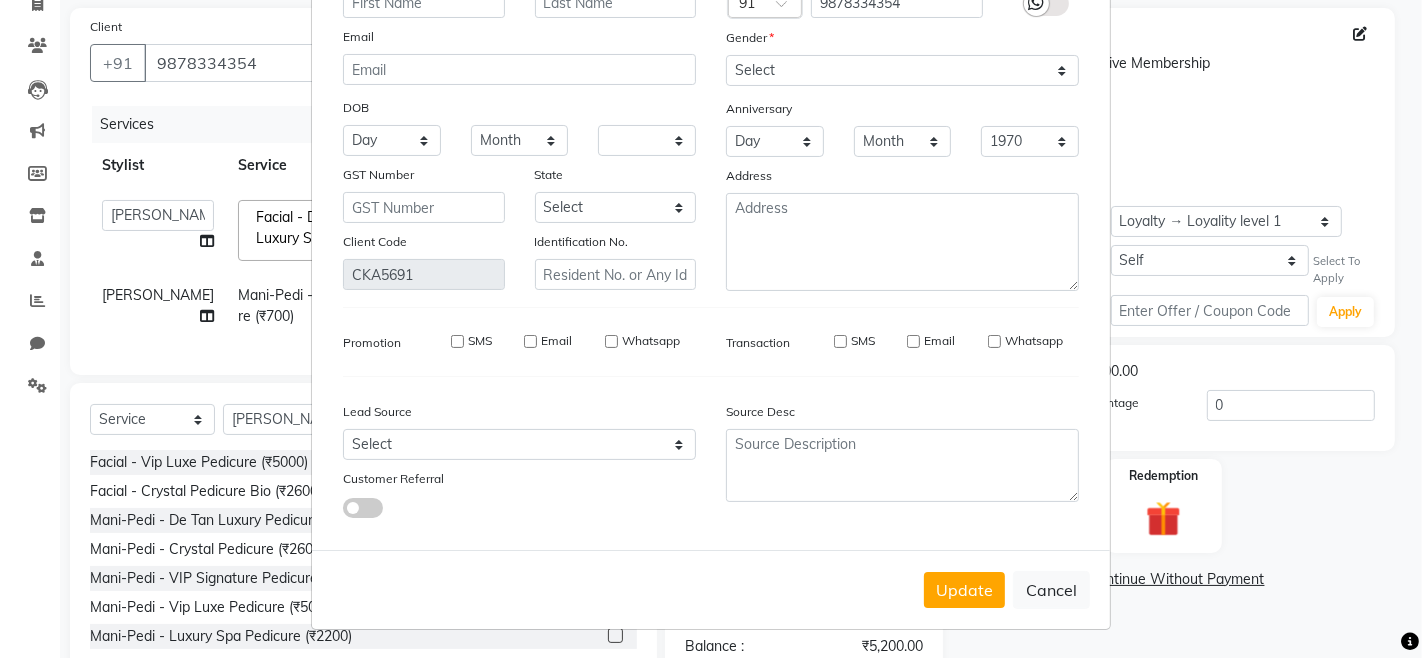 type 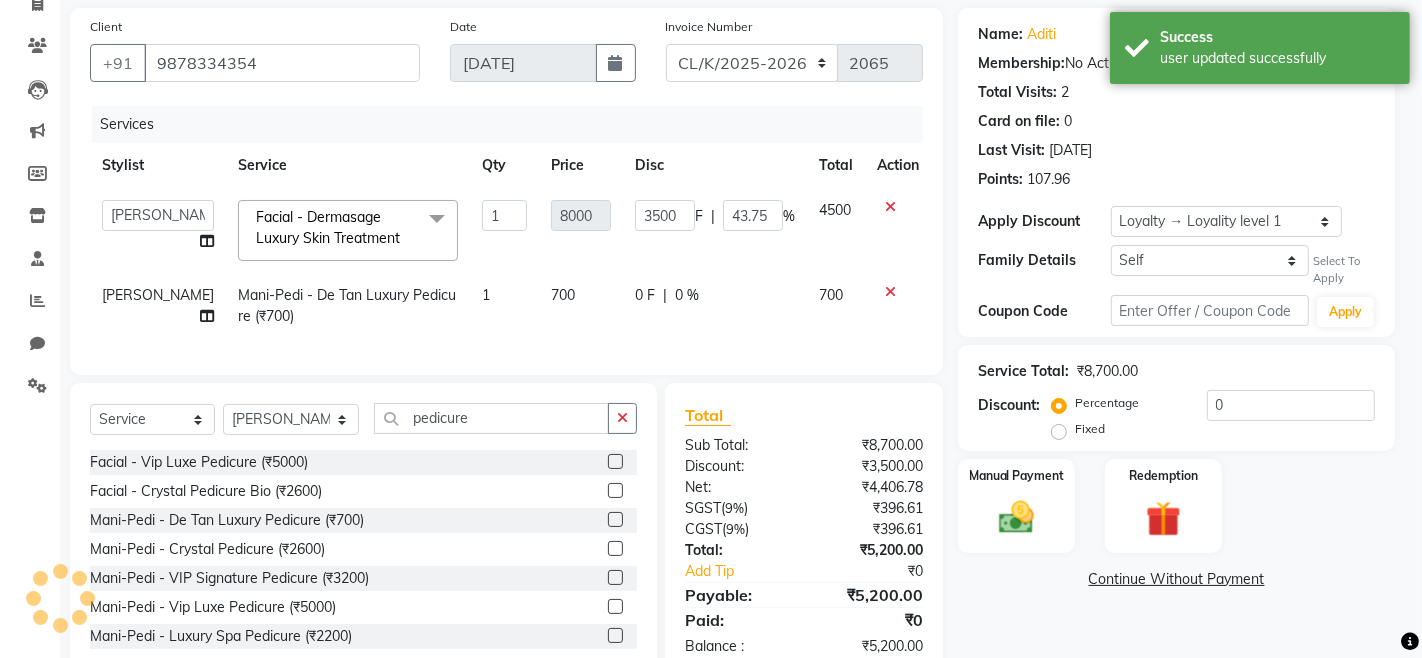 select on "1: Object" 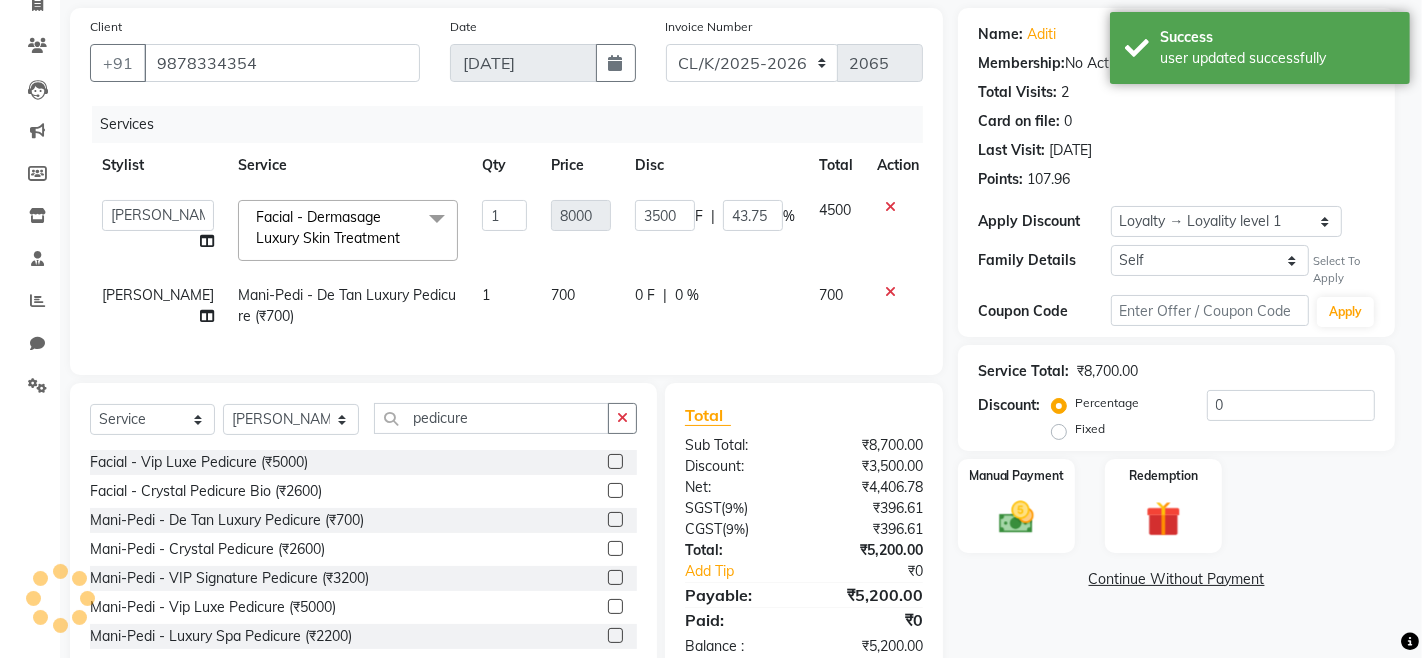 type on "0" 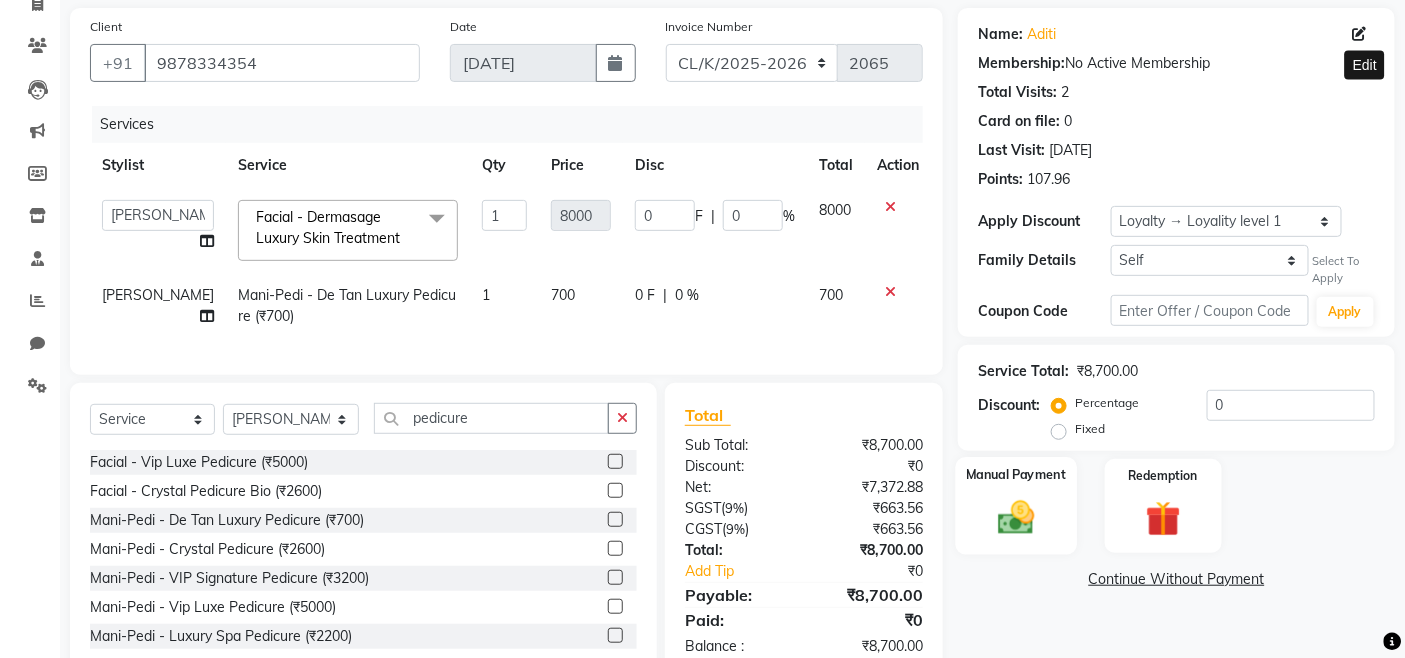 scroll, scrollTop: 207, scrollLeft: 0, axis: vertical 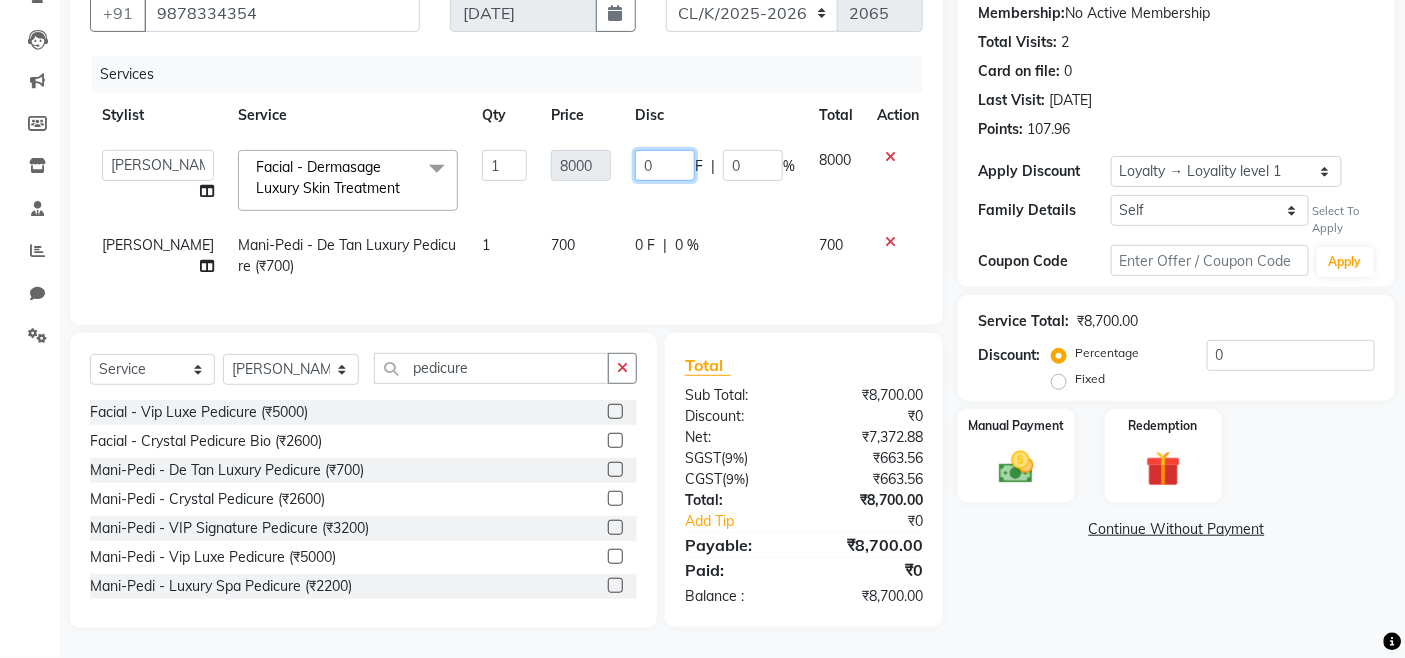 click on "0" 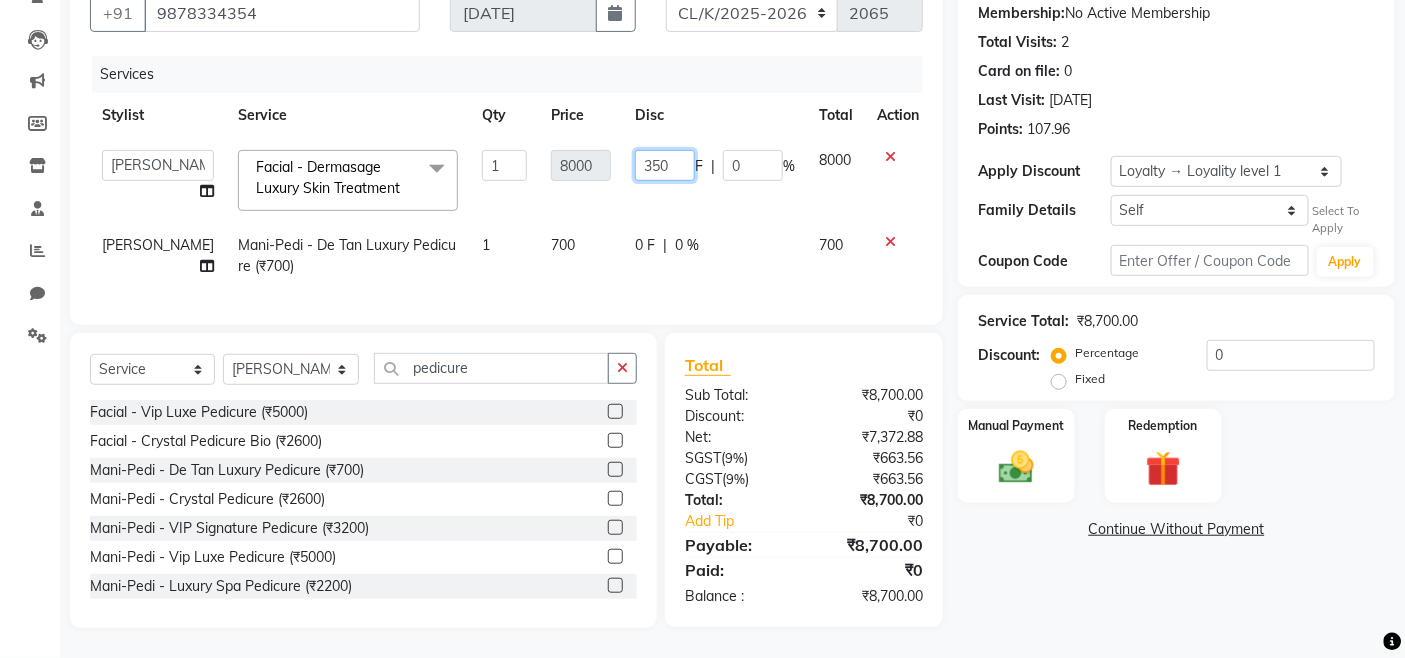 type on "3500" 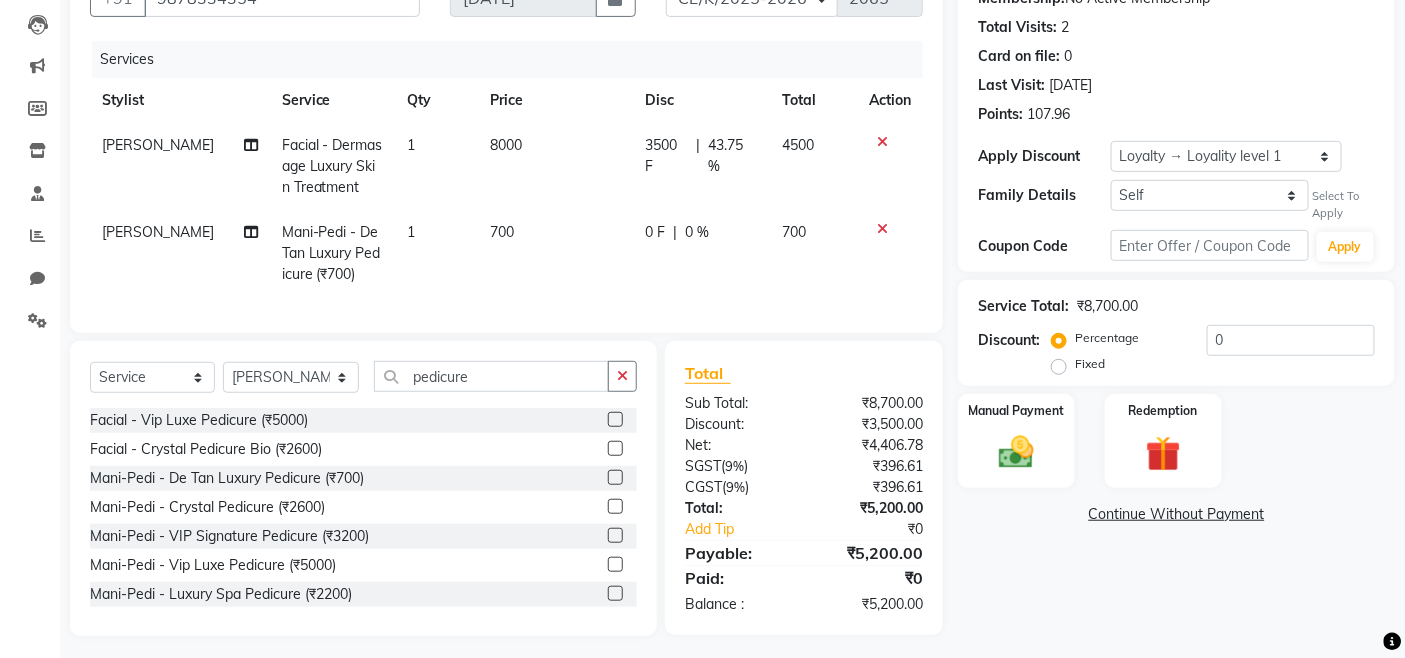 click on "3500 F | 43.75 %" 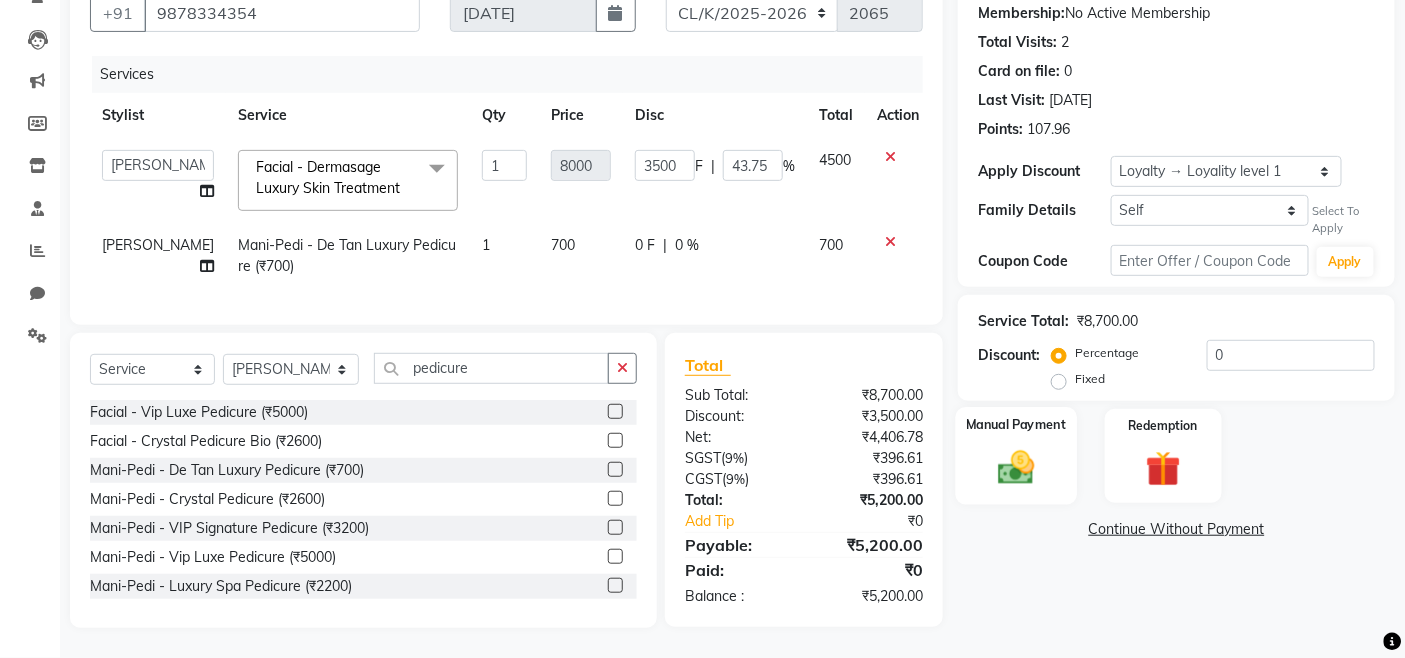 click 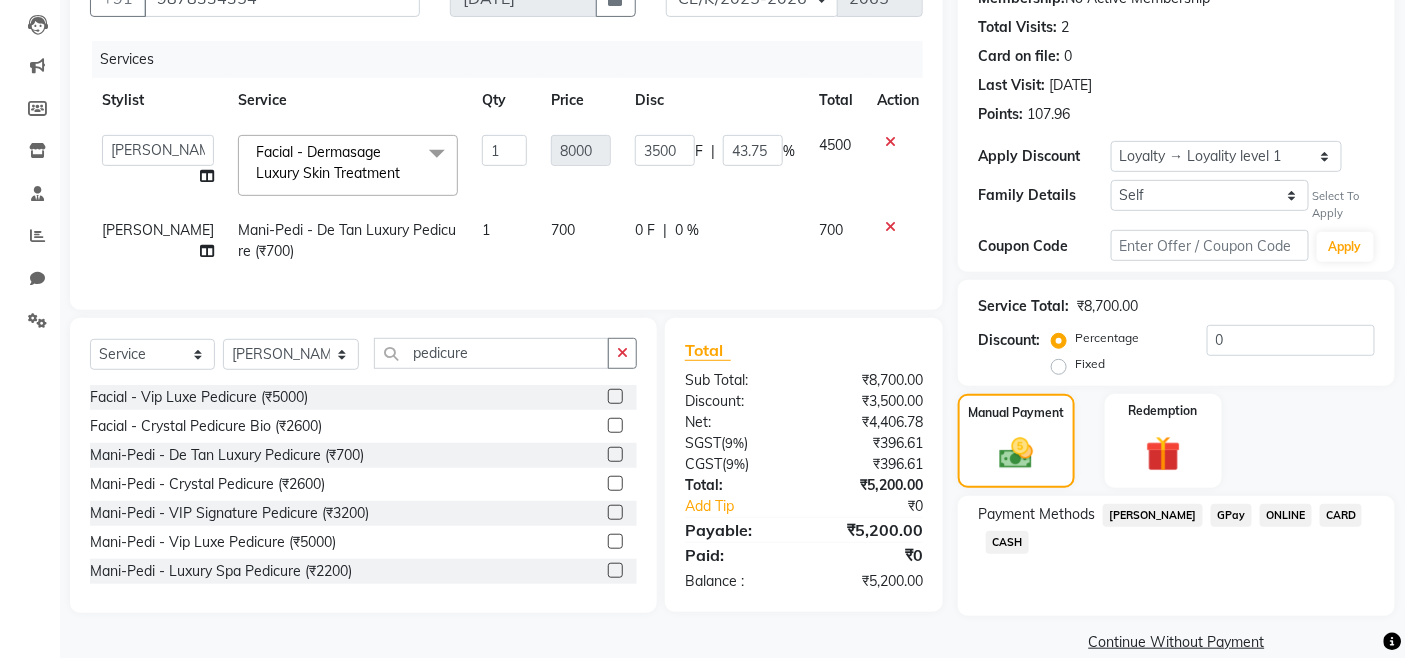 scroll, scrollTop: 235, scrollLeft: 0, axis: vertical 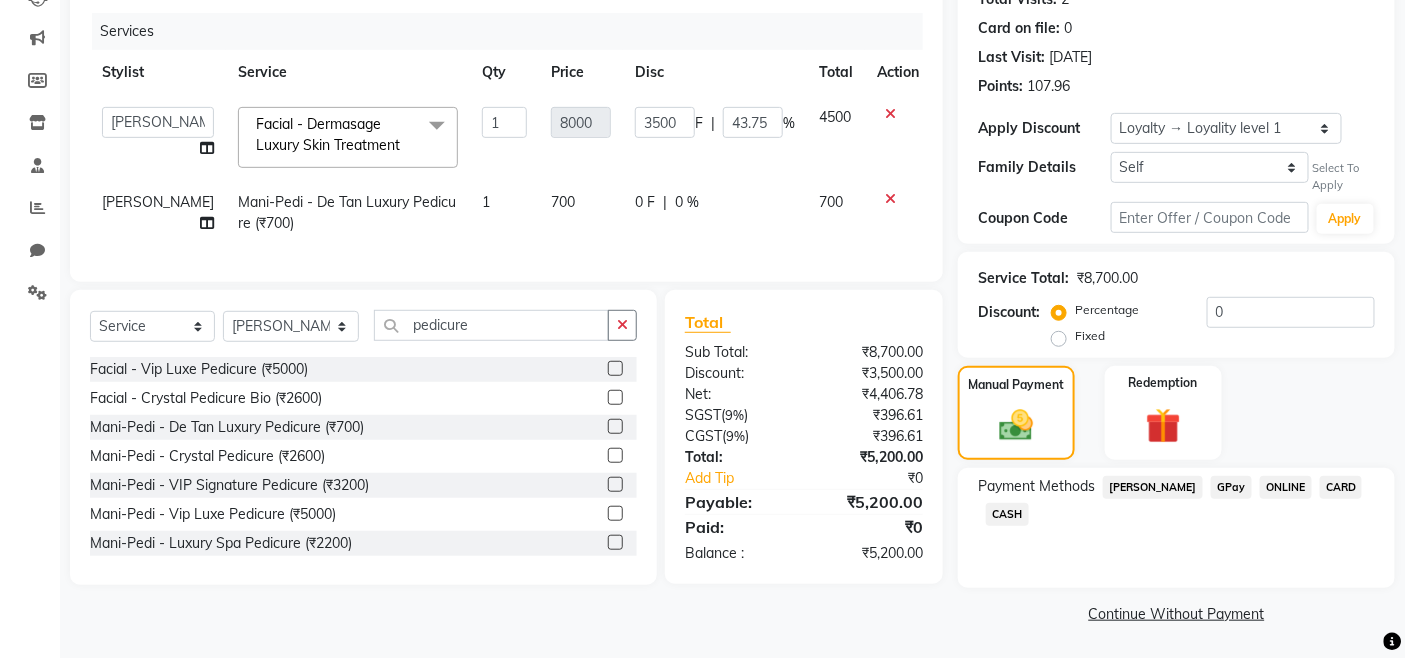 click on "CARD" 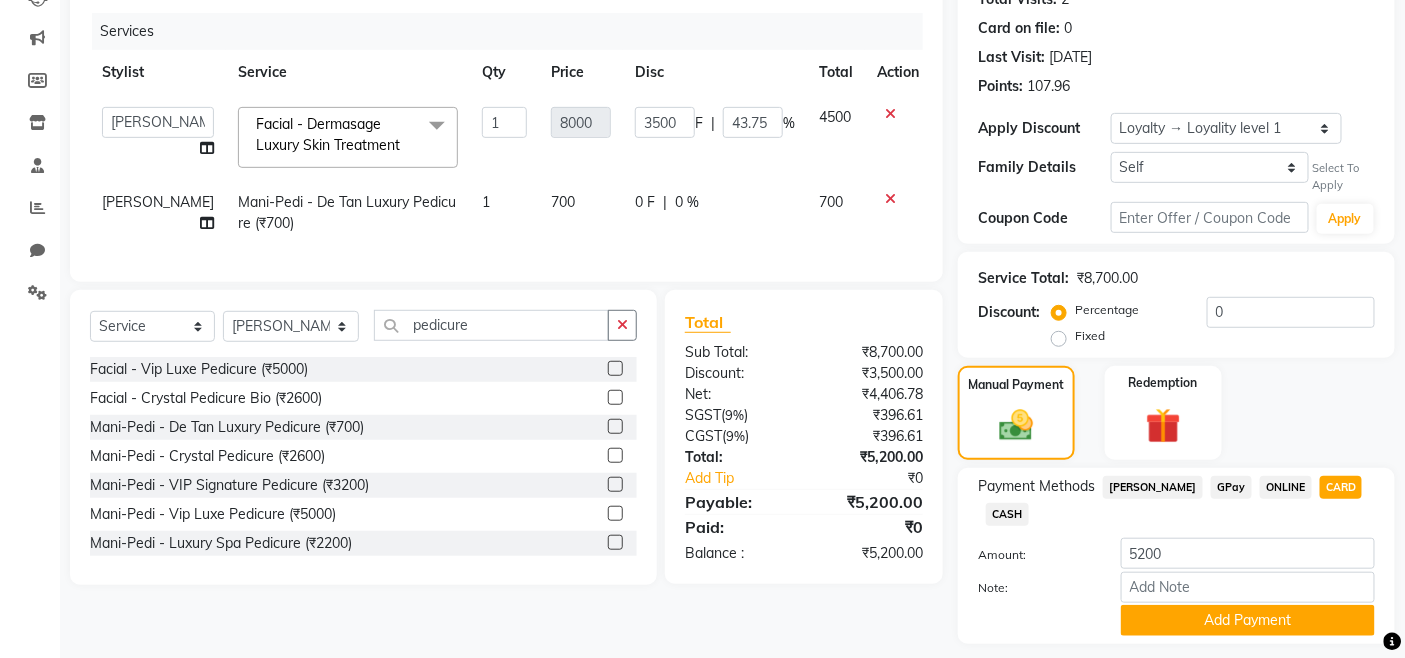 scroll, scrollTop: 293, scrollLeft: 0, axis: vertical 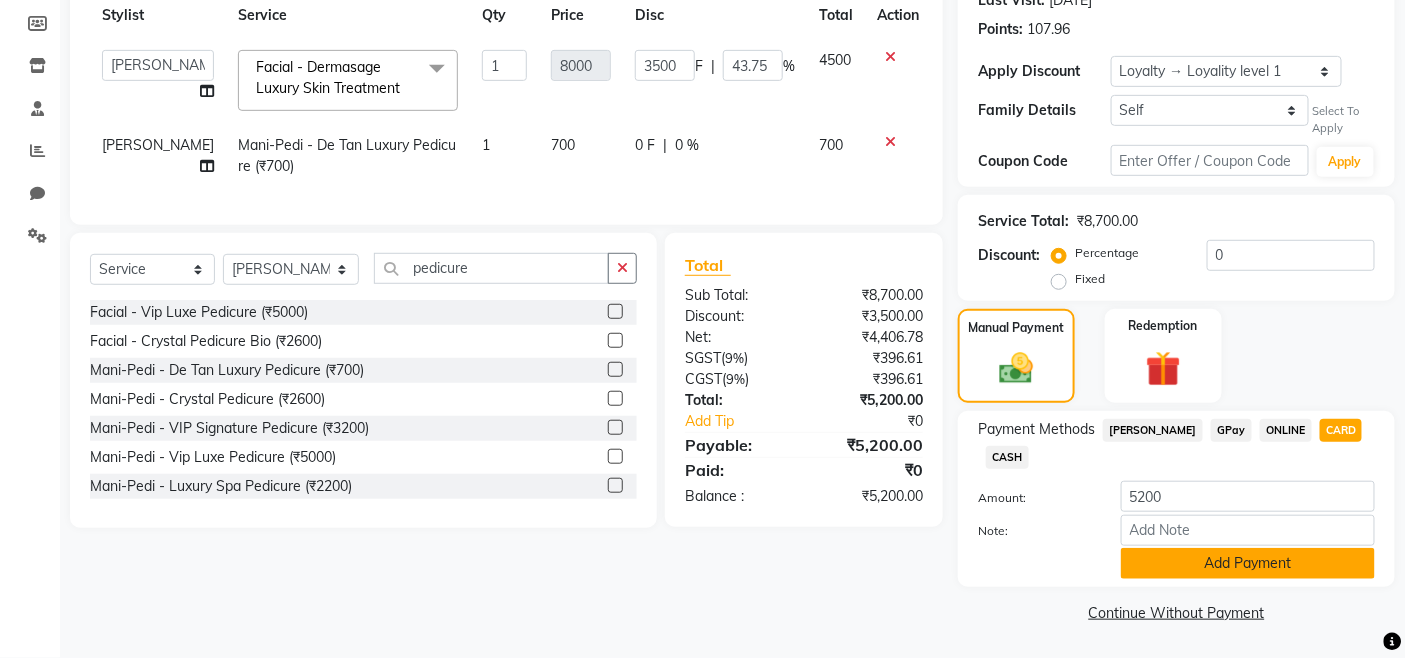 click on "Add Payment" 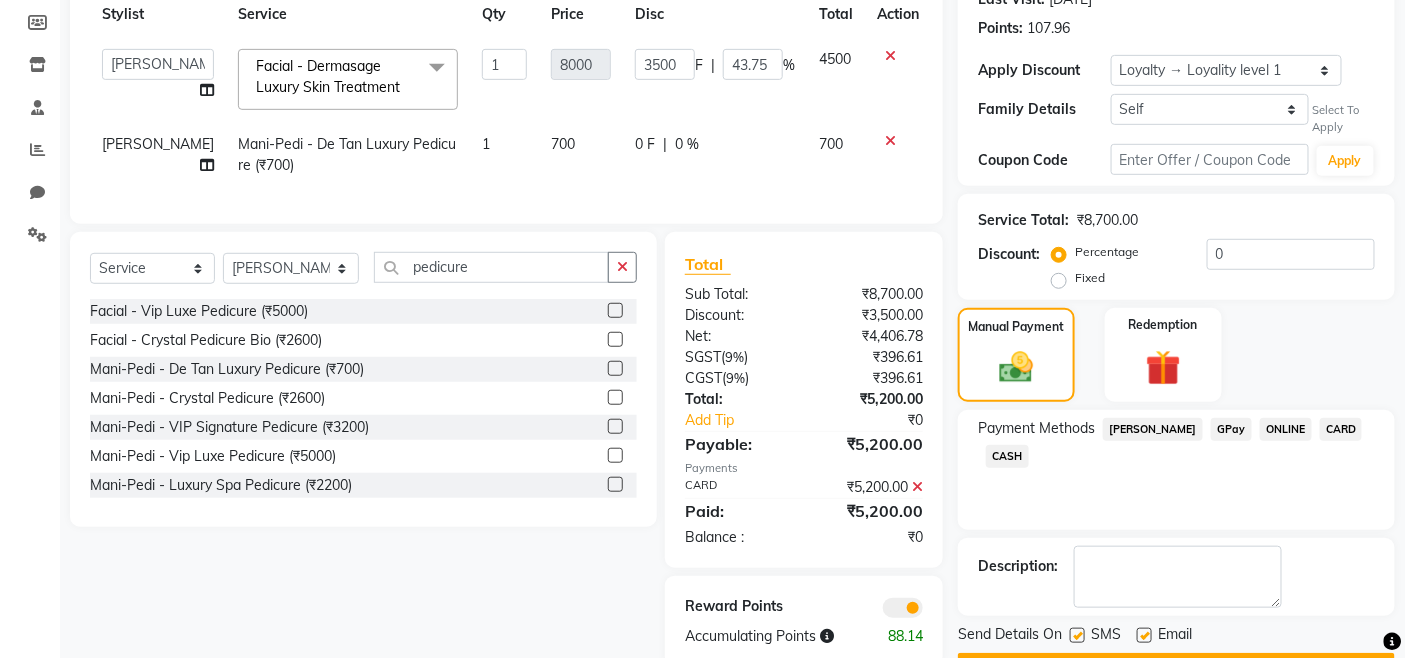 click on "Description:" 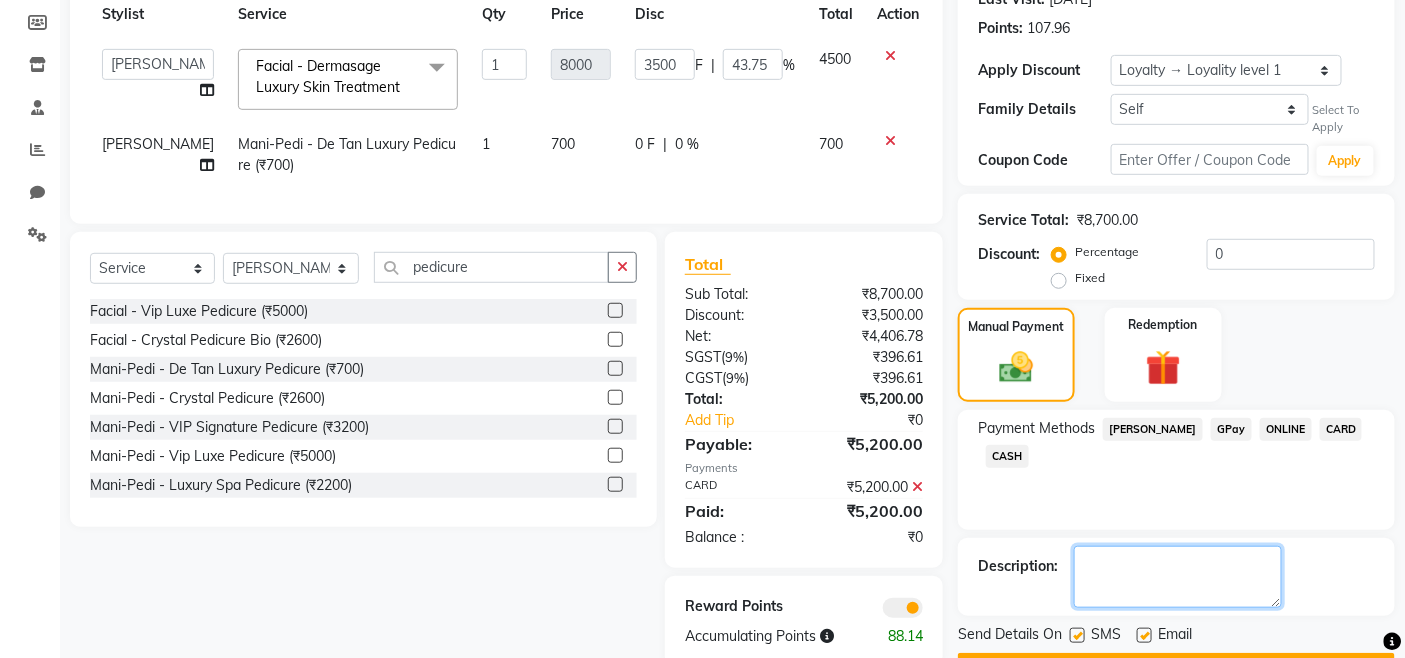 drag, startPoint x: 1163, startPoint y: 600, endPoint x: 1122, endPoint y: 598, distance: 41.04875 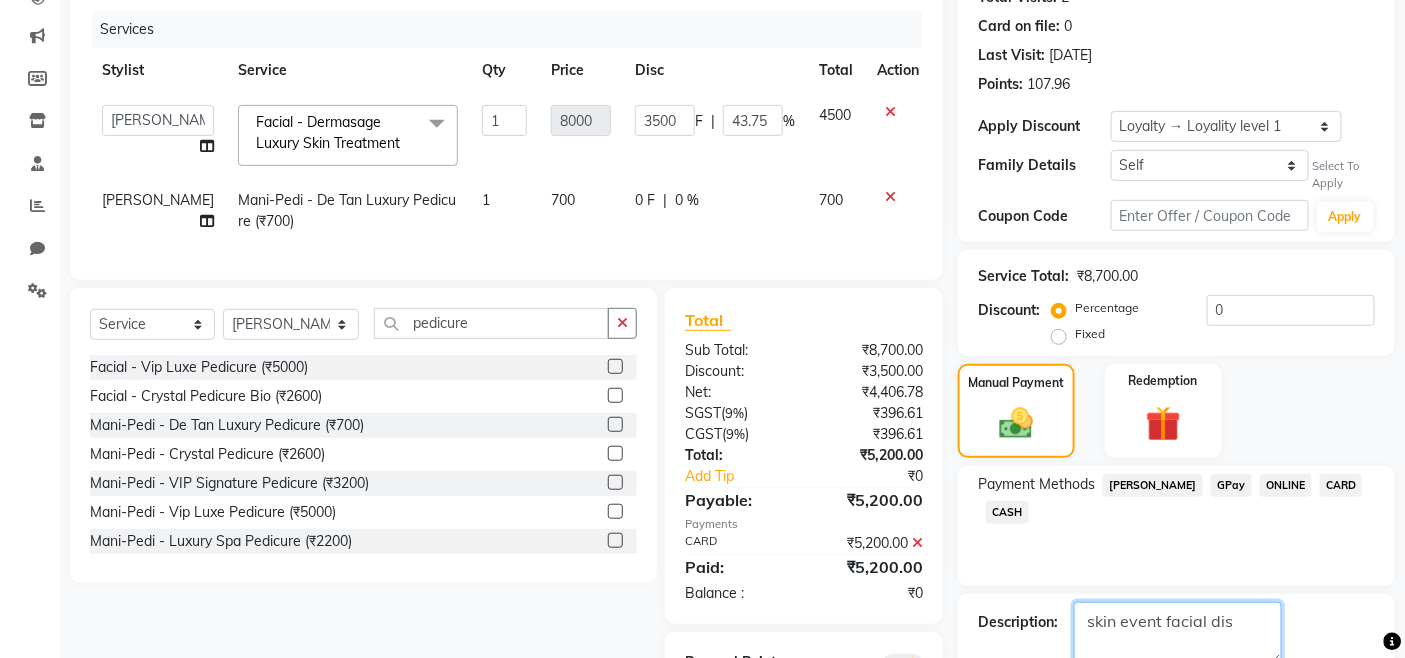 scroll, scrollTop: 348, scrollLeft: 0, axis: vertical 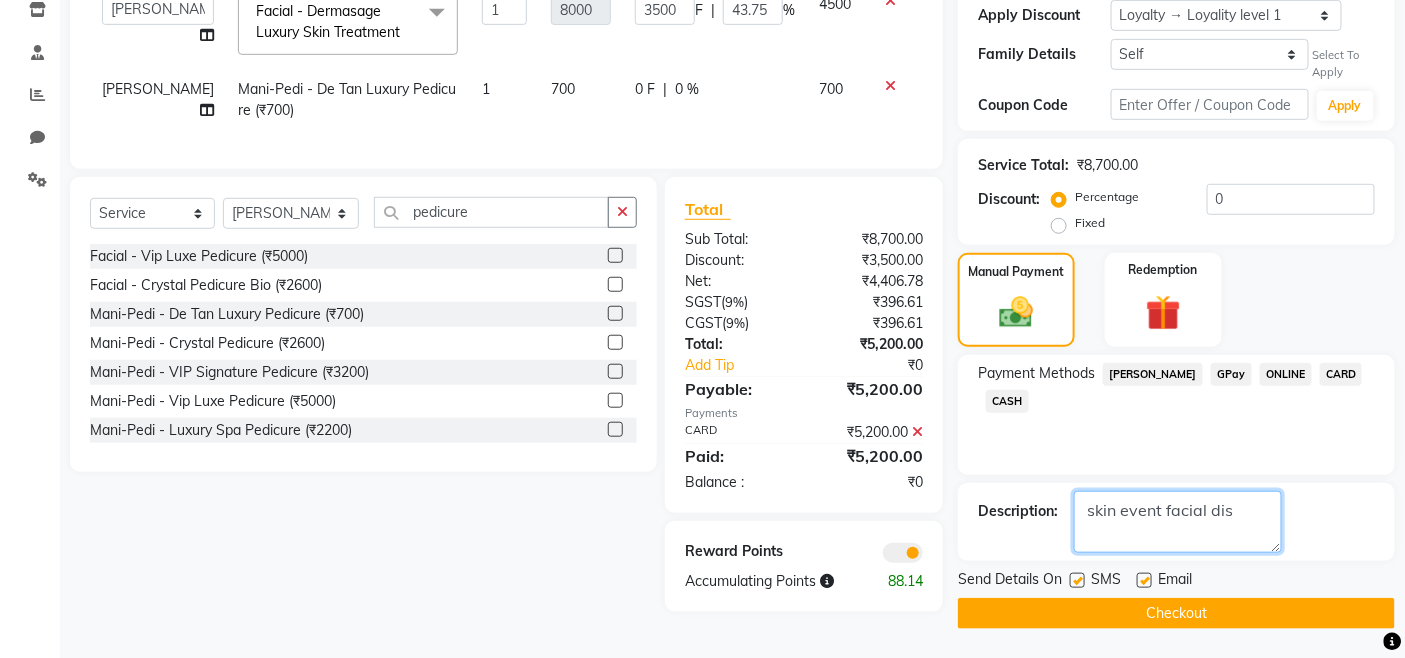 type on "skin event facial dis" 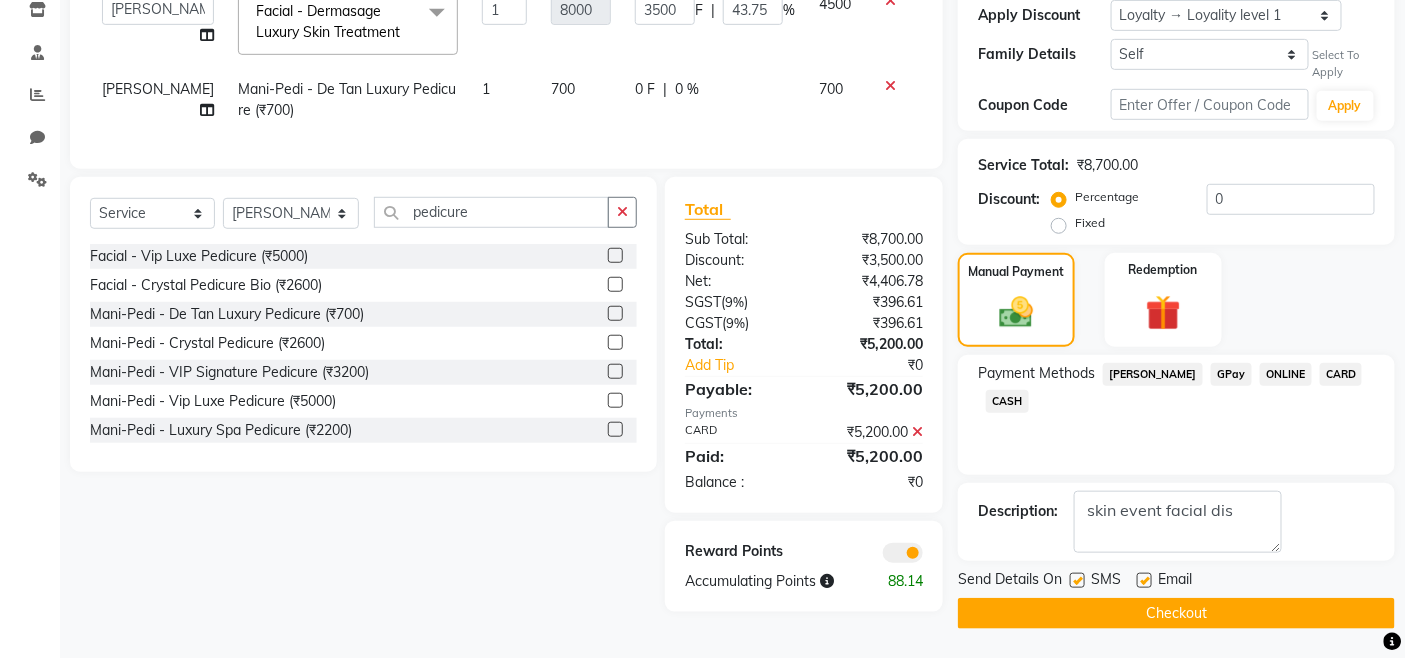 click on "Checkout" 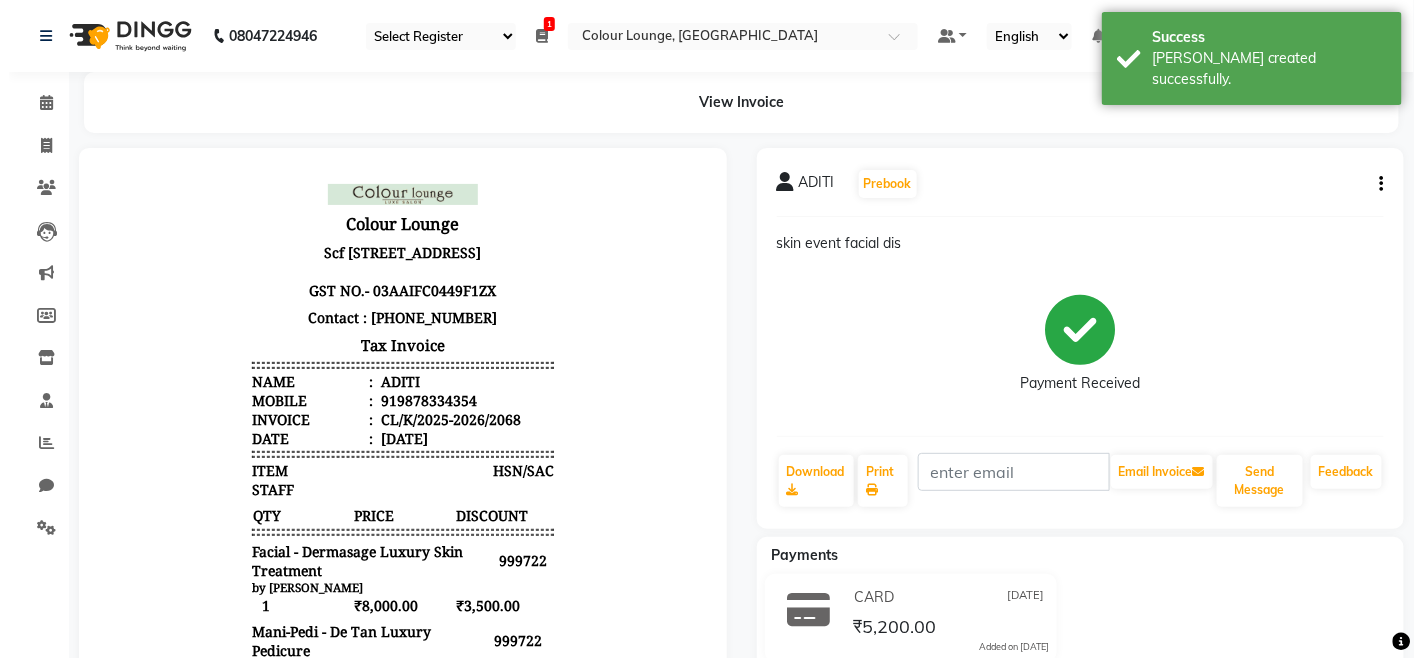 scroll, scrollTop: 0, scrollLeft: 0, axis: both 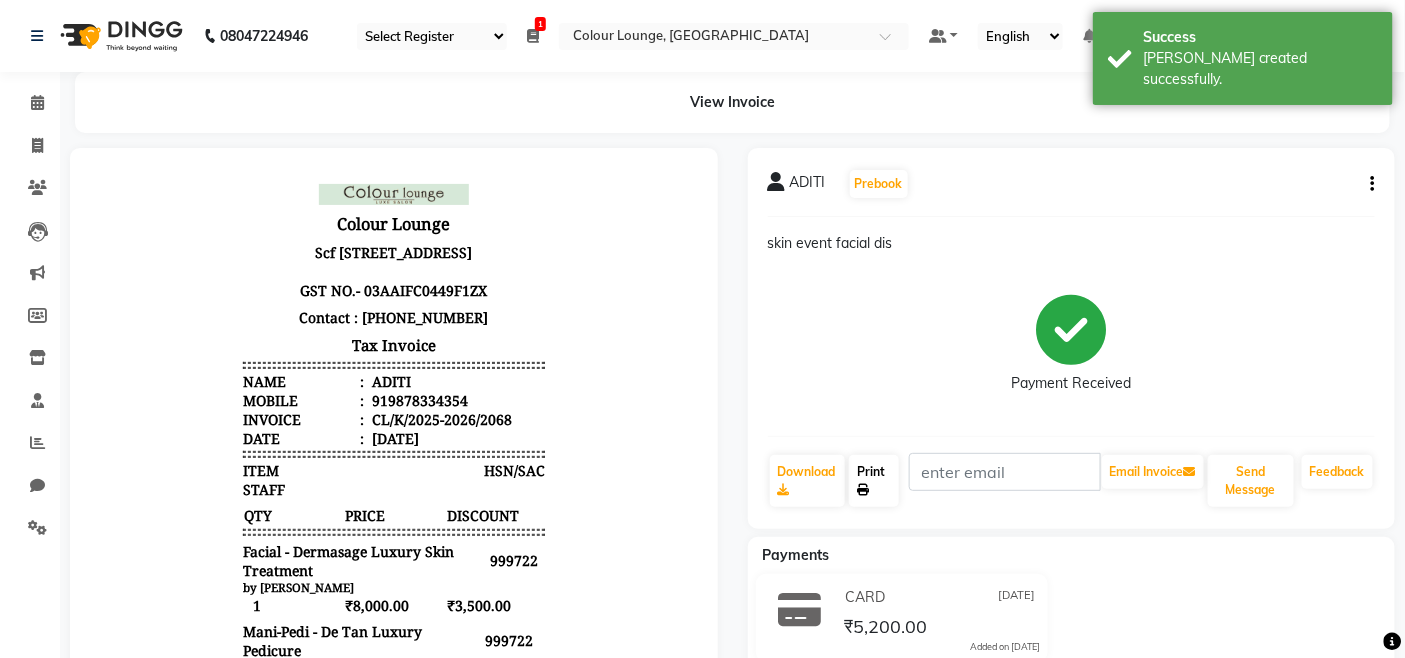 click on "Print" 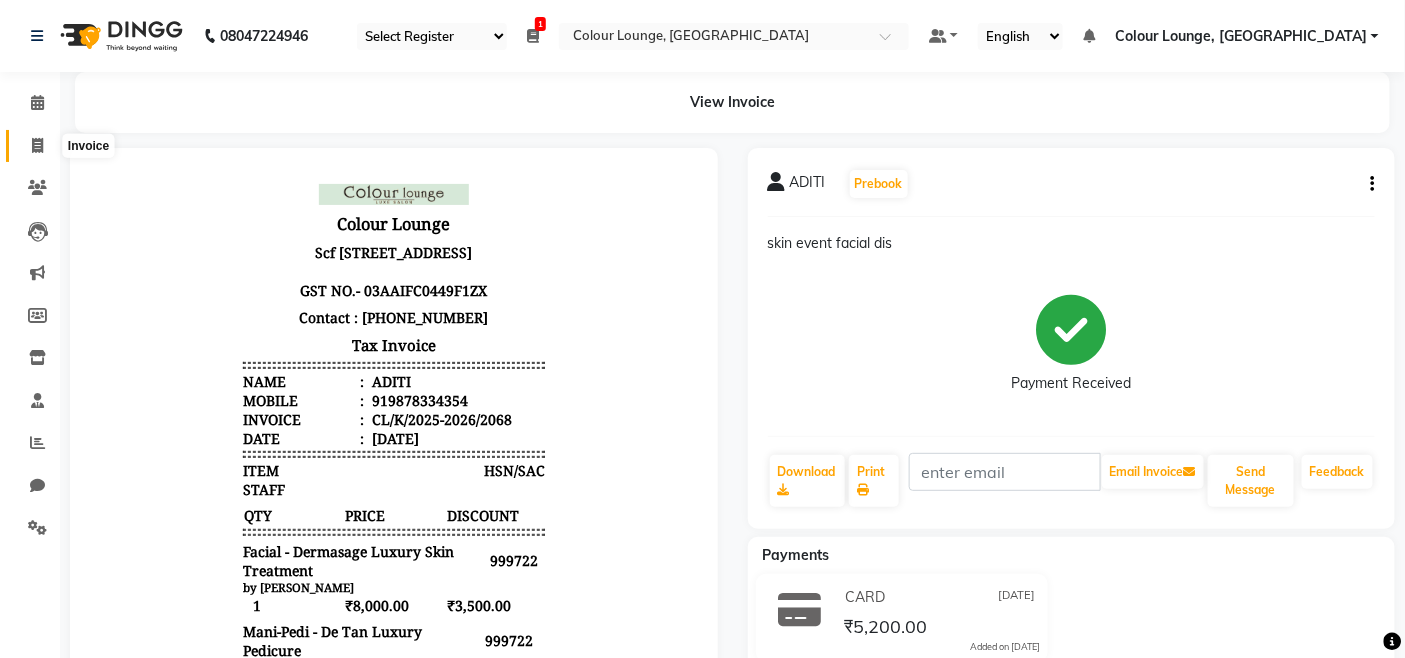 click 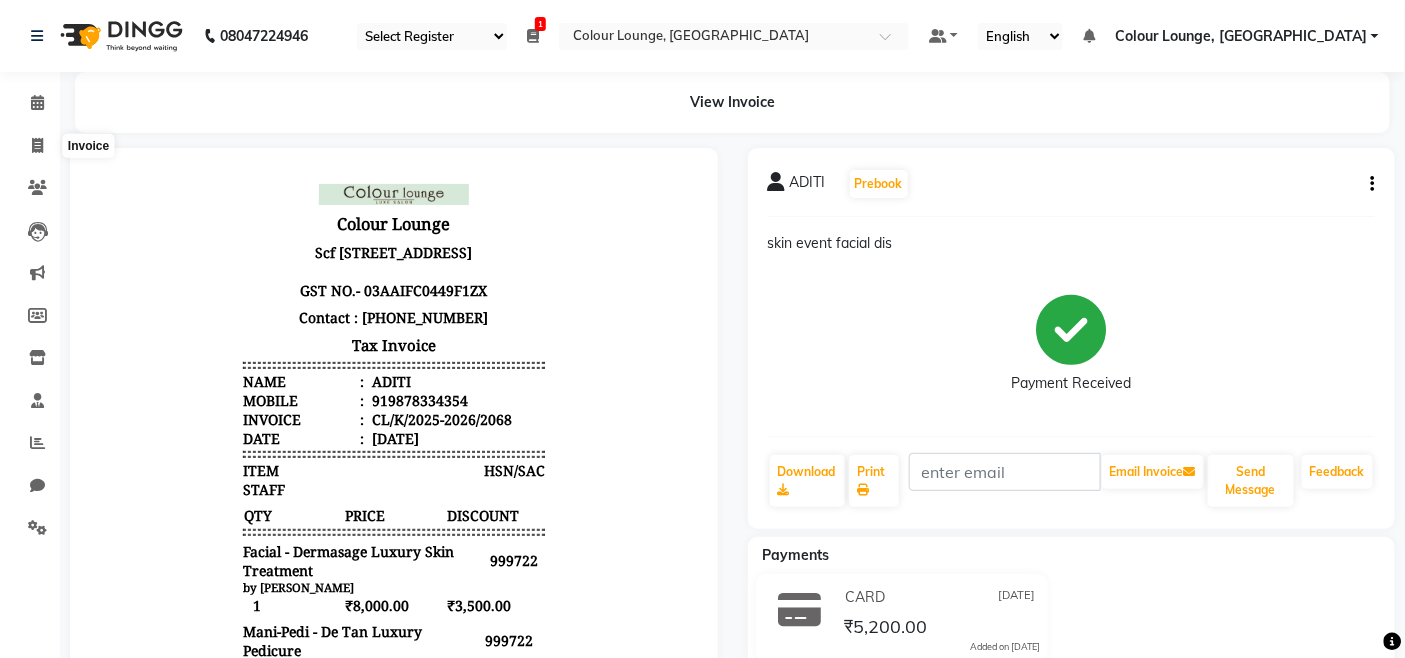 select on "service" 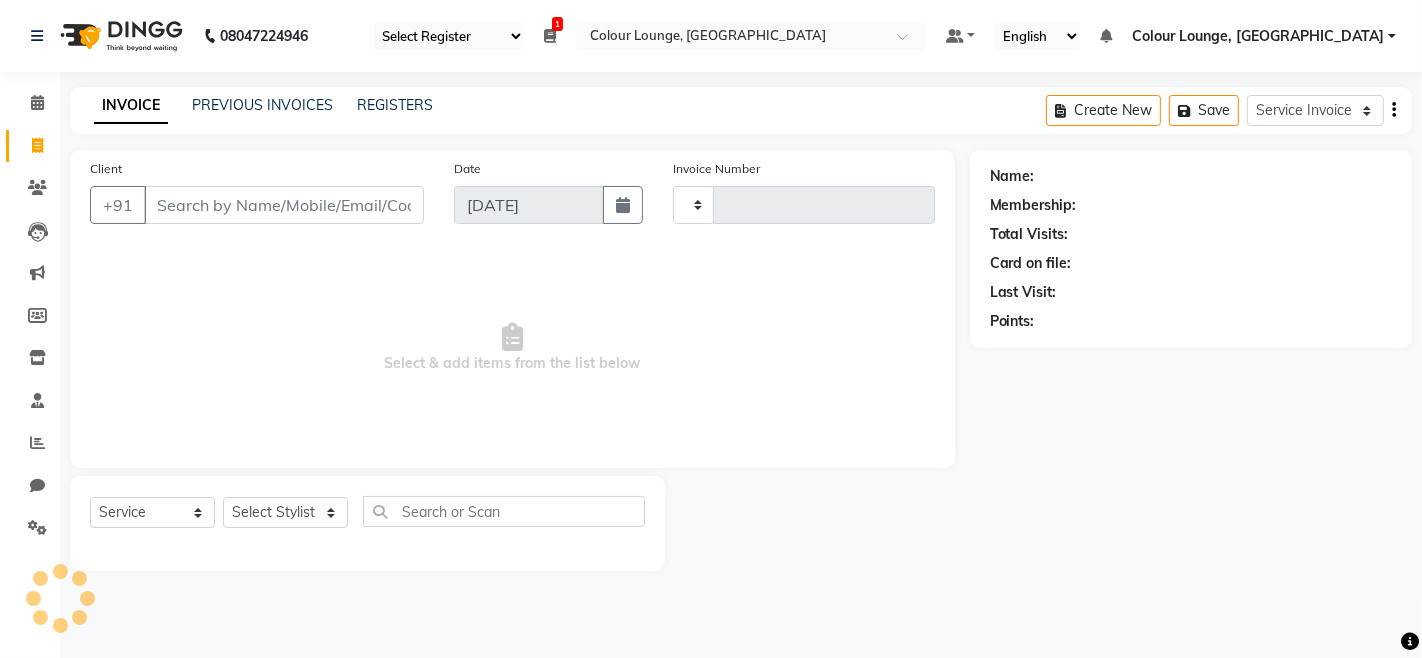 type on "2069" 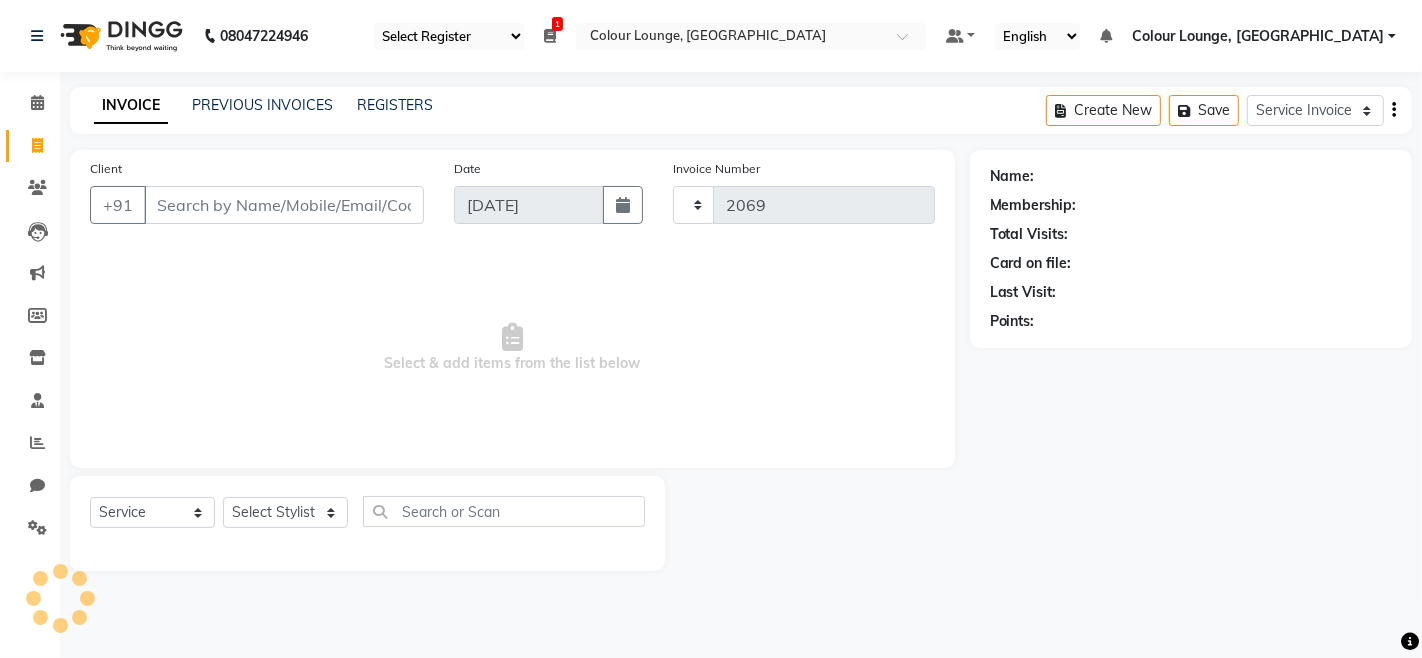 select on "8015" 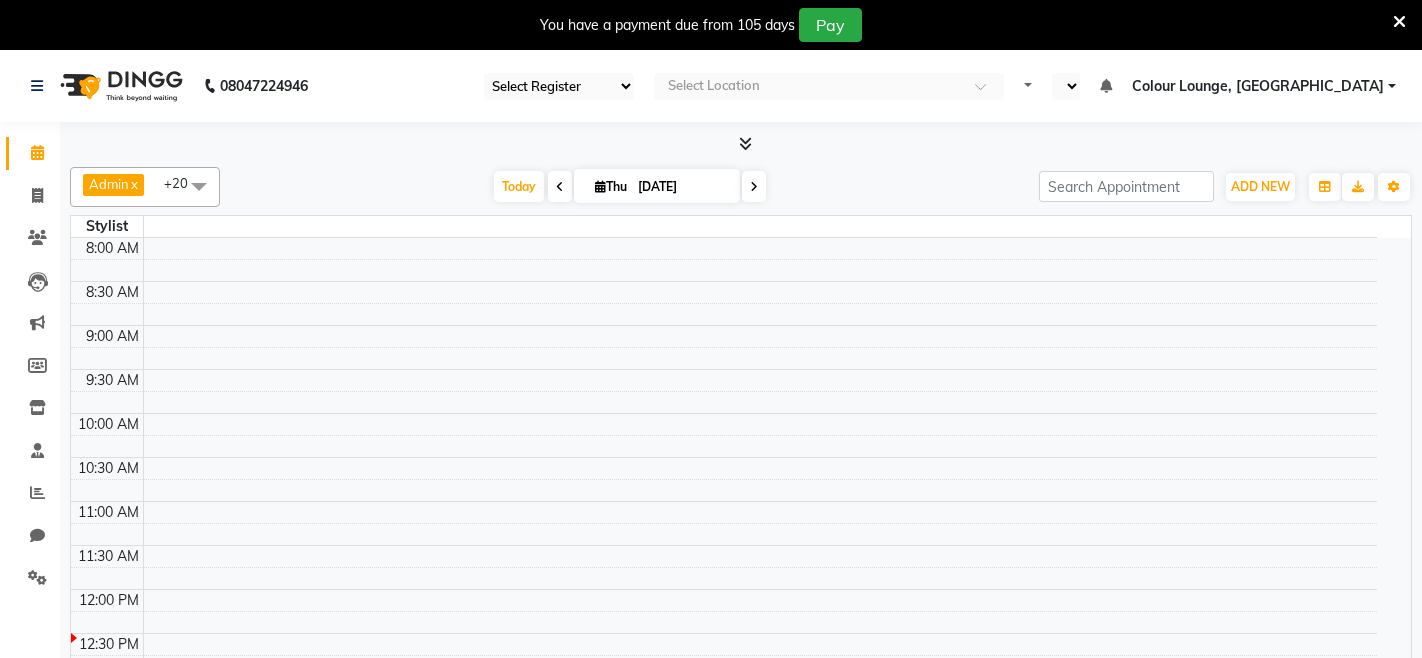 select on "75" 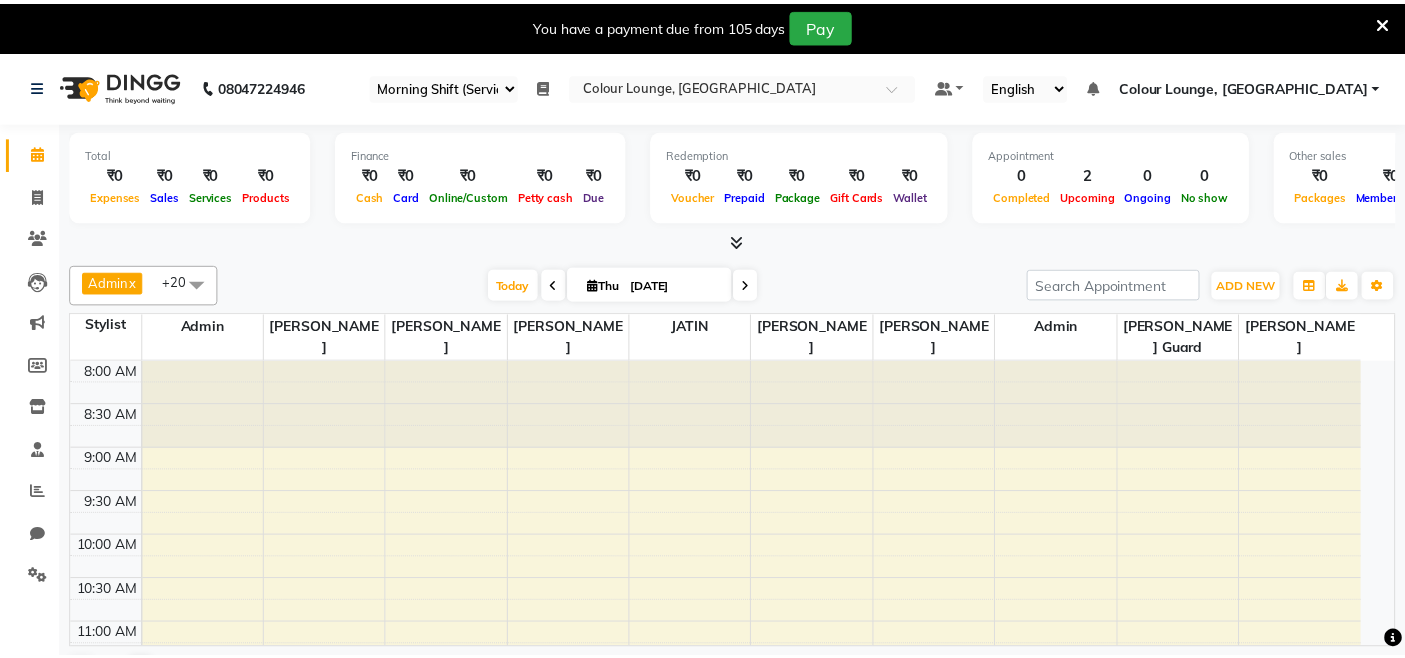 scroll, scrollTop: 0, scrollLeft: 0, axis: both 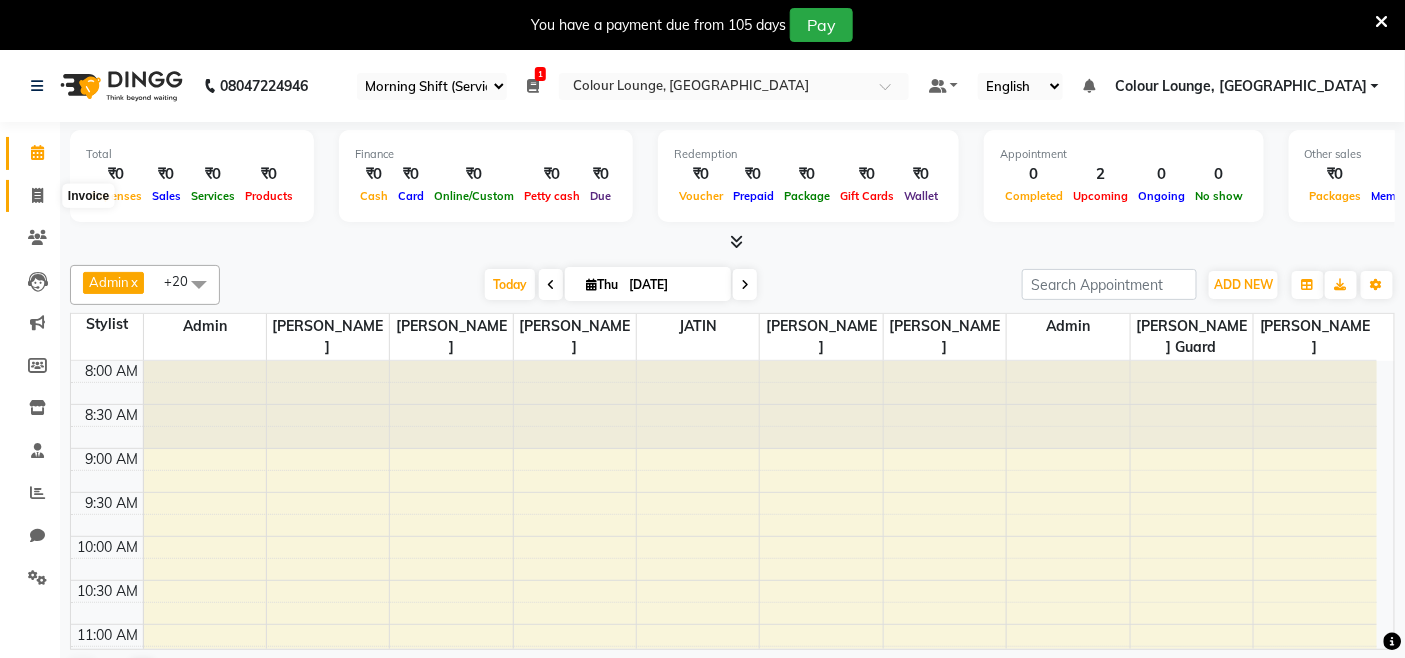 click 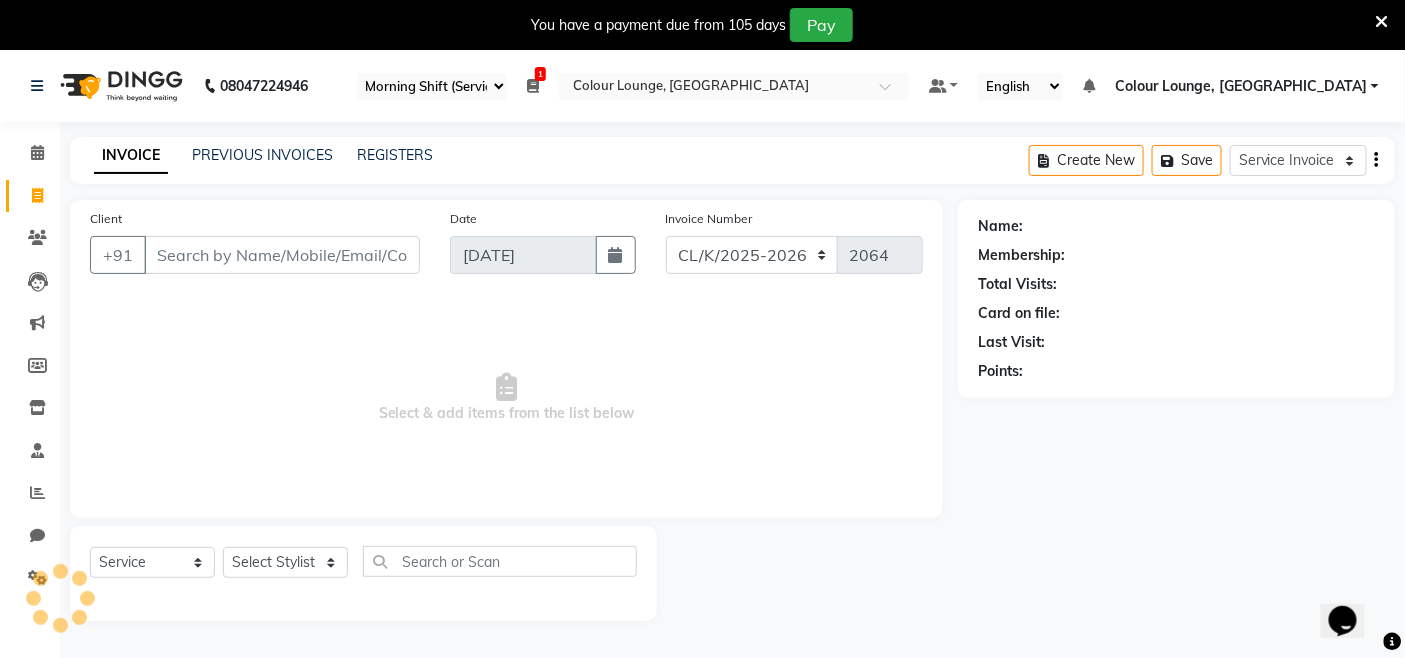 scroll, scrollTop: 0, scrollLeft: 0, axis: both 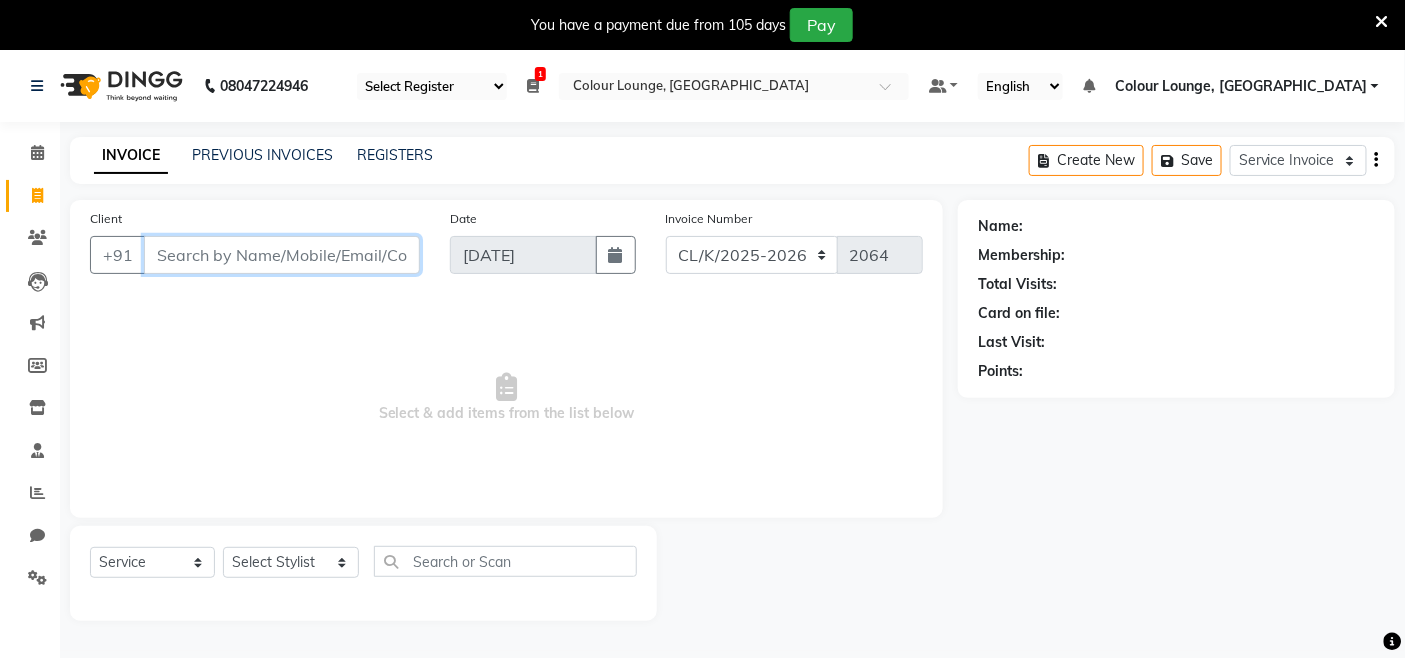 click on "Client" at bounding box center (282, 255) 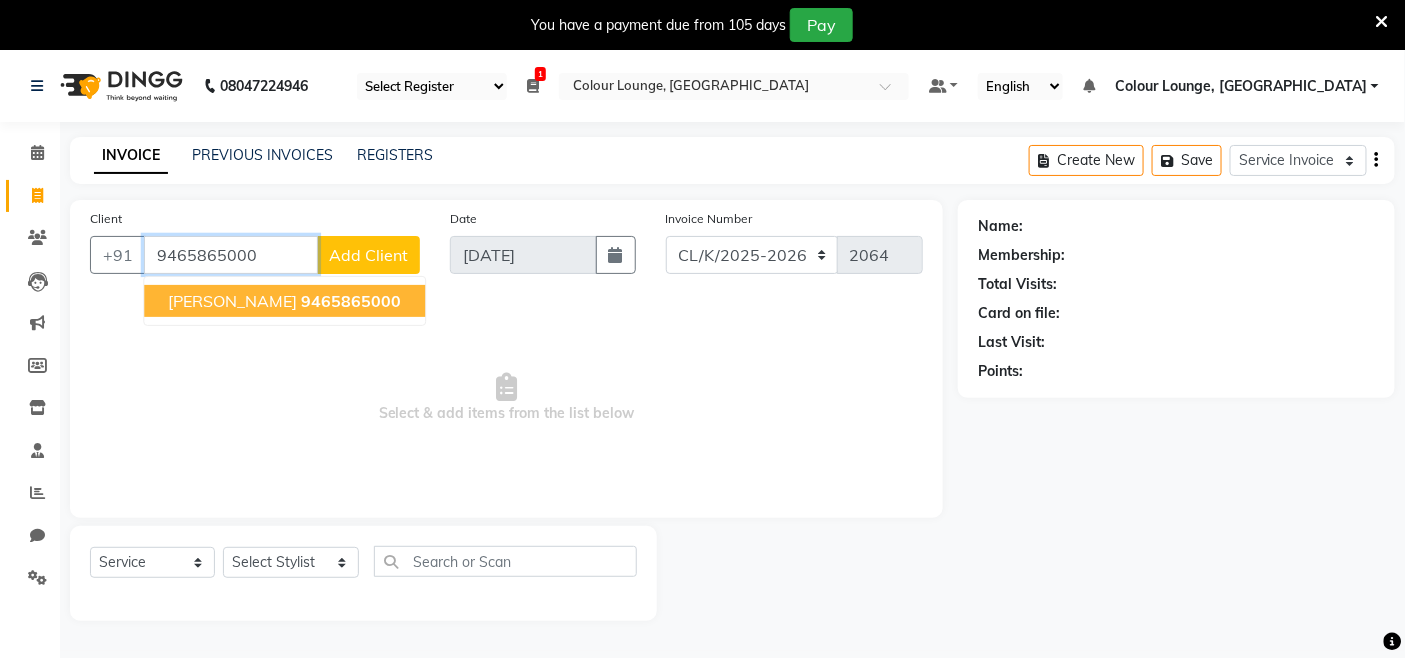 click on "[PERSON_NAME]" at bounding box center [232, 301] 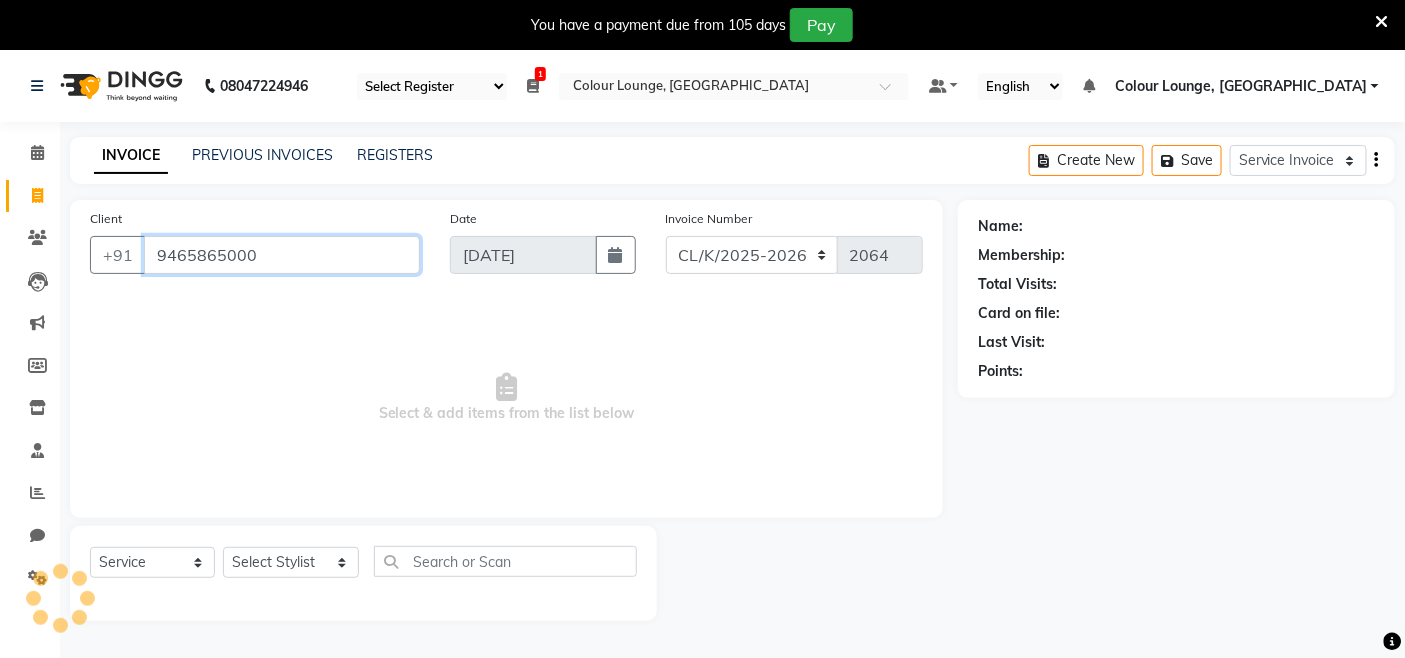type on "9465865000" 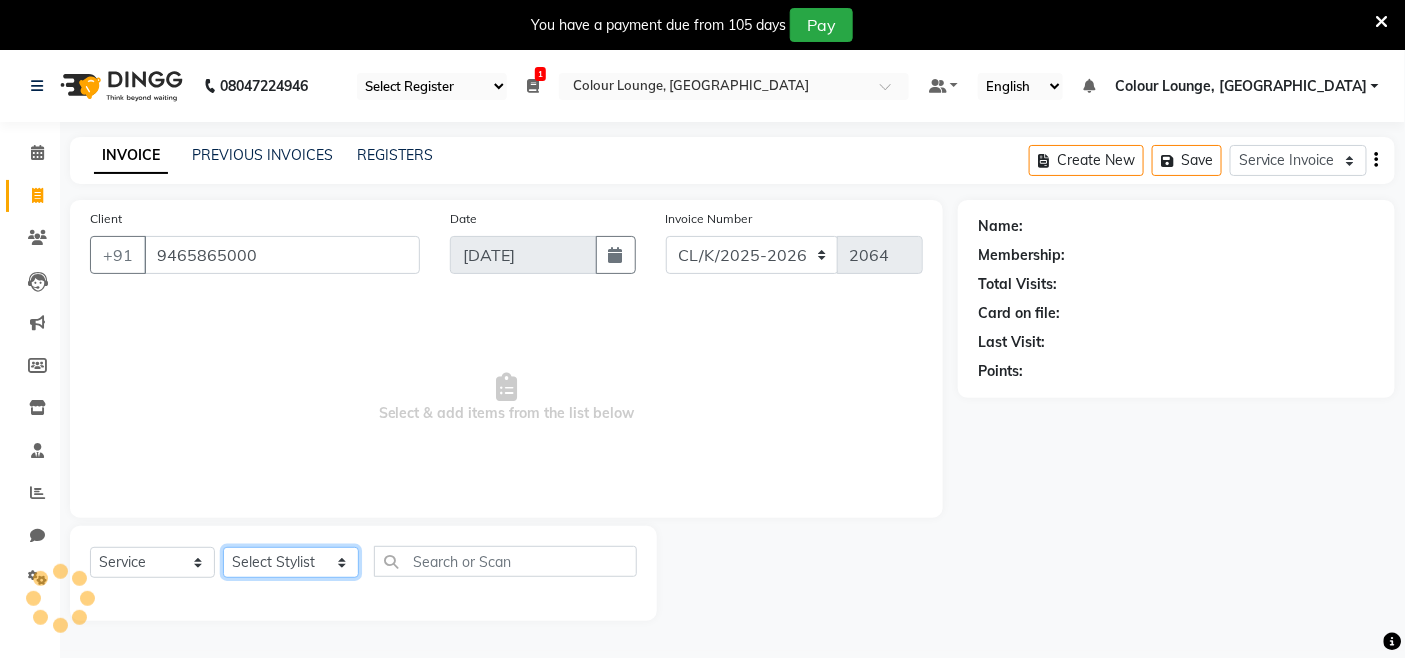click on "Select Stylist Admin Admin [PERSON_NAME] [PERSON_NAME] Colour Lounge, [GEOGRAPHIC_DATA] Colour Lounge, [GEOGRAPHIC_DATA][PERSON_NAME]  [PERSON_NAME] guard [PERSON_NAME] [PERSON_NAME] [PERSON_NAME] NITI [PERSON_NAME] KHATNAVLIA priya  priyanka  Rakesh [PERSON_NAME] [PERSON_NAME]" 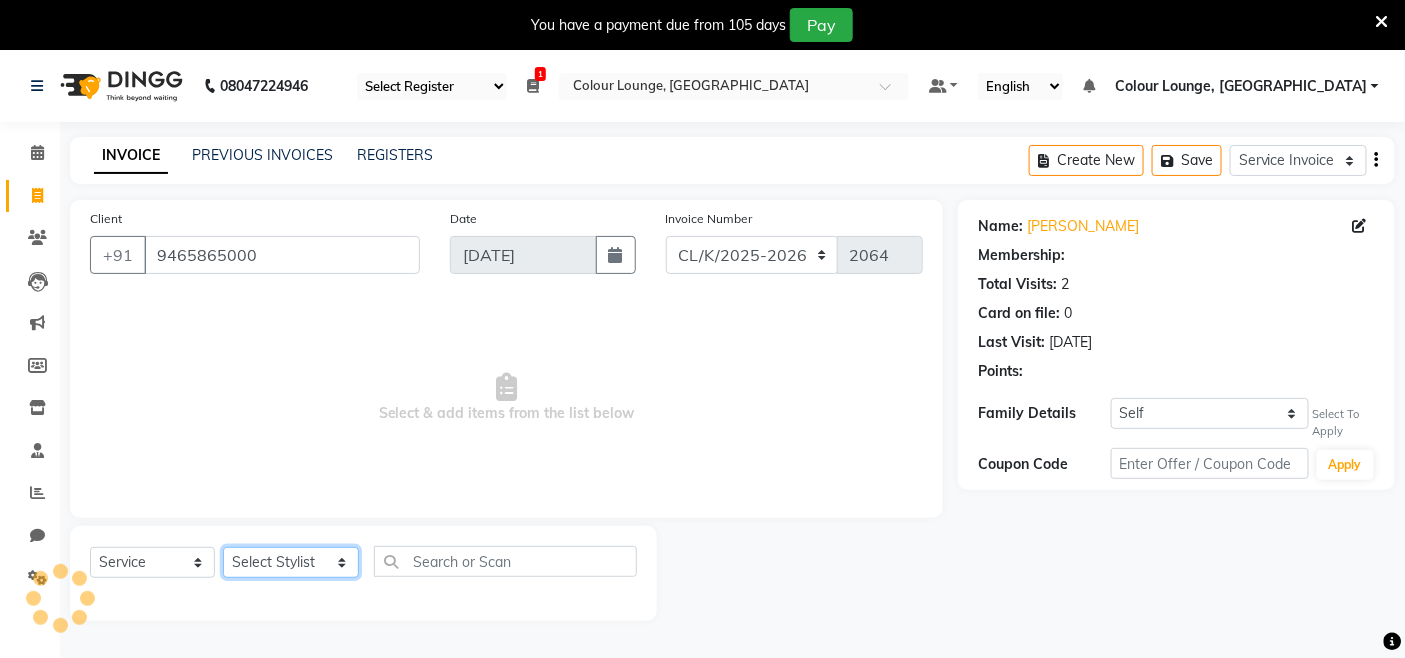 select on "1: Object" 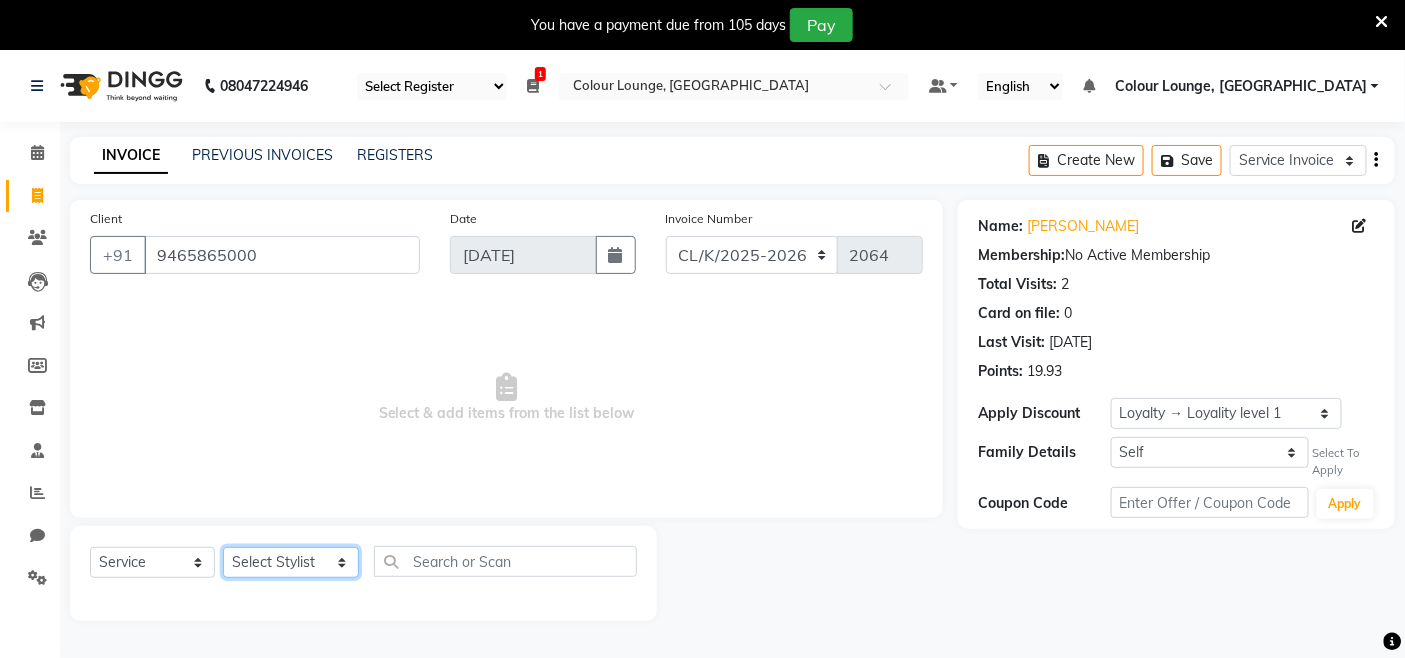 select on "70114" 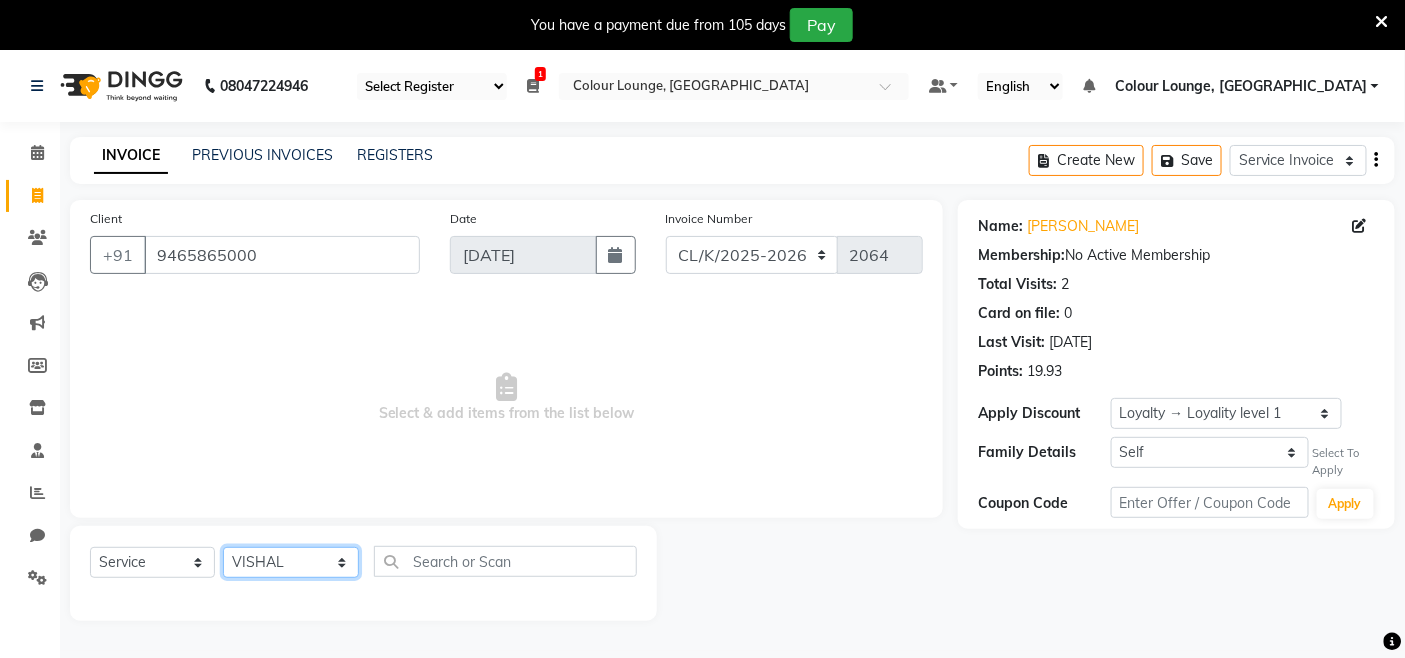 click on "Select Stylist Admin Admin [PERSON_NAME] [PERSON_NAME] Colour Lounge, [GEOGRAPHIC_DATA] Colour Lounge, [GEOGRAPHIC_DATA][PERSON_NAME]  [PERSON_NAME] guard [PERSON_NAME] [PERSON_NAME] [PERSON_NAME] NITI [PERSON_NAME] KHATNAVLIA priya  priyanka  Rakesh [PERSON_NAME] [PERSON_NAME]" 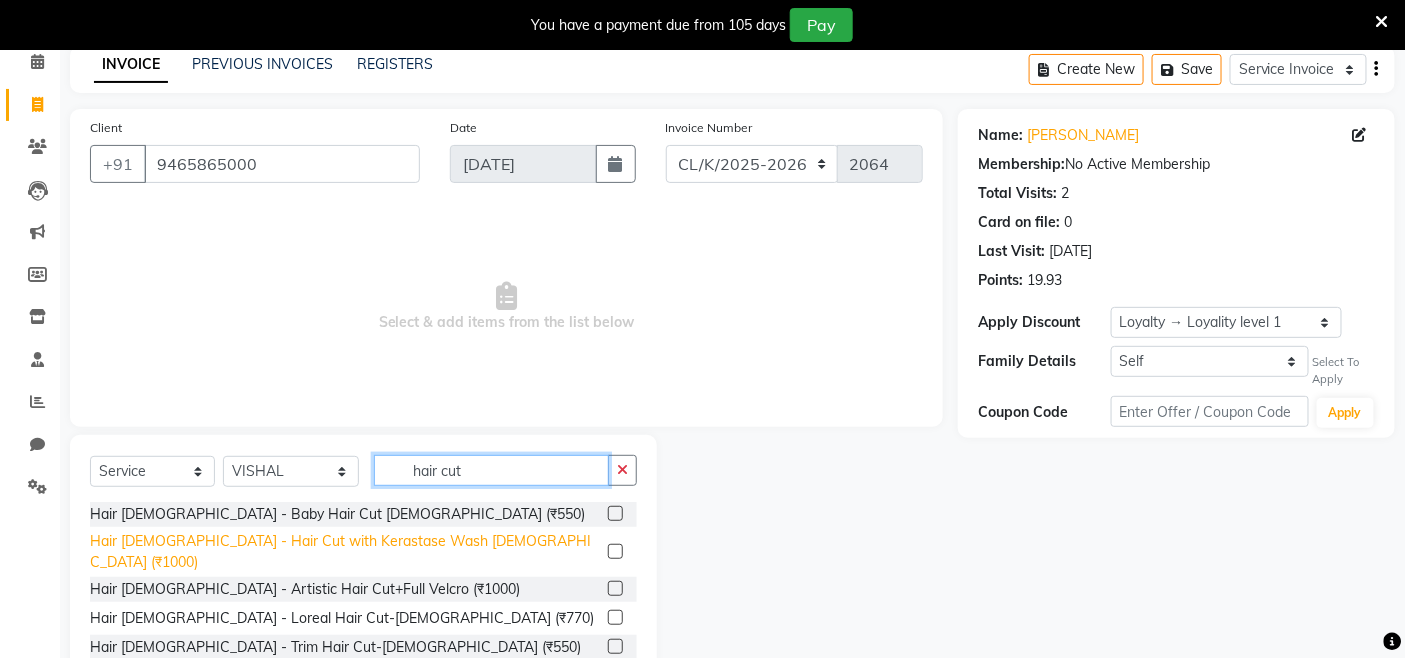 scroll, scrollTop: 192, scrollLeft: 0, axis: vertical 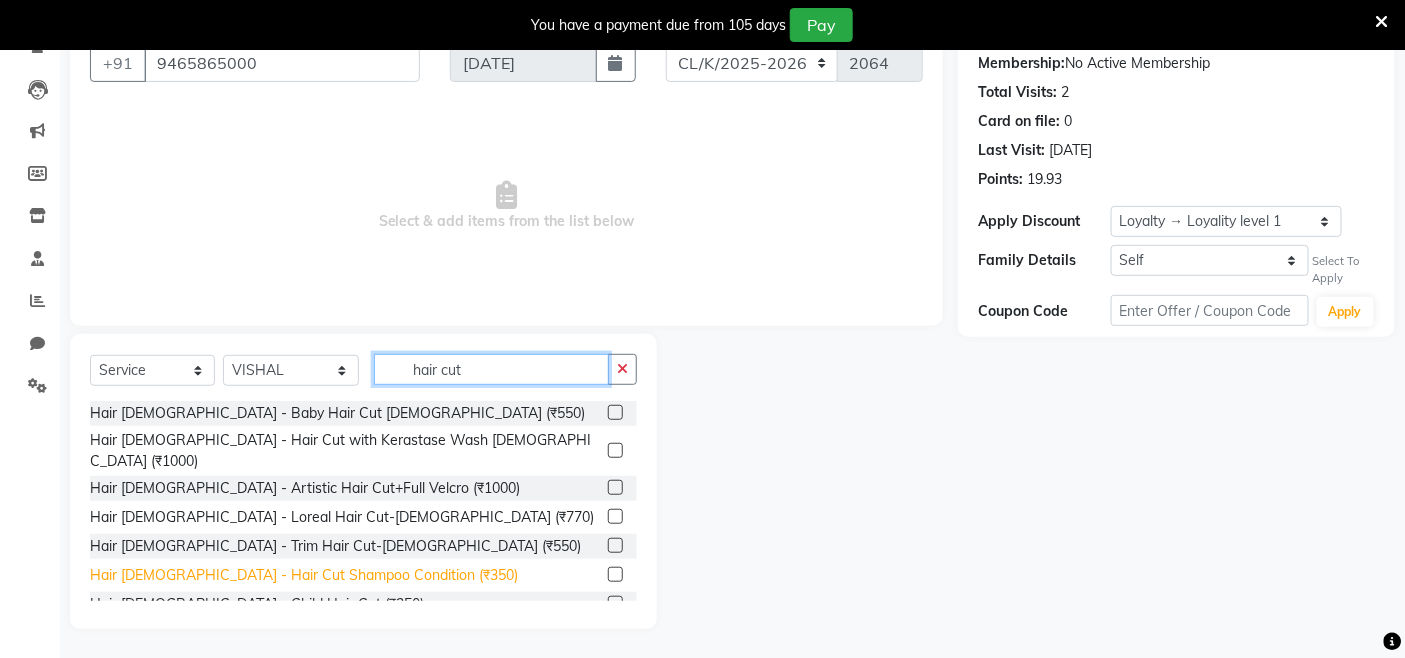 type on "hair cut" 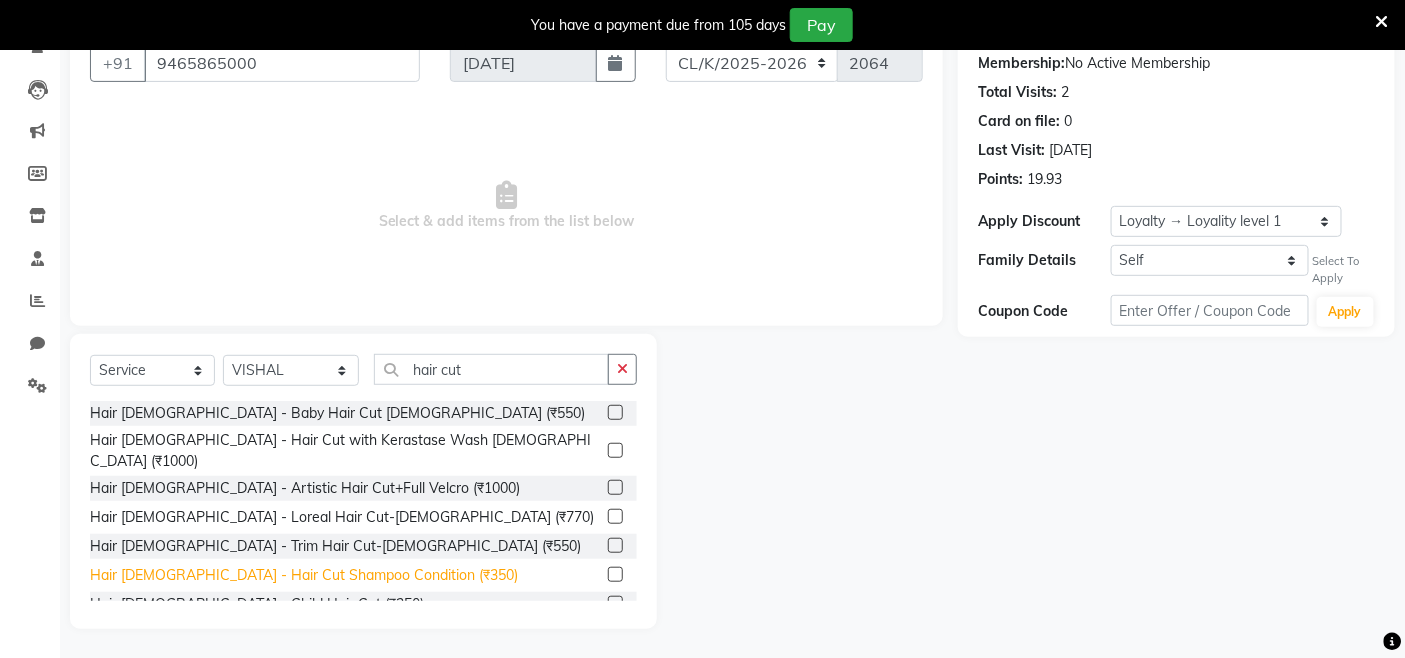 click on "Hair [DEMOGRAPHIC_DATA] - Hair Cut Shampoo Condition (₹350)" 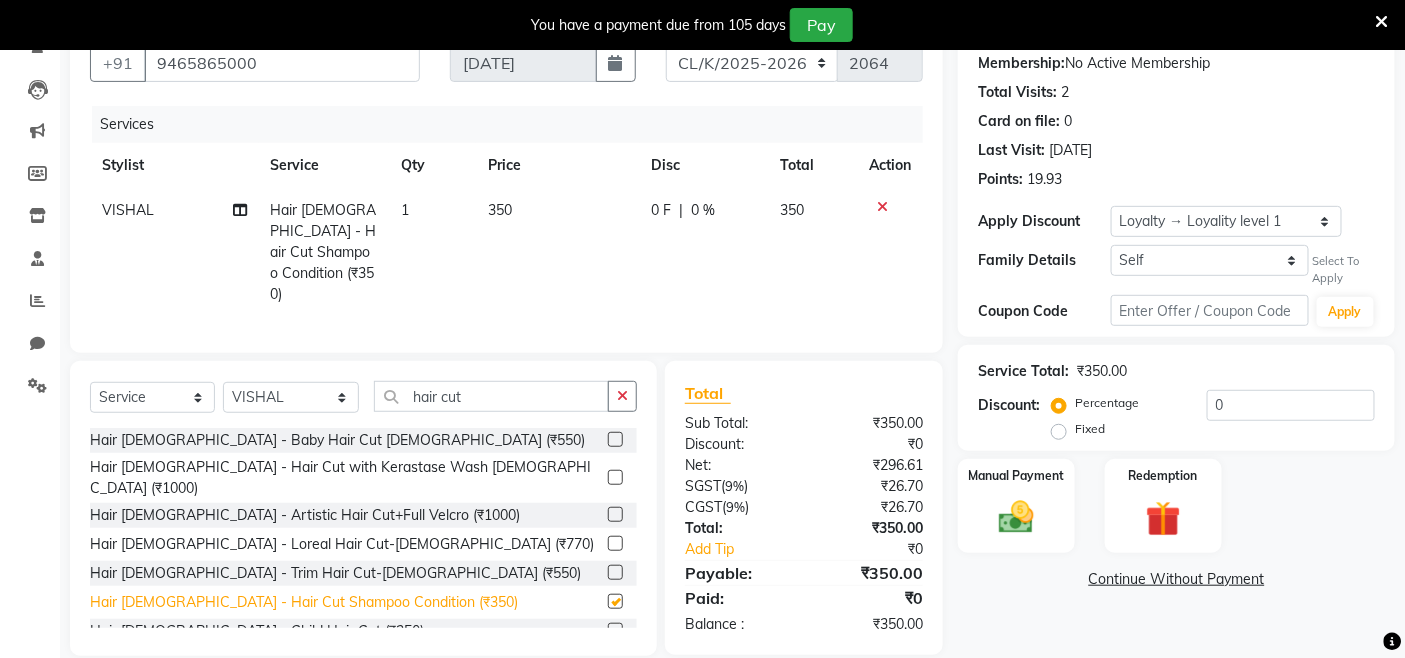 checkbox on "false" 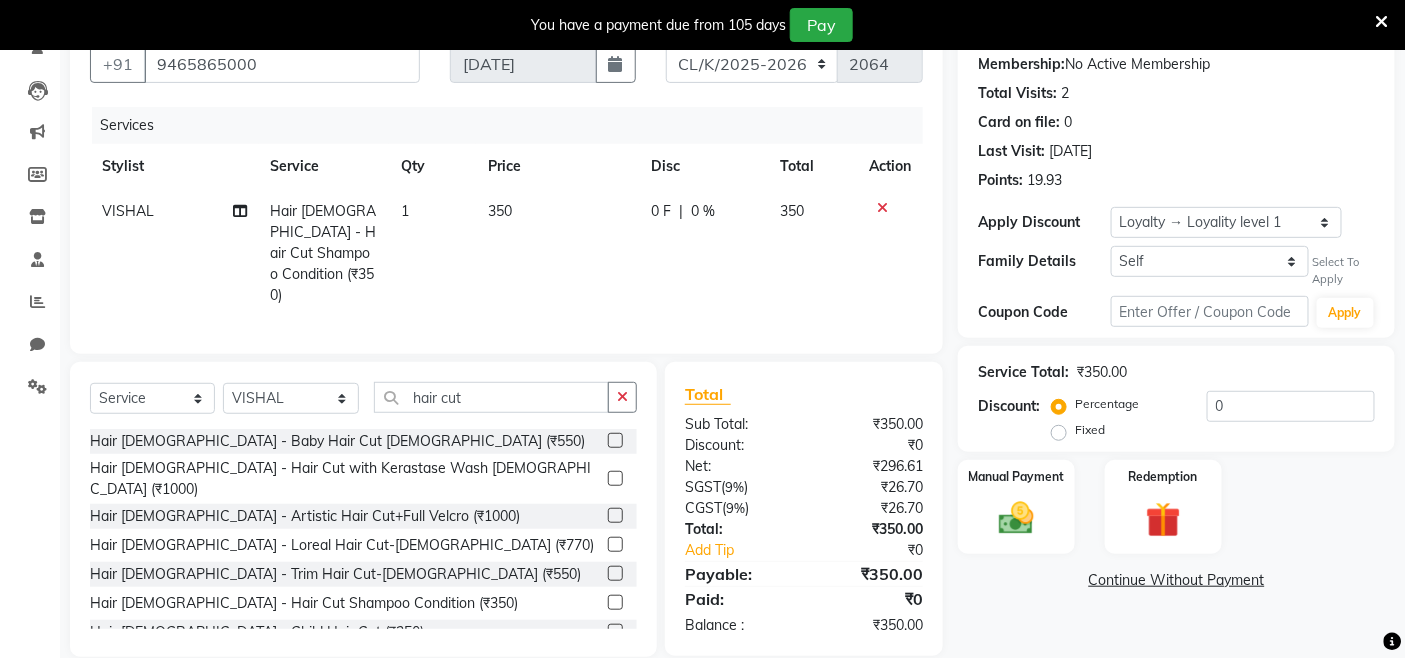 scroll, scrollTop: 194, scrollLeft: 0, axis: vertical 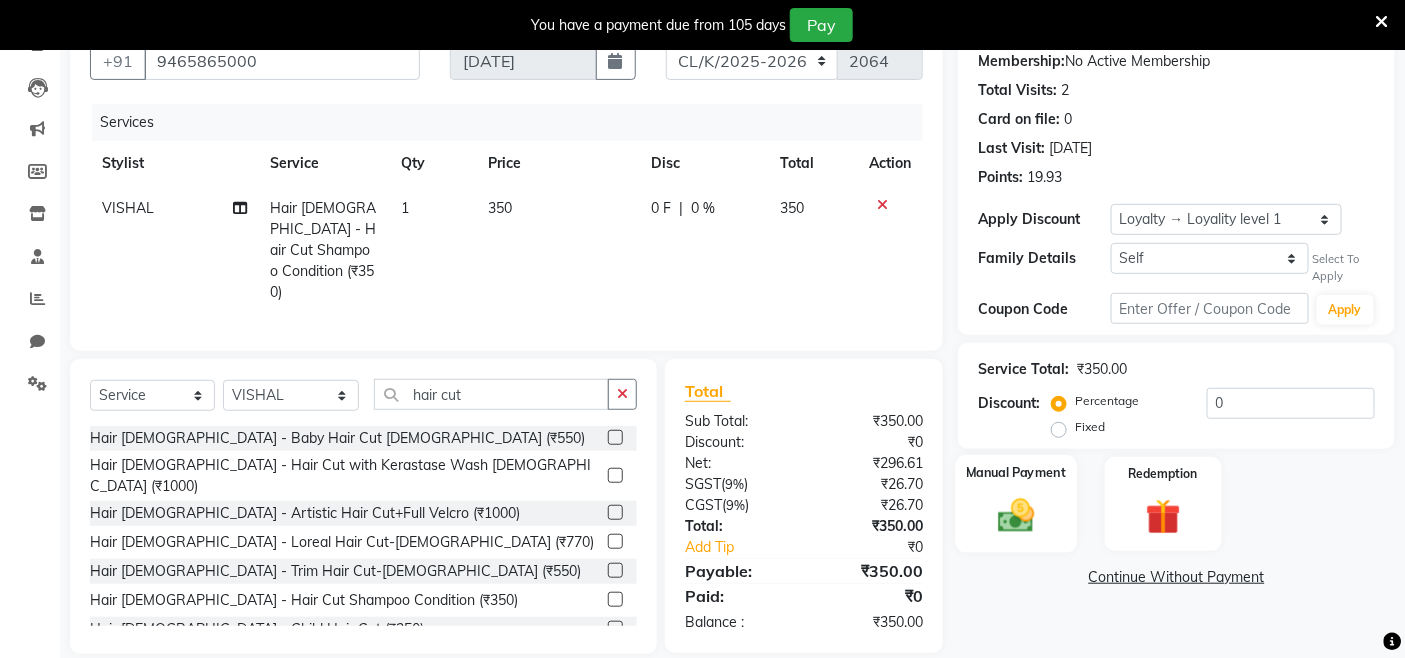 click 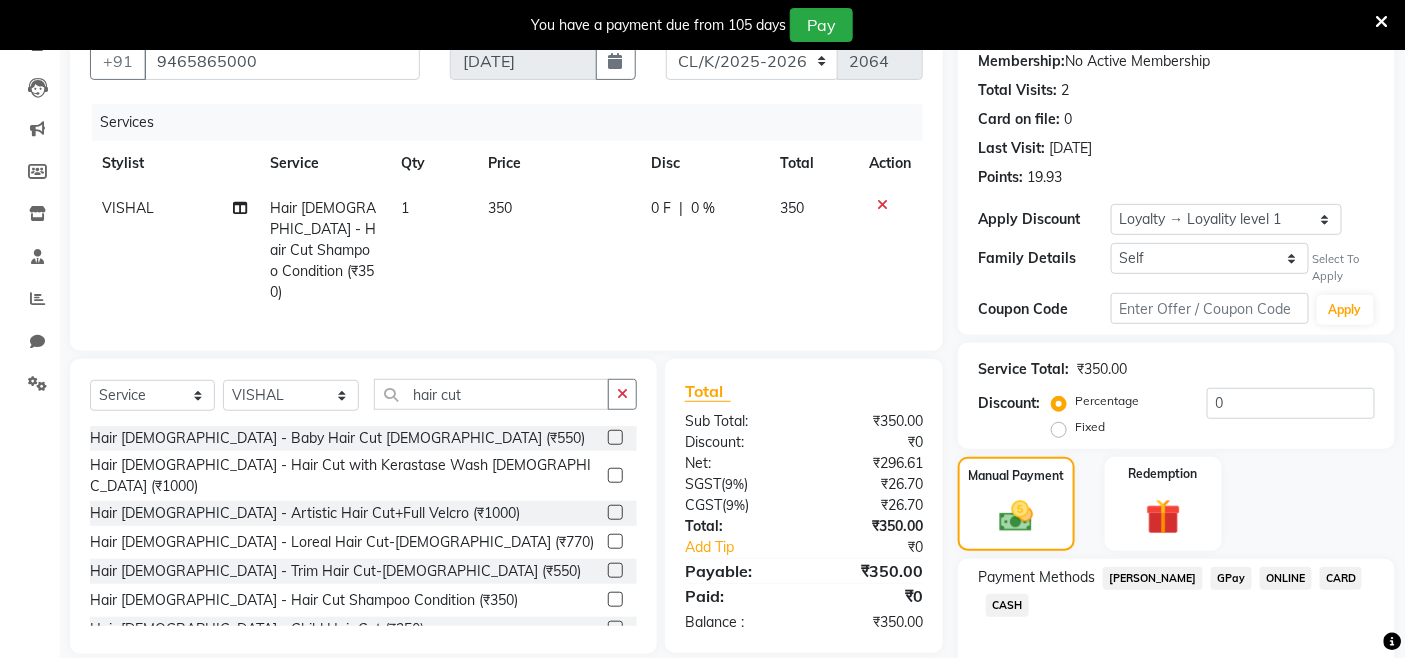 click on "GPay" 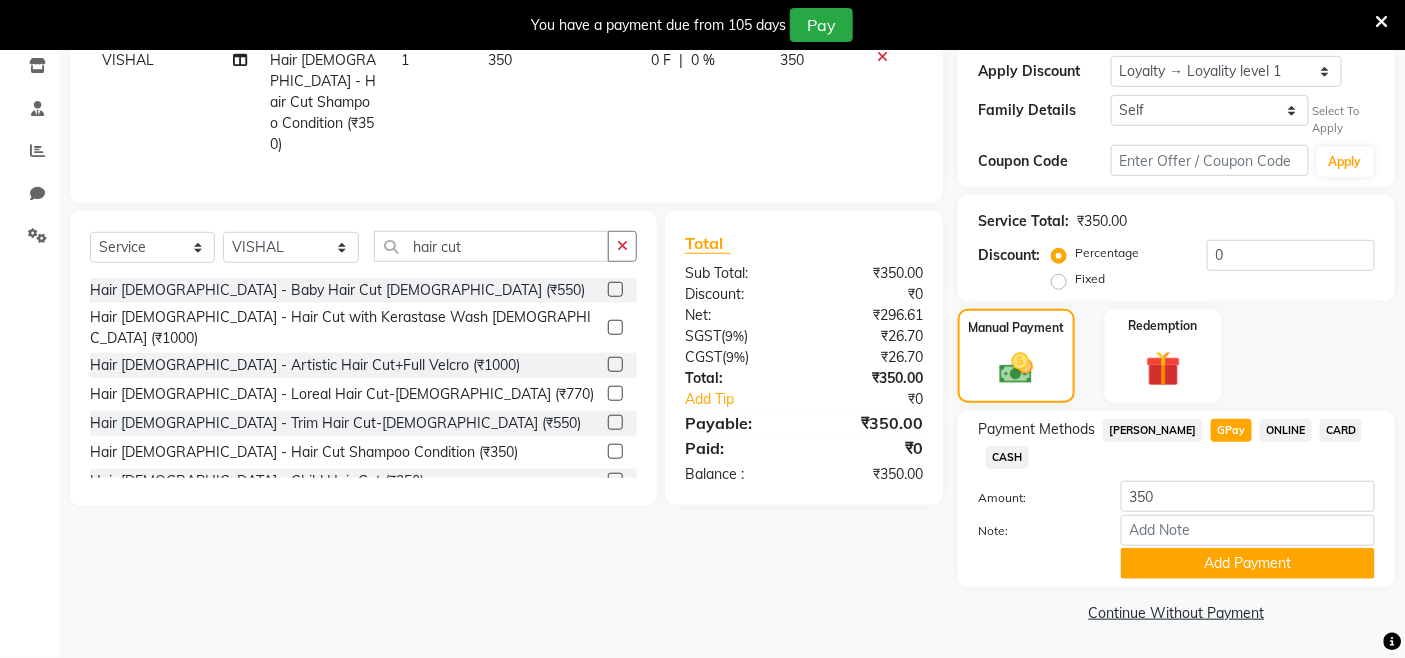 click on "Add Payment" 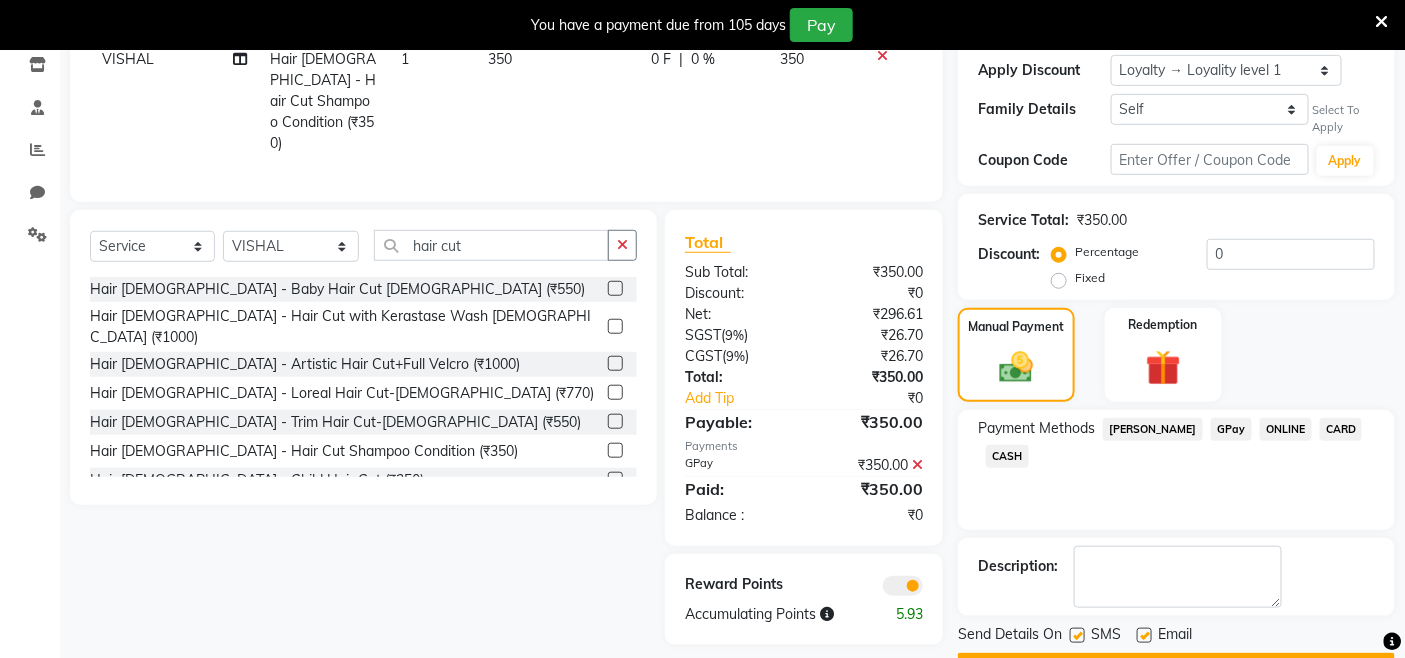 scroll, scrollTop: 398, scrollLeft: 0, axis: vertical 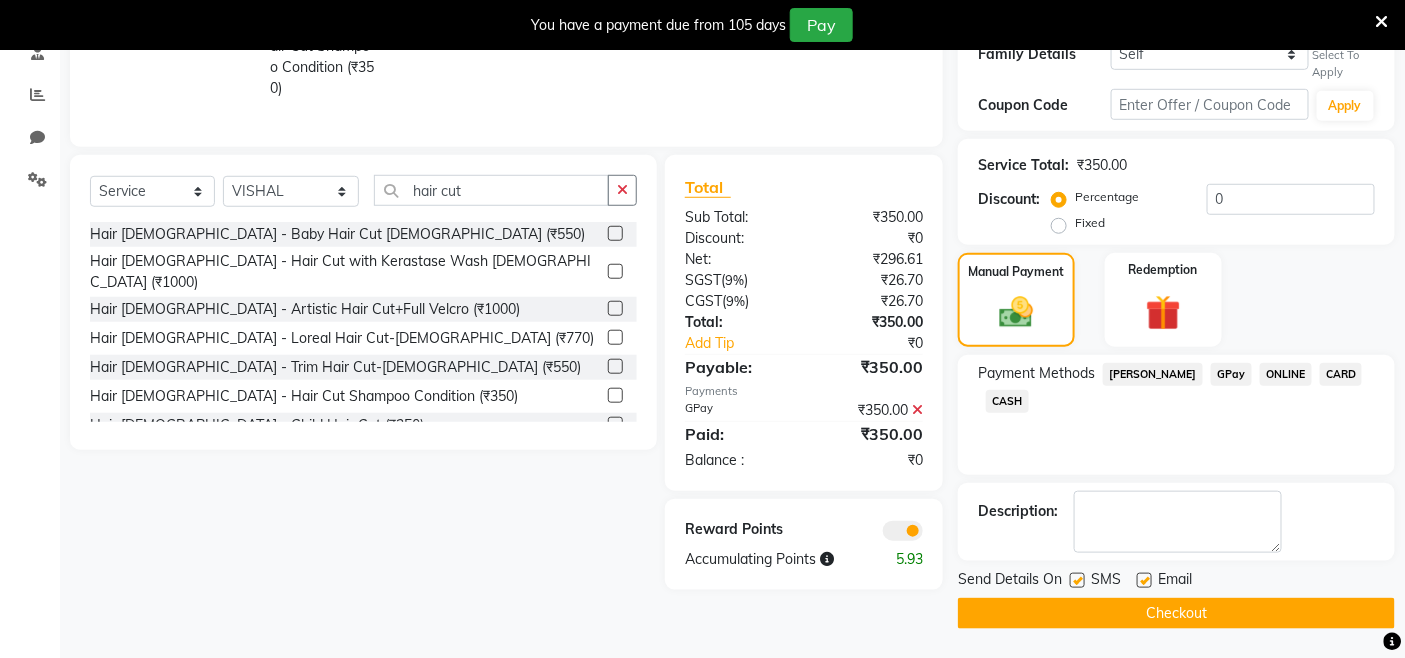 click on "Checkout" 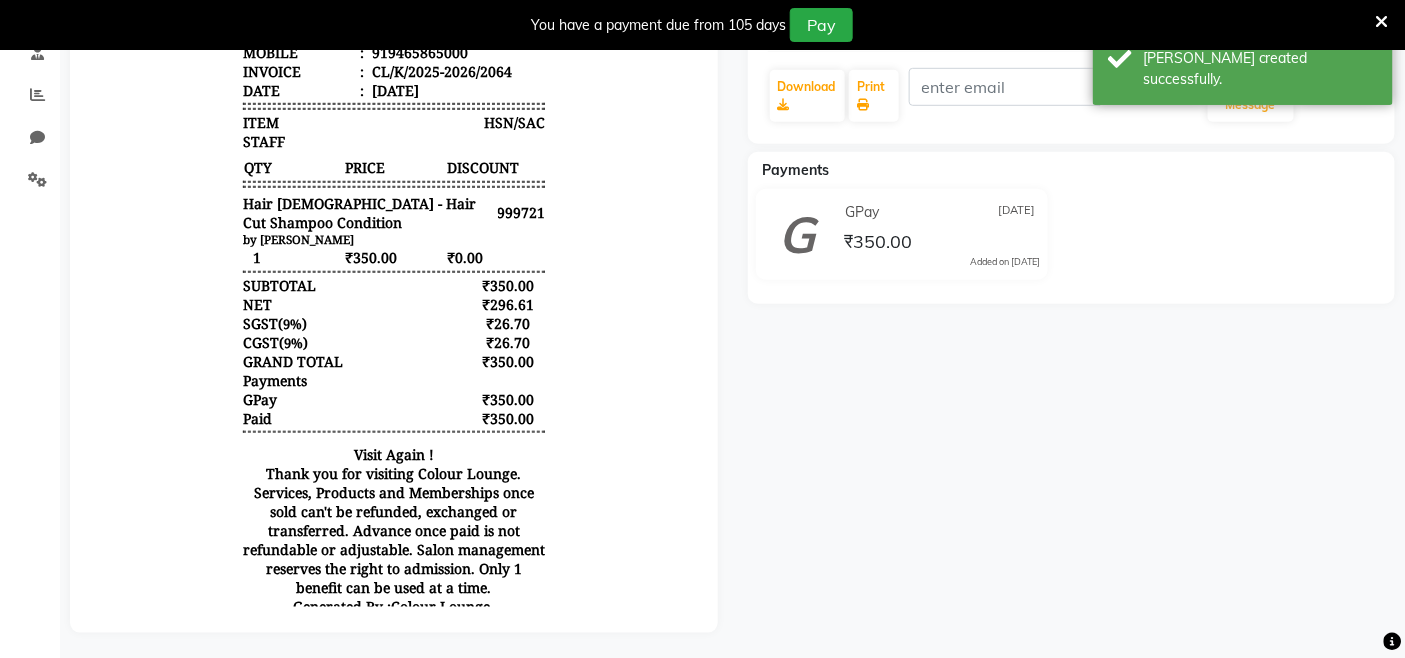 scroll, scrollTop: 0, scrollLeft: 0, axis: both 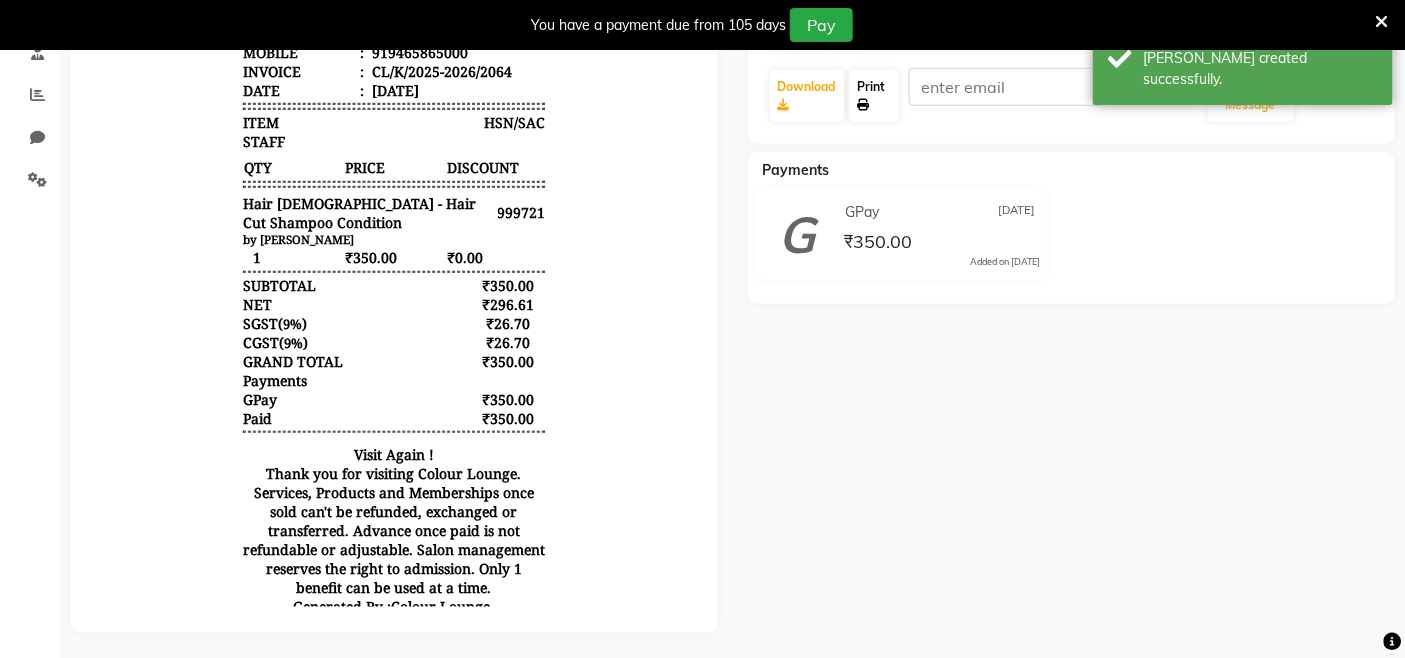 click on "Print" 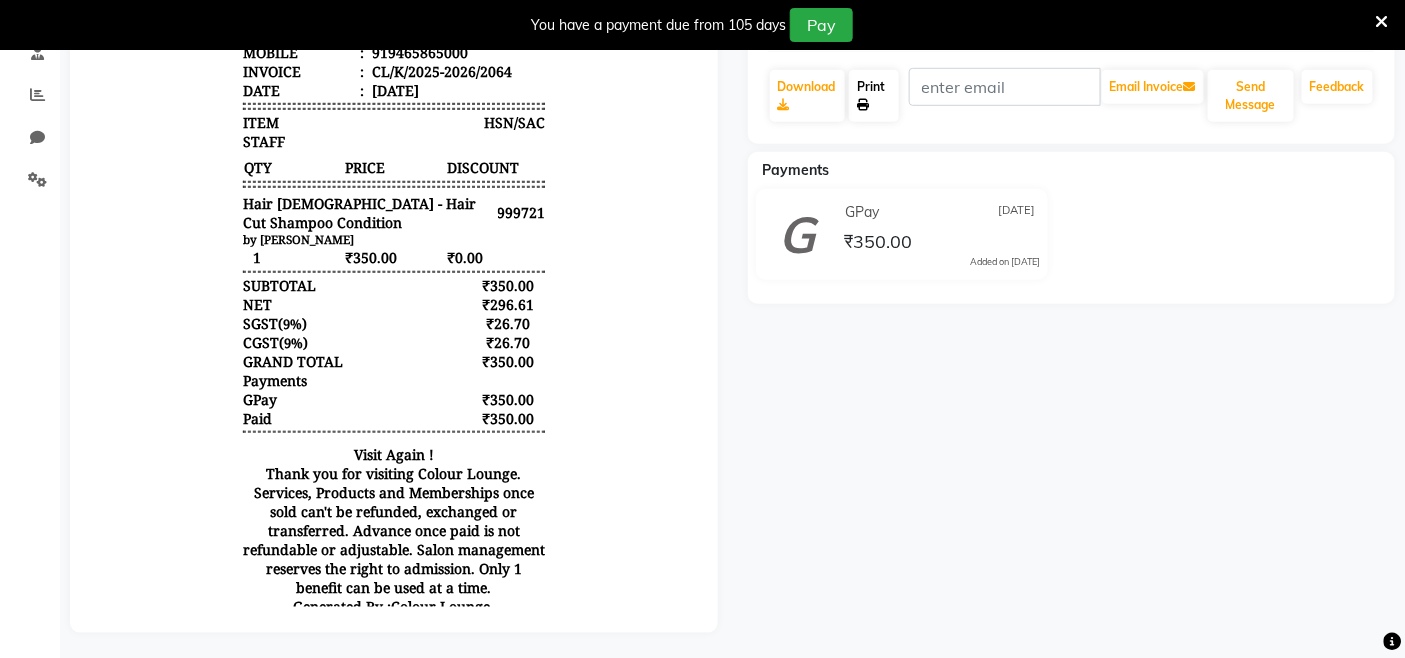 click on "Print" 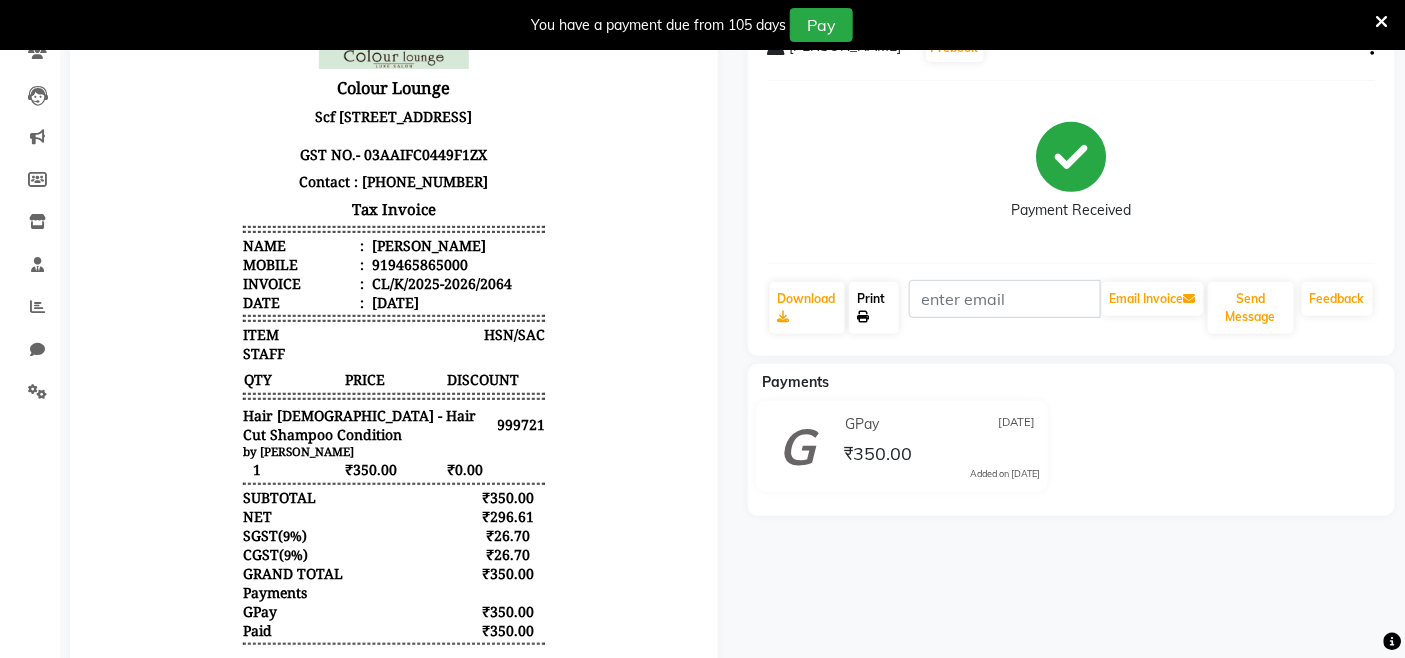 scroll, scrollTop: 0, scrollLeft: 0, axis: both 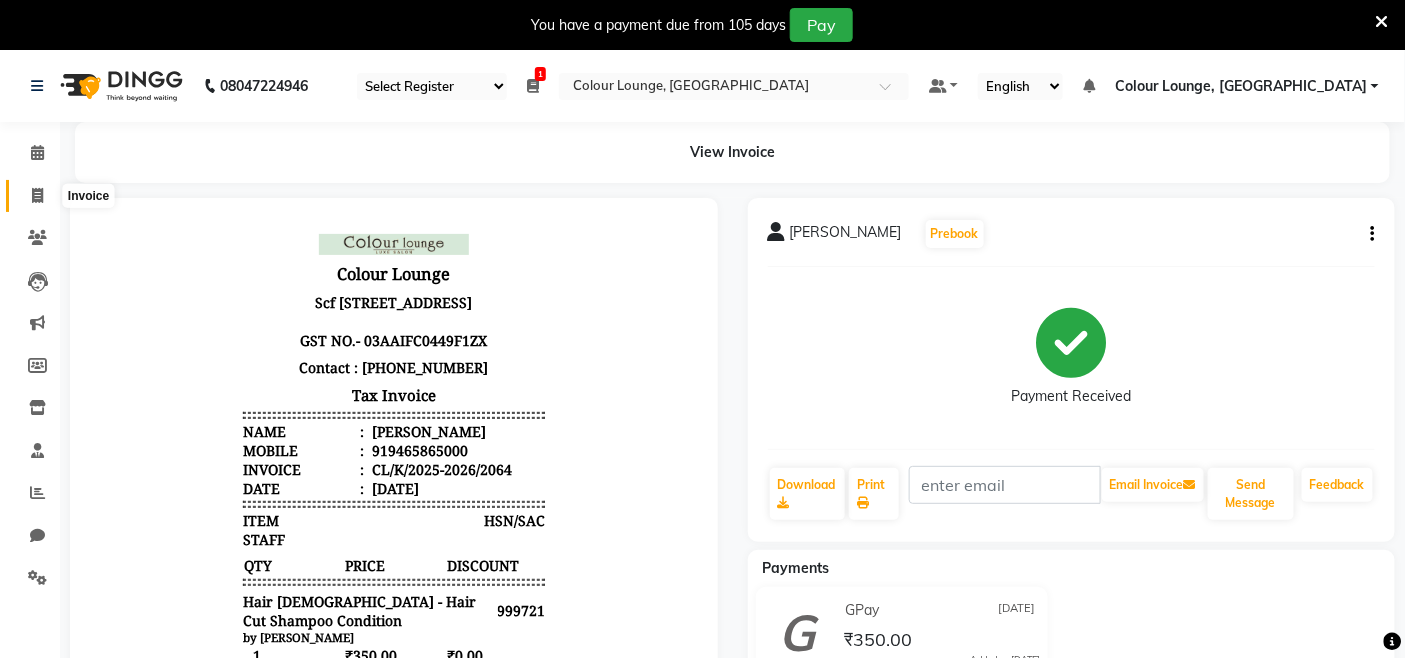 click 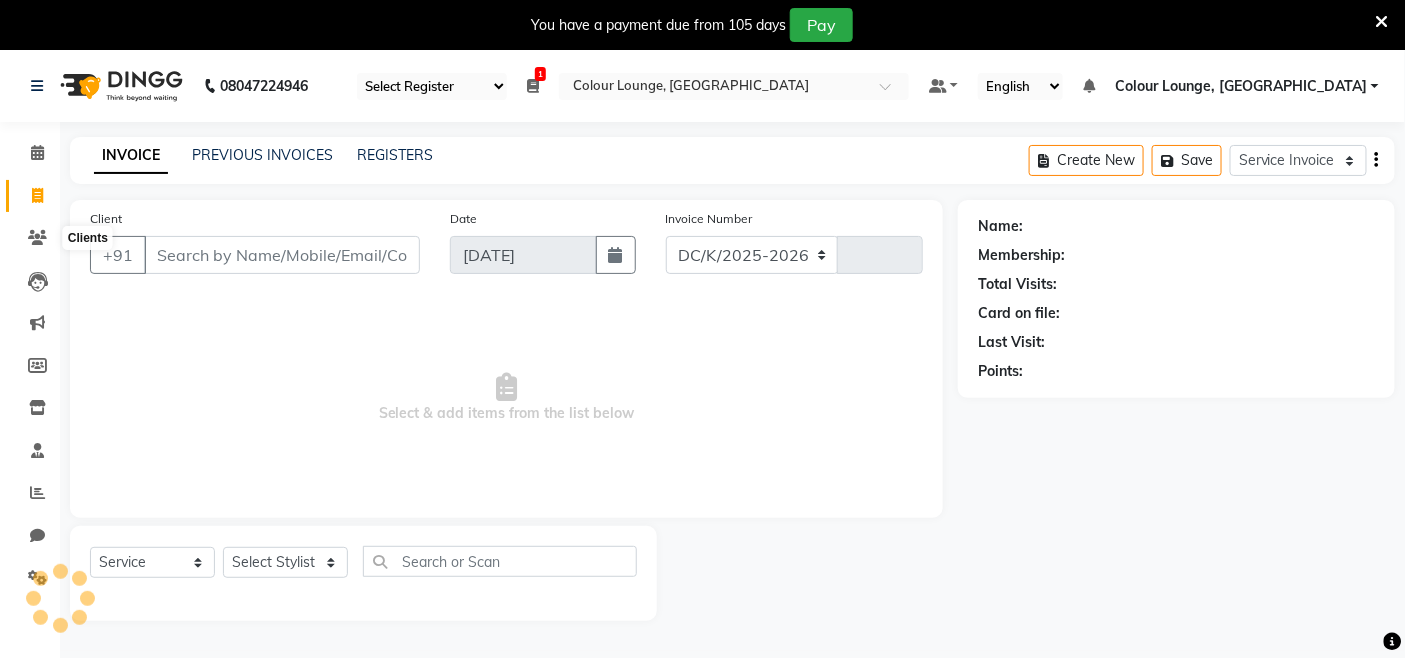 select on "8015" 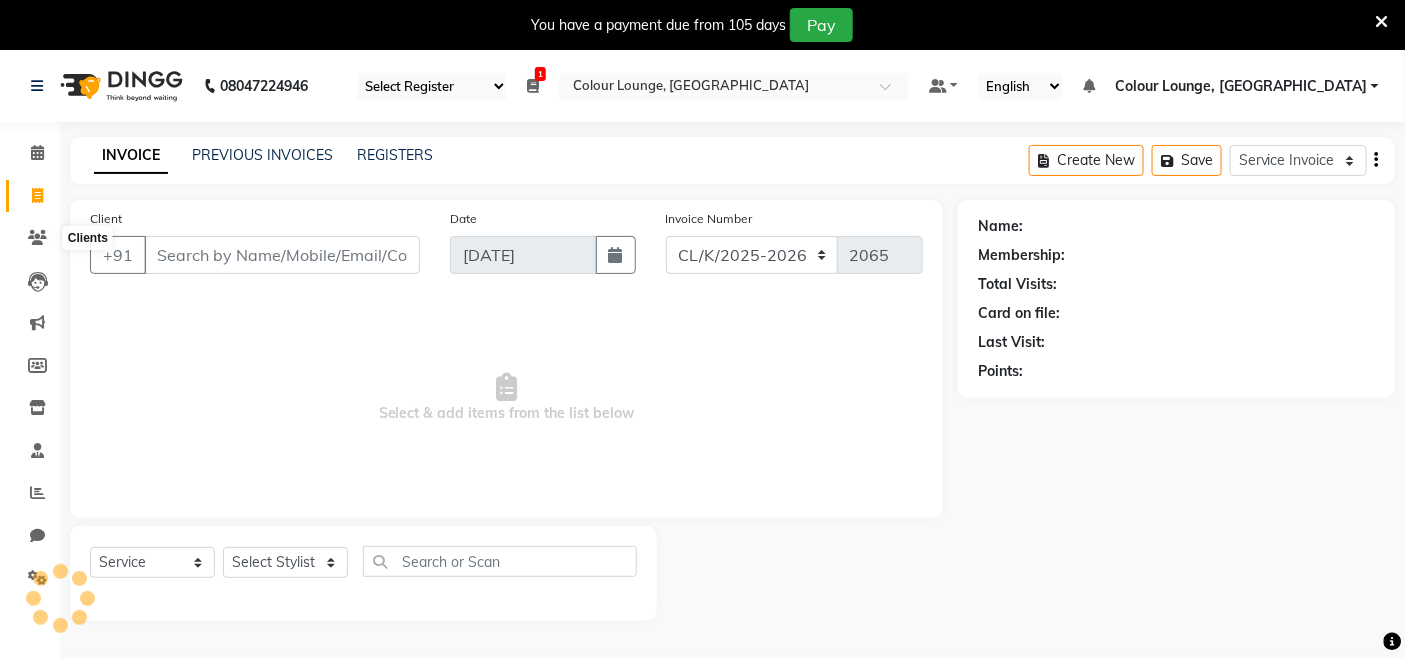 scroll, scrollTop: 50, scrollLeft: 0, axis: vertical 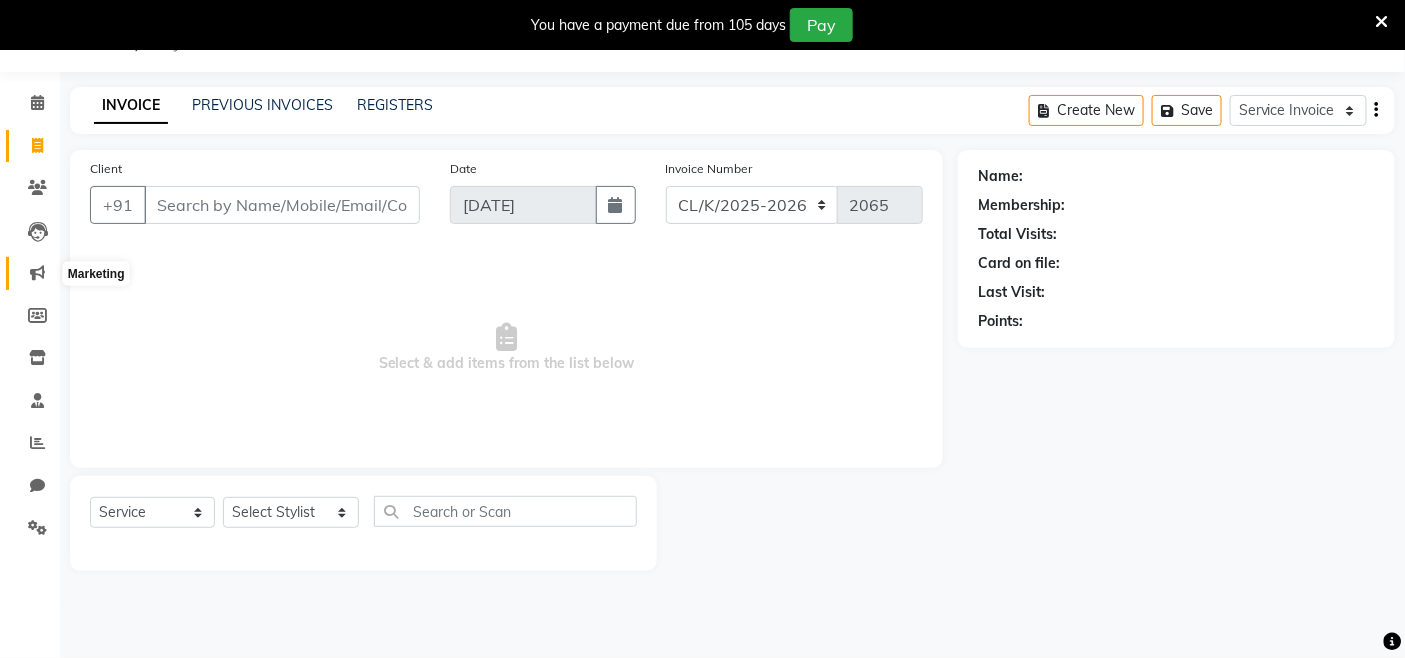click 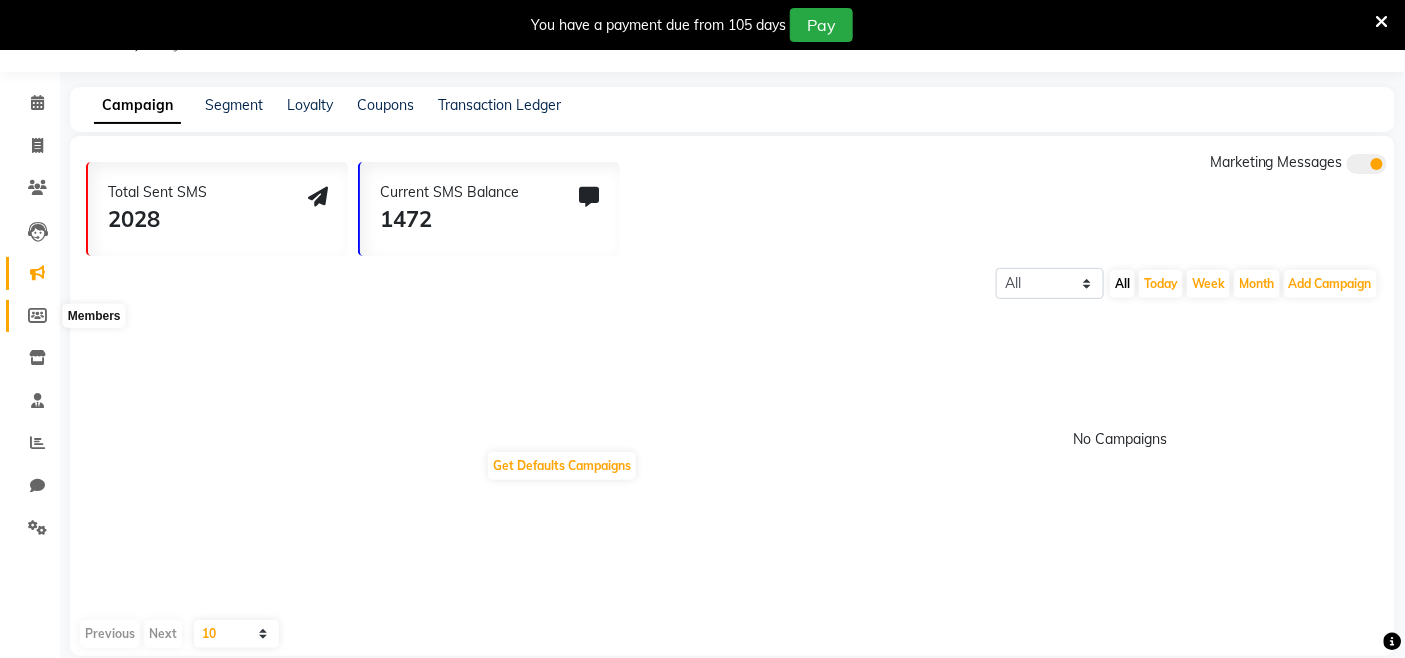 click 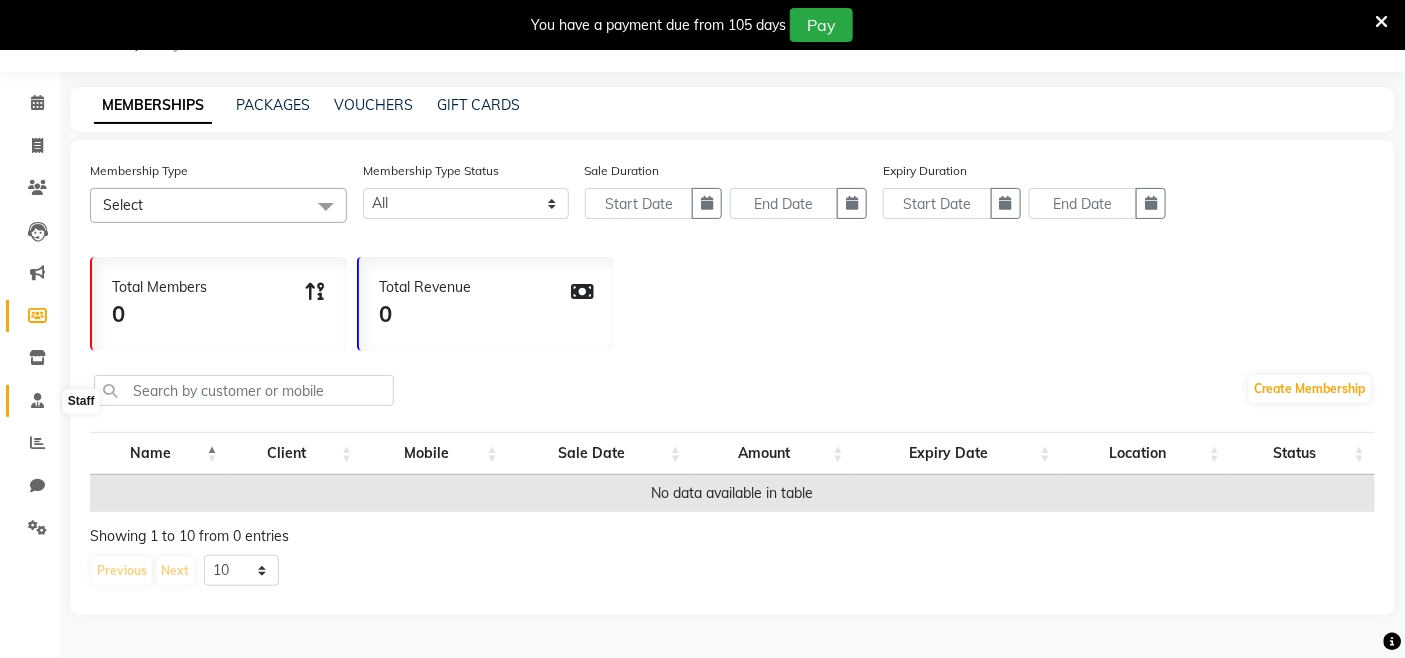 click 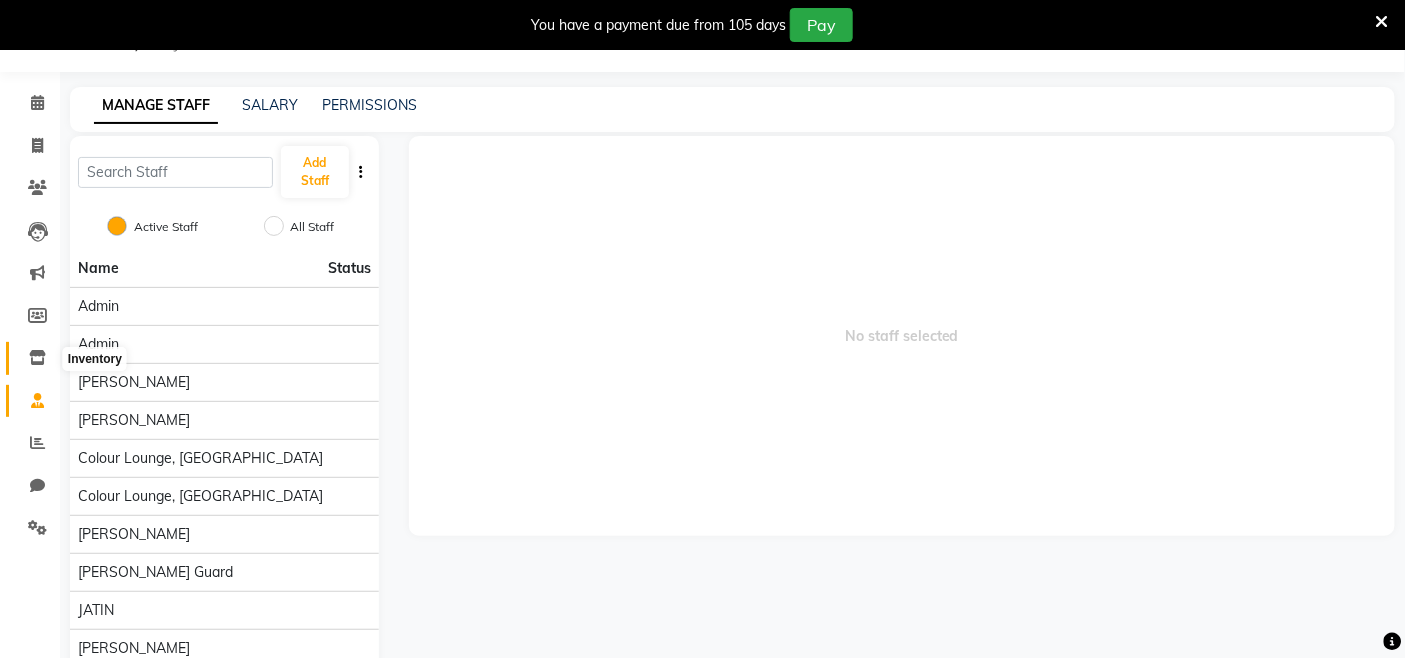 click 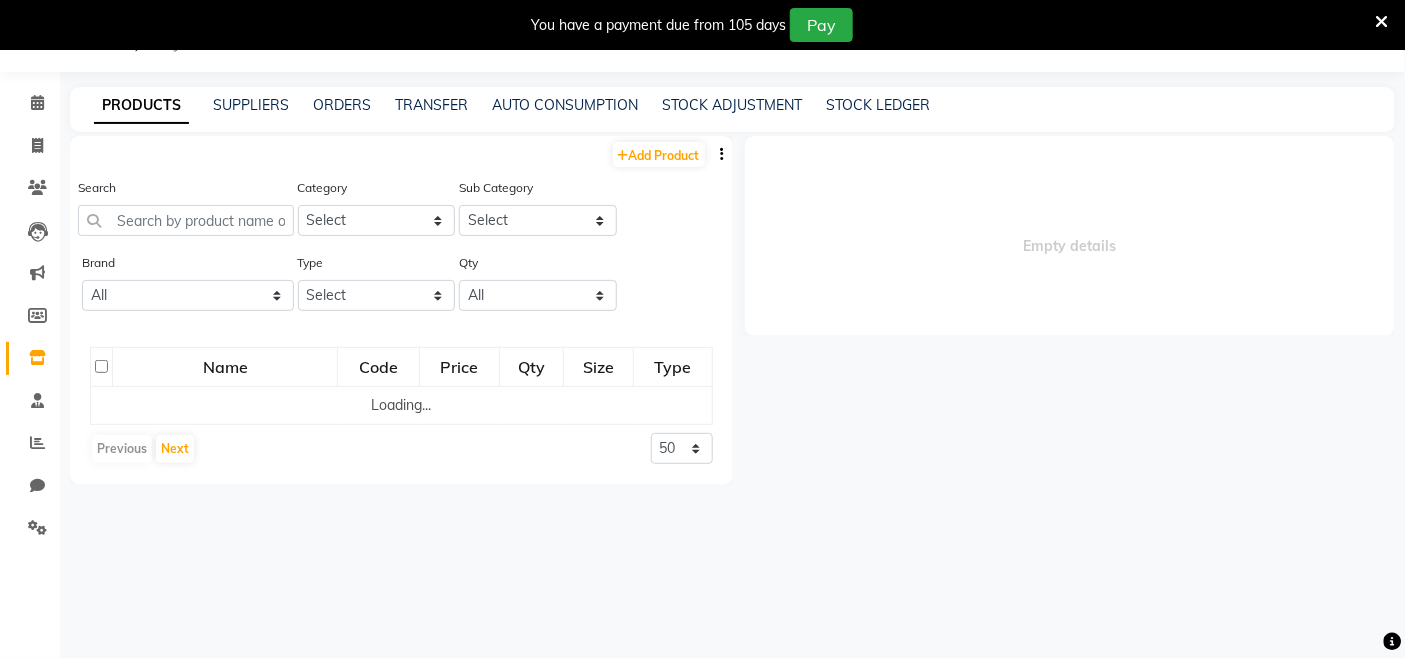 select 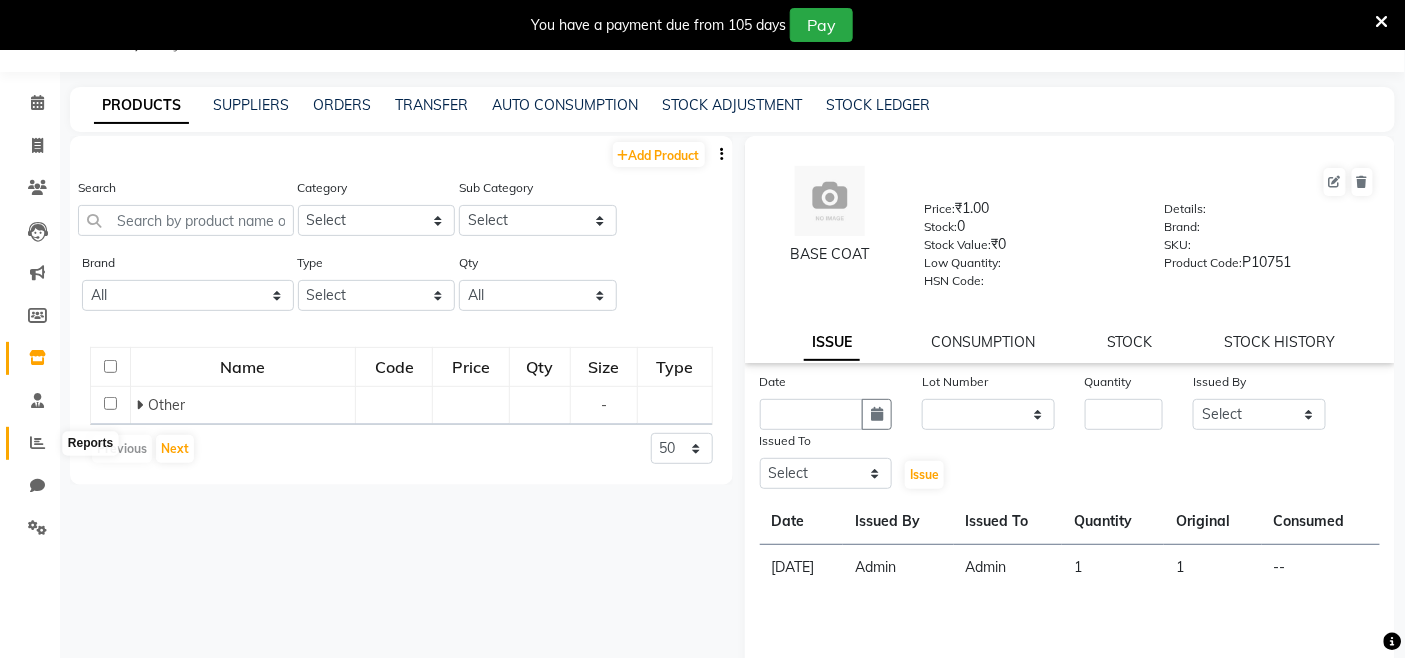 click 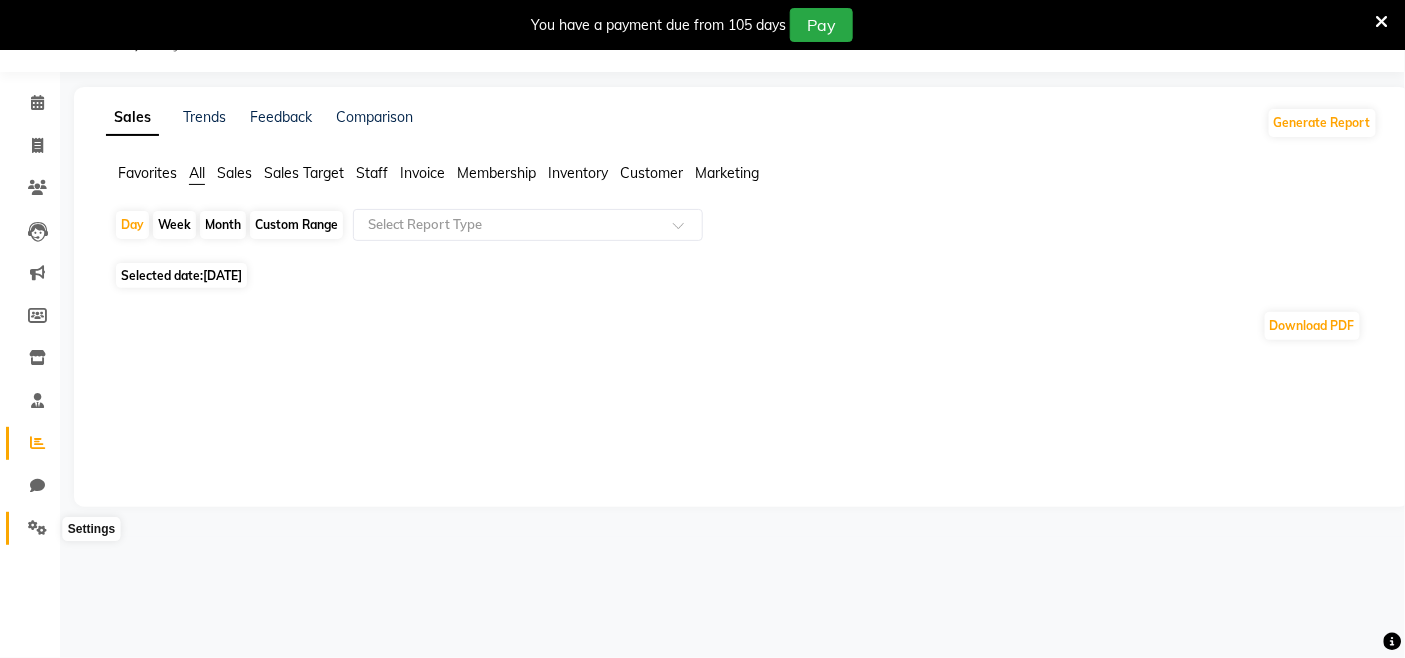 click 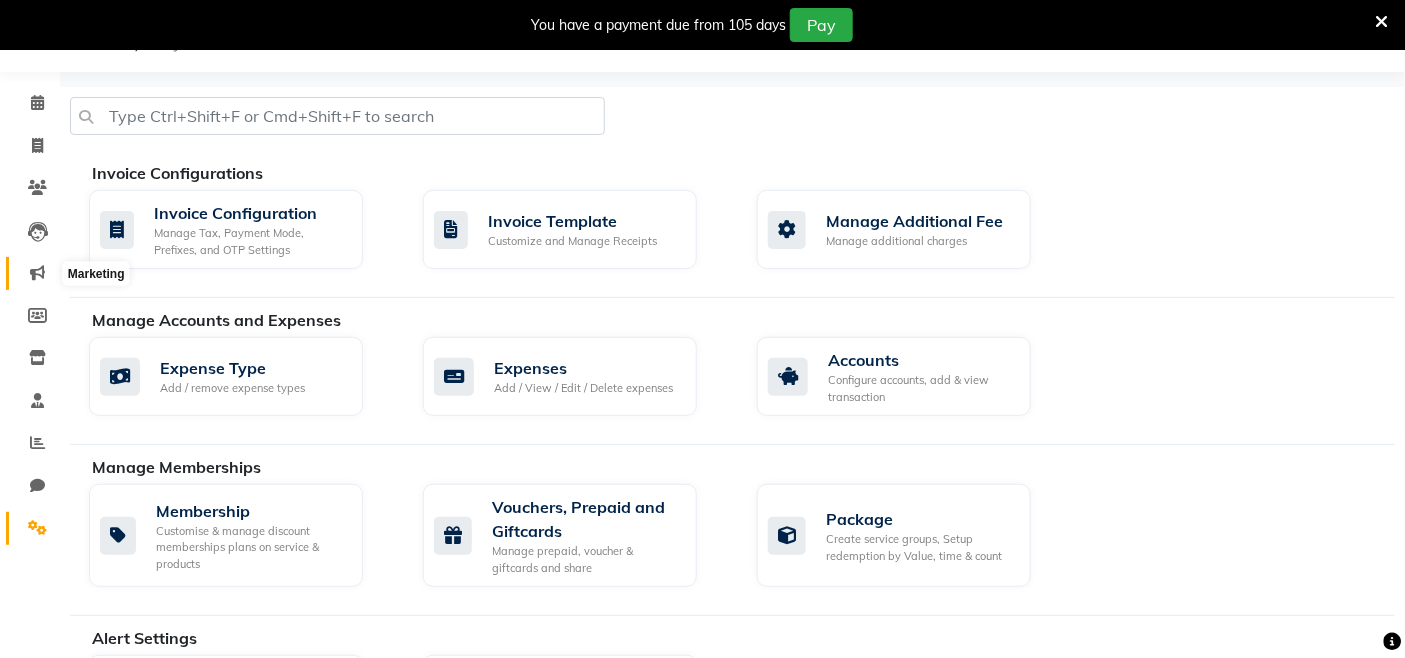click 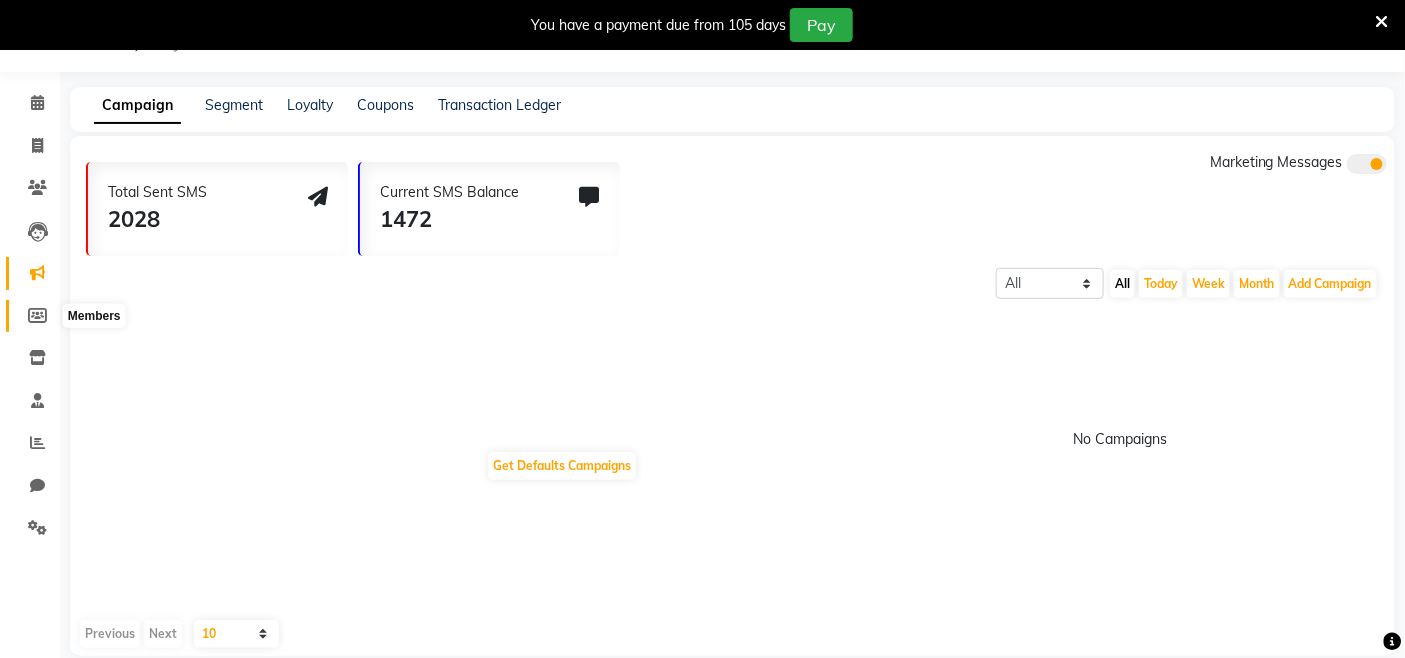 click 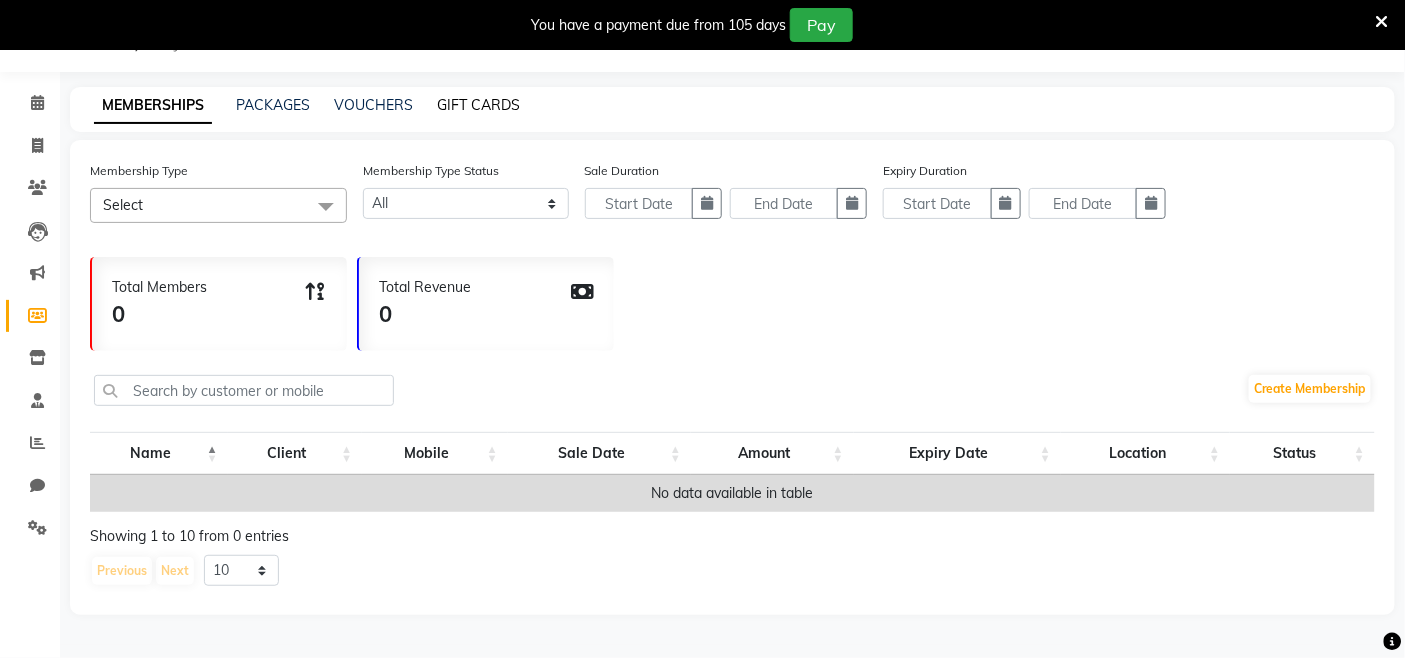 click on "GIFT CARDS" 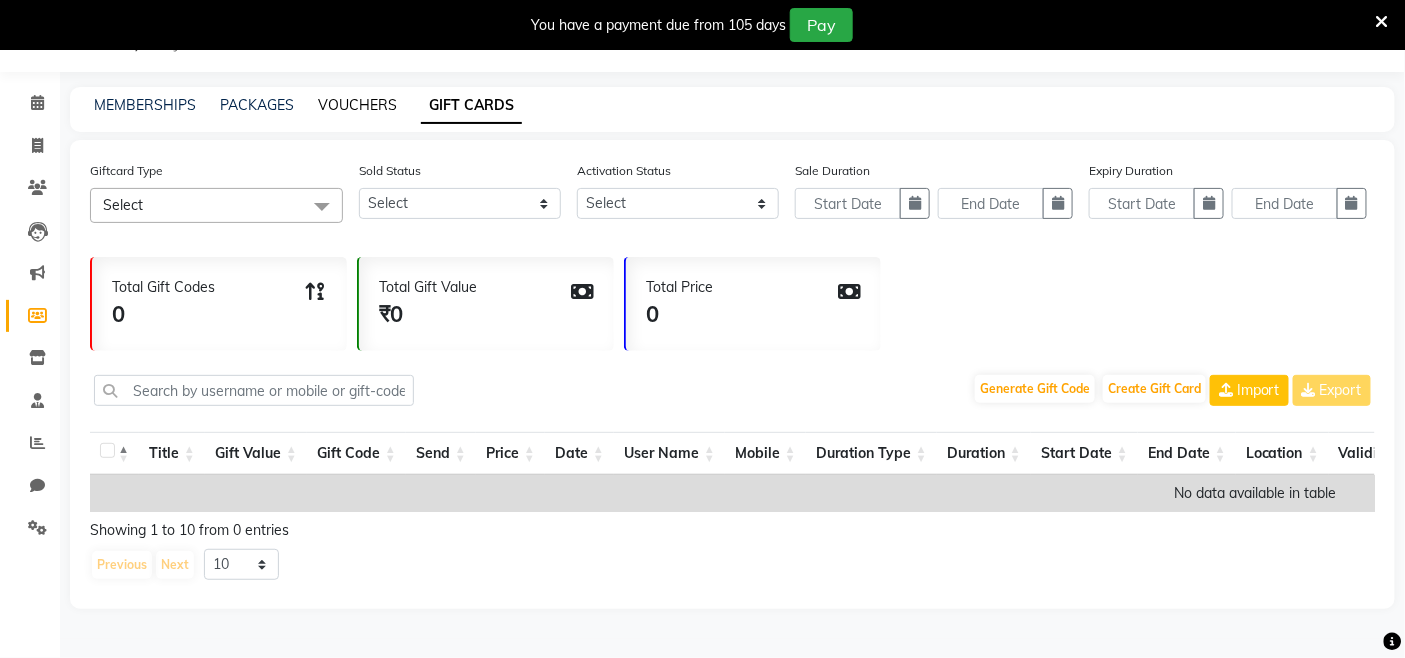 click on "VOUCHERS" 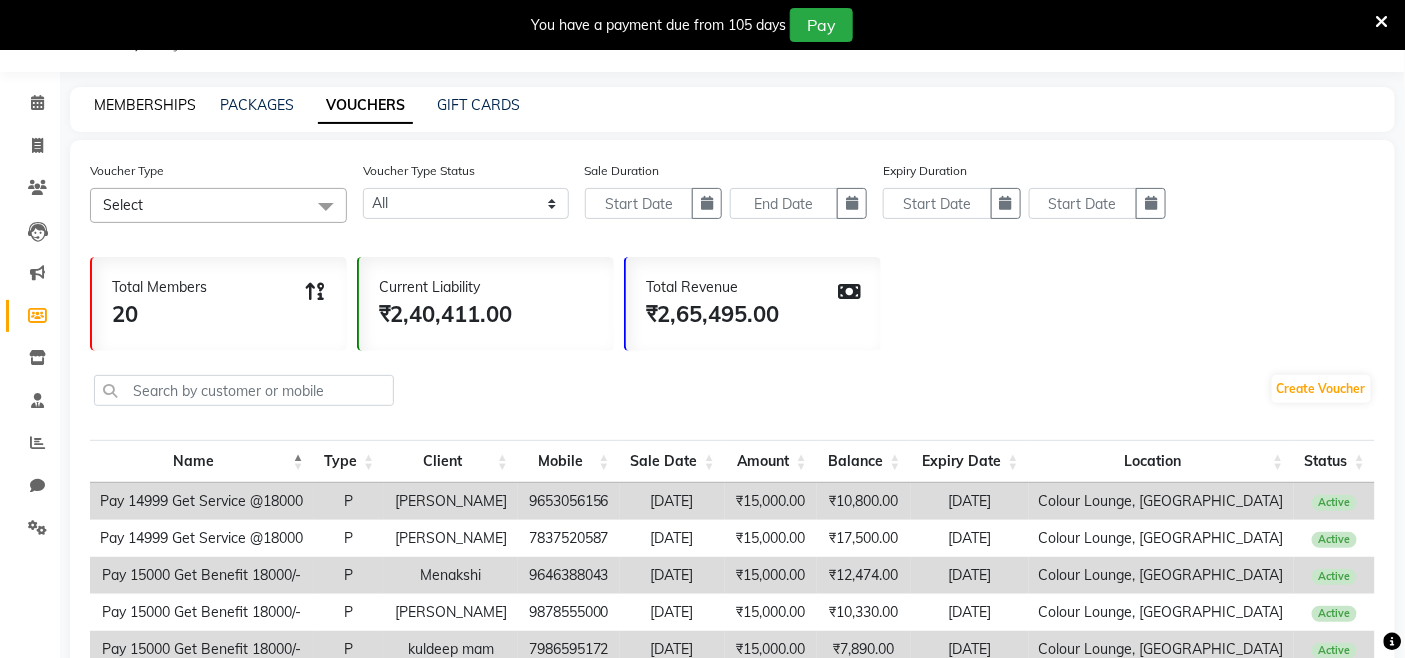 click on "MEMBERSHIPS" 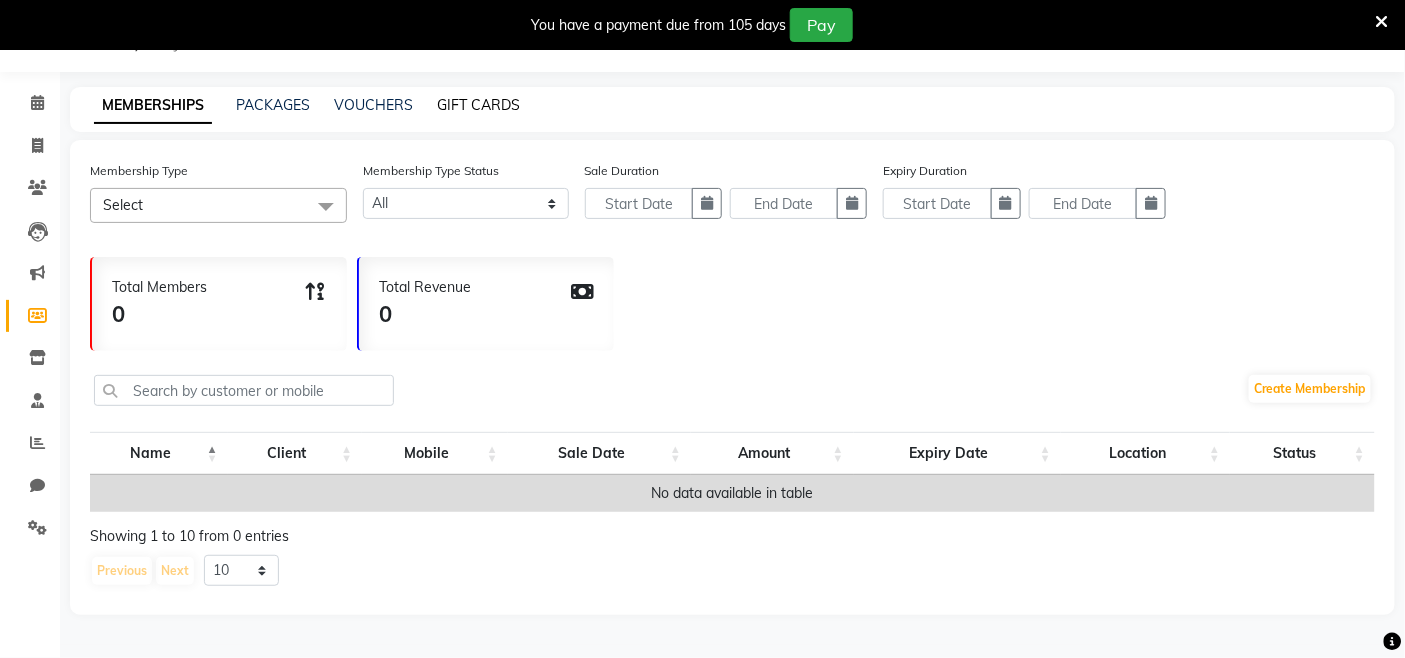 click on "GIFT CARDS" 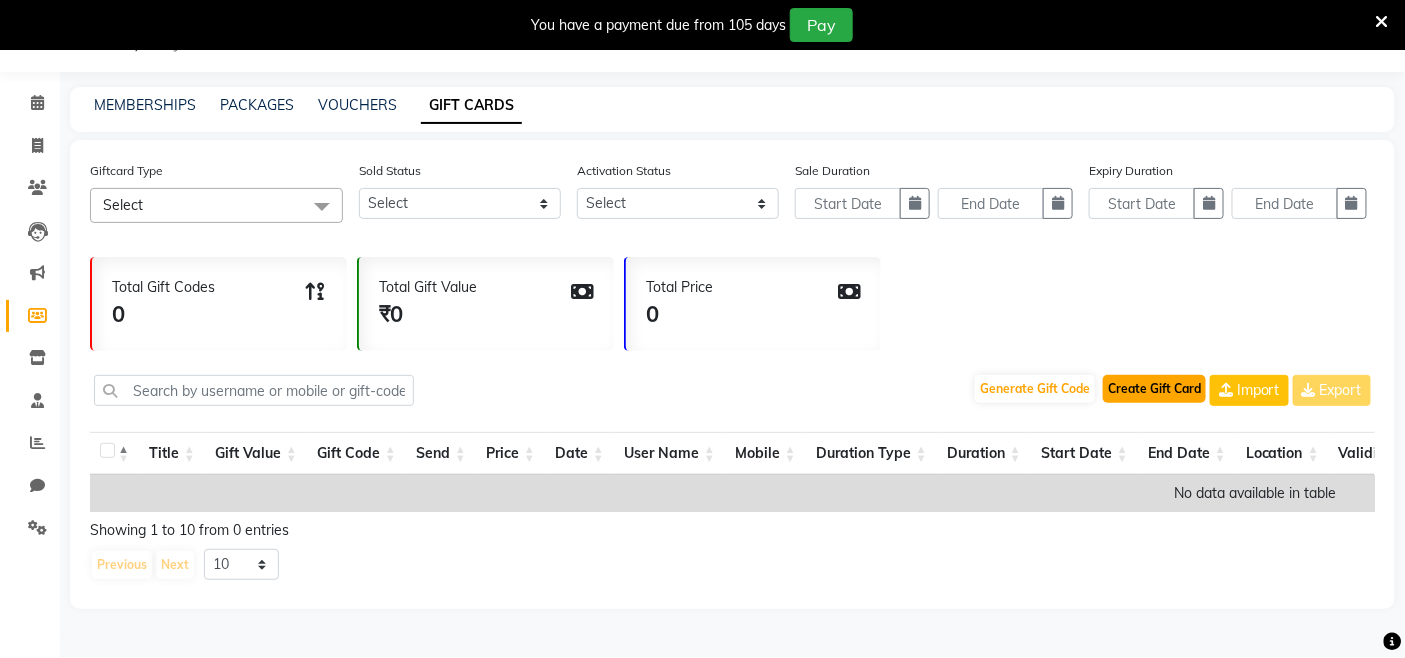 click on "Create Gift Card" 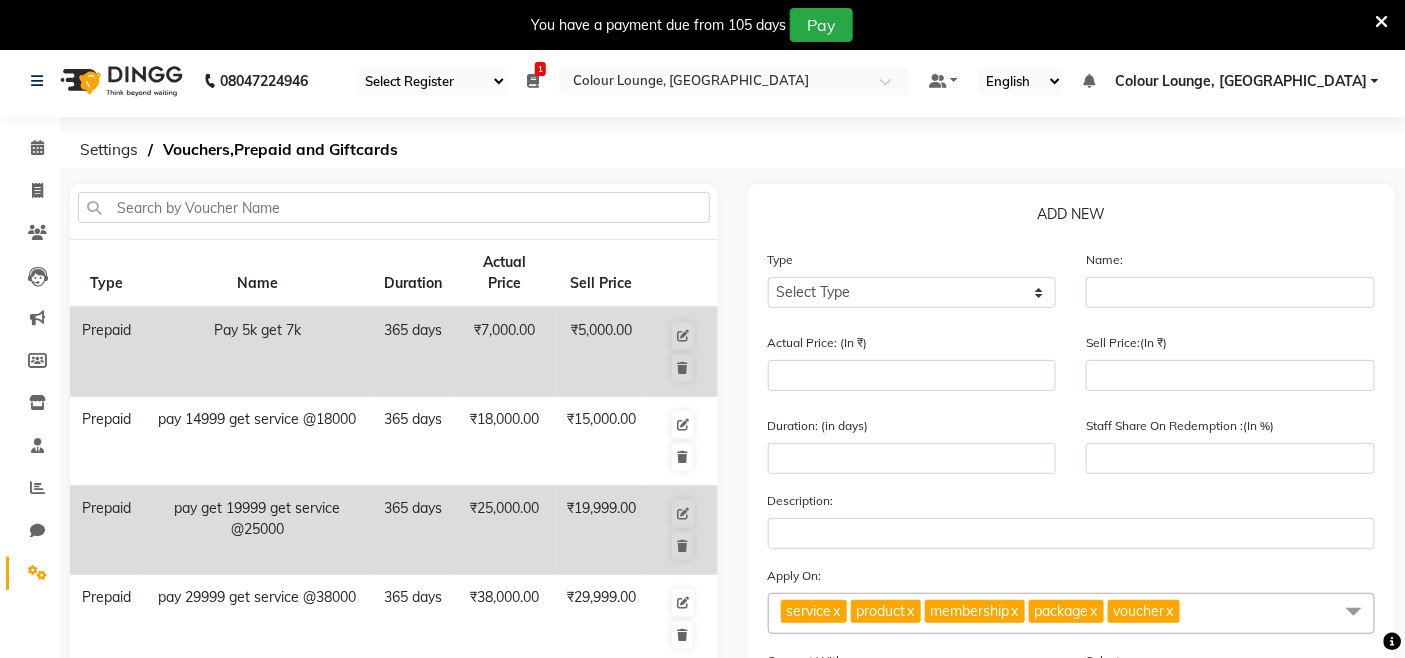 scroll, scrollTop: 0, scrollLeft: 0, axis: both 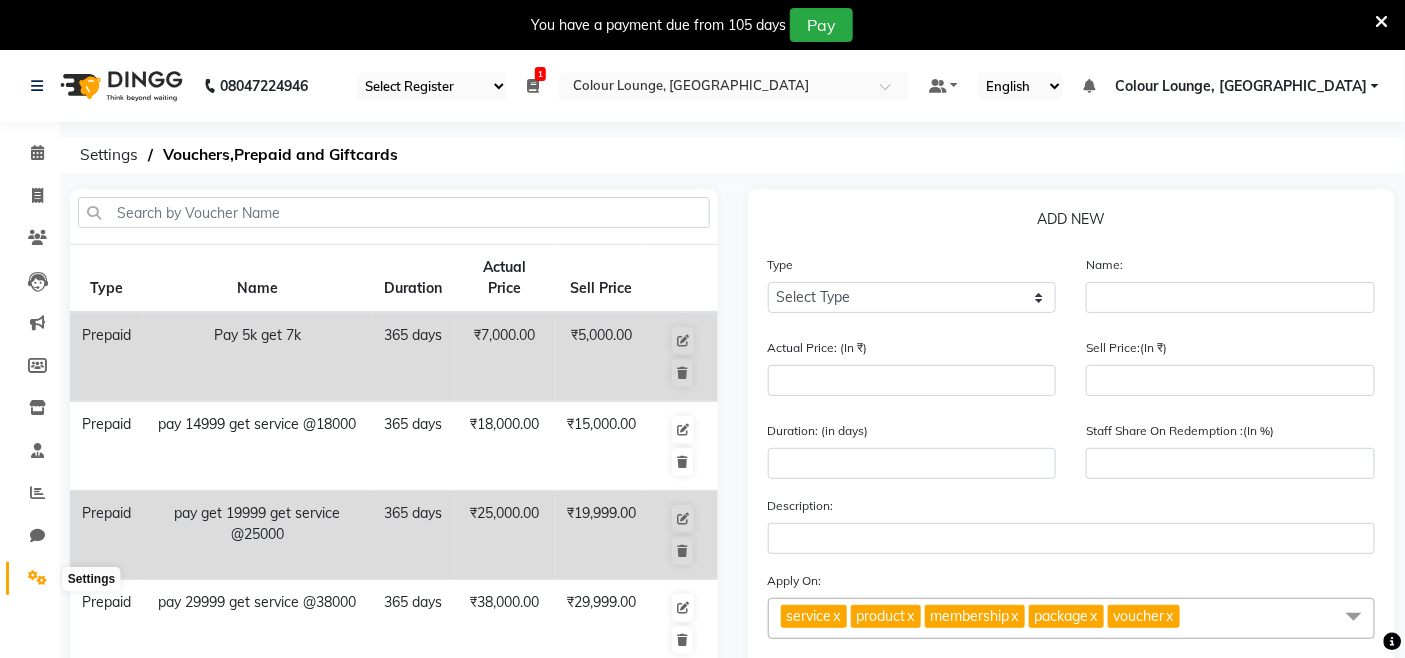 click 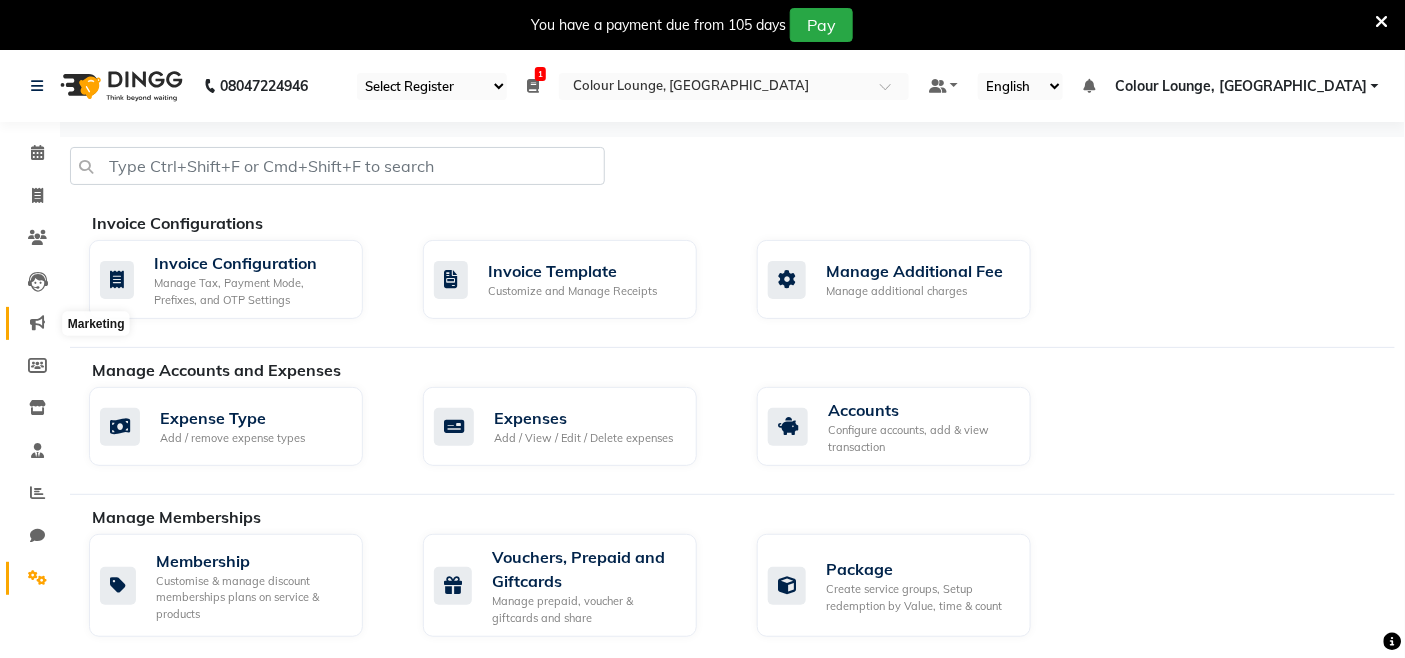 click 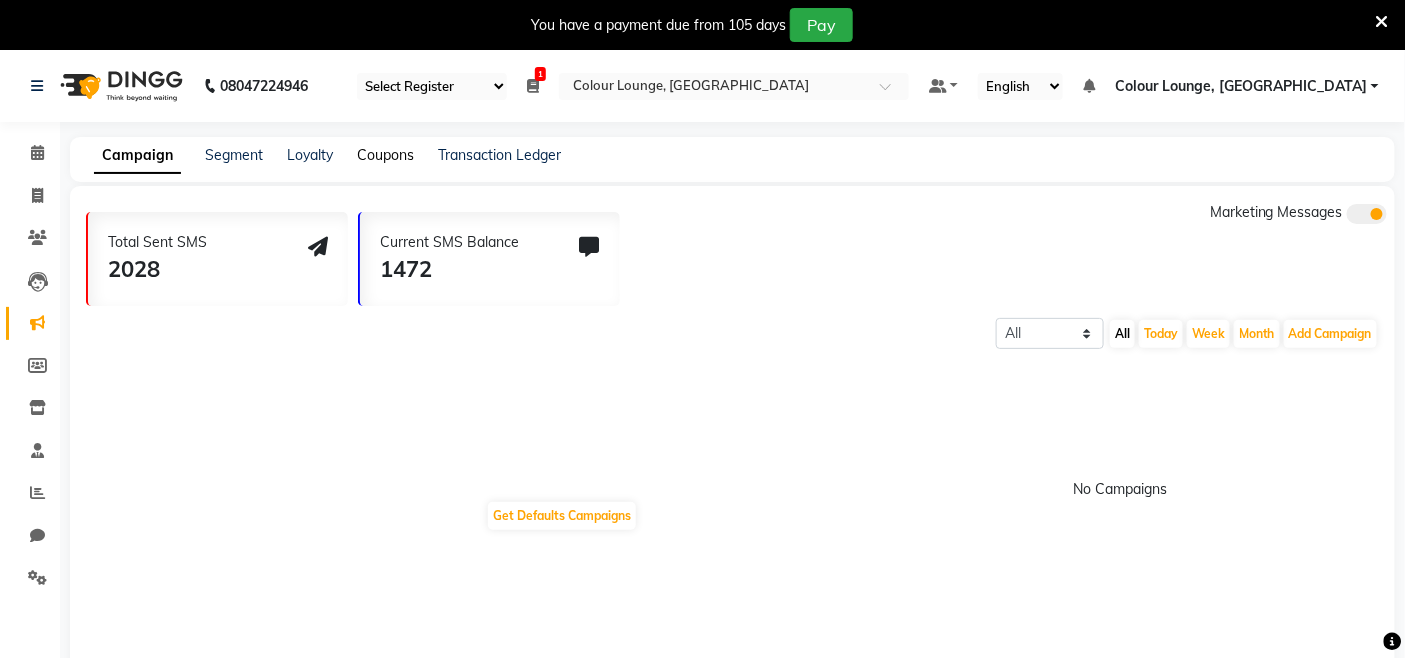 click on "Coupons" 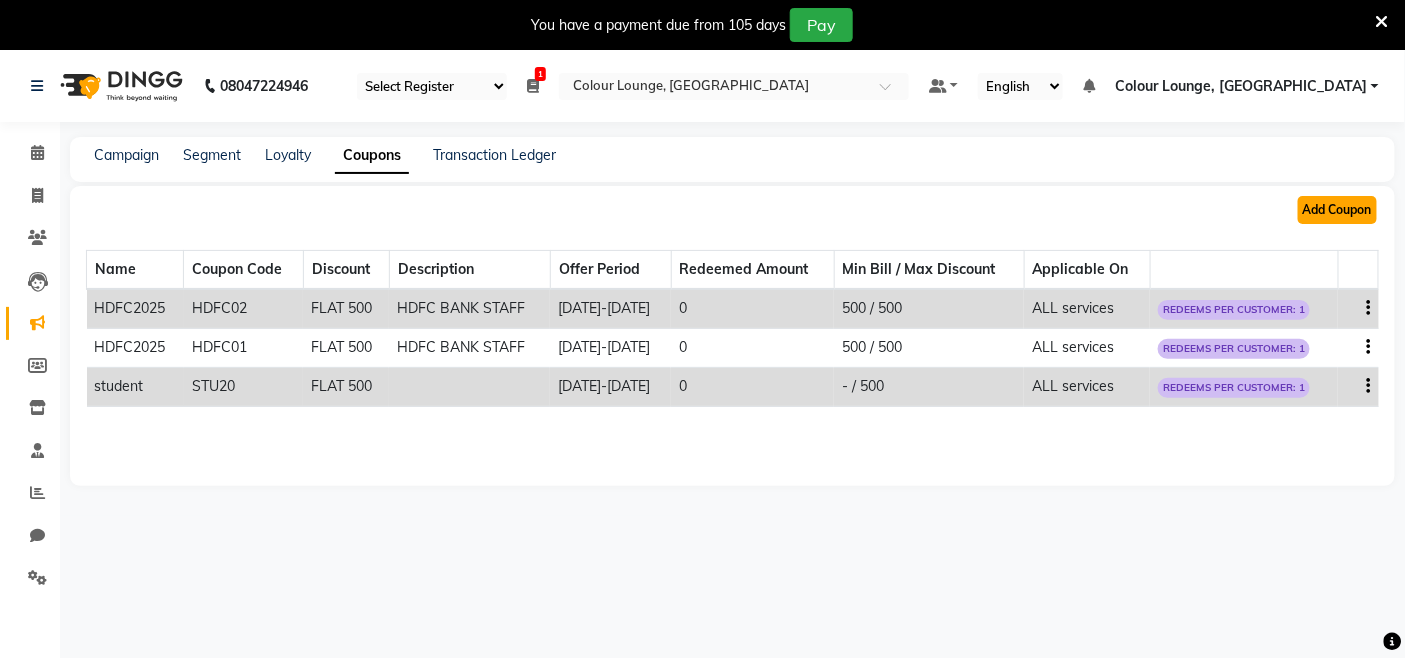 click on "Add Coupon" 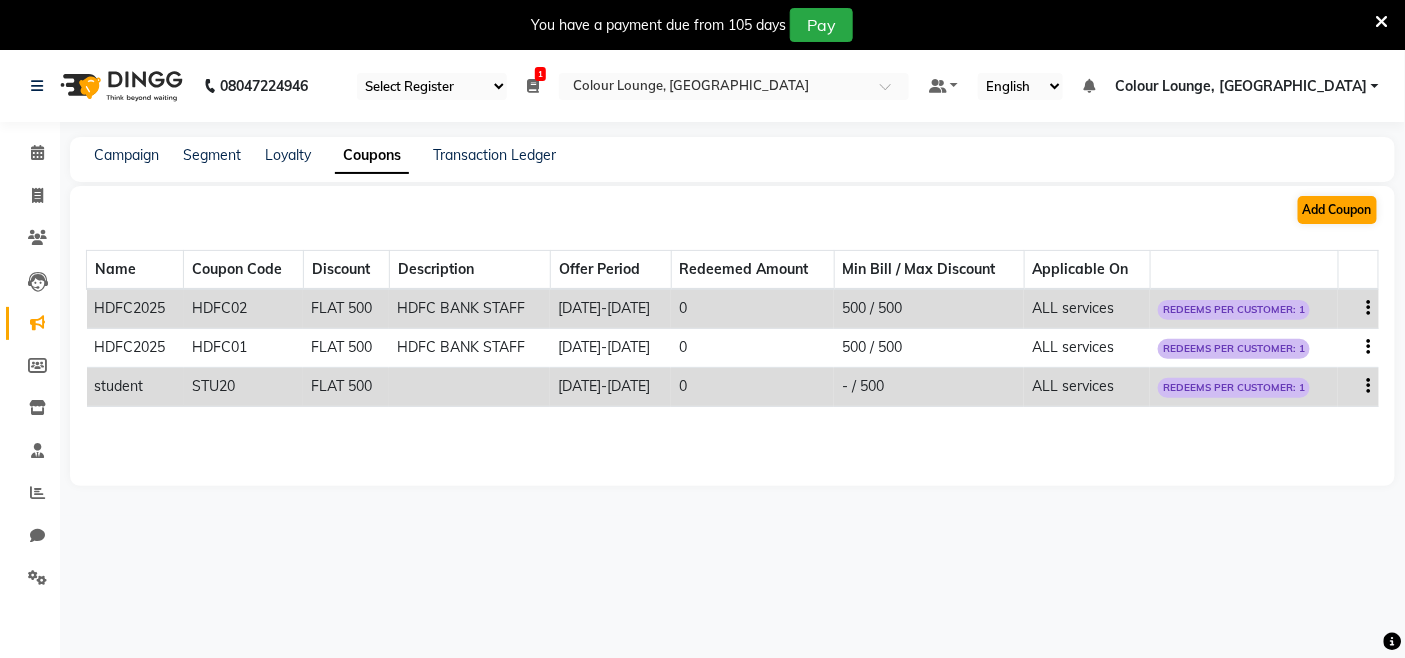 select on "ALL" 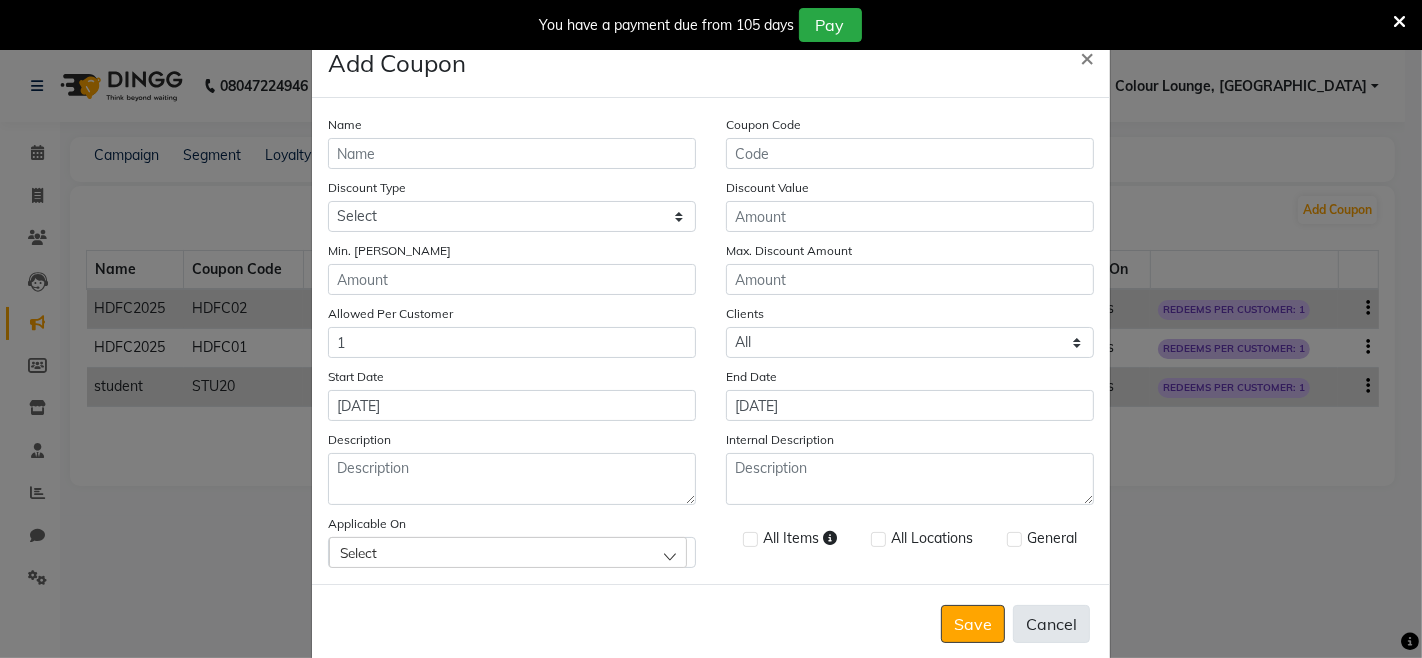 click on "Cancel" 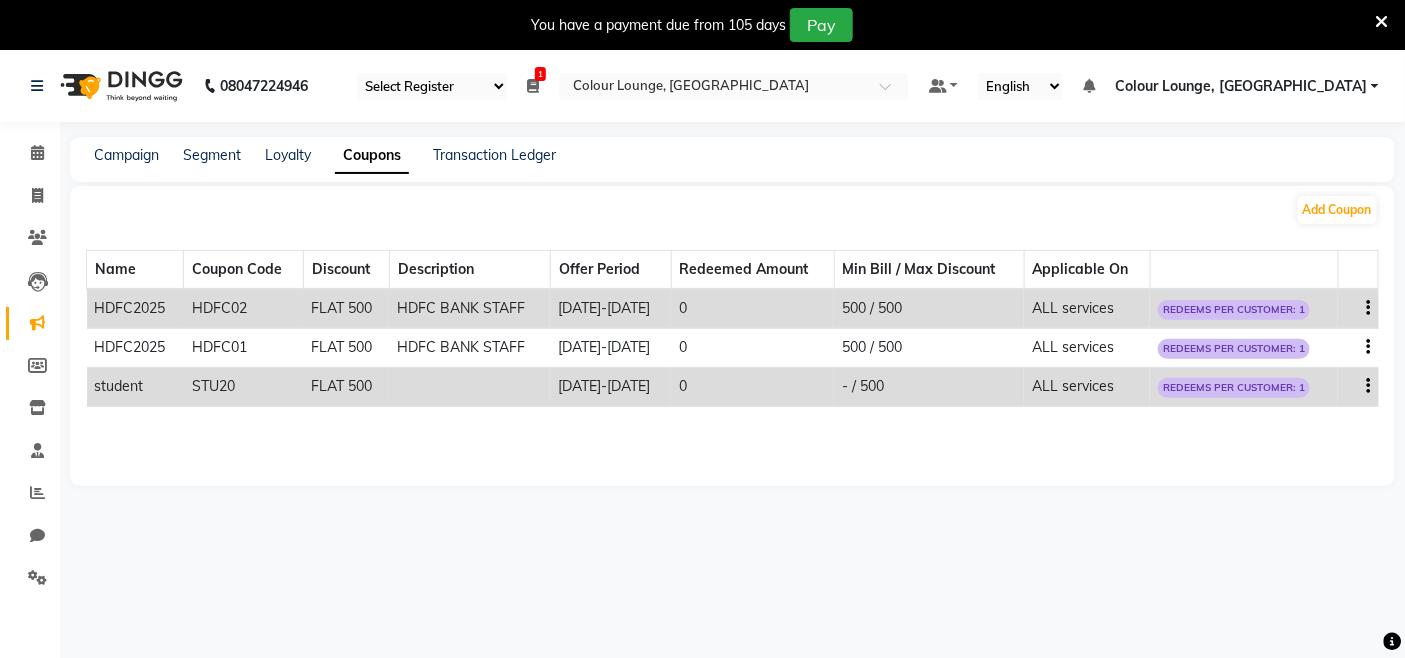 click on "0" 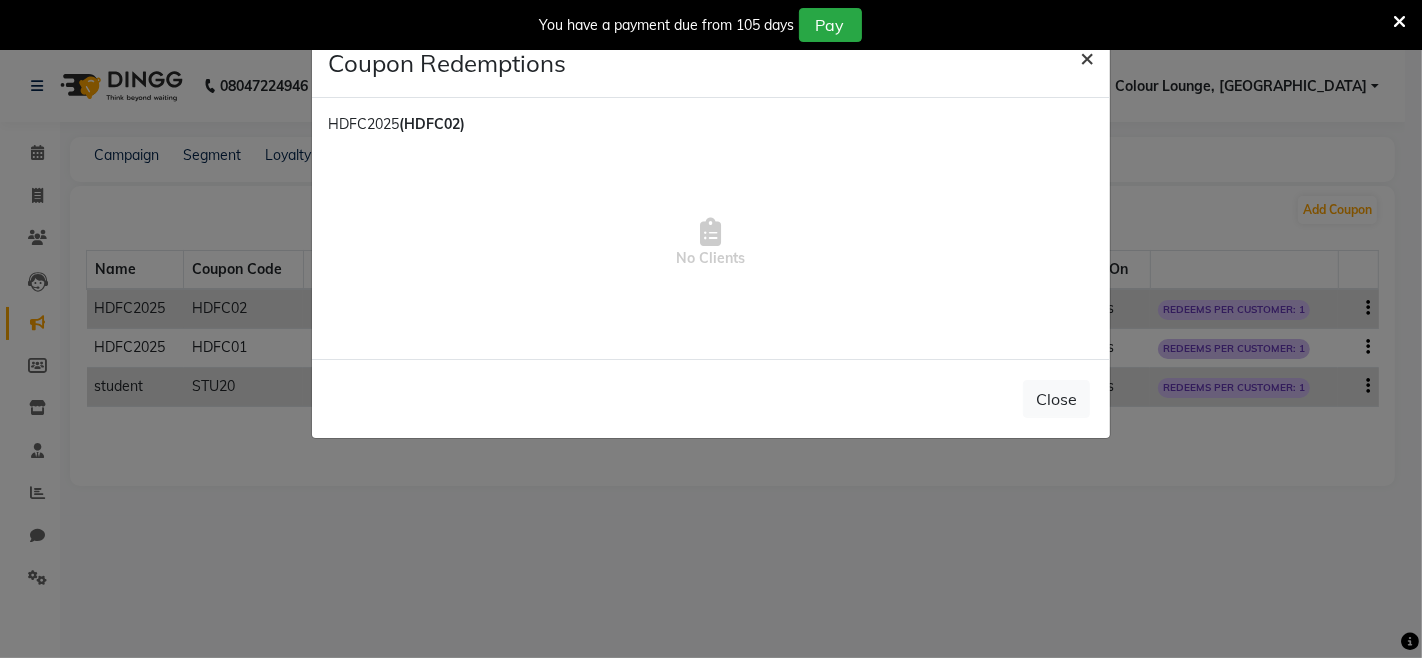 click on "×" 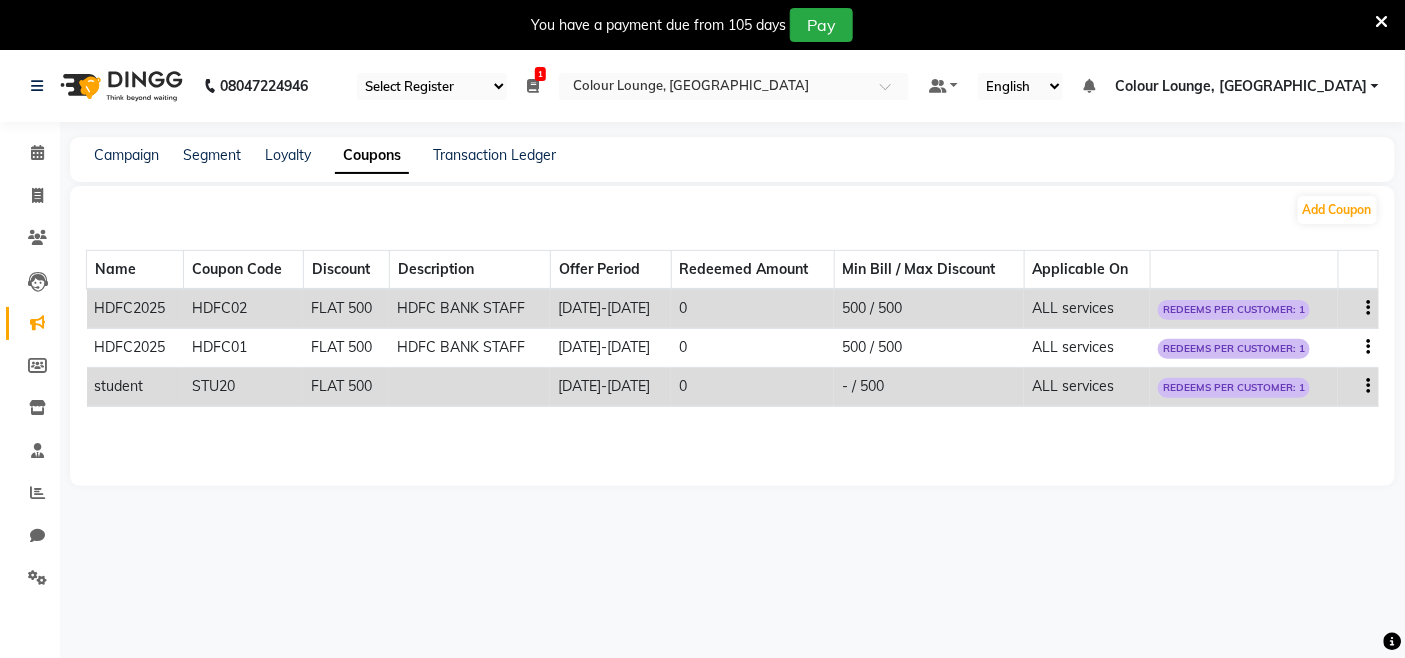 click 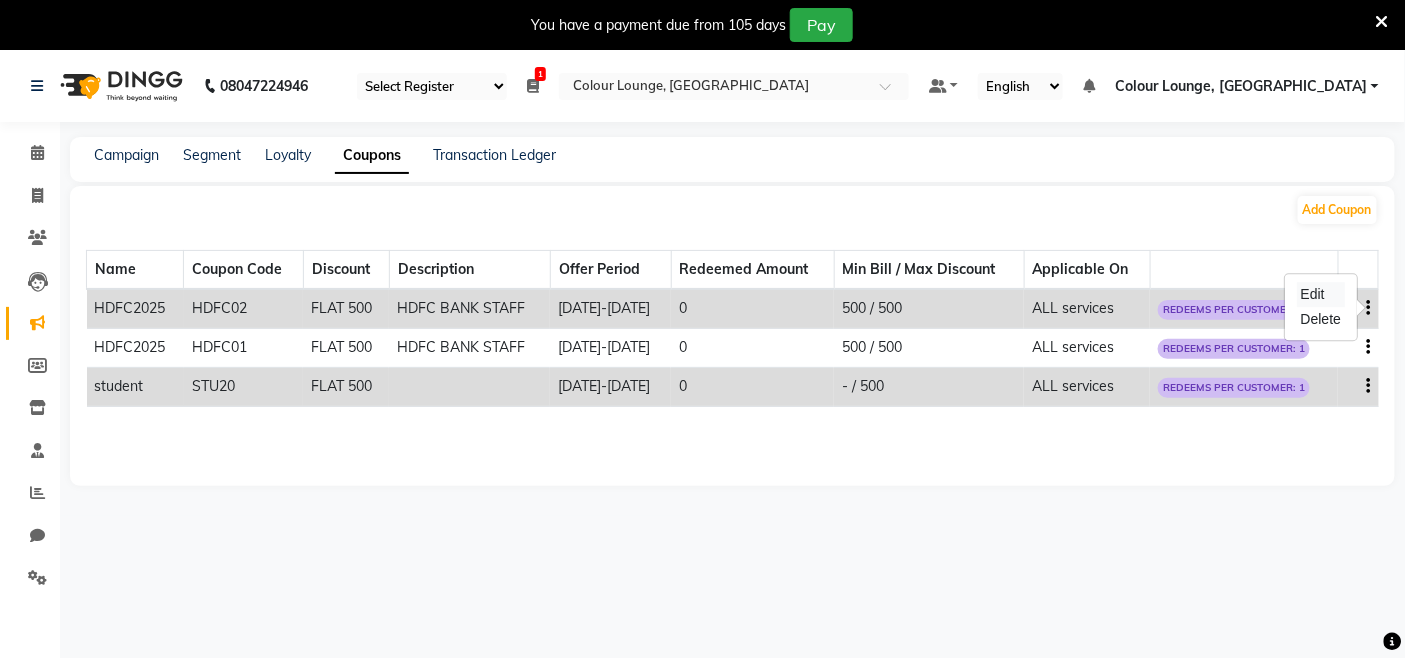 click on "Edit" at bounding box center [1321, 294] 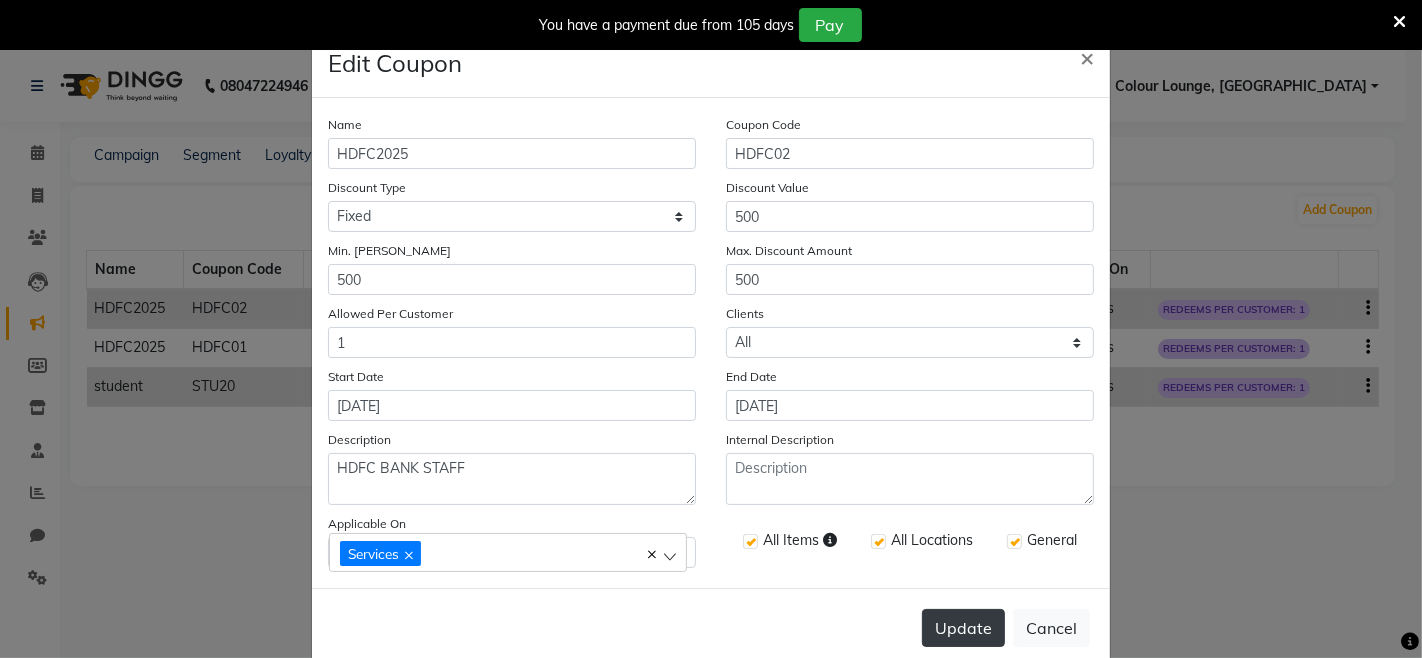 click on "Update" 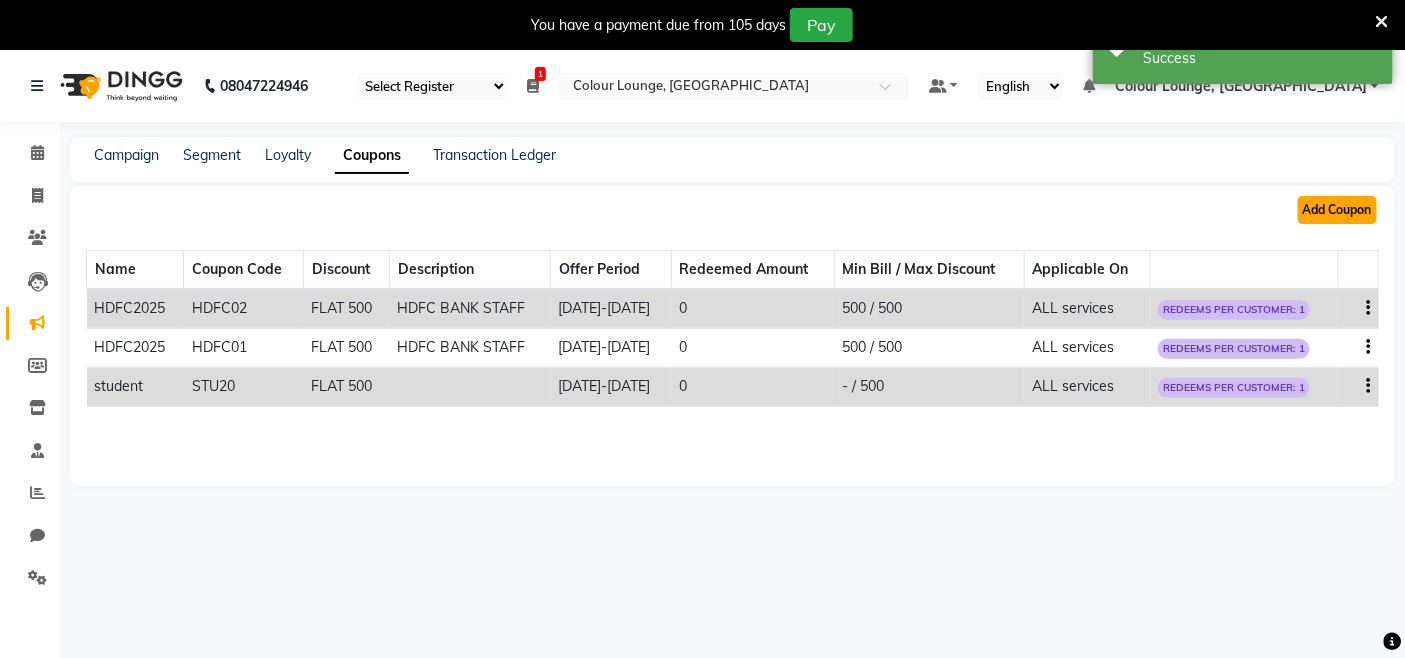 click on "Add Coupon" 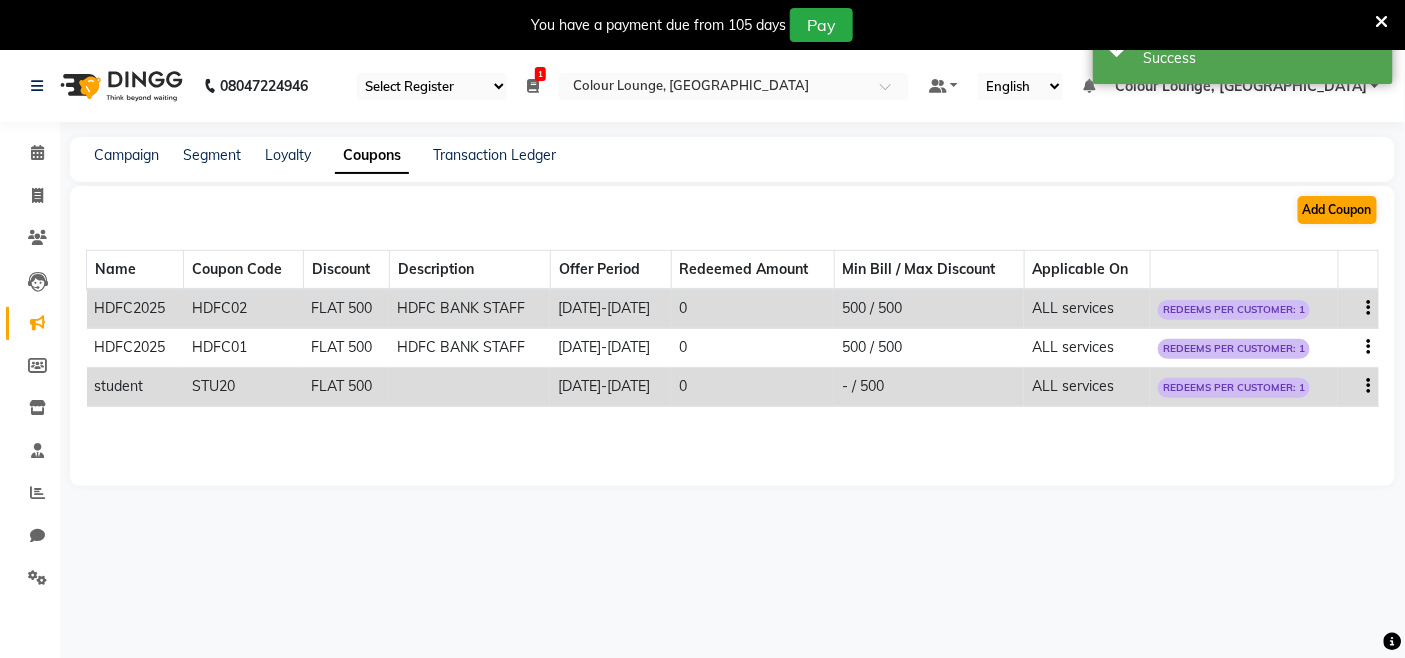 select on "ALL" 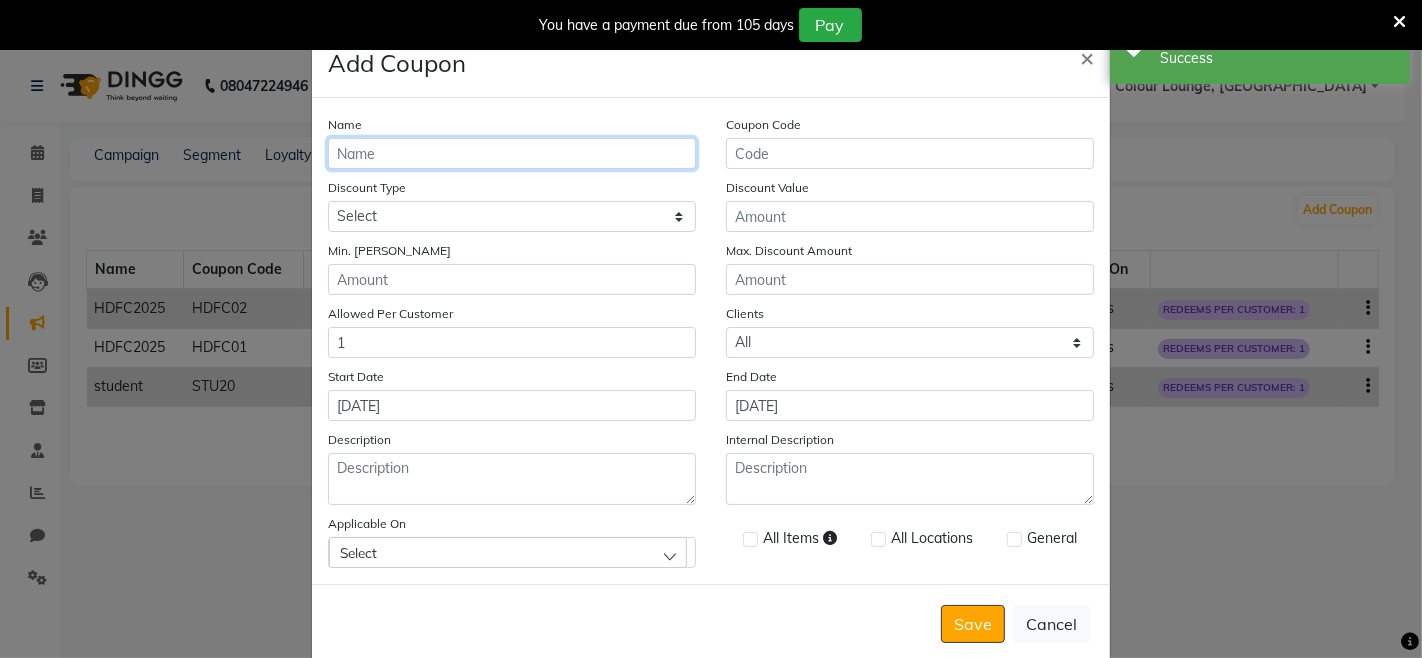 click on "Name" at bounding box center (512, 153) 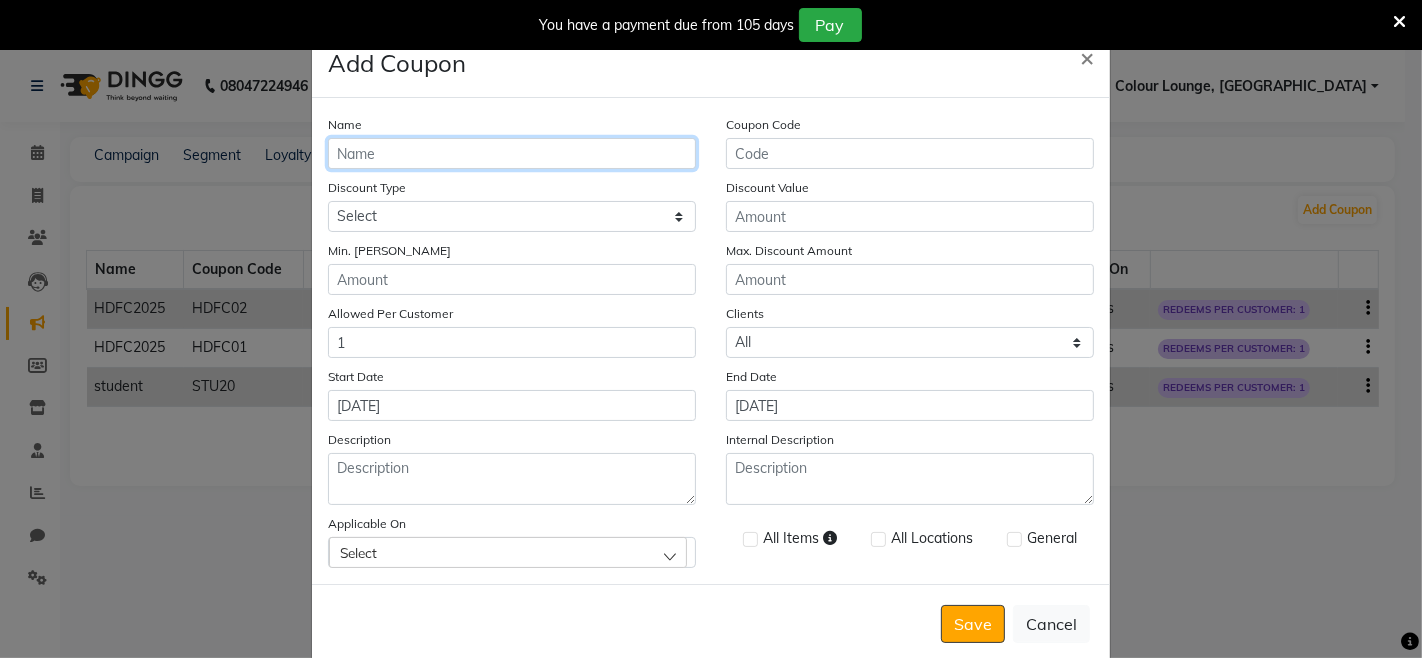 type on "HDFC2025" 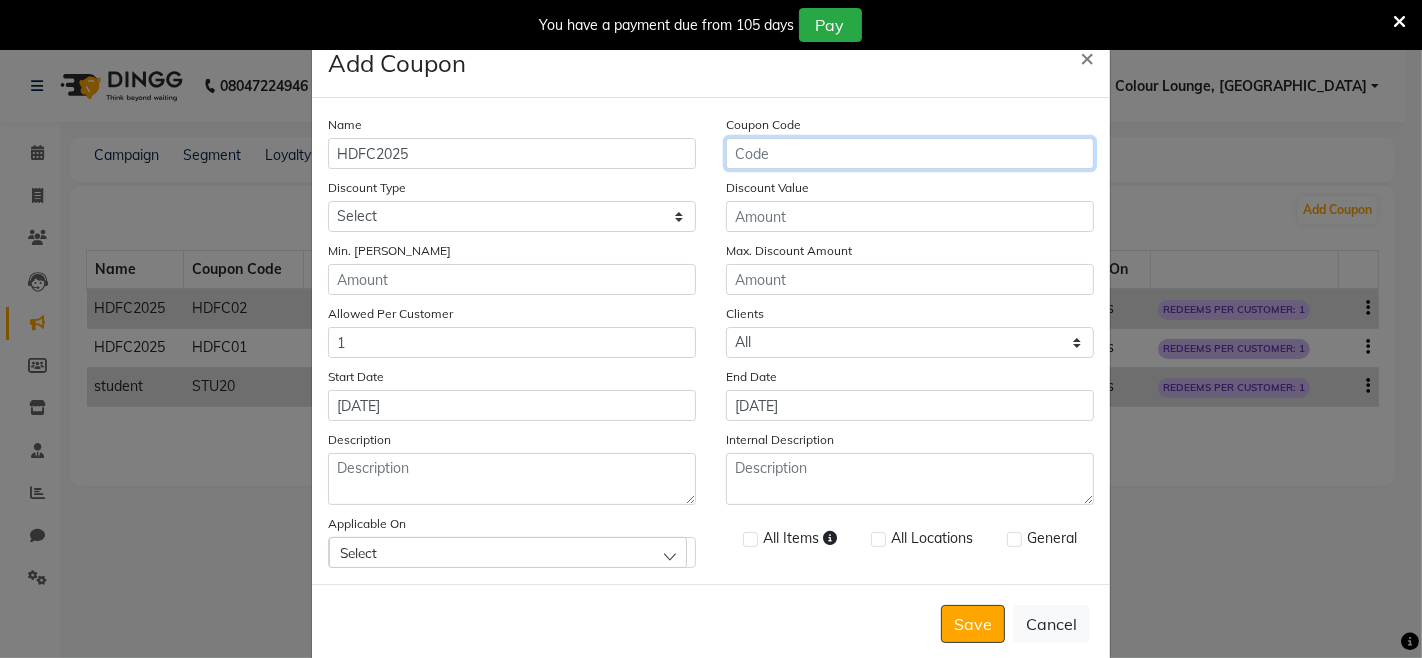 click on "Coupon Code" at bounding box center [910, 153] 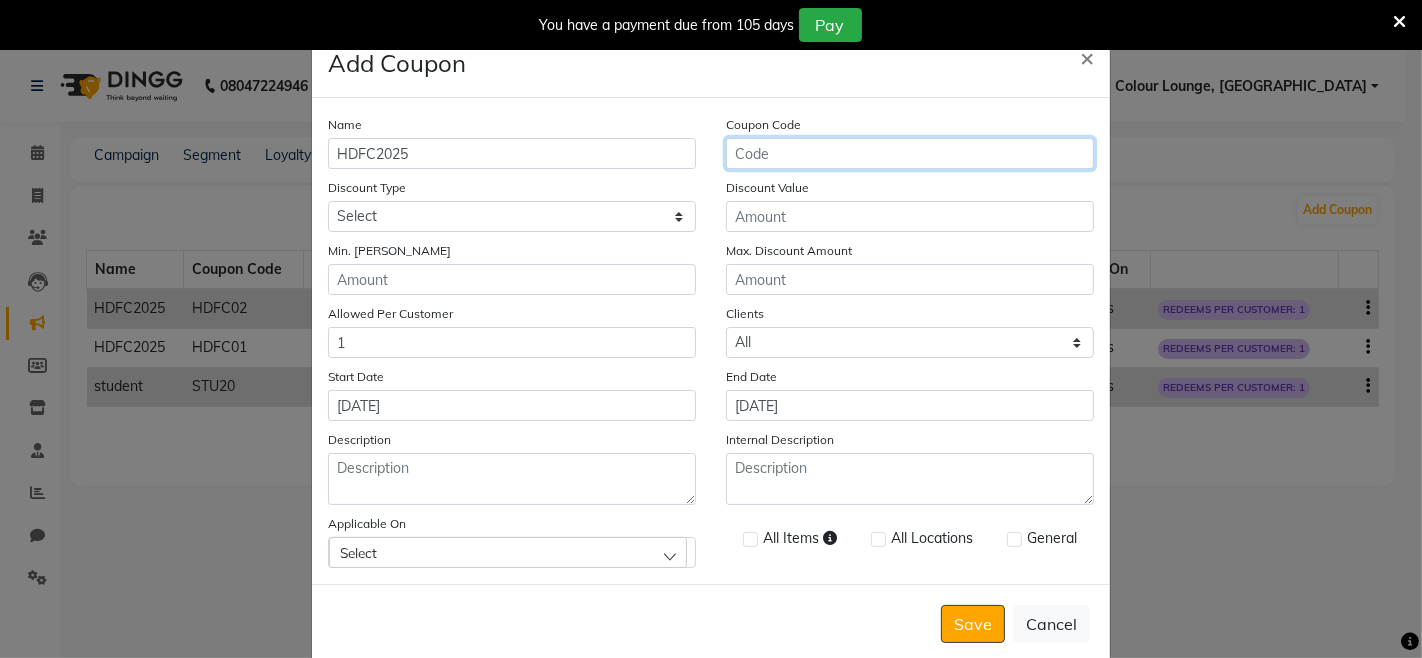 type on "h" 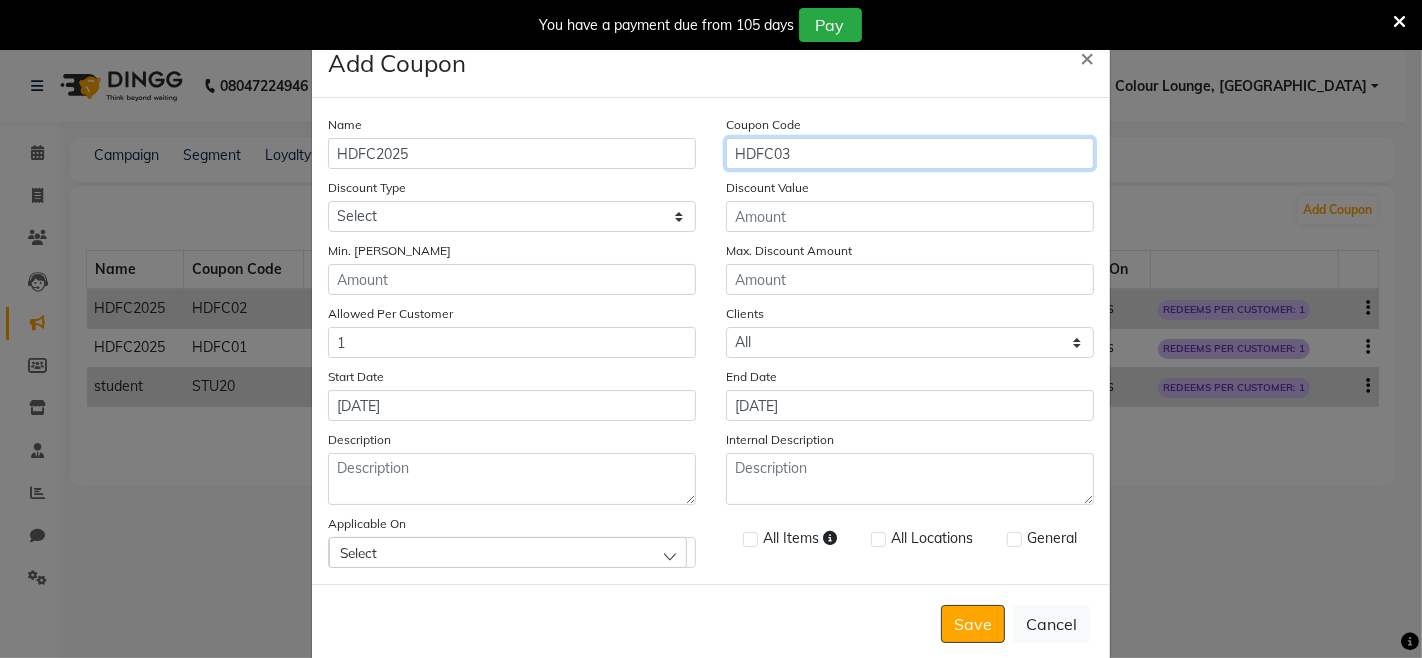 type on "HDFC03" 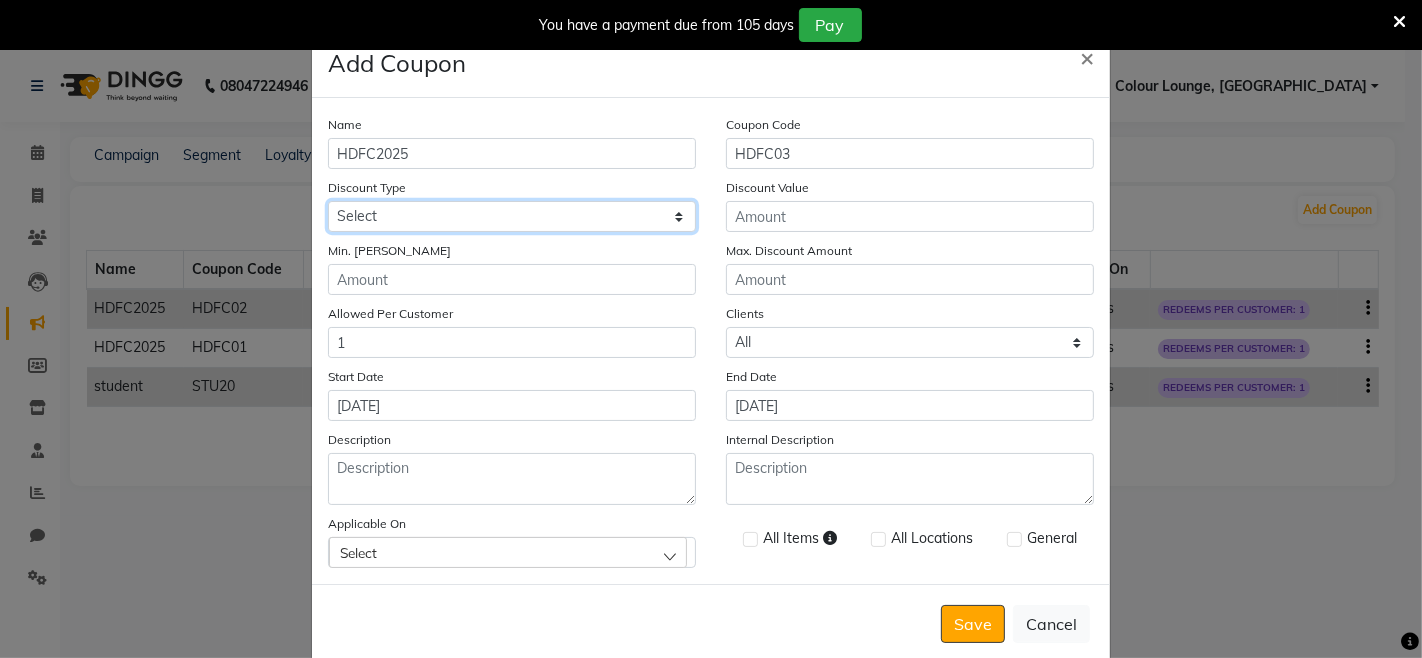 click on "Select Percentage Fixed" at bounding box center (512, 216) 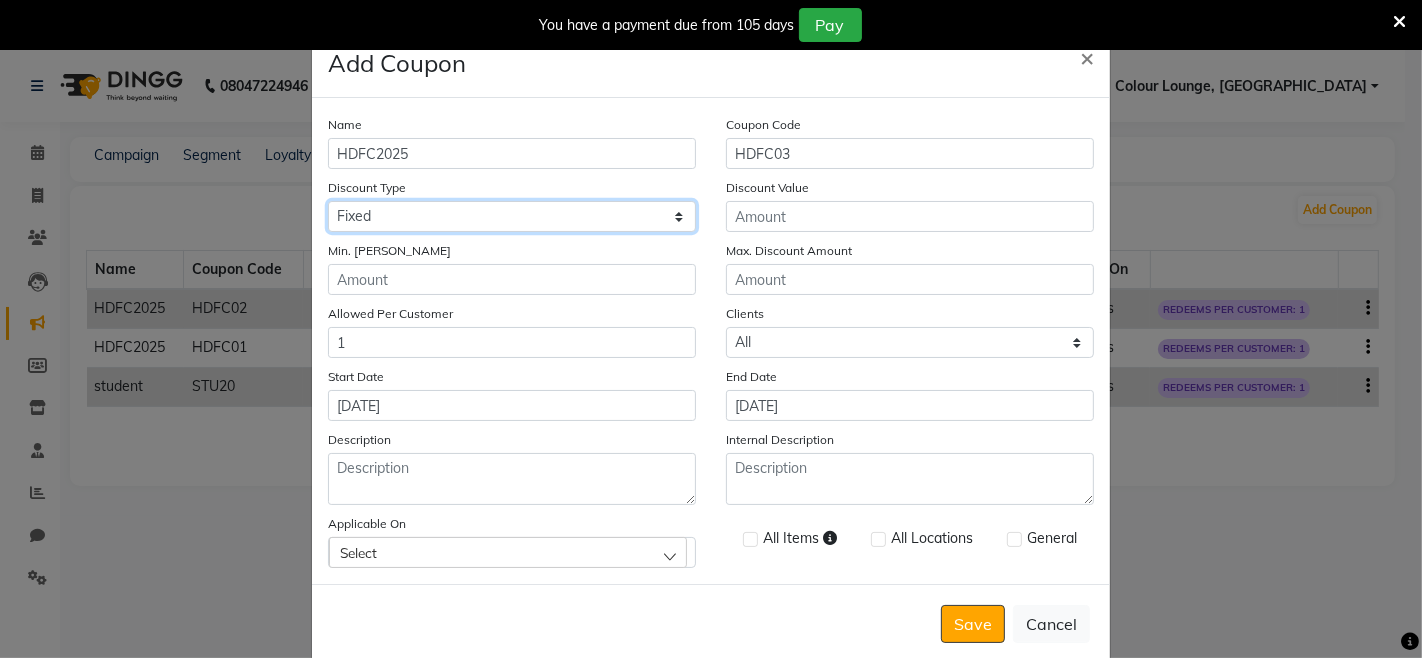click on "Select Percentage Fixed" at bounding box center (512, 216) 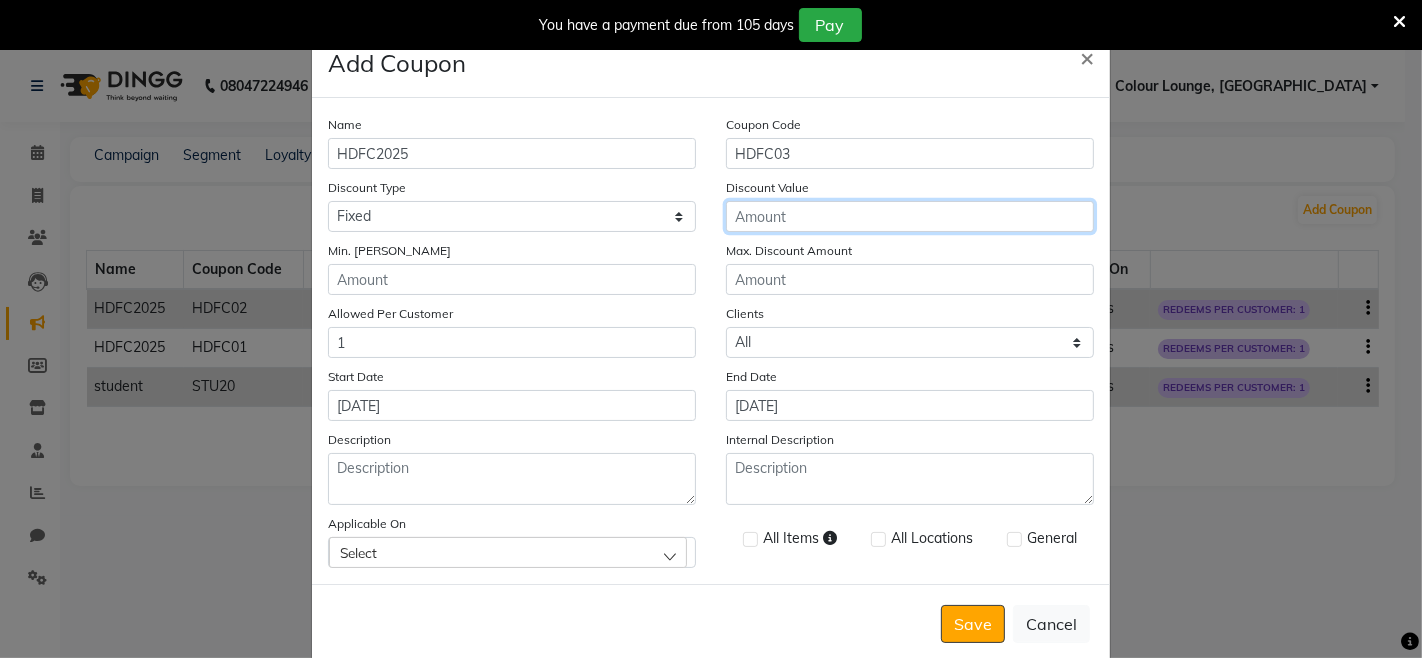 click on "Discount Value" at bounding box center [910, 216] 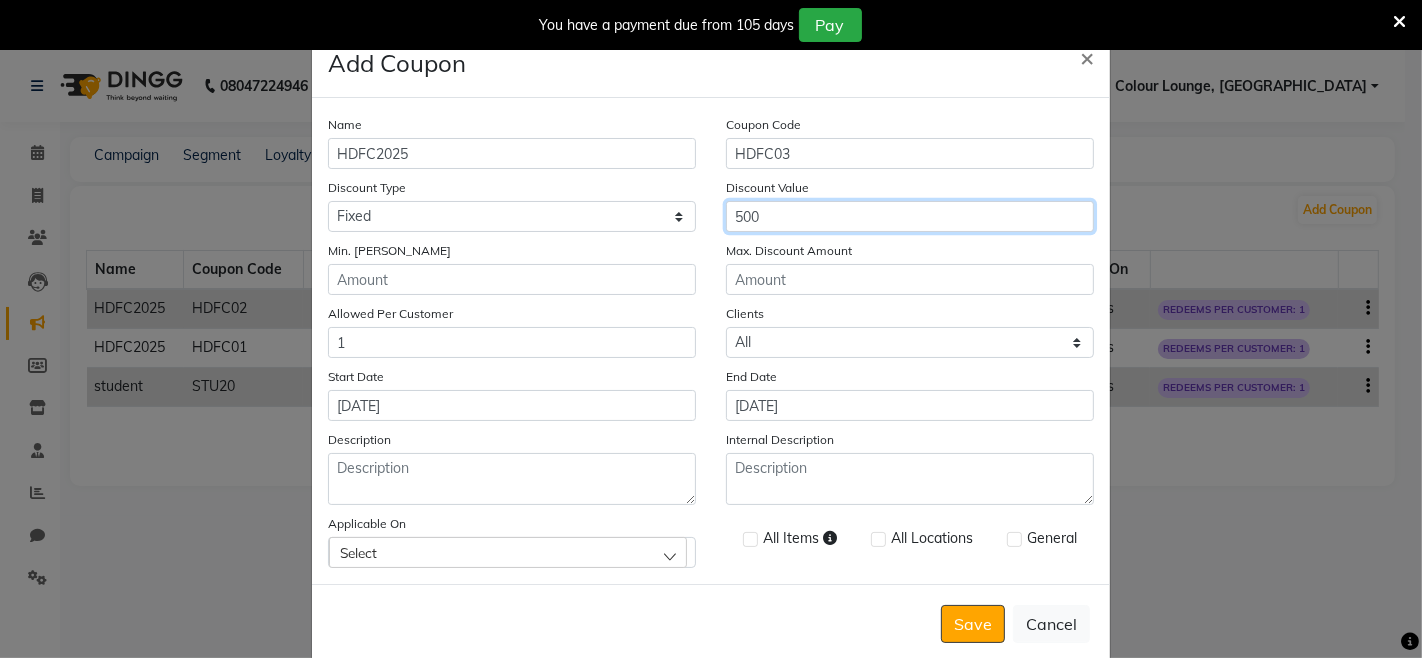 type on "500" 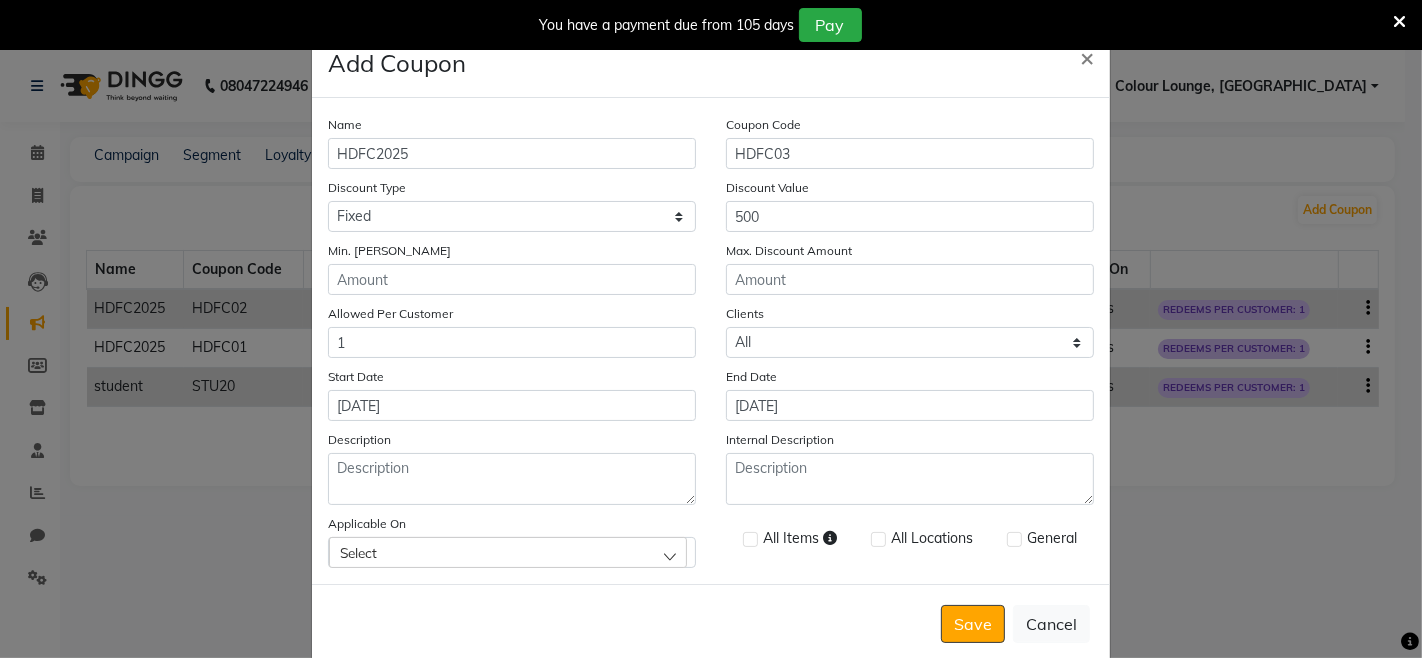 click on "Min. Bill Amount" 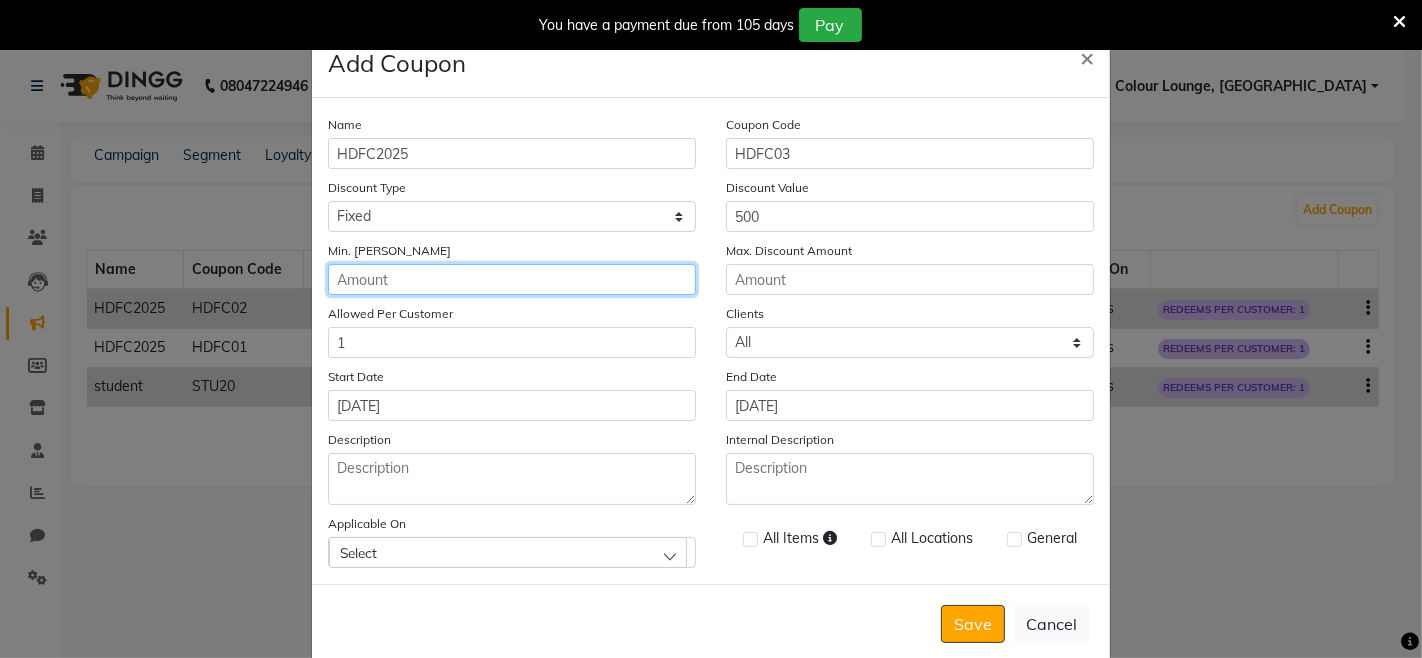 click on "Min. Bill Amount" at bounding box center (512, 279) 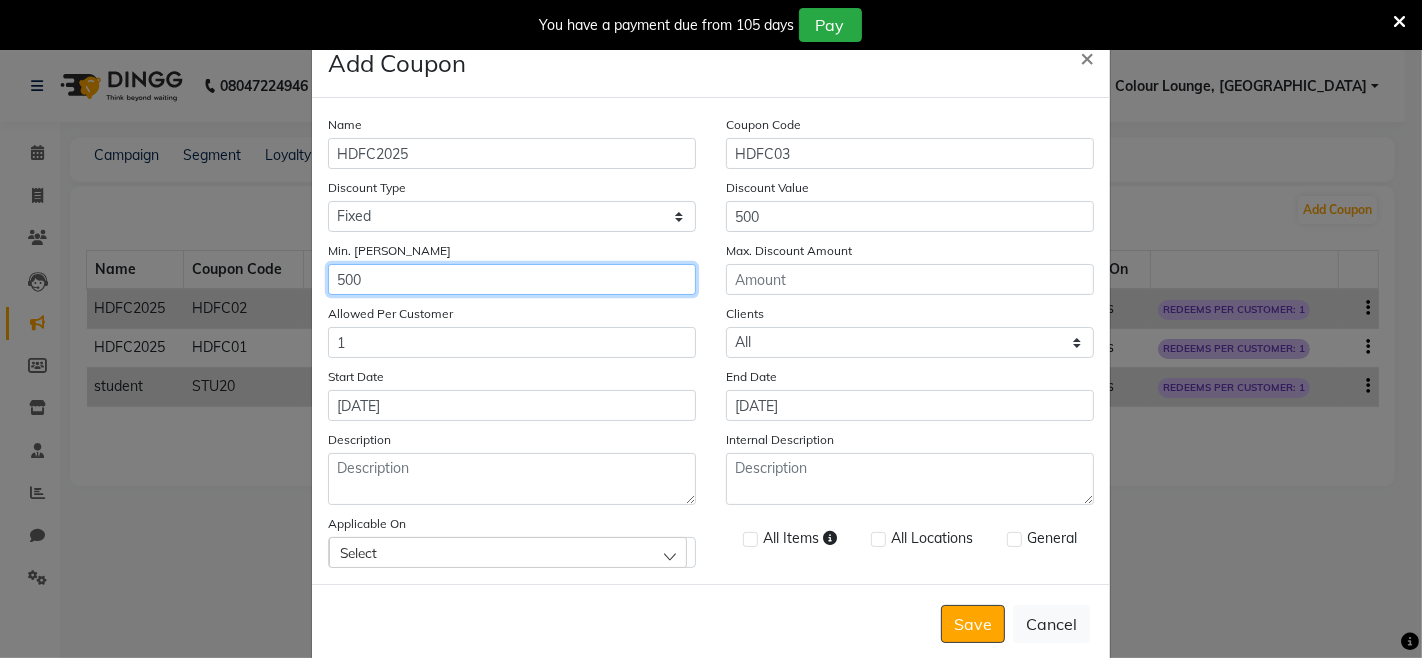 type on "500" 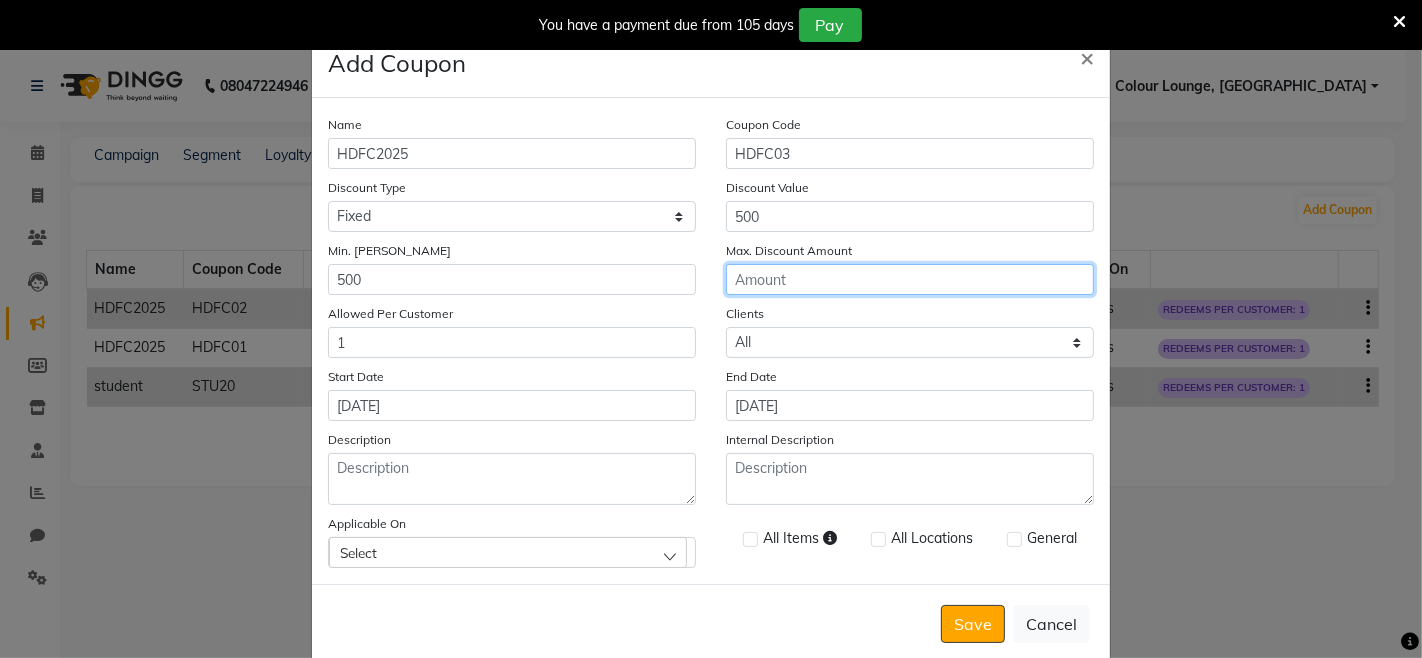 click on "Max. Discount Amount" at bounding box center (910, 279) 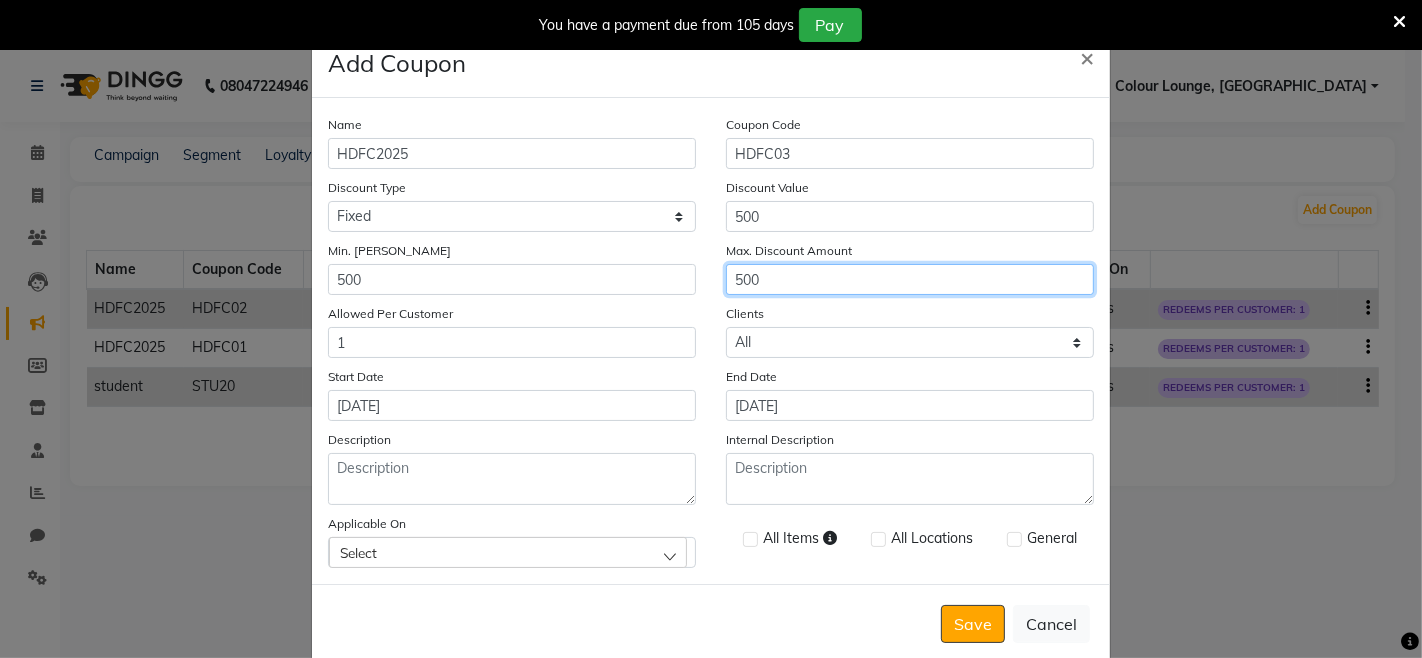type on "500" 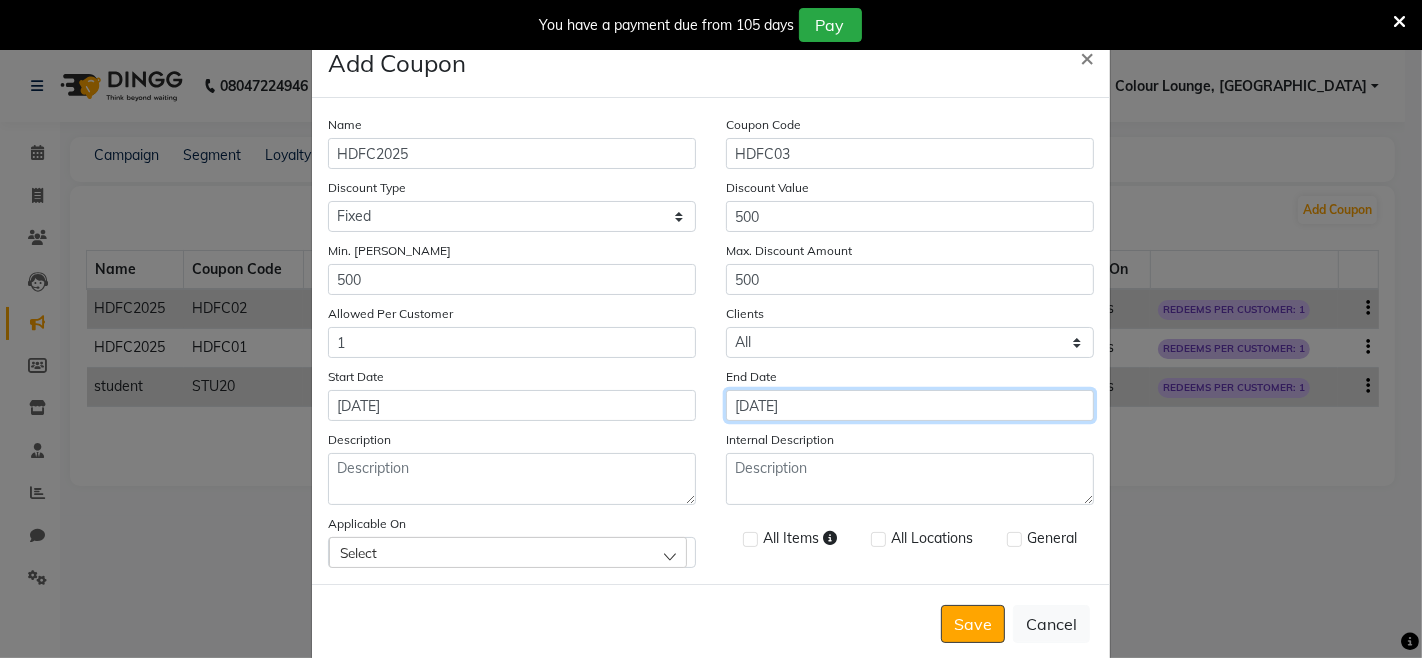 click on "[DATE]" at bounding box center [910, 405] 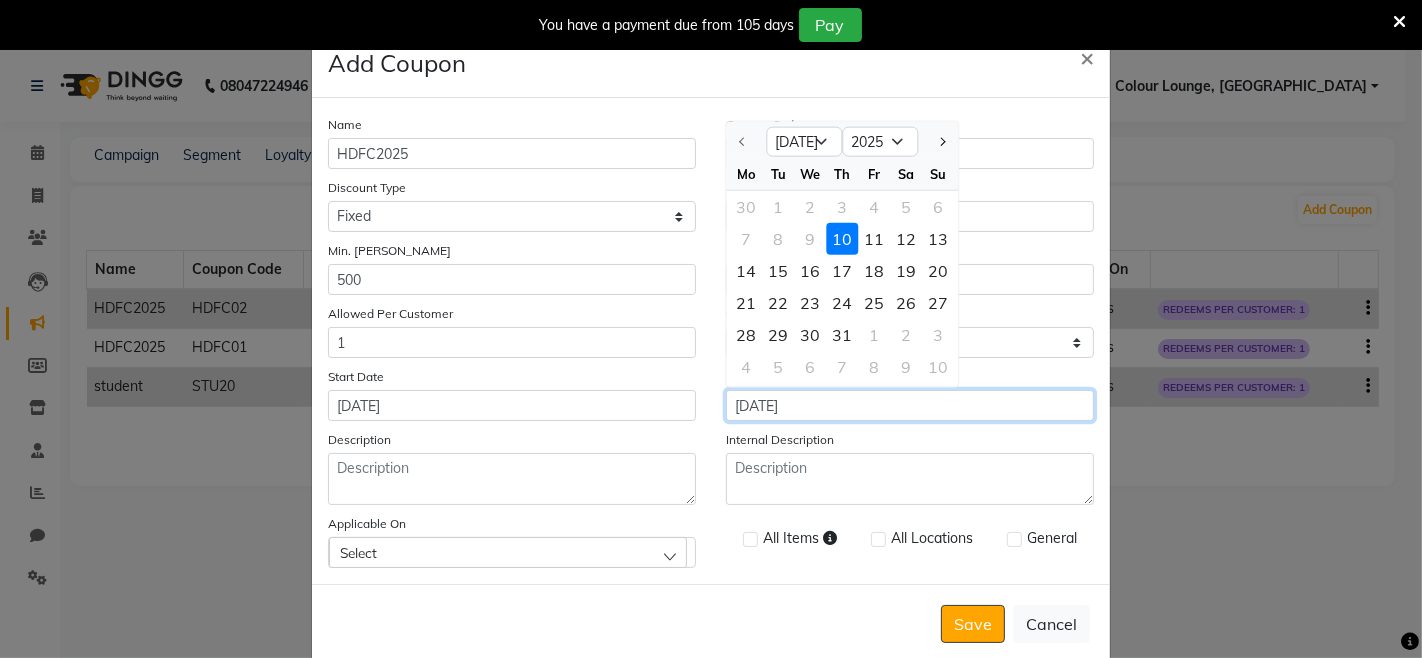 click on "[DATE]" at bounding box center [910, 405] 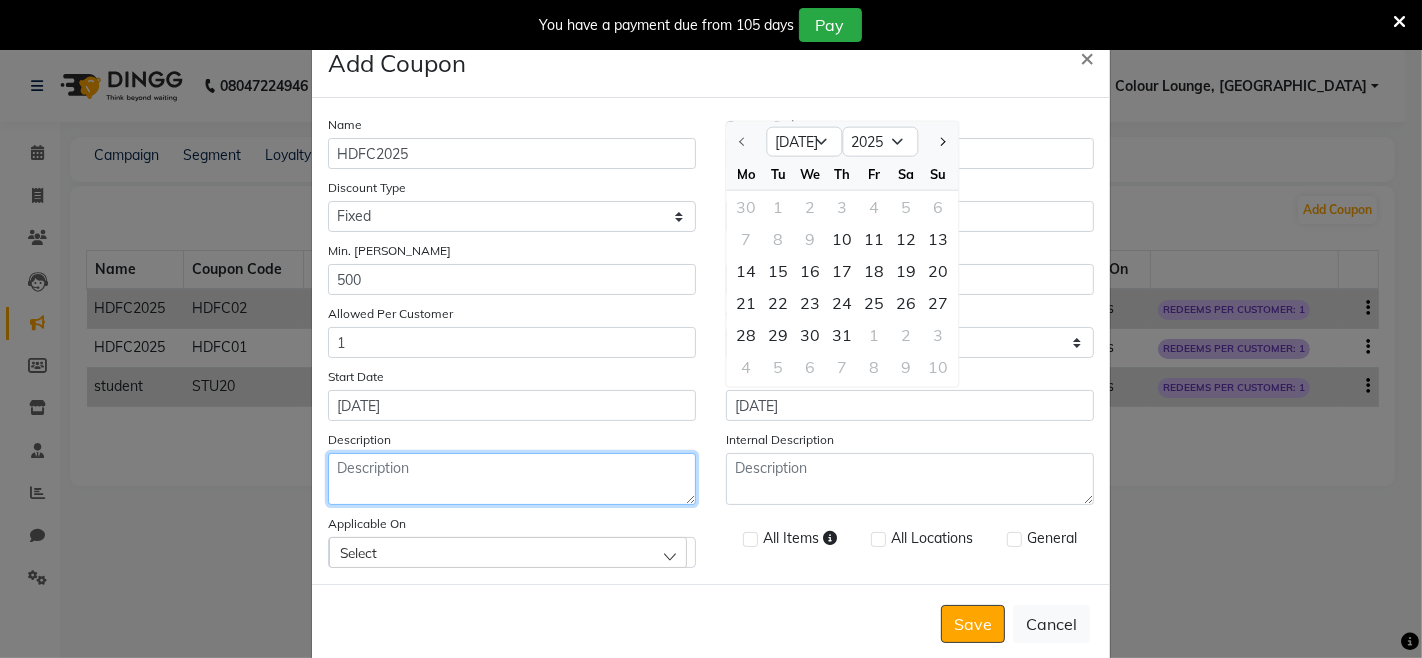 click on "Description" at bounding box center [512, 479] 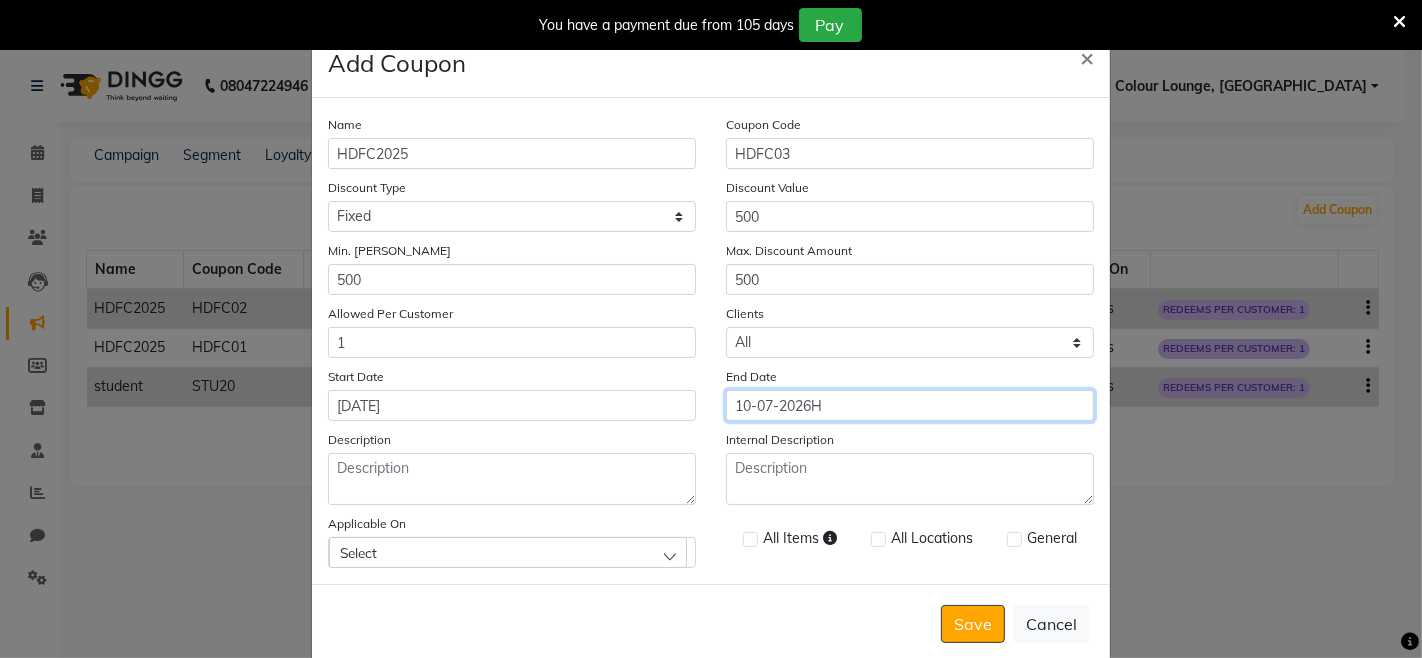 type on "10-07-2026" 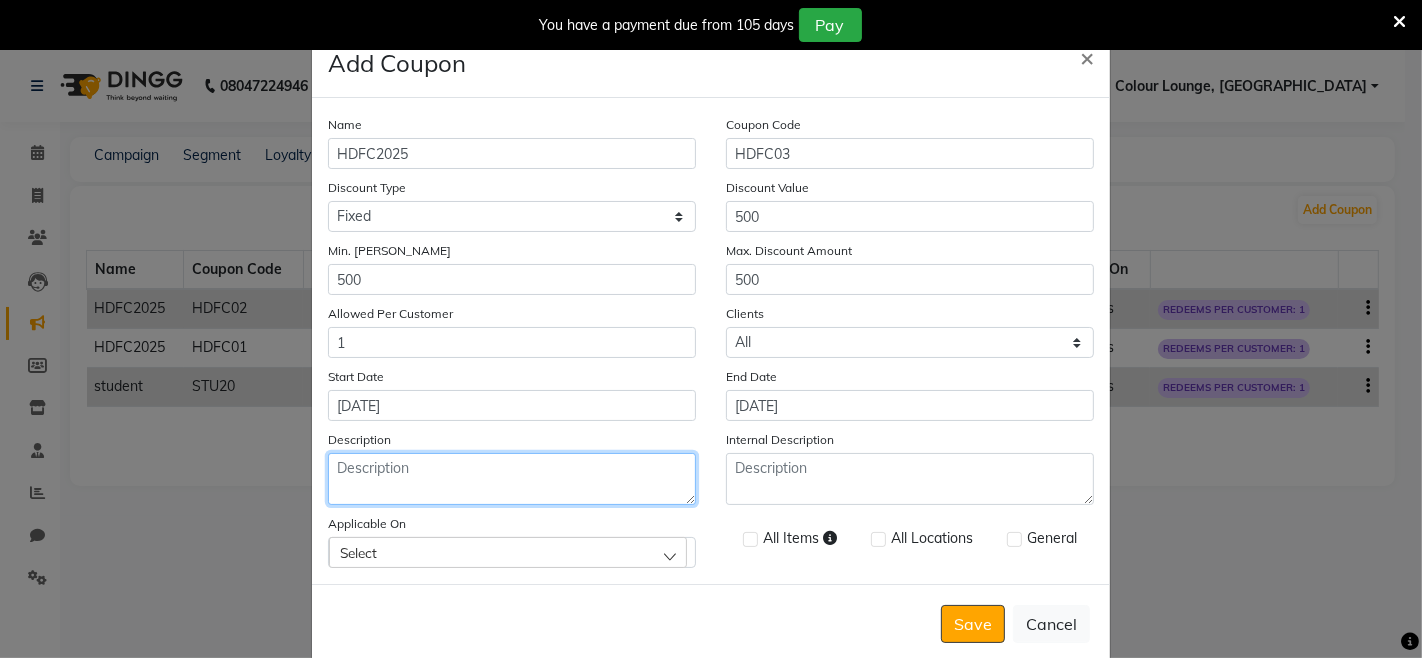 click on "Description" at bounding box center [512, 479] 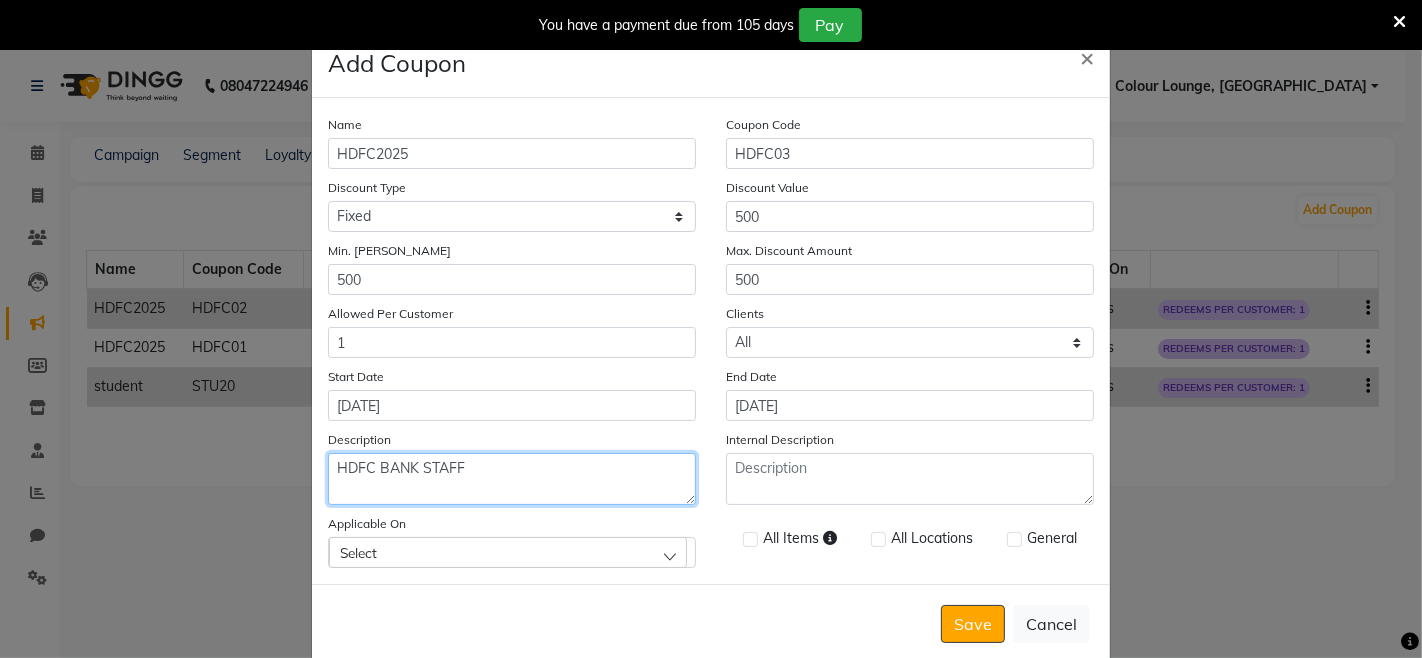 type on "HDFC BANK STAFF" 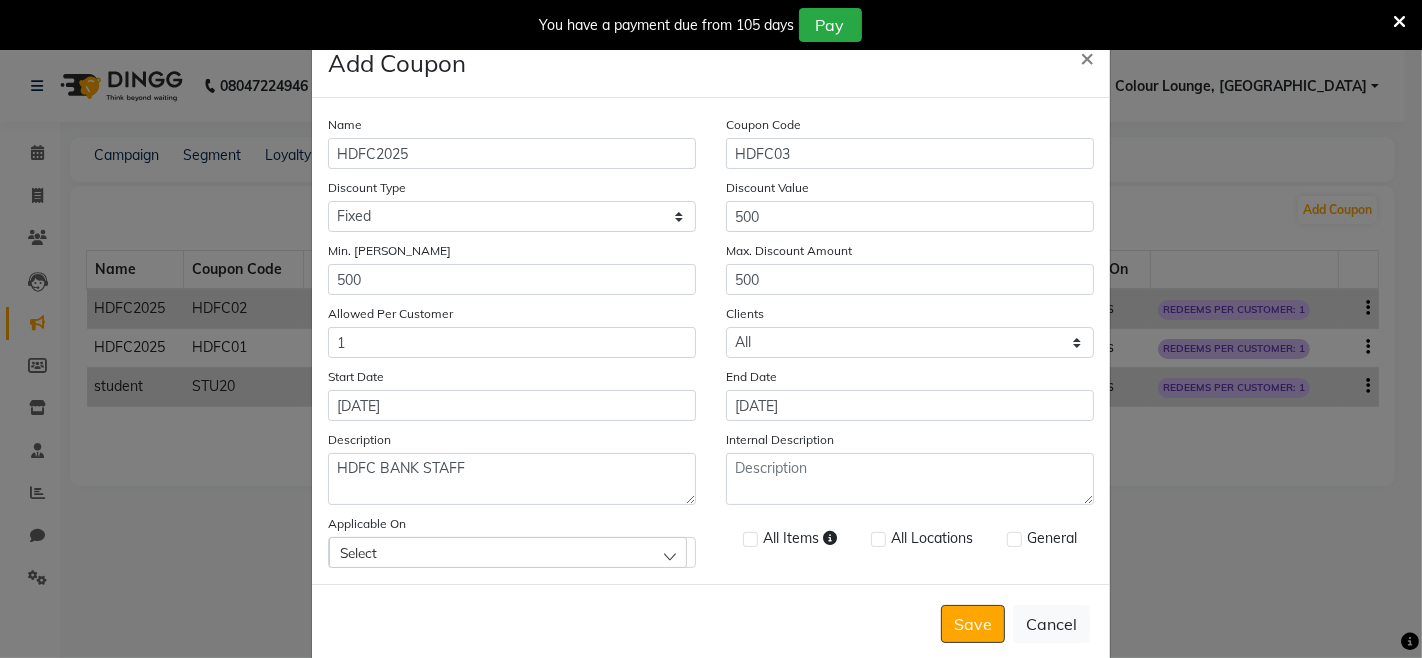 click on "Select" 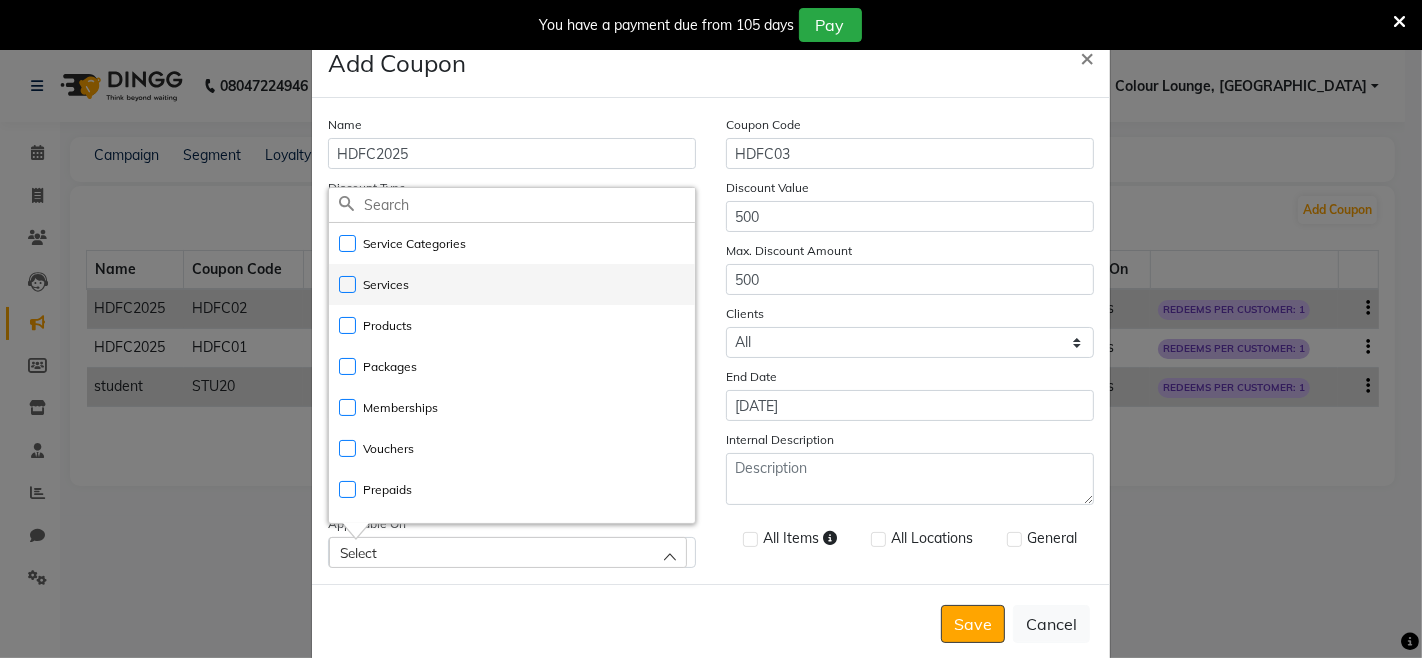 click on "Services" 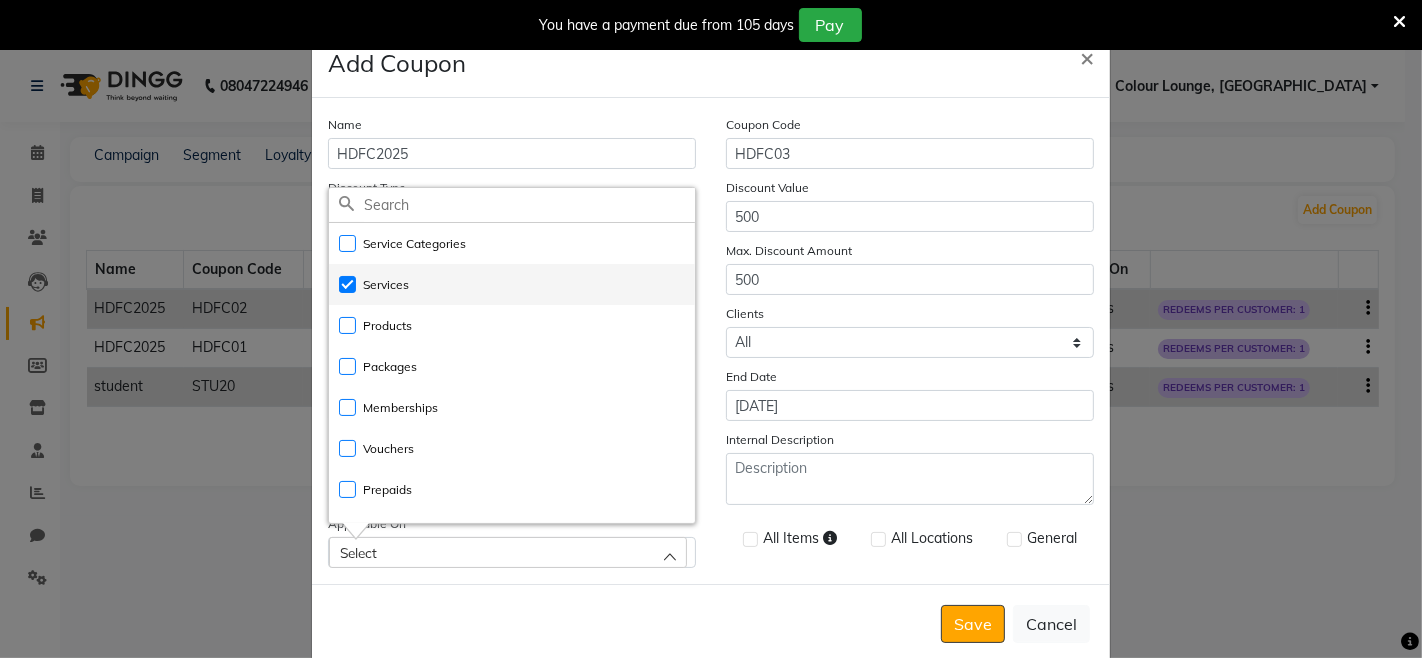 checkbox on "true" 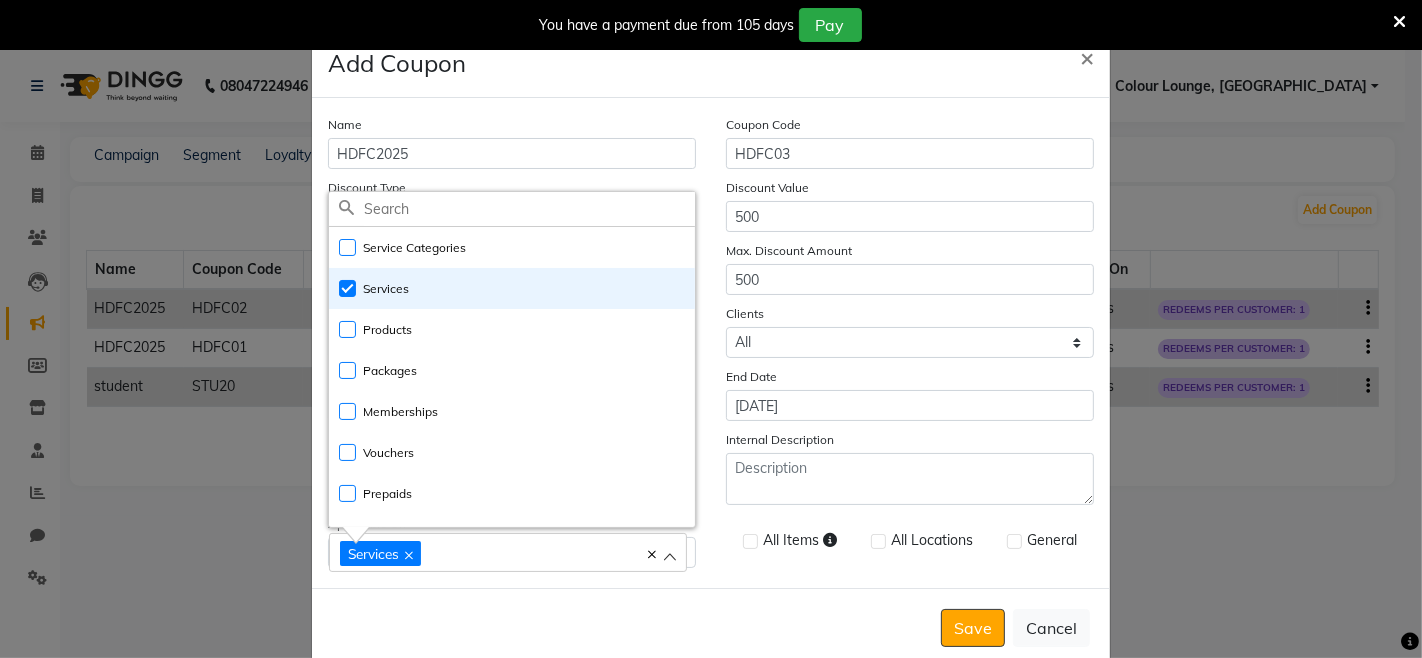 click on "Add Coupon  × Name HDFC2025 Coupon Code HDFC03 Discount Type Select Percentage Fixed Discount Value 500 Min. Bill Amount 500 Max. Discount Amount 500 Allowed Per Customer 1 Clients Select All New Start Date 10-07-2025 End Date 10-07-2026 Description HDFC BANK STAFF Internal Description Applicable On Services Service Categories Services Products Packages Memberships Vouchers Prepaids All Items All Locations General  Save   Cancel" 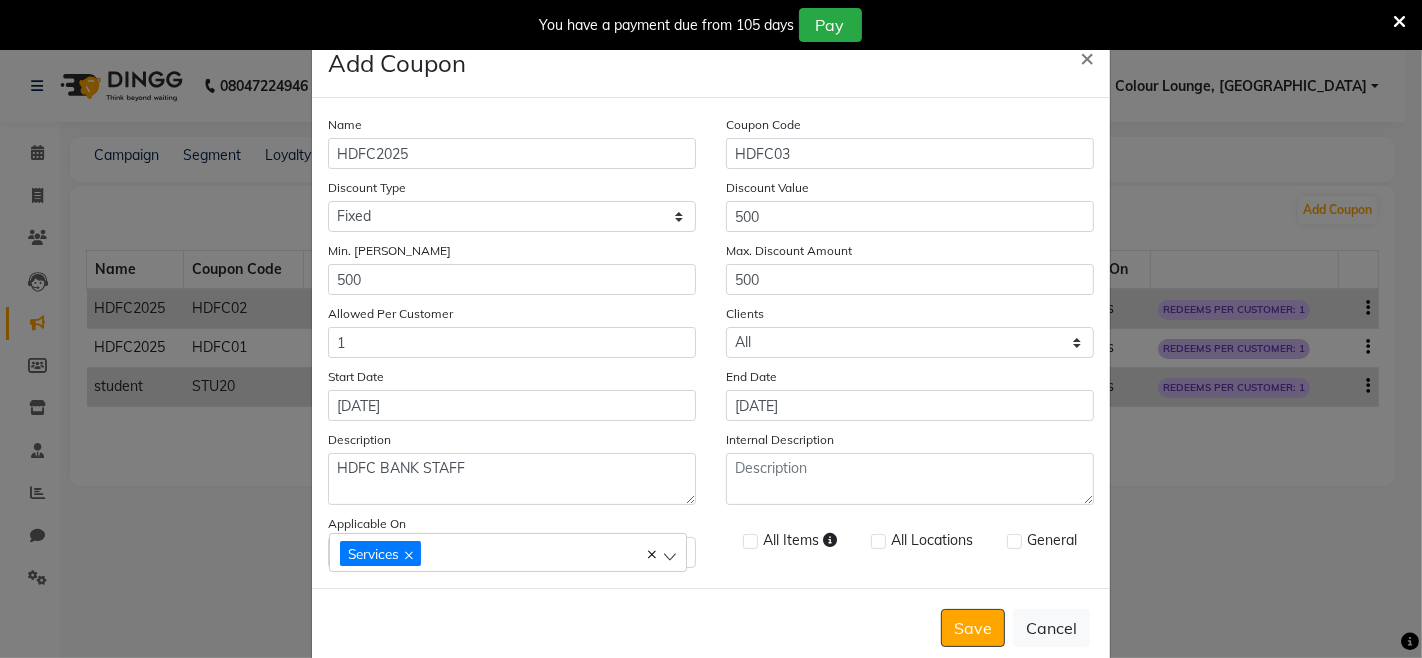 click 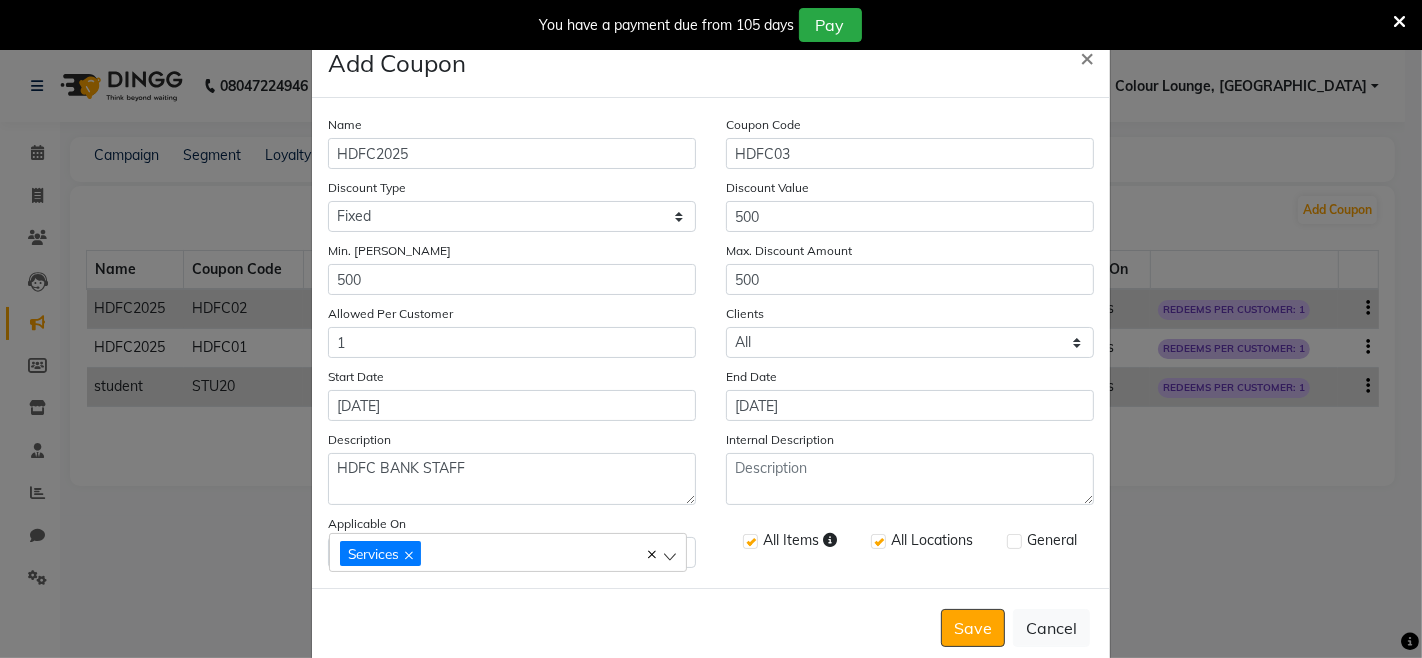 checkbox on "true" 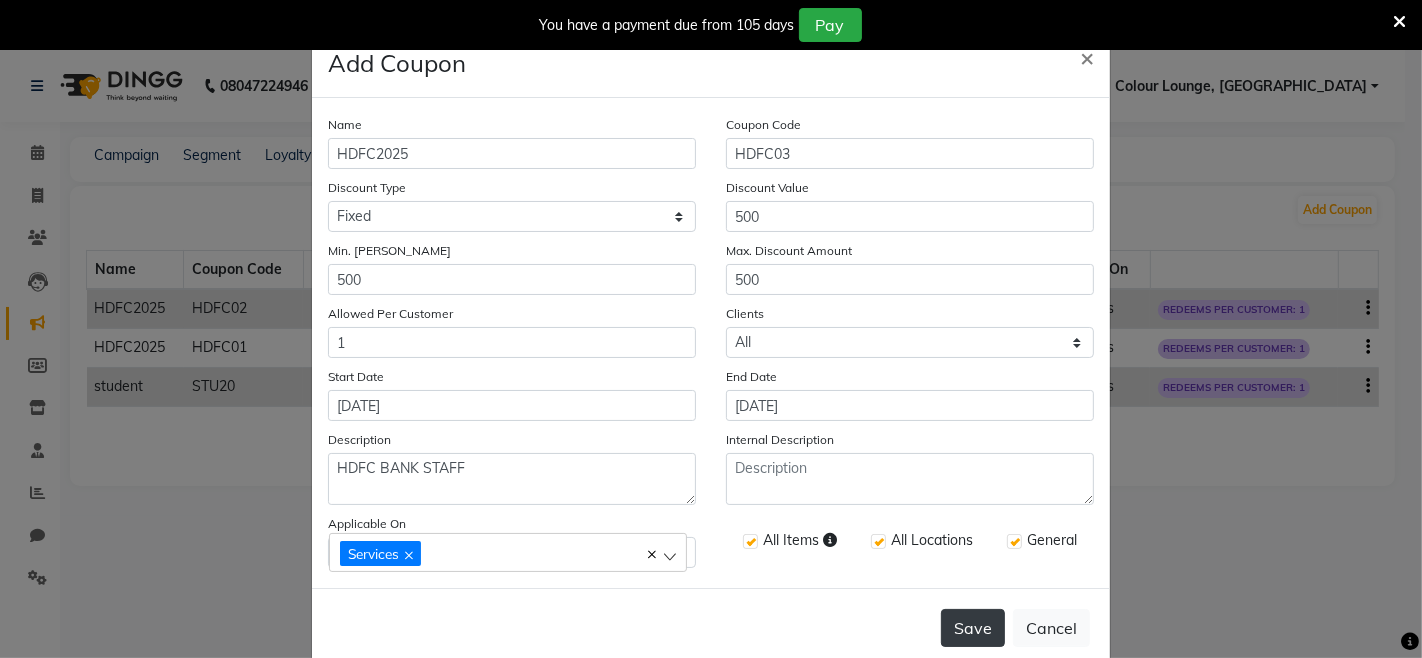 click on "Save" 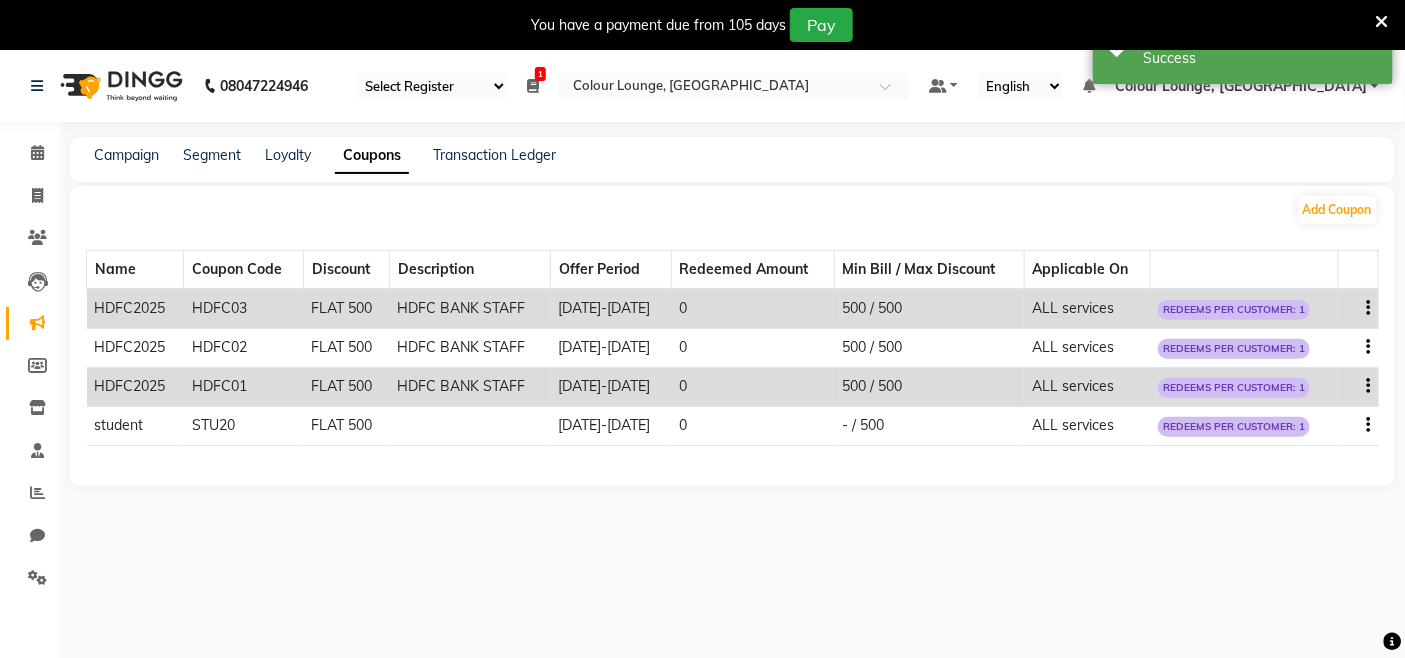 click on "0" 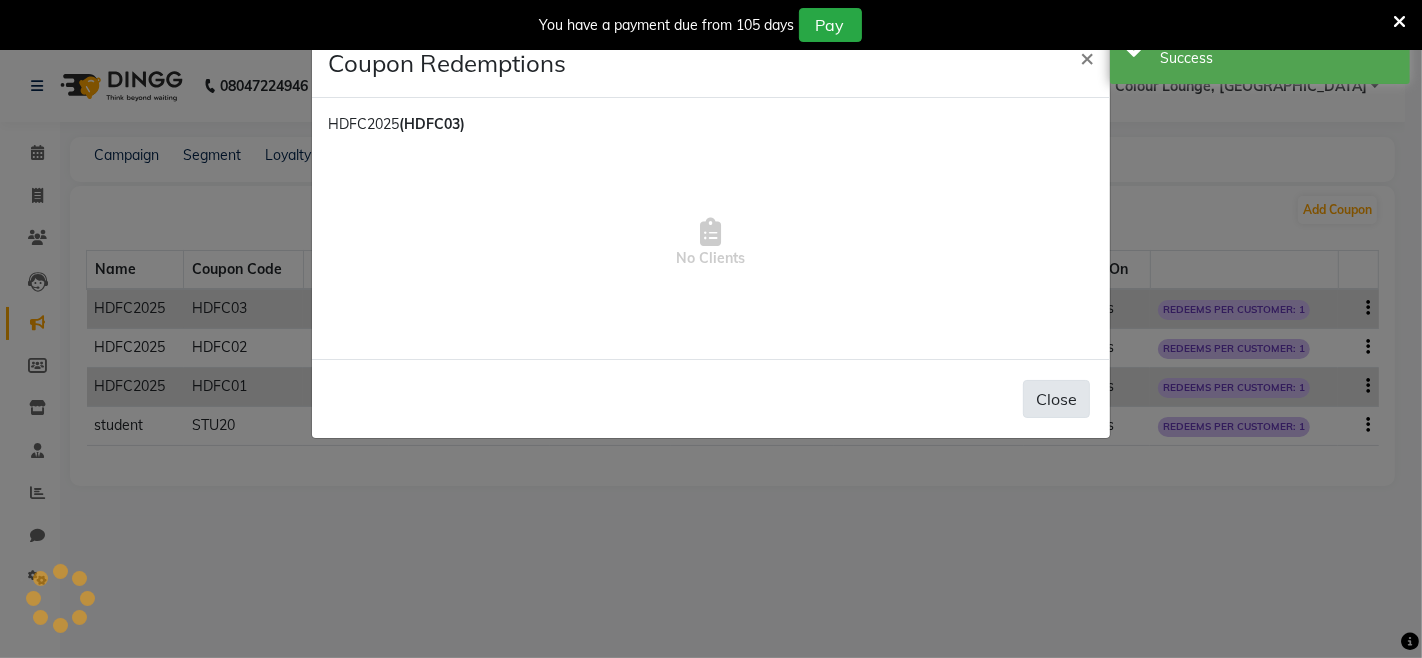 click on "Close" 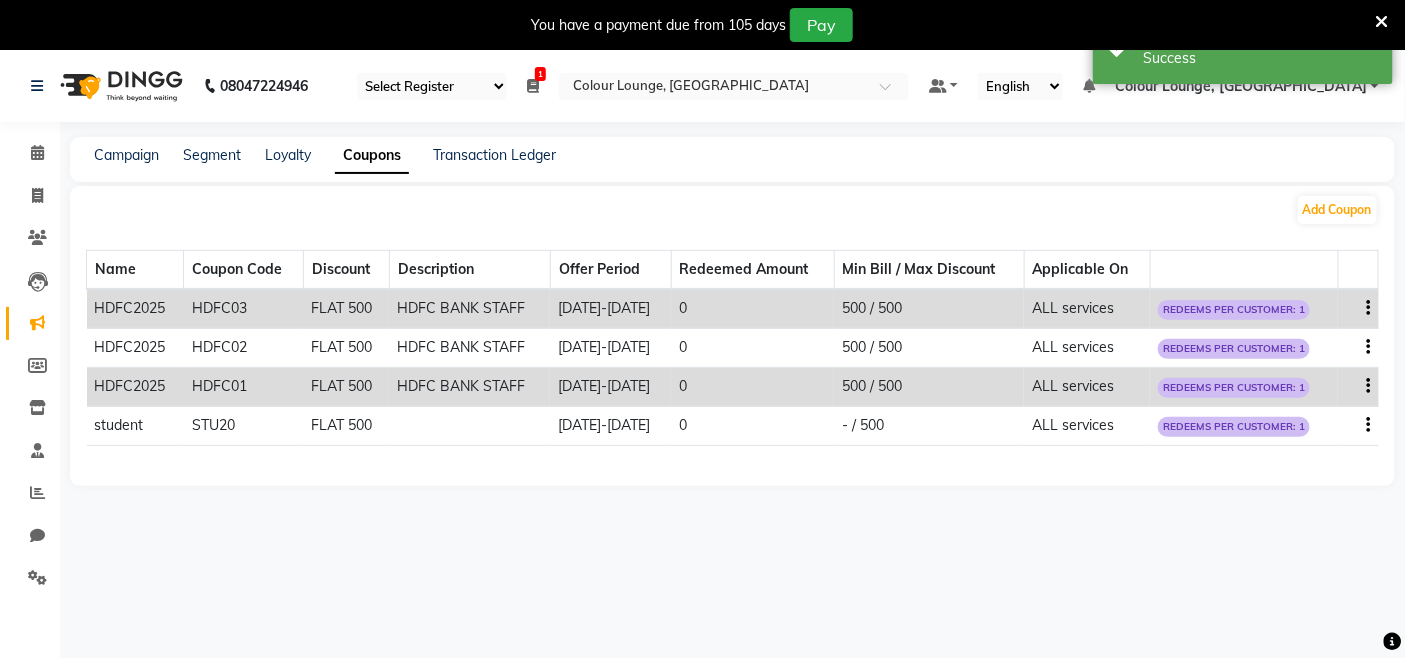 click 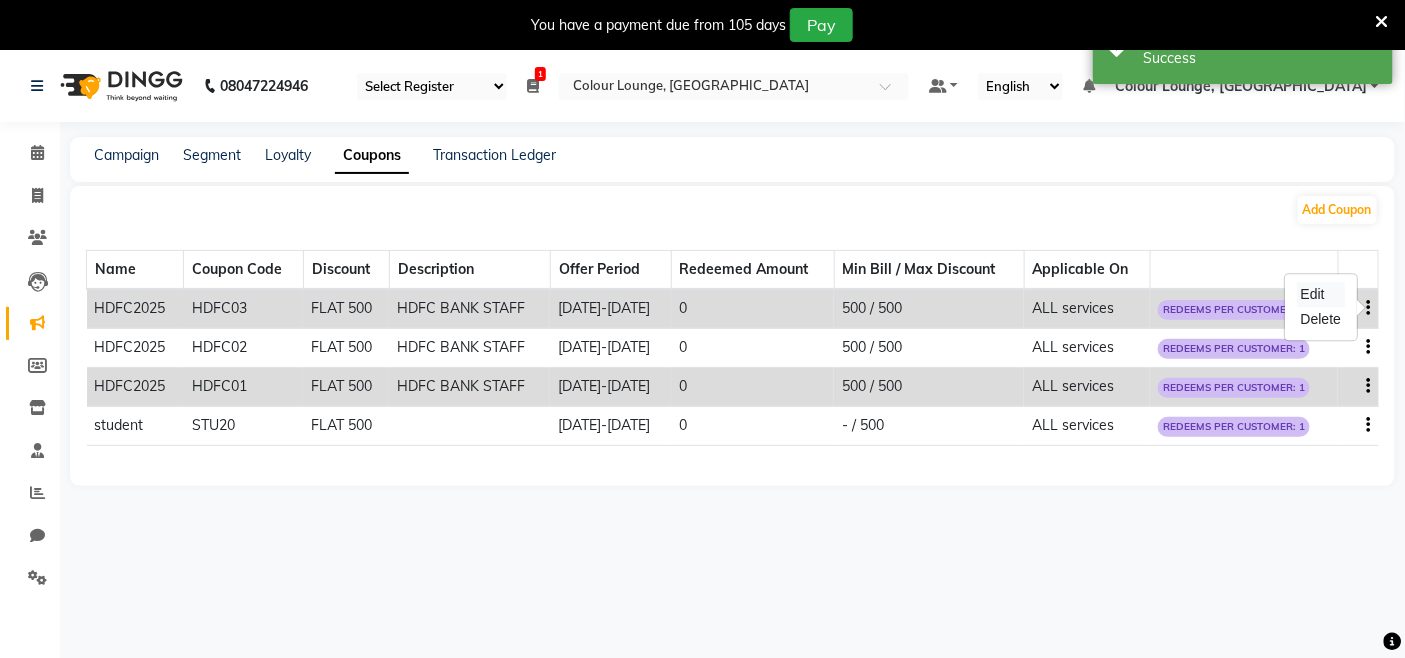 click on "Edit" at bounding box center (1321, 294) 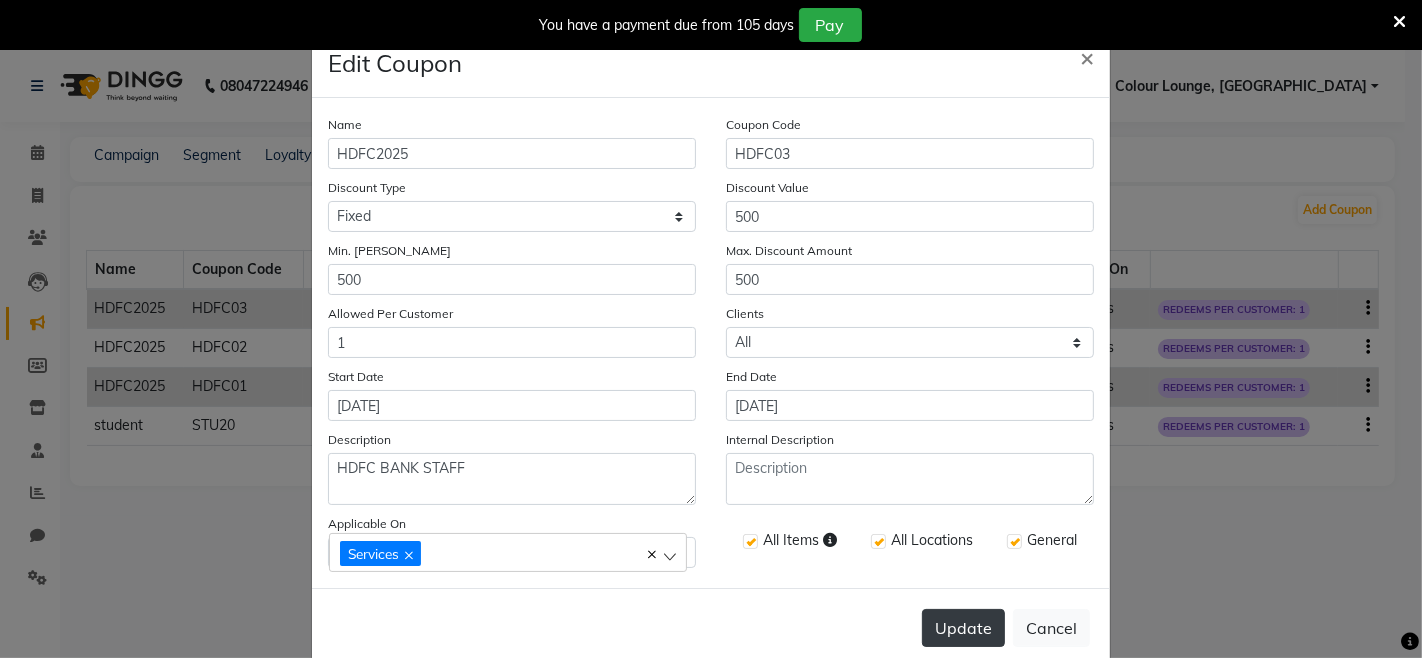 click on "Update" 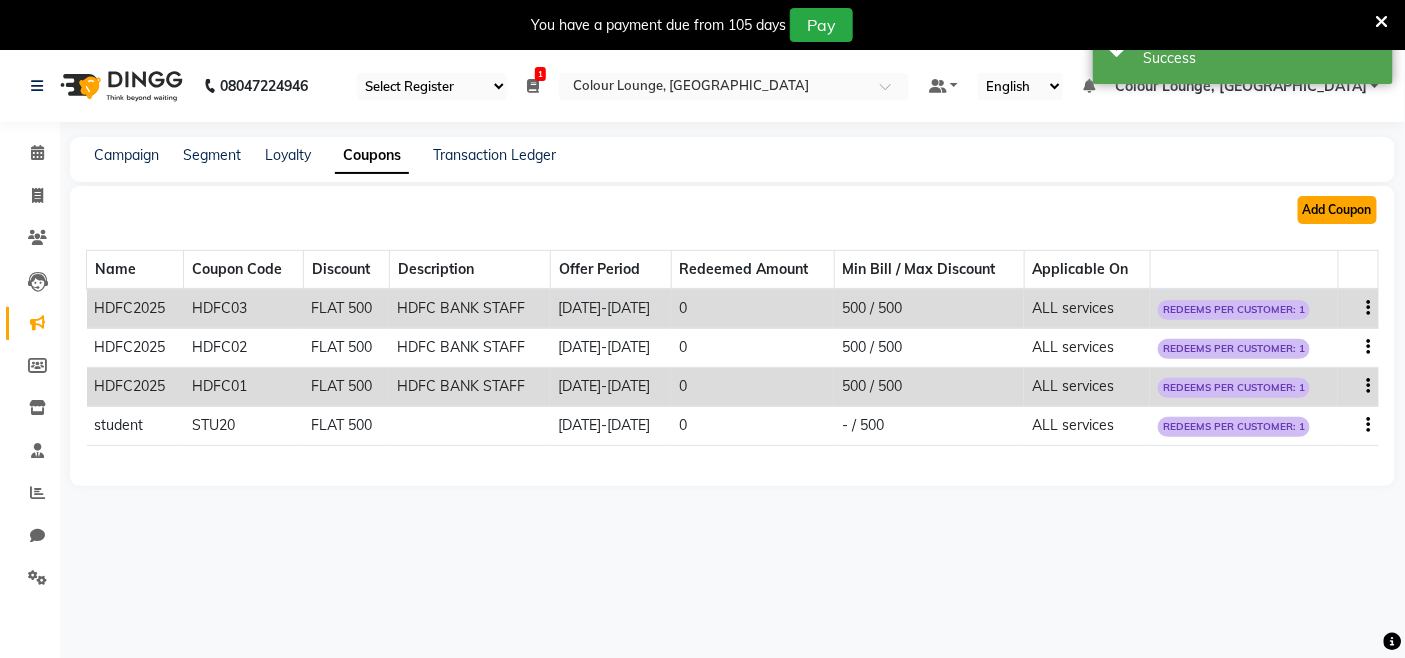 click on "Add Coupon" 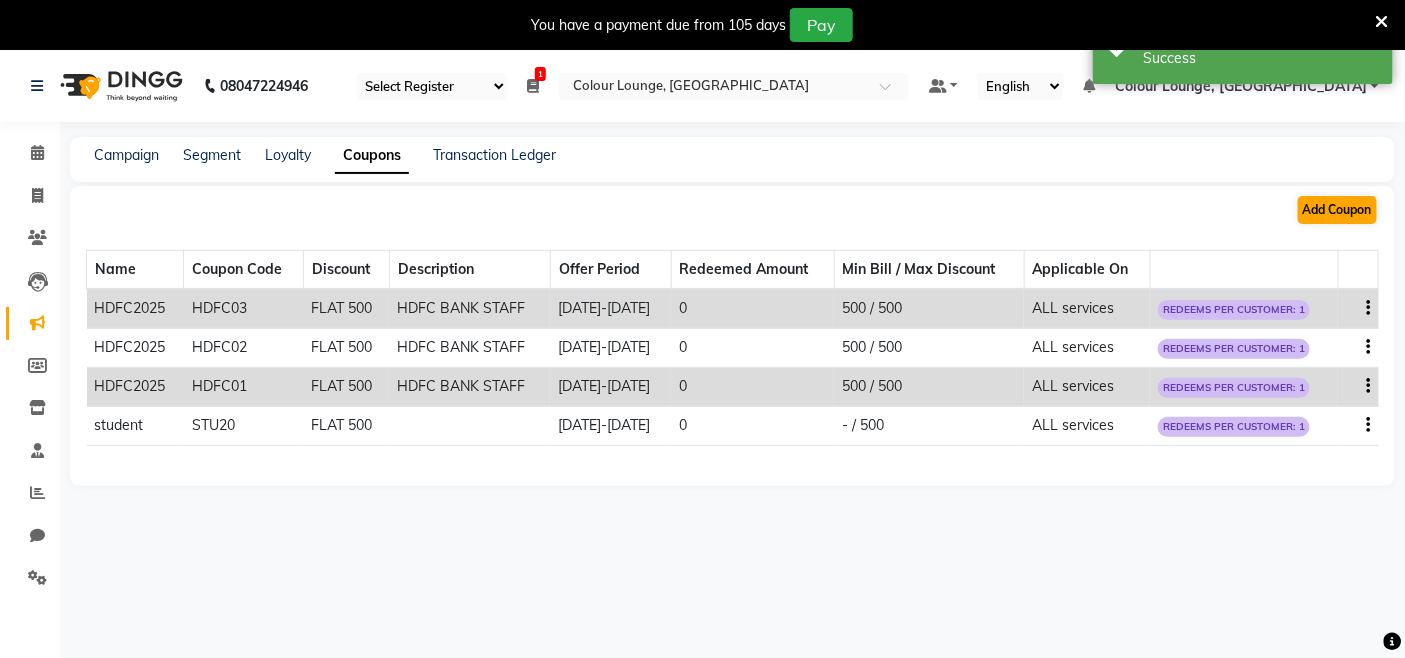 select on "ALL" 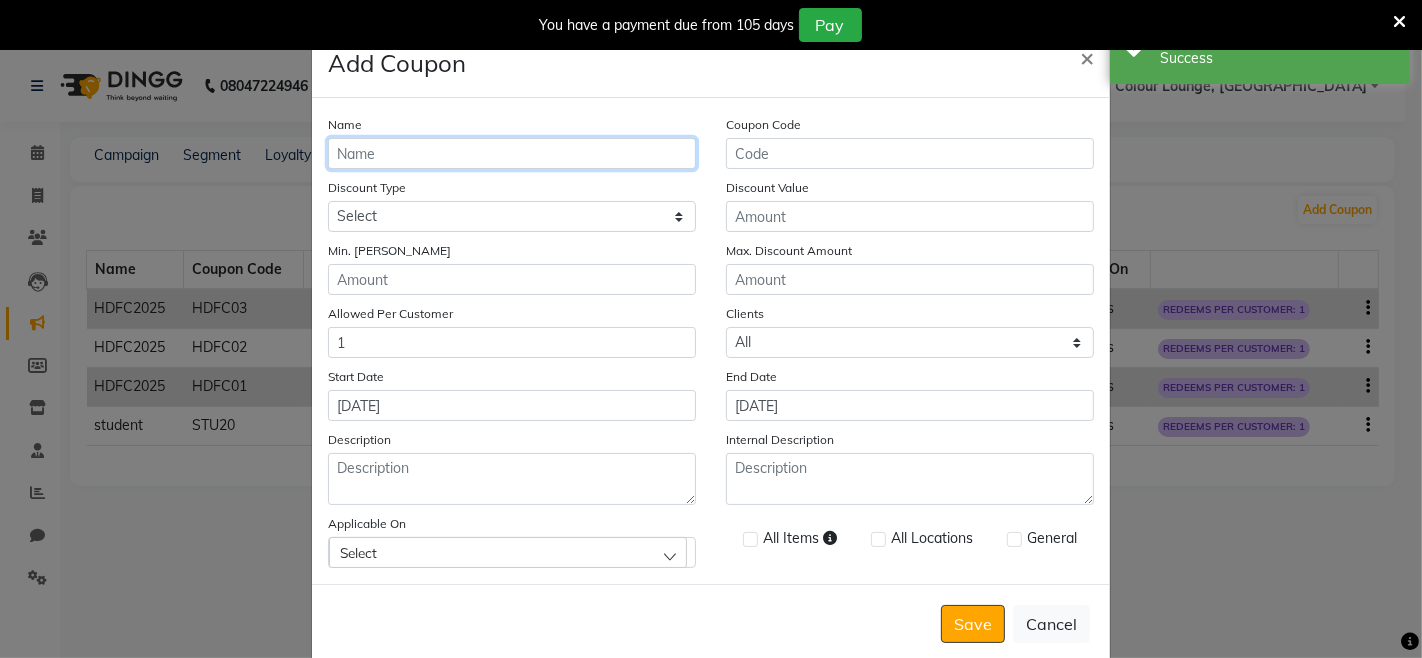 click on "Name" at bounding box center [512, 153] 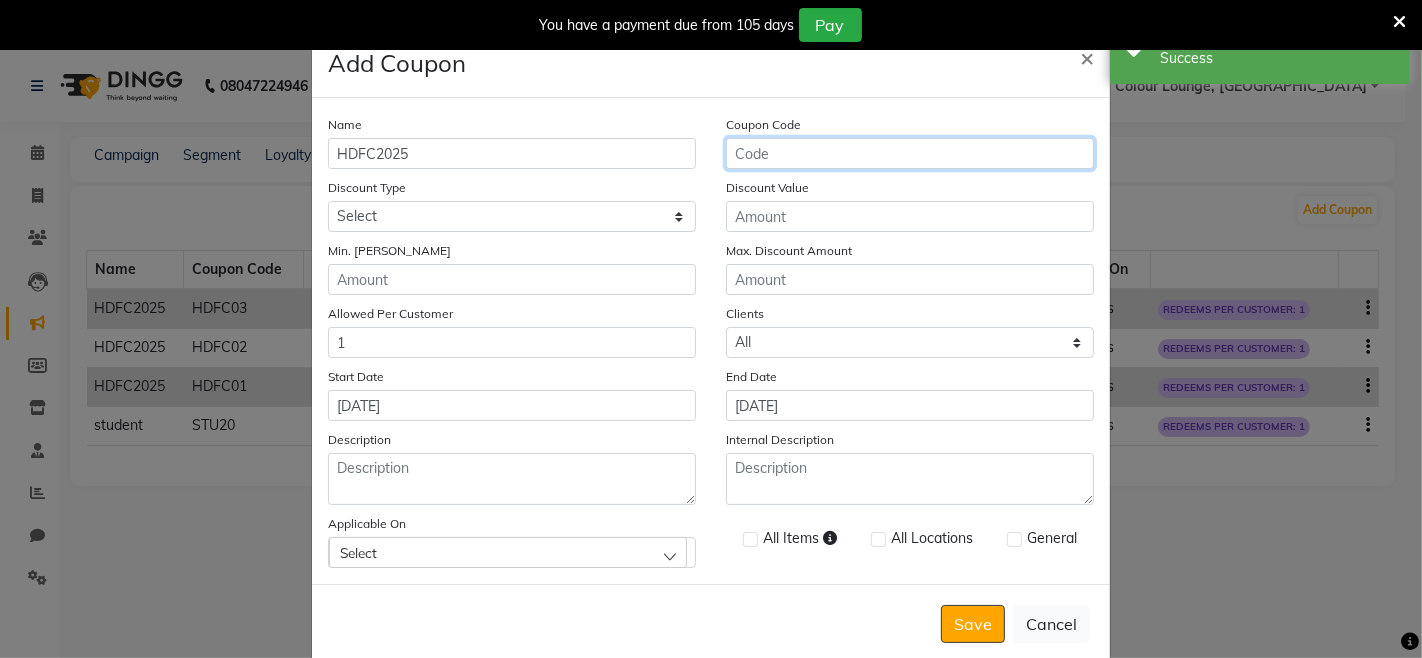 click on "Coupon Code" at bounding box center (910, 153) 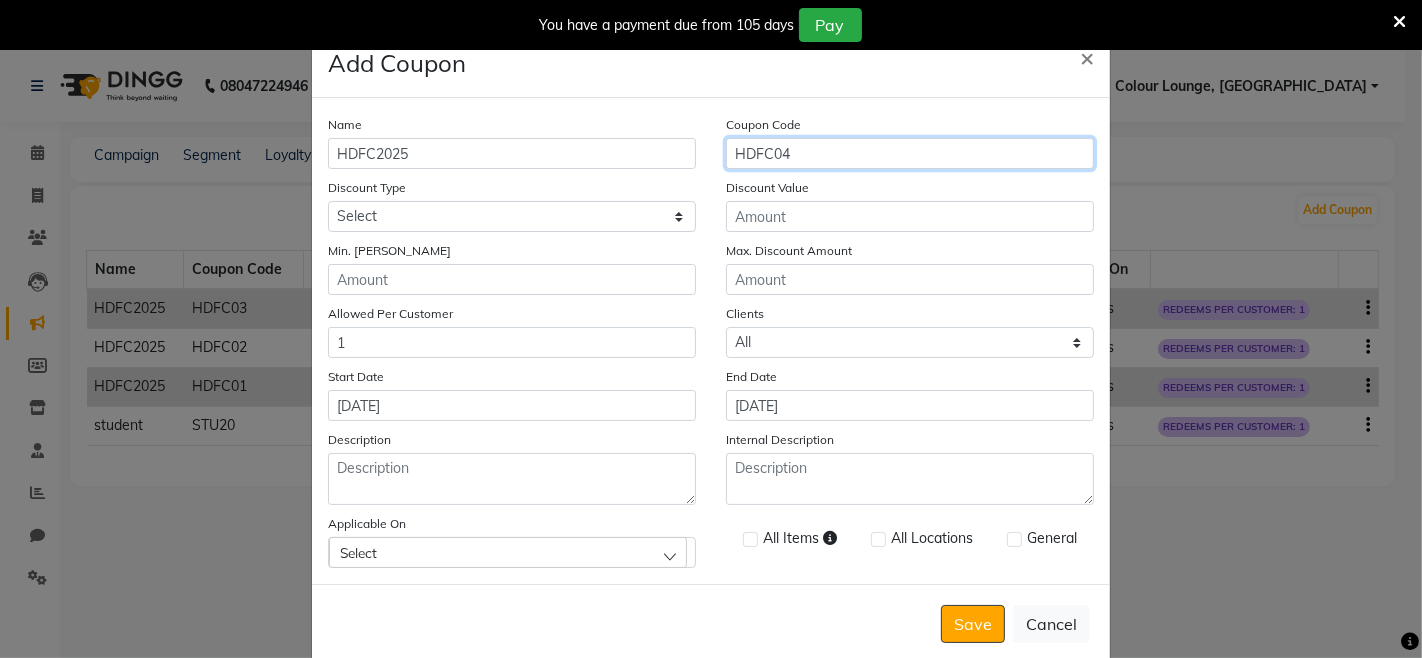 type on "HDFC04" 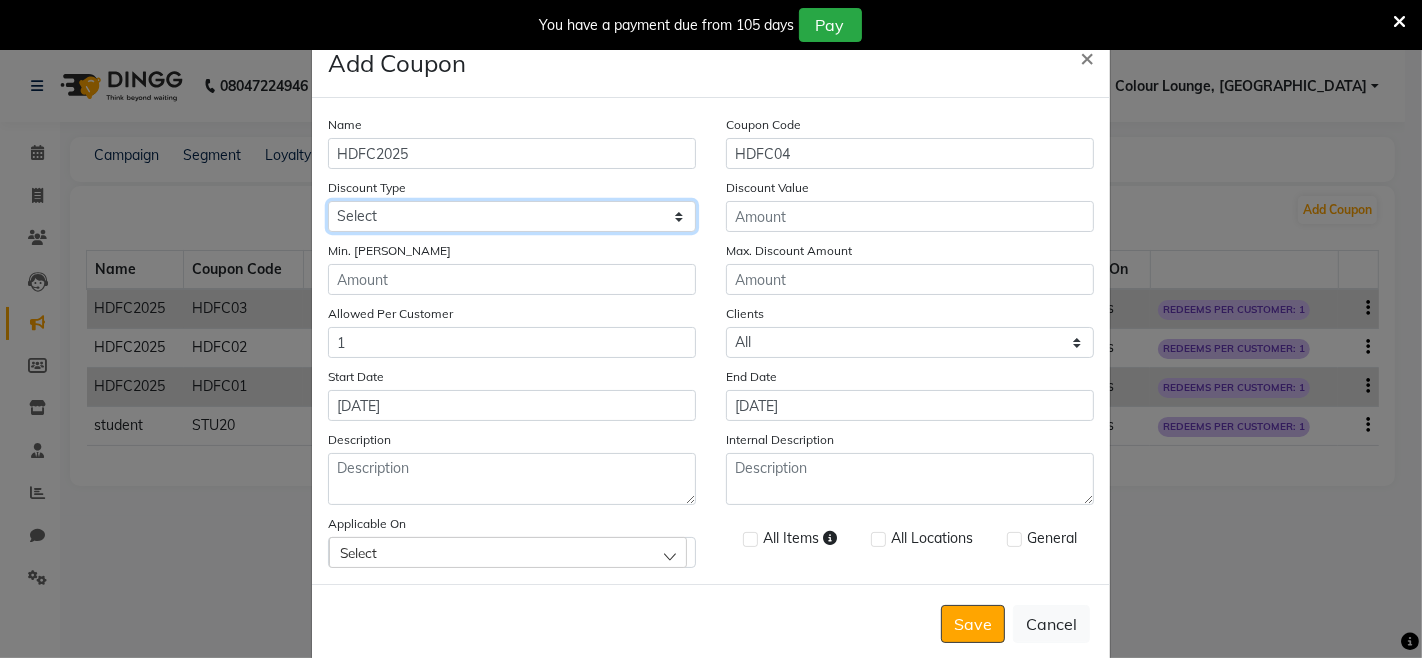 click on "Select Percentage Fixed" at bounding box center (512, 216) 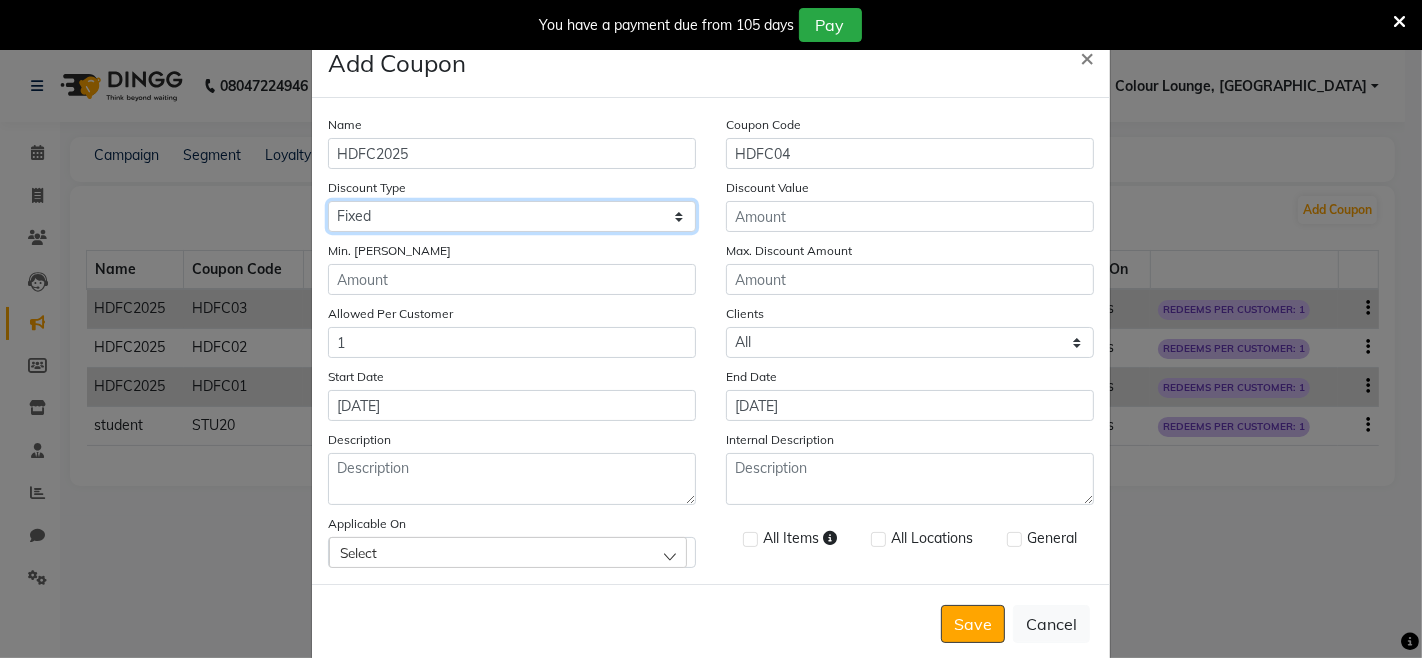 click on "Select Percentage Fixed" at bounding box center (512, 216) 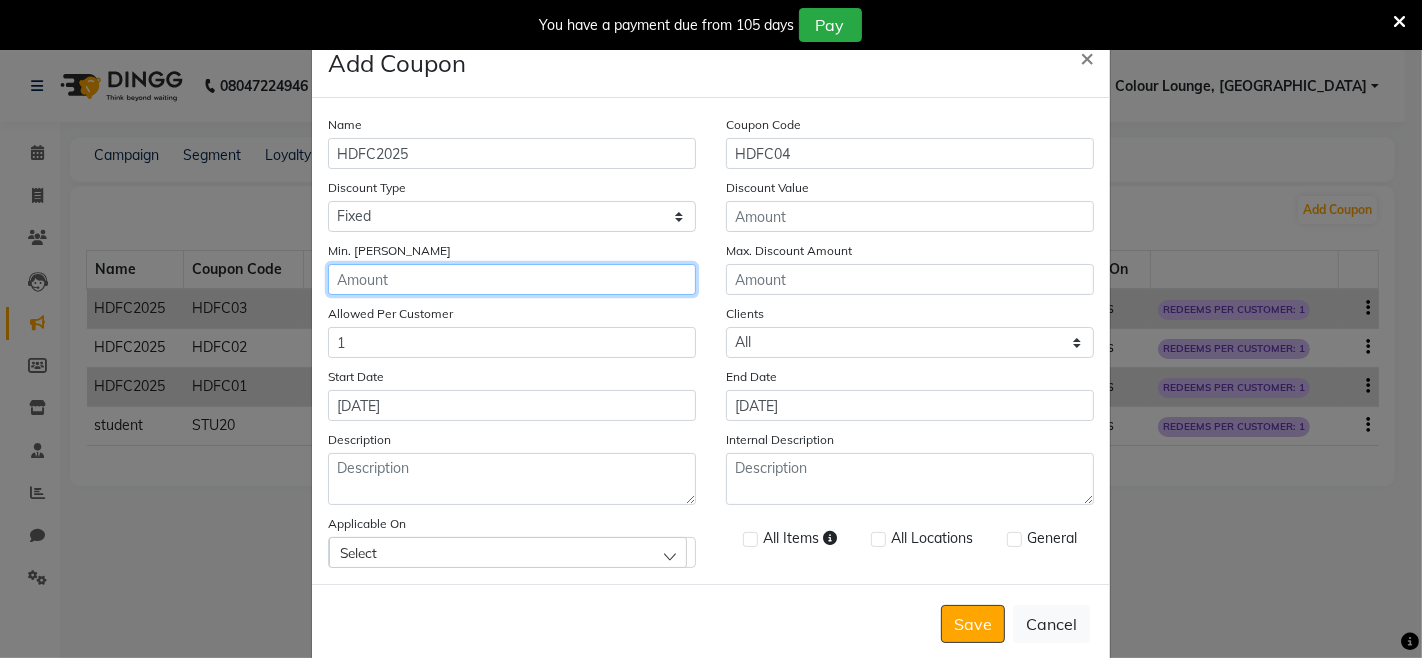 click on "Min. Bill Amount" at bounding box center (512, 279) 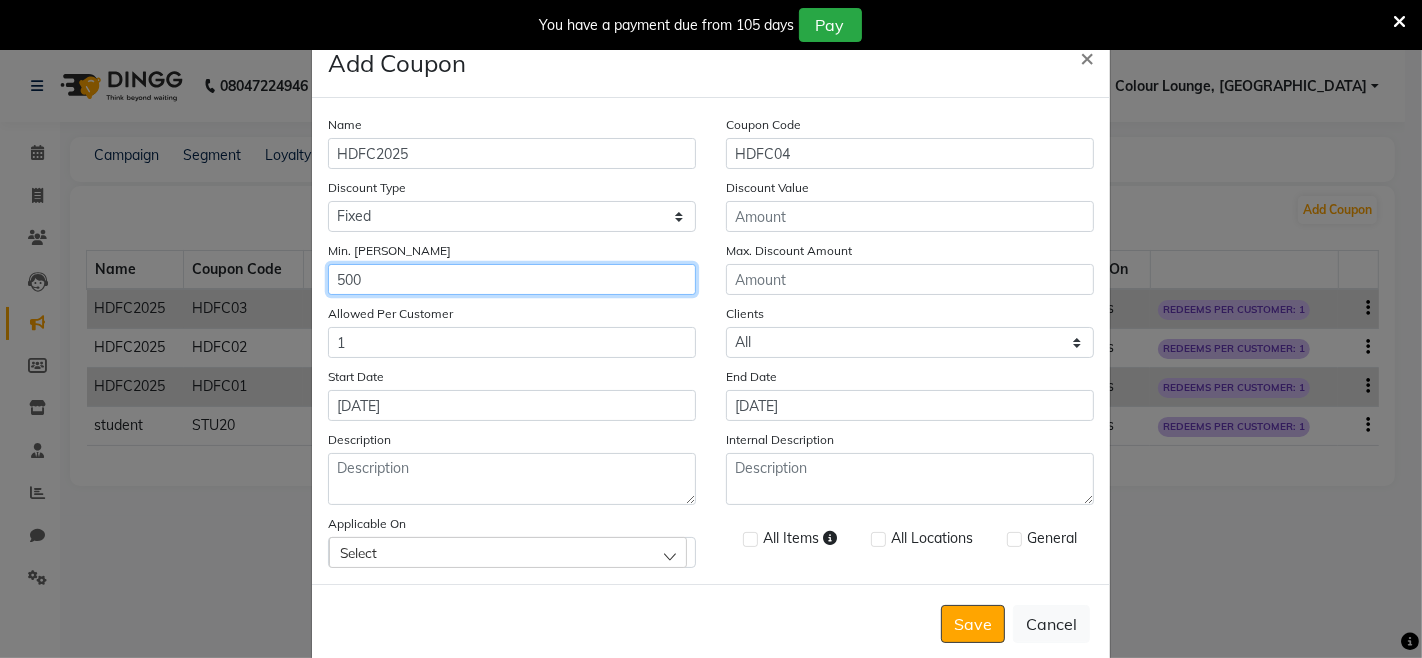 type on "500" 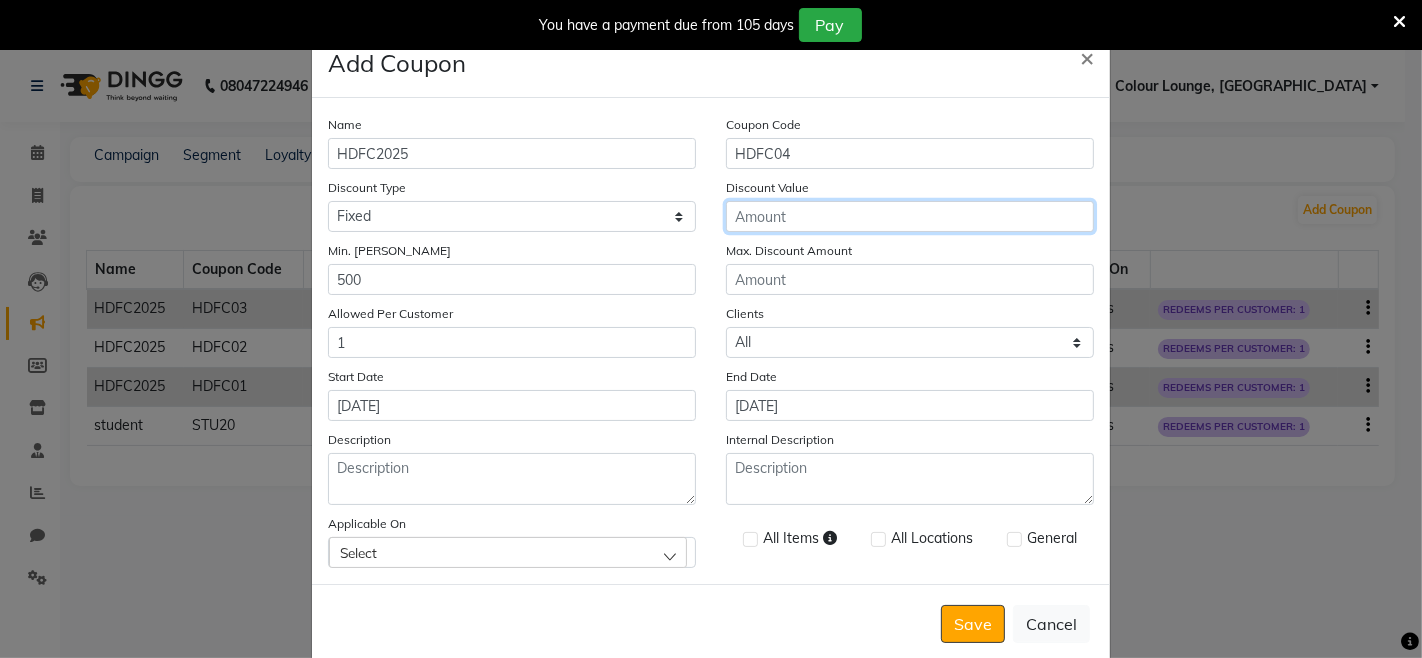 click on "Discount Value" at bounding box center [910, 216] 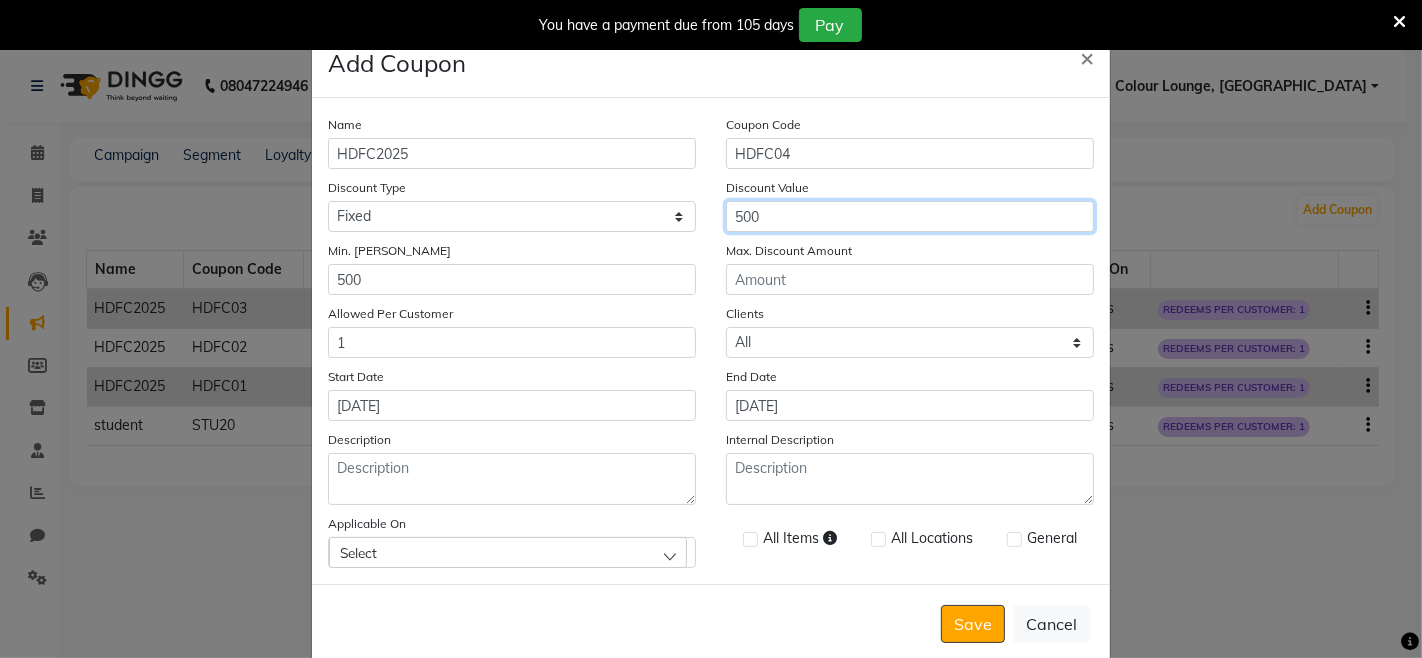 type on "500" 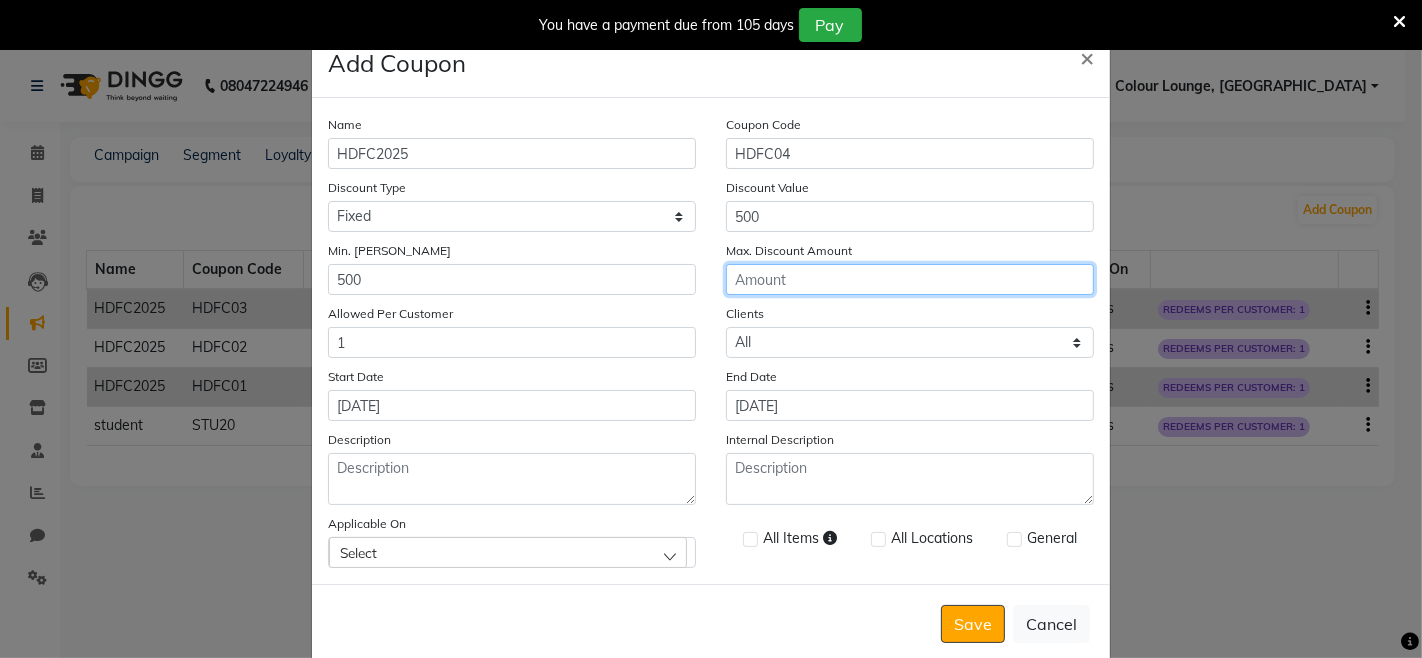 click on "Max. Discount Amount" at bounding box center (910, 279) 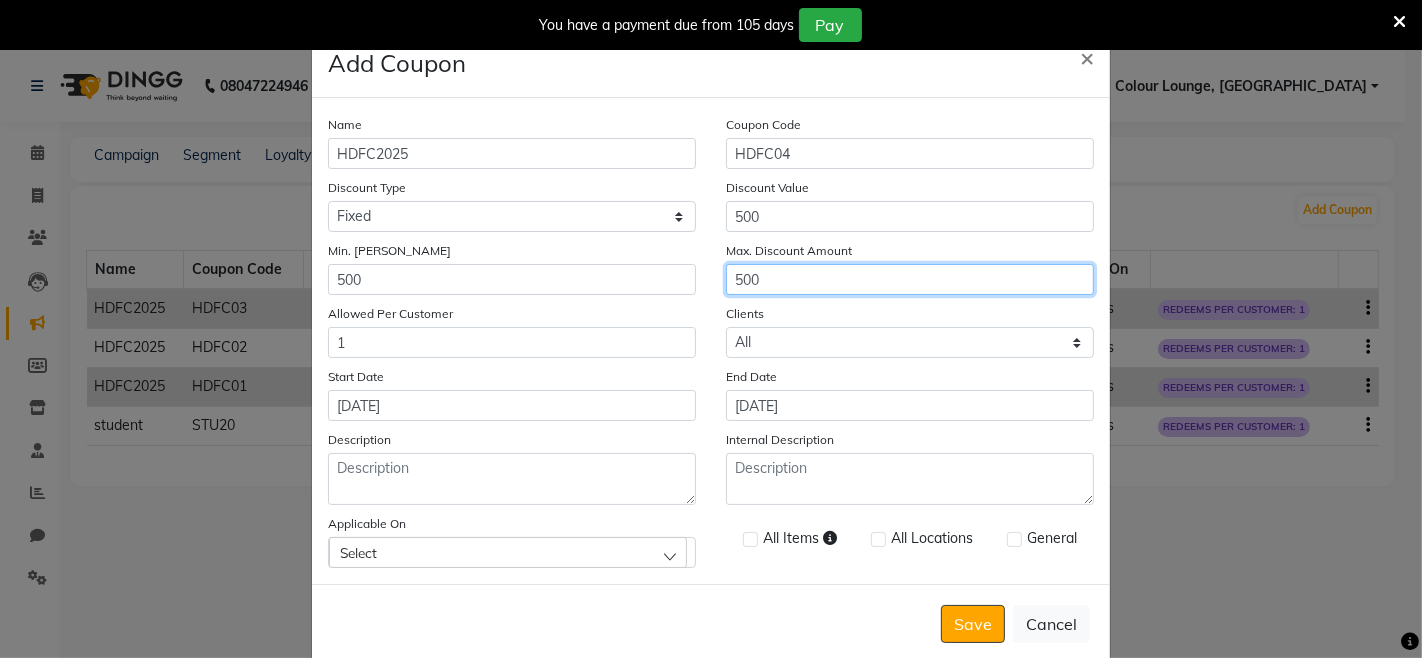 type on "500" 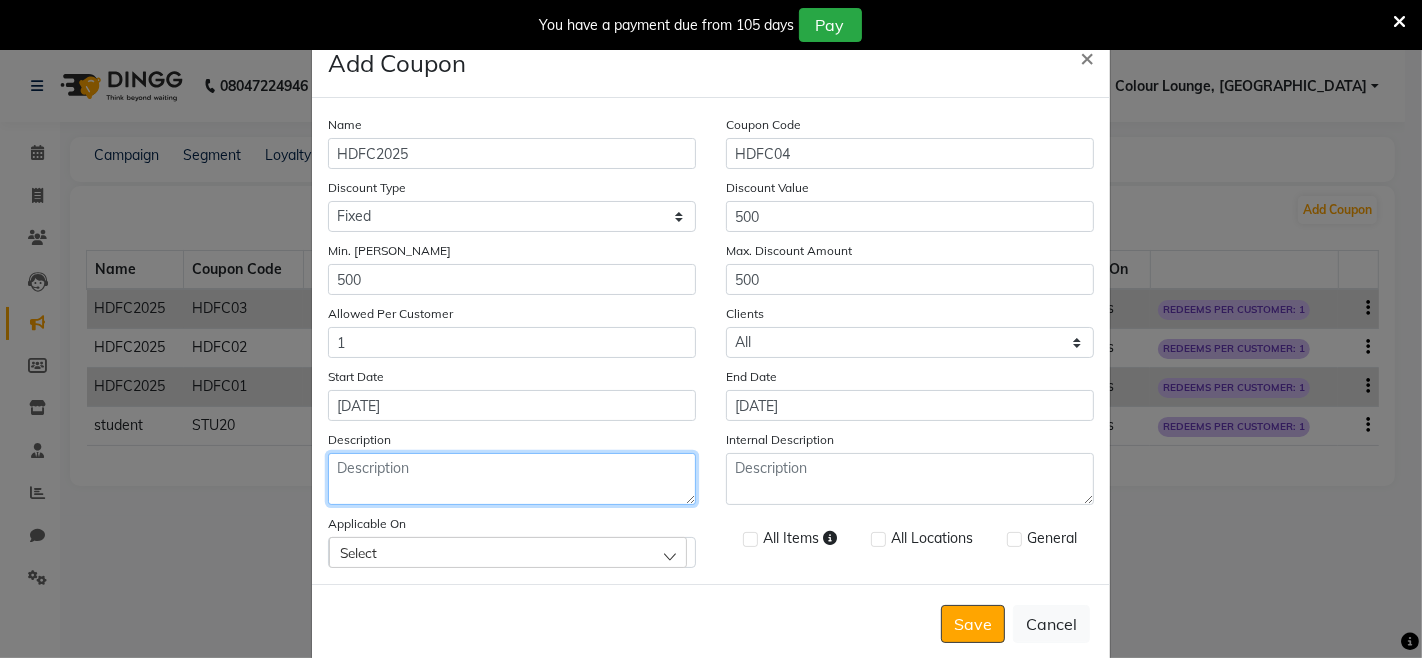 click on "Description" at bounding box center (512, 479) 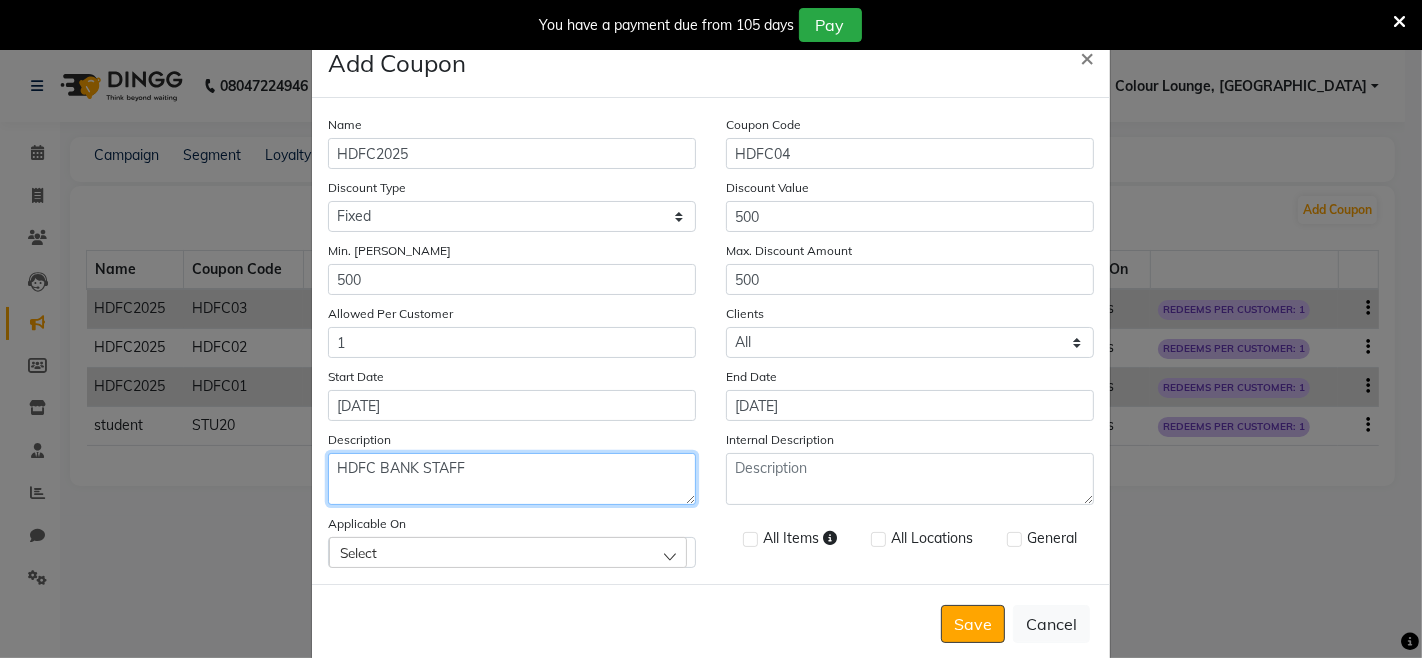 type on "HDFC BANK STAFF" 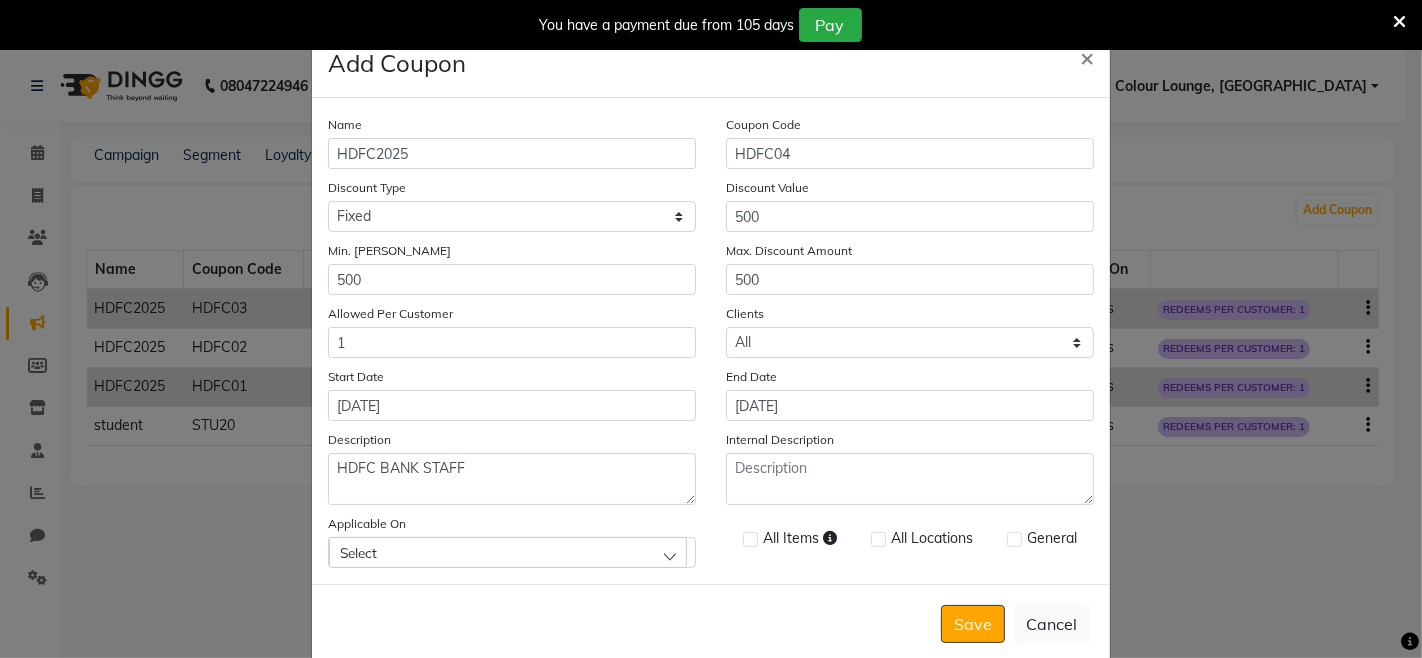 click on "Select" 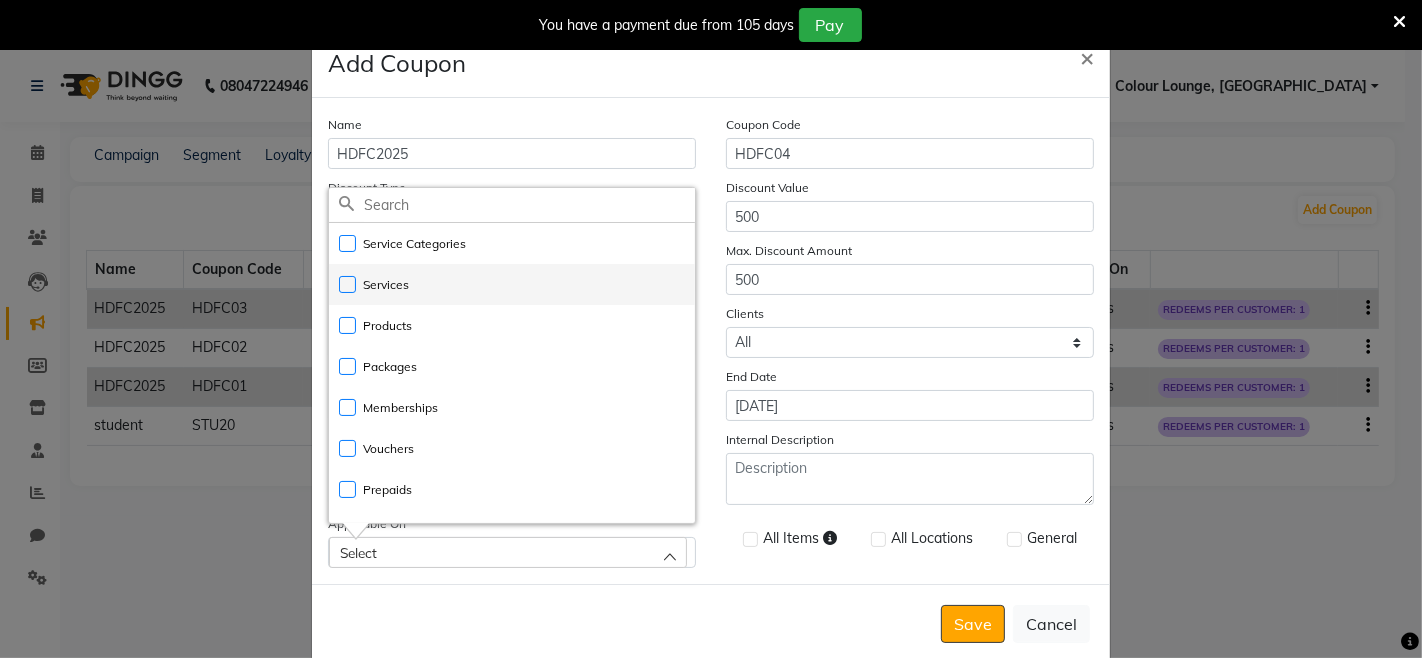 click on "Services" 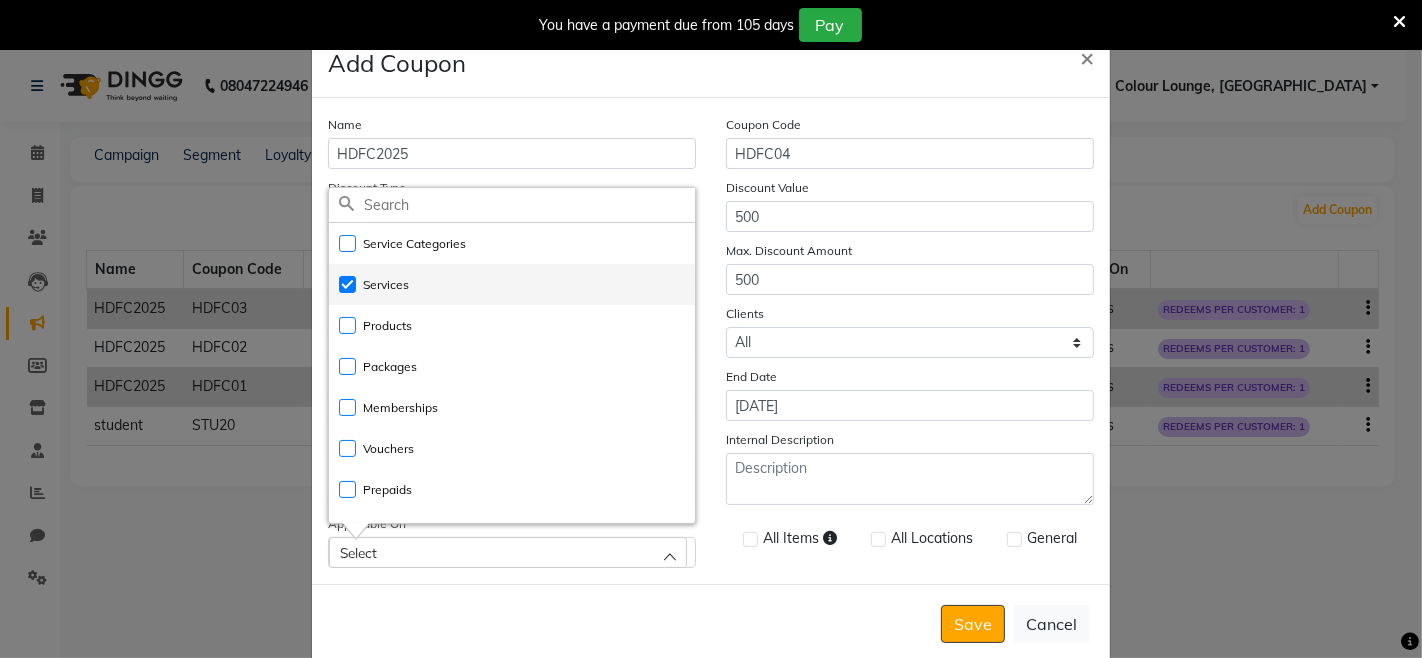 checkbox on "true" 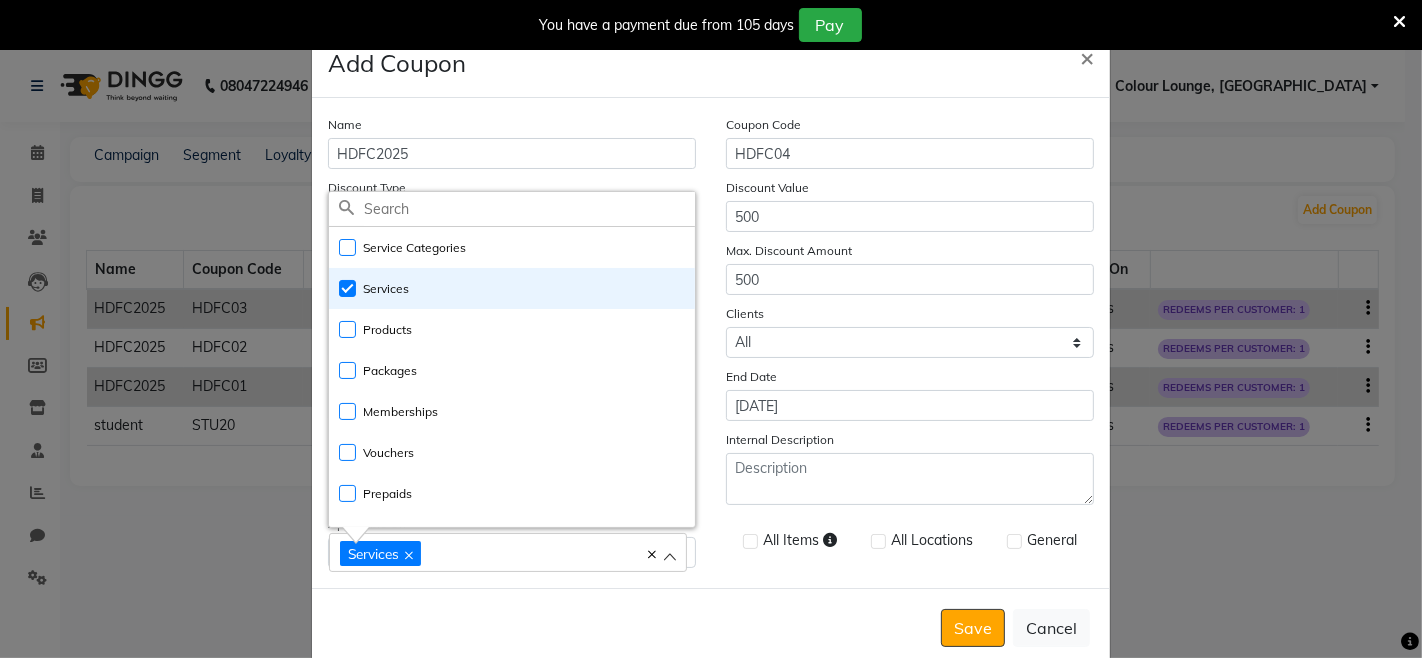 click on "All Locations" 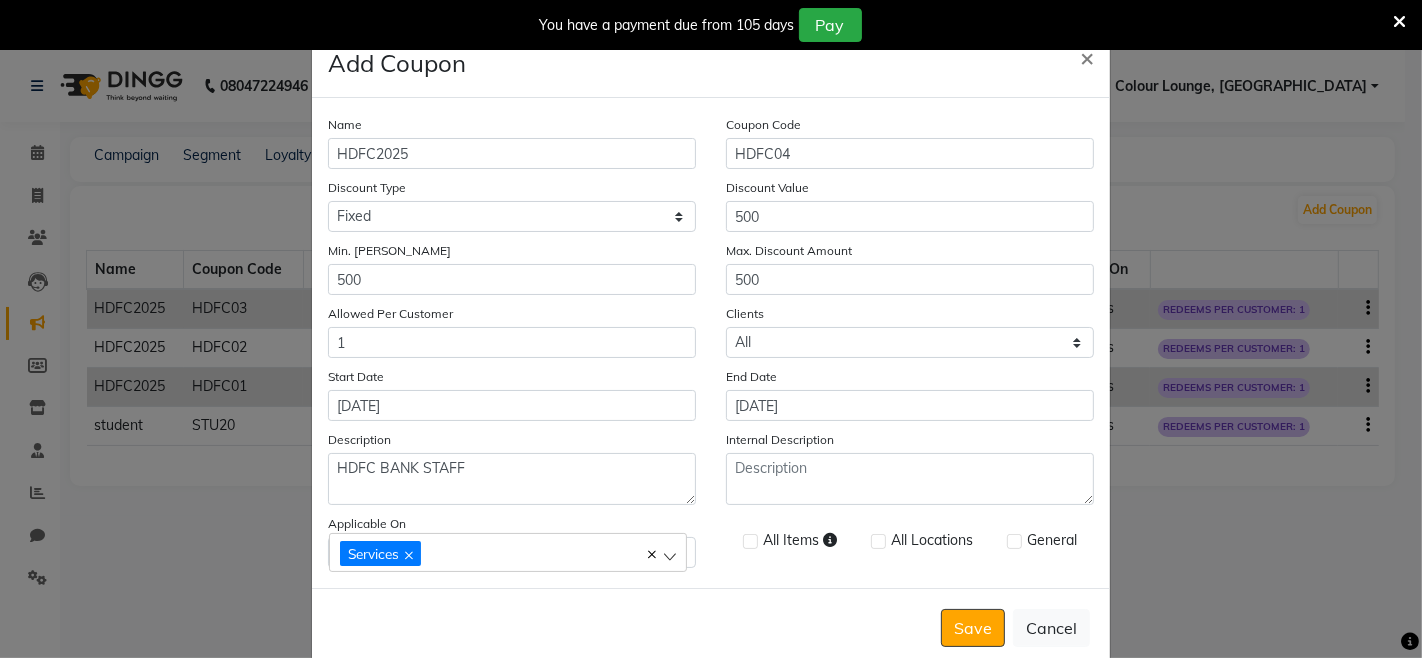 click on "All Items All Locations General" 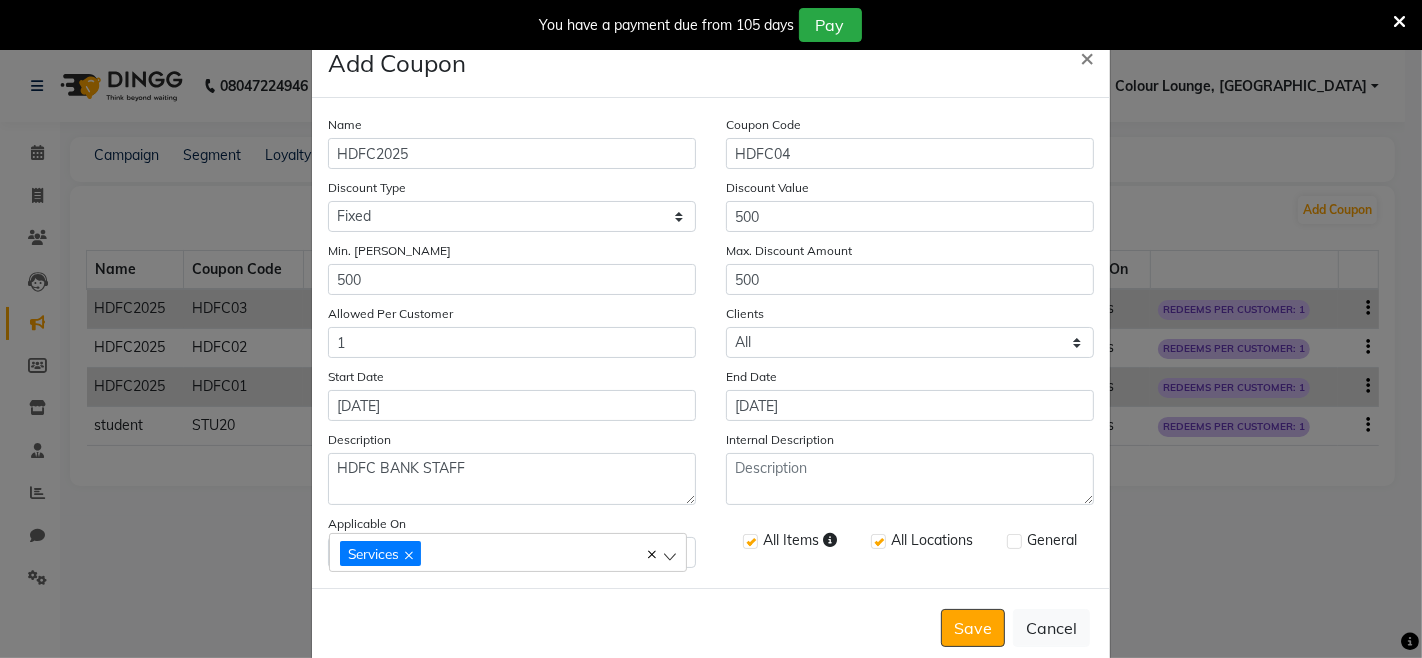 checkbox on "true" 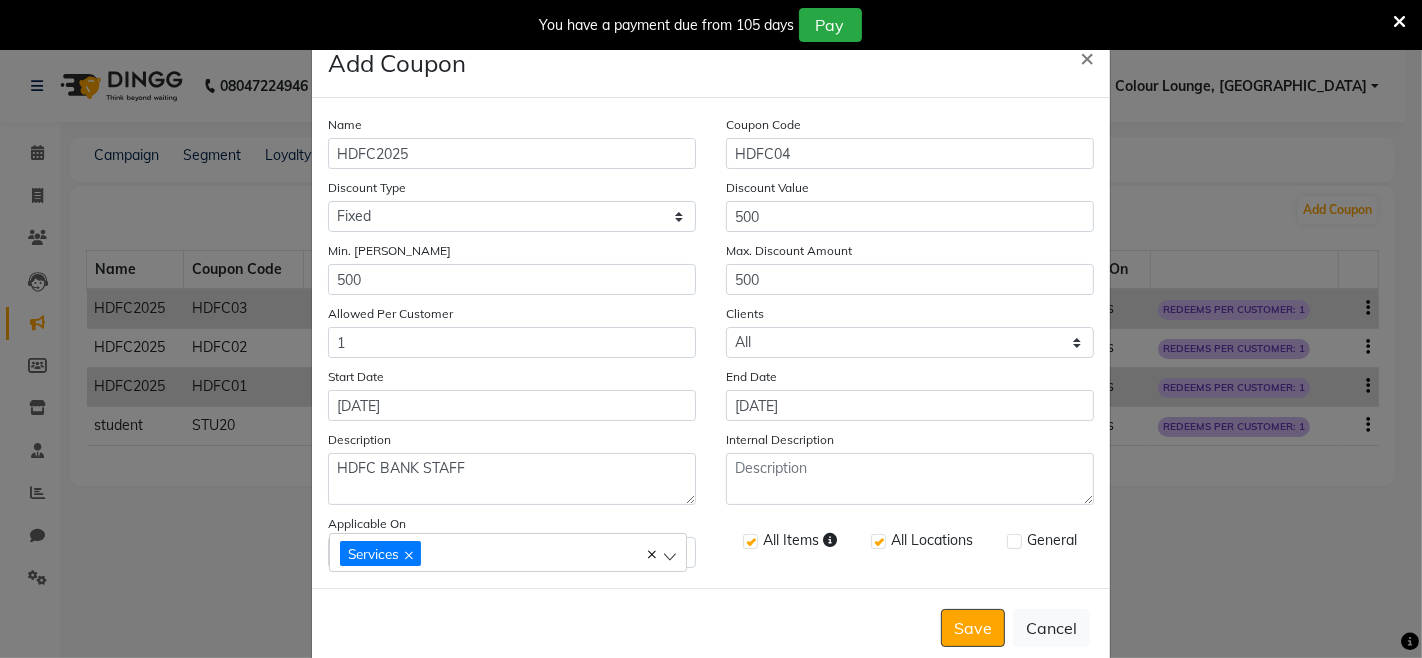 click 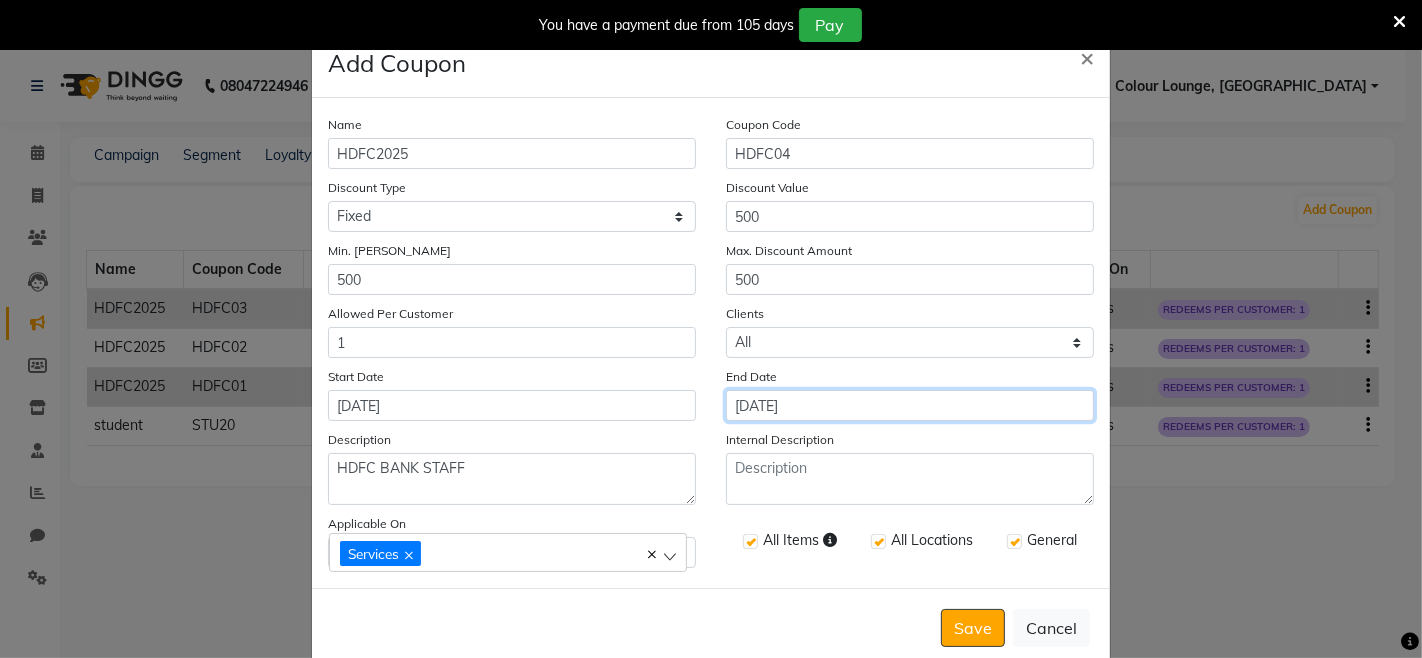 click on "[DATE]" at bounding box center [910, 405] 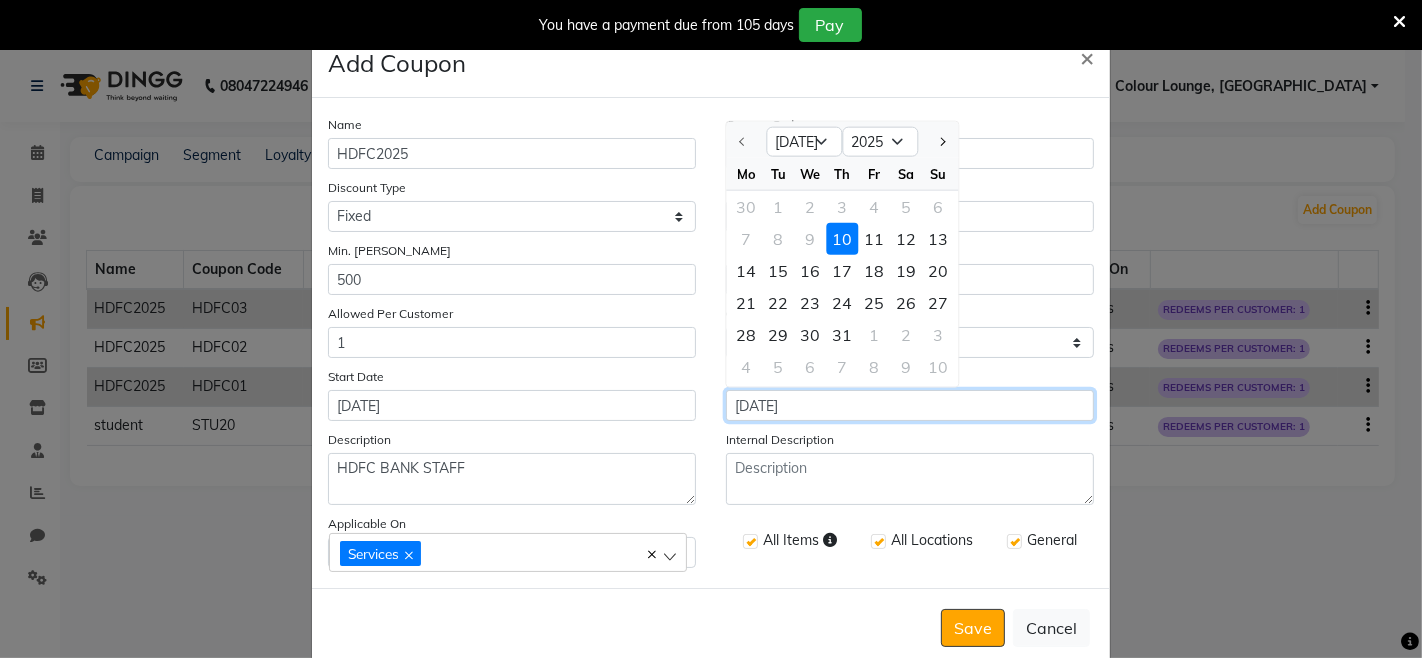 click on "[DATE]" at bounding box center (910, 405) 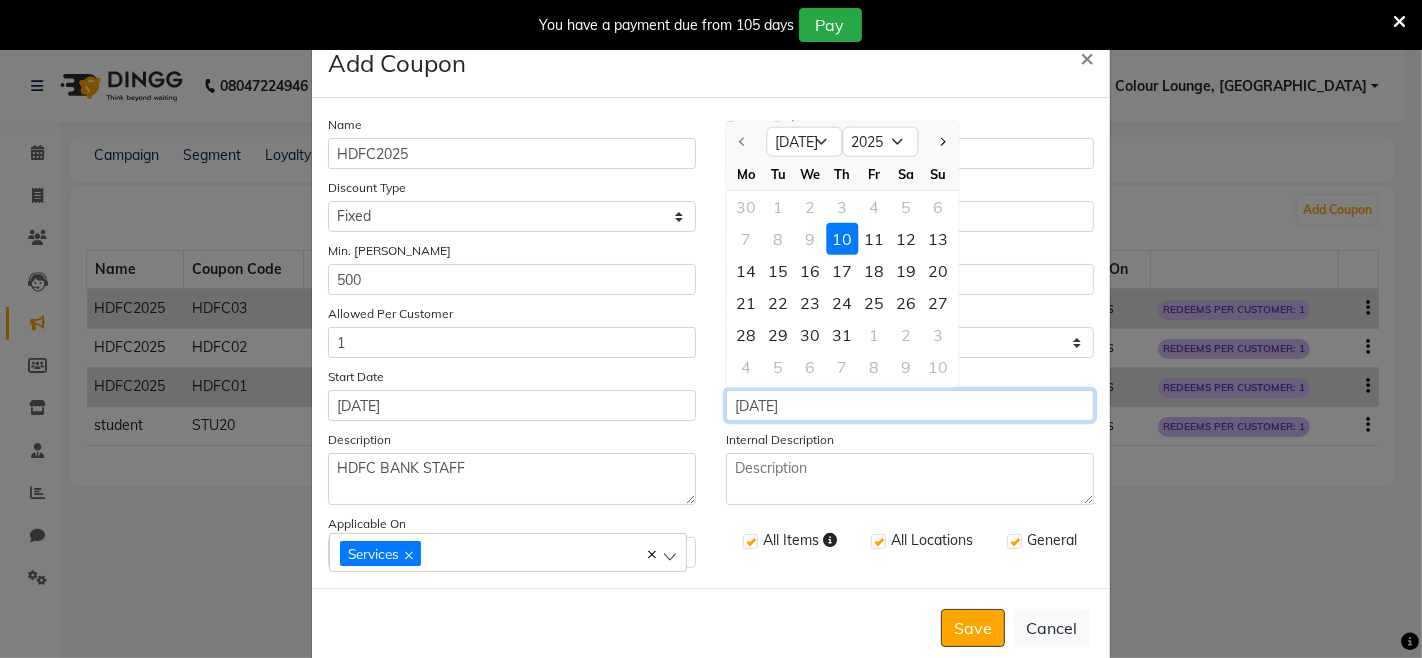 type on "10-07-2026" 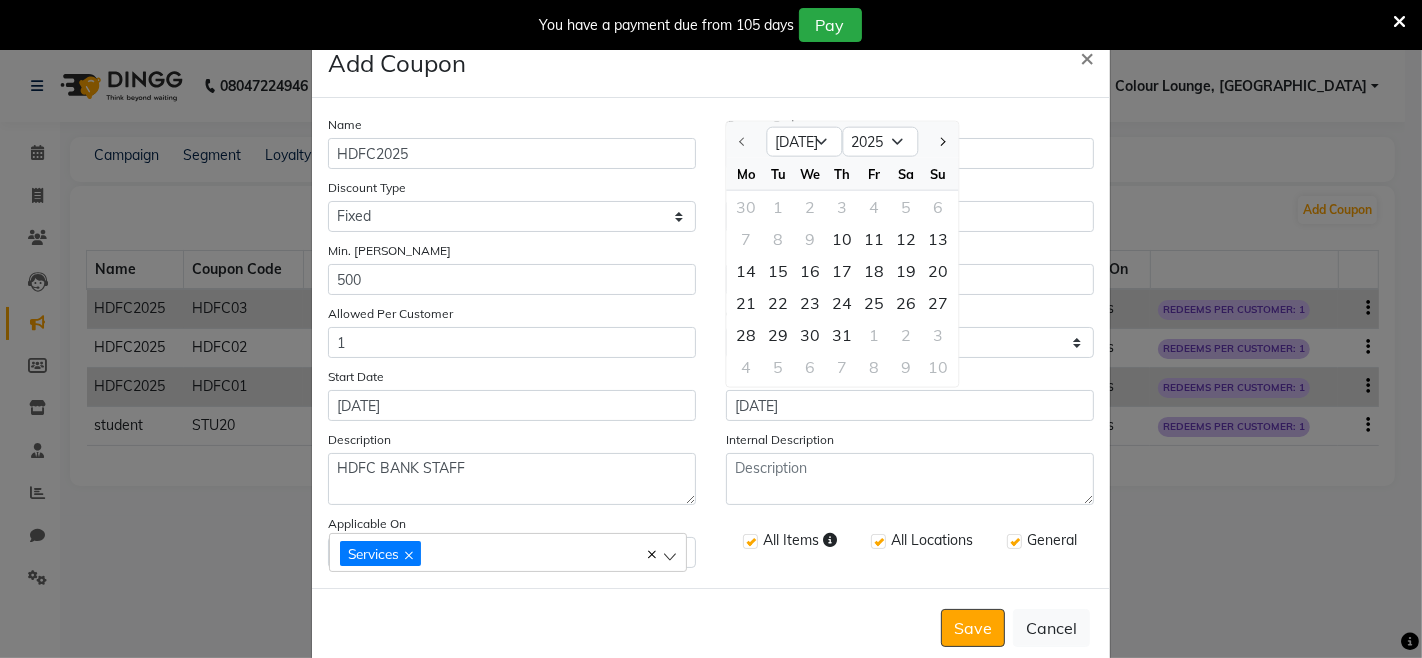 click on "Add Coupon  × Name HDFC2025 Coupon Code HDFC04 Discount Type Select Percentage Fixed Discount Value 500 Min. Bill Amount 500 Max. Discount Amount 500 Allowed Per Customer 1 Clients Select All New Start Date 10-07-2025 End Date 10-07-2026 Jul Aug Sep Oct Nov Dec 2025 2026 2027 2028 2029 2030 2031 2032 2033 2034 2035 Mo Tu We Th Fr Sa Su 30 1 2 3 4 5 6 7 8 9 10 11 12 13 14 15 16 17 18 19 20 21 22 23 24 25 26 27 28 29 30 31 1 2 3 4 5 6 7 8 9 10 Description HDFC BANK STAFF Internal Description Applicable On Services Service Categories All Items All Locations General  Save   Cancel" 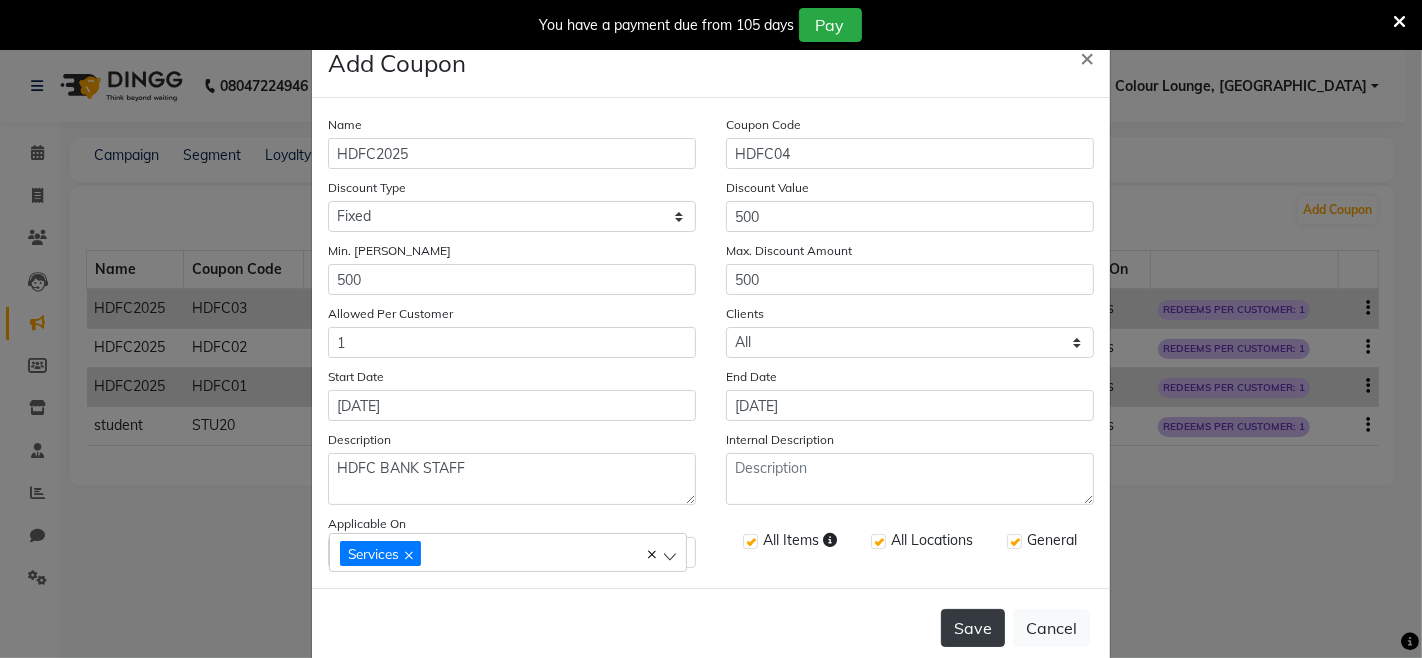 click on "Save" 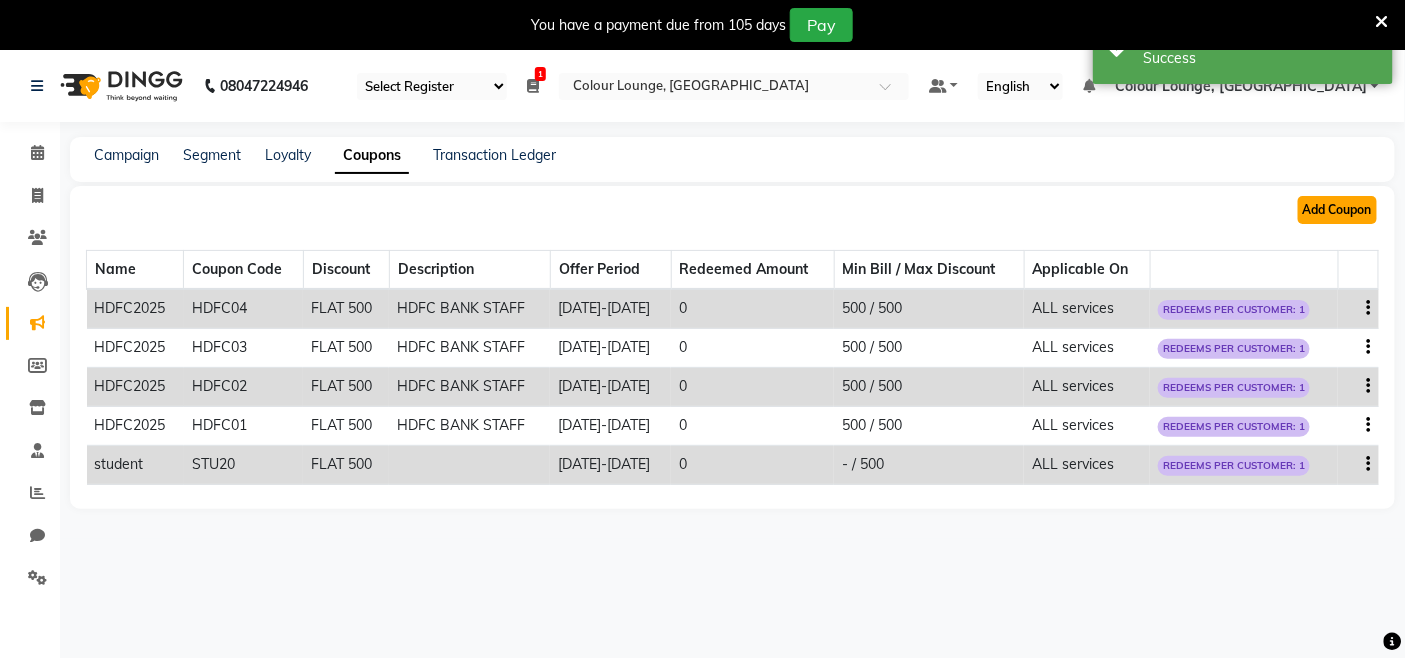 click on "Add Coupon" 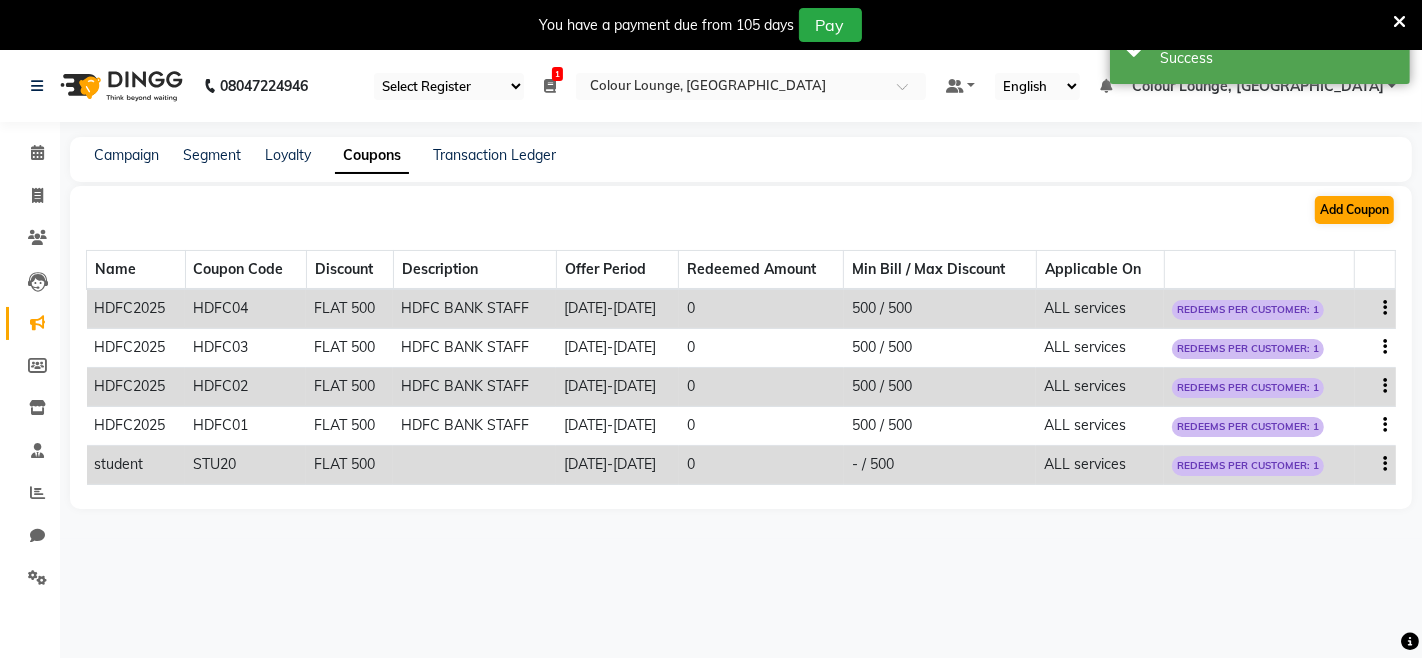 select on "ALL" 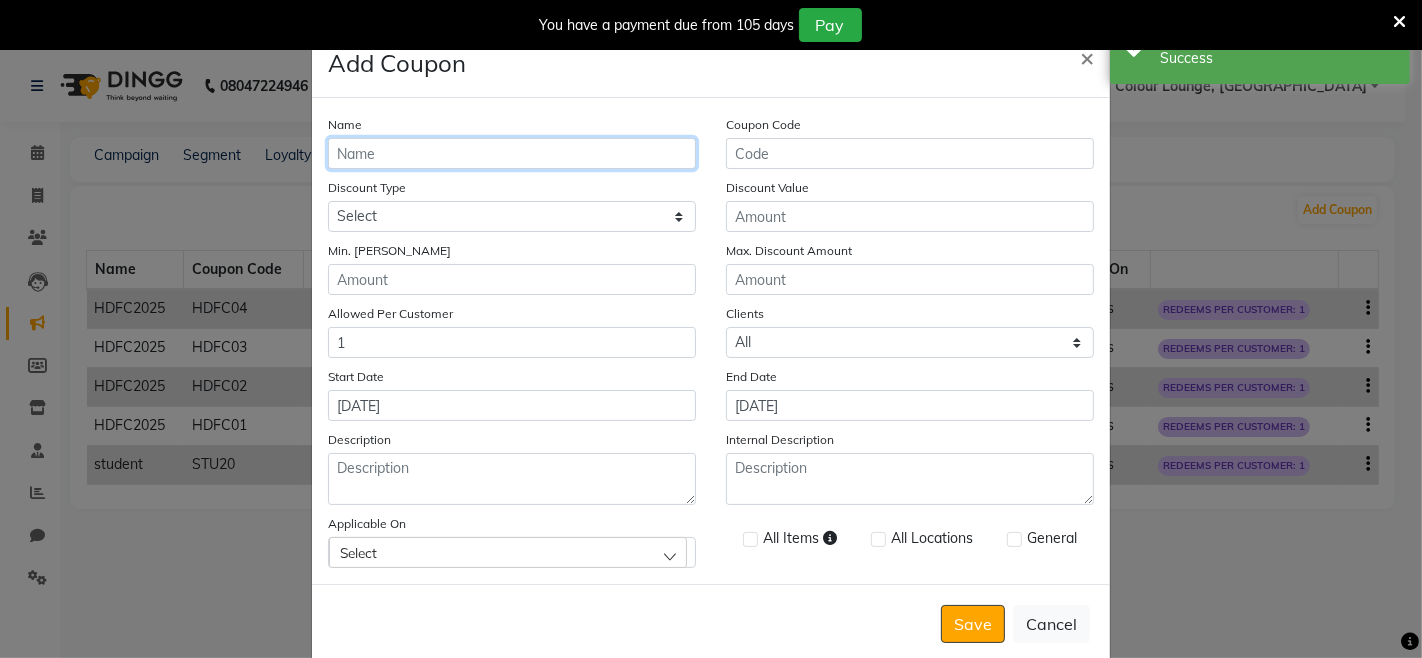 click on "Name" at bounding box center [512, 153] 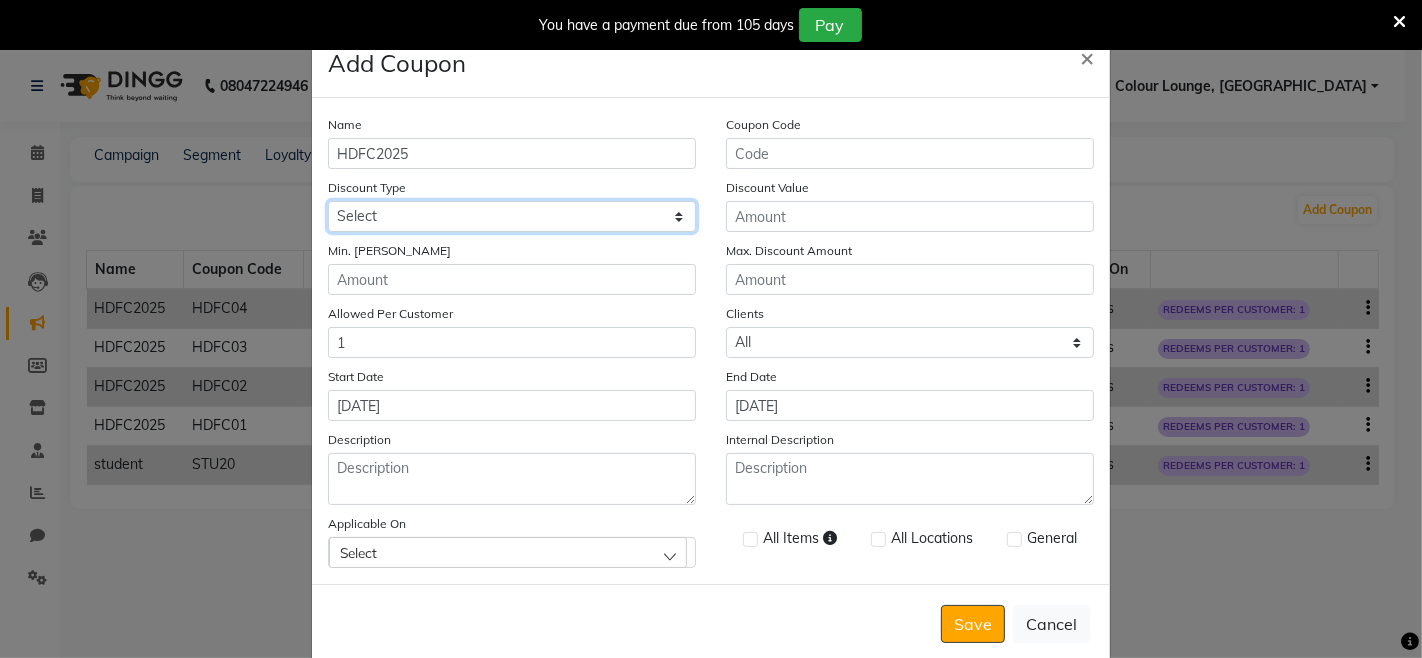 click on "Select Percentage Fixed" at bounding box center (512, 216) 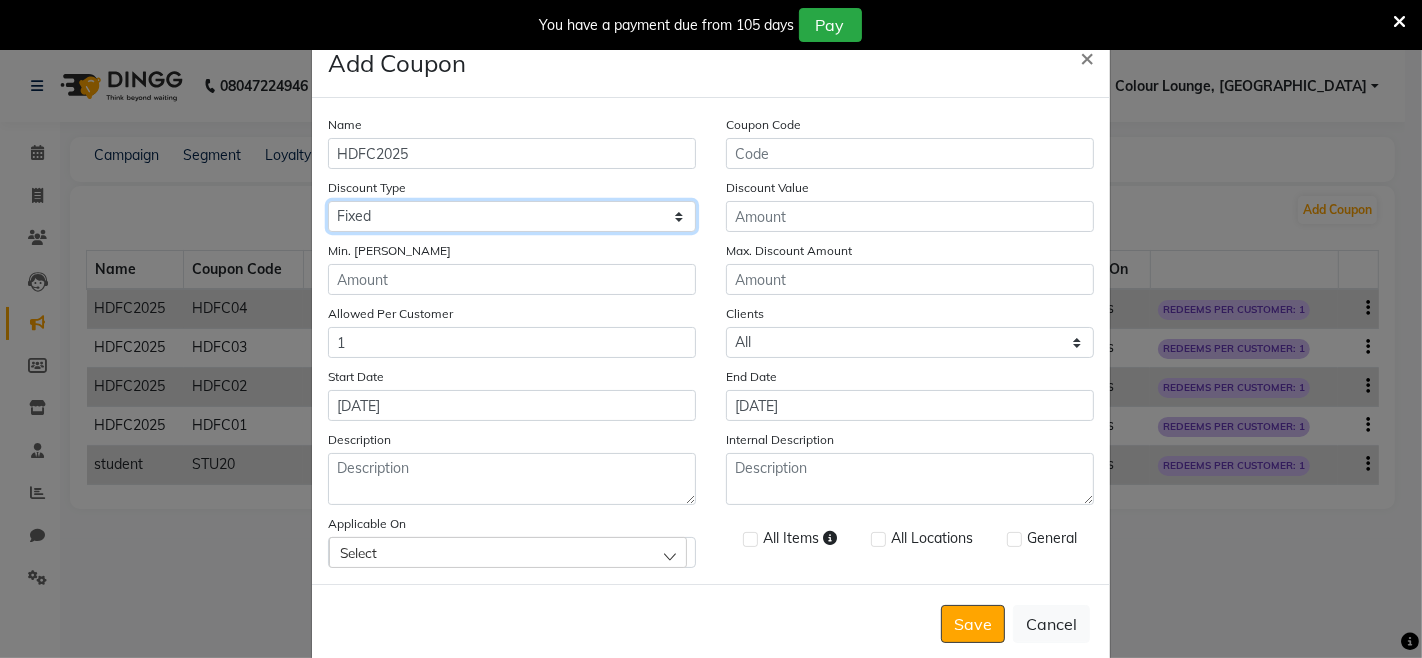 click on "Select Percentage Fixed" at bounding box center (512, 216) 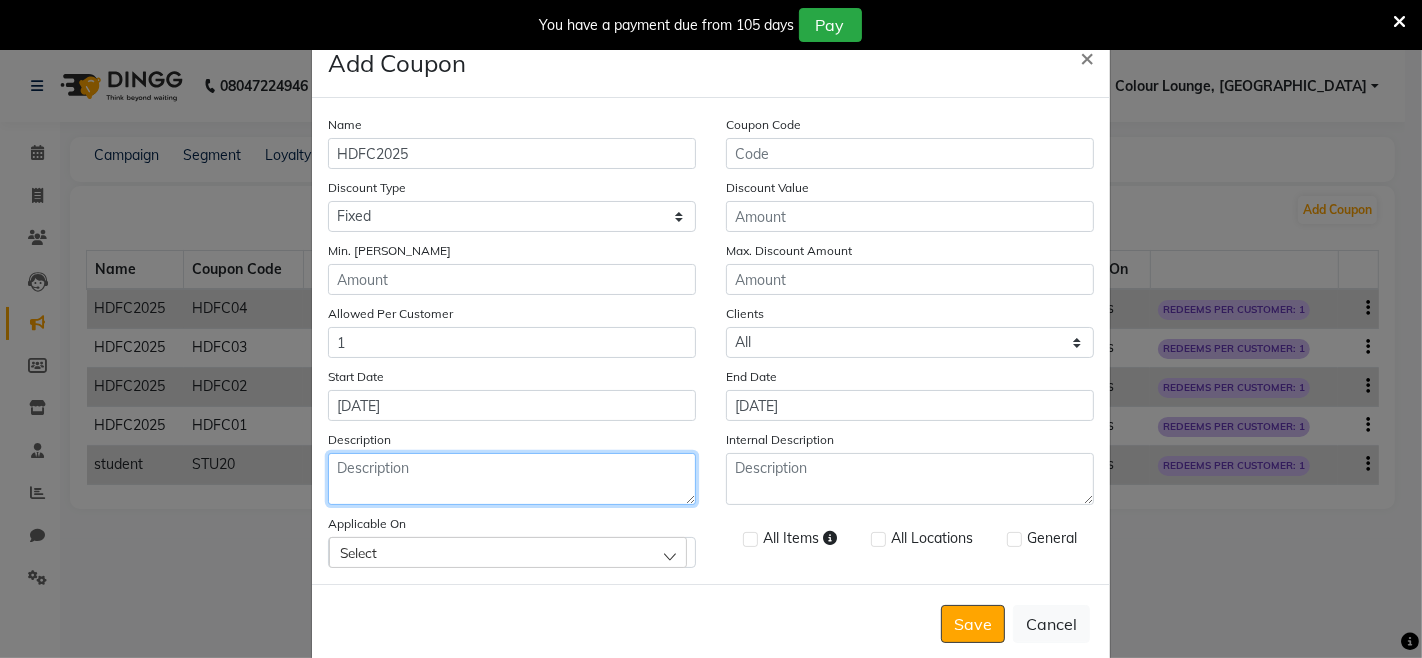 click on "Description" at bounding box center [512, 479] 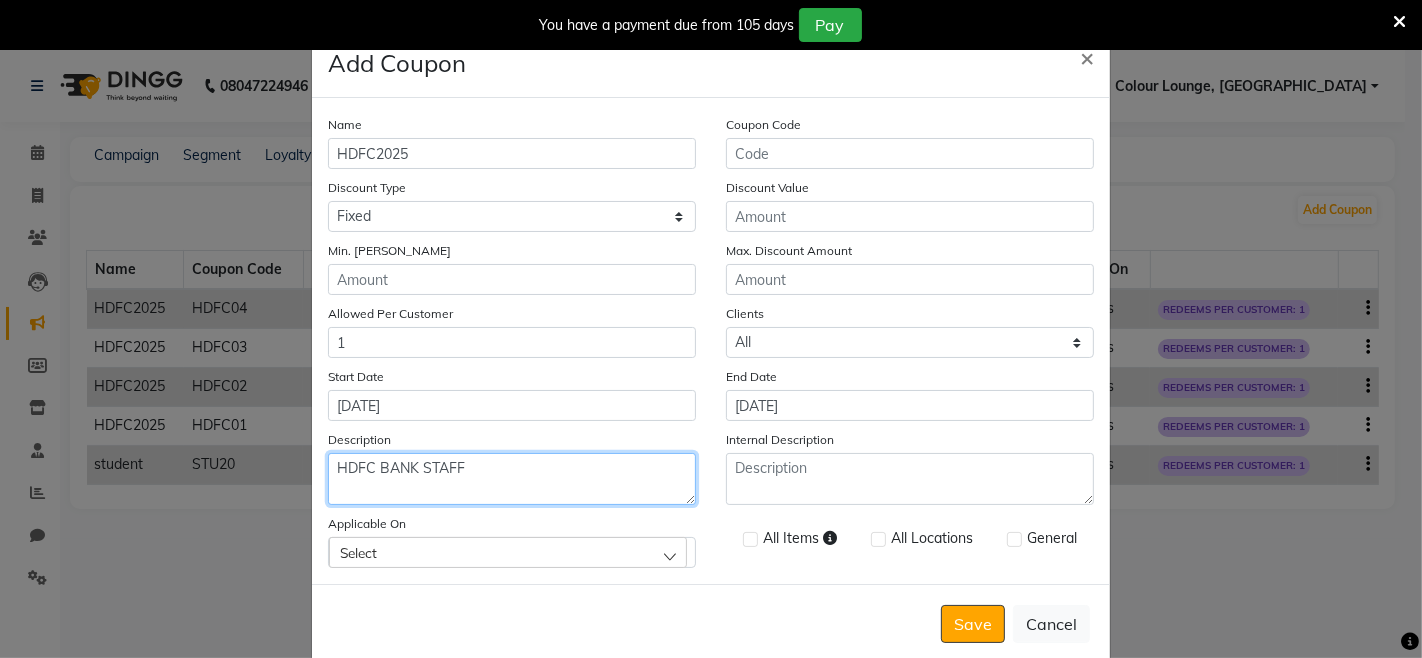 type on "HDFC BANK STAFF" 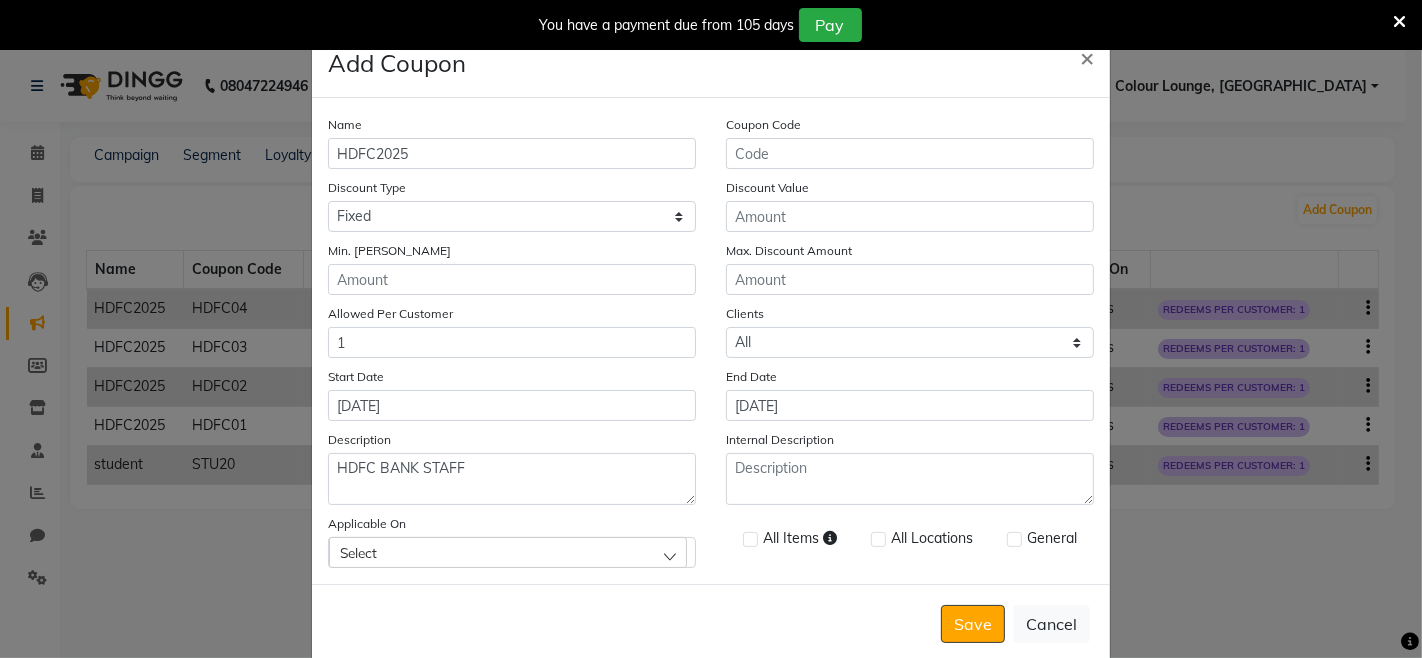 click on "Select" 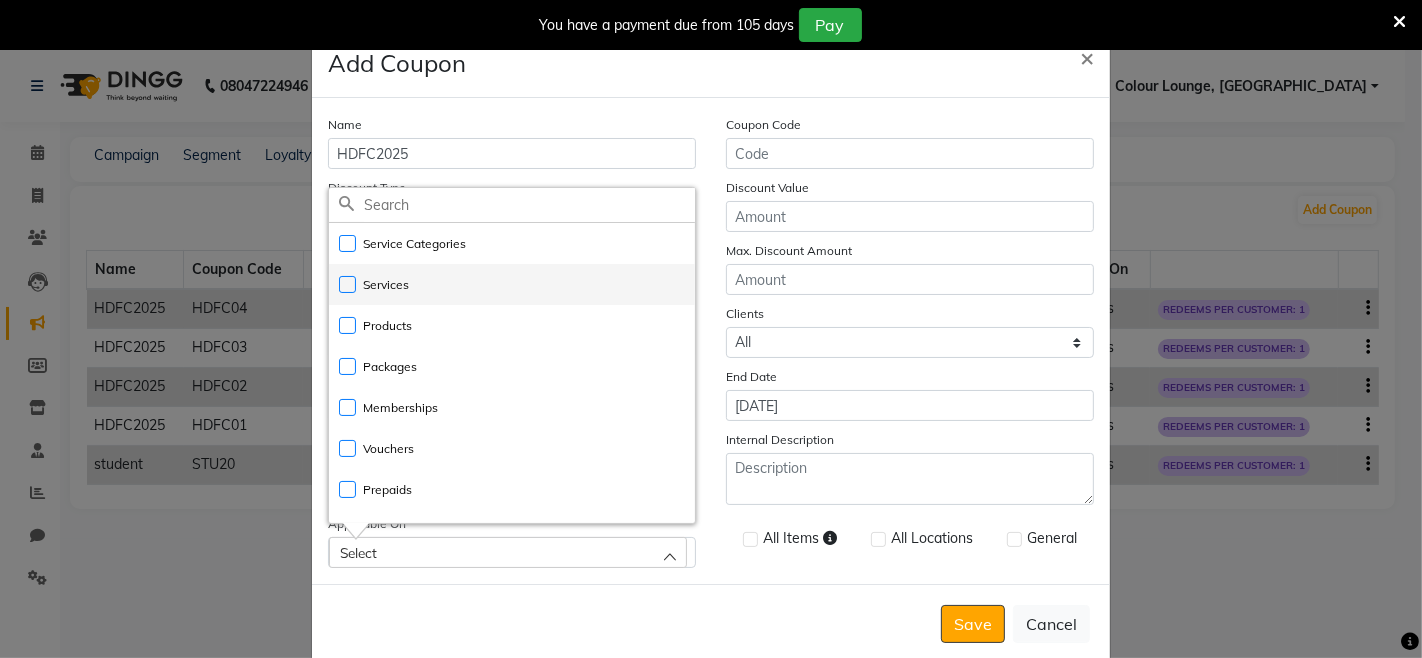 click on "Services" 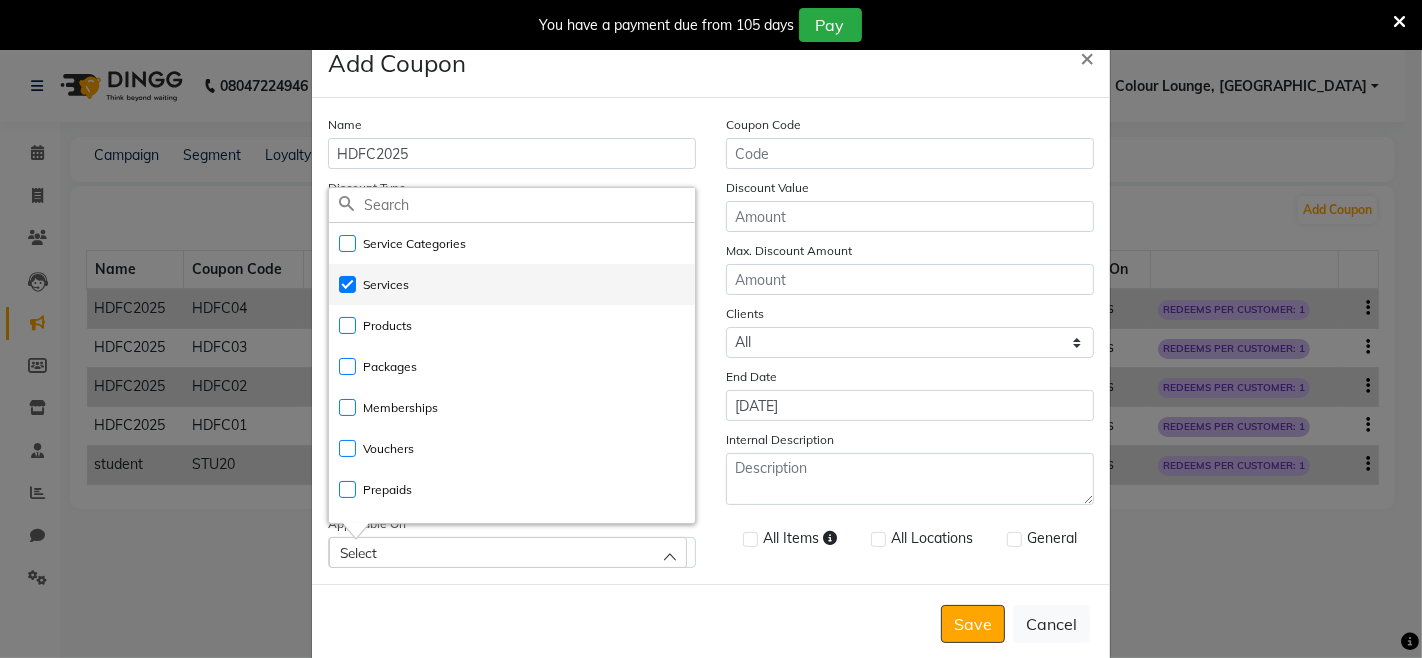 checkbox on "true" 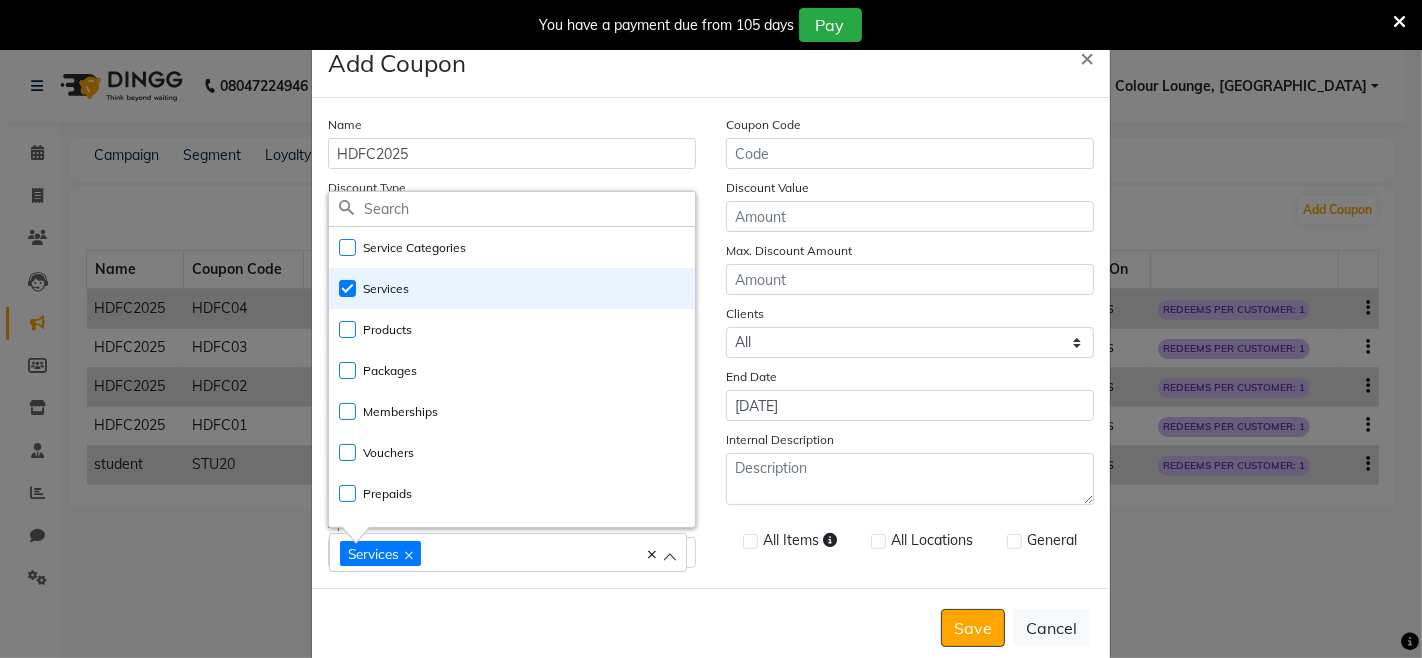 click on "Save   Cancel" 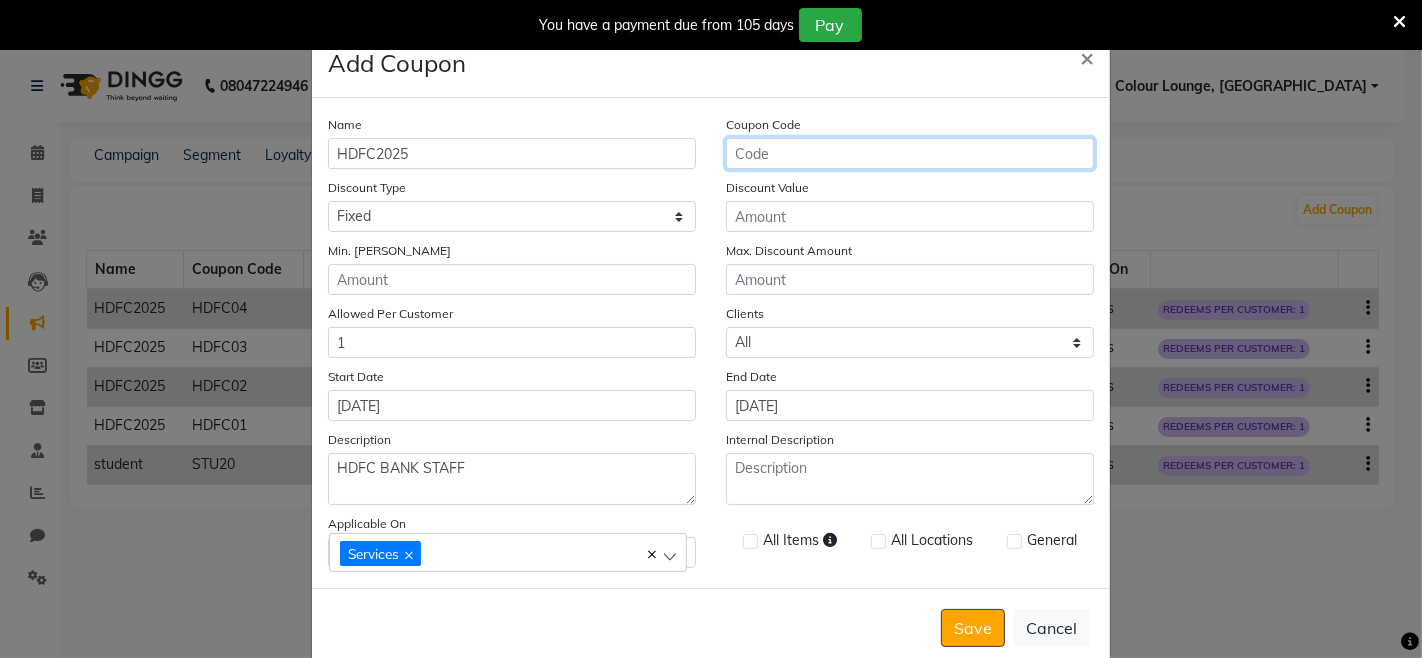 click on "Coupon Code" at bounding box center (910, 153) 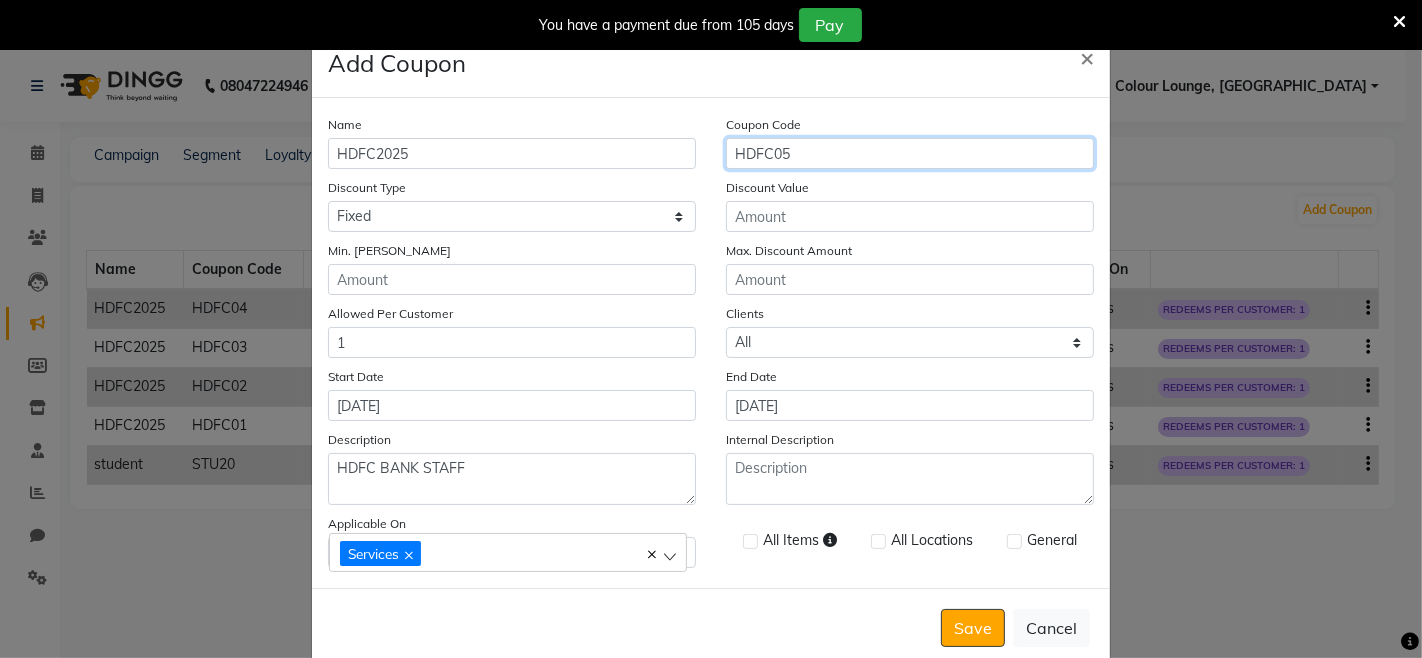 type on "HDFC05" 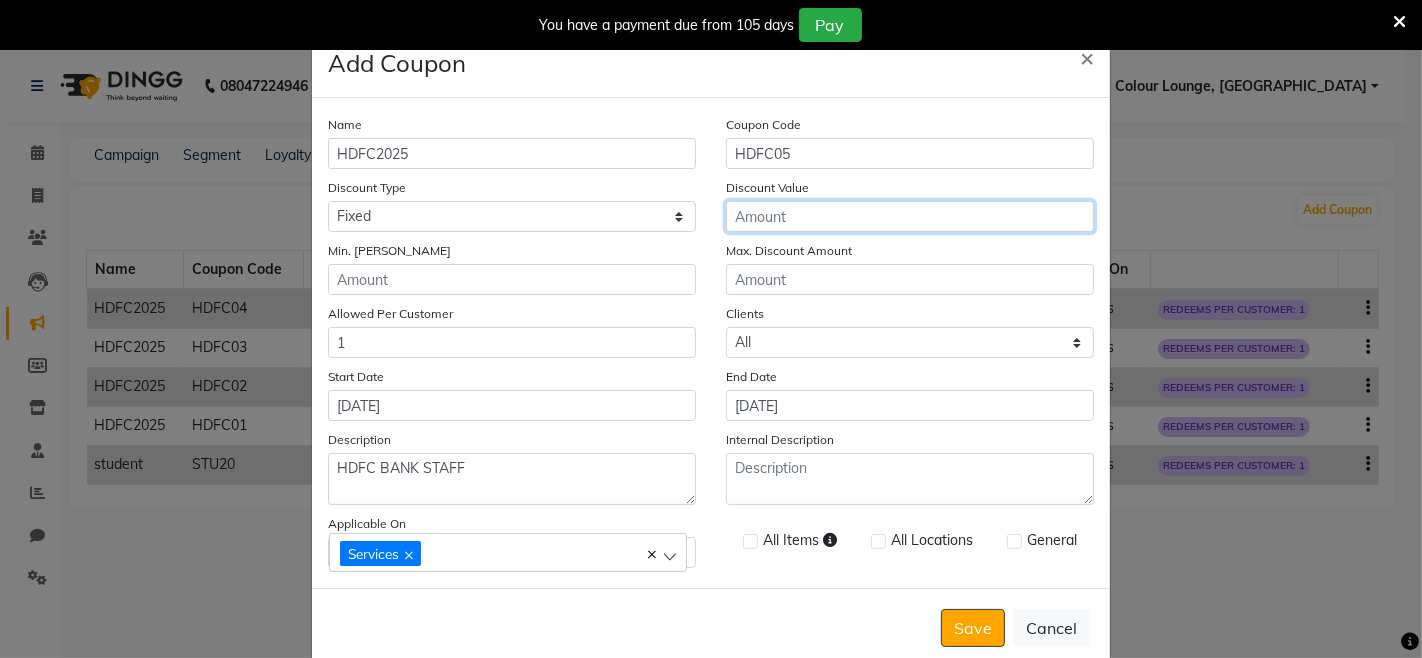 click on "Discount Value" at bounding box center (910, 216) 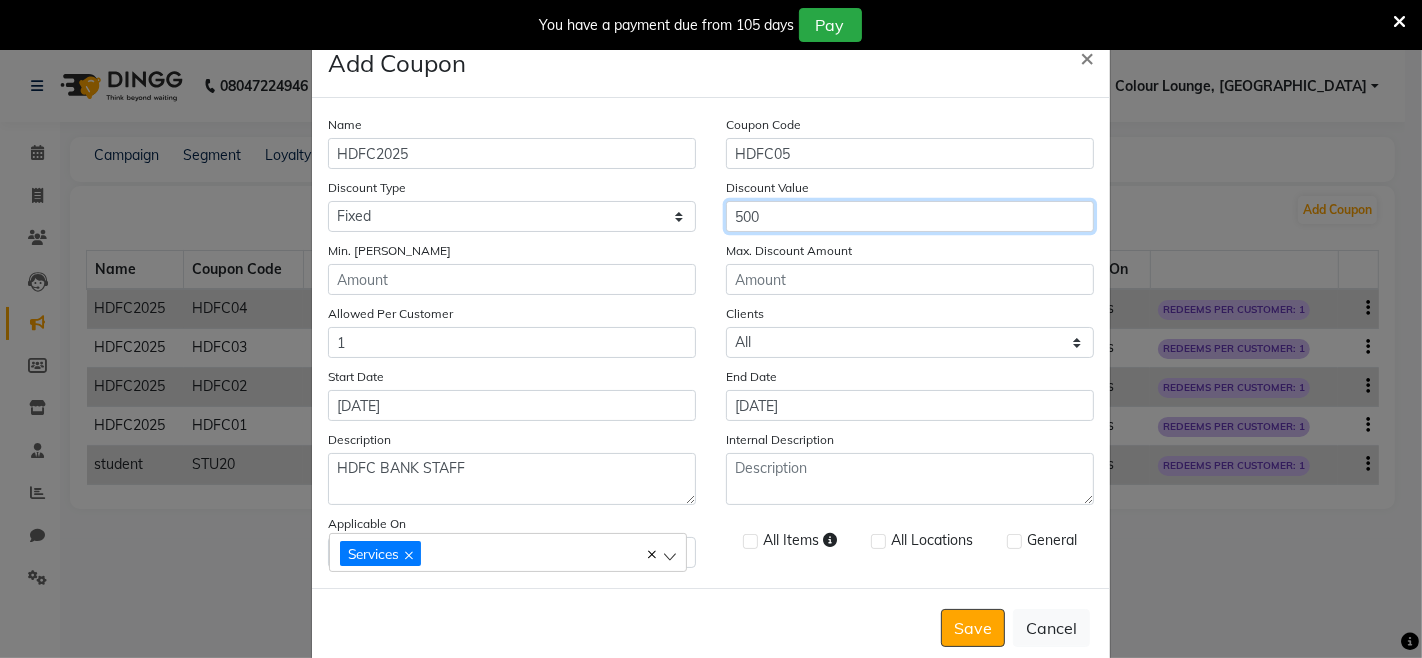 type on "500" 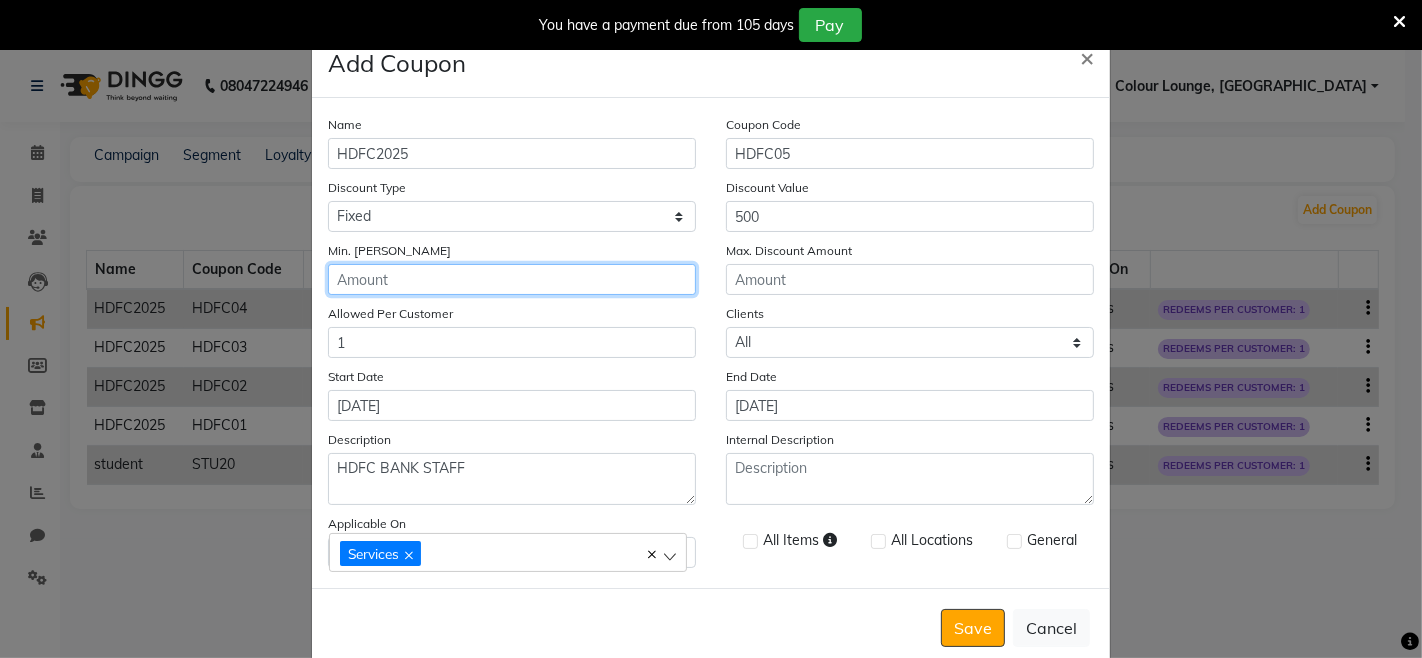 click on "Min. Bill Amount" at bounding box center (512, 279) 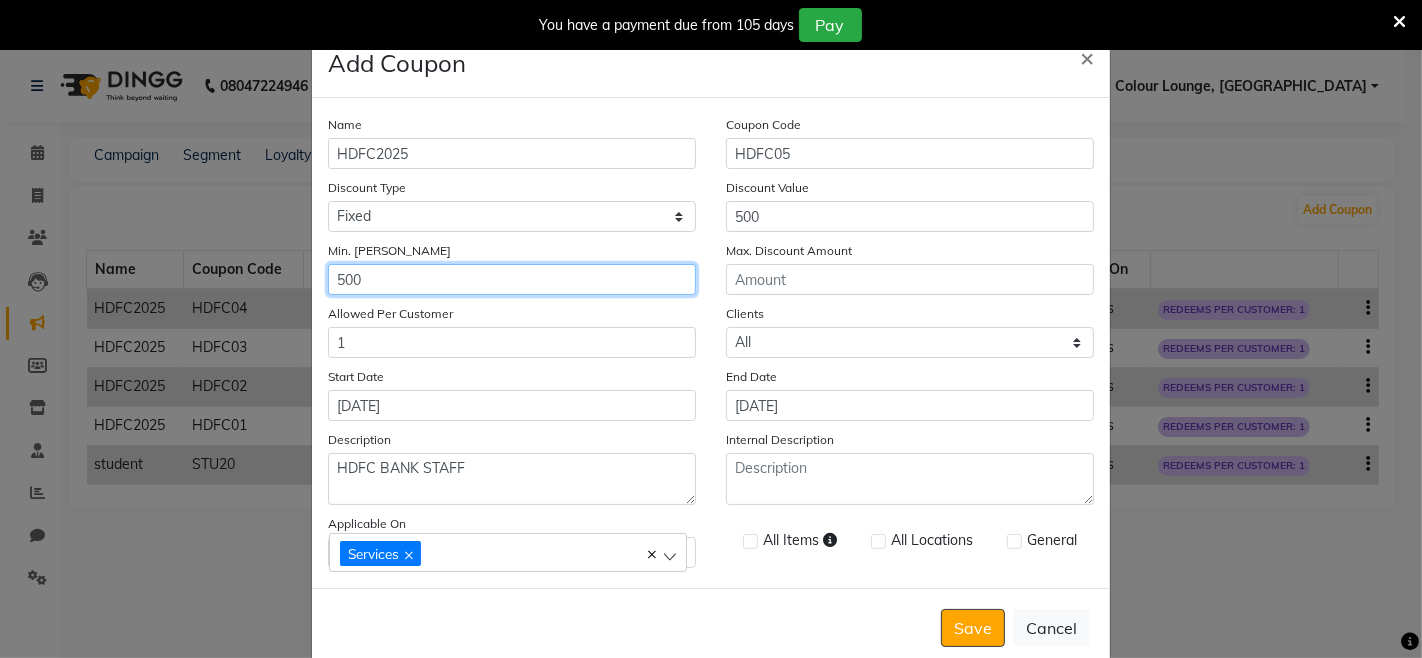 type on "500" 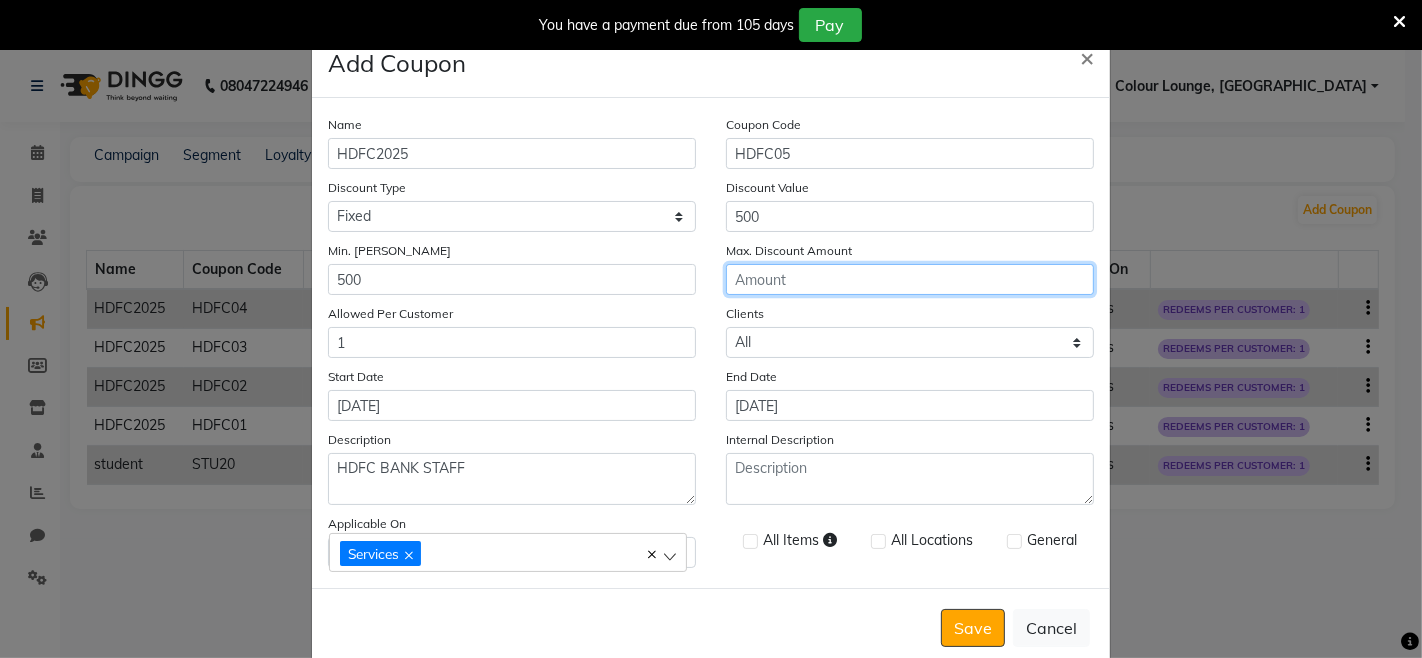 click on "Max. Discount Amount" at bounding box center (910, 279) 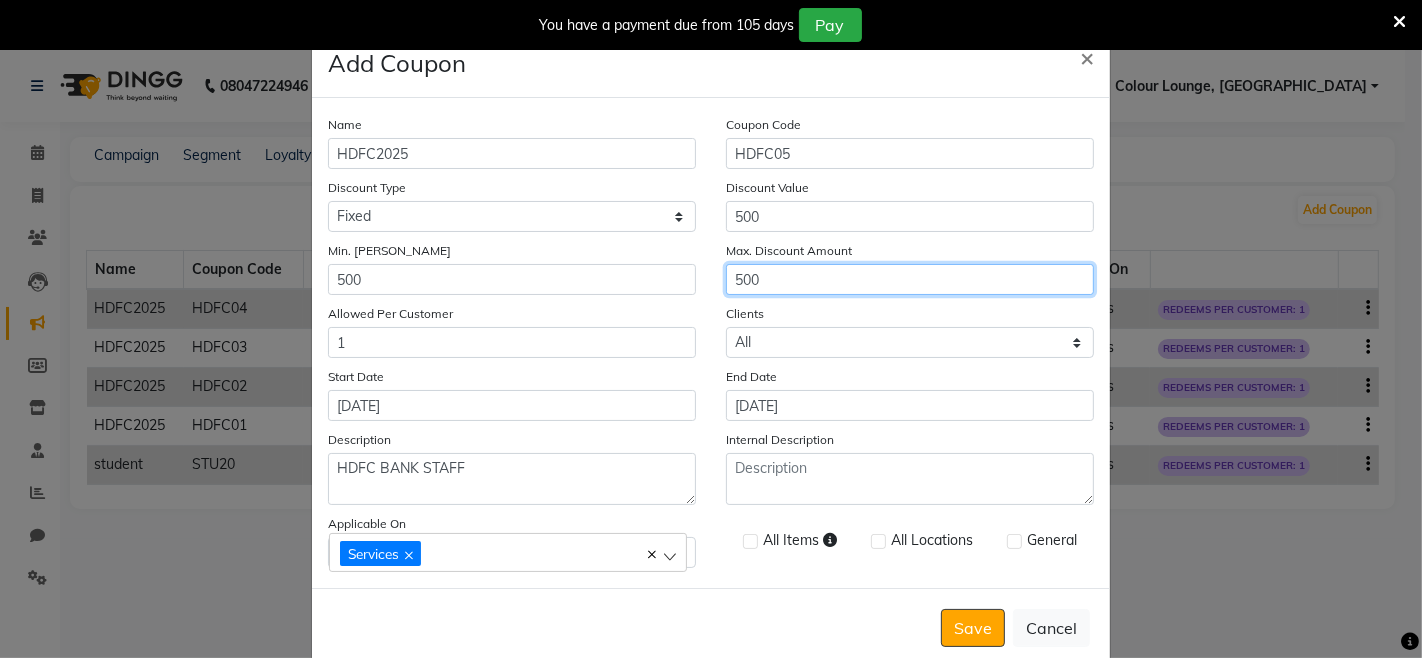 type on "500" 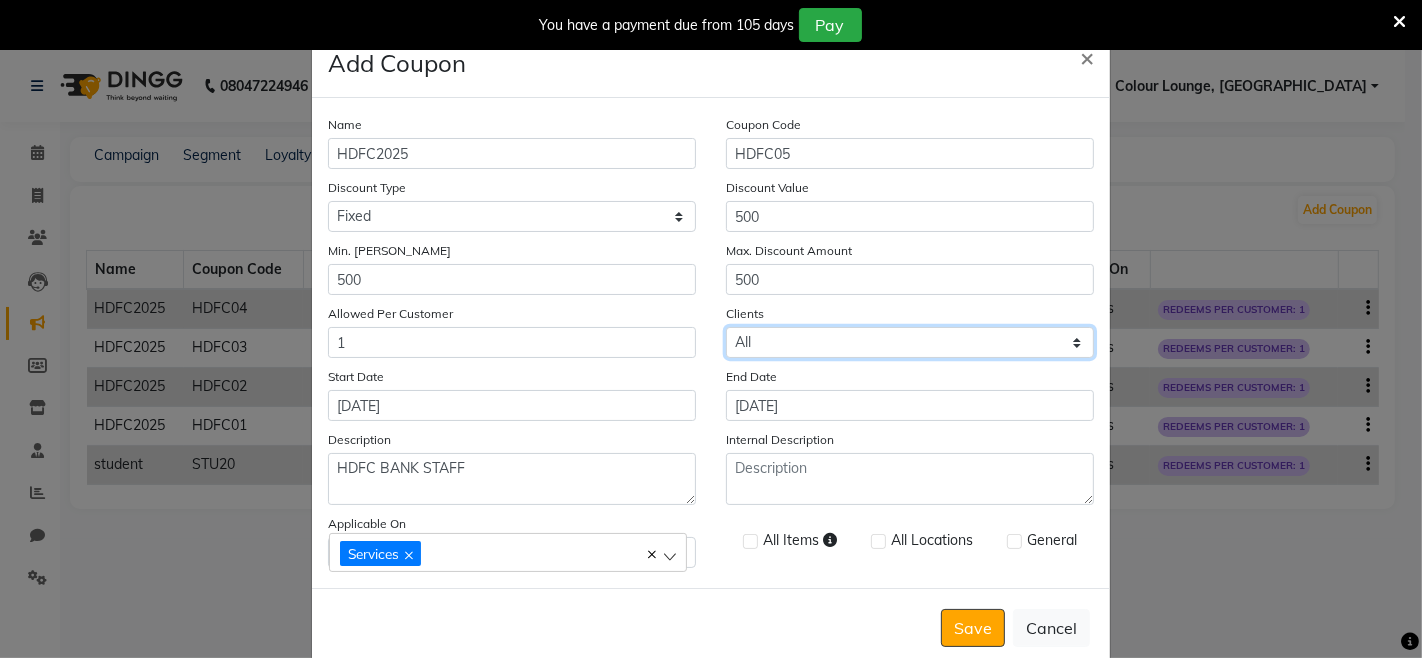 click on "Select All New" at bounding box center [910, 342] 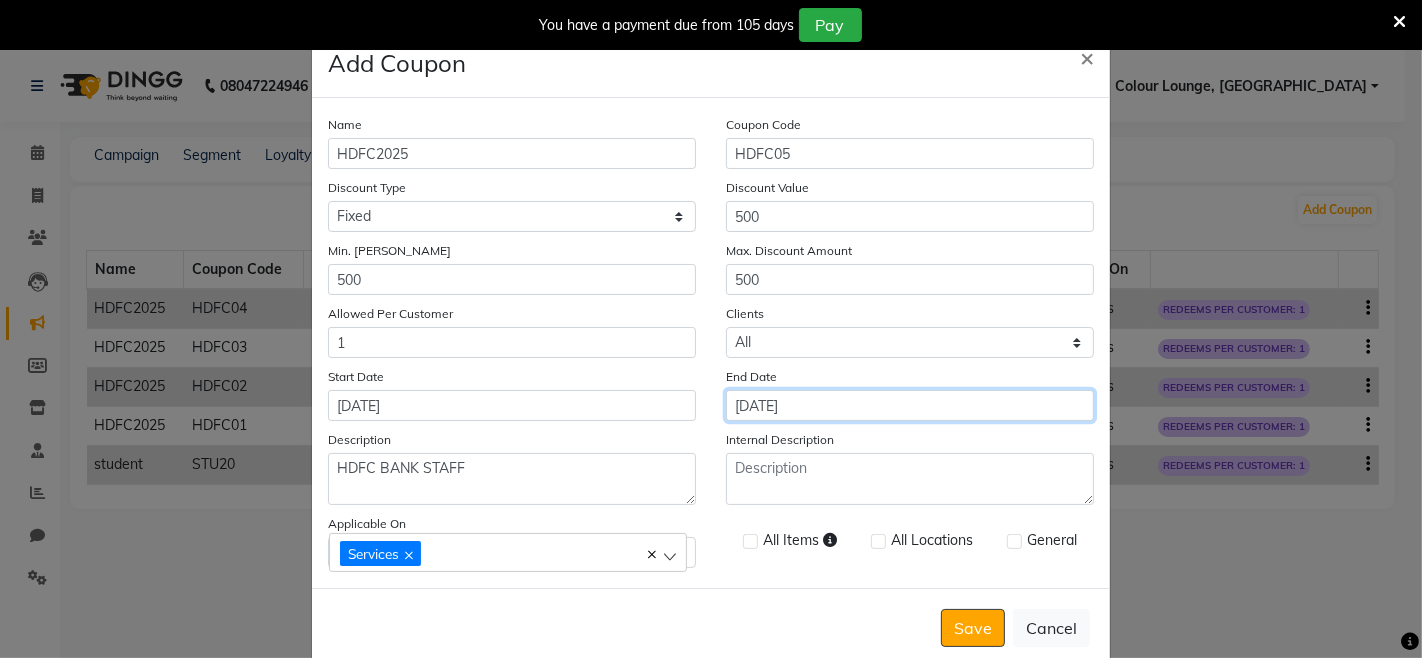 click on "[DATE]" at bounding box center (910, 405) 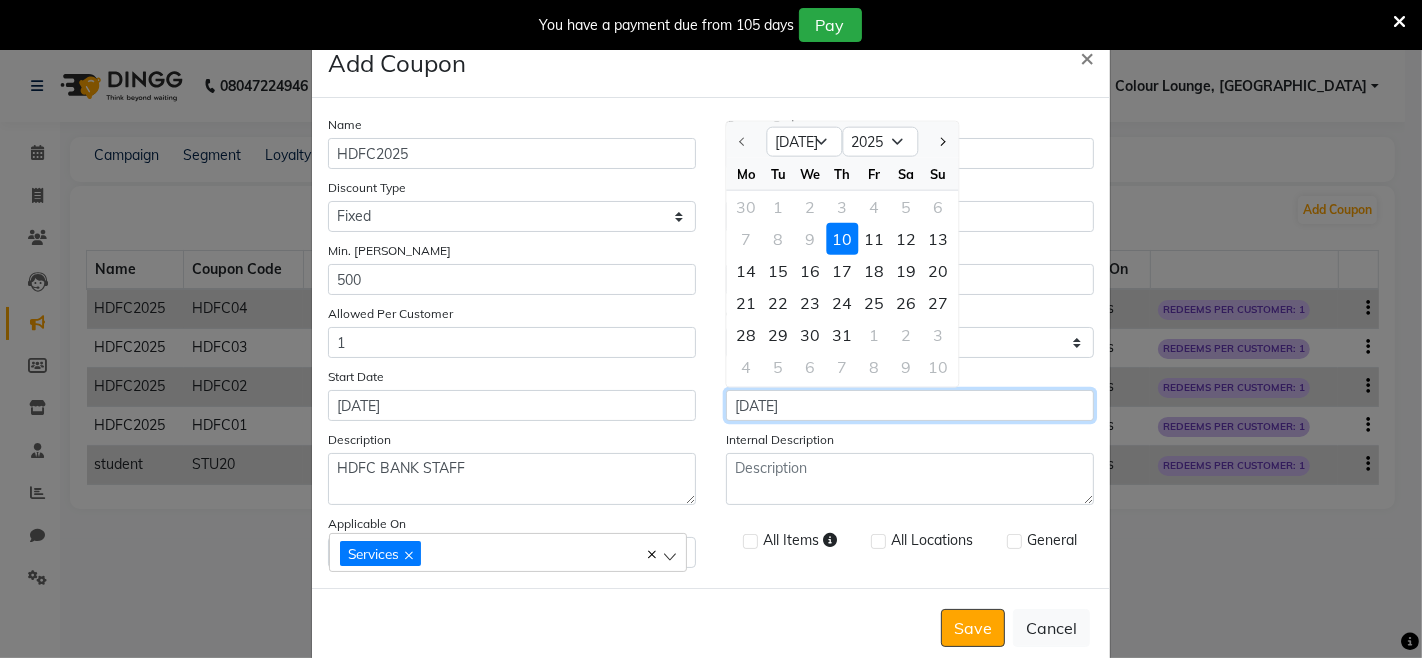 click on "[DATE]" at bounding box center [910, 405] 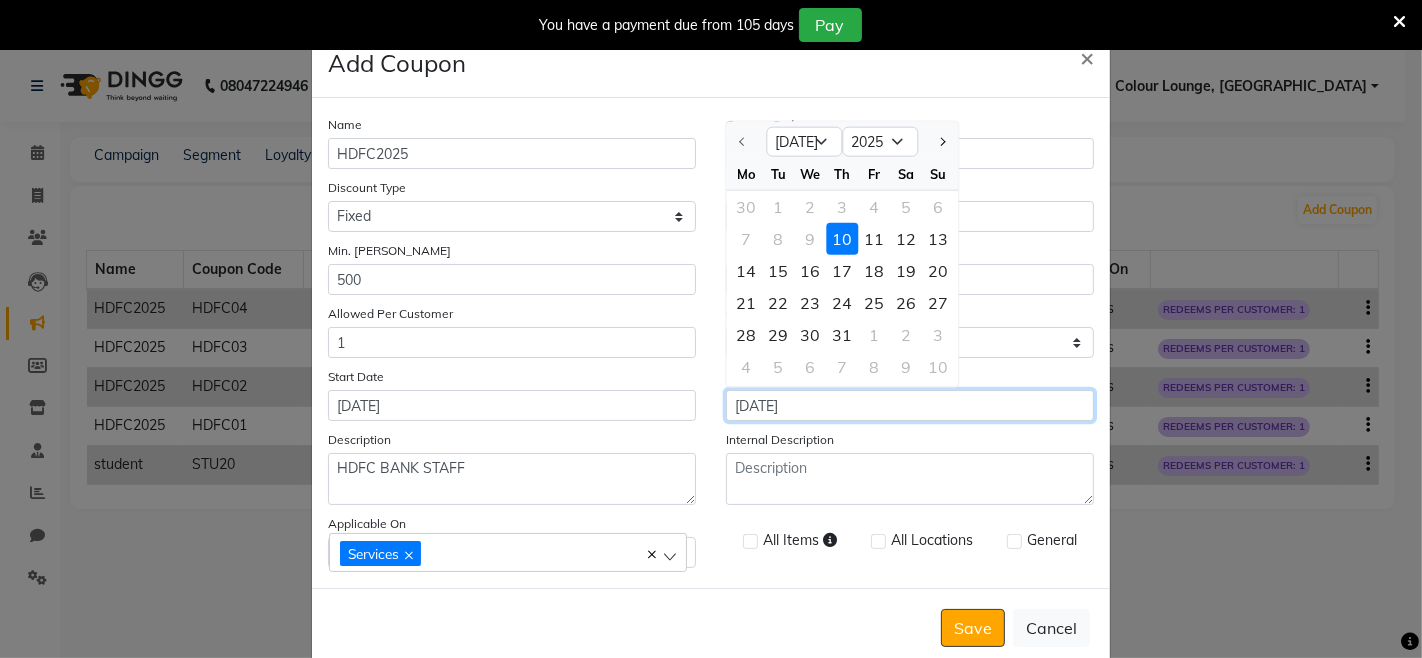 type on "10-07-2026" 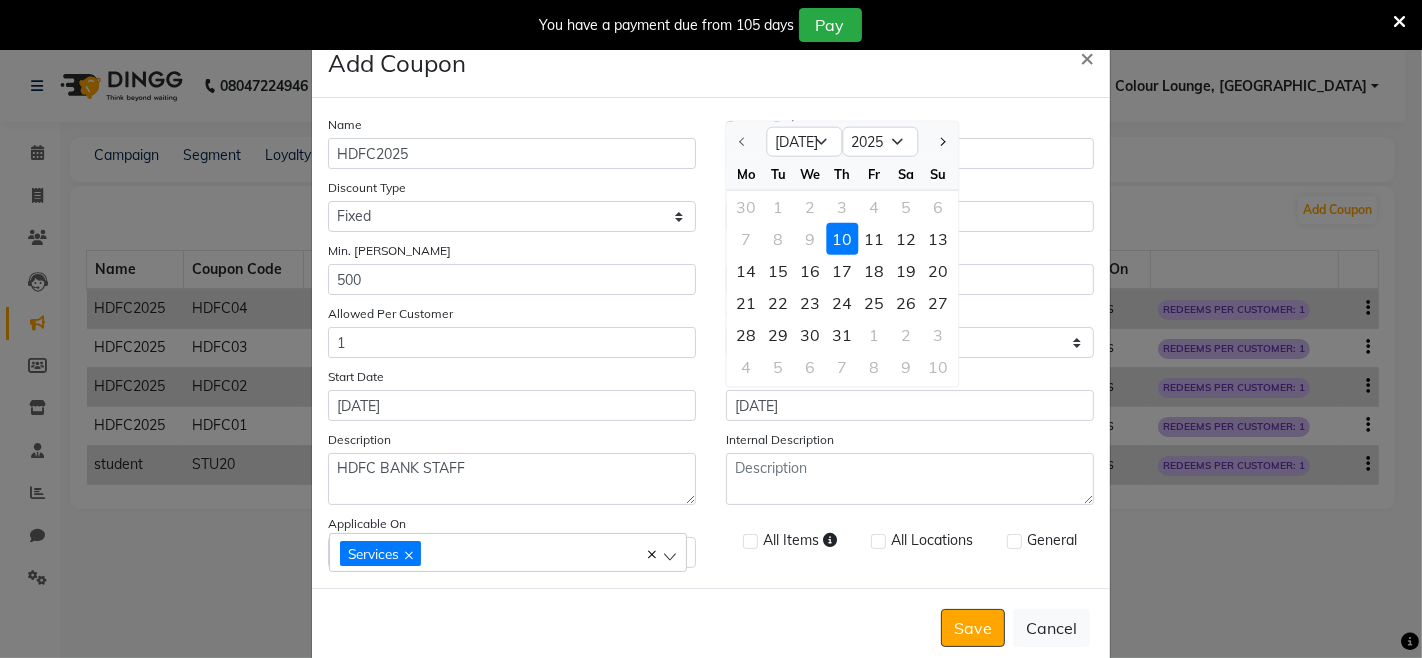 click 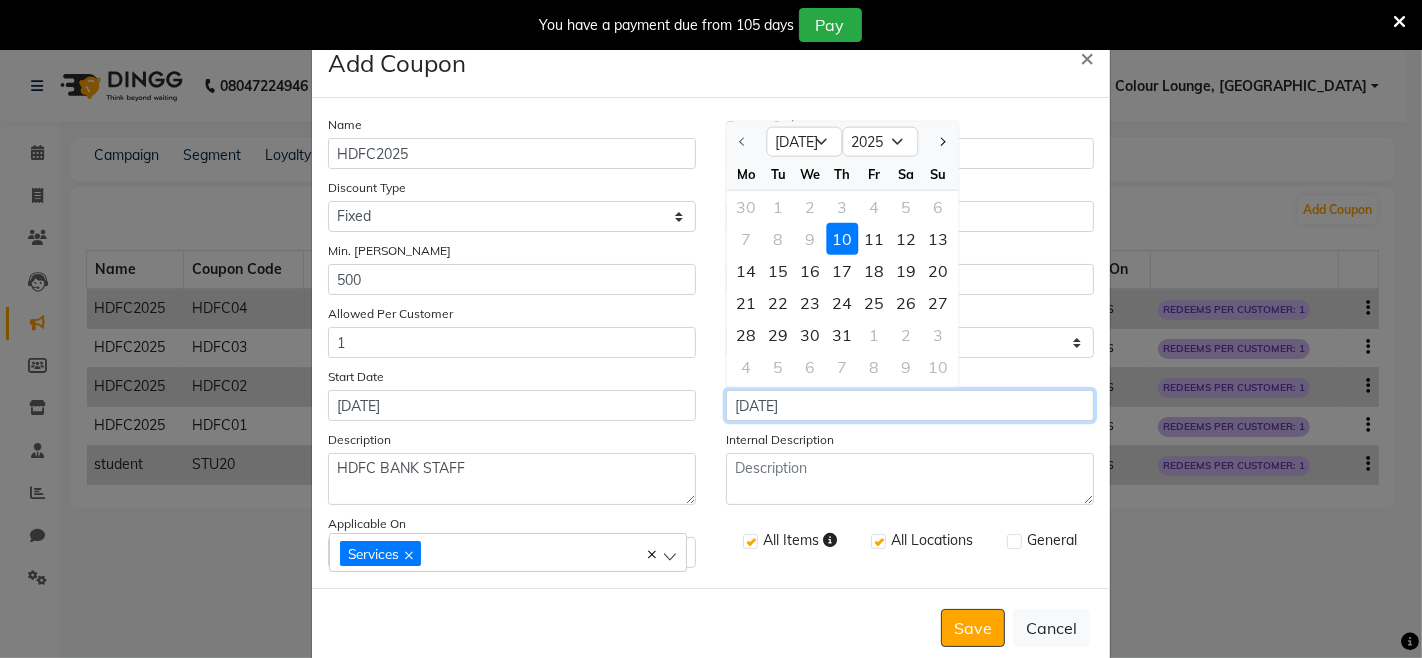 checkbox on "true" 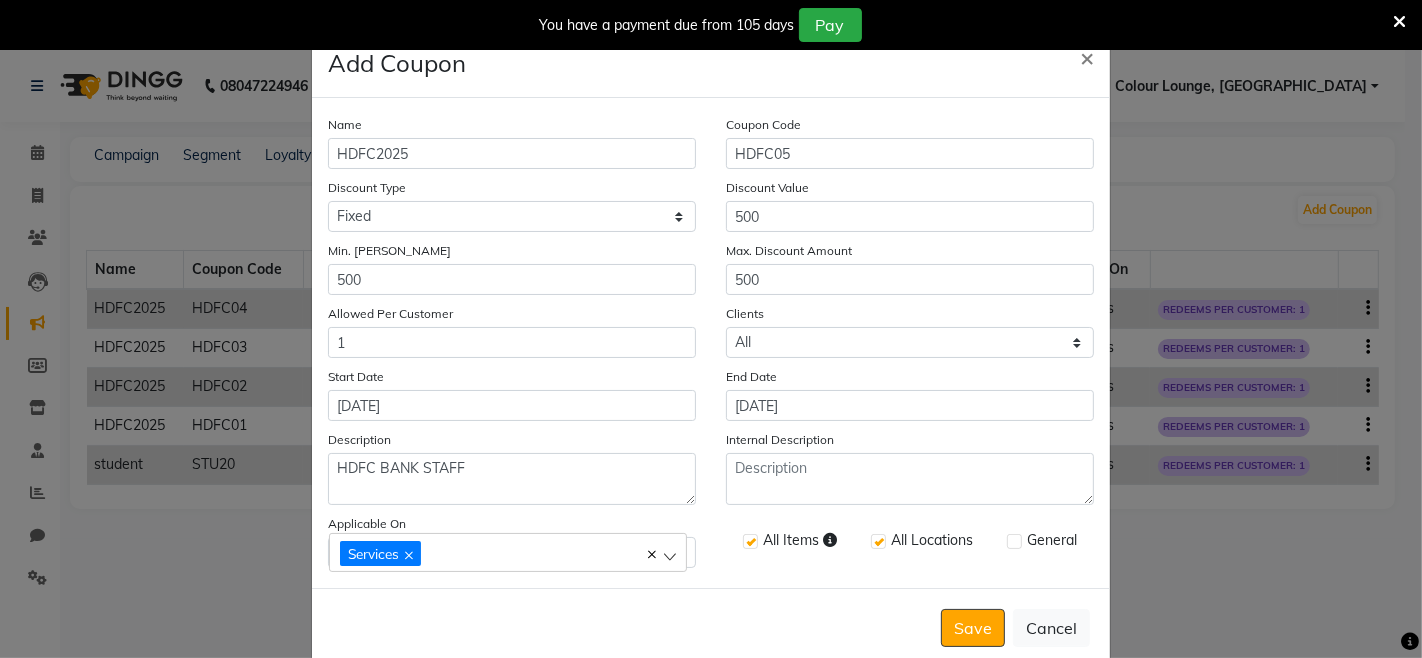 click 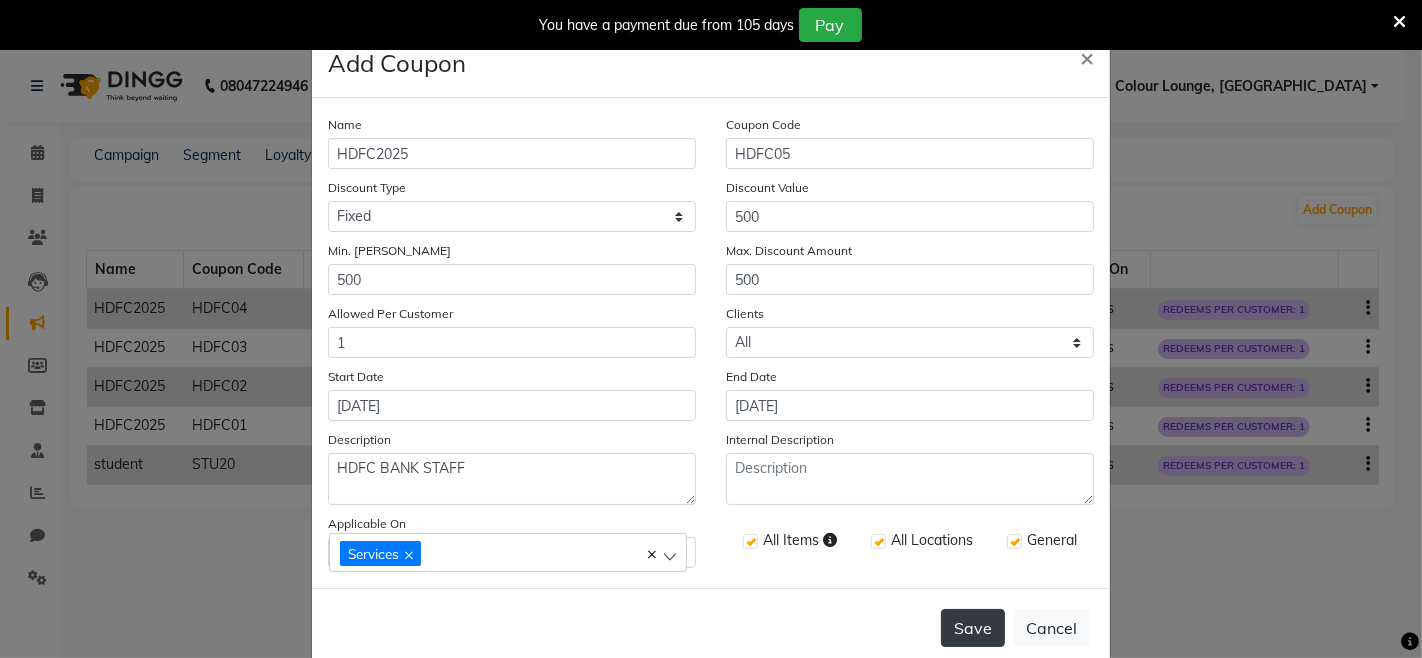 click on "Save" 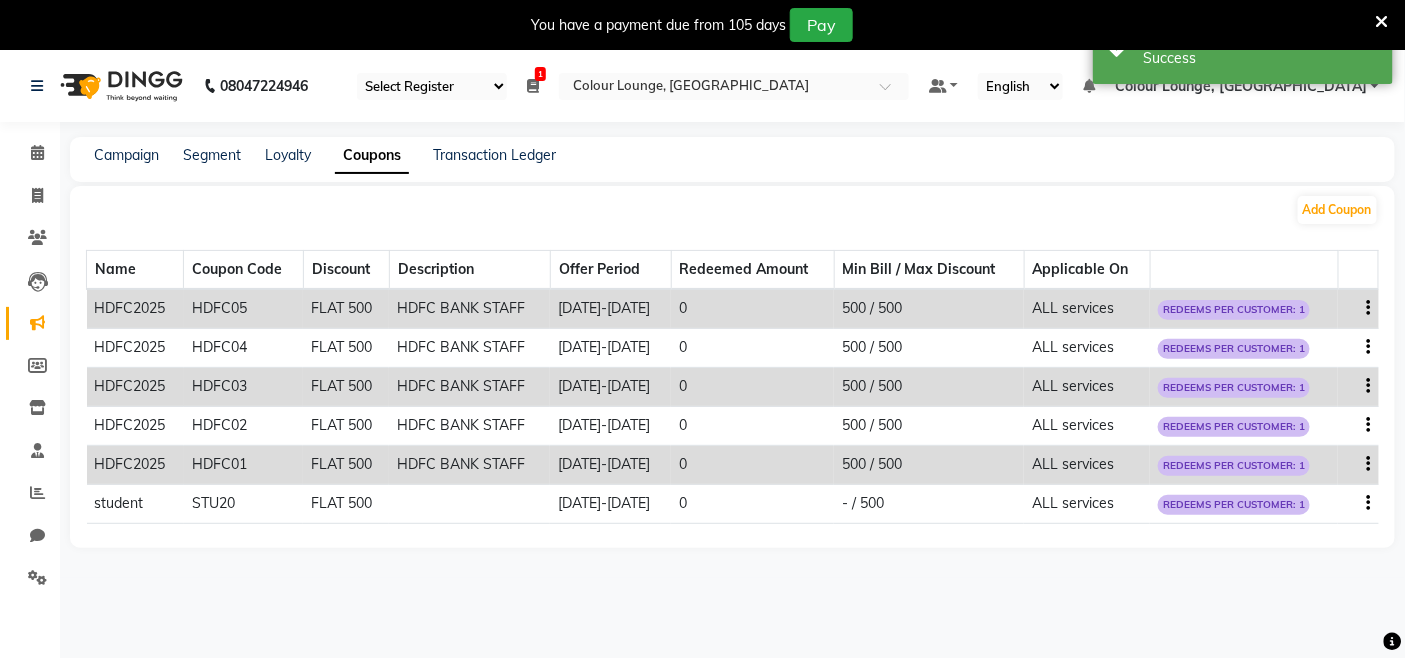 click 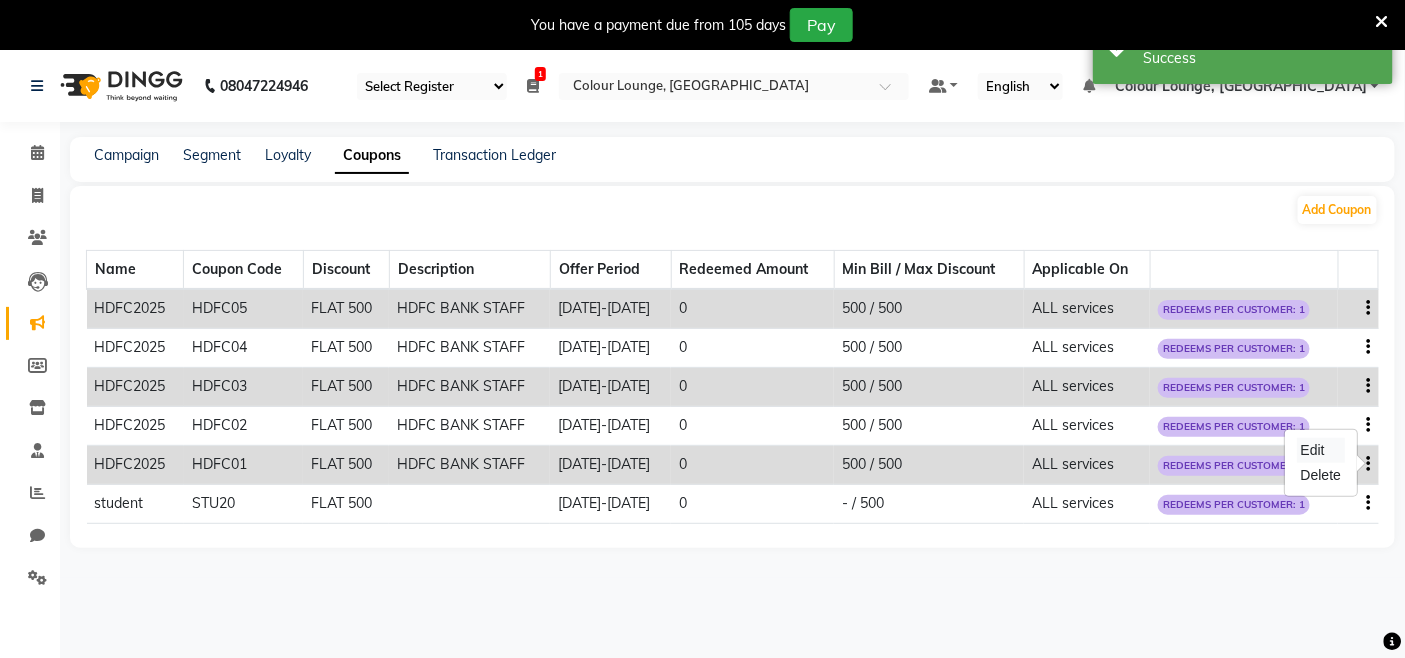 click on "Edit" at bounding box center [1321, 450] 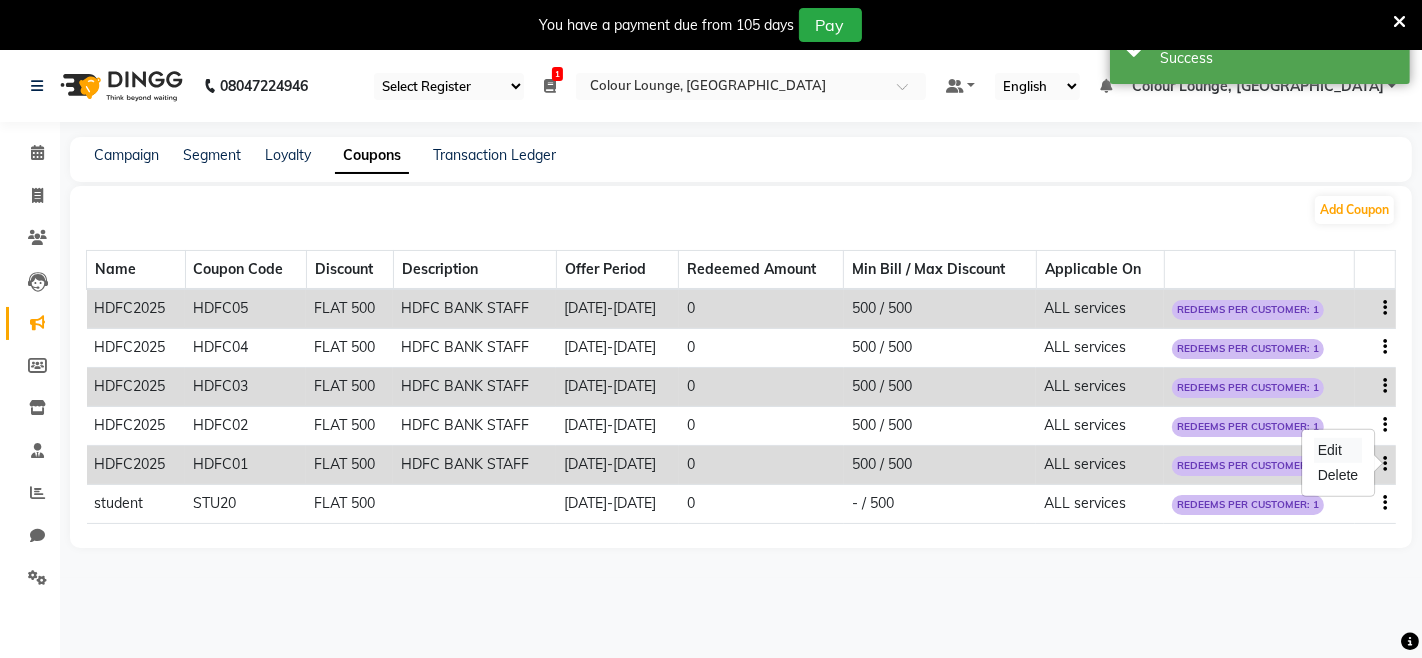 select on "FLAT" 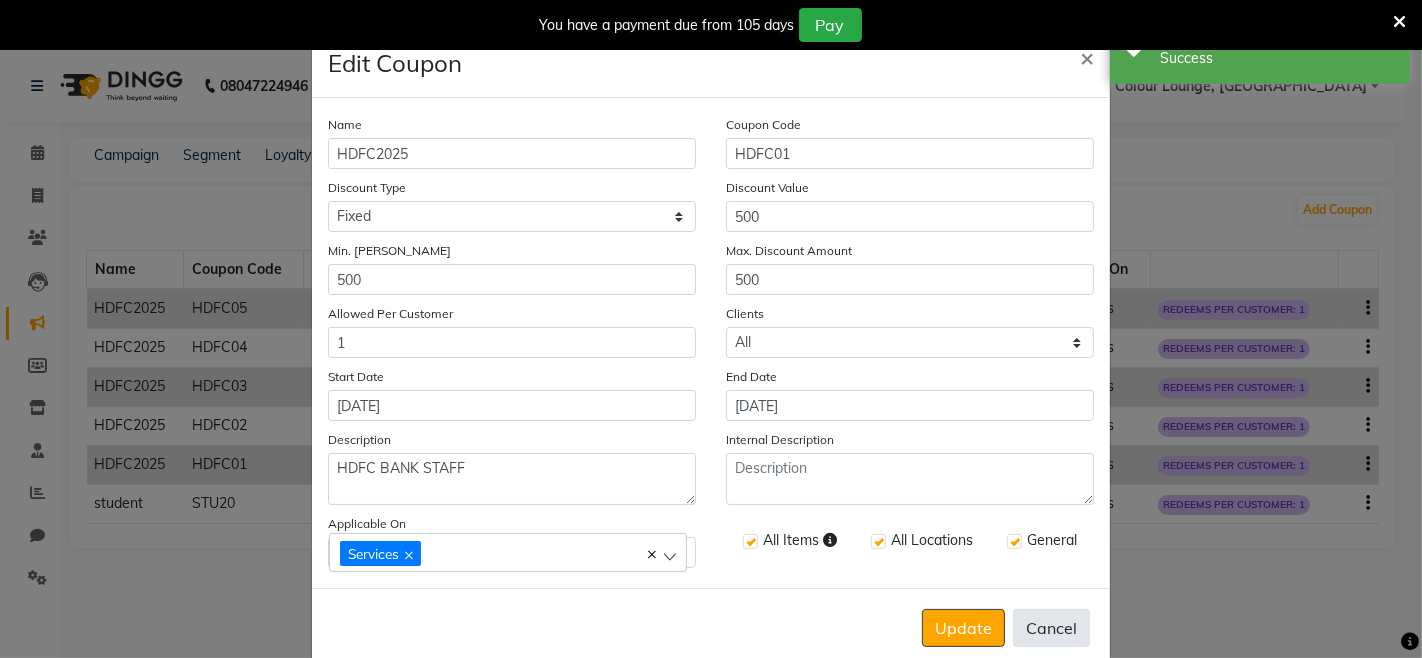 click on "Cancel" 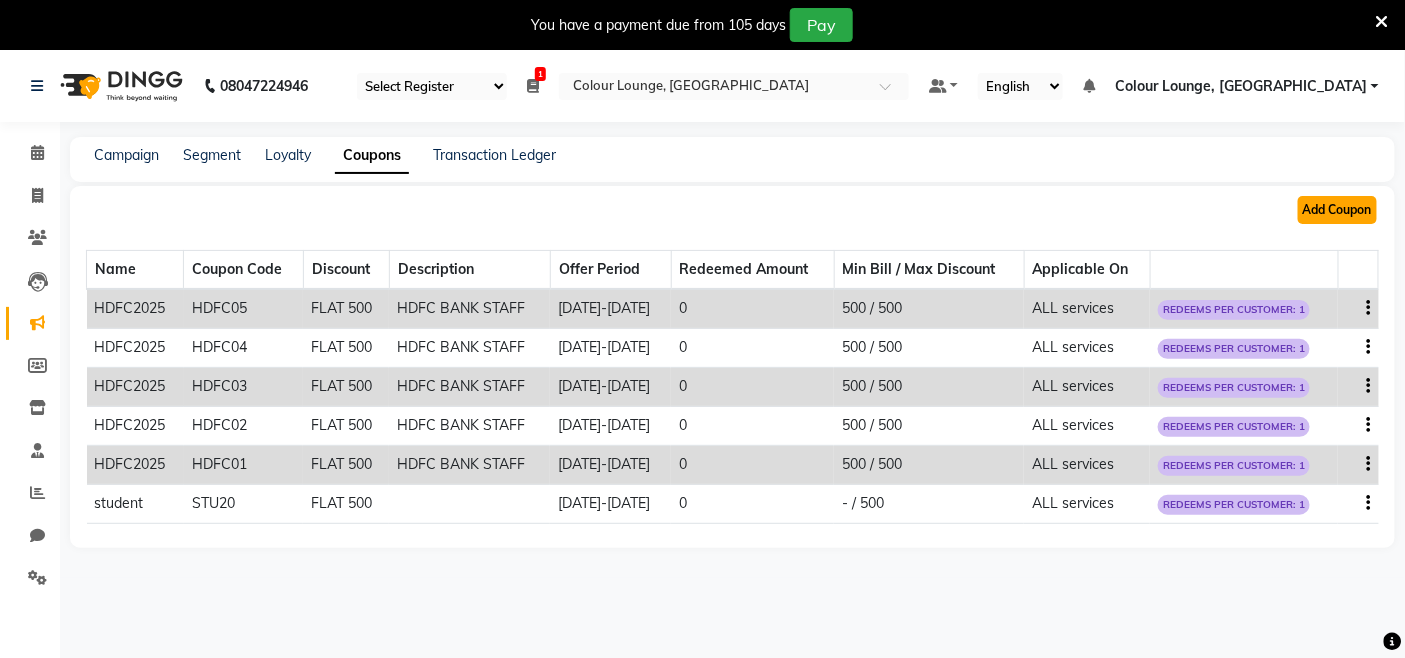 click on "Add Coupon" 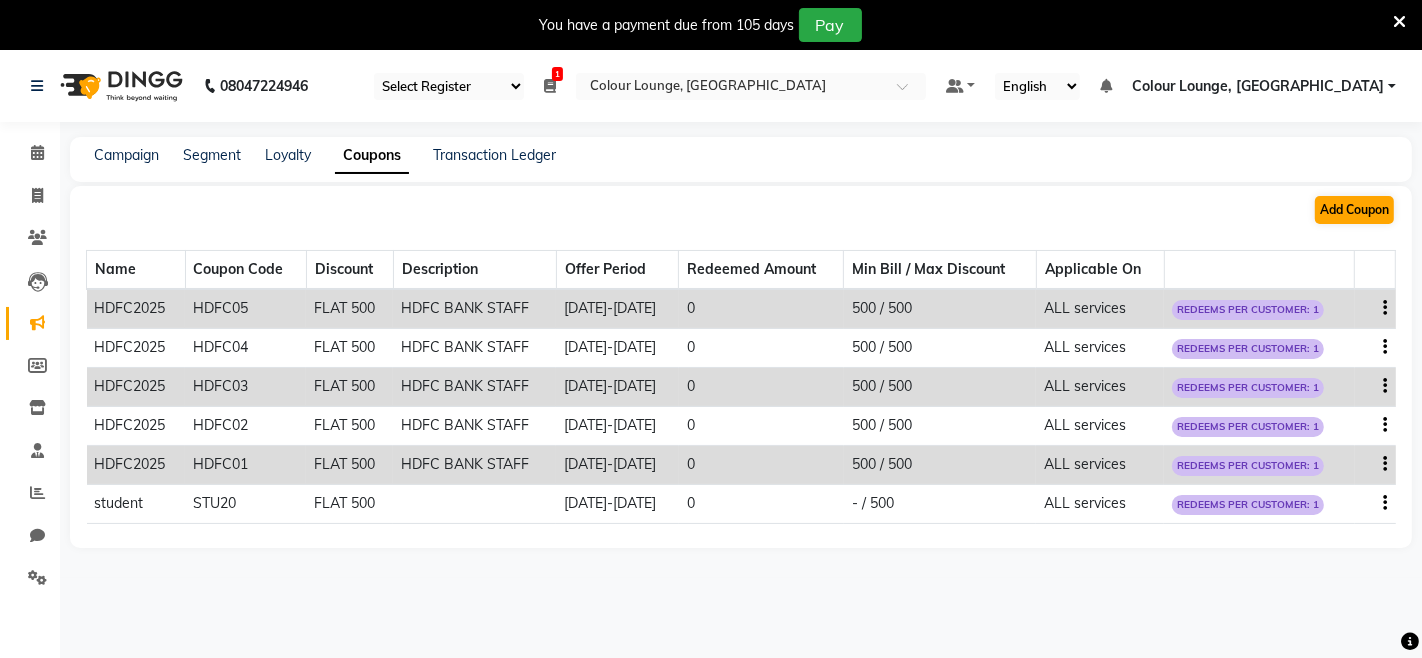 select on "ALL" 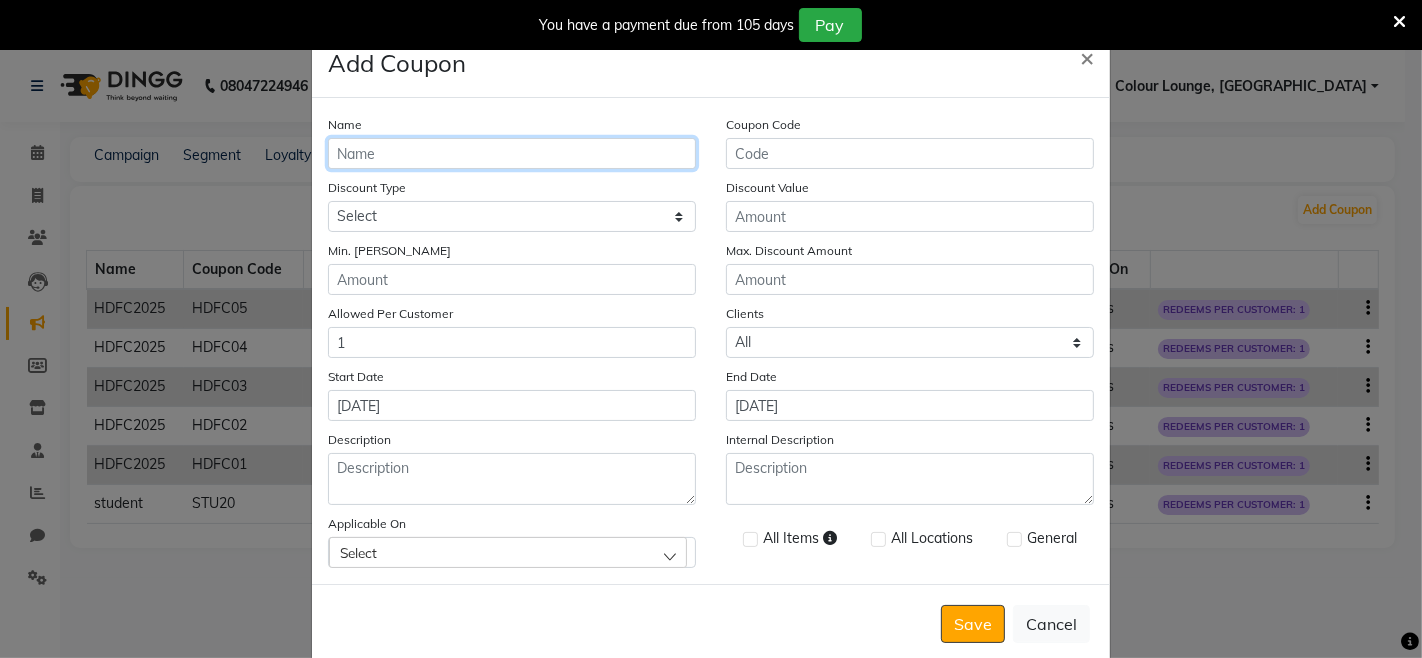 drag, startPoint x: 624, startPoint y: 154, endPoint x: 595, endPoint y: 170, distance: 33.12099 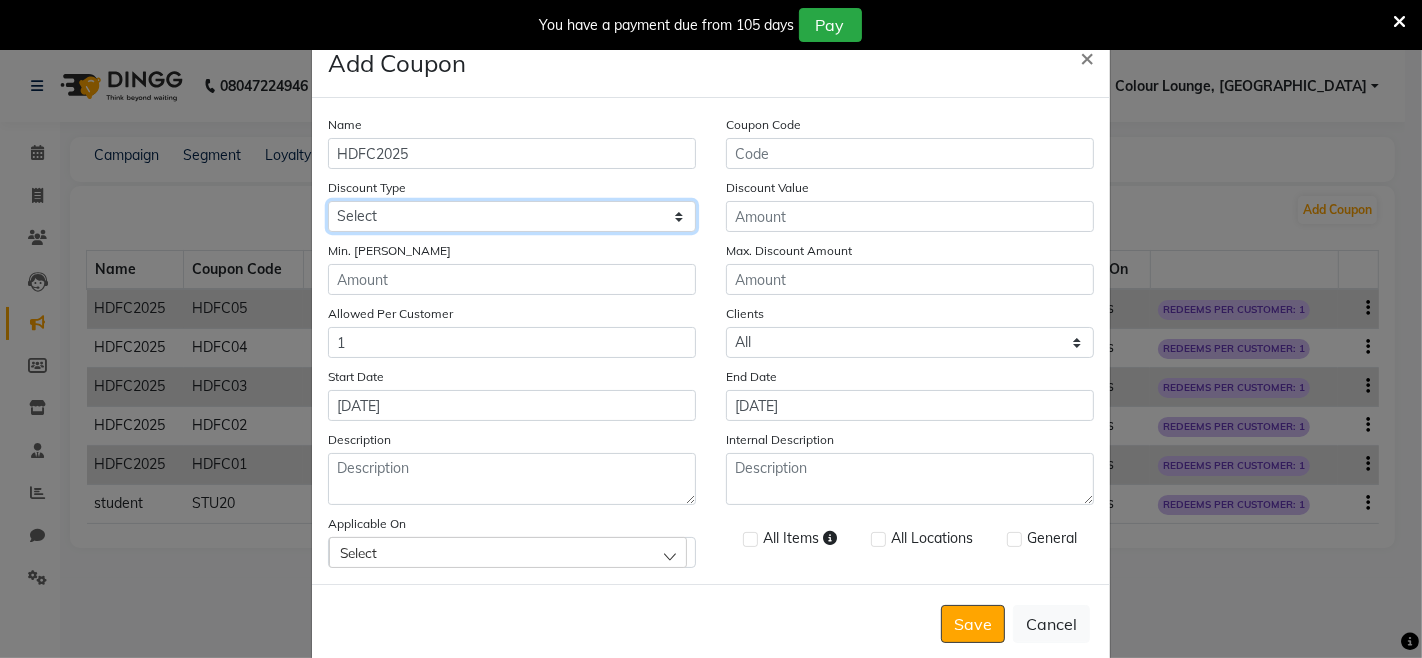click on "Select Percentage Fixed" at bounding box center [512, 216] 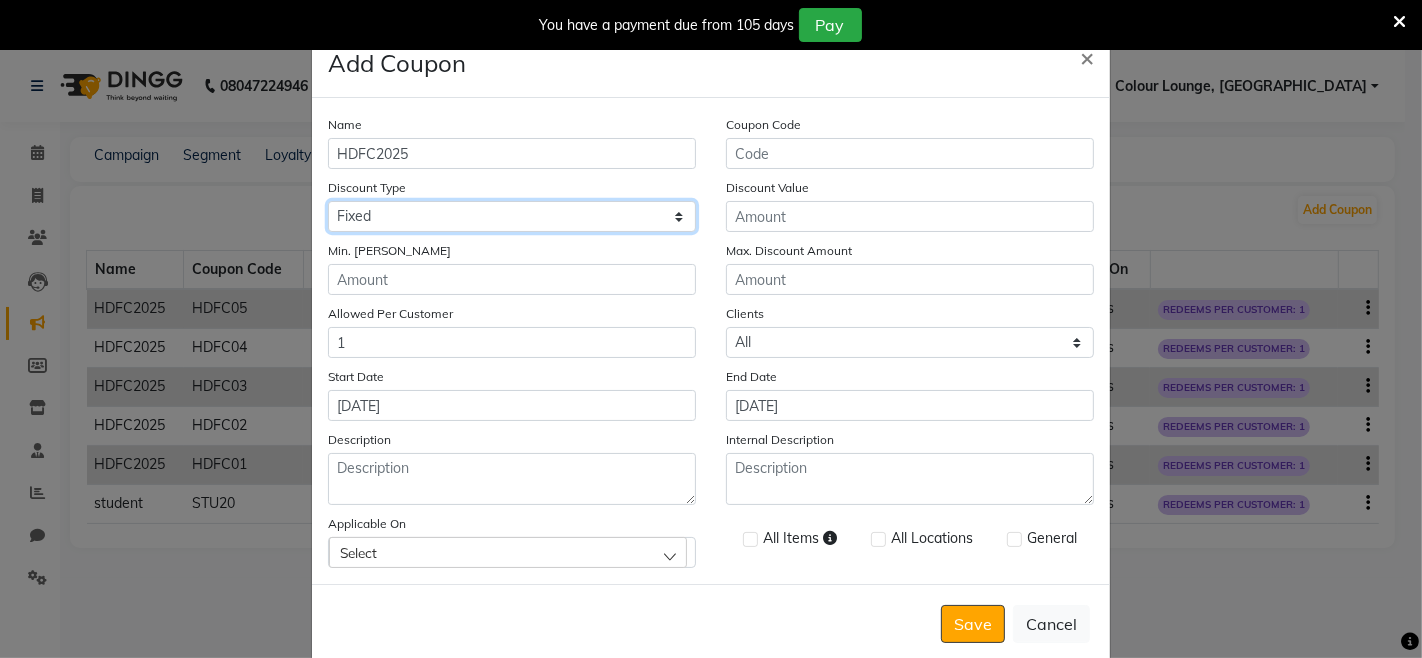 click on "Select Percentage Fixed" at bounding box center (512, 216) 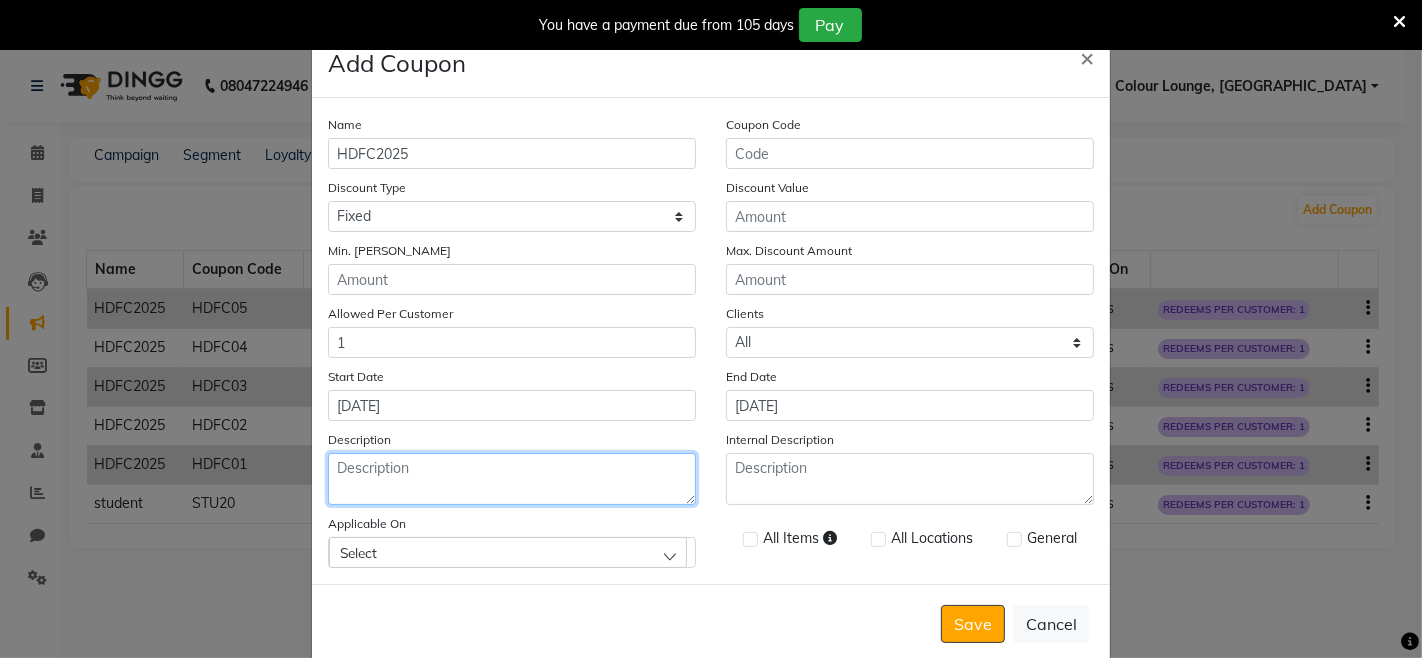 click on "Description" at bounding box center (512, 479) 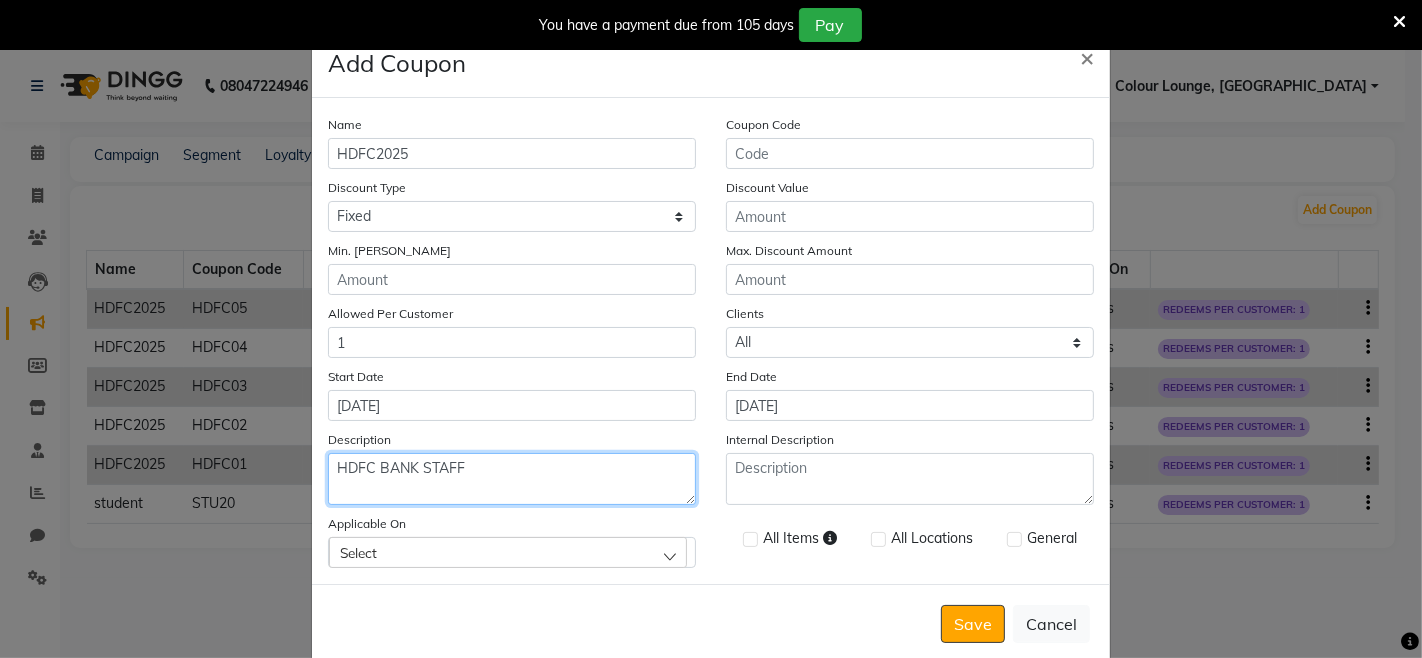 type on "HDFC BANK STAFF" 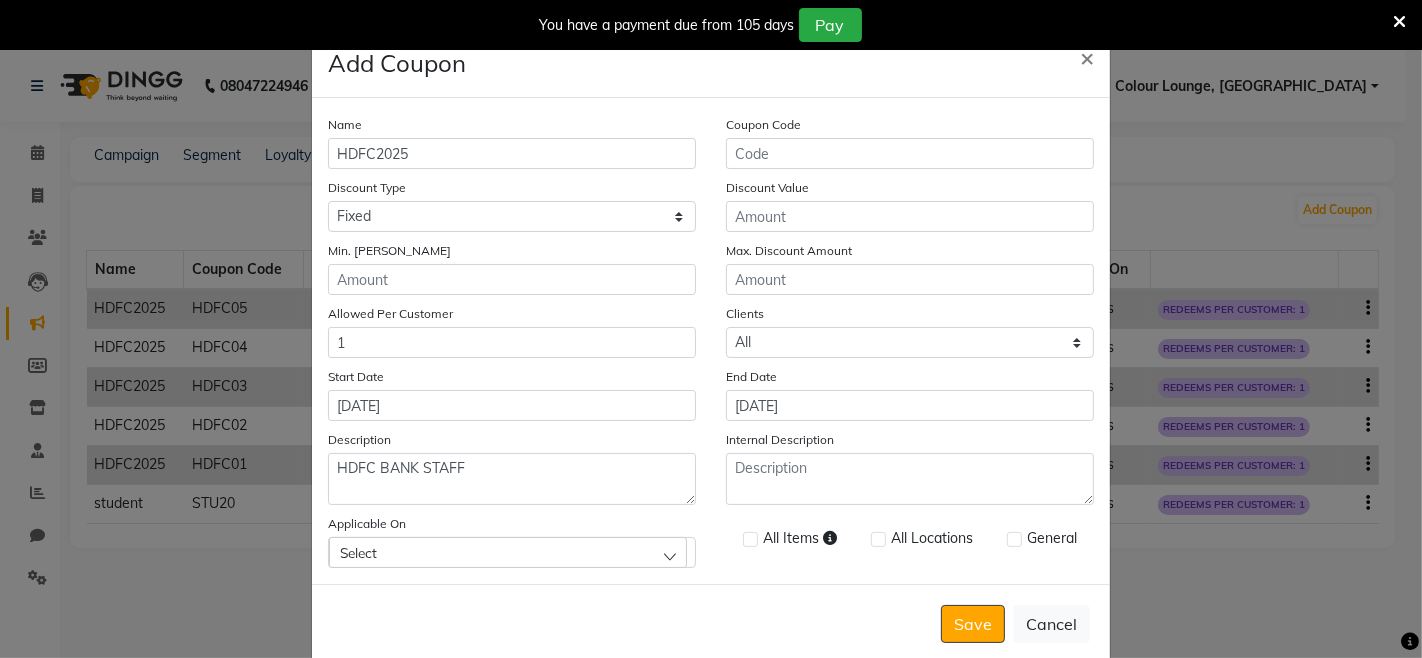 click on "Select" 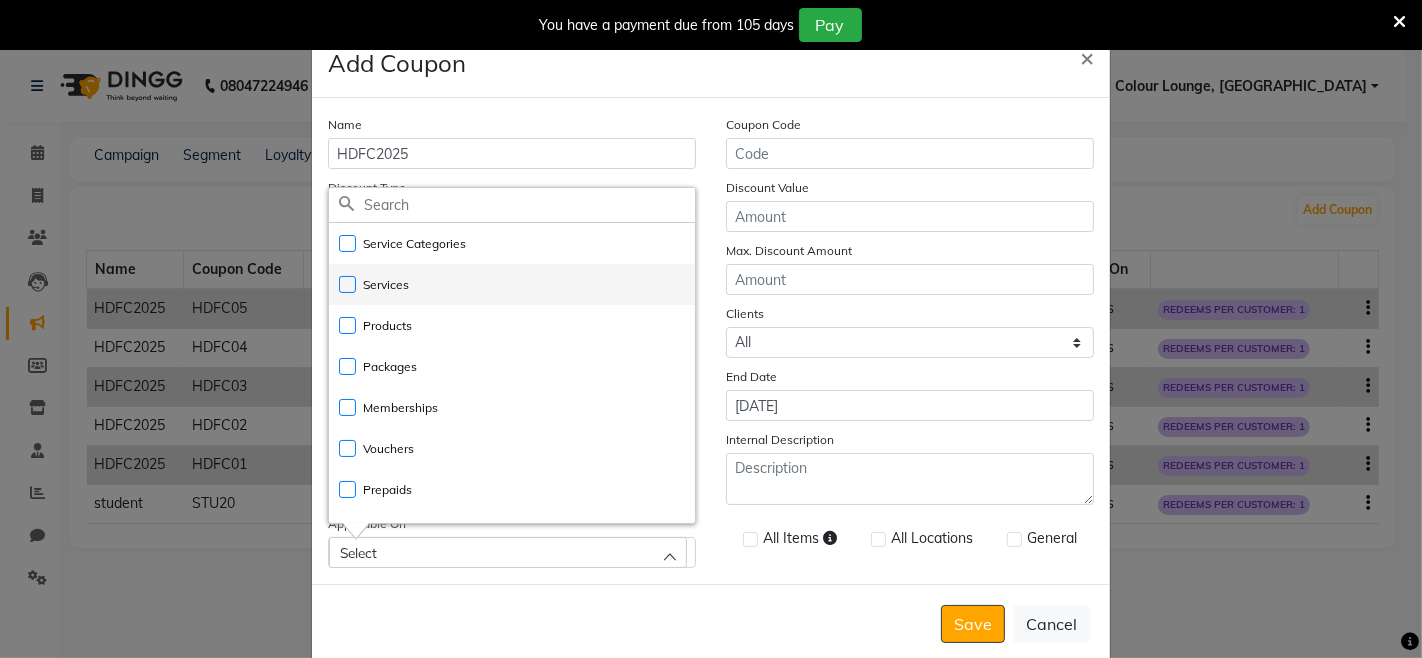 click on "Services" 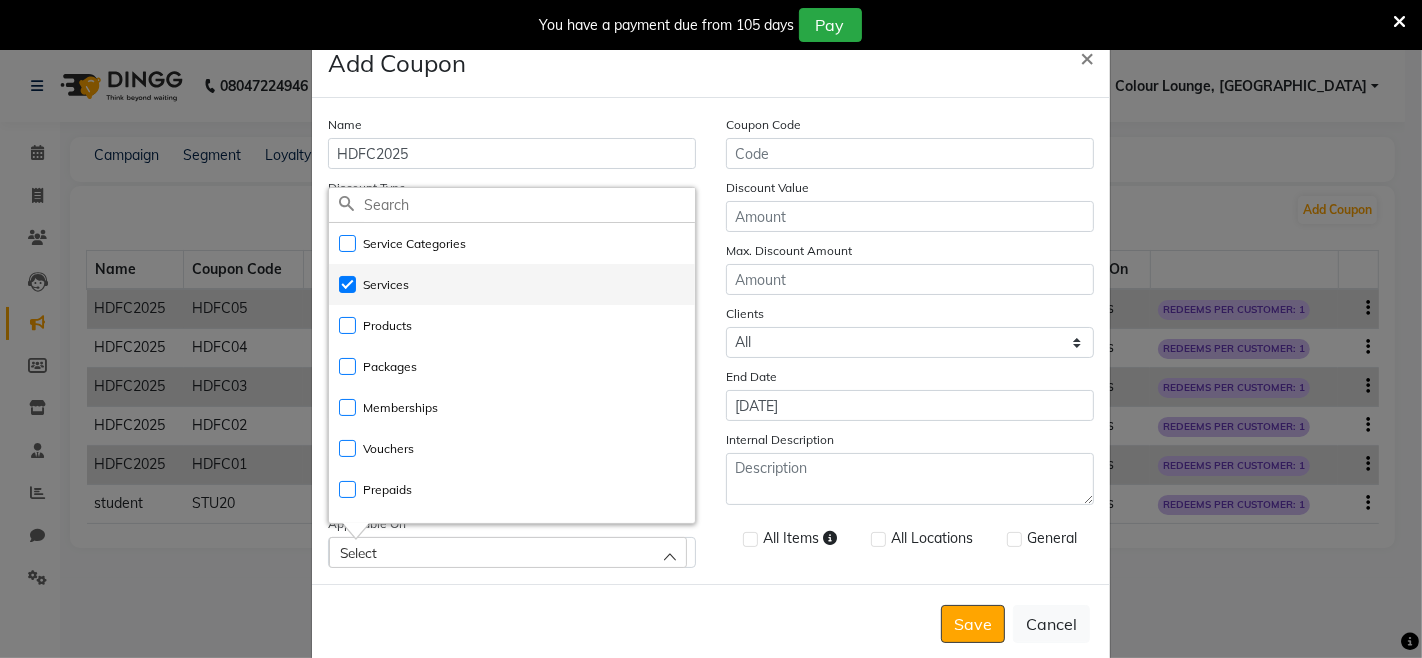 checkbox on "true" 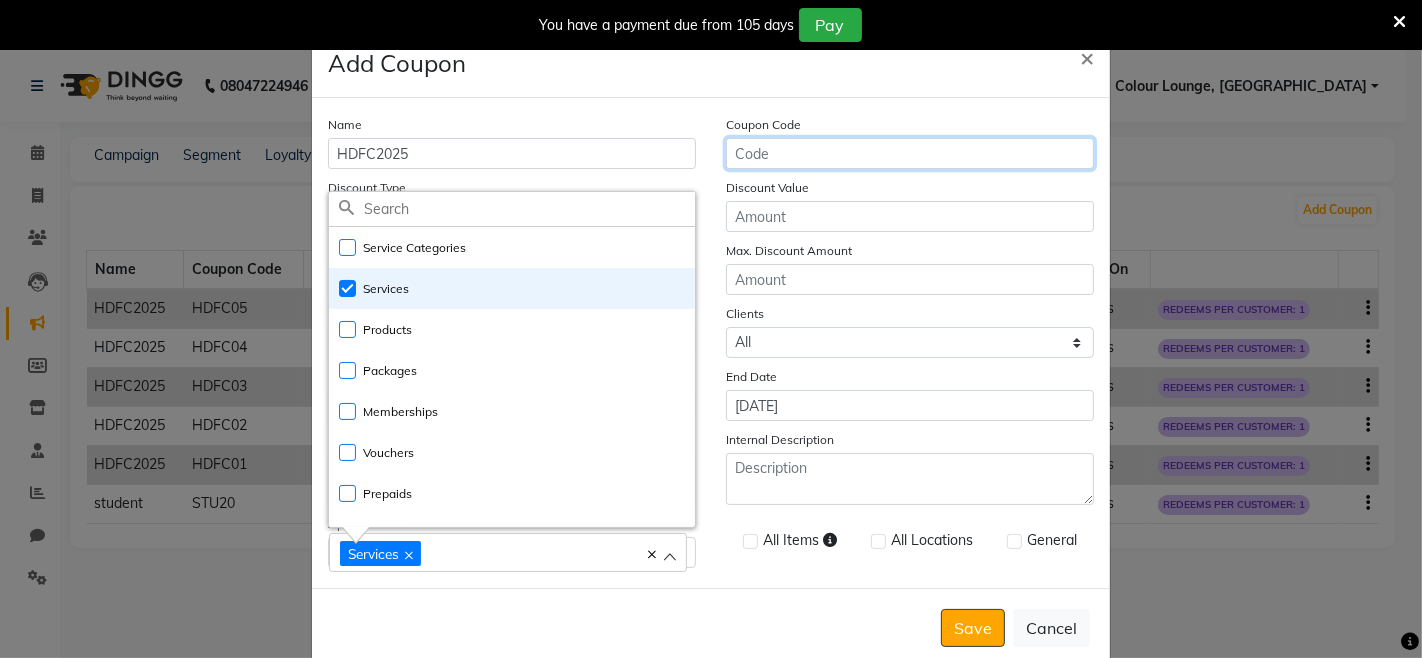 click on "Coupon Code" at bounding box center [910, 153] 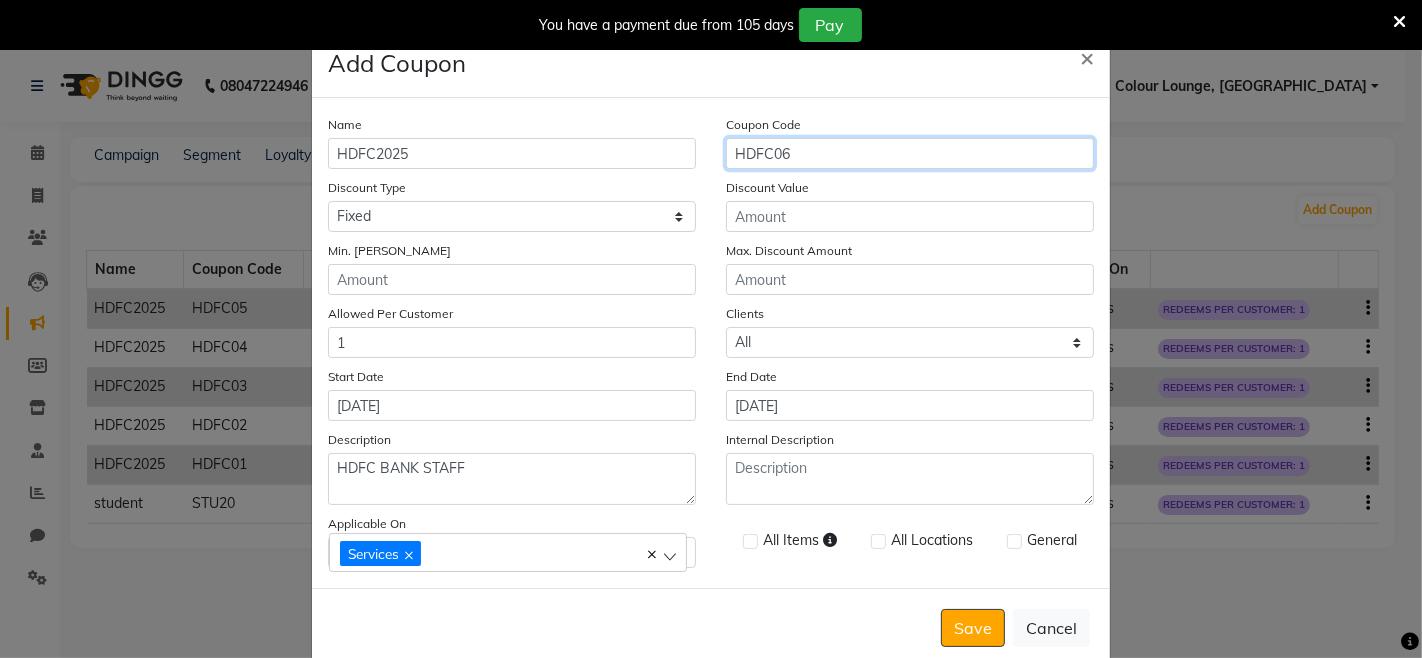 type on "HDFC06" 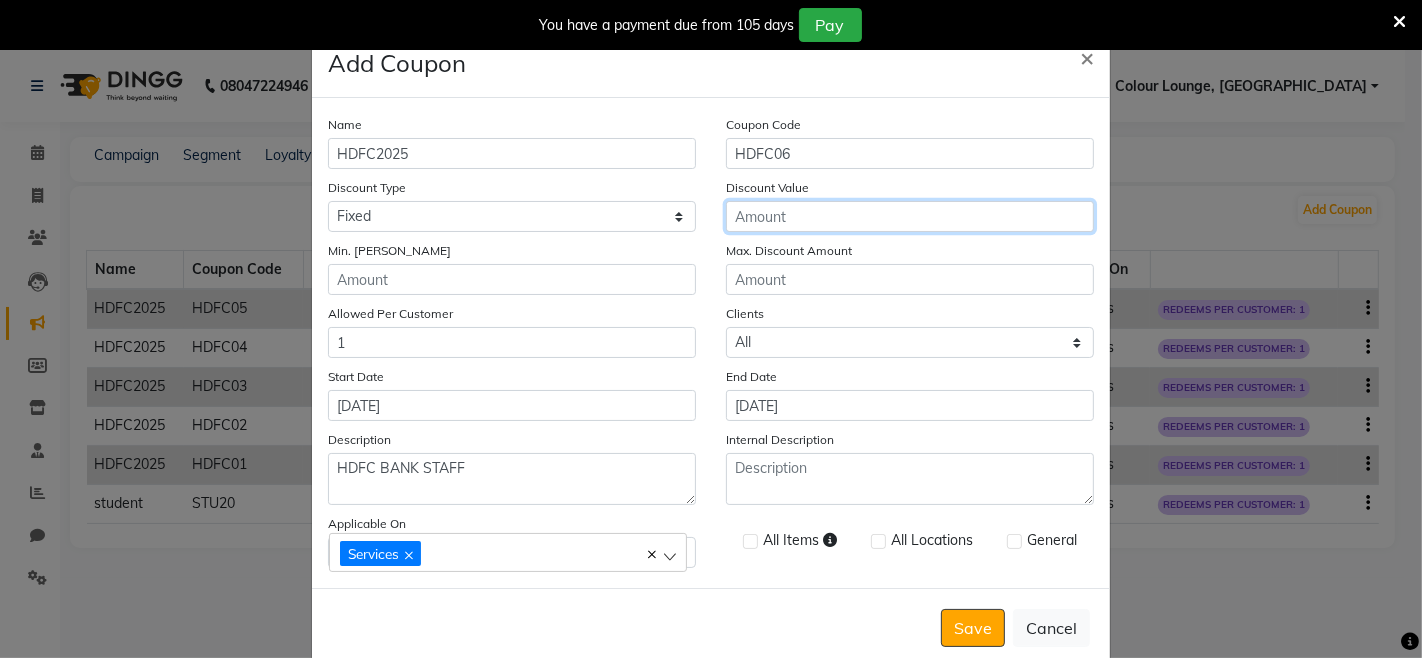click on "Discount Value" at bounding box center (910, 216) 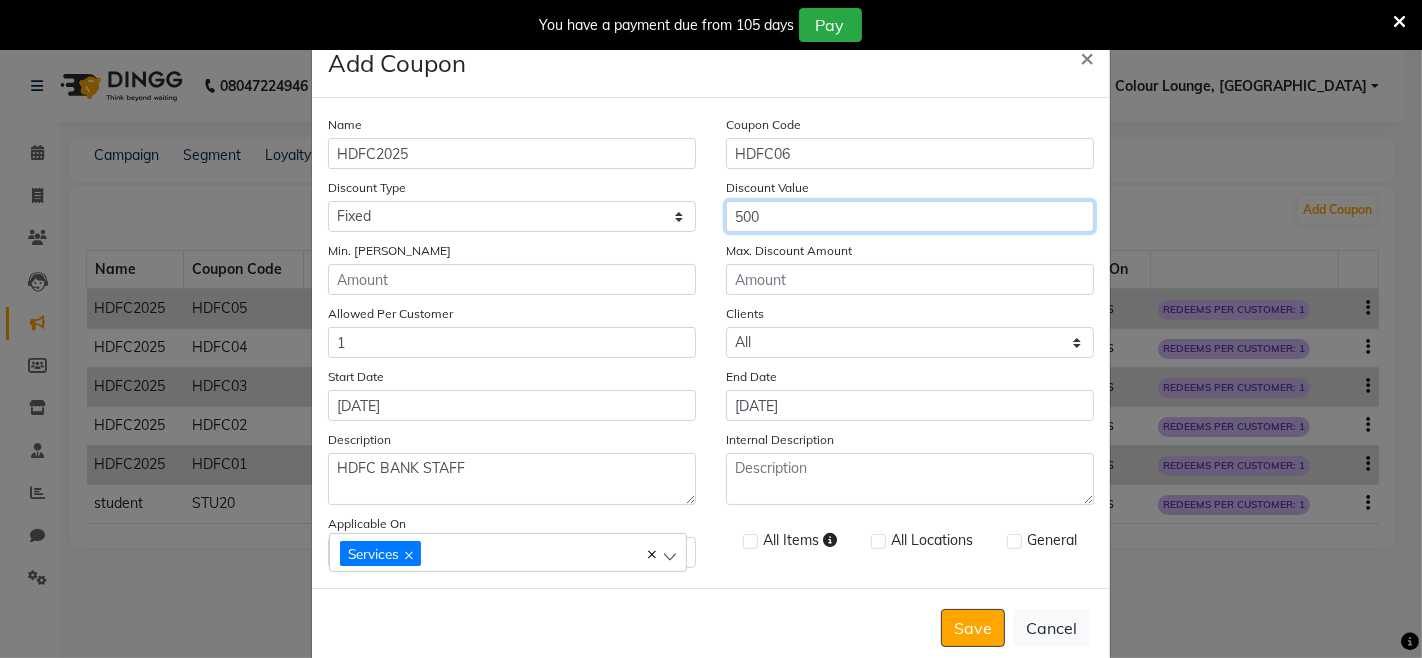 type on "500" 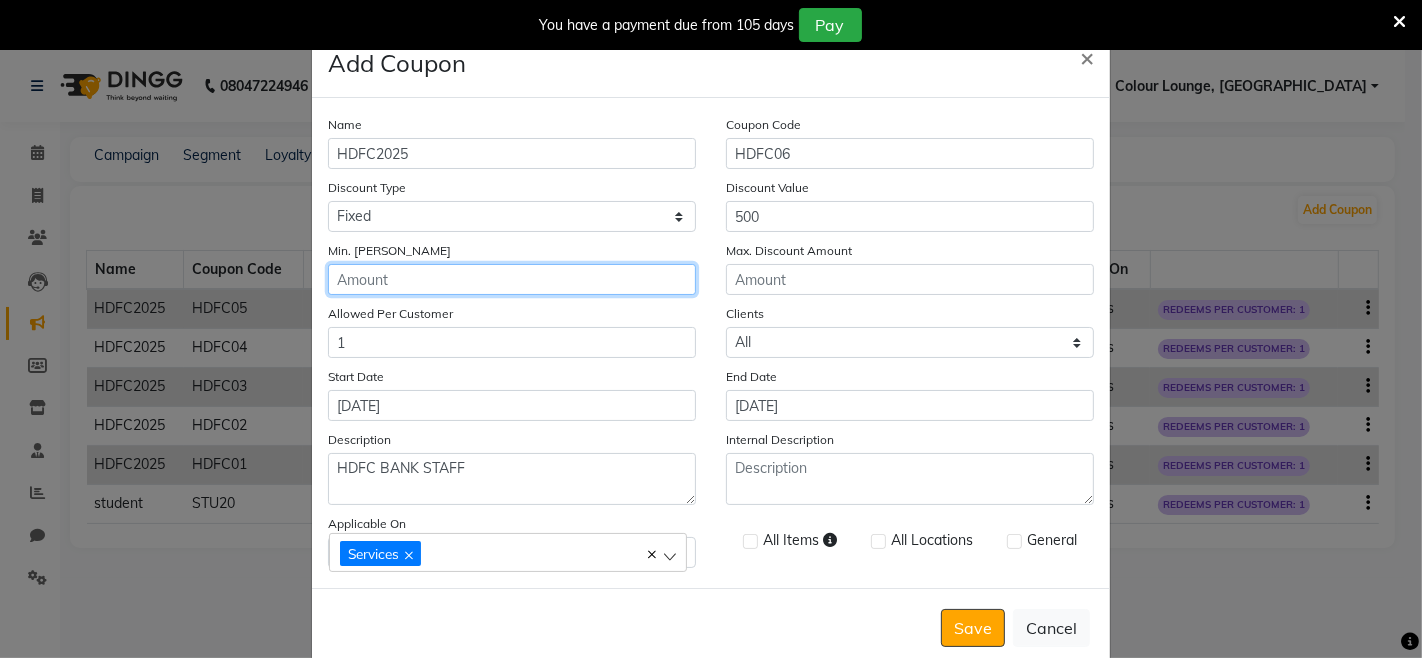 click on "Min. Bill Amount" at bounding box center [512, 279] 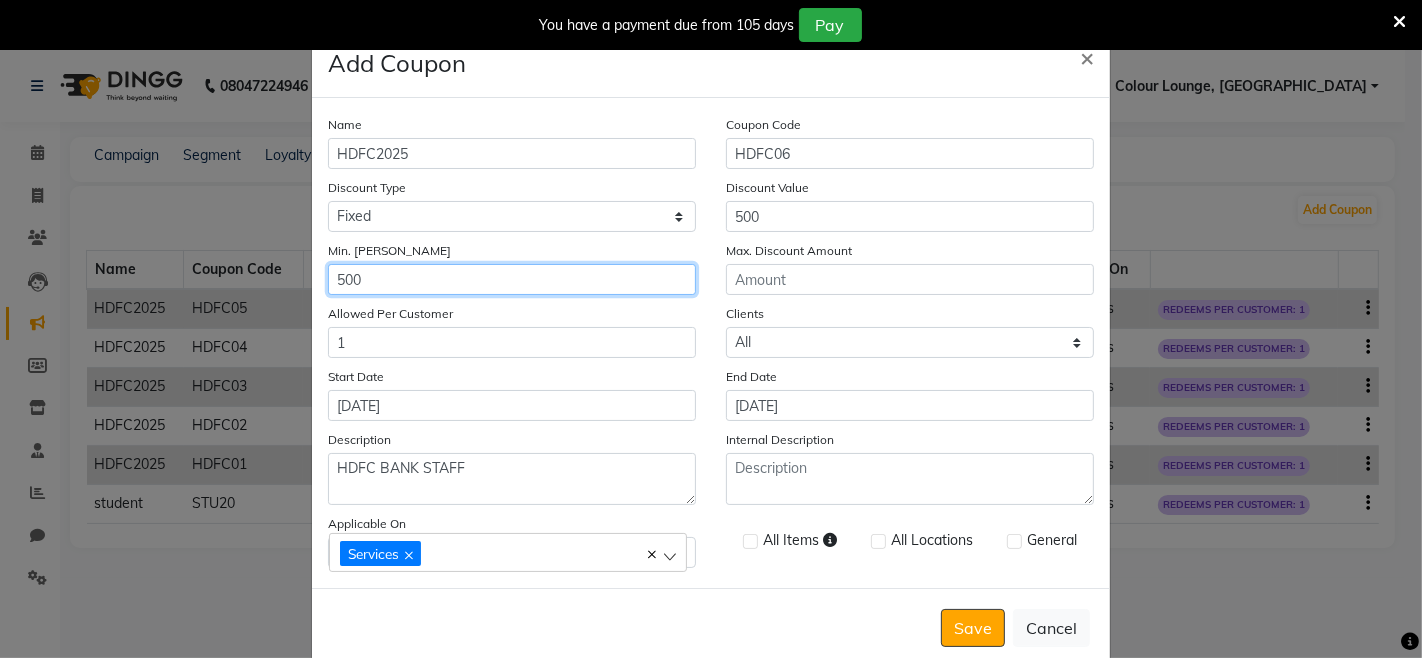 type on "500" 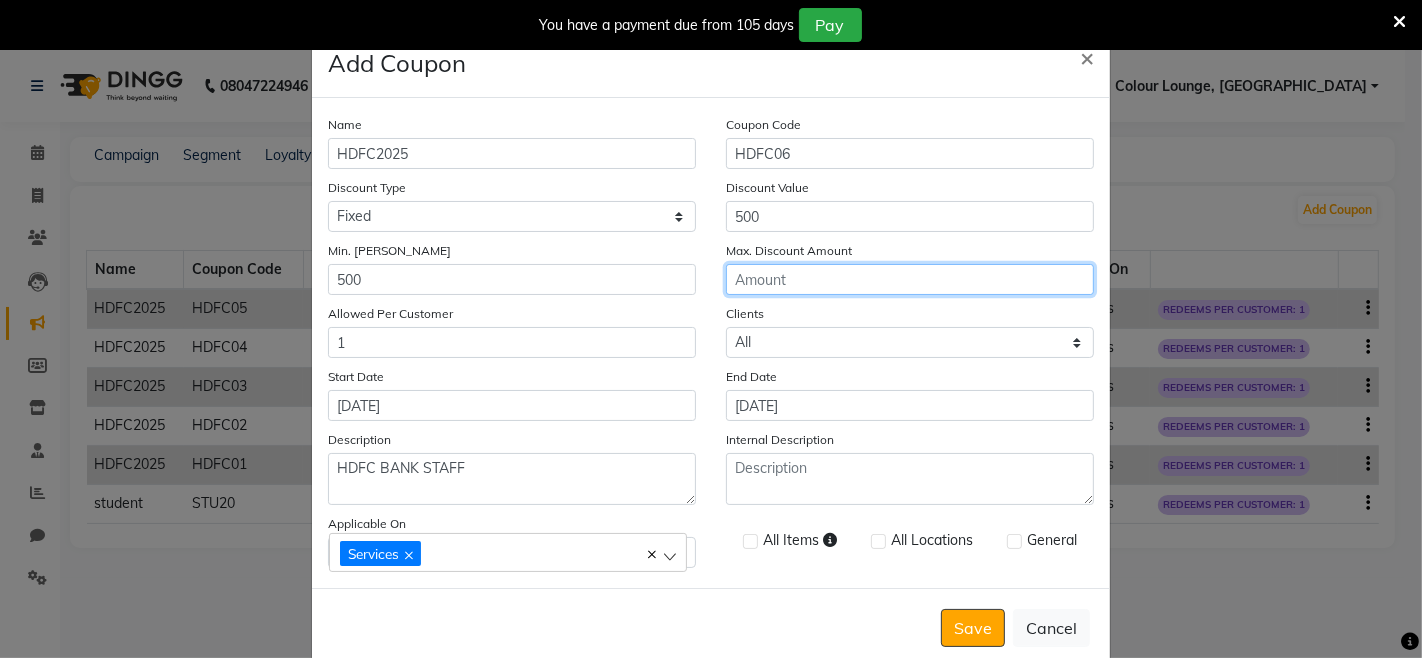 click on "Max. Discount Amount" at bounding box center (910, 279) 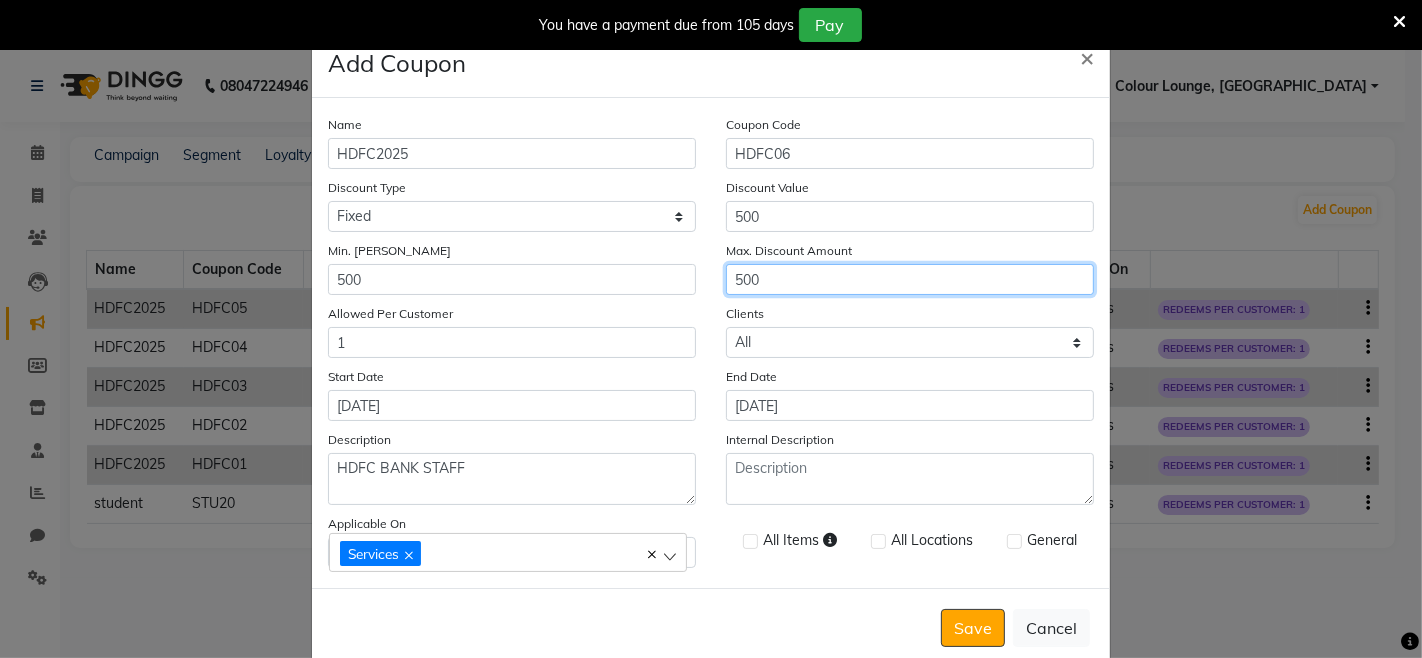 type on "500" 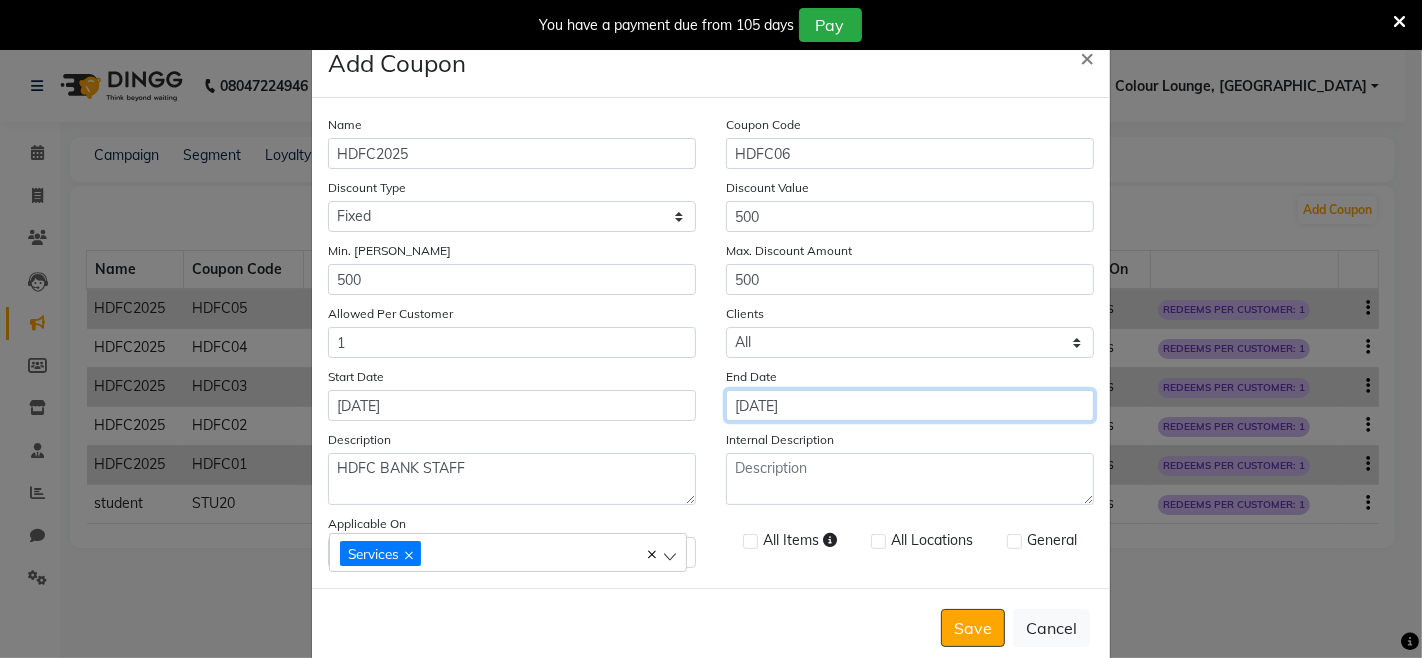 click on "[DATE]" at bounding box center (910, 405) 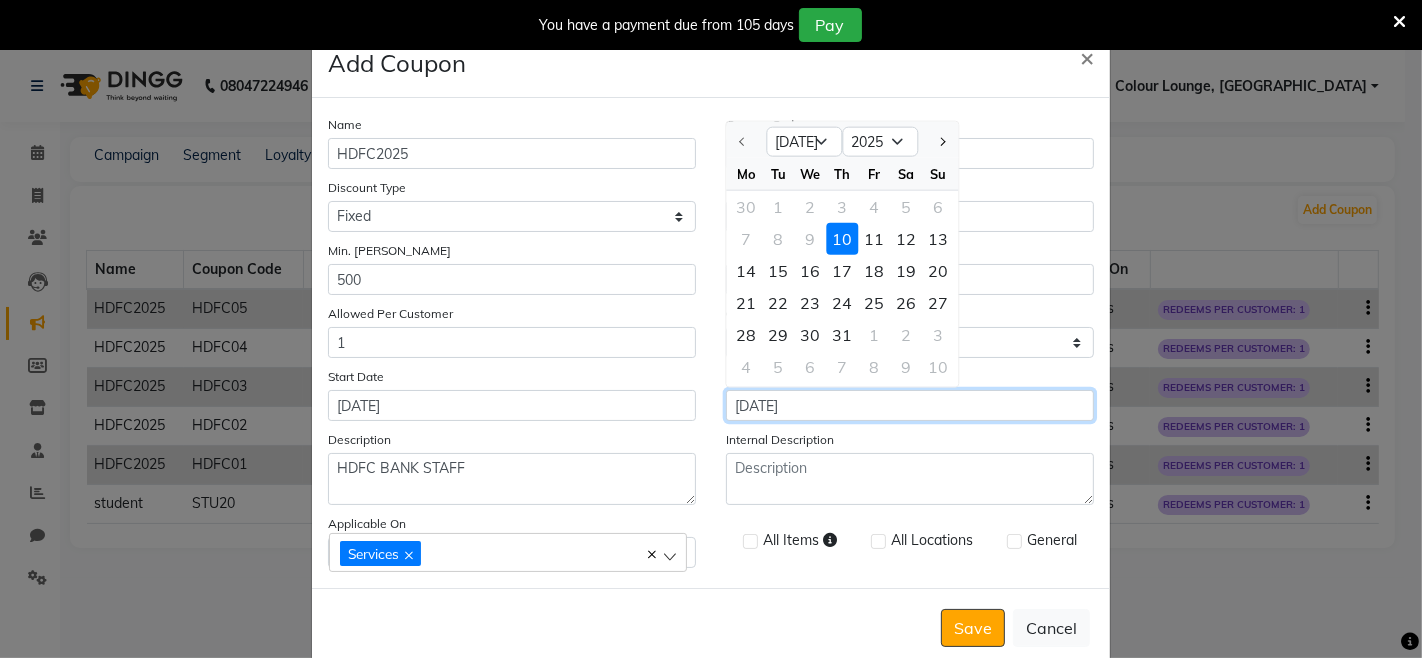 click on "[DATE]" at bounding box center (910, 405) 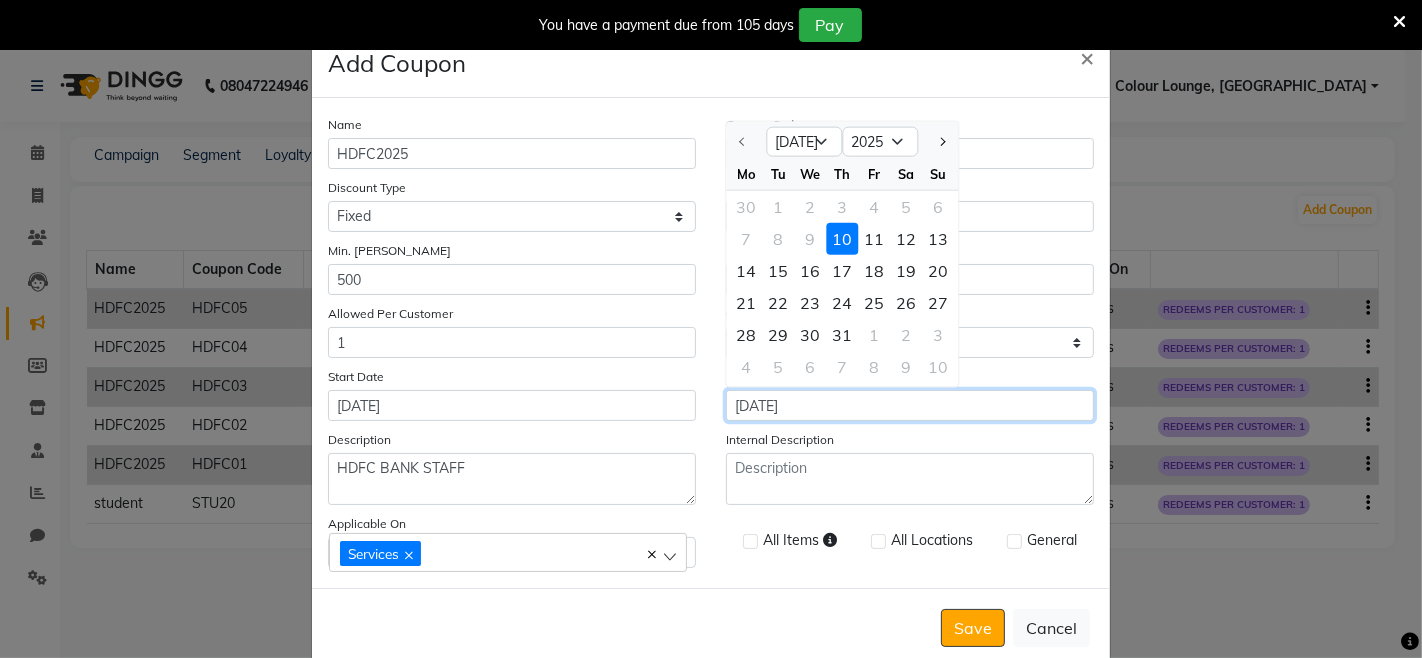click on "[DATE]" at bounding box center [910, 405] 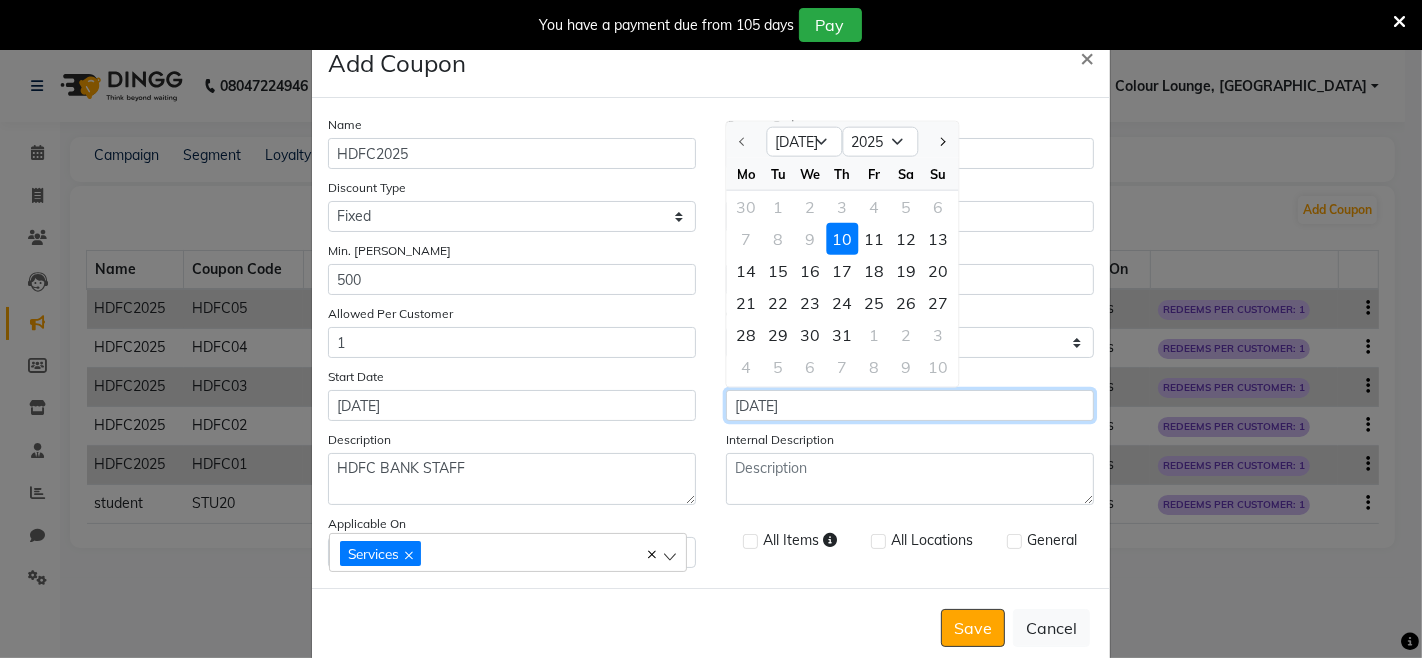 type on "10-07-2026" 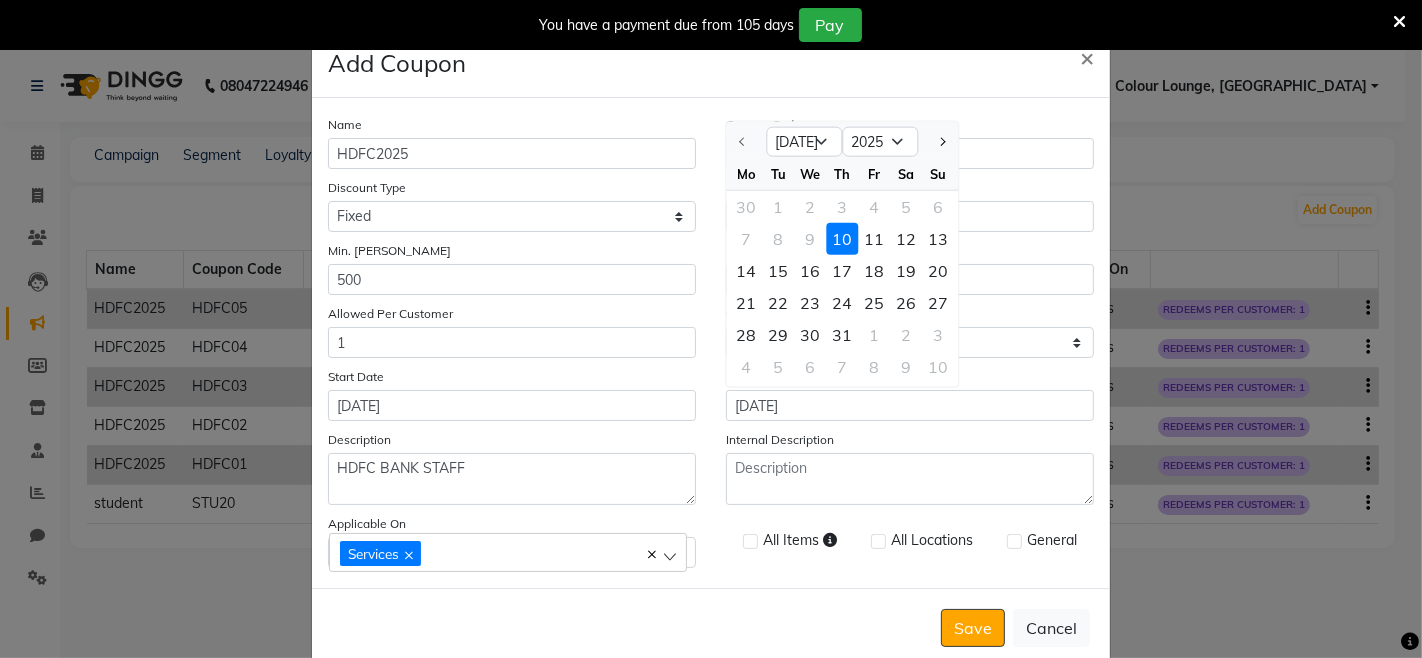 click 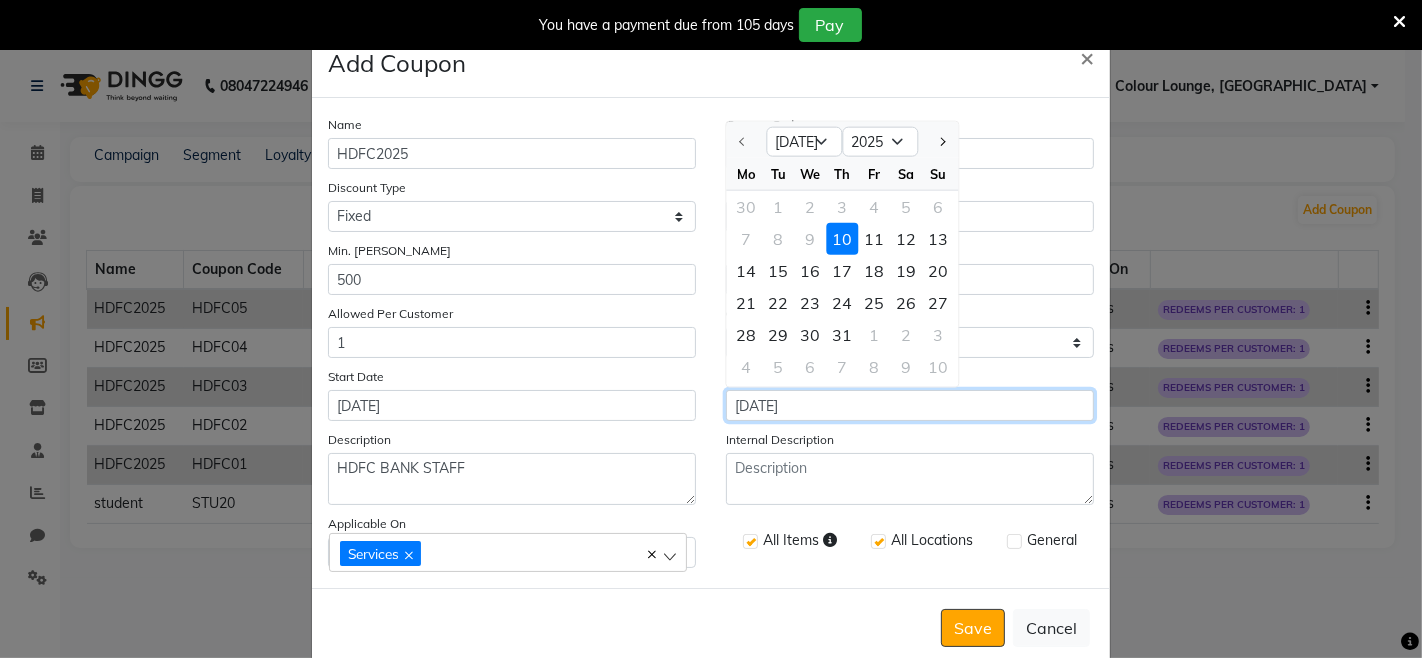 checkbox on "true" 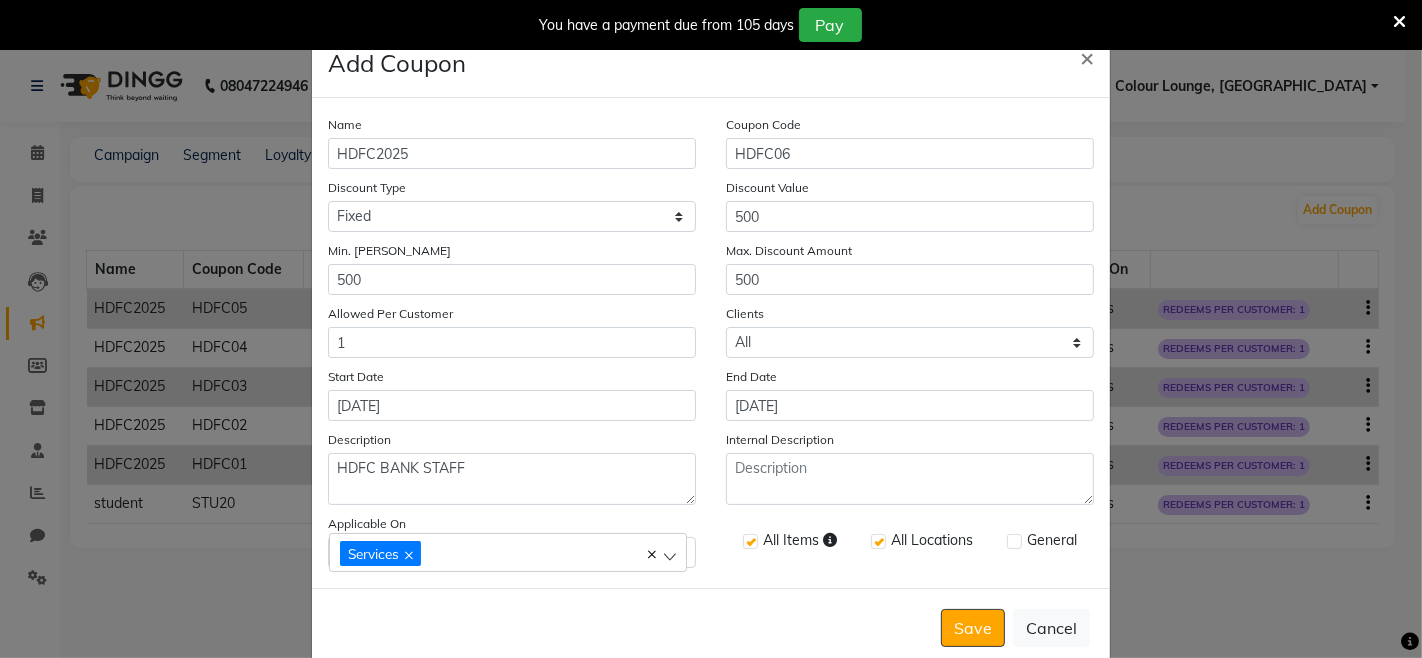 click on "General" 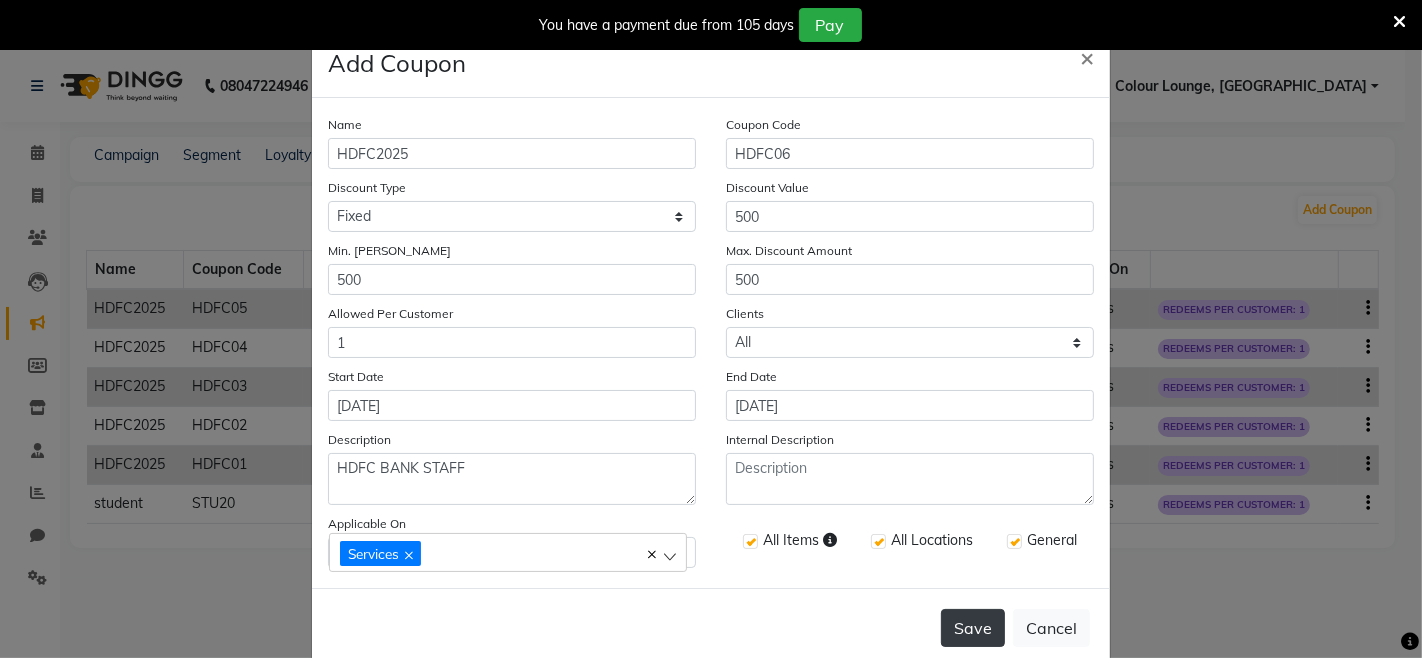 click on "Save" 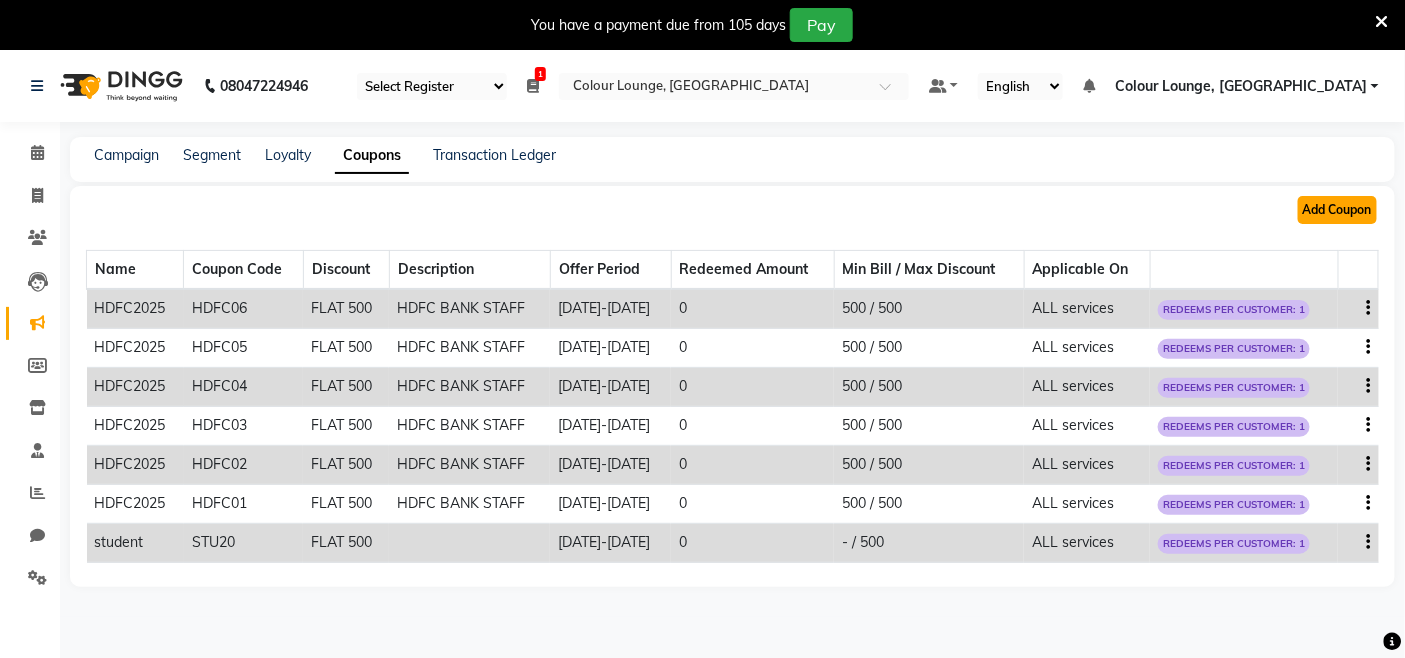 click on "Add Coupon" 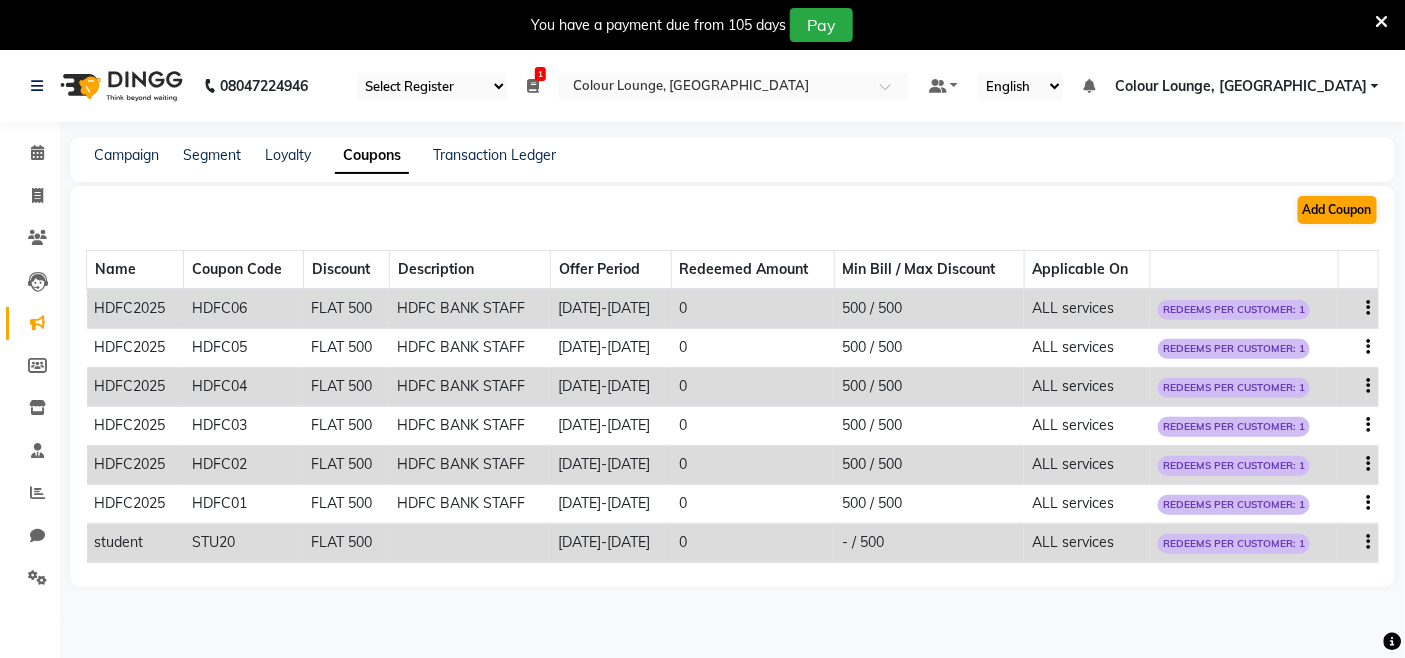 select on "ALL" 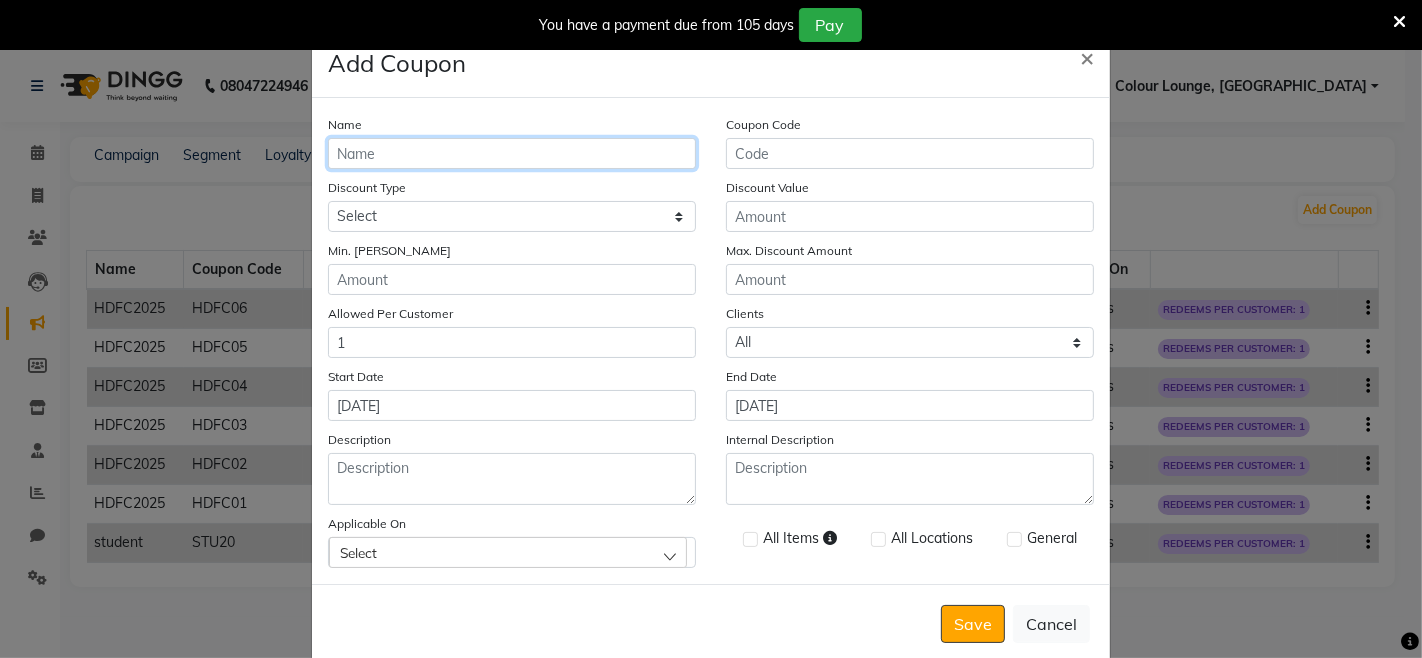 click on "Name" at bounding box center (512, 153) 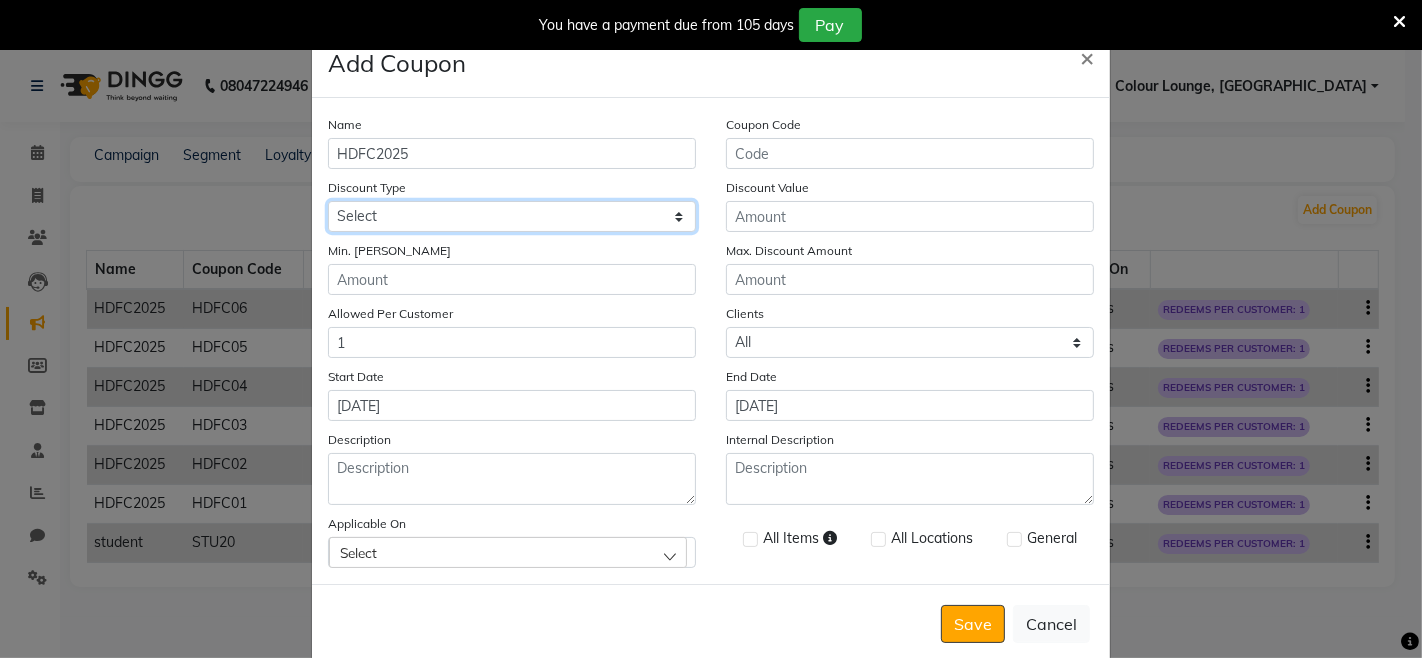 click on "Select Percentage Fixed" at bounding box center (512, 216) 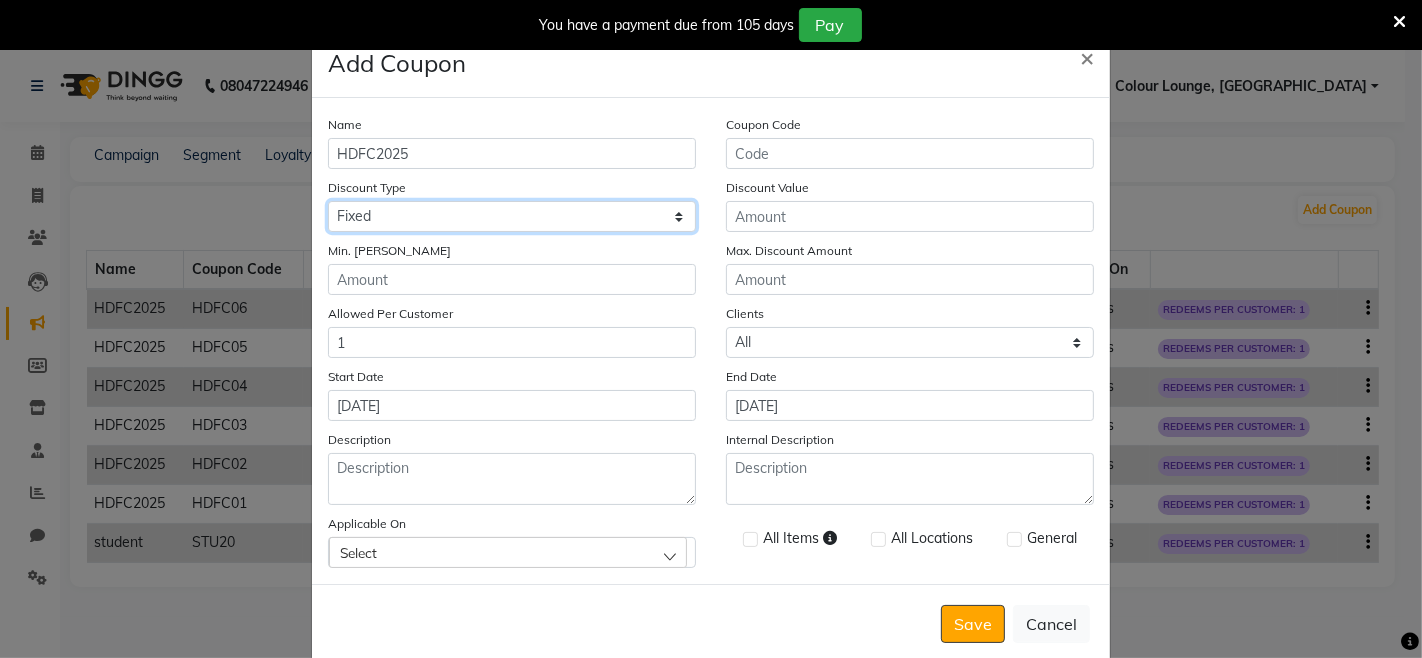 click on "Select Percentage Fixed" at bounding box center [512, 216] 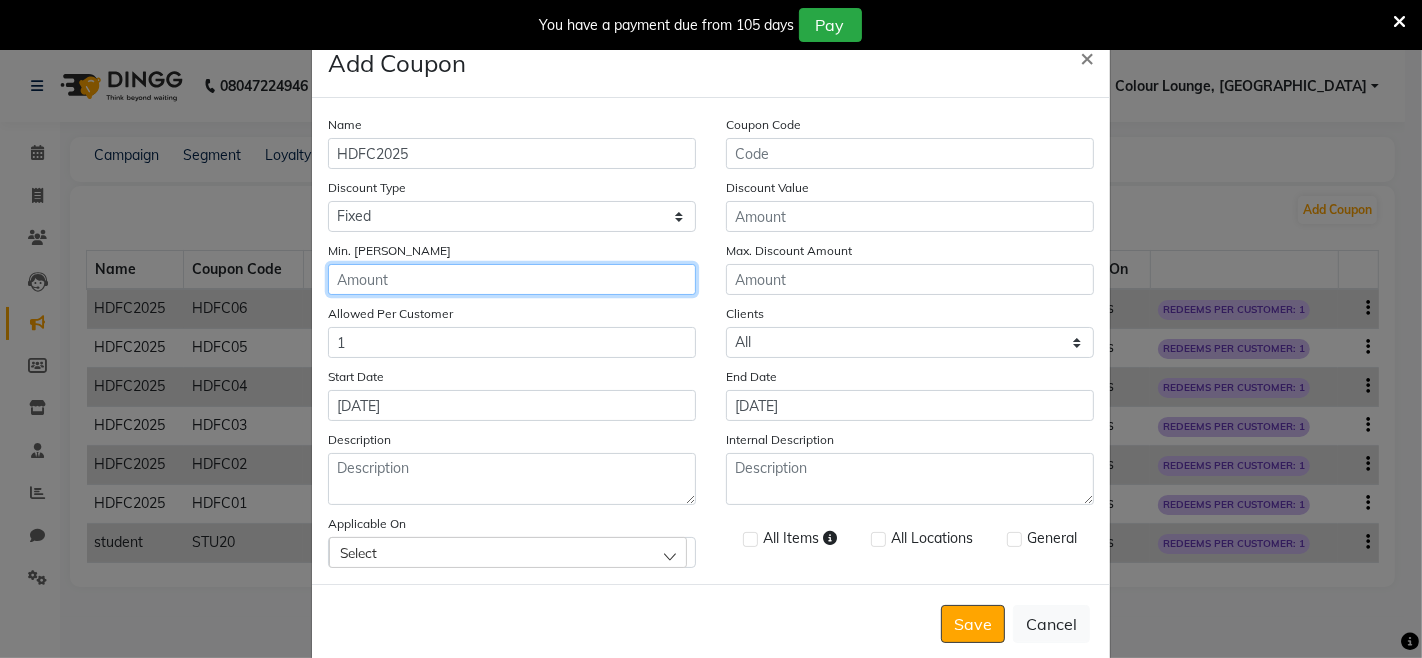 click on "Min. Bill Amount" at bounding box center [512, 279] 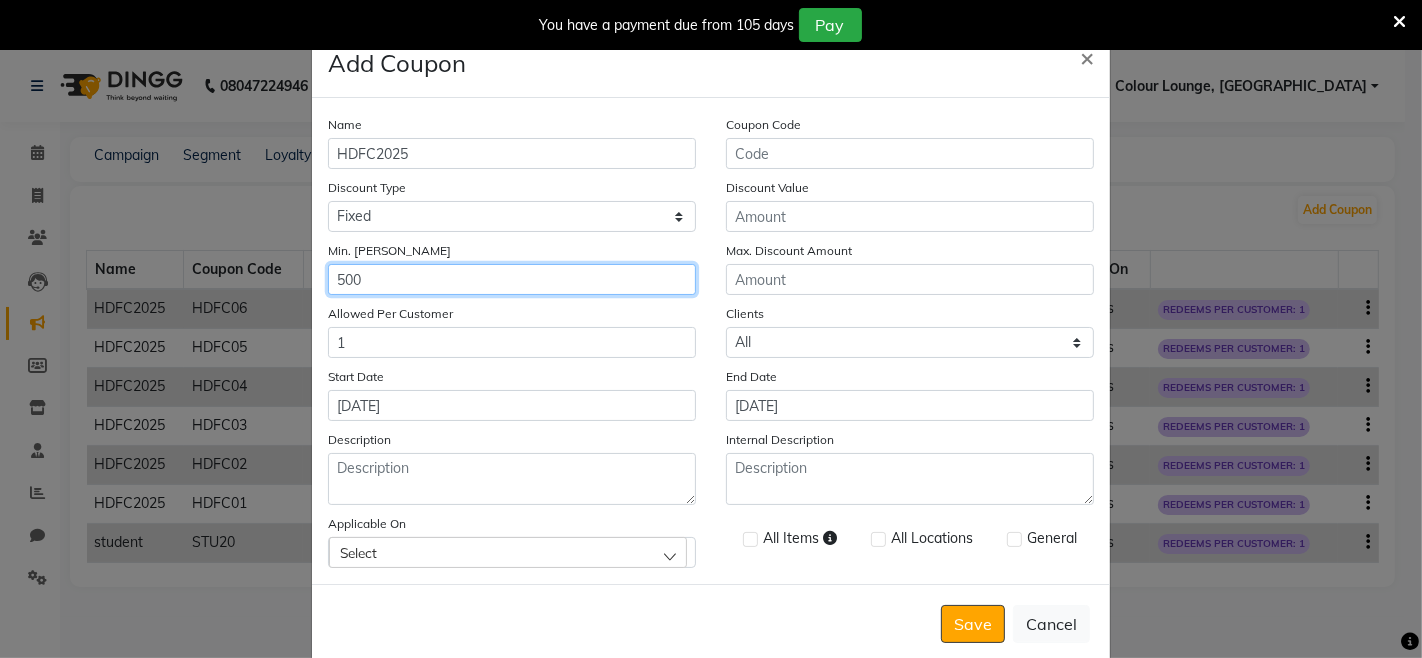 type on "500" 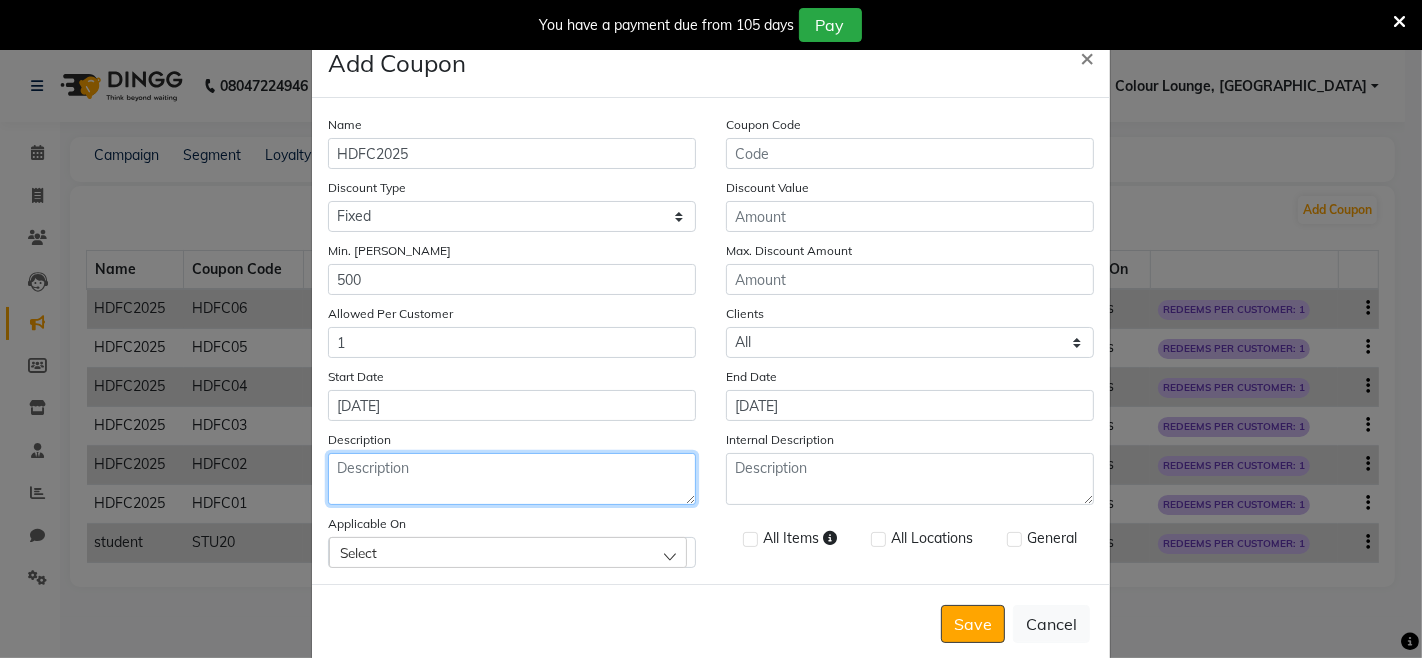 click on "Description" at bounding box center (512, 479) 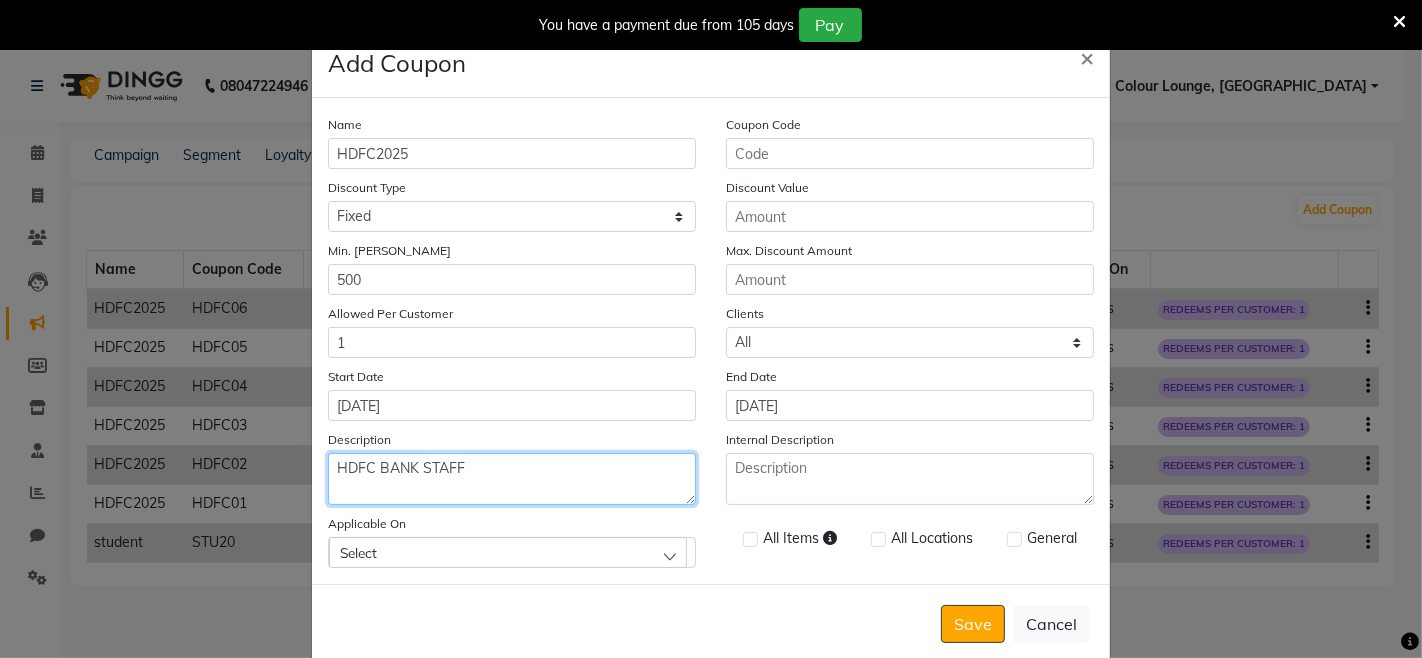 type on "HDFC BANK STAFF" 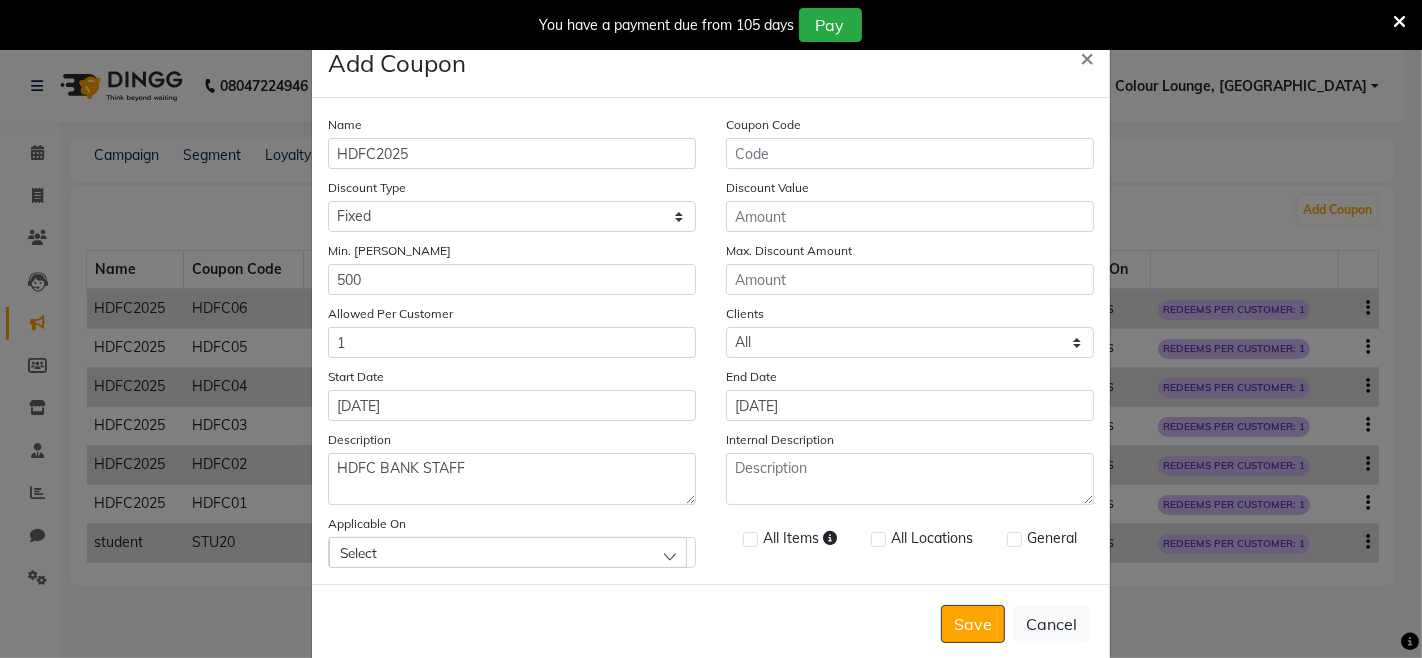 click on "Select" 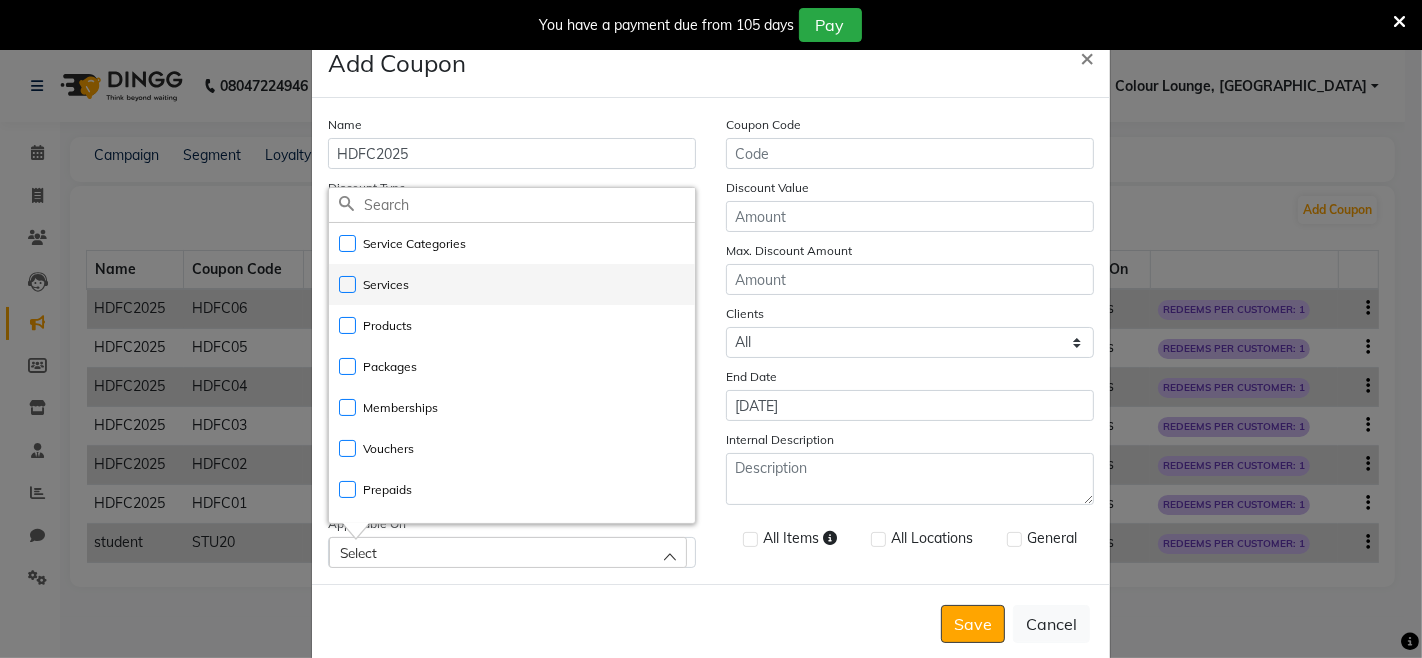 click on "Services" 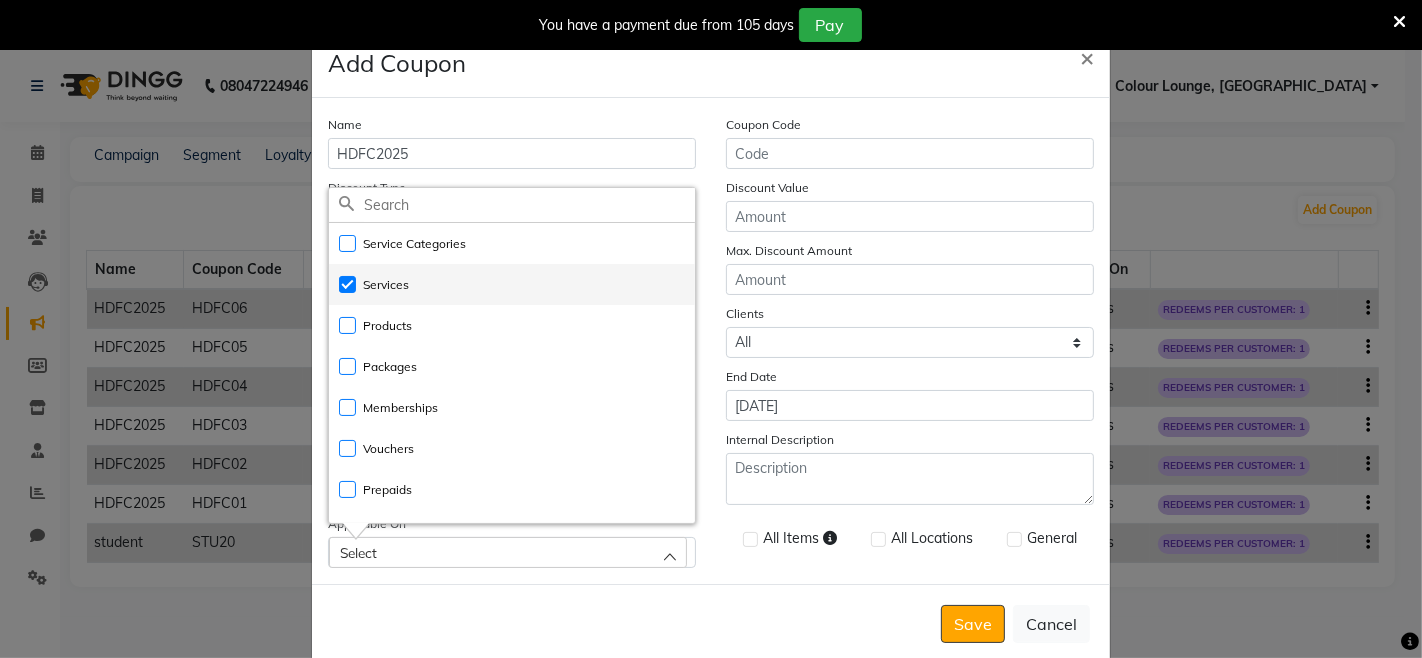 checkbox on "true" 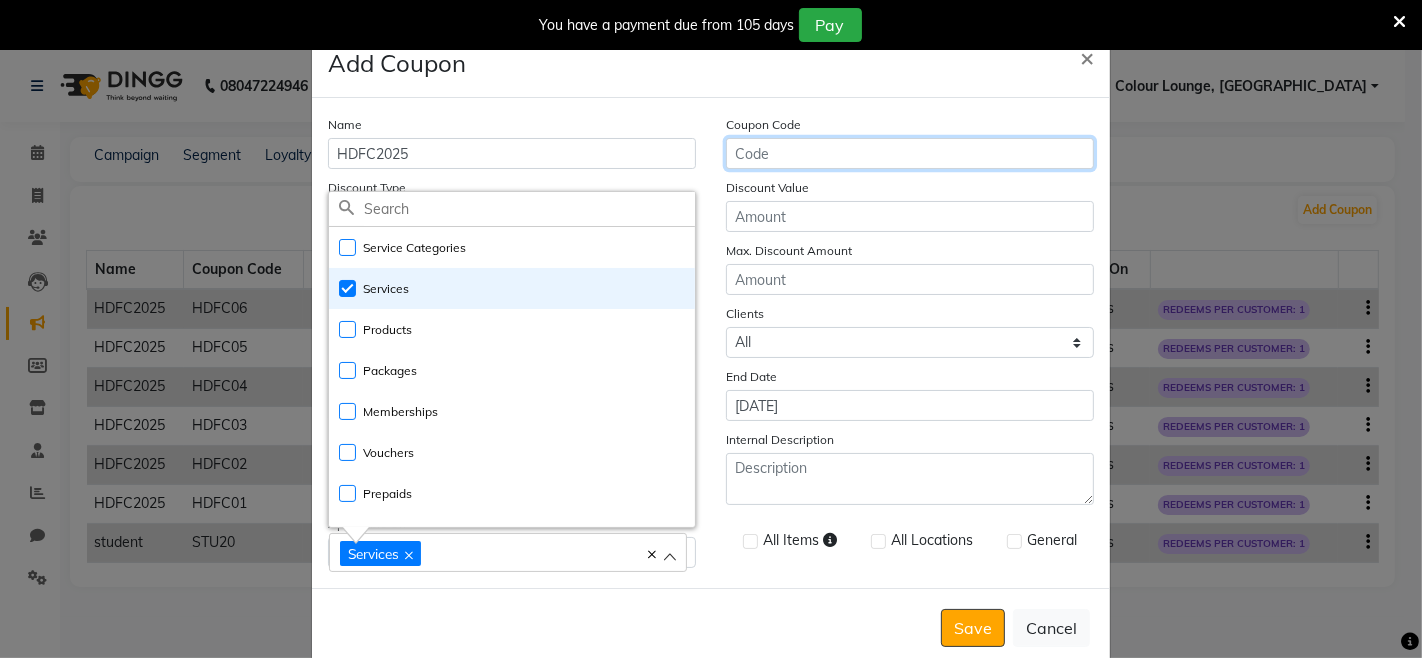click on "Coupon Code" at bounding box center (910, 153) 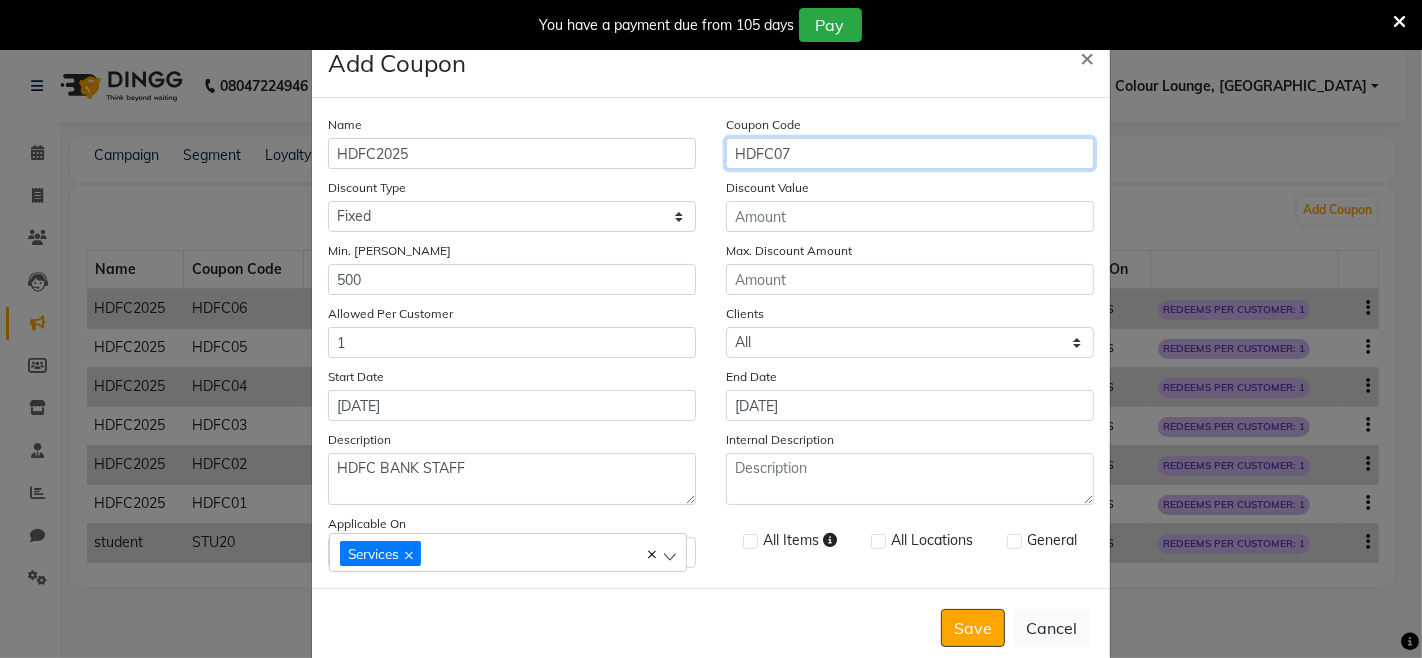 type on "HDFC07" 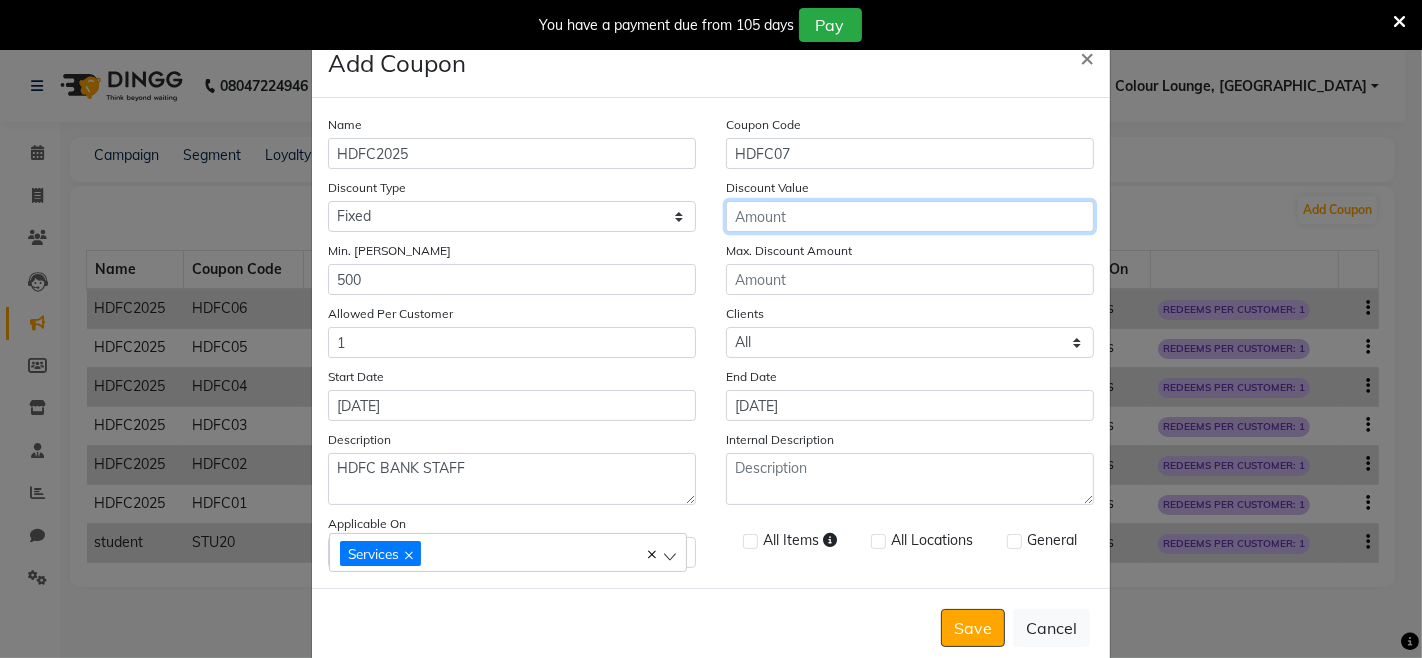 click on "Discount Value" at bounding box center [910, 216] 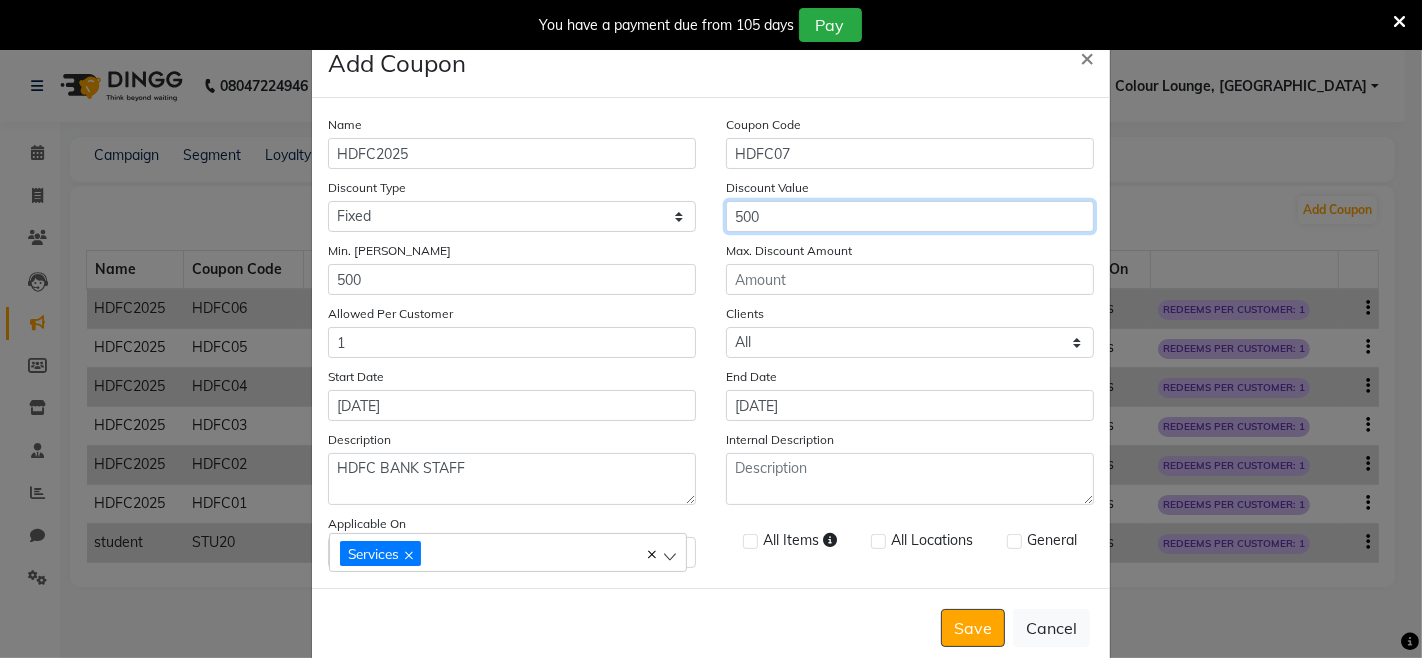 type on "500" 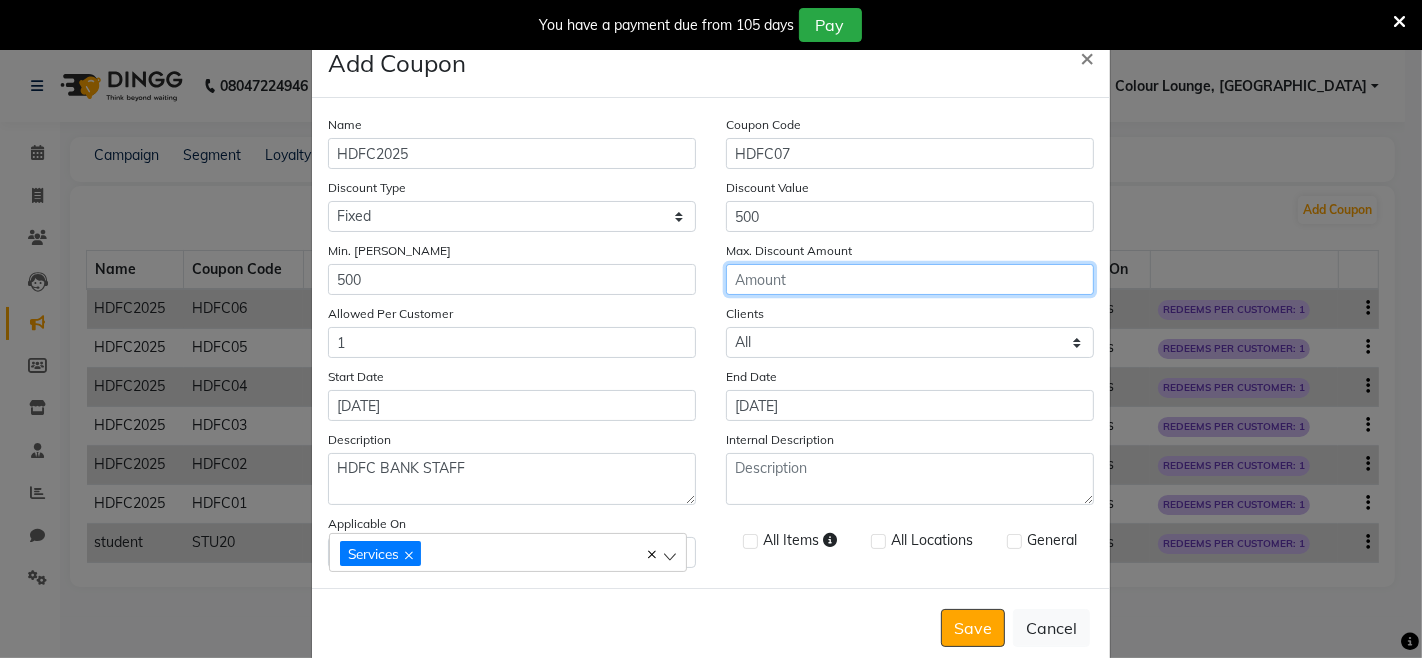 click on "Max. Discount Amount" at bounding box center [910, 279] 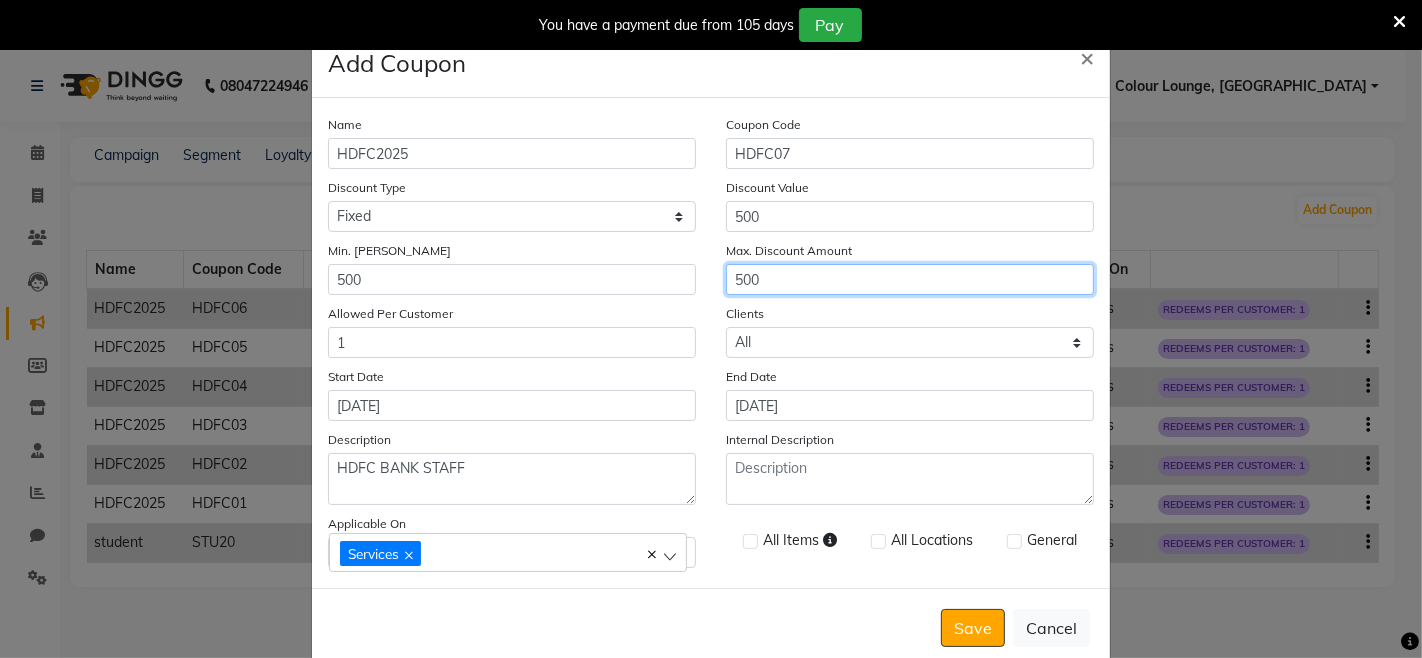 type on "500" 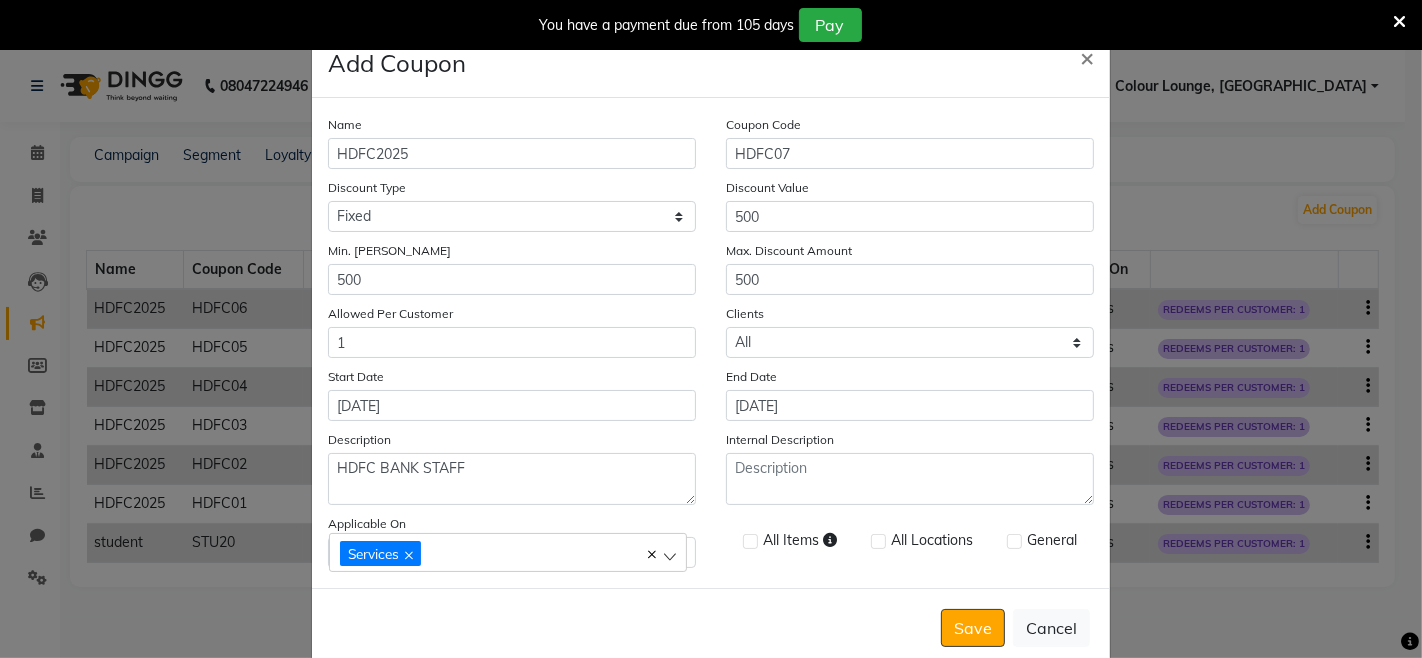 click on "Name HDFC2025 Coupon Code HDFC07 Discount Type Select Percentage Fixed Discount Value 500 Min. Bill Amount 500 Max. Discount Amount 500 Allowed Per Customer 1 Clients Select All New Start Date 10-07-2025 End Date 10-07-2025 Description HDFC BANK STAFF Internal Description Applicable On Services Service Categories All Items All Locations General" 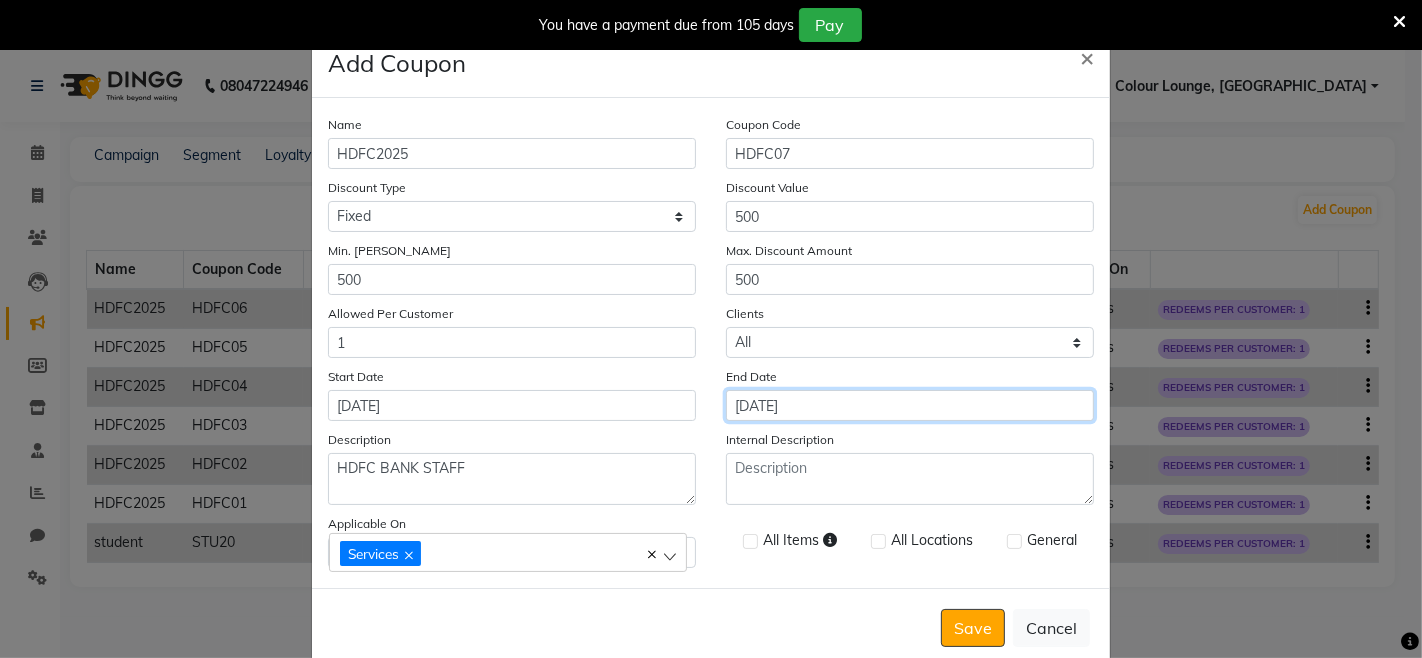 click on "[DATE]" at bounding box center (910, 405) 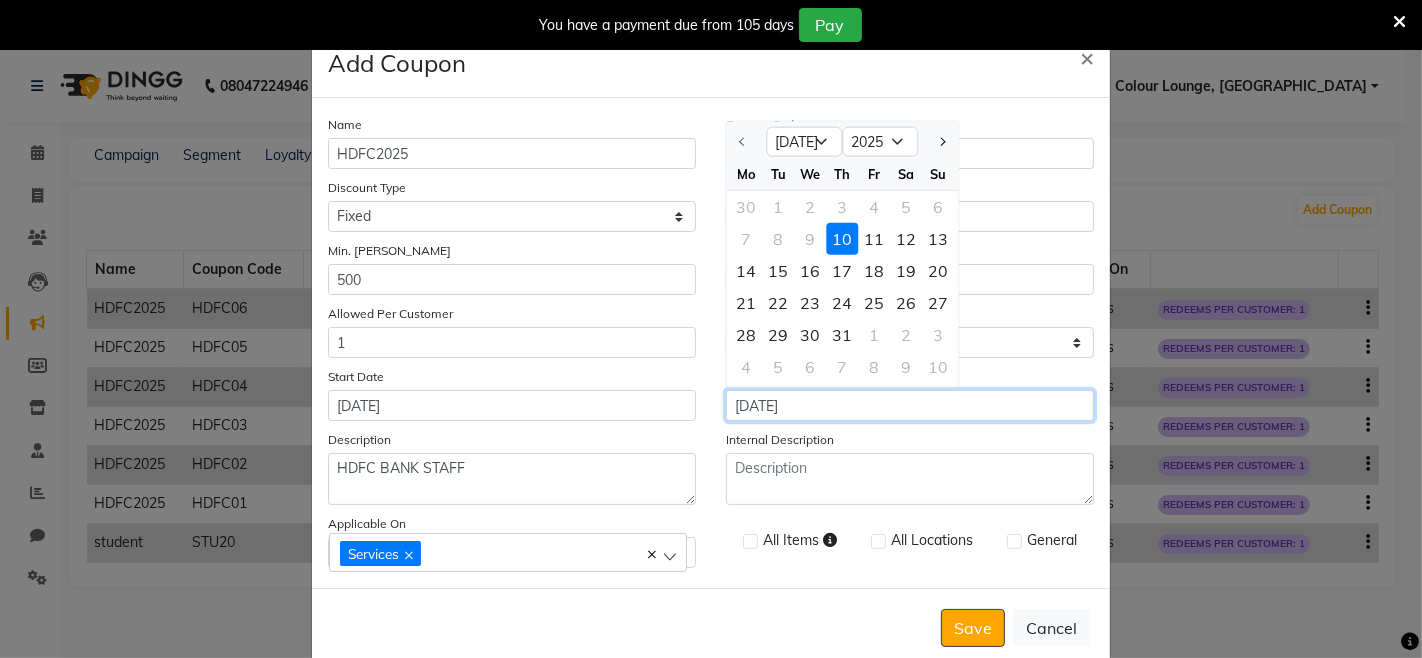 click on "[DATE]" at bounding box center (910, 405) 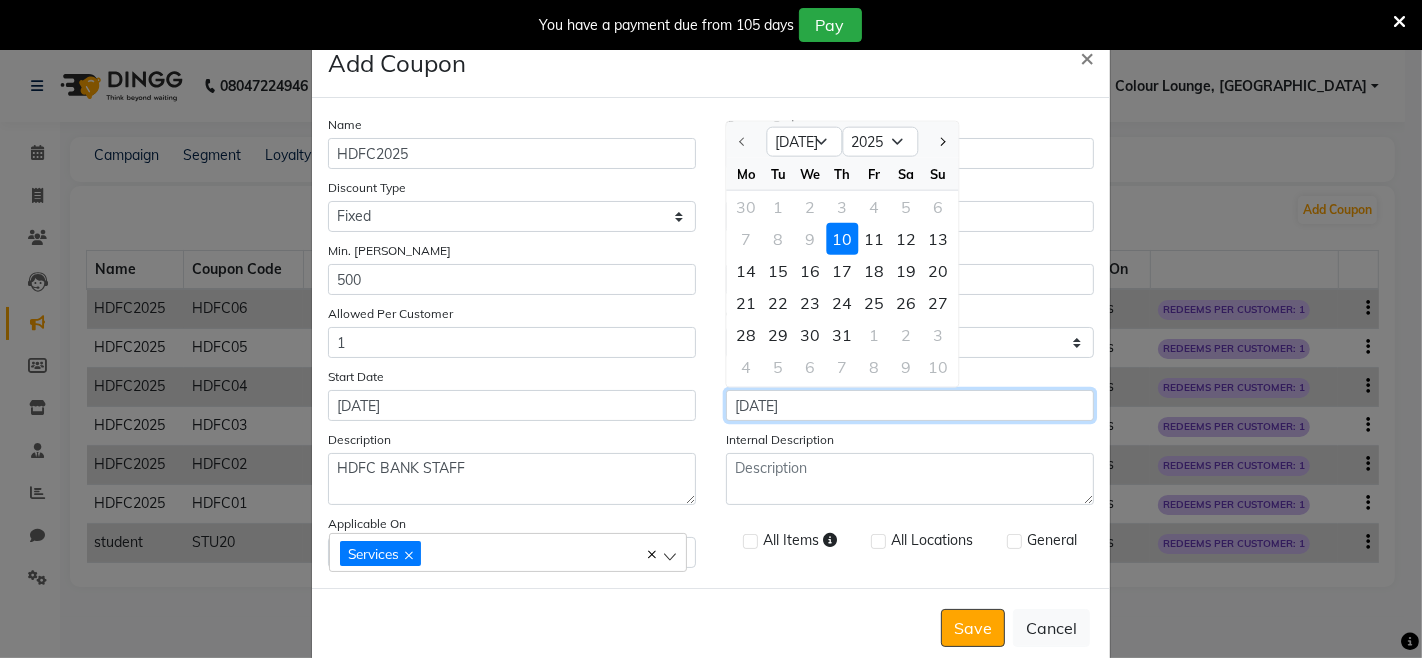 type on "10-07-2026" 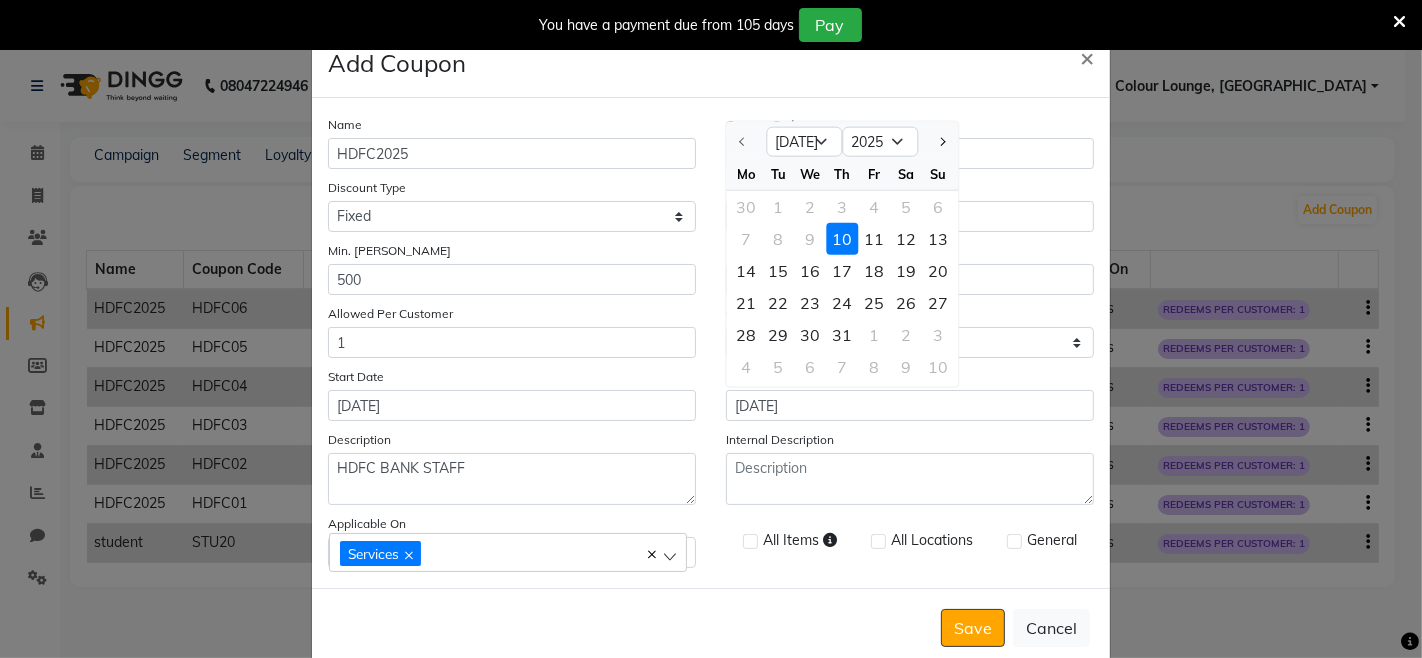 click 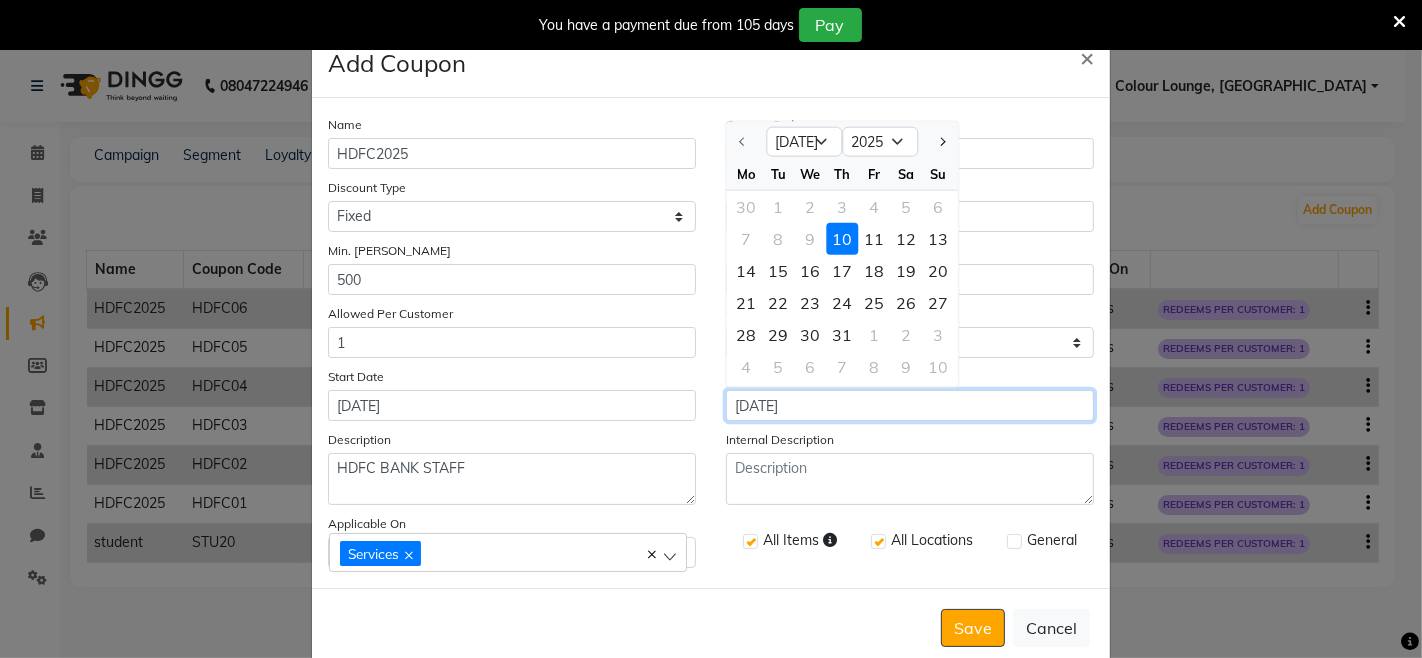 checkbox on "true" 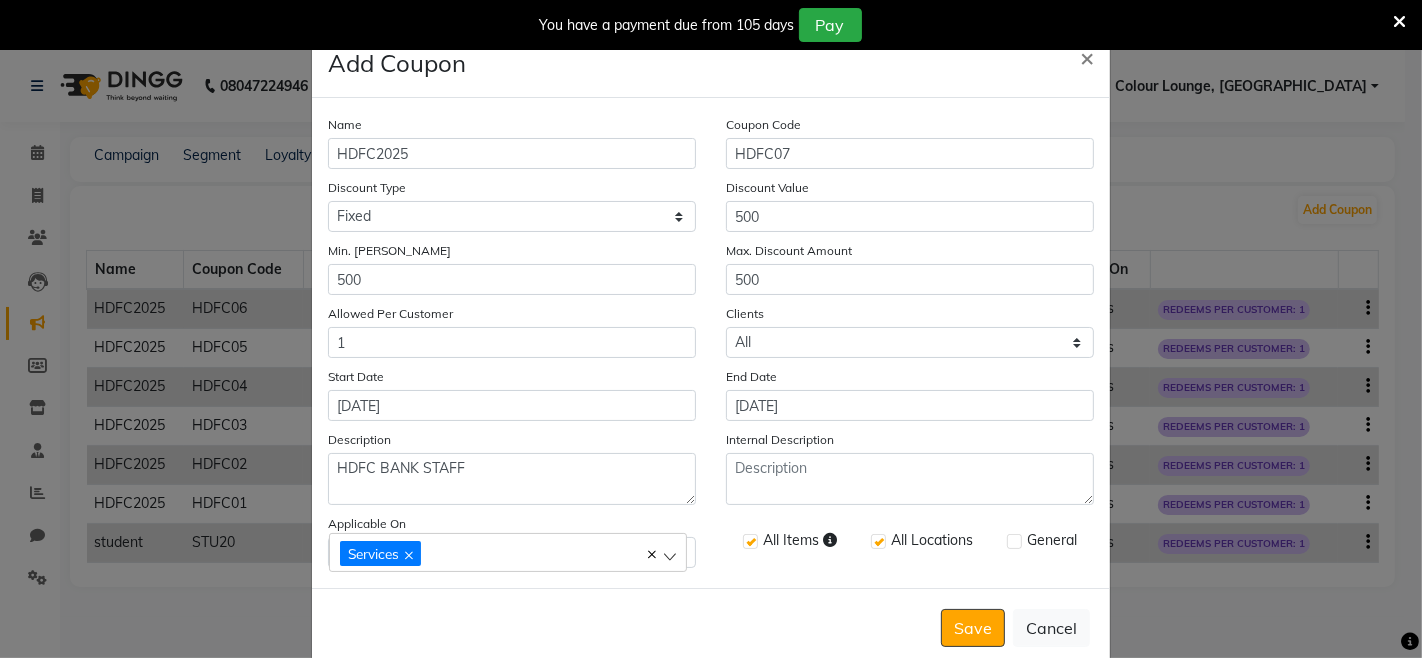 click 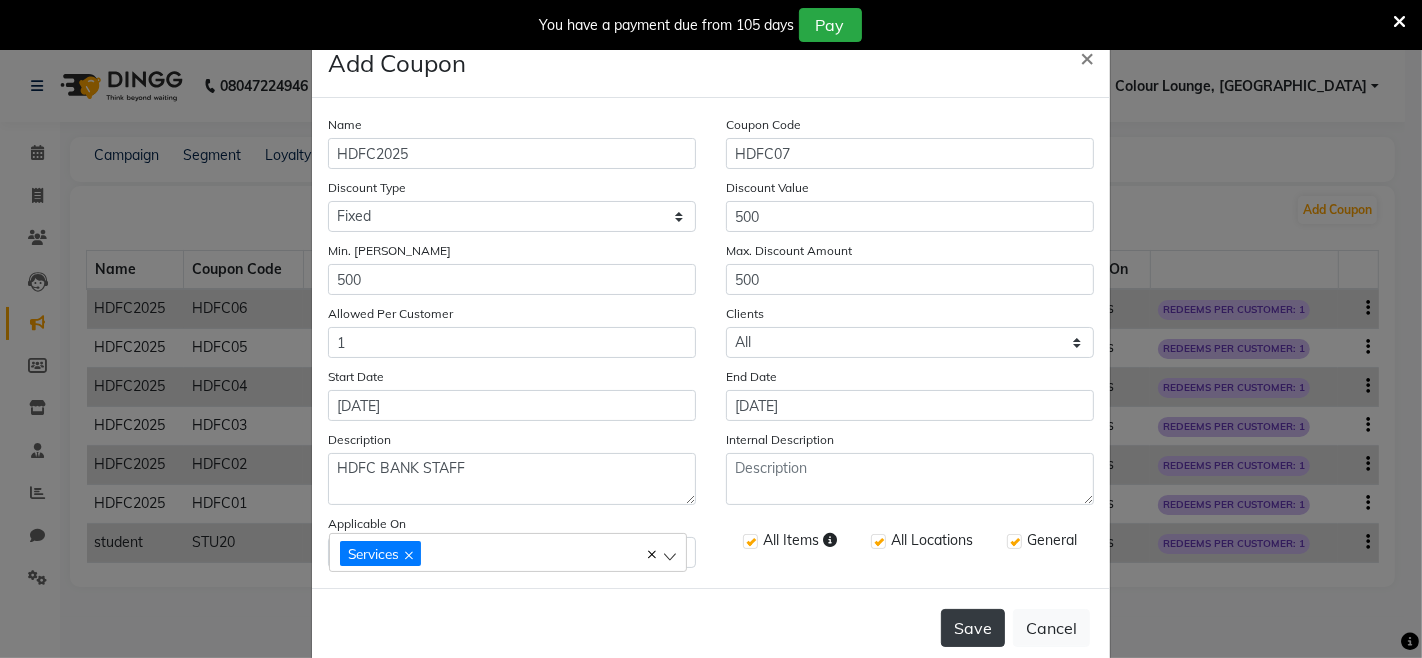 click on "Save" 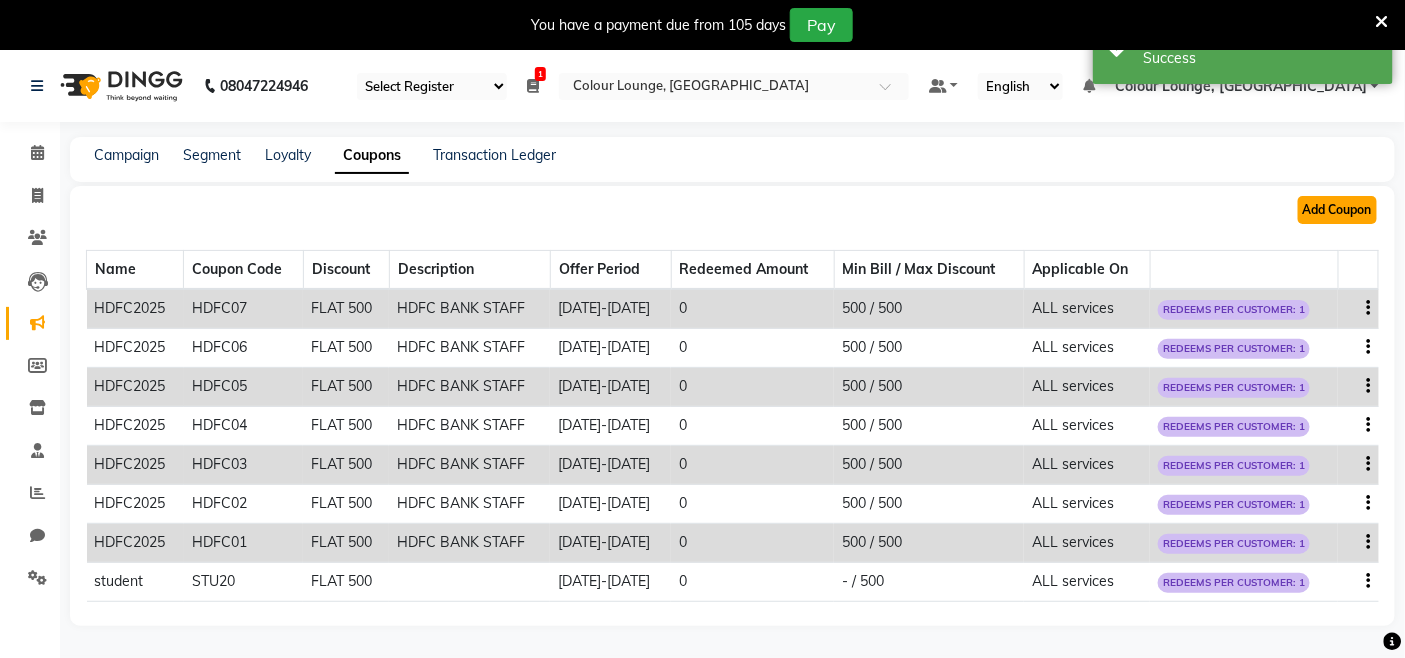 click on "Add Coupon" 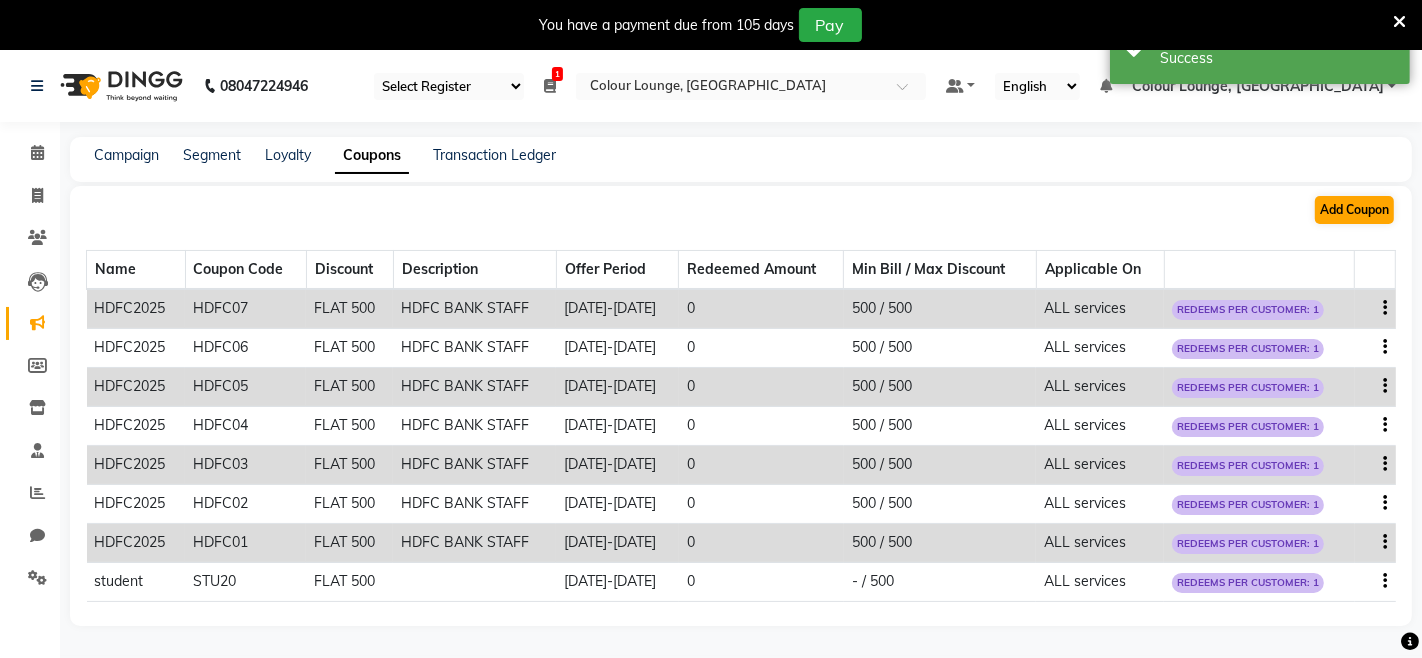 select on "ALL" 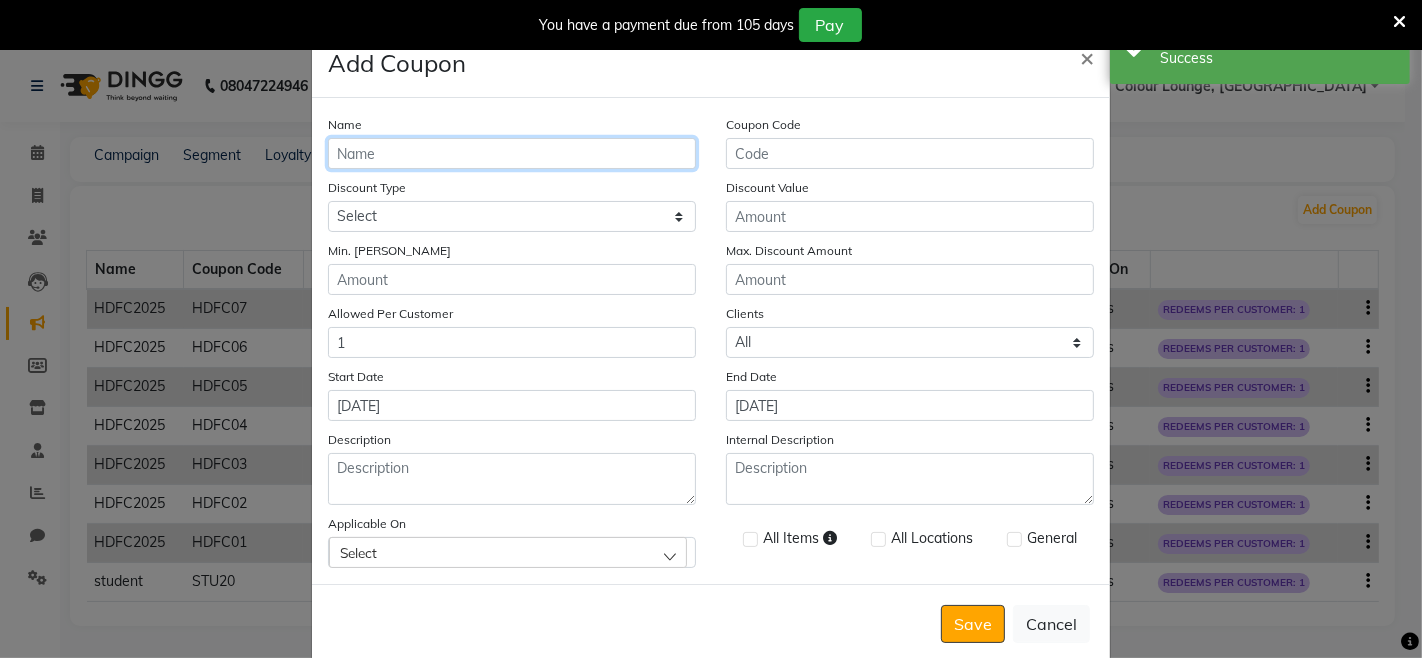 click on "Name" at bounding box center [512, 153] 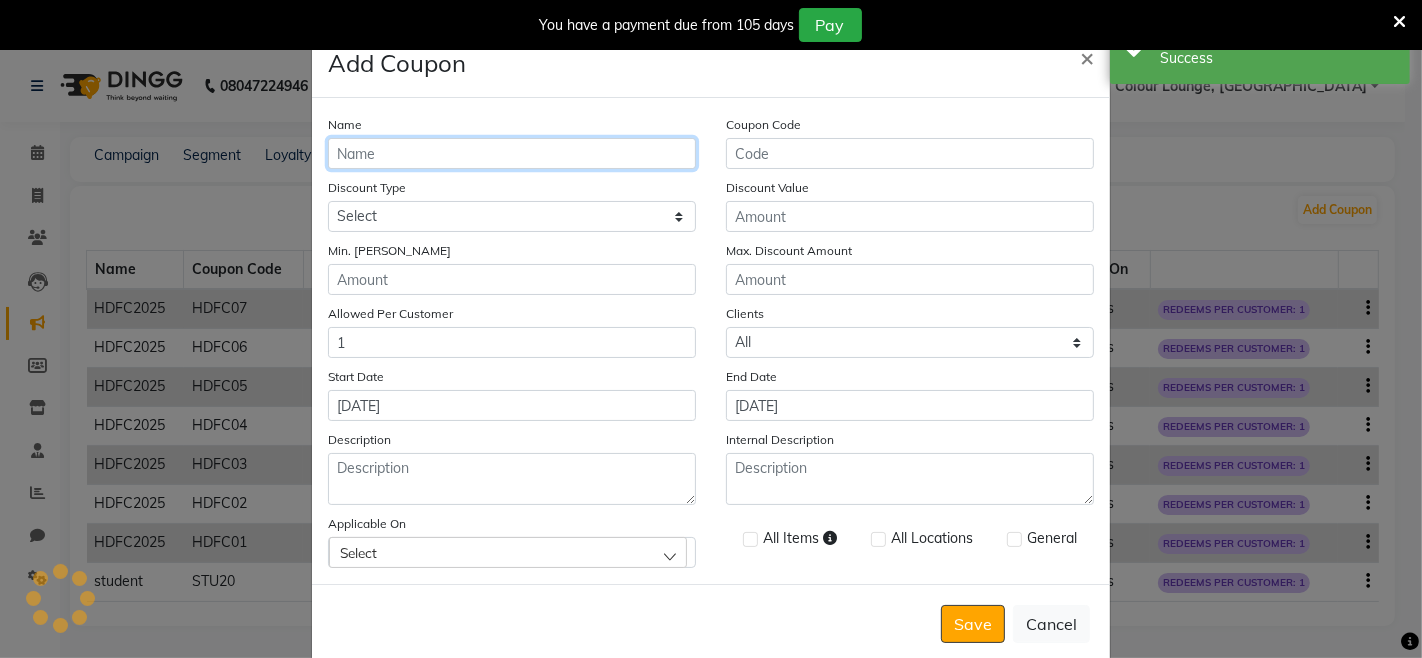 type on "HDFC2025" 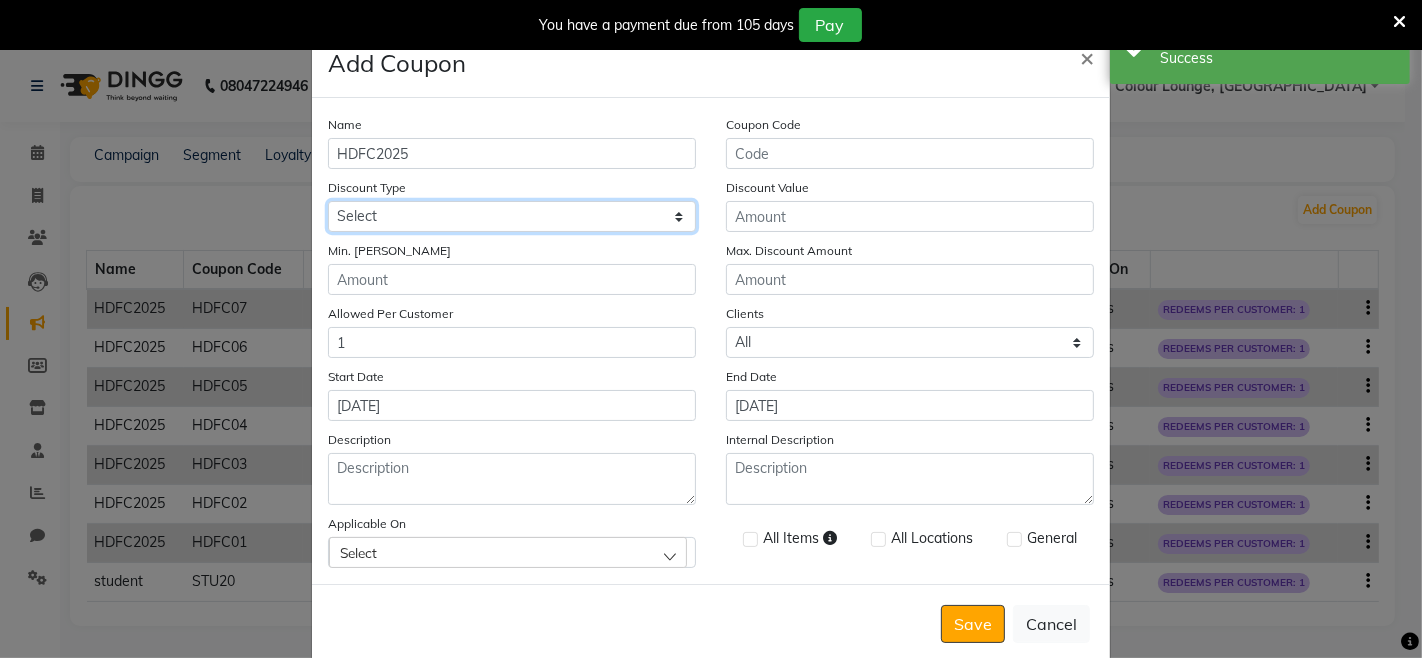 click on "Select Percentage Fixed" at bounding box center [512, 216] 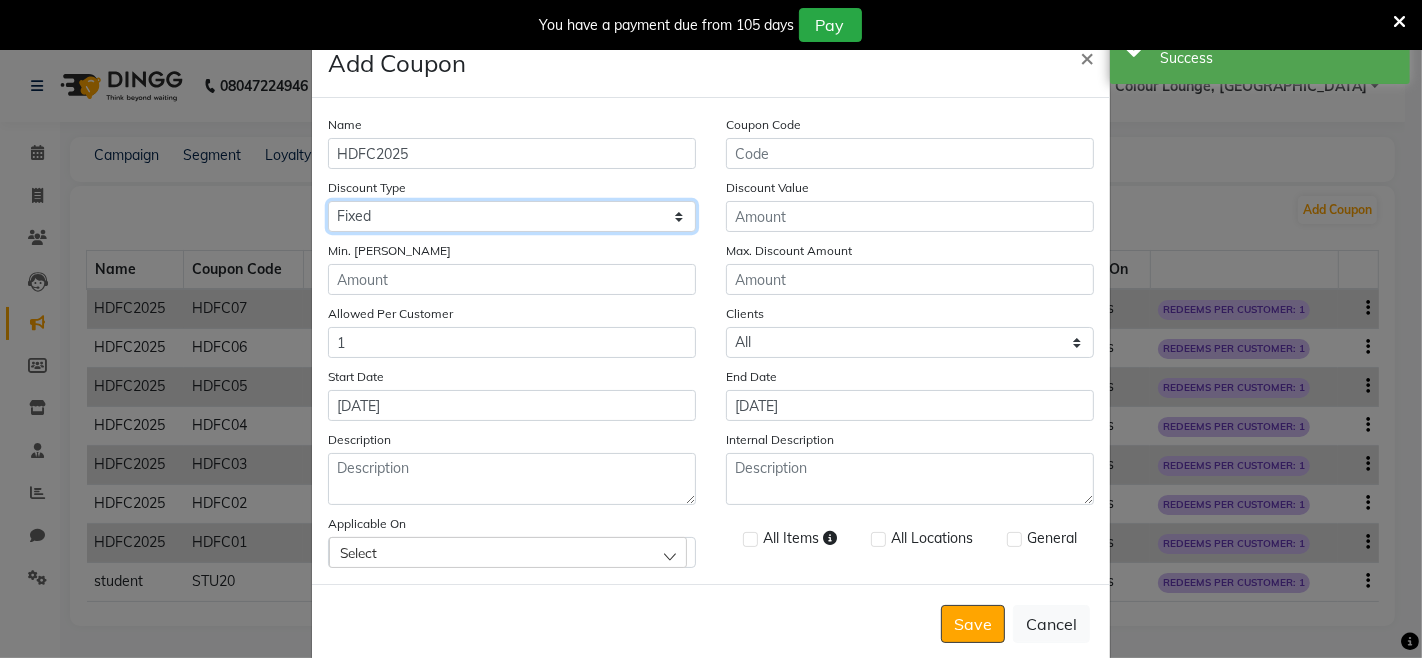 click on "Select Percentage Fixed" at bounding box center [512, 216] 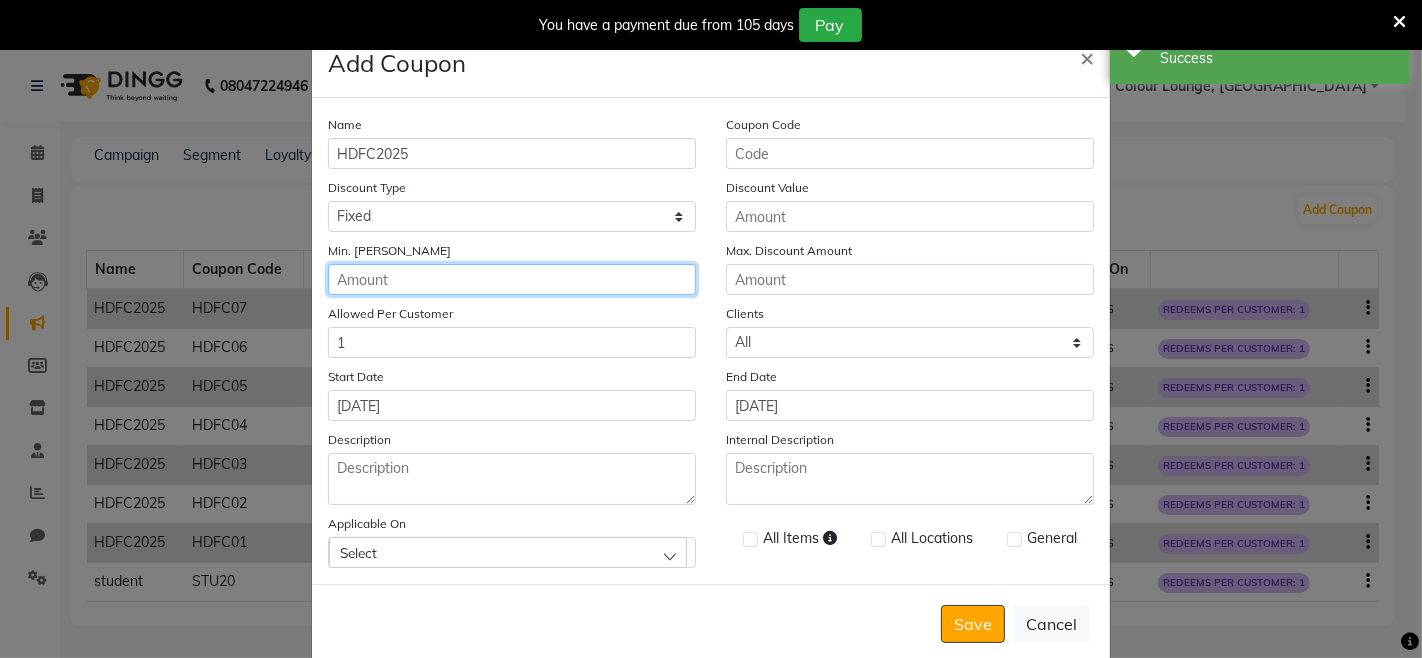 click on "Min. Bill Amount" at bounding box center (512, 279) 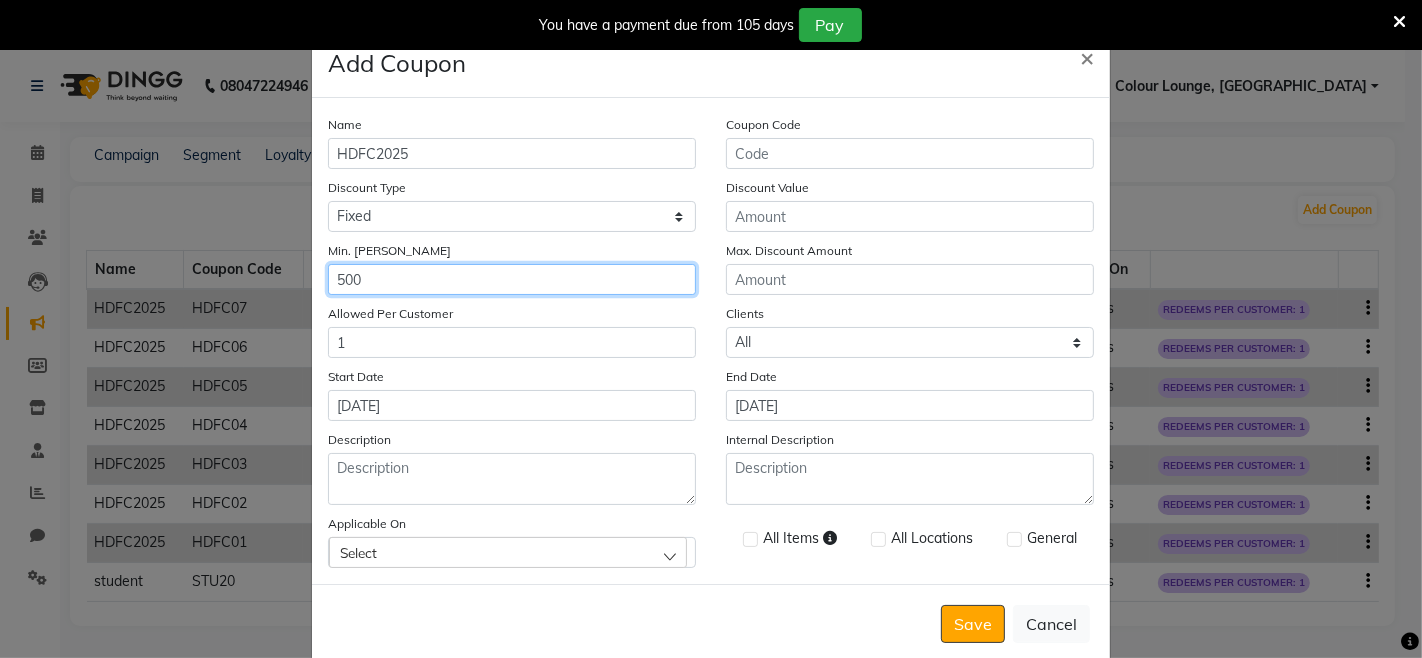 type on "500" 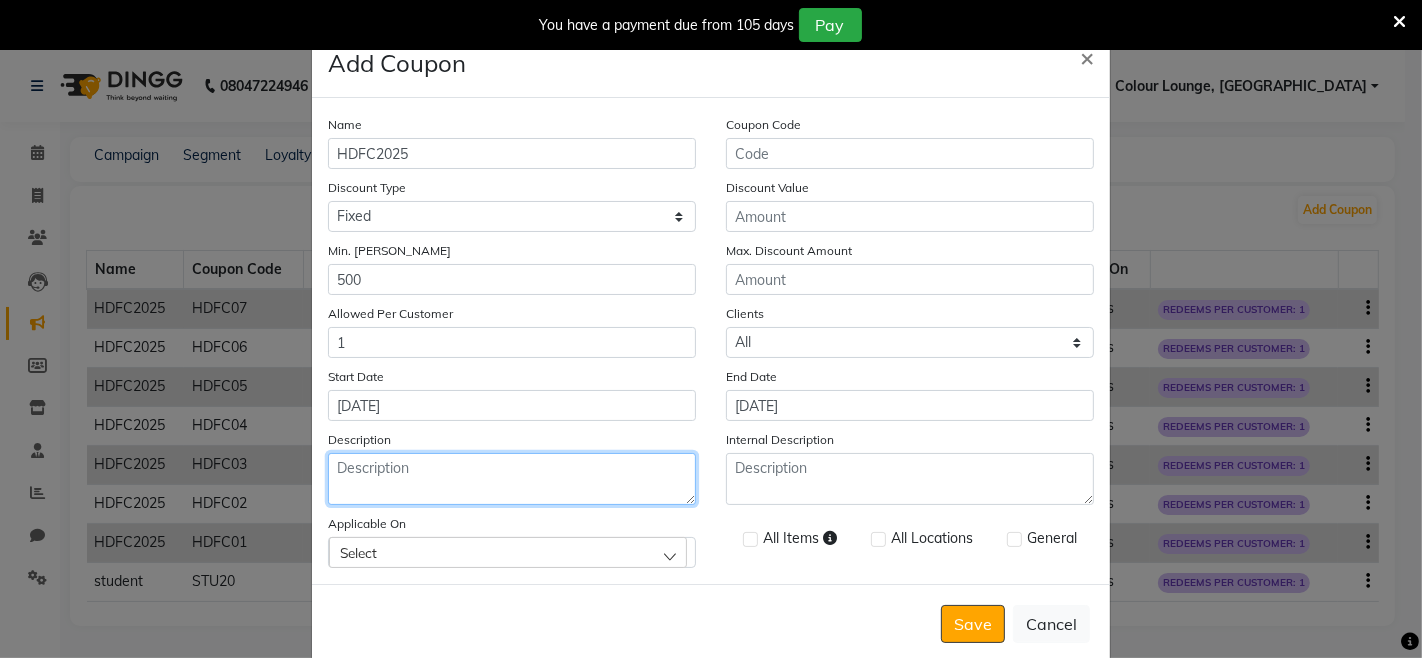 click on "Description" at bounding box center (512, 479) 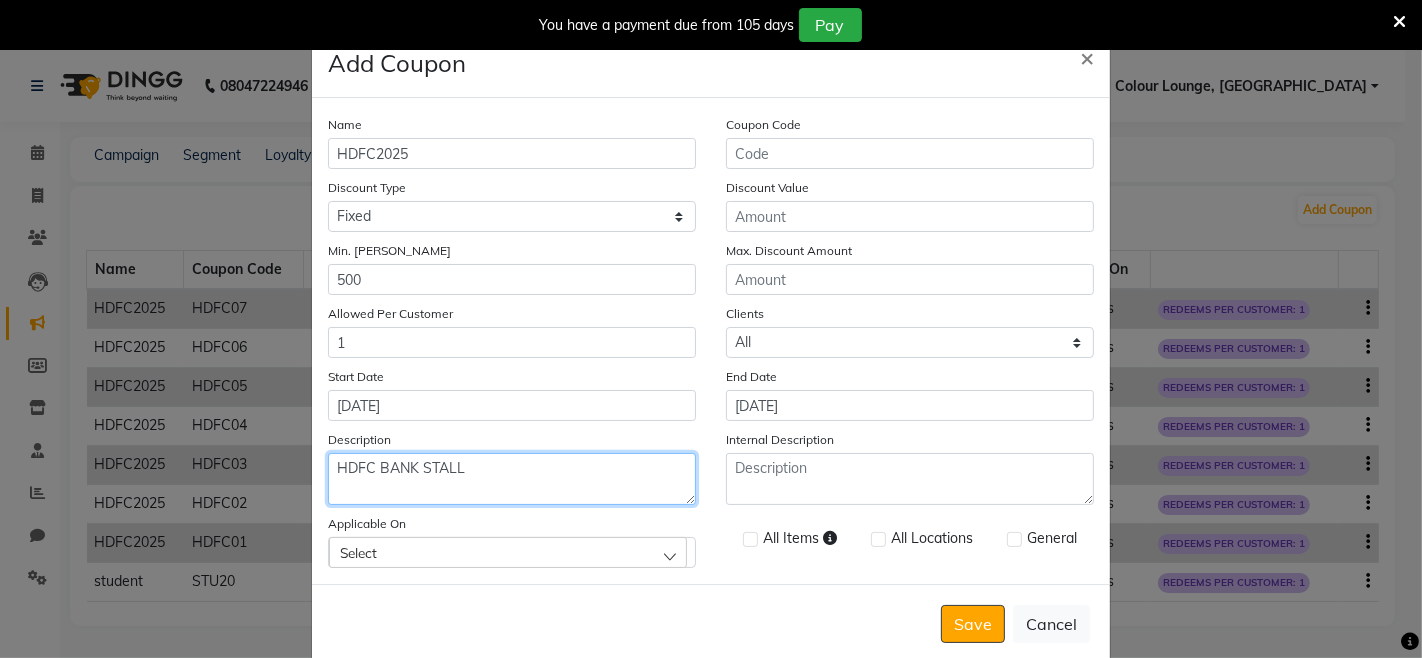 type on "HDFC BANK STALL" 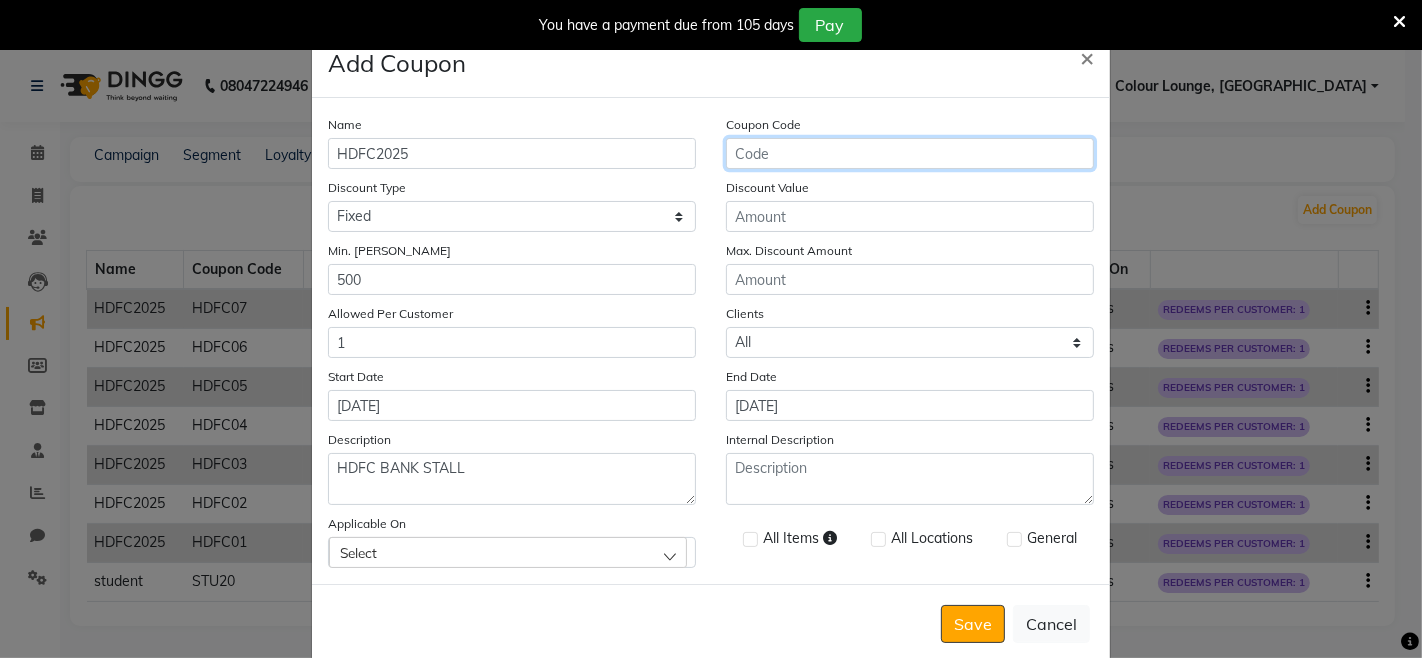 click on "Coupon Code" at bounding box center (910, 153) 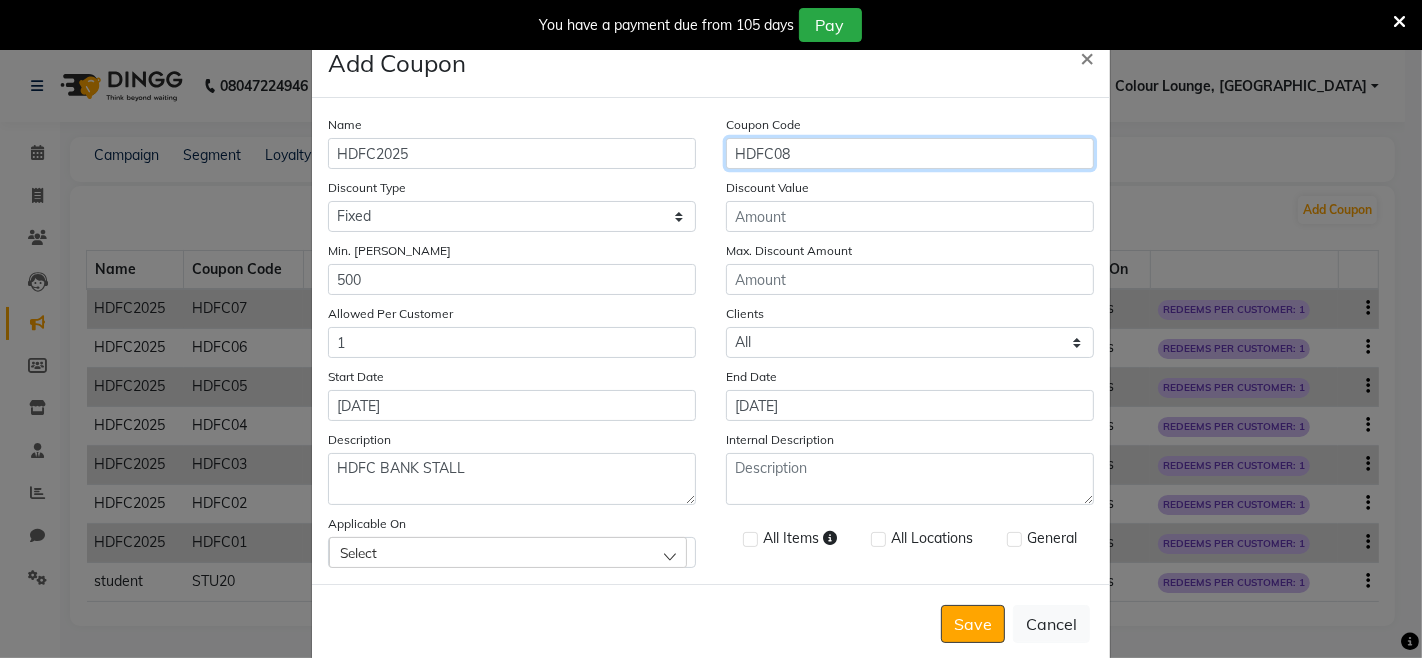 type on "HDFC08" 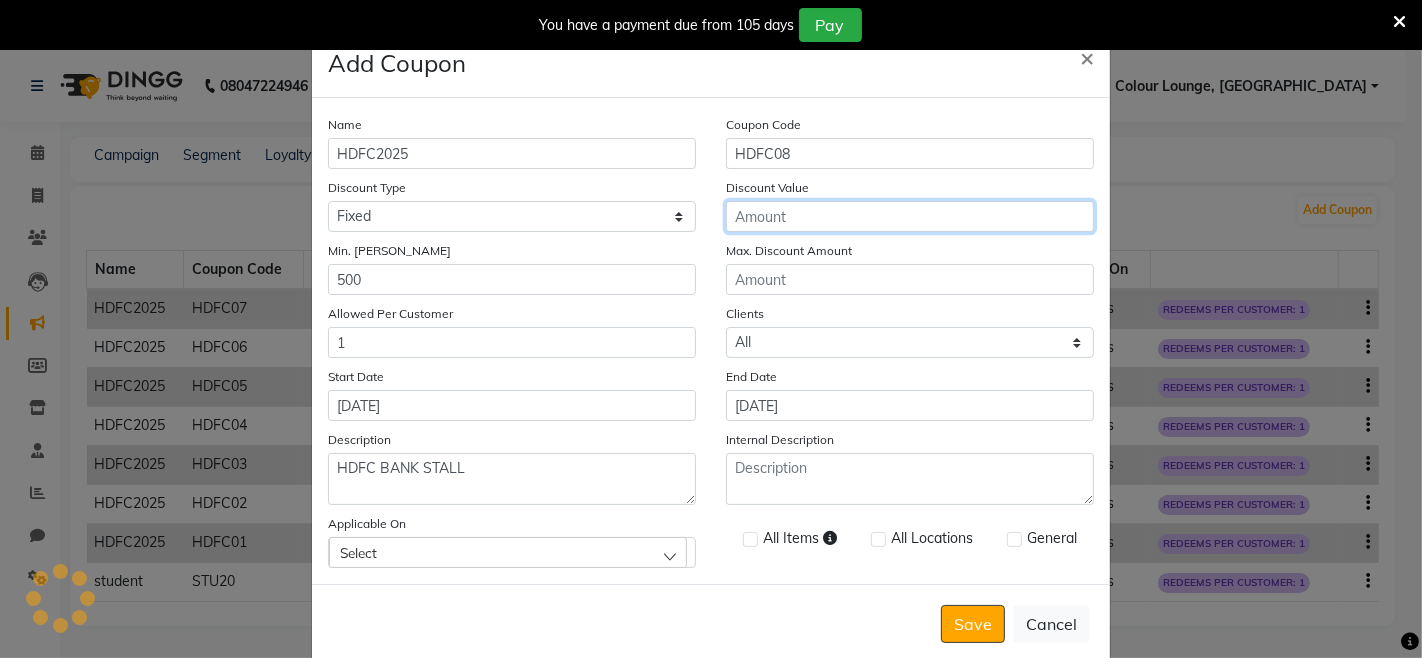 click on "Discount Value" at bounding box center [910, 216] 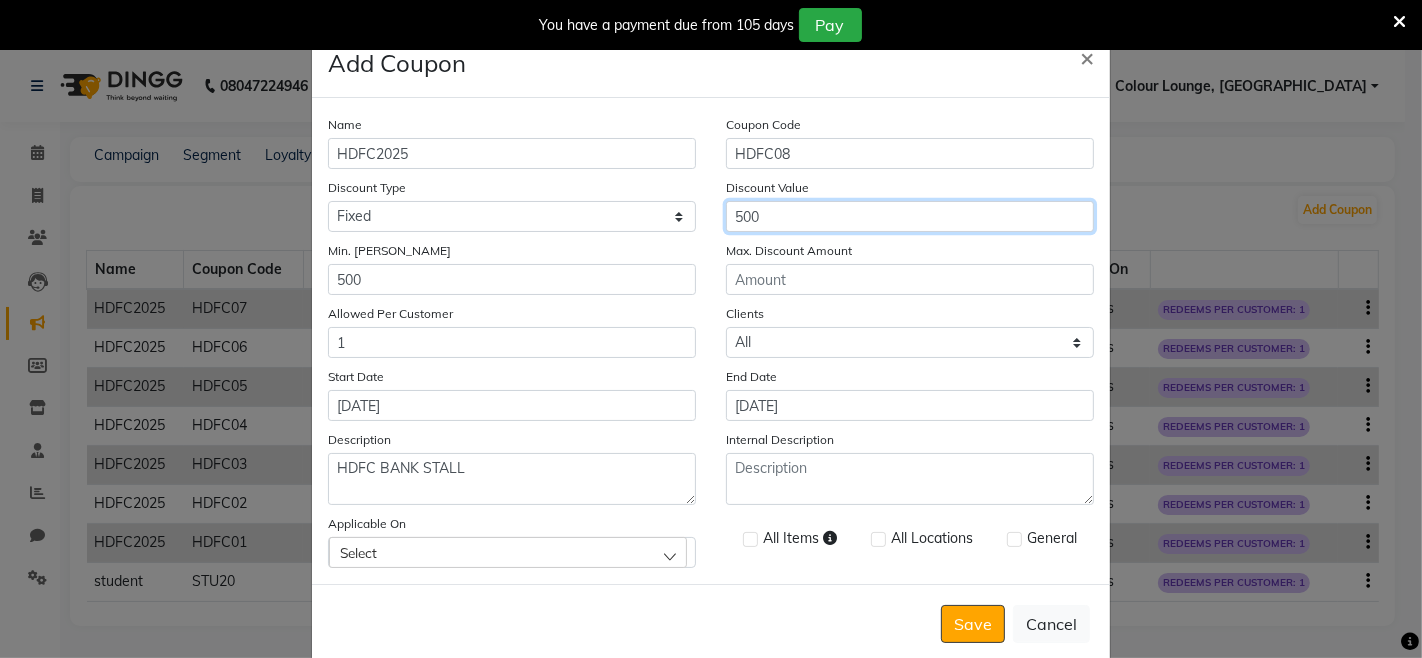 type on "500" 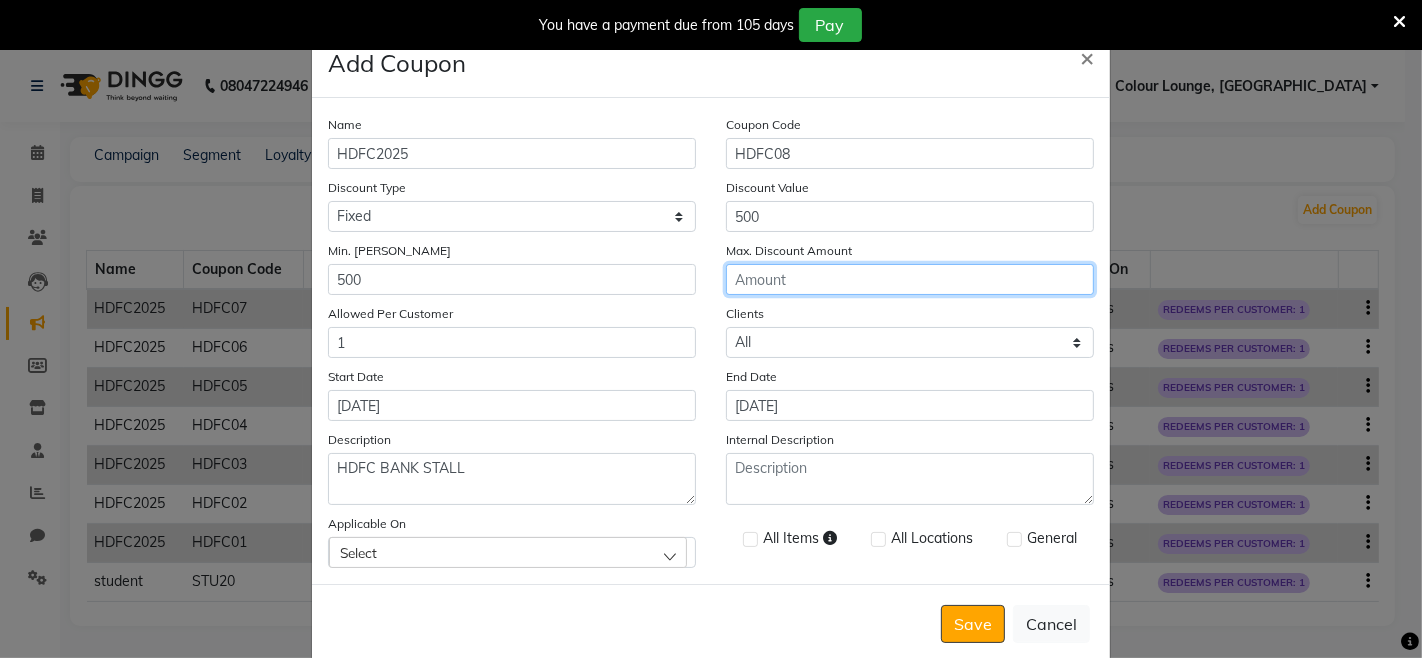 click on "Max. Discount Amount" at bounding box center (910, 279) 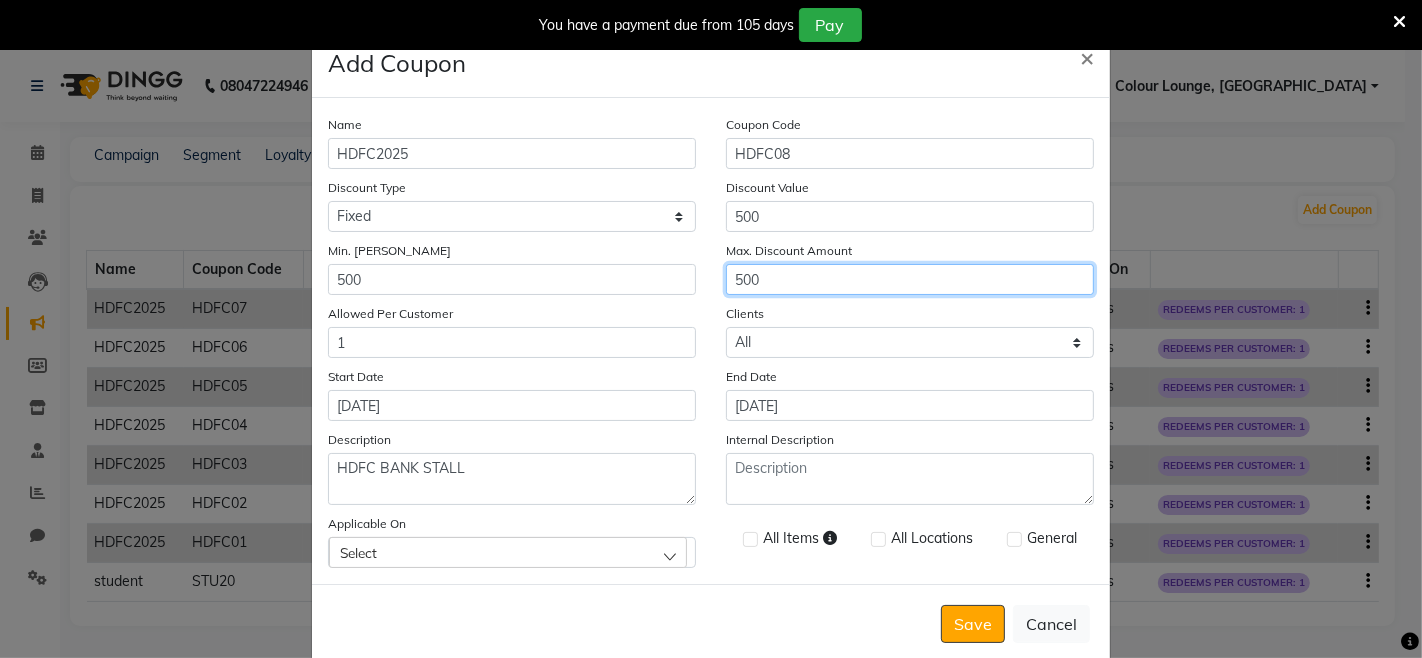 type on "500" 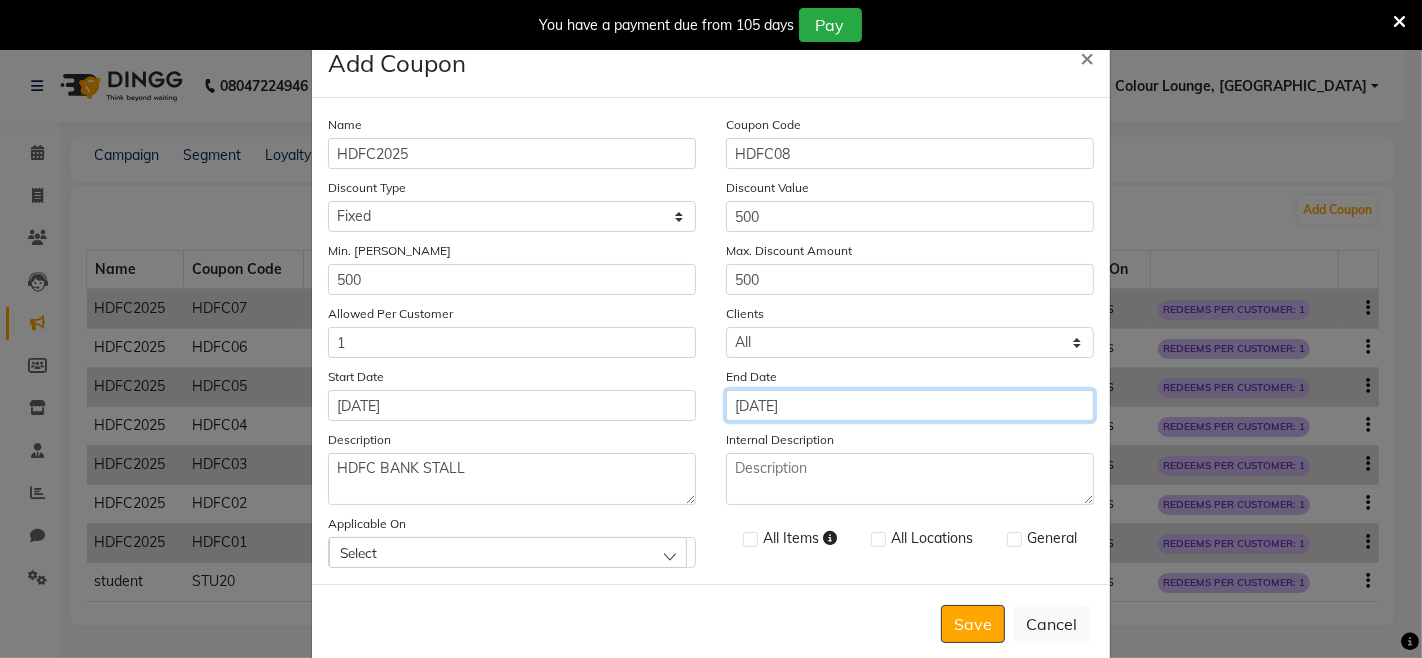 click on "[DATE]" at bounding box center [910, 405] 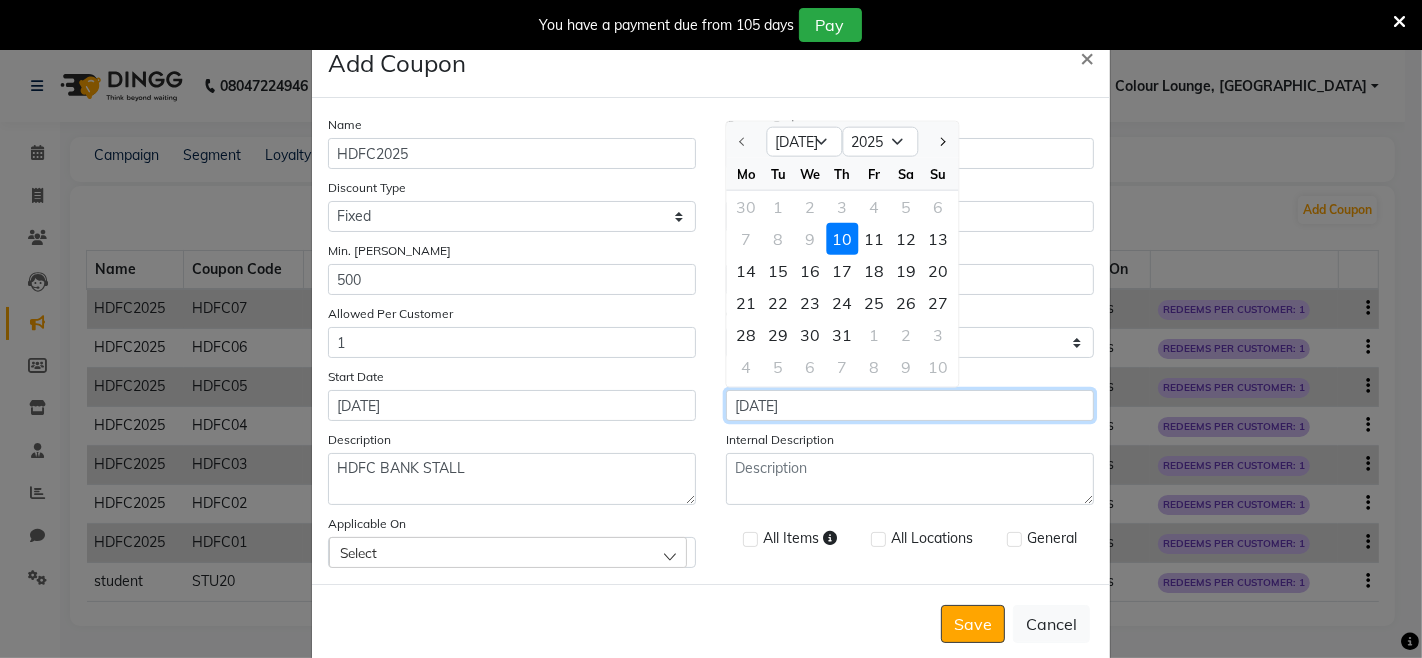 click on "[DATE]" at bounding box center (910, 405) 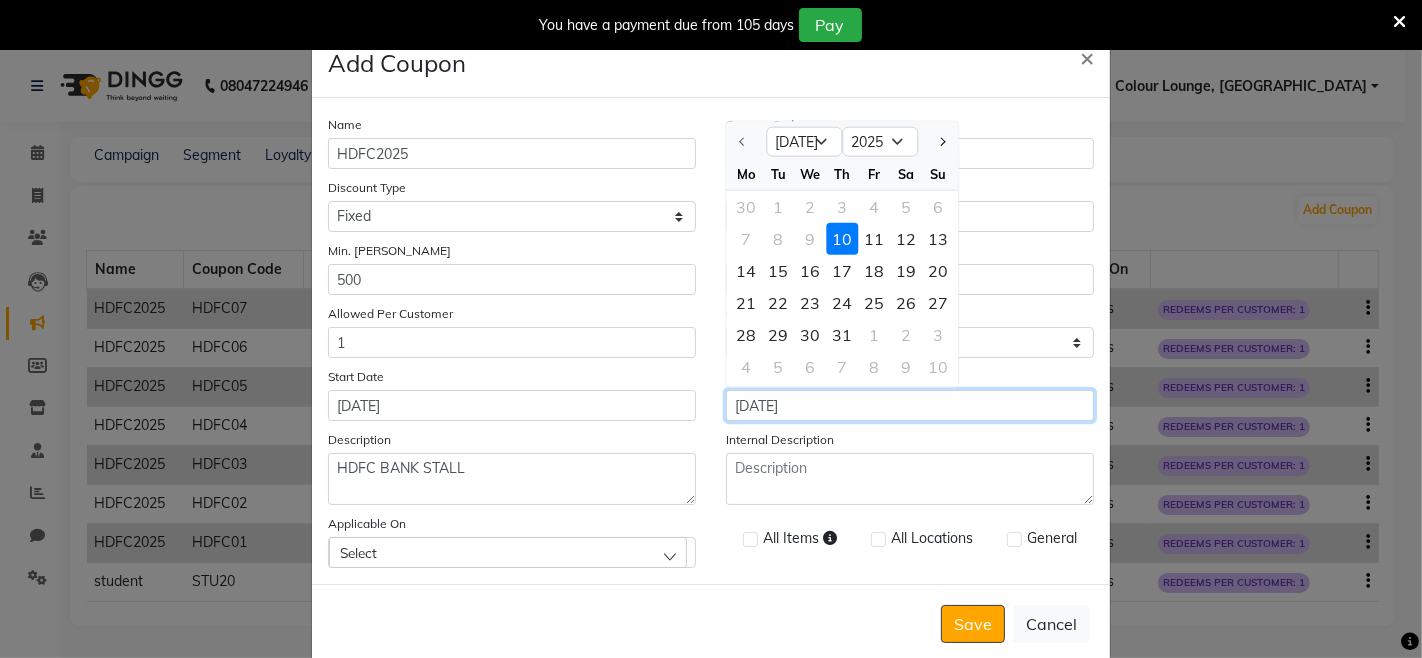 type on "10-07-2026" 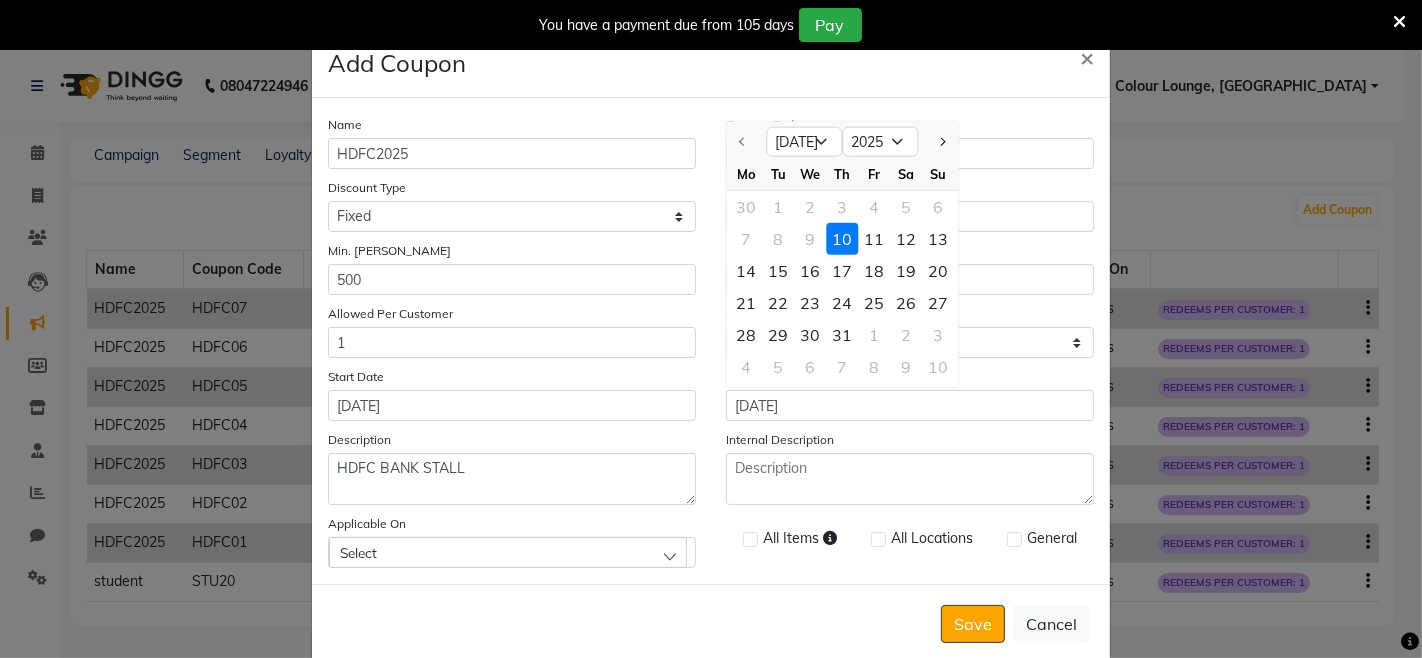 click 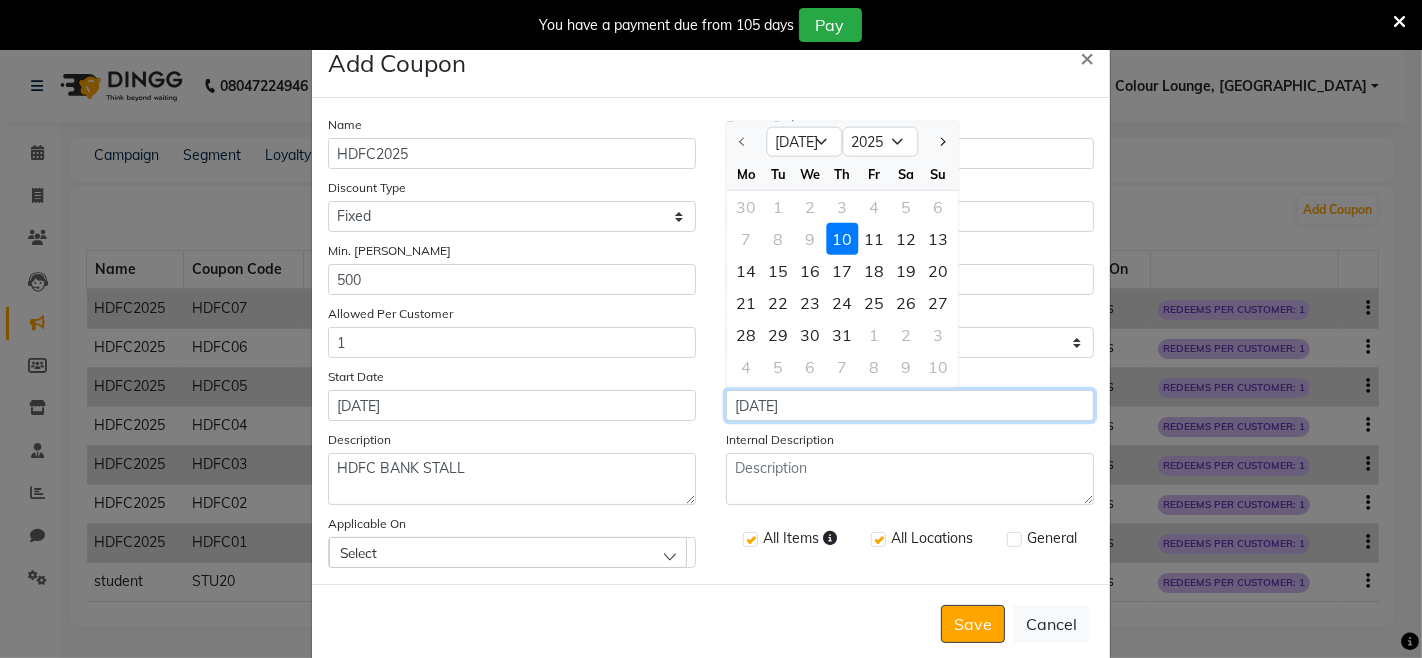 checkbox on "true" 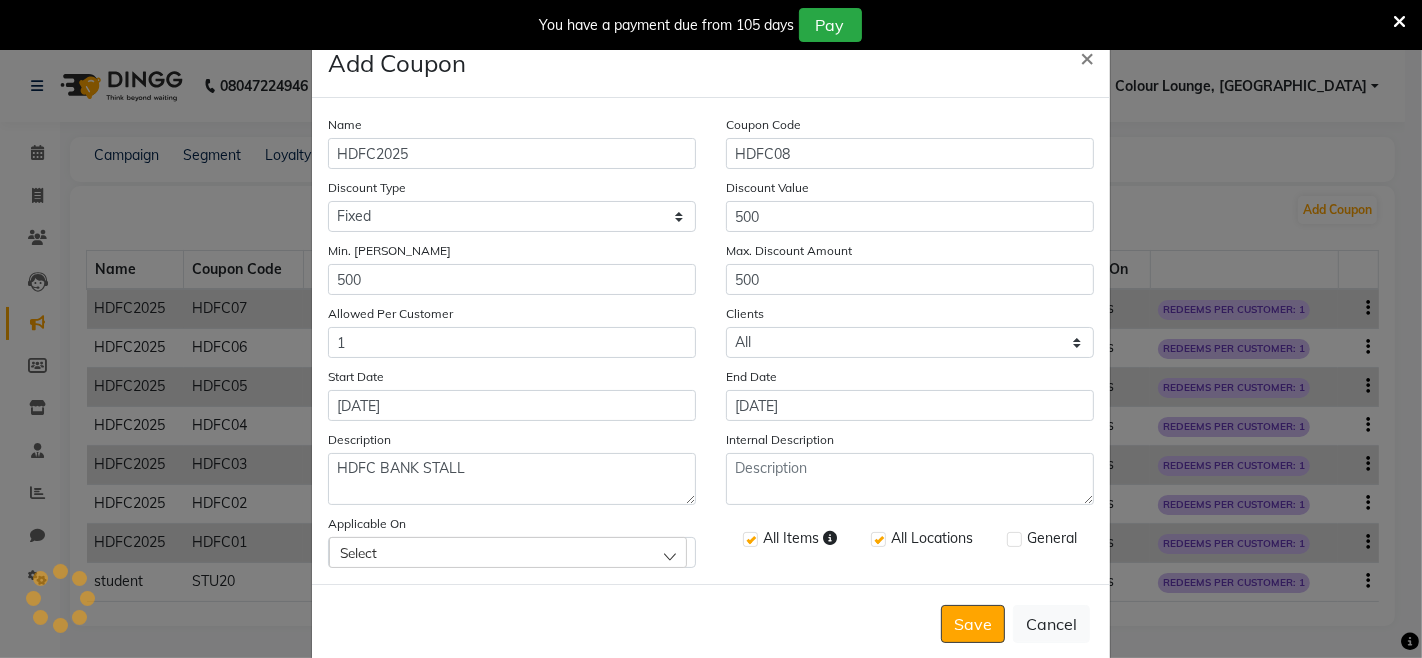 click 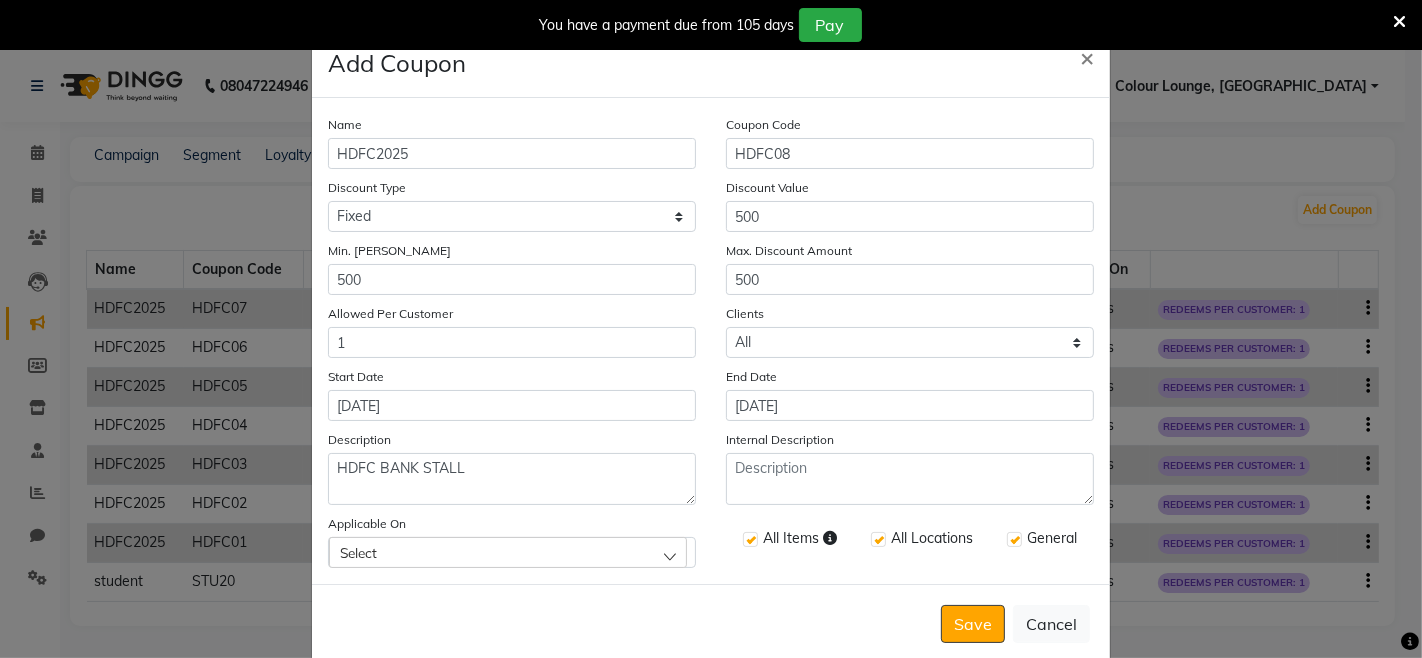 click on "Select" 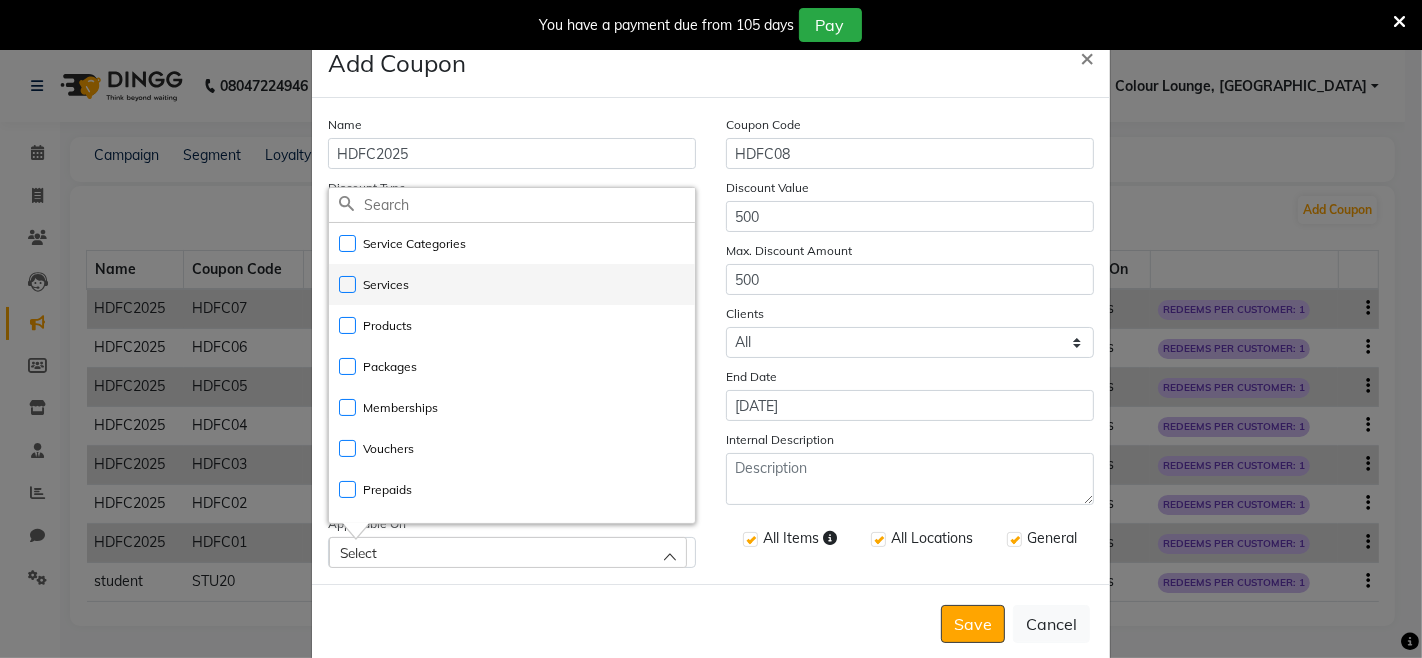 click on "Services" 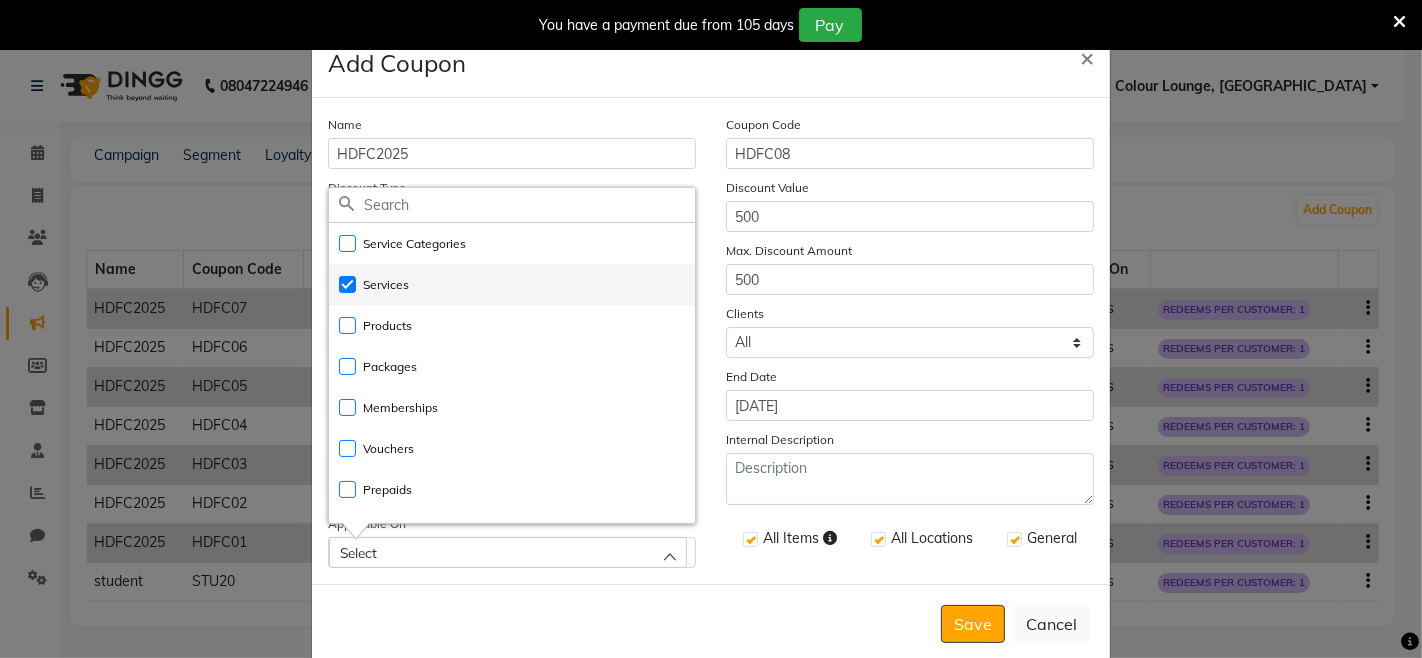 checkbox on "true" 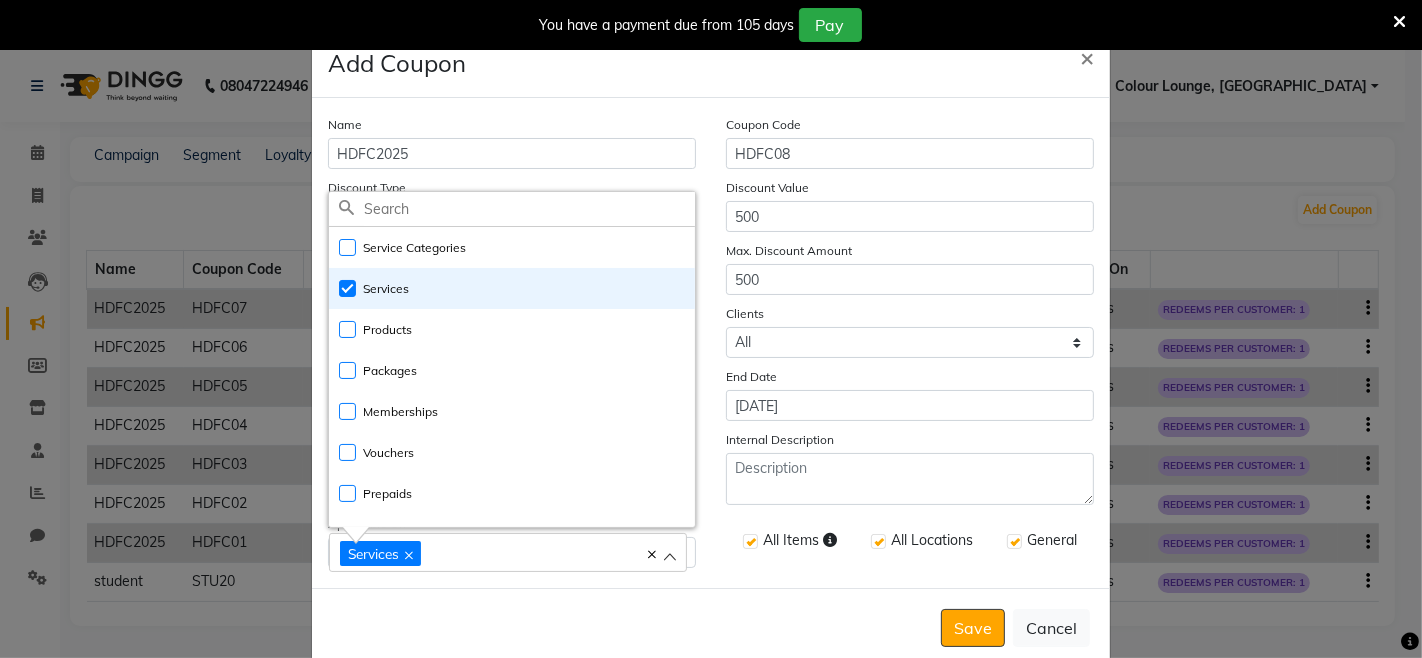 click on "Name HDFC2025 Coupon Code HDFC08 Discount Type Select Percentage Fixed Discount Value 500 Min. Bill Amount 500 Max. Discount Amount 500 Allowed Per Customer 1 Clients Select All New Start Date 10-07-2025 End Date 10-07-2026 Description HDFC BANK STALL Internal Description Applicable On Services Service Categories Services Products Packages Memberships Vouchers Prepaids All Items All Locations General" 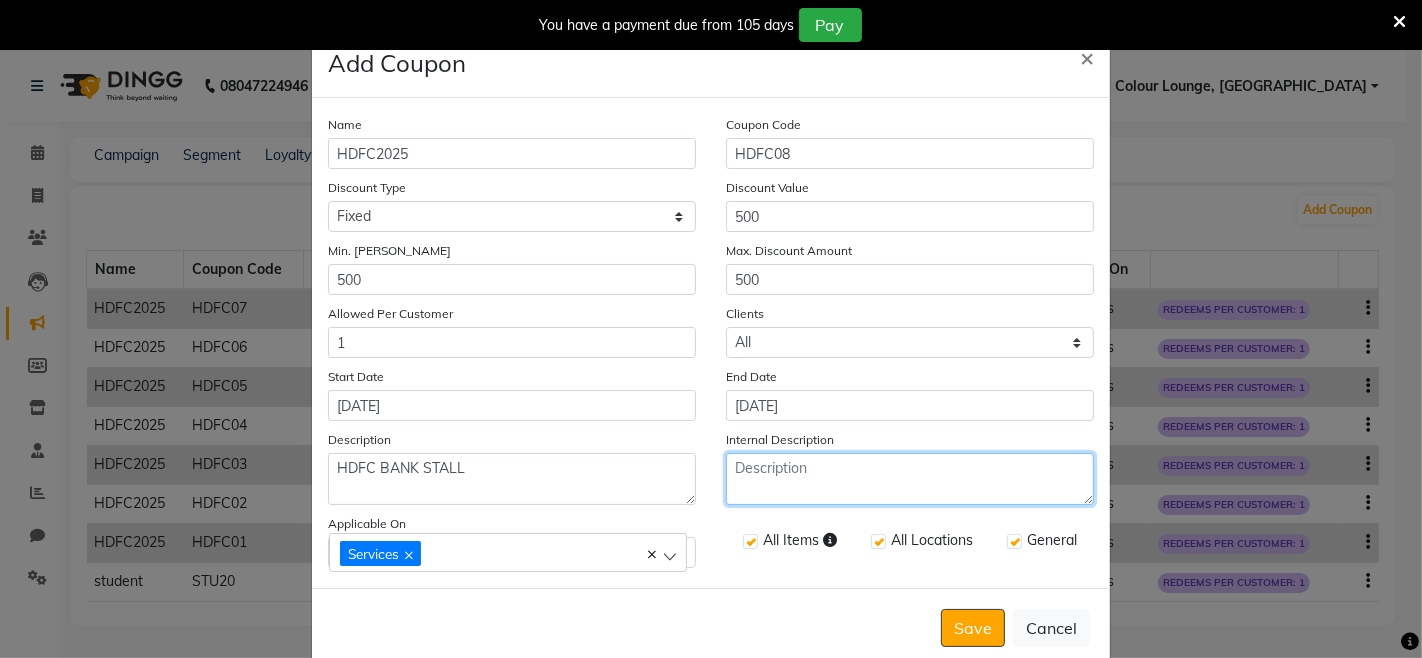 click on "Internal Description" at bounding box center (910, 479) 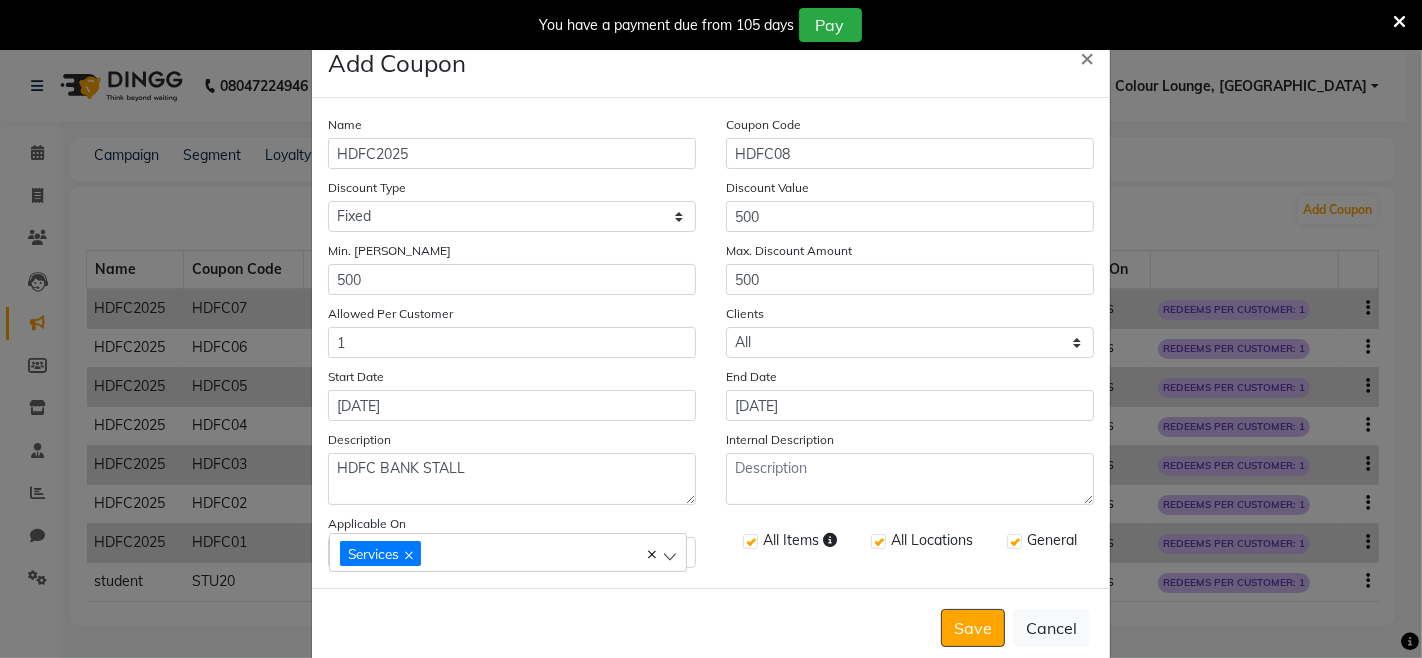 click on "Save" 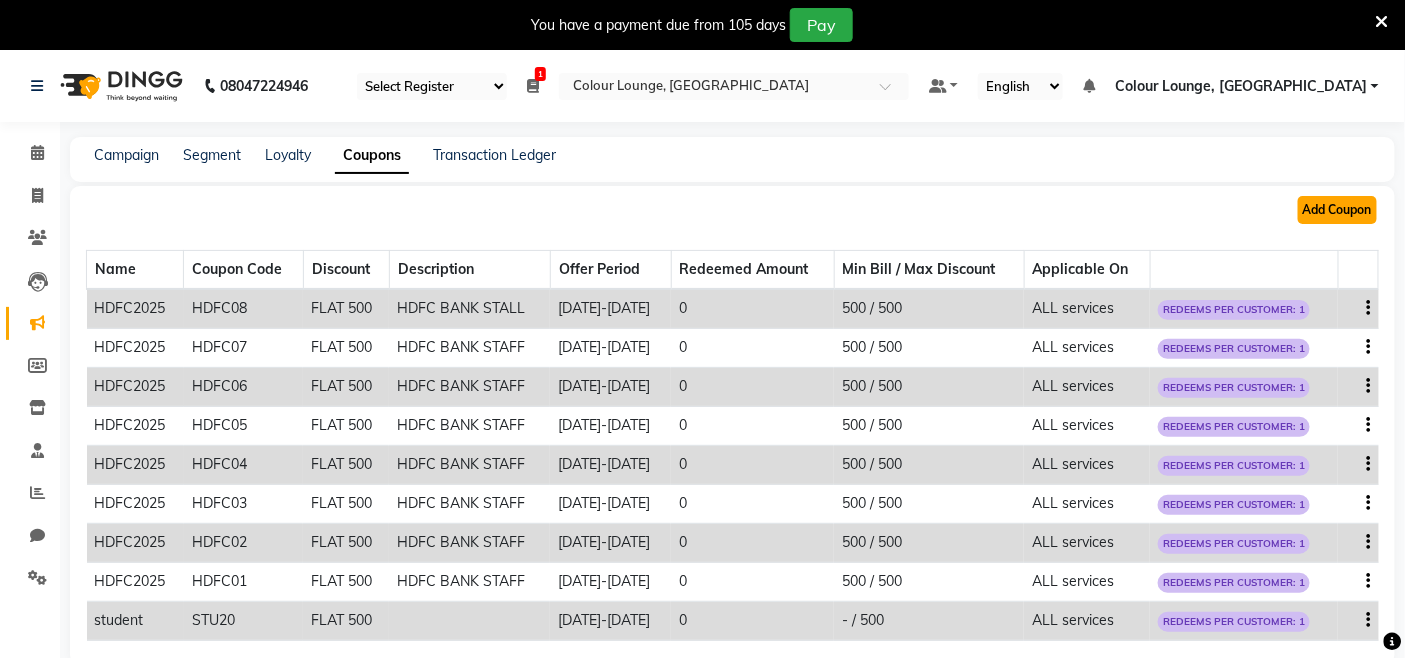 click on "Add Coupon" 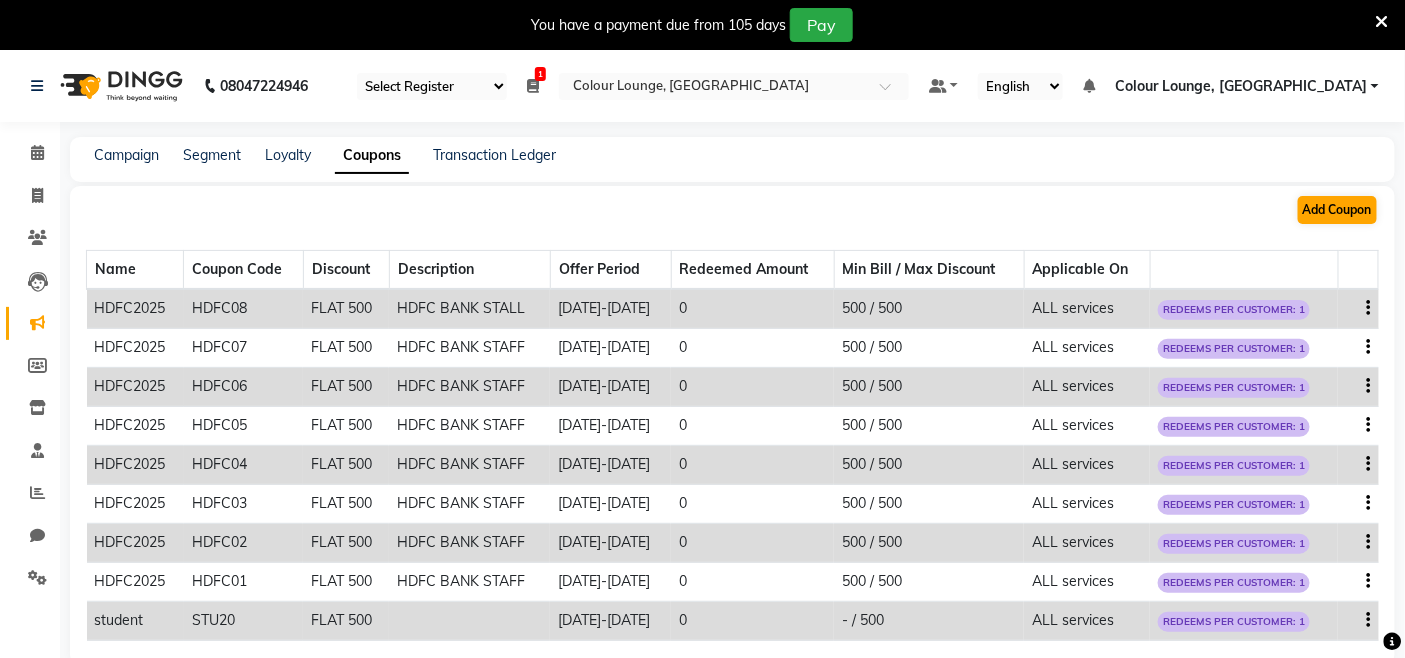 select on "ALL" 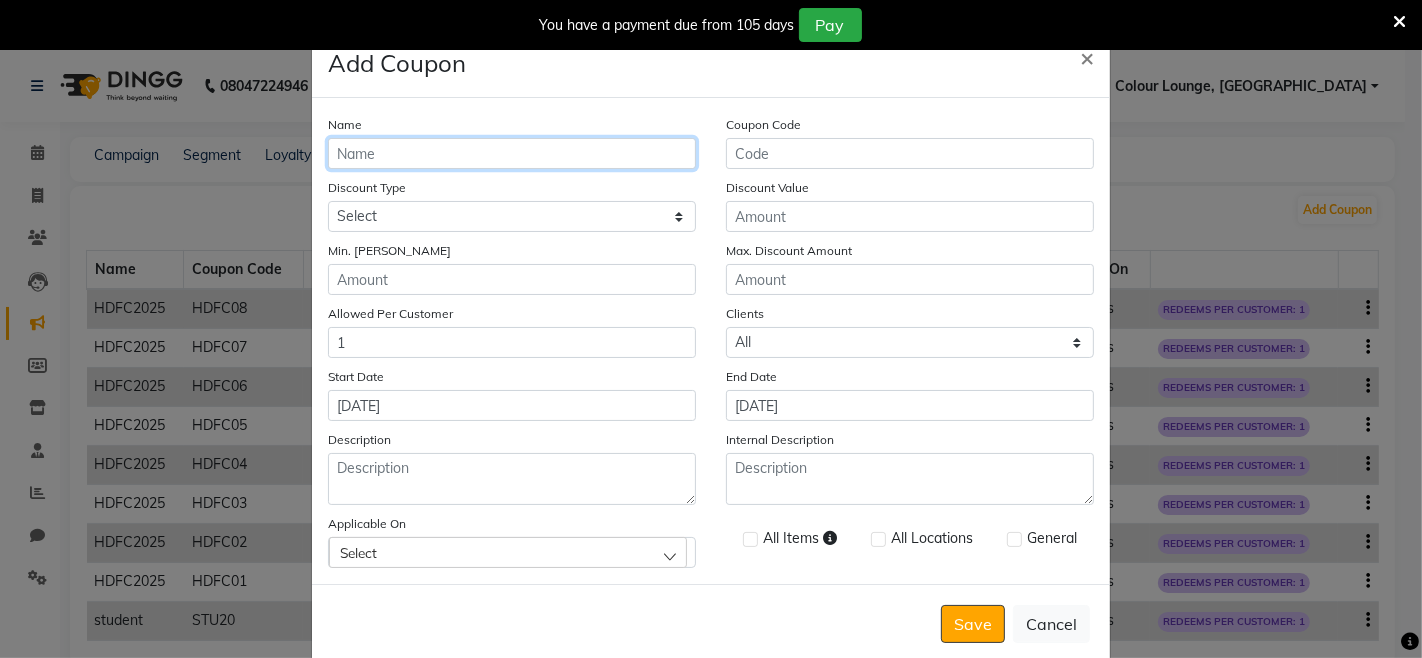 click on "Name" at bounding box center [512, 153] 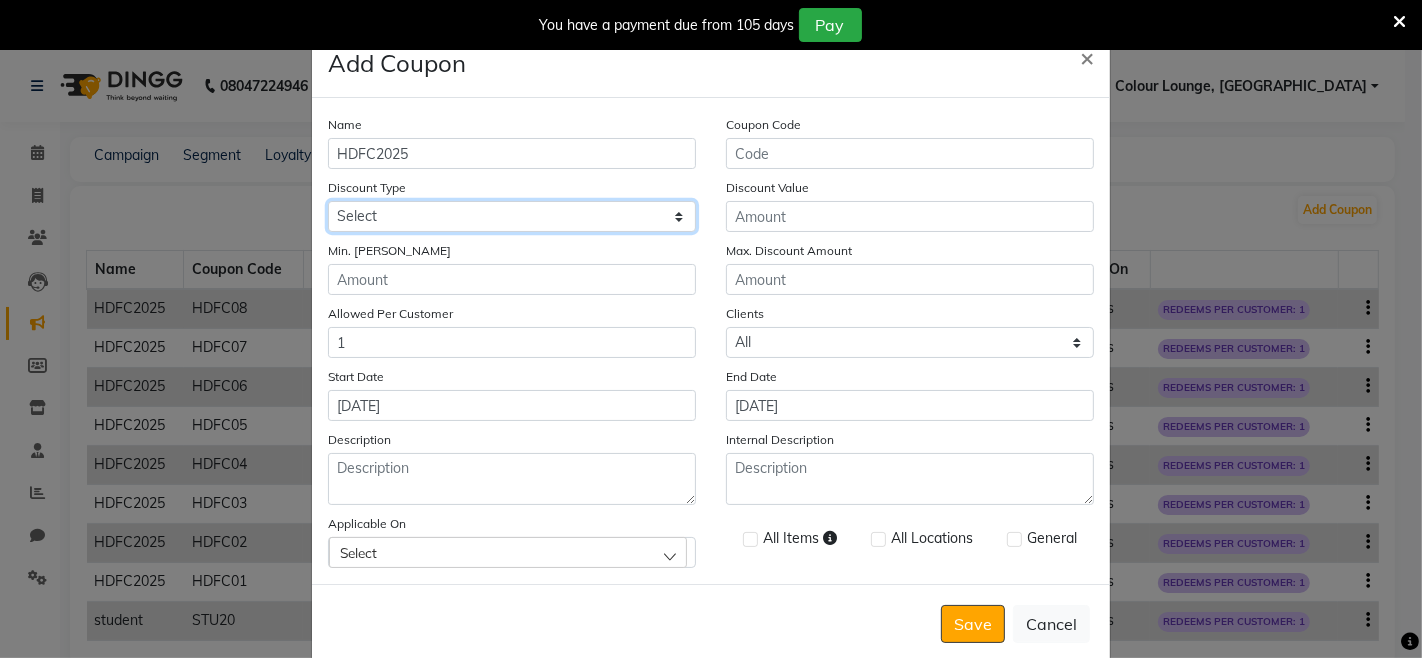 click on "Select Percentage Fixed" at bounding box center (512, 216) 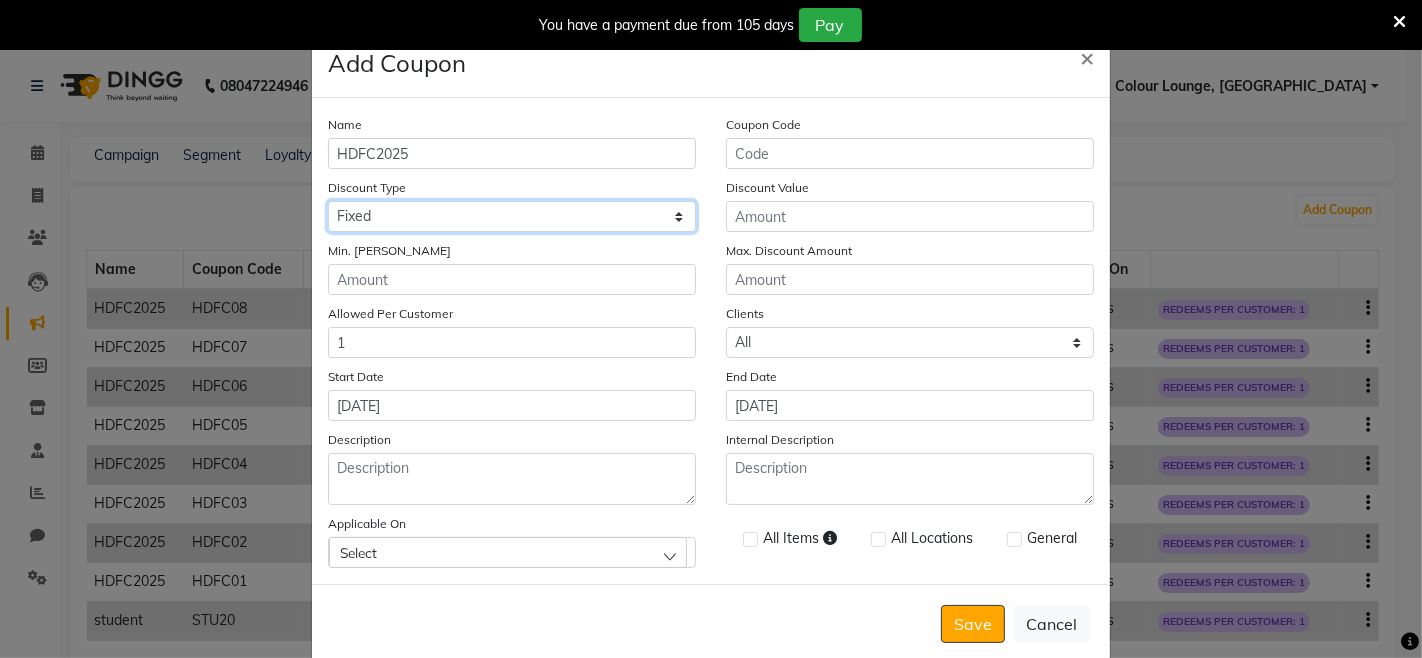 click on "Select Percentage Fixed" at bounding box center [512, 216] 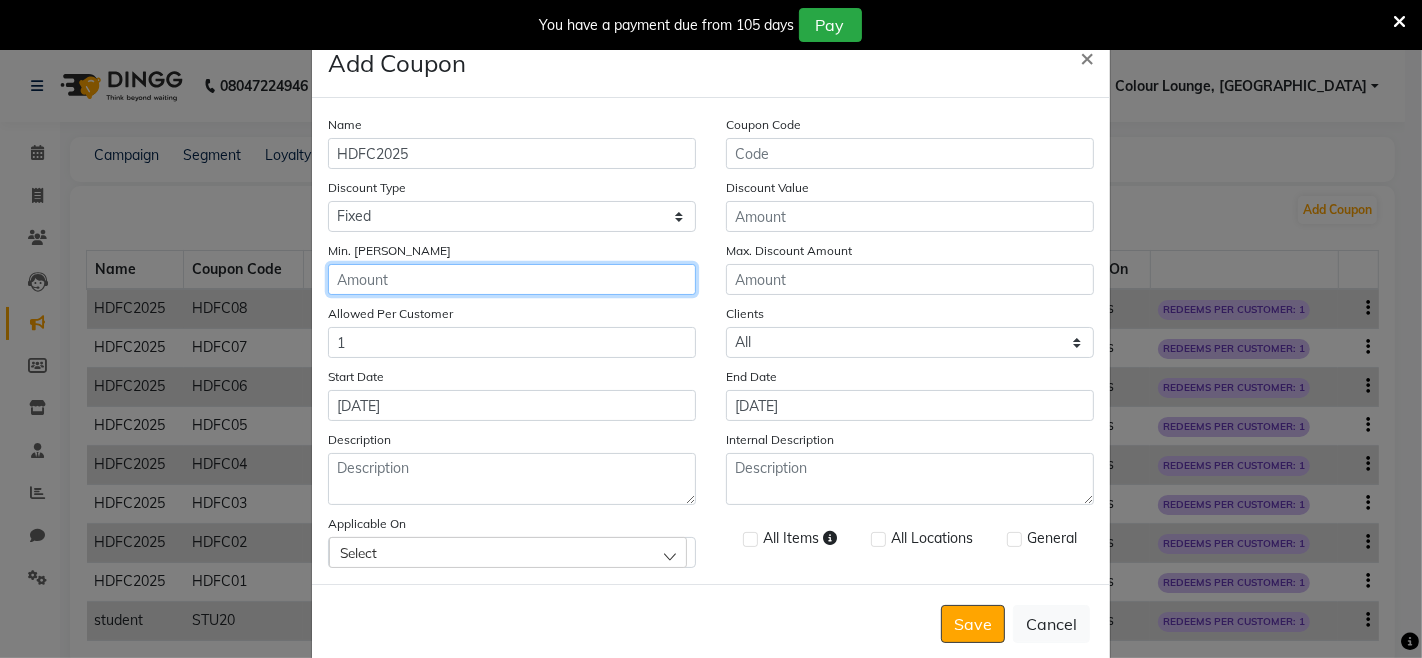 click on "Min. Bill Amount" at bounding box center [512, 279] 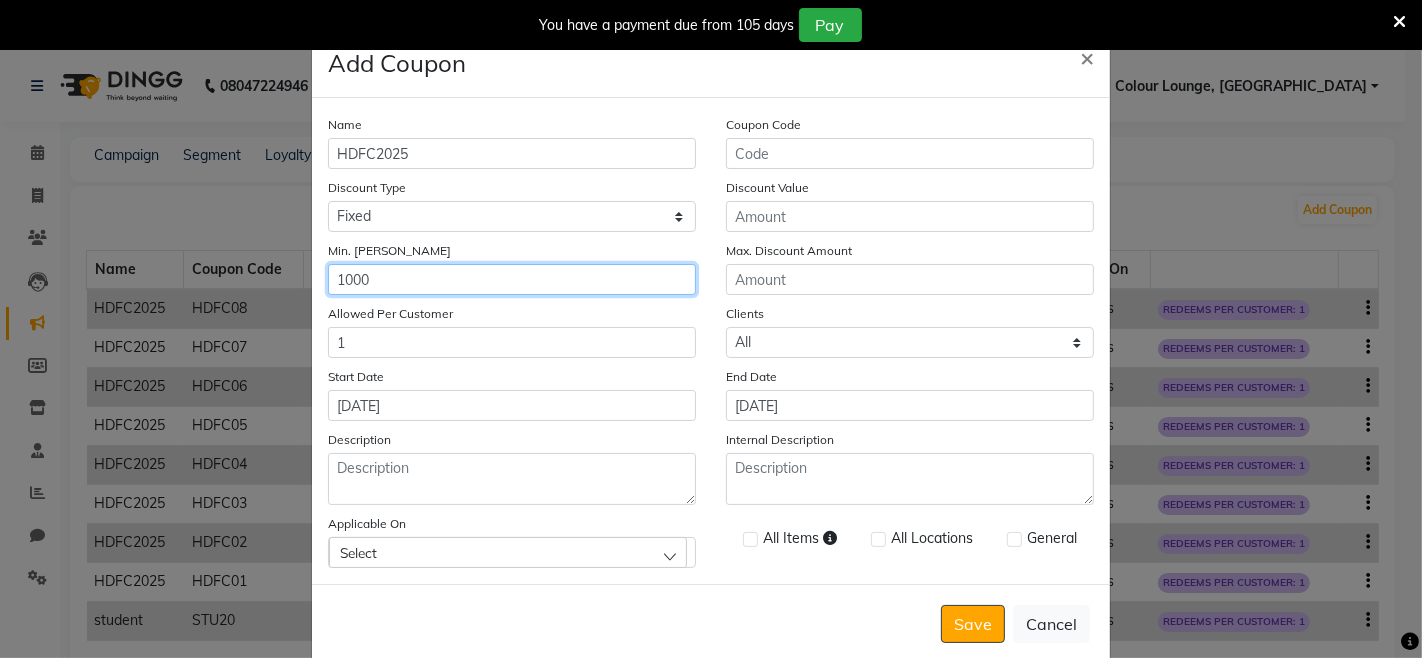 type on "1000" 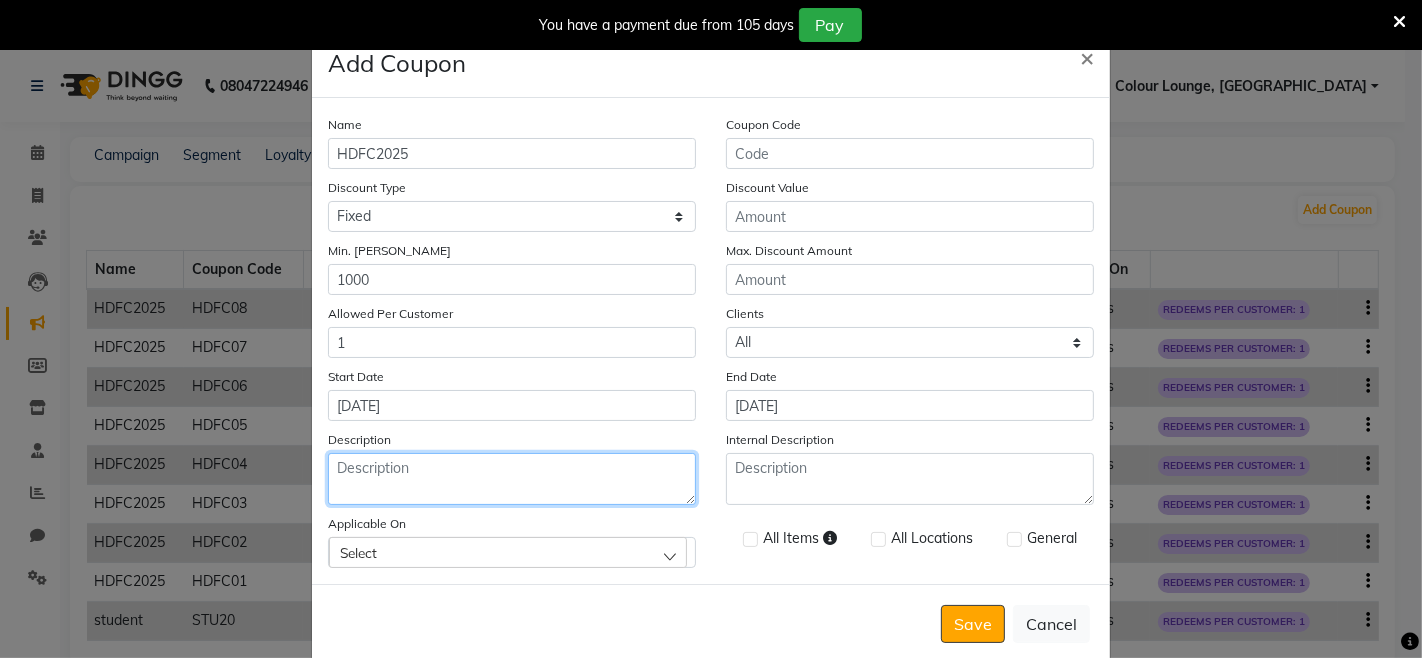 click on "Description" at bounding box center (512, 479) 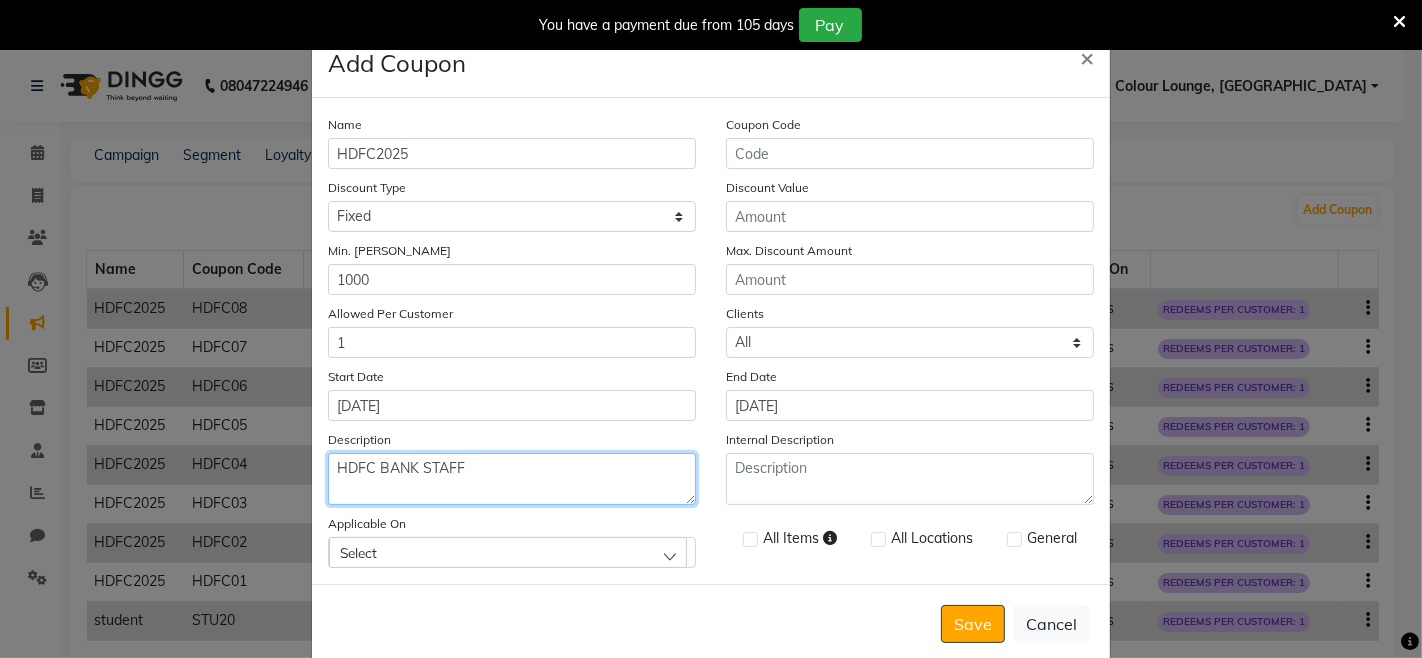 type on "HDFC BANK STAFF" 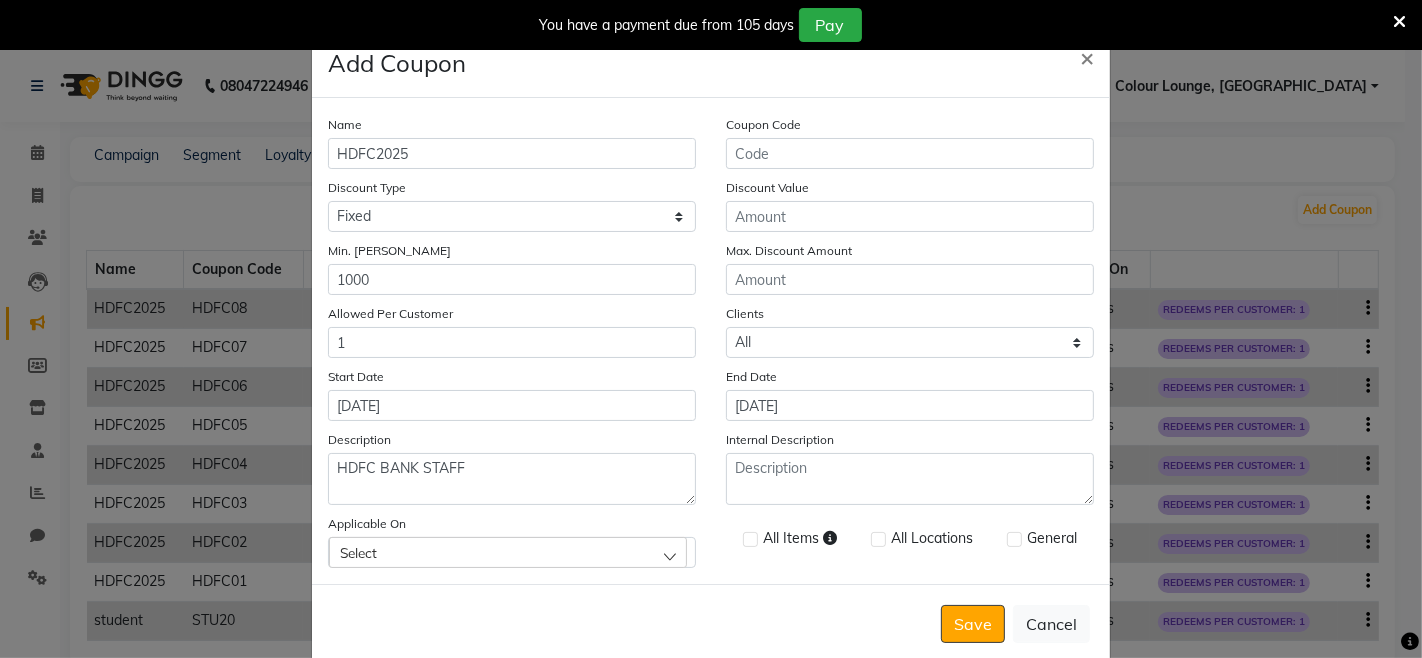 click on "Select" 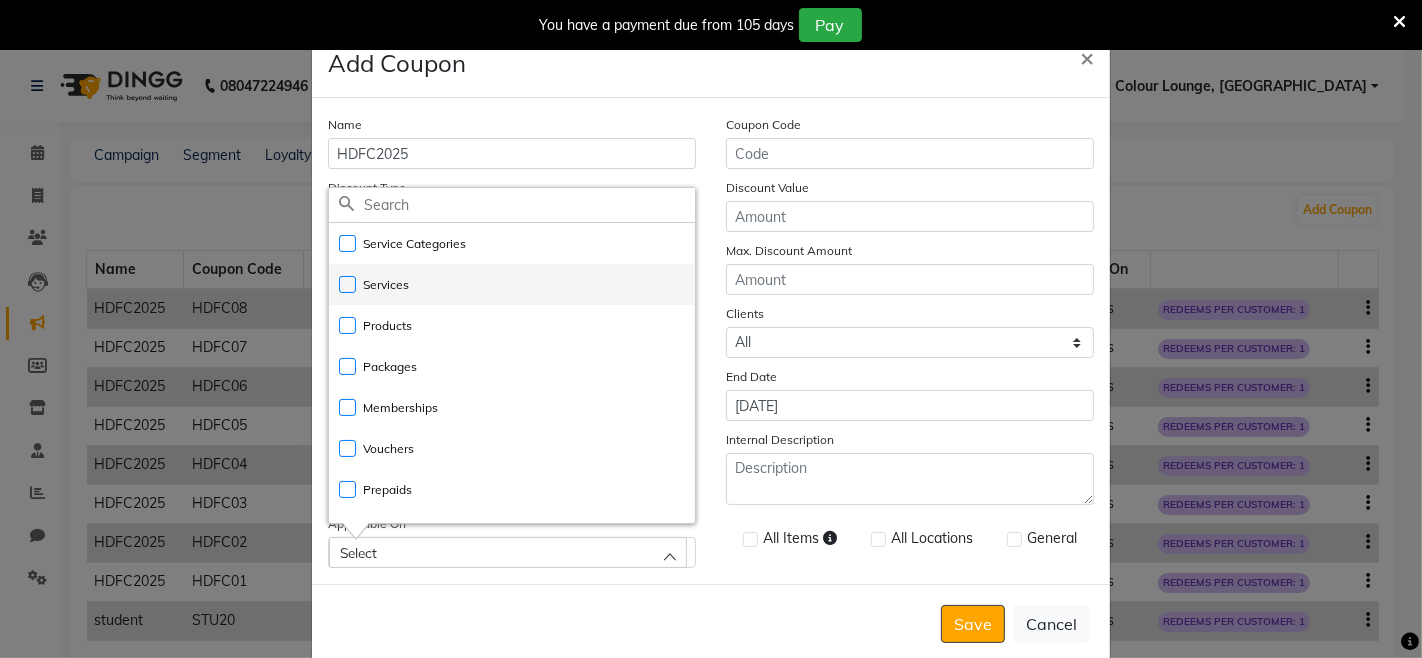 click on "Services" 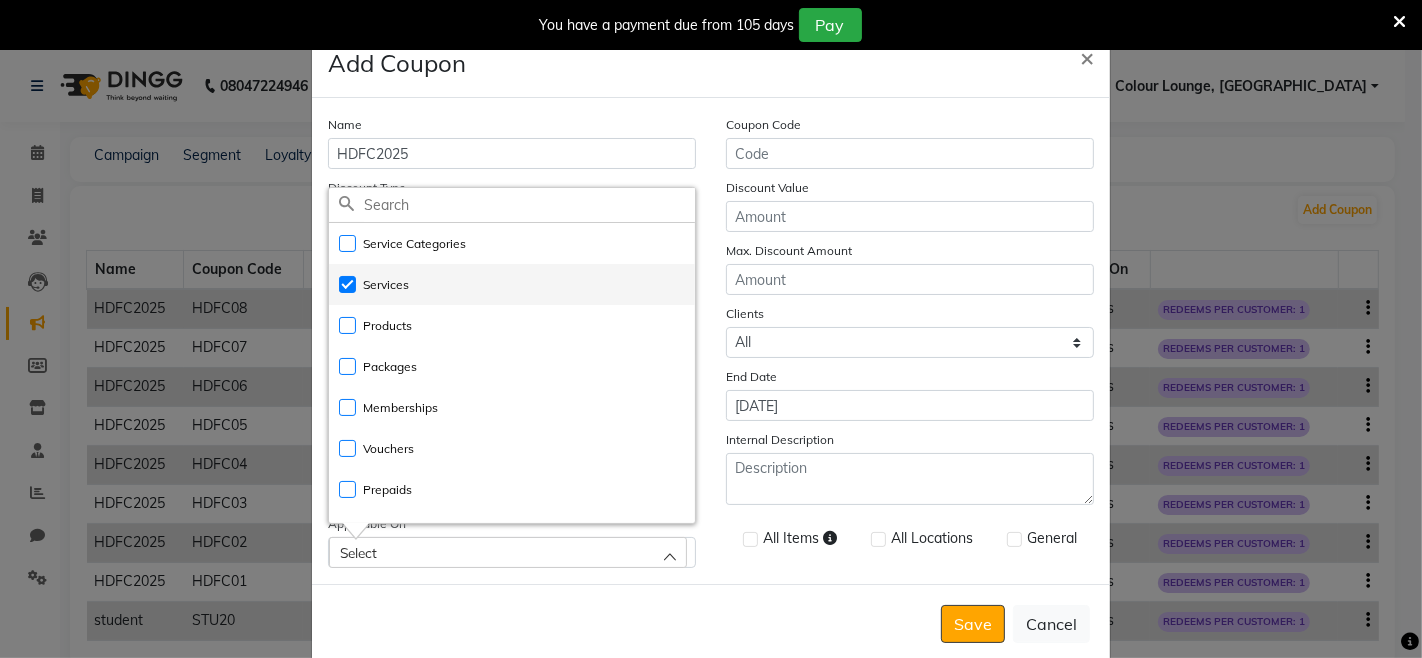 checkbox on "true" 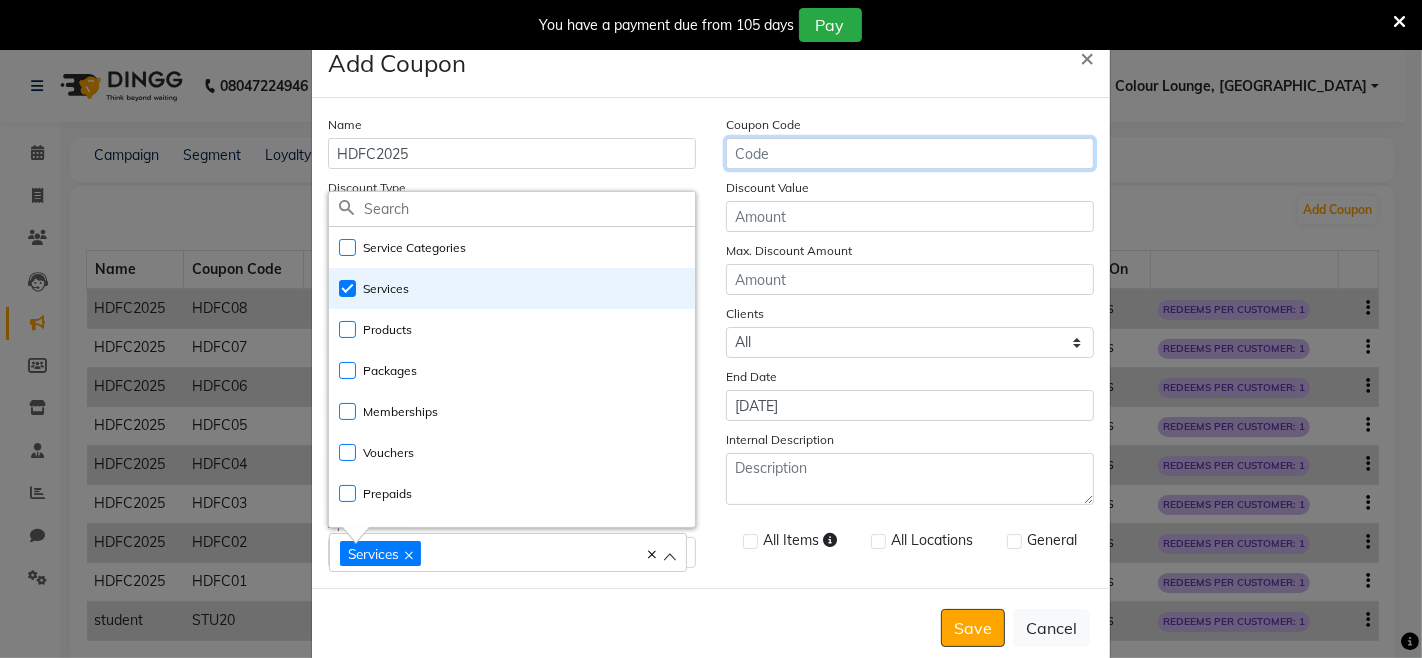 click on "Coupon Code" at bounding box center (910, 153) 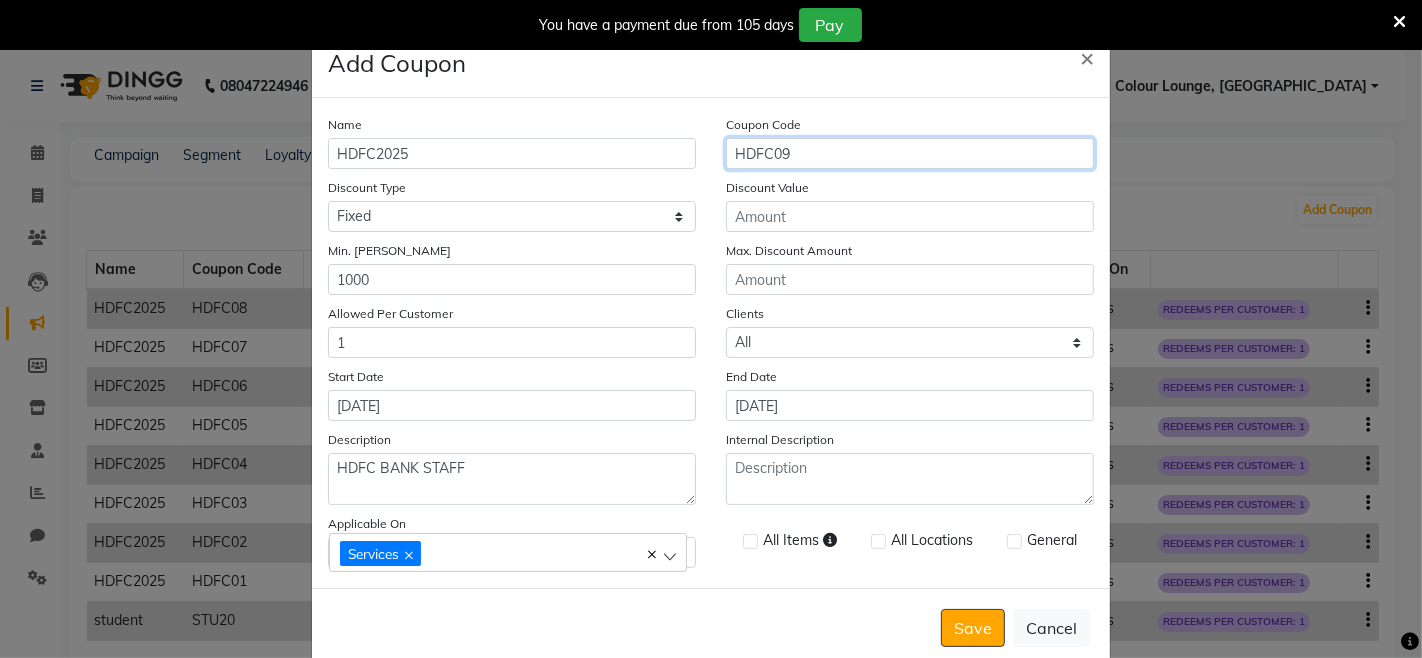 type on "HDFC09" 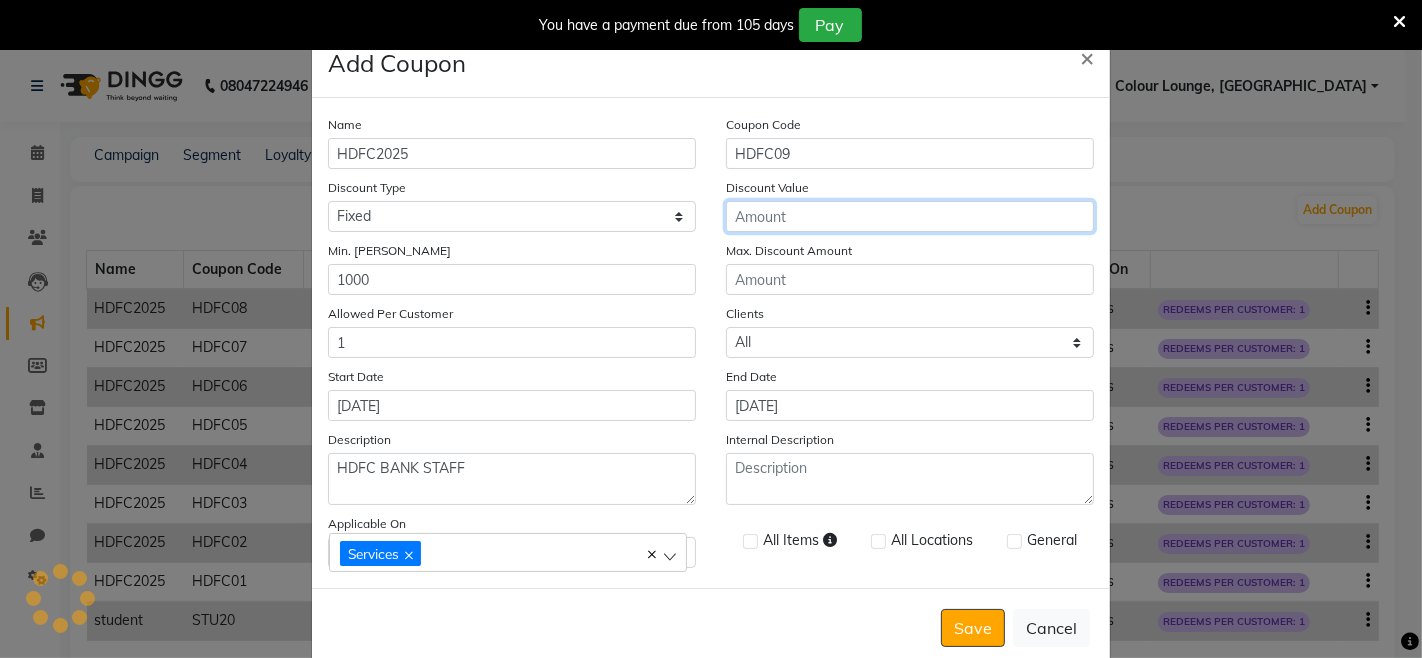 click on "Discount Value" at bounding box center (910, 216) 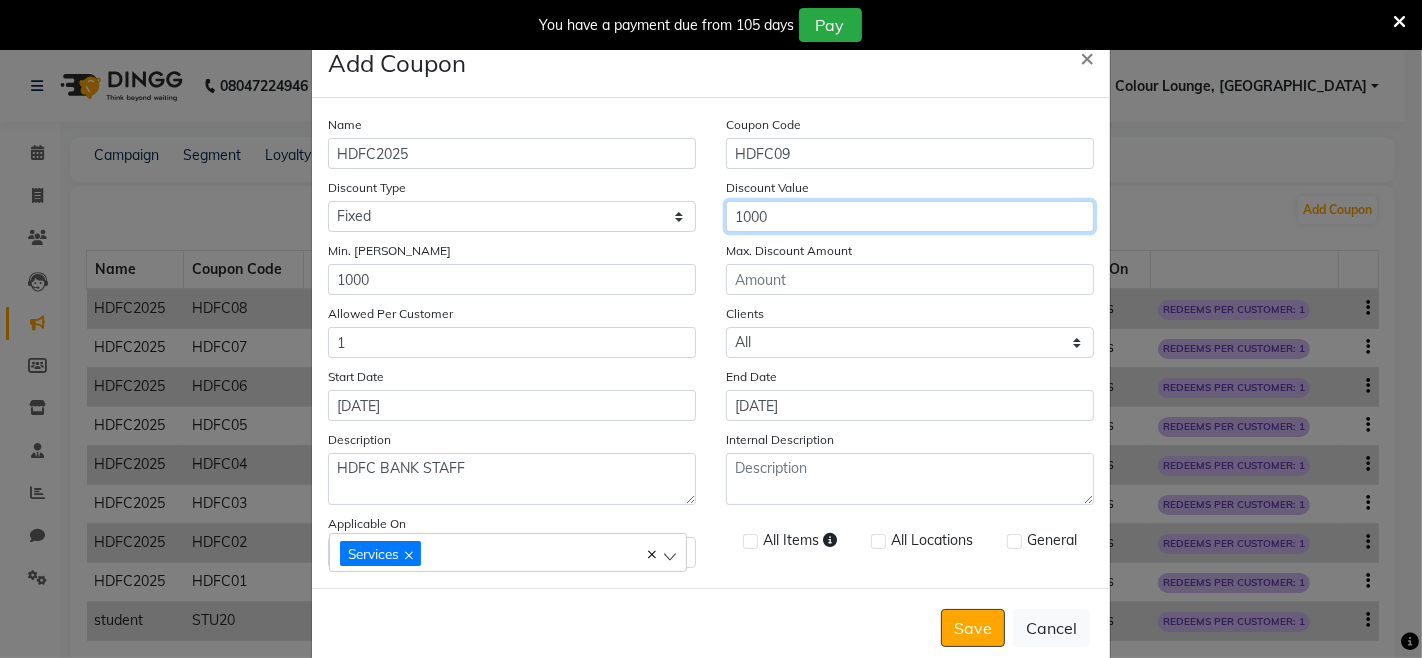 type on "1000" 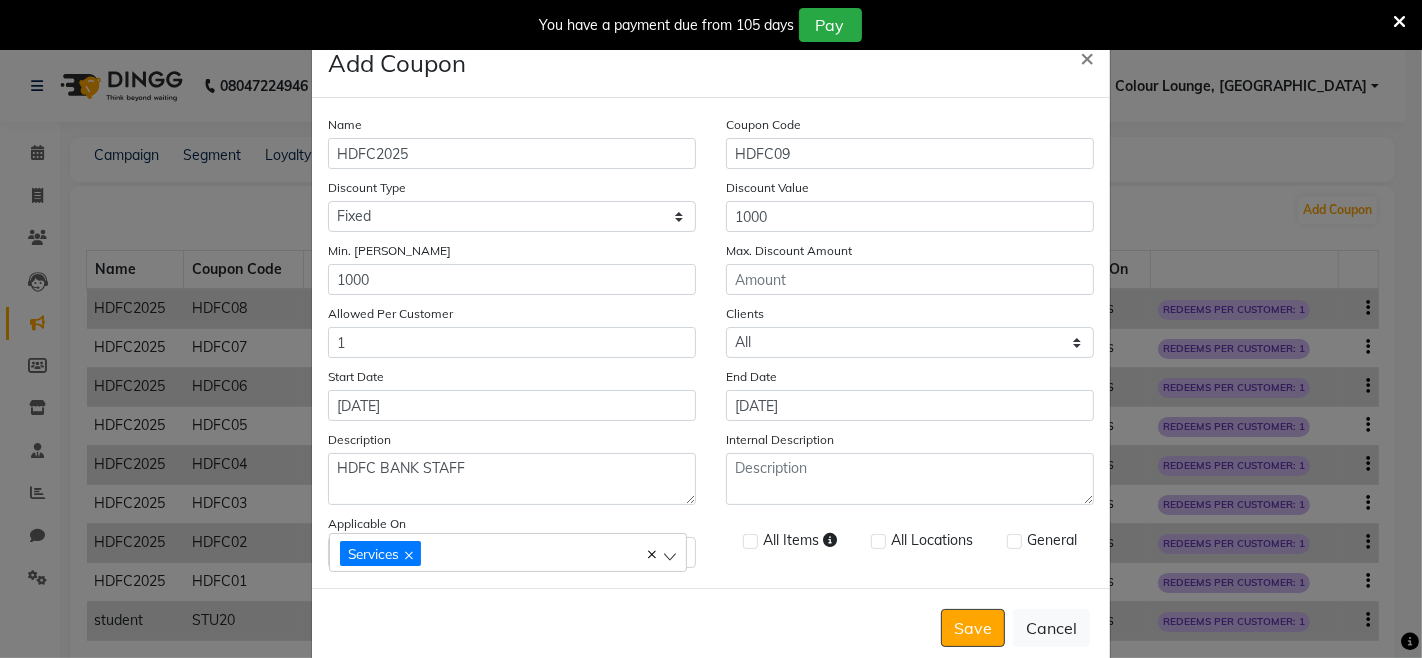 click on "Name HDFC2025 Coupon Code HDFC09 Discount Type Select Percentage Fixed Discount Value 1000 Min. Bill Amount 1000 Max. Discount Amount Allowed Per Customer 1 Clients Select All New Start Date 10-07-2025 End Date 10-07-2025 Description HDFC BANK STAFF Internal Description Applicable On Services Service Categories All Items All Locations General" 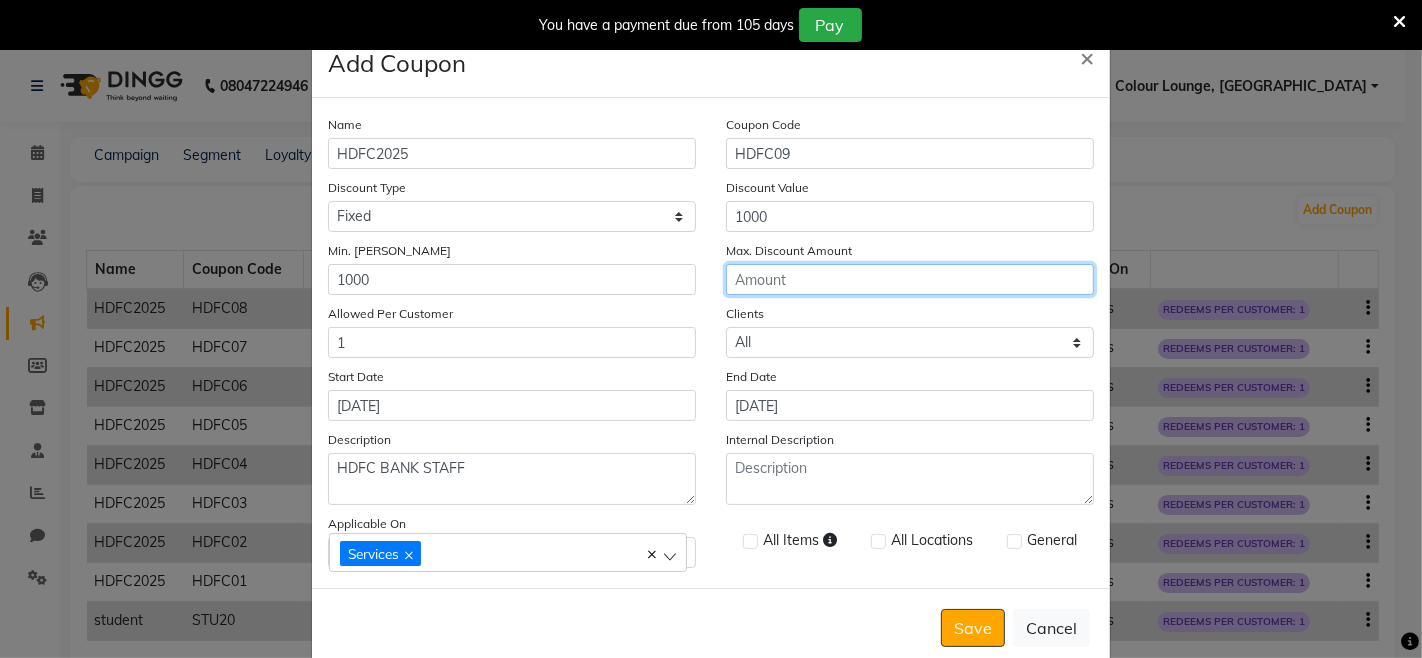 click on "Max. Discount Amount" at bounding box center [910, 279] 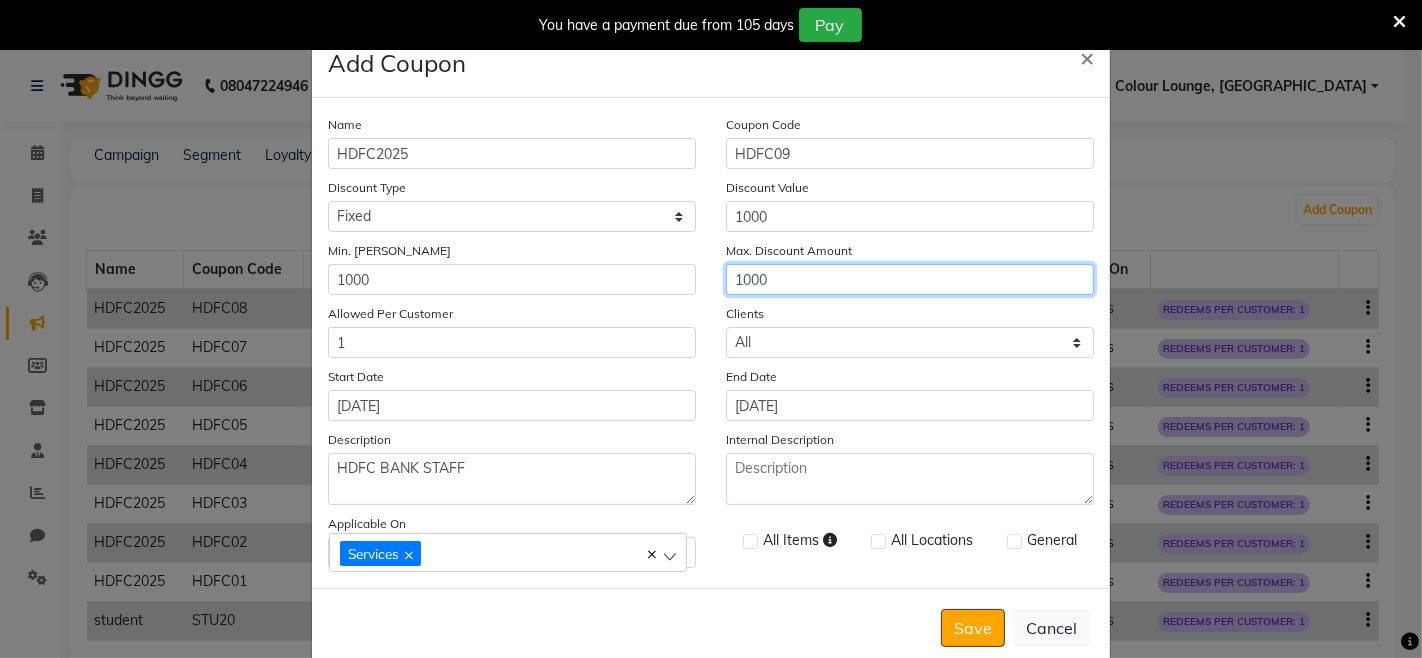 type on "1000" 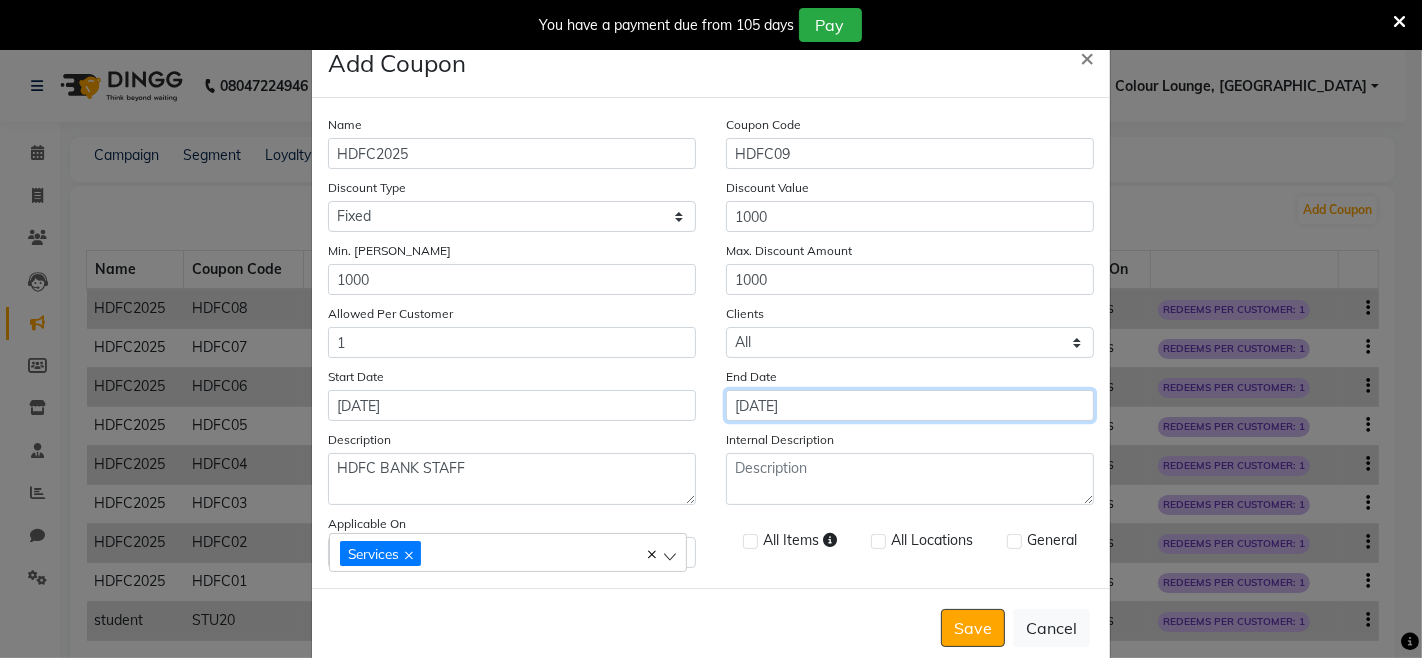 click on "[DATE]" at bounding box center (910, 405) 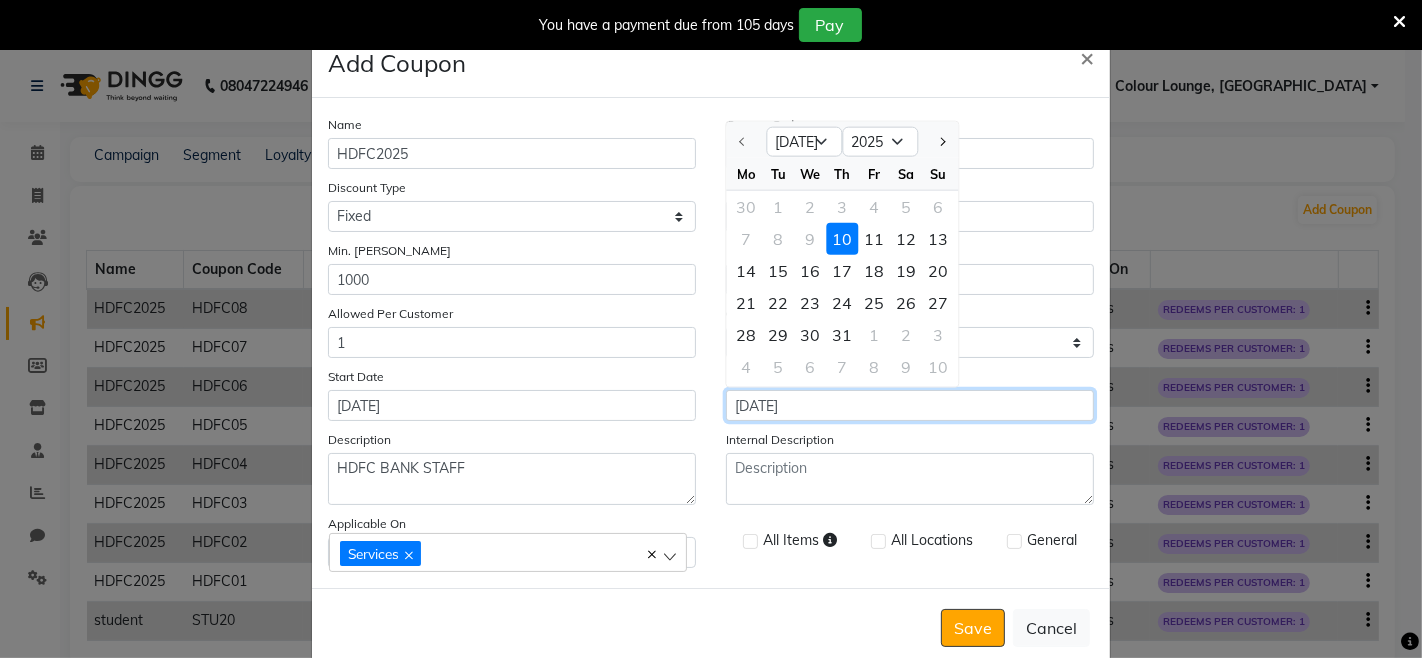 click on "[DATE]" at bounding box center (910, 405) 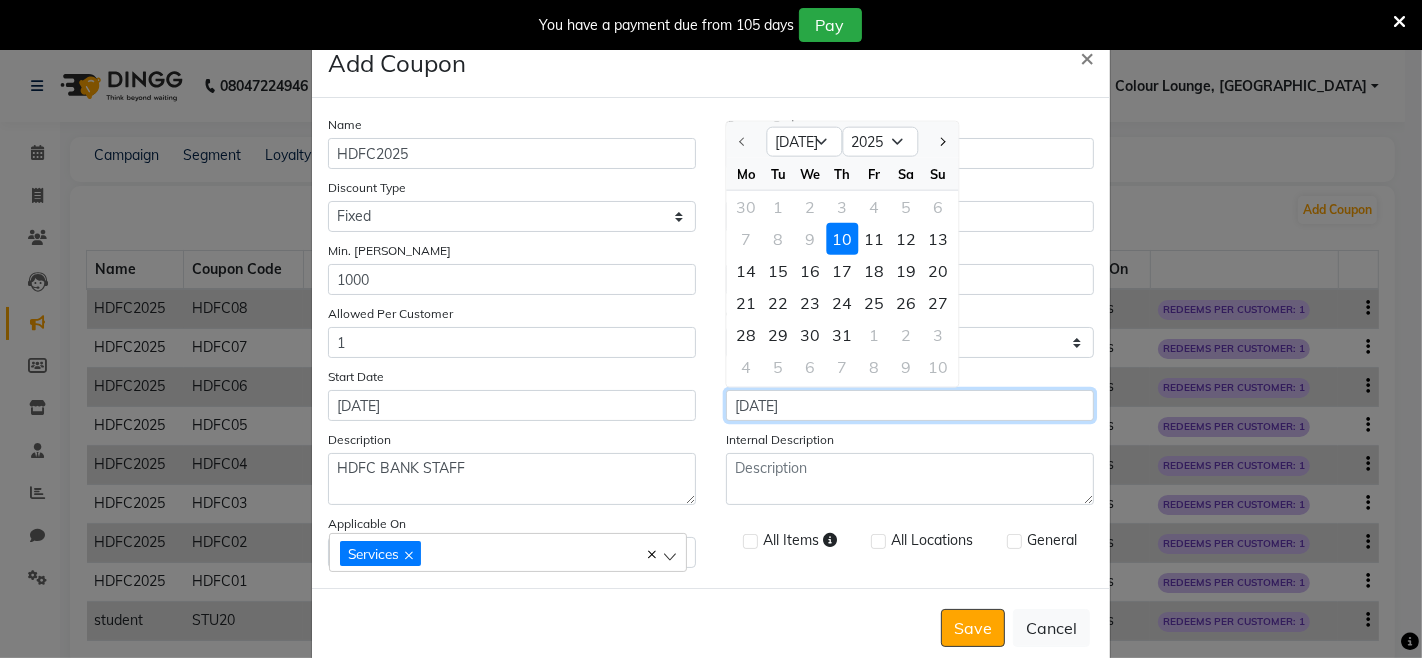 type on "10-07-2026" 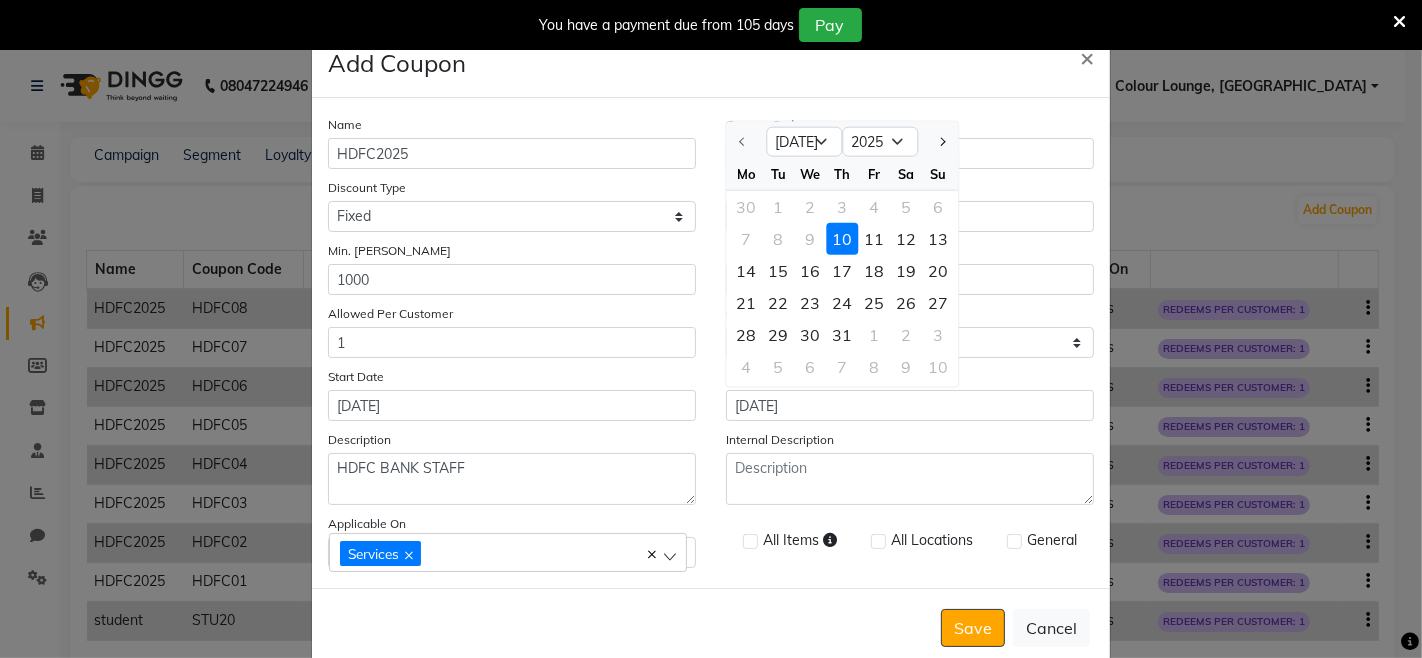 drag, startPoint x: 870, startPoint y: 540, endPoint x: 924, endPoint y: 550, distance: 54.91812 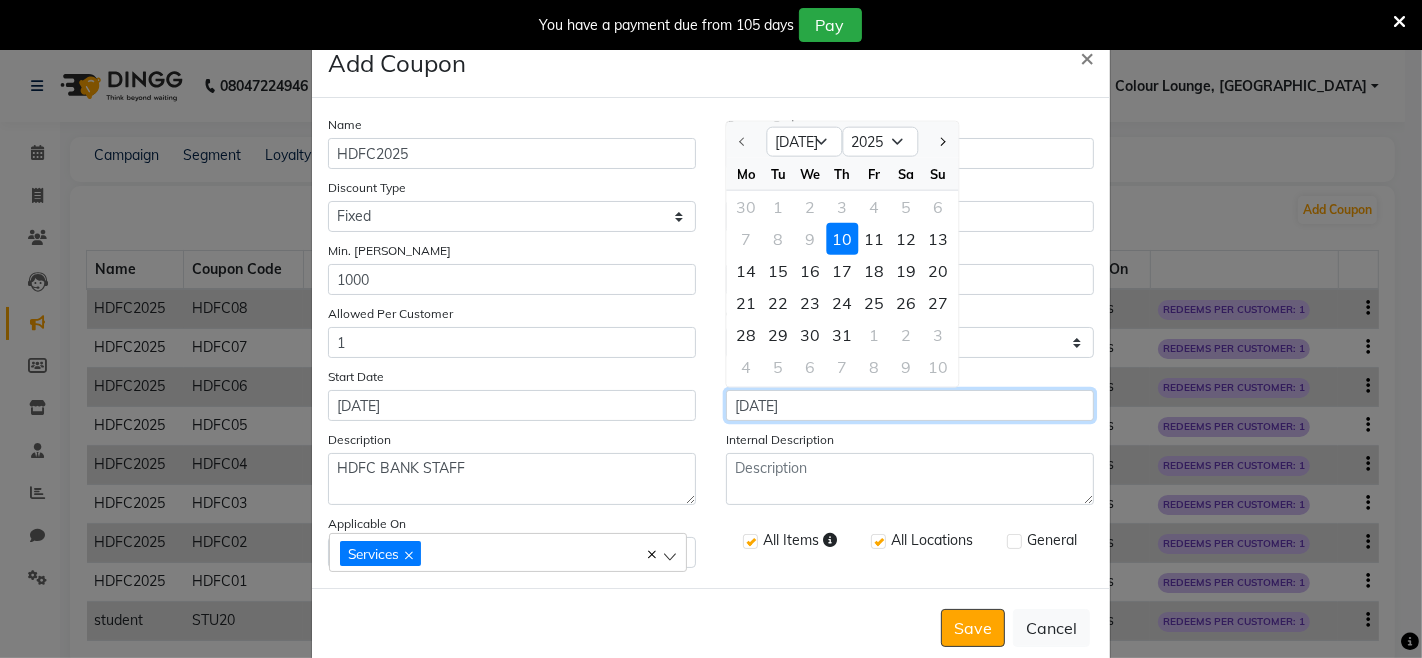 checkbox on "true" 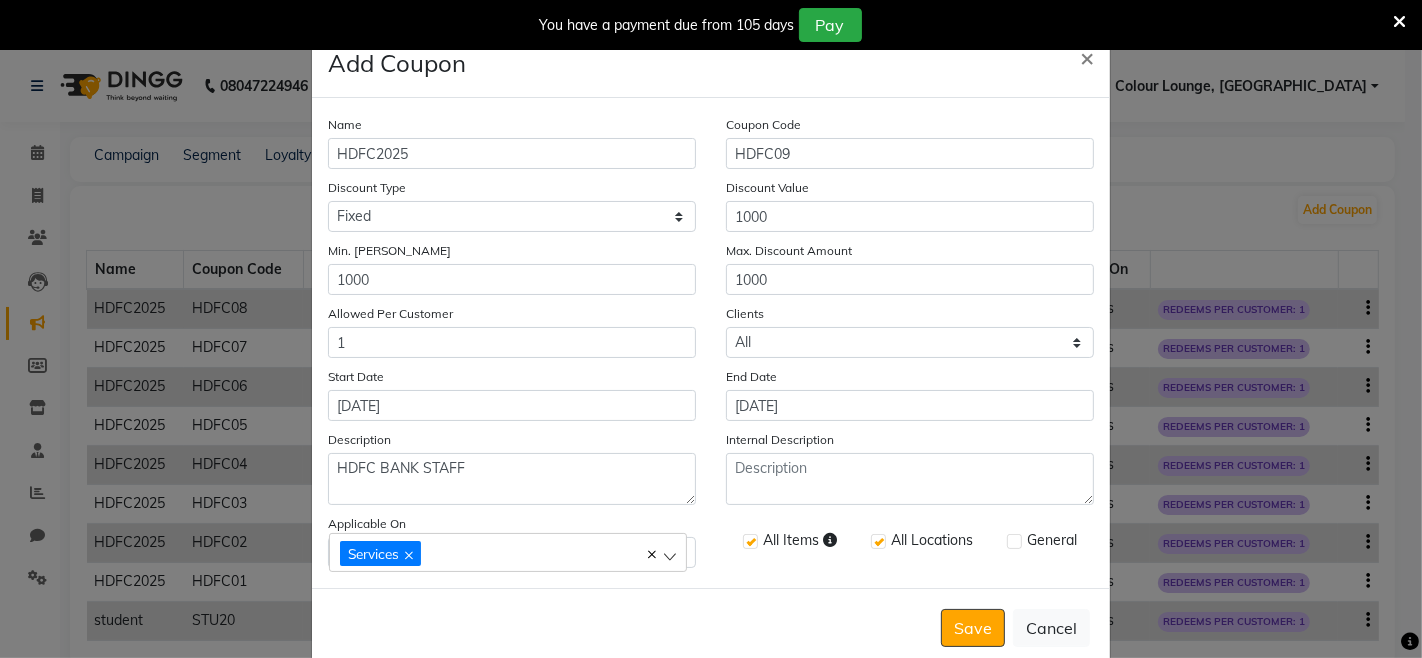 click 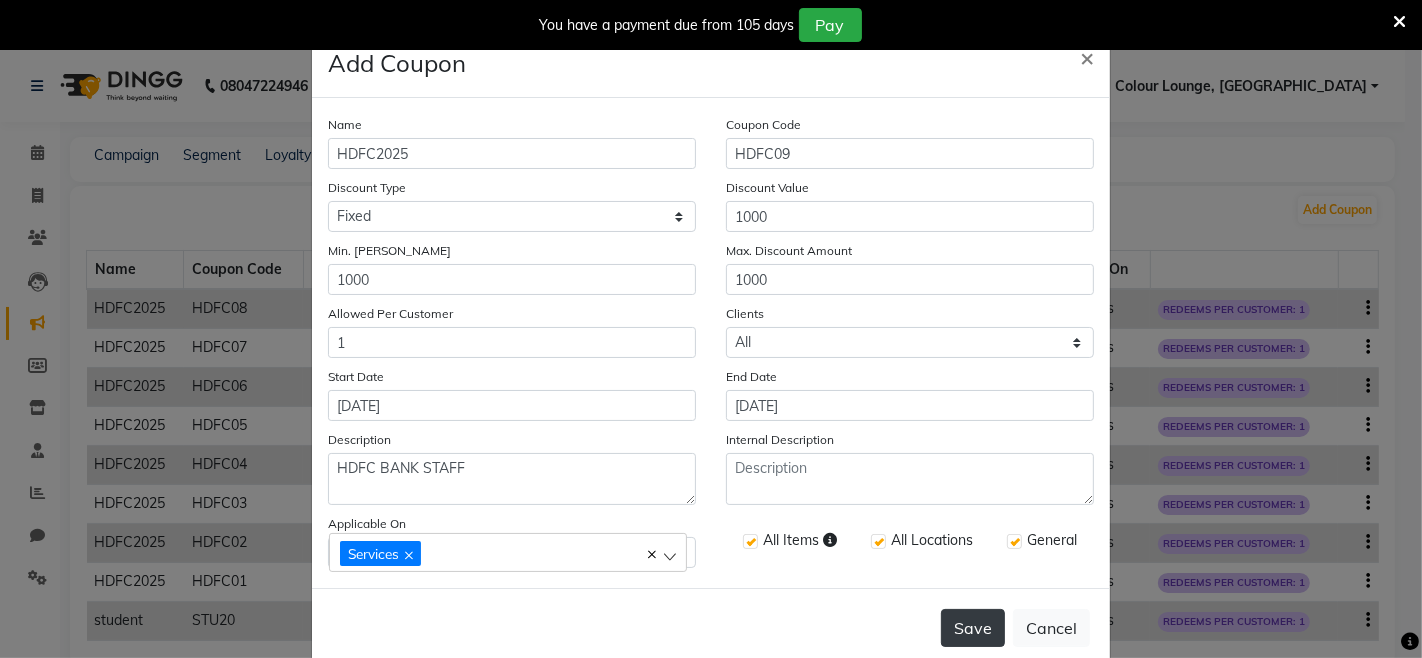 click on "Save" 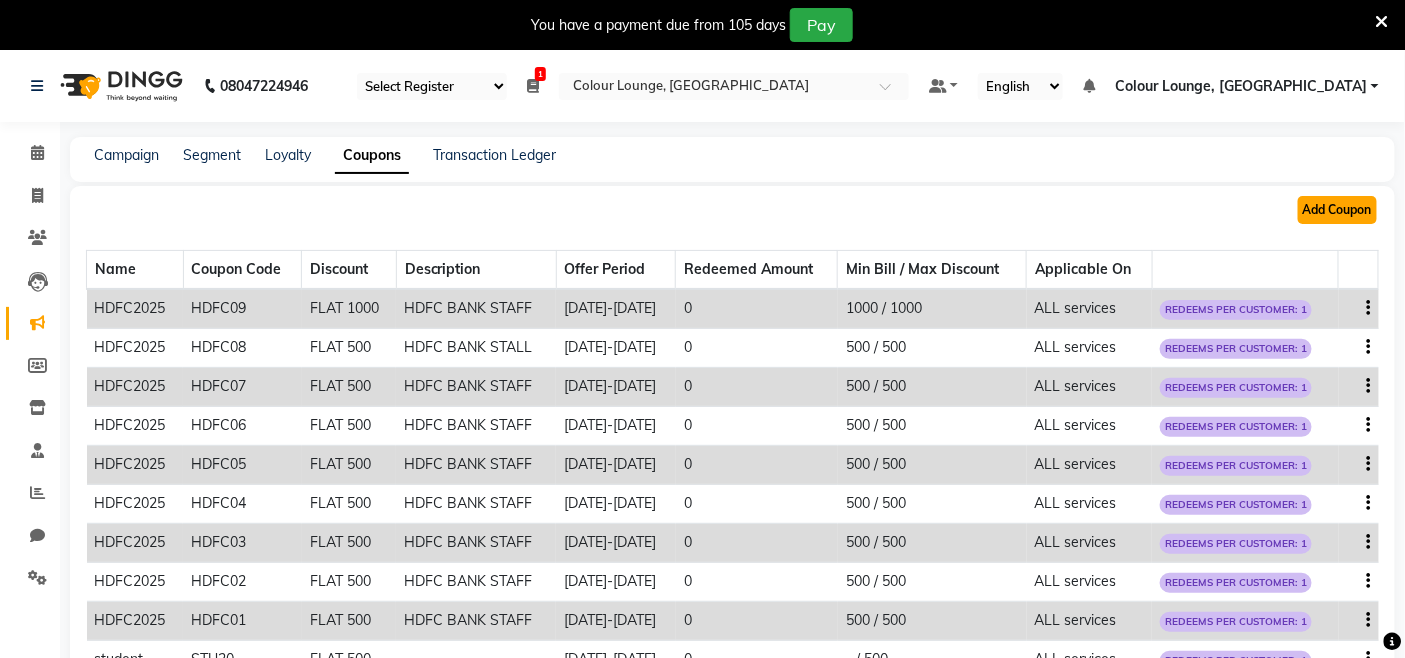 click on "Add Coupon" 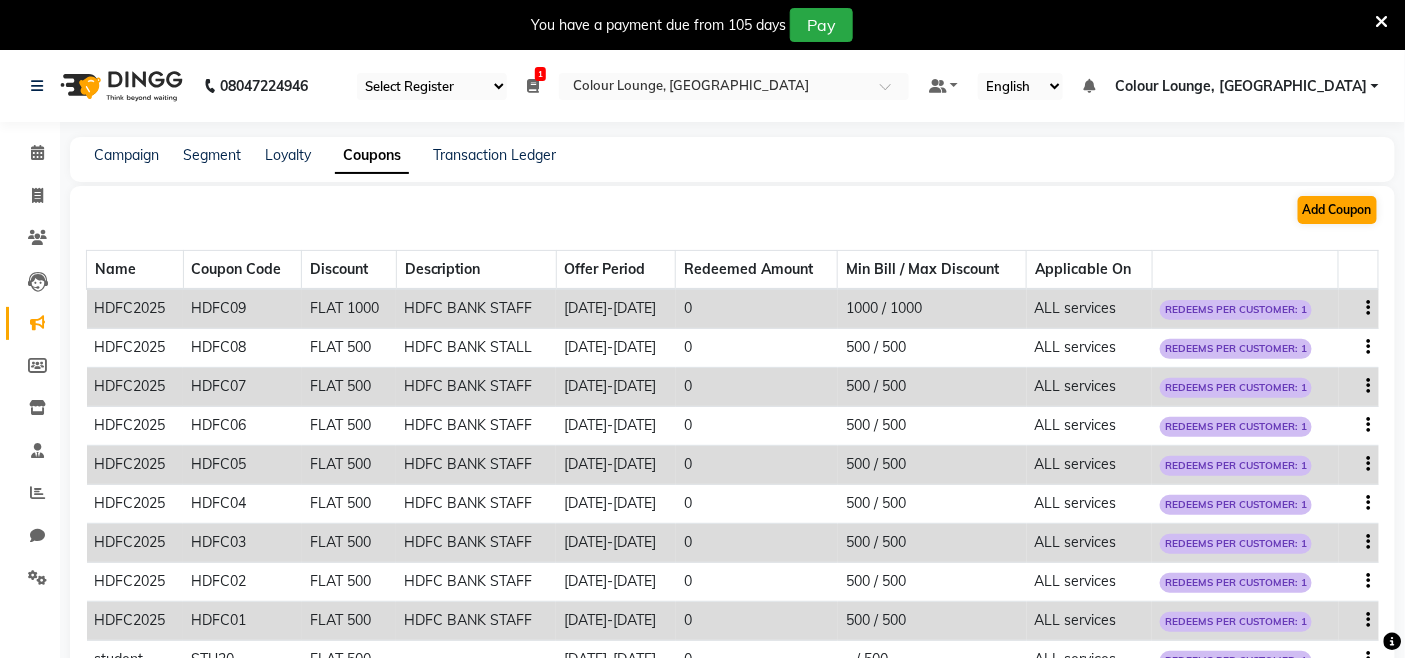 select on "ALL" 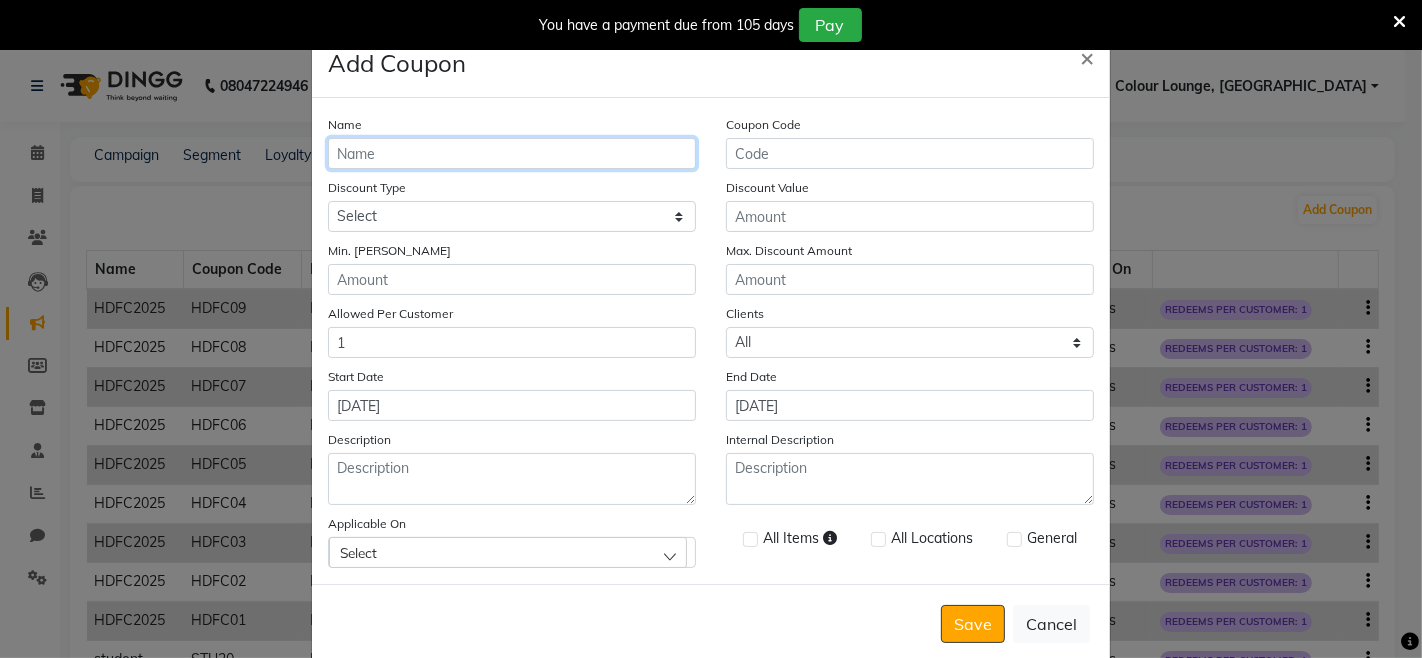 click on "Name" at bounding box center [512, 153] 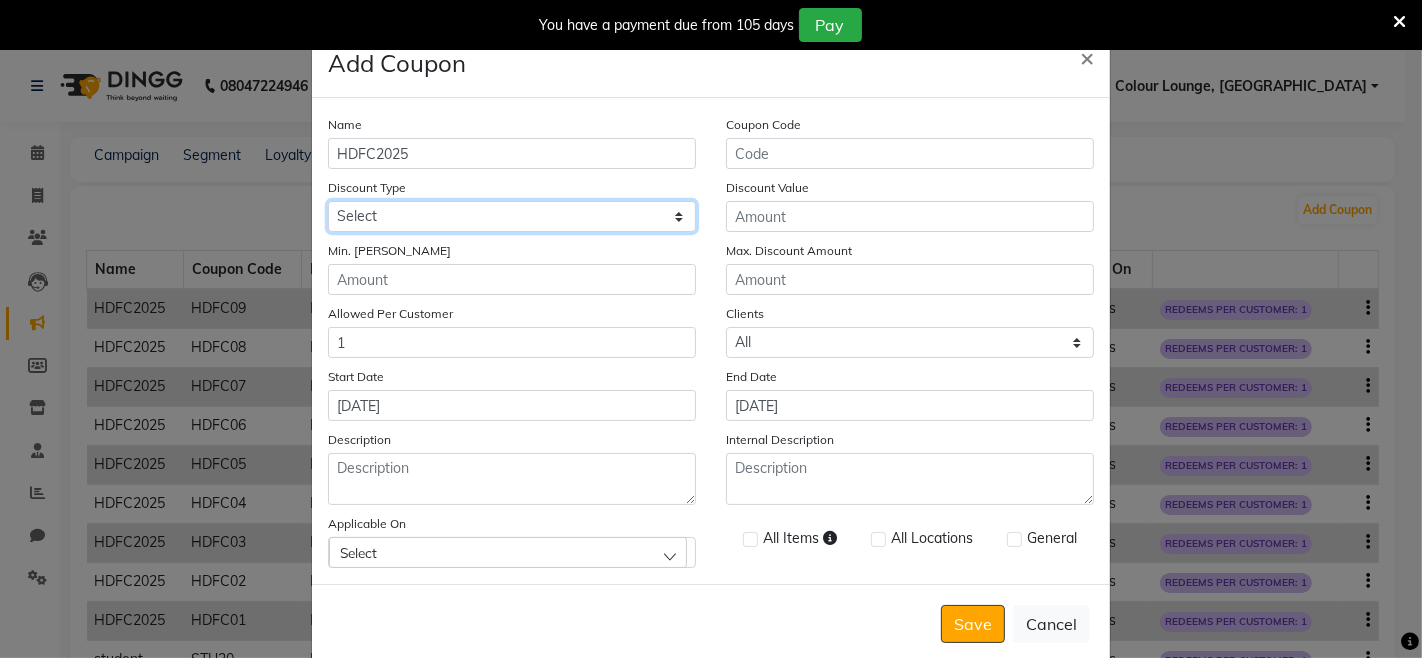 drag, startPoint x: 494, startPoint y: 213, endPoint x: 486, endPoint y: 231, distance: 19.697716 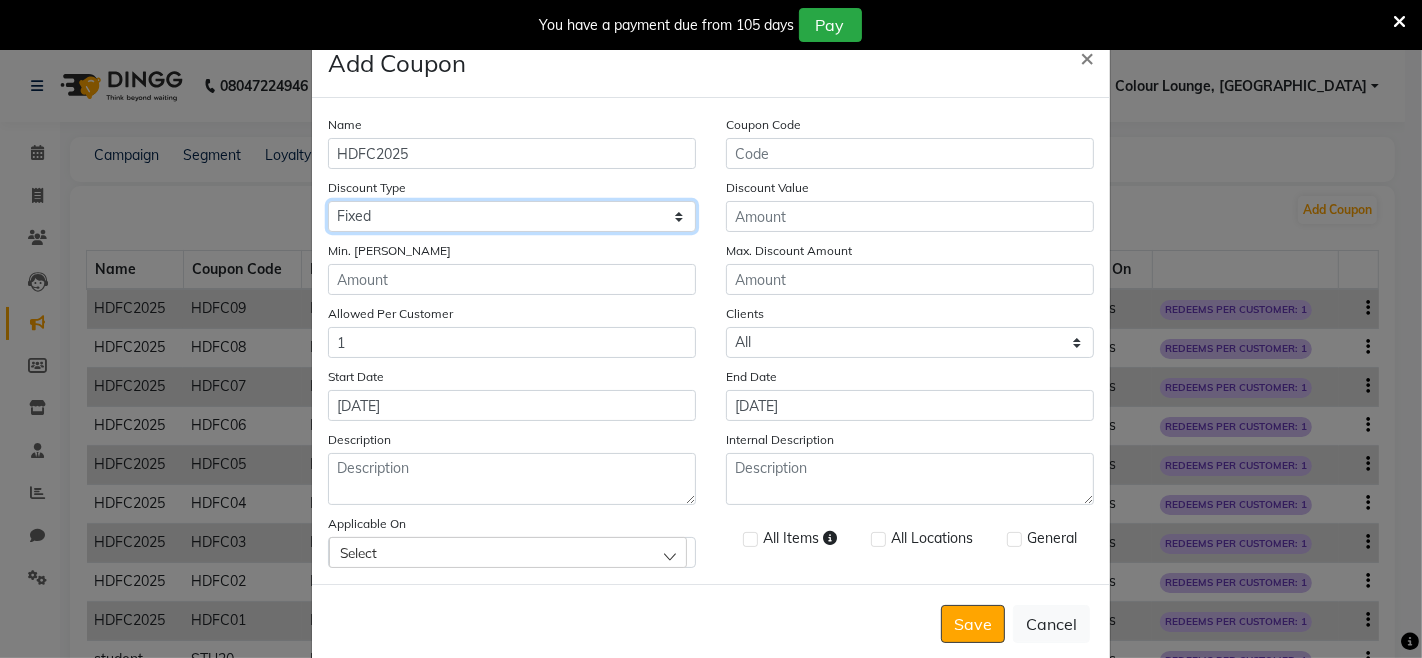 click on "Select Percentage Fixed" at bounding box center (512, 216) 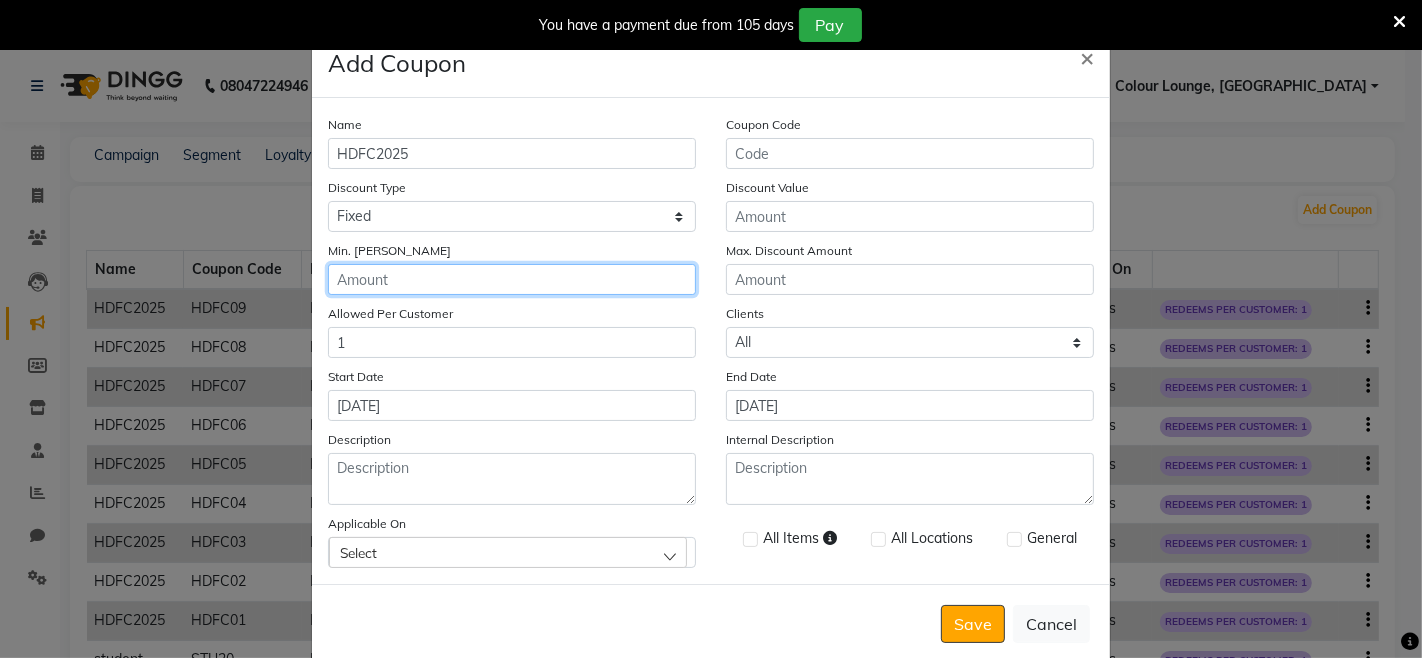 click on "Min. Bill Amount" at bounding box center (512, 279) 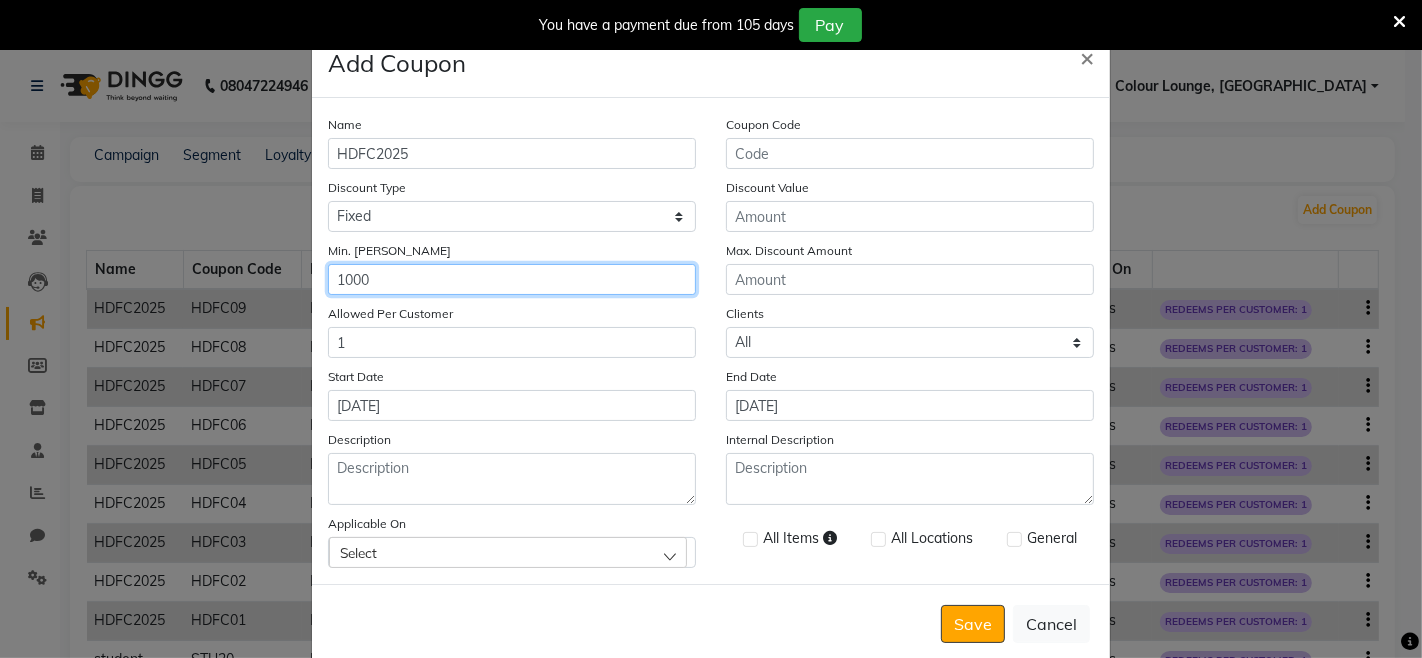 type on "1000" 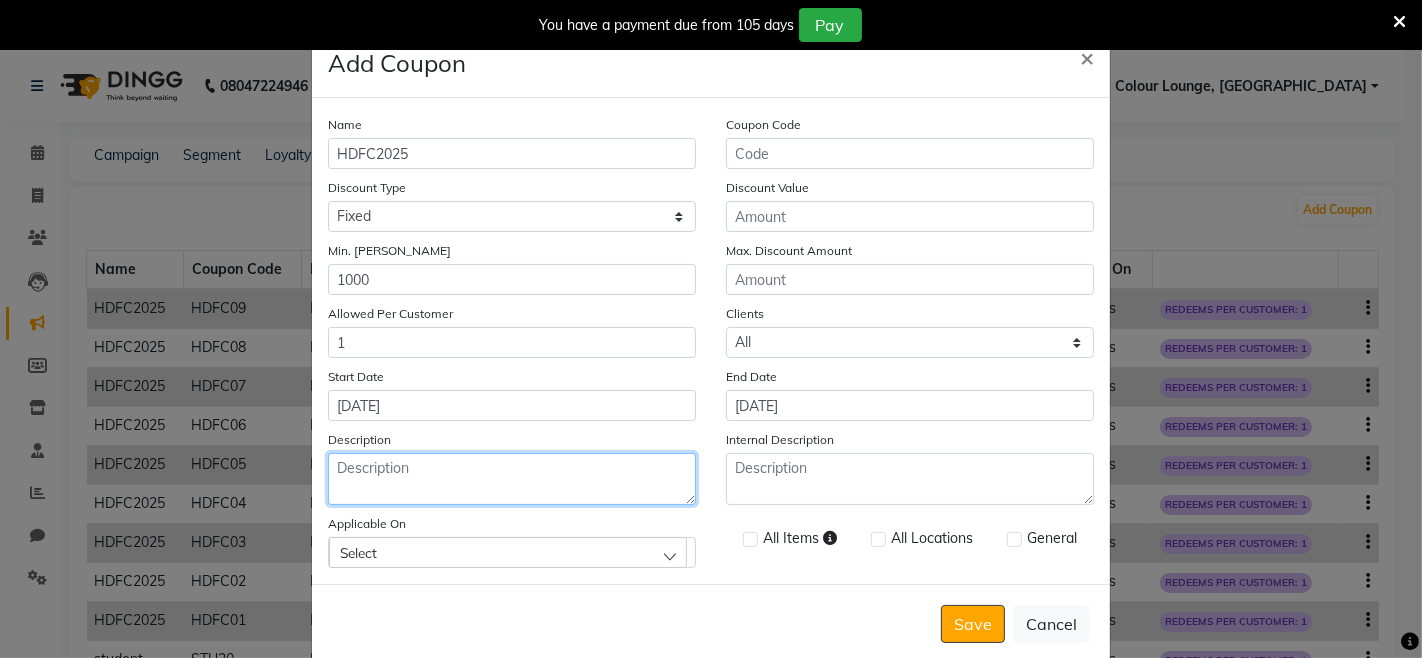 click on "Description" at bounding box center [512, 479] 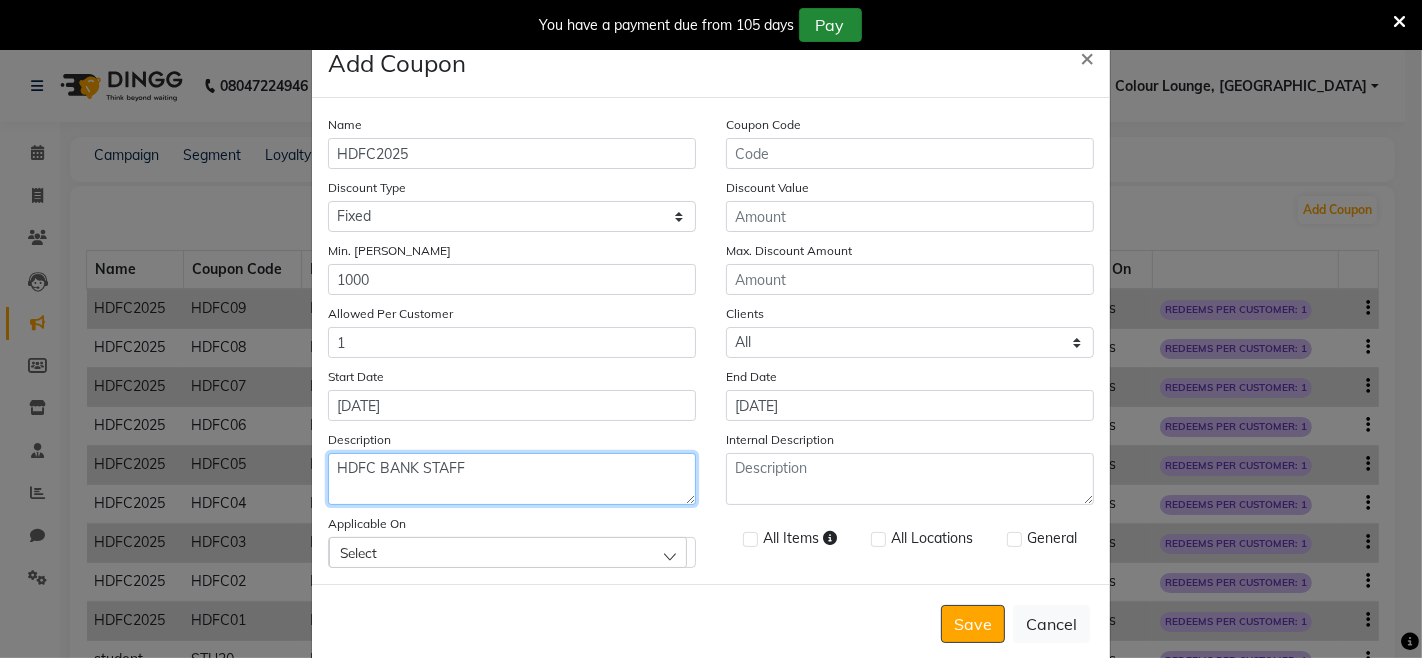 type on "HDFC BANK STAFF" 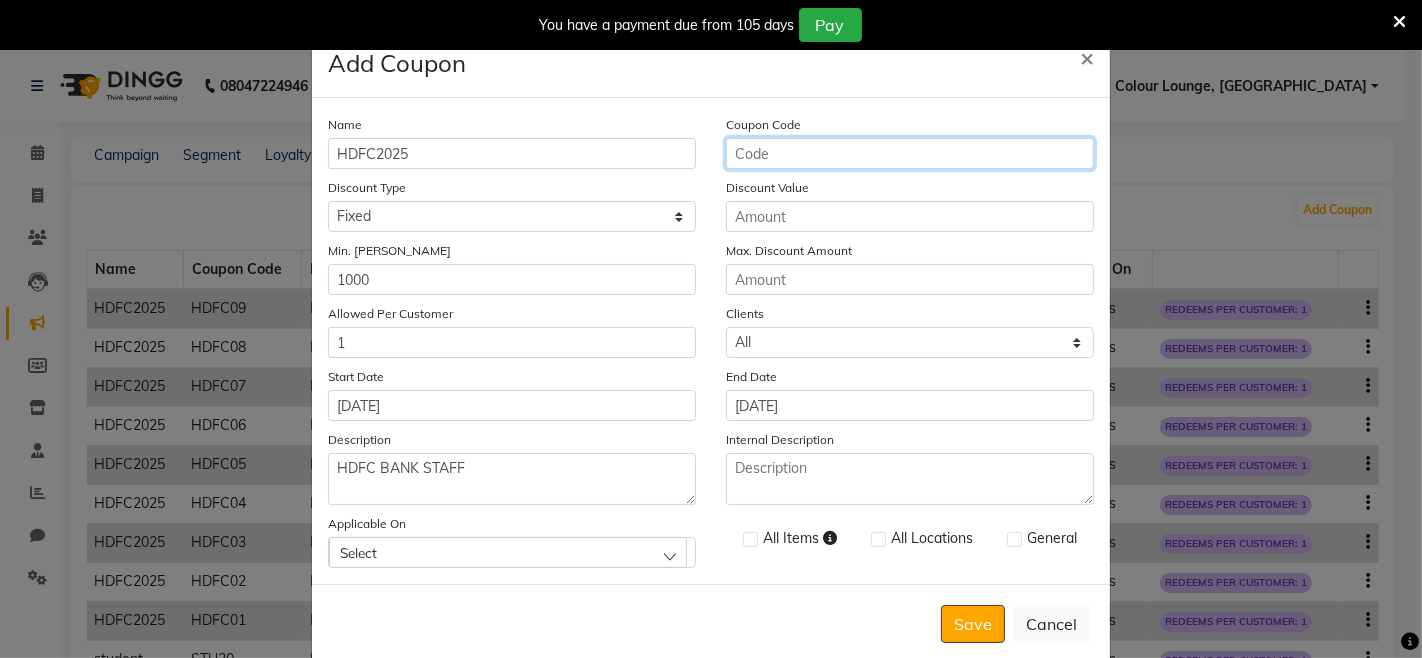 click on "Coupon Code" at bounding box center (910, 153) 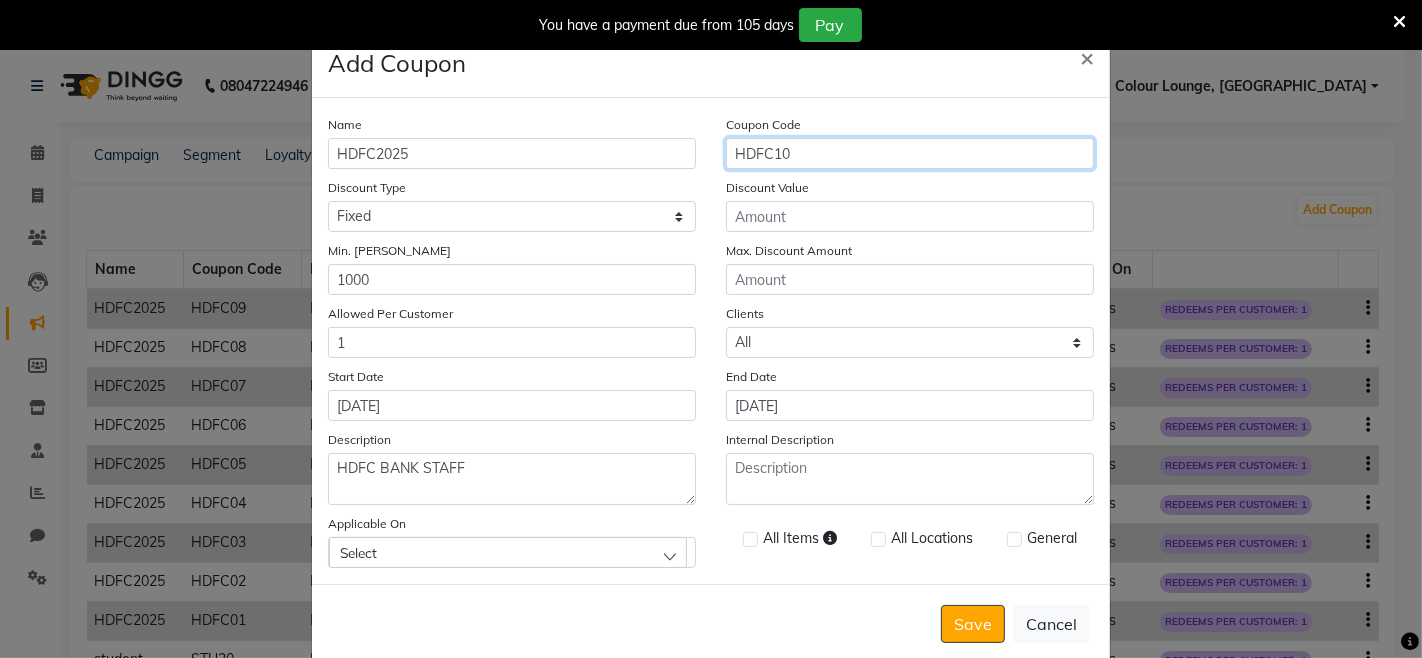 type on "HDFC10" 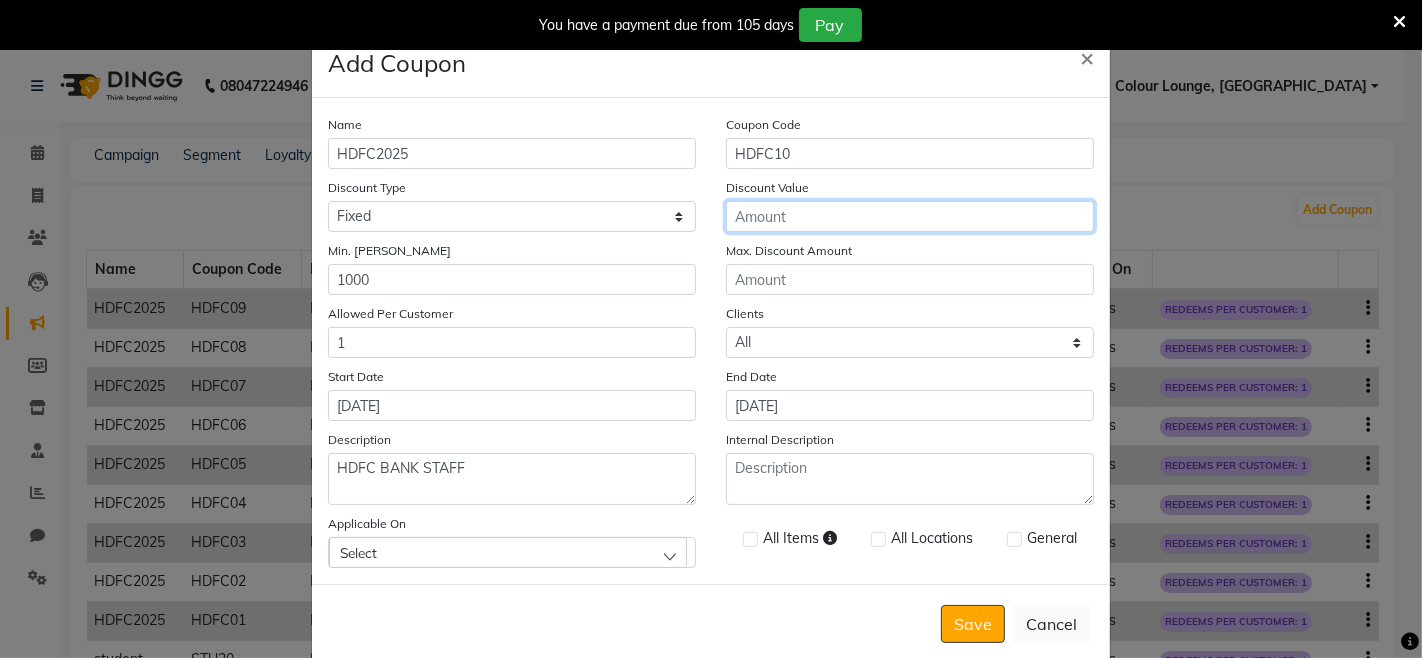 click on "Discount Value" at bounding box center (910, 216) 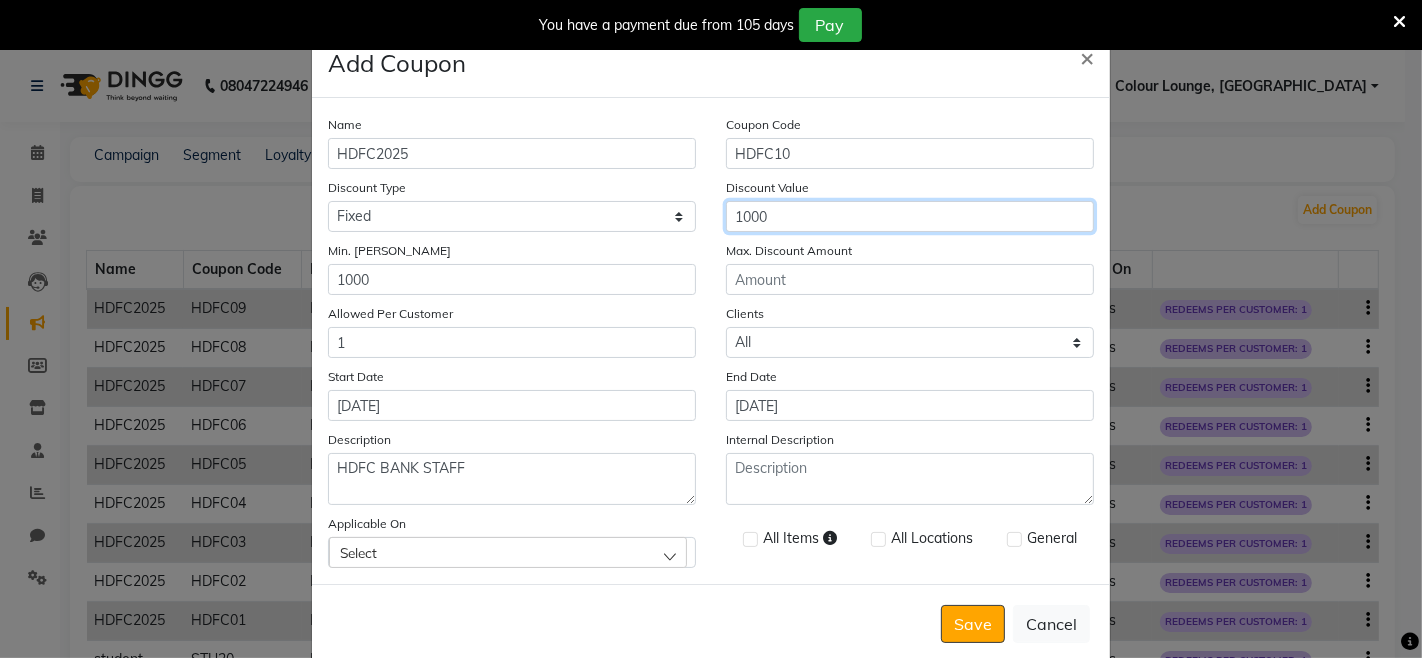 type on "1000" 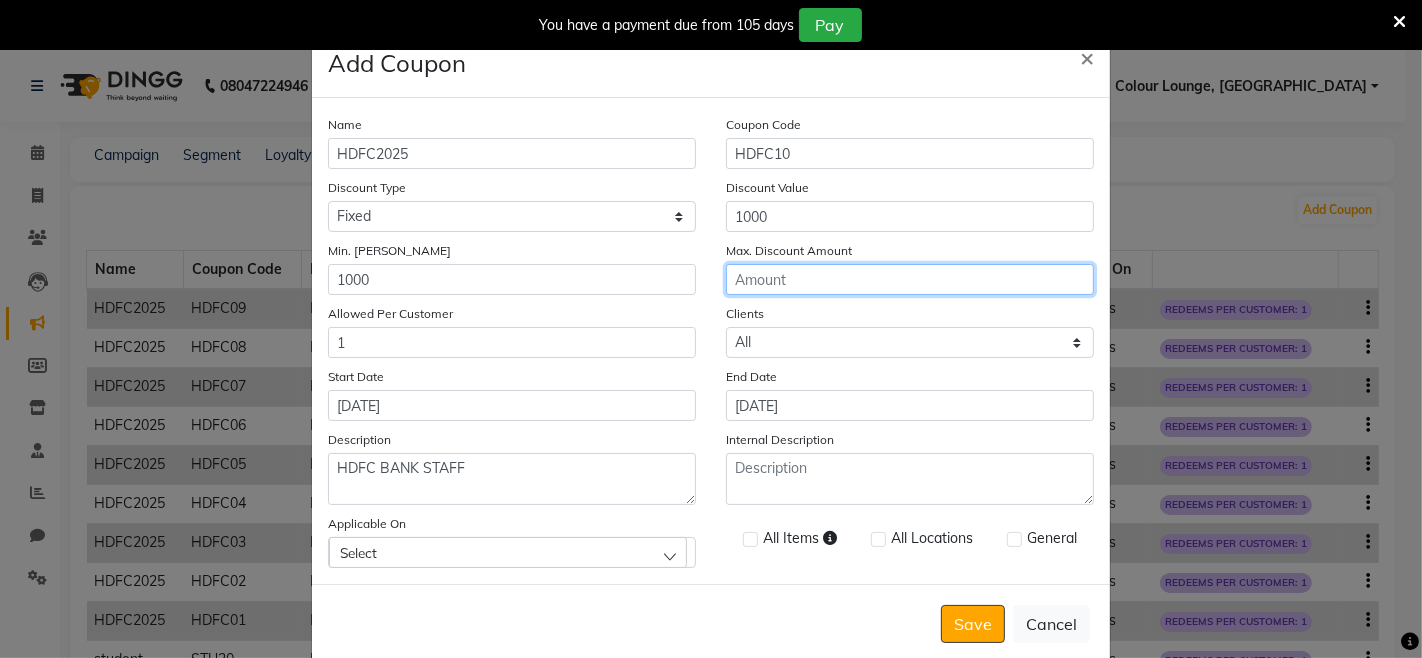 click on "Max. Discount Amount" at bounding box center (910, 279) 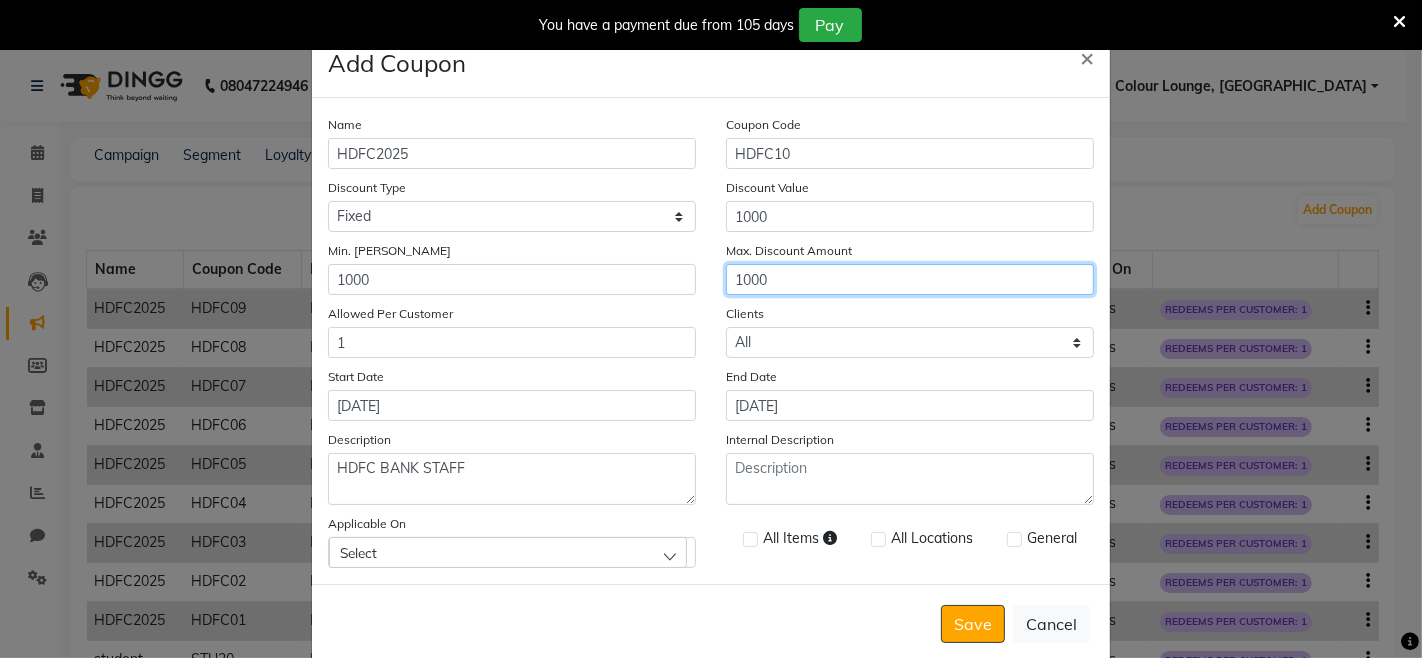 type on "1000" 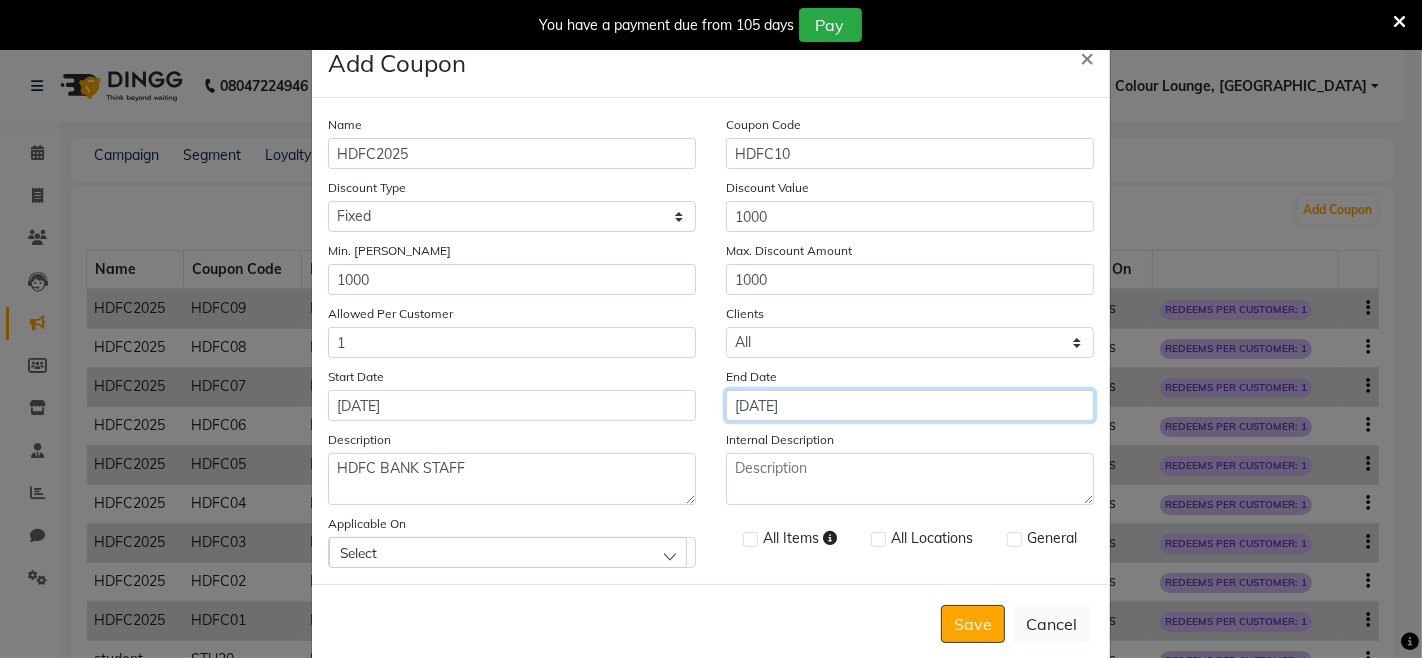click on "[DATE]" at bounding box center [910, 405] 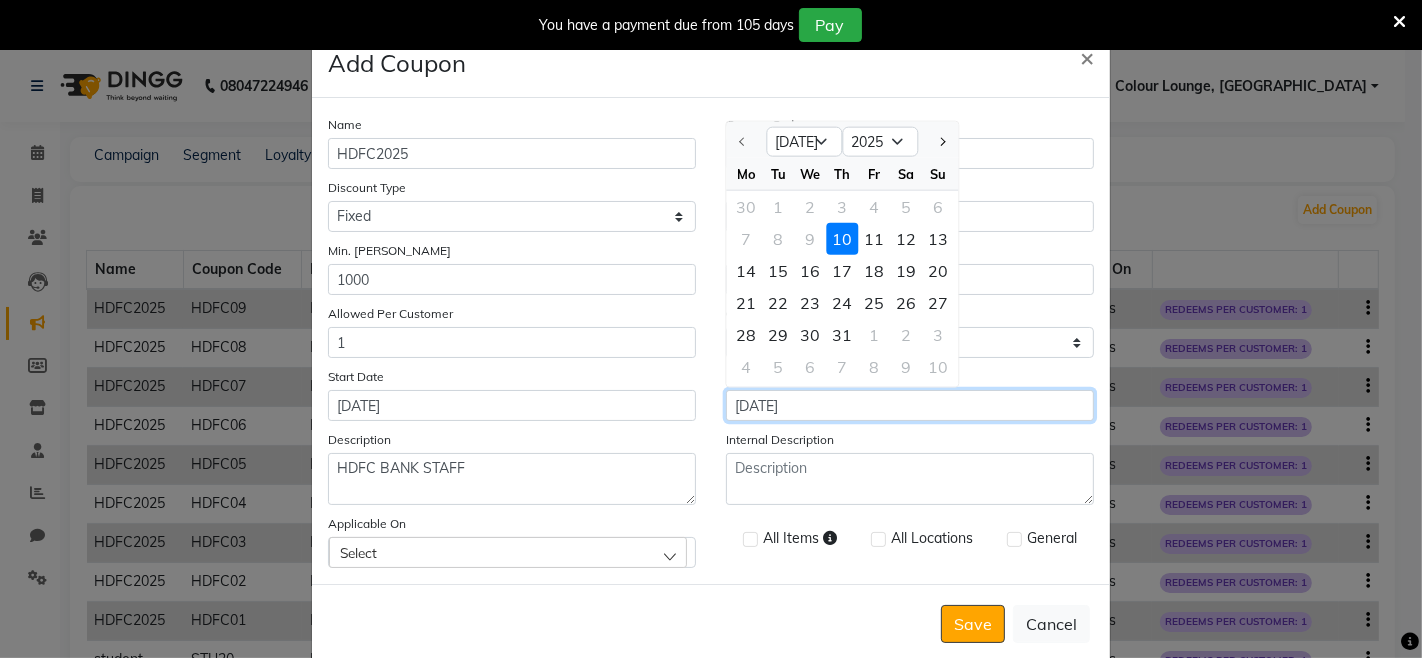 click on "[DATE]" at bounding box center (910, 405) 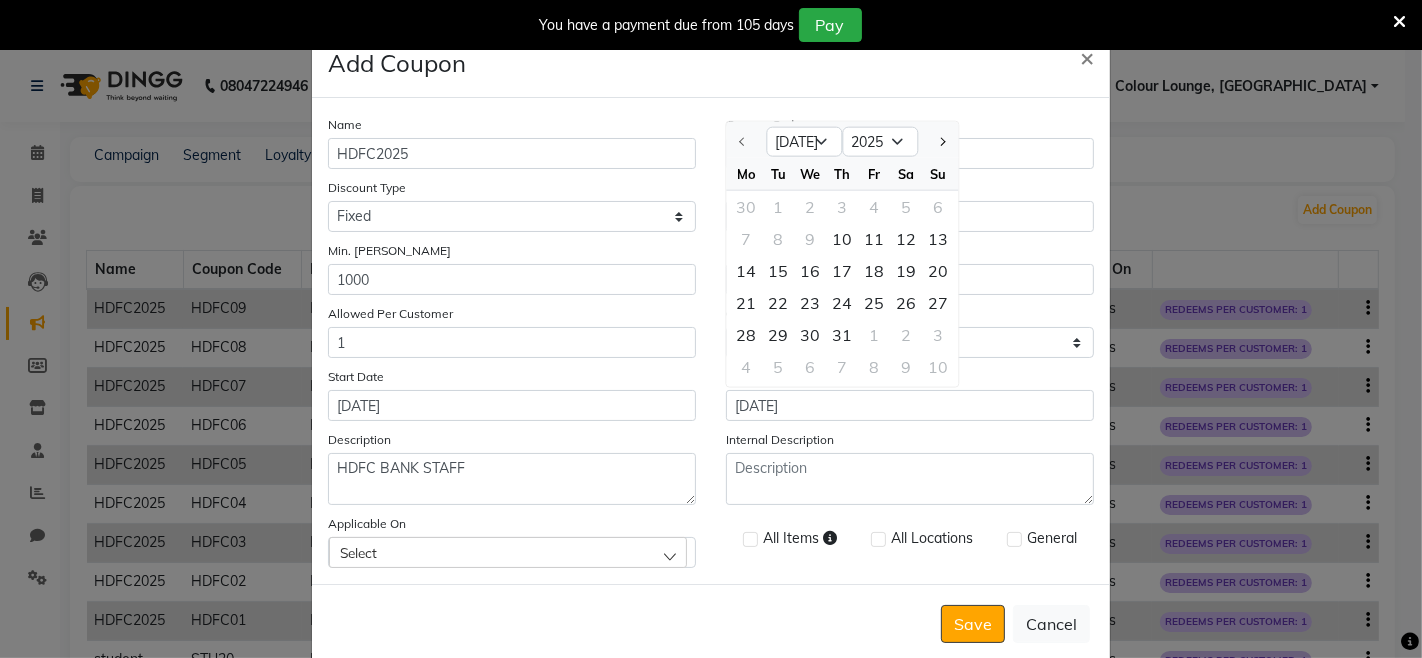 click on "Internal Description" 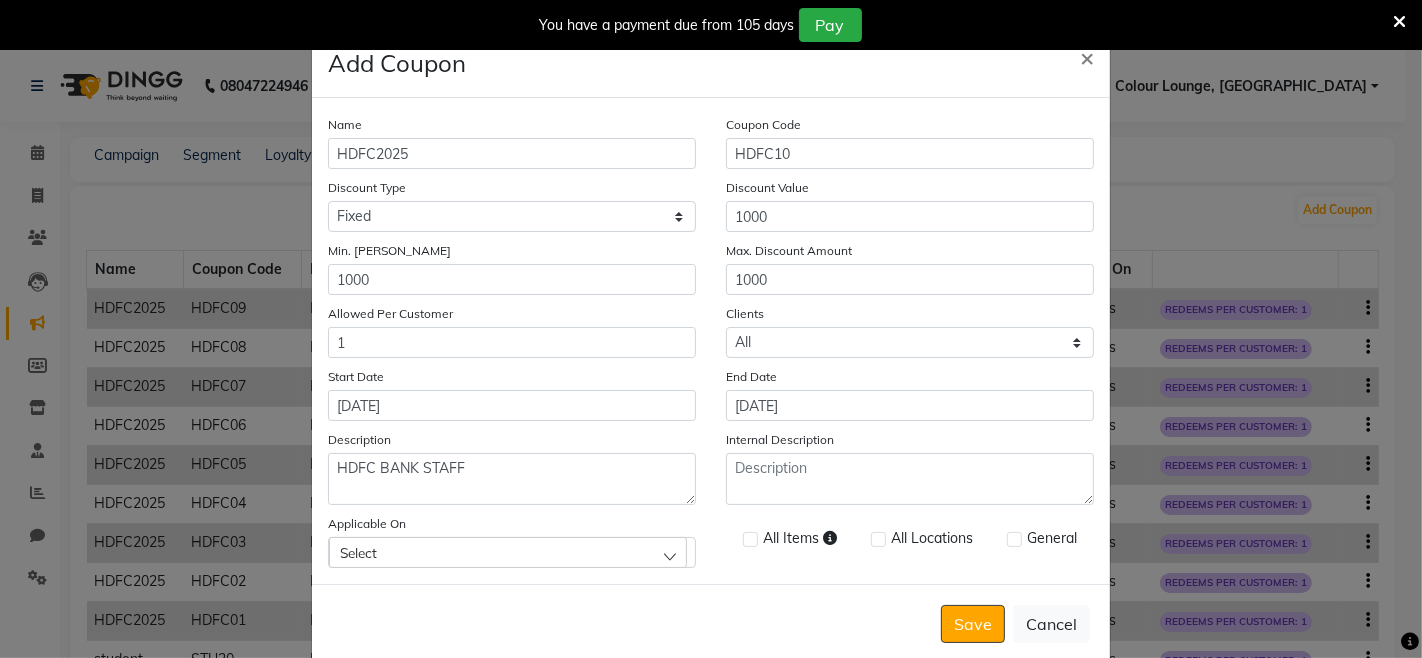 click on "Select" 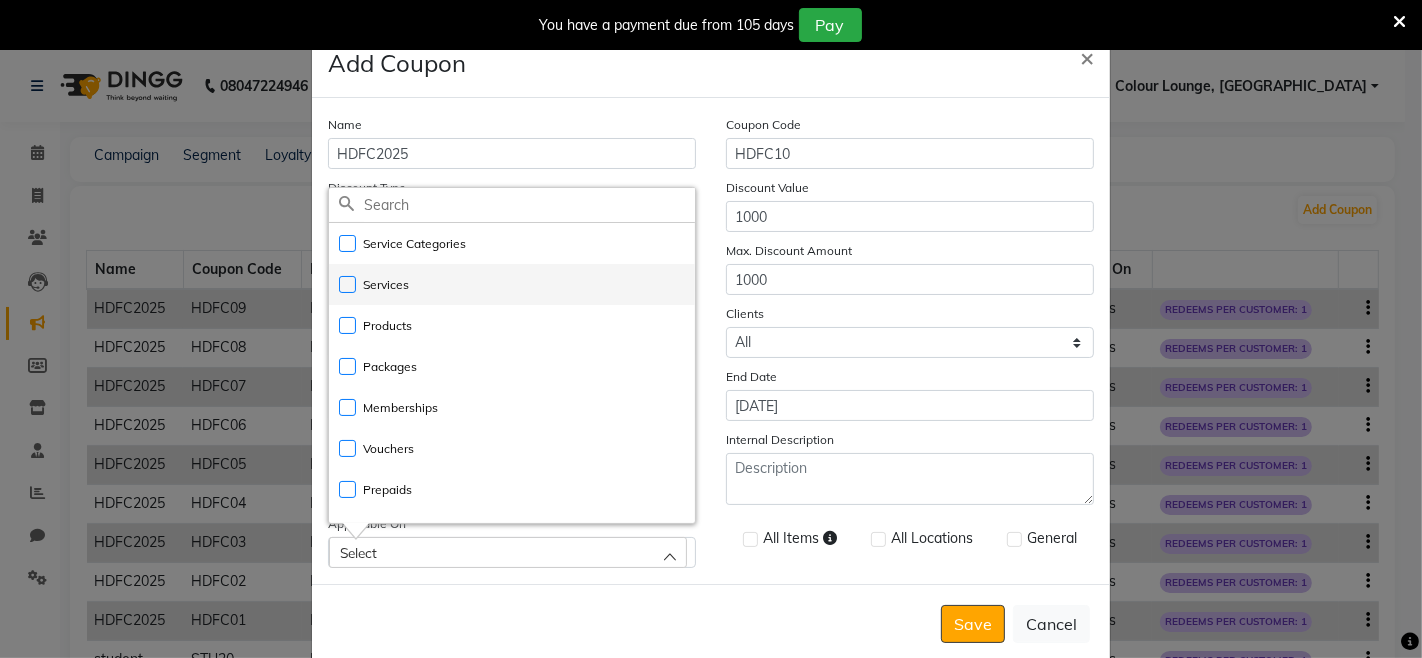 click on "Services" 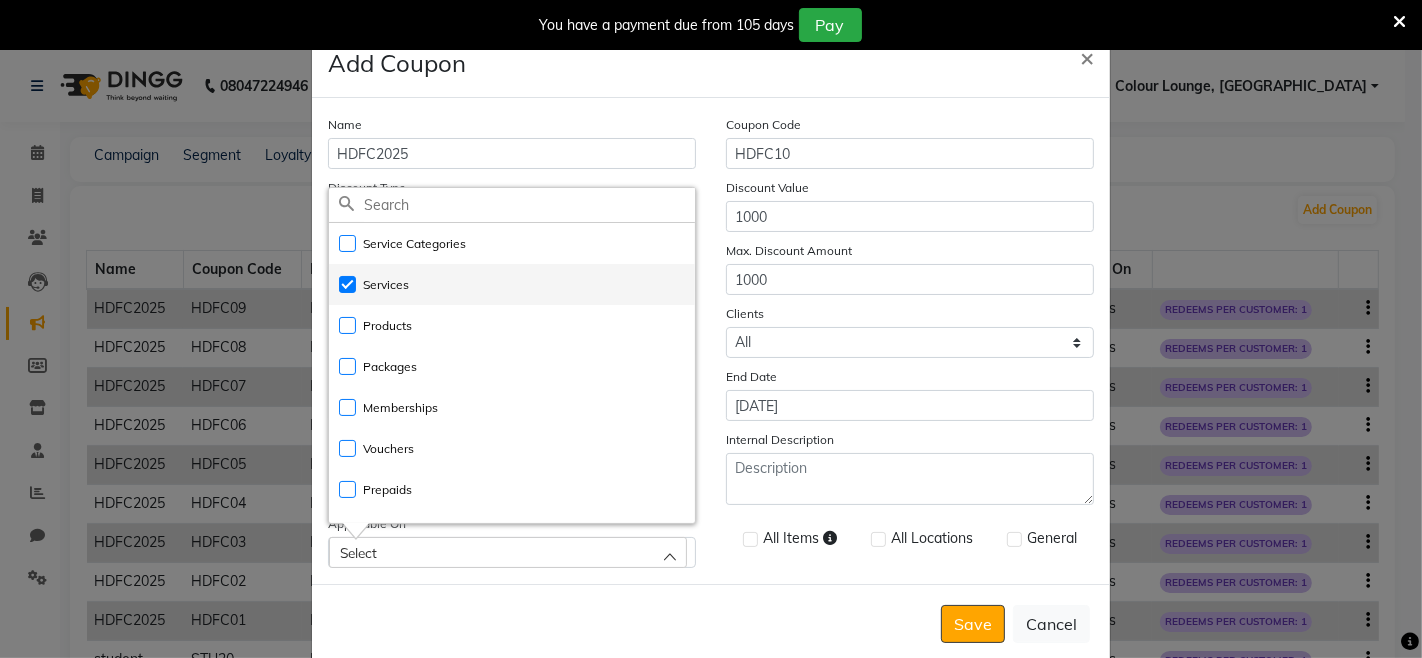 checkbox on "true" 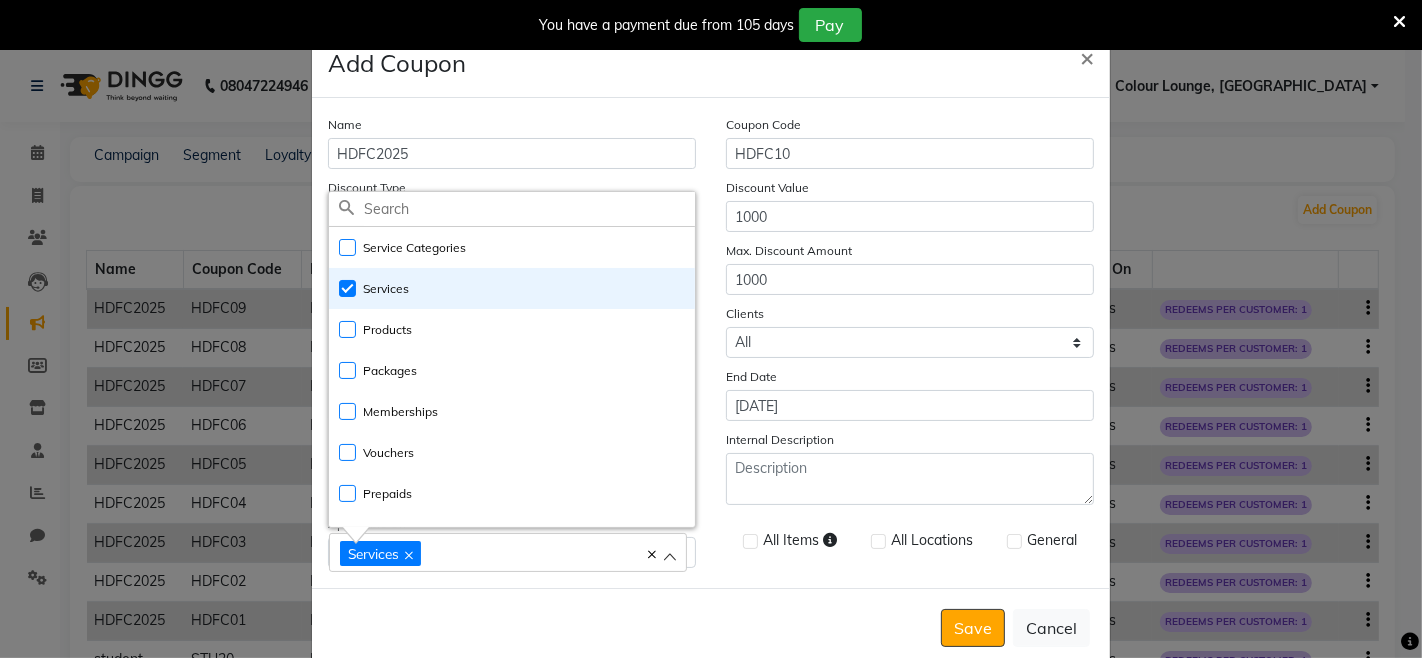 drag, startPoint x: 851, startPoint y: 524, endPoint x: 860, endPoint y: 541, distance: 19.235384 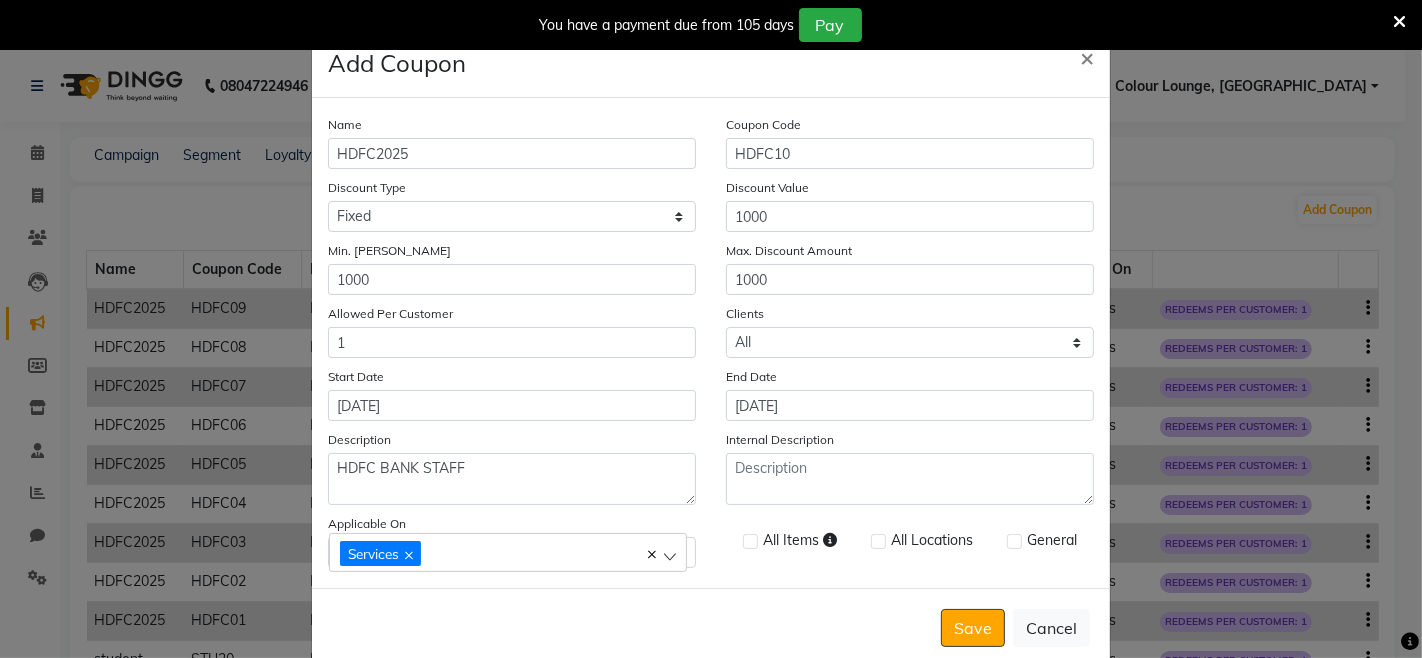 click 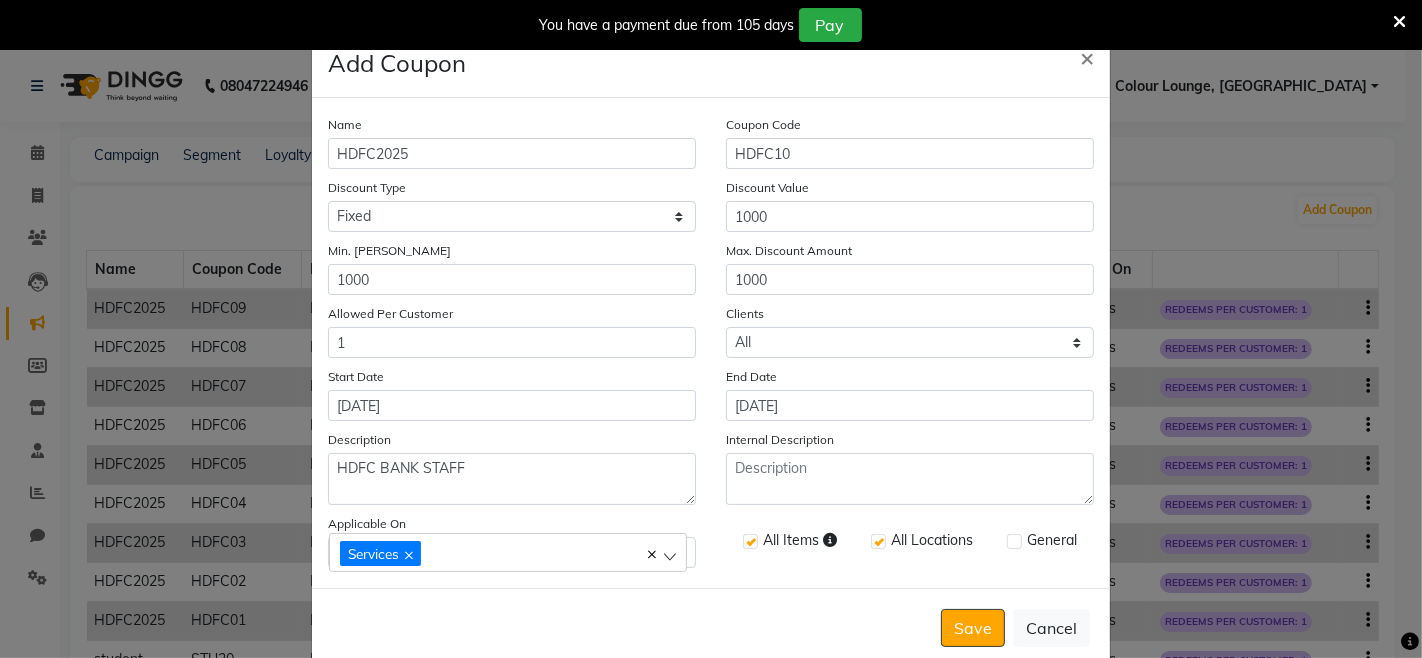 checkbox on "true" 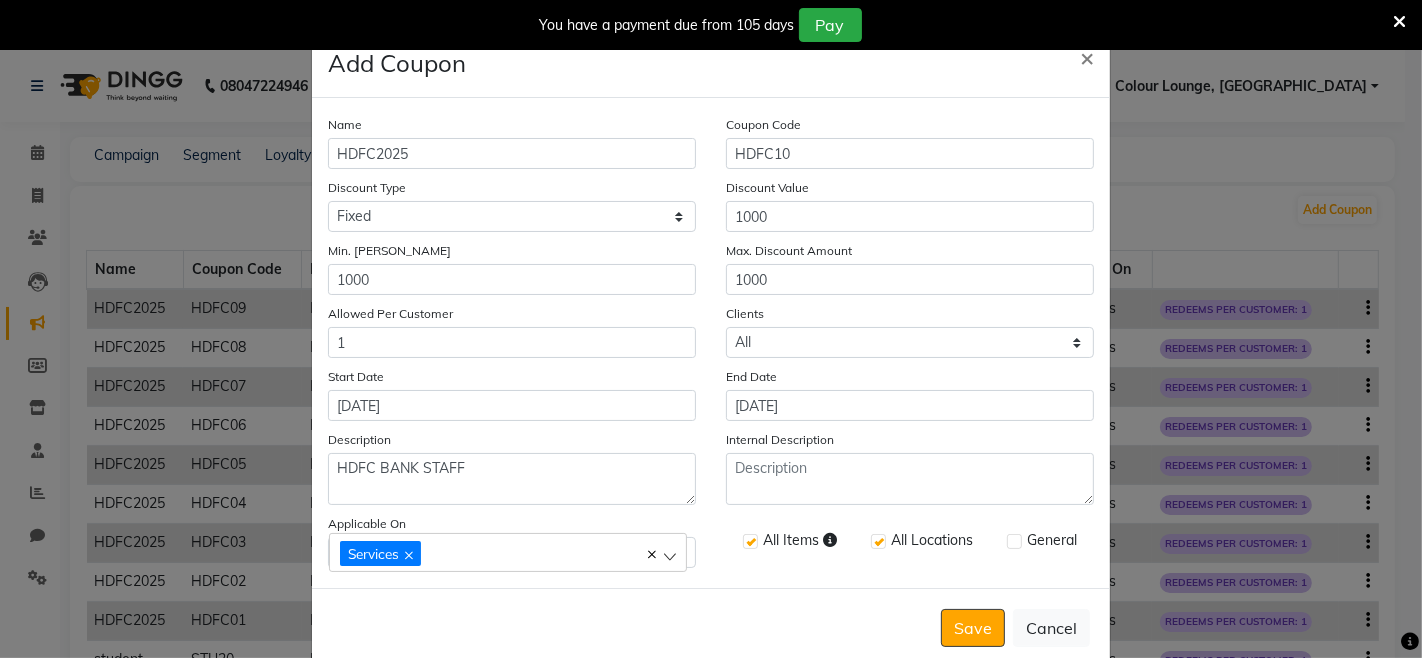 click 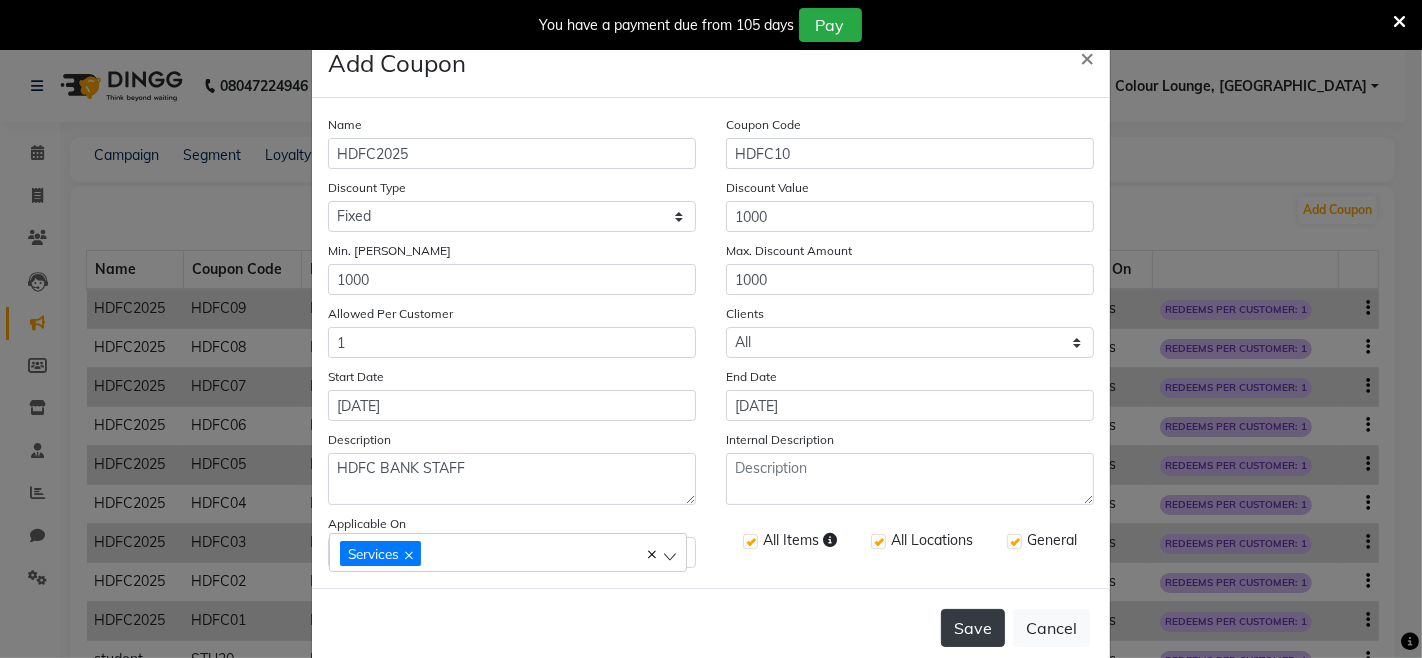 click on "Save" 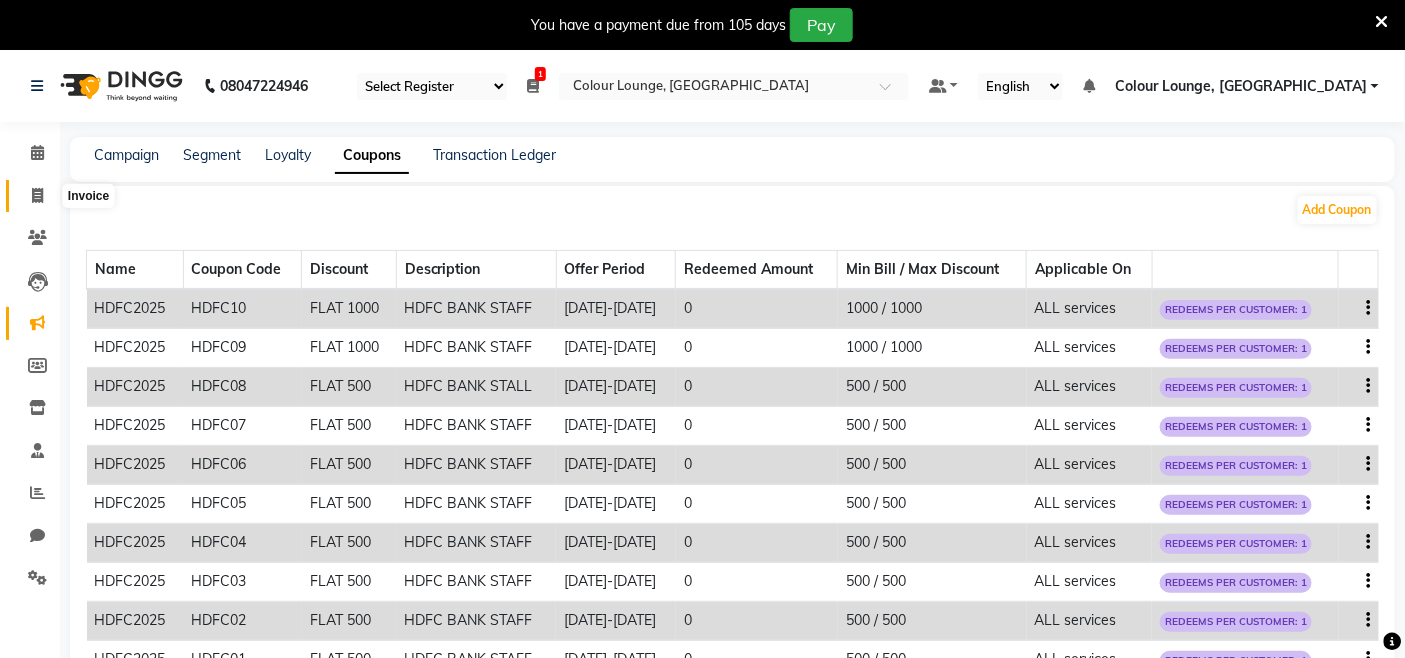 click 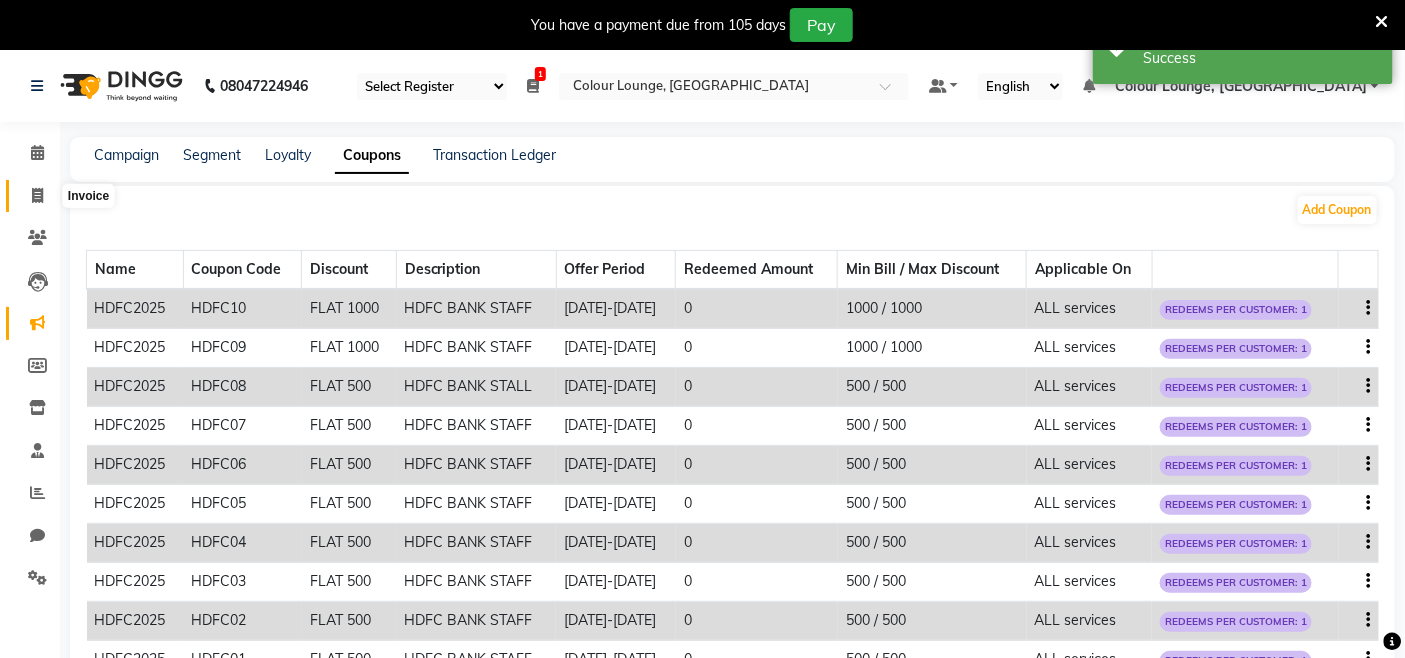 select on "service" 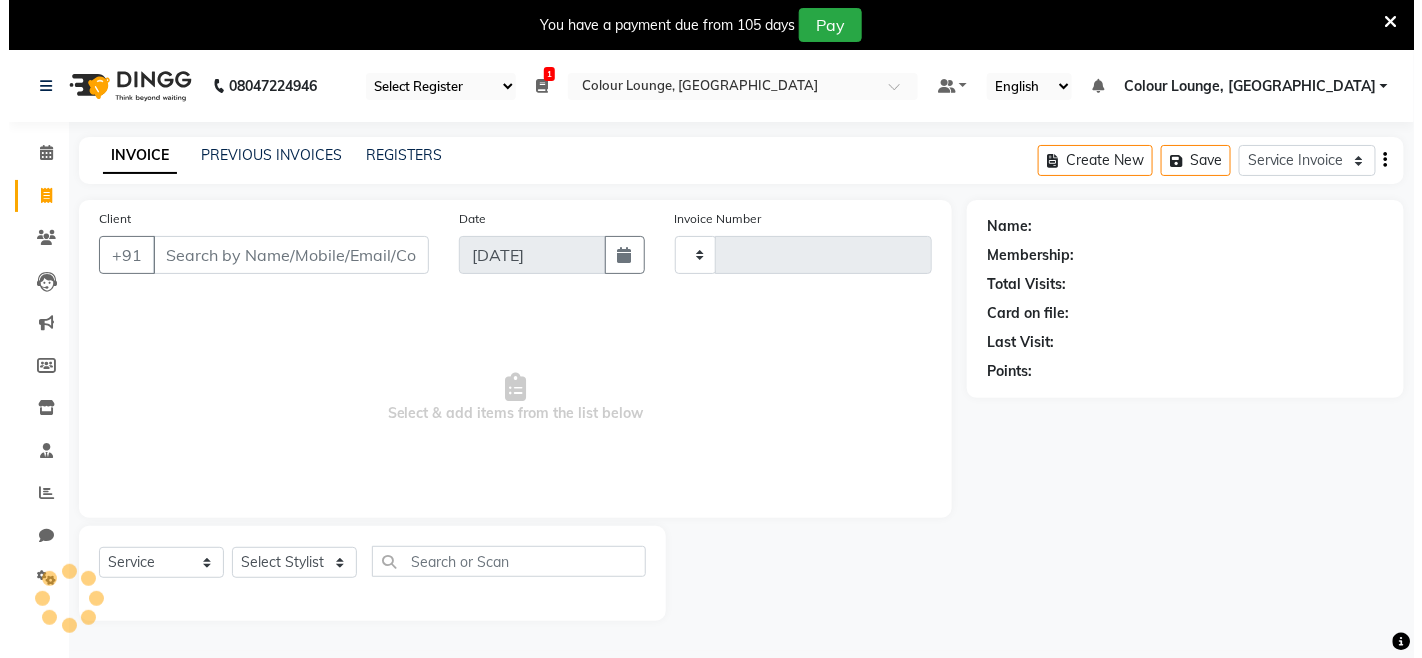 scroll, scrollTop: 50, scrollLeft: 0, axis: vertical 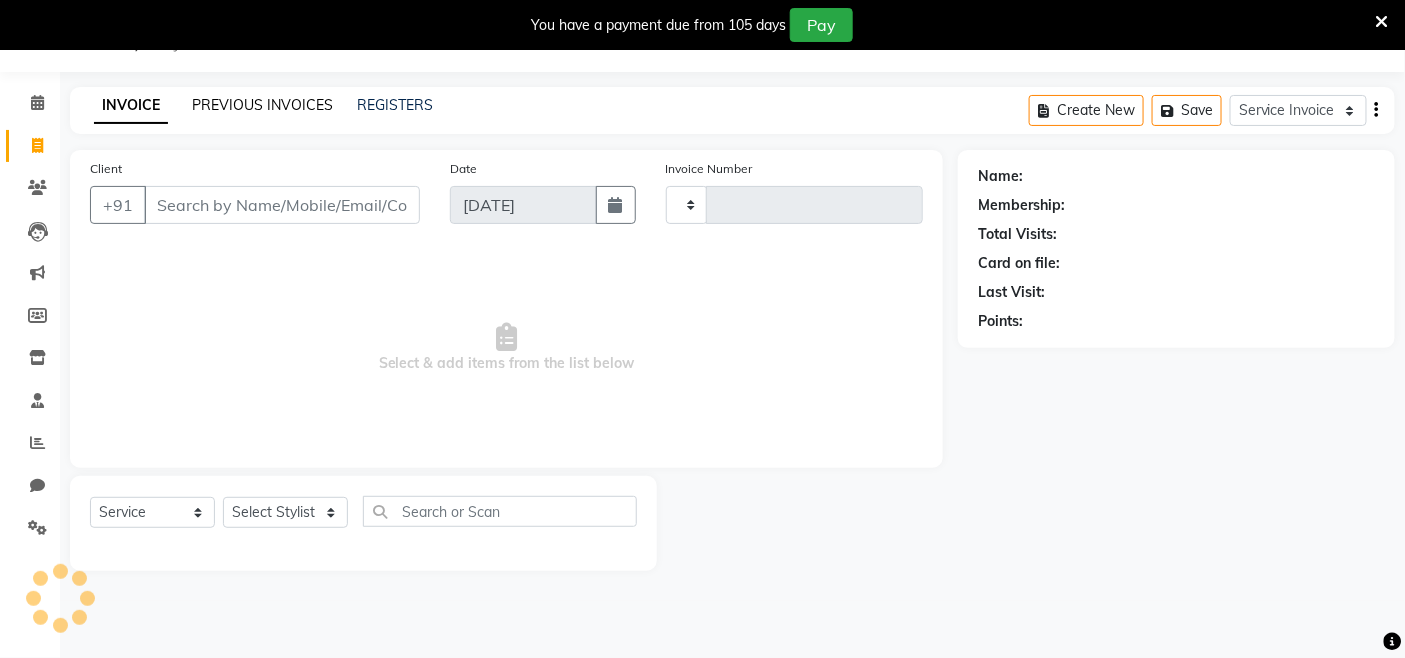type on "2065" 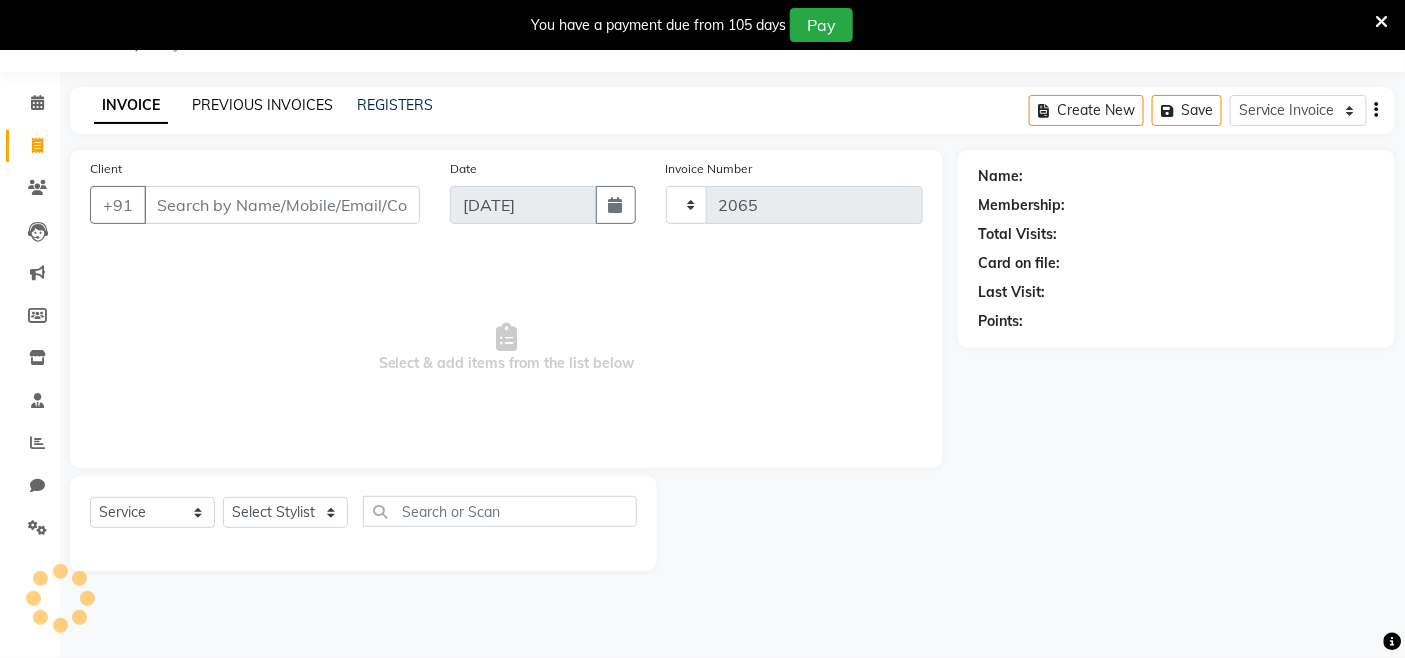 select on "8015" 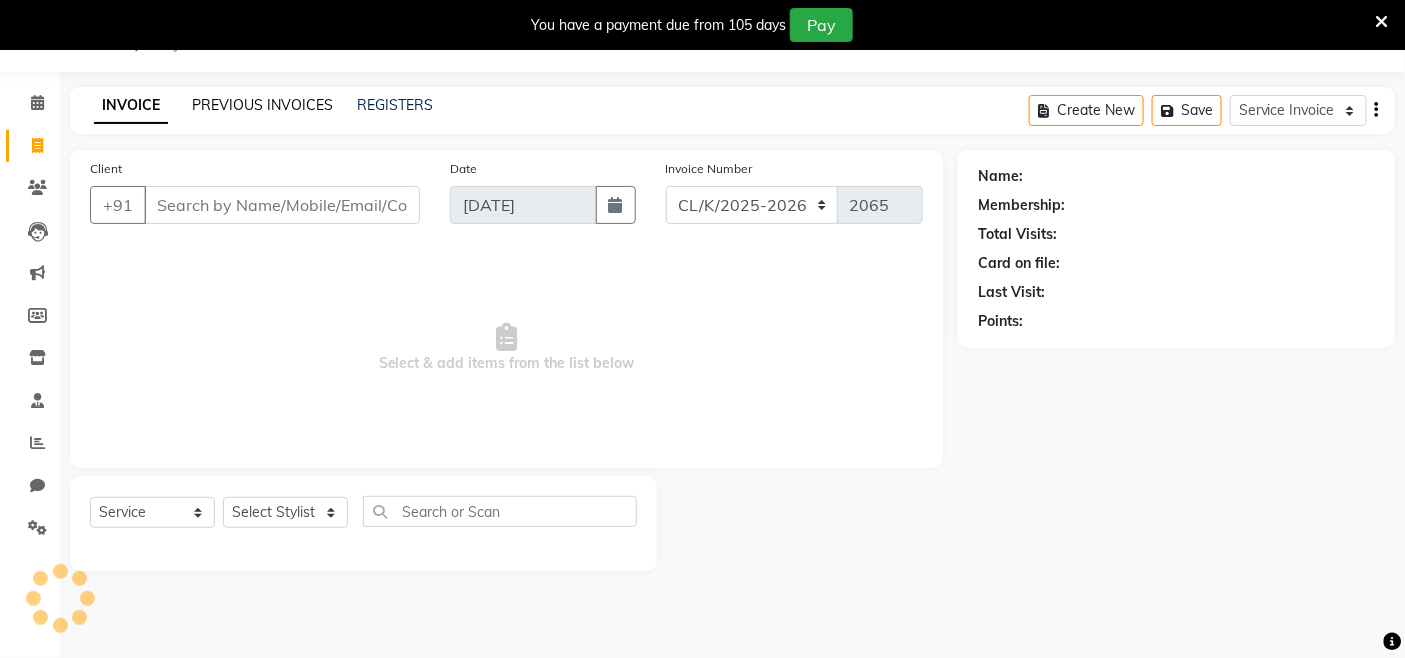 click on "PREVIOUS INVOICES" 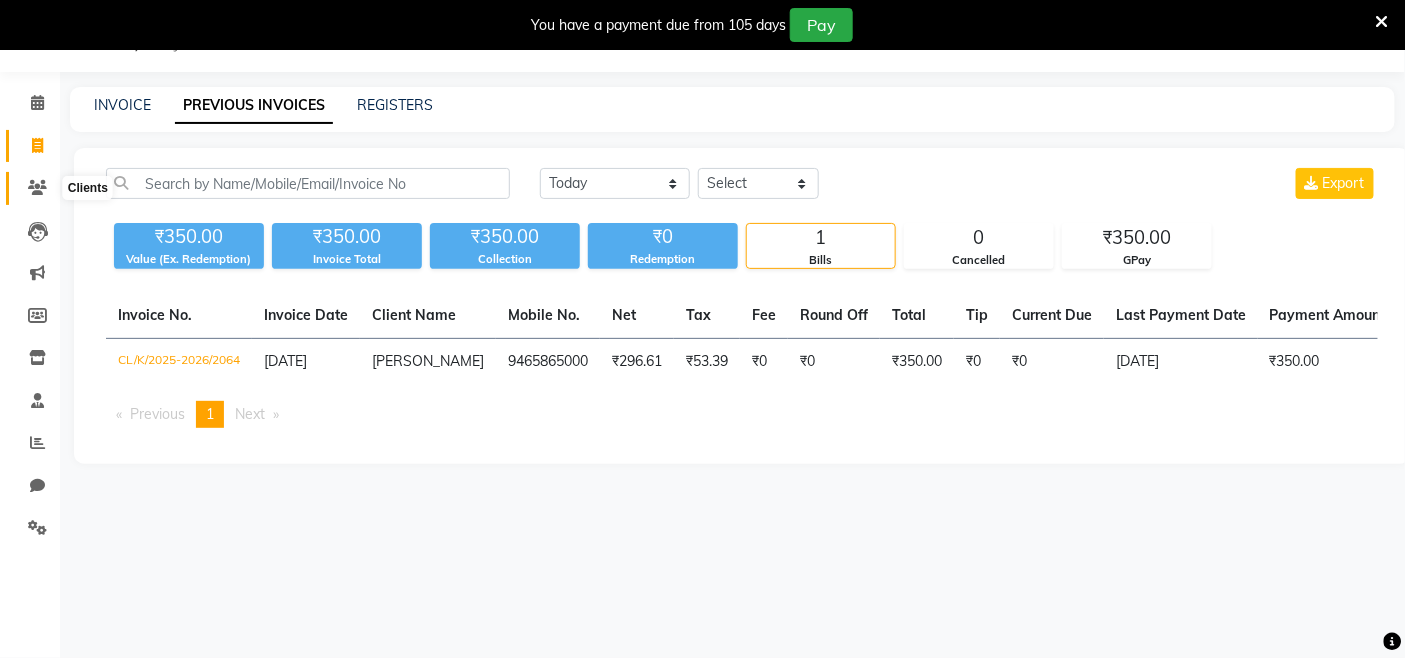 click 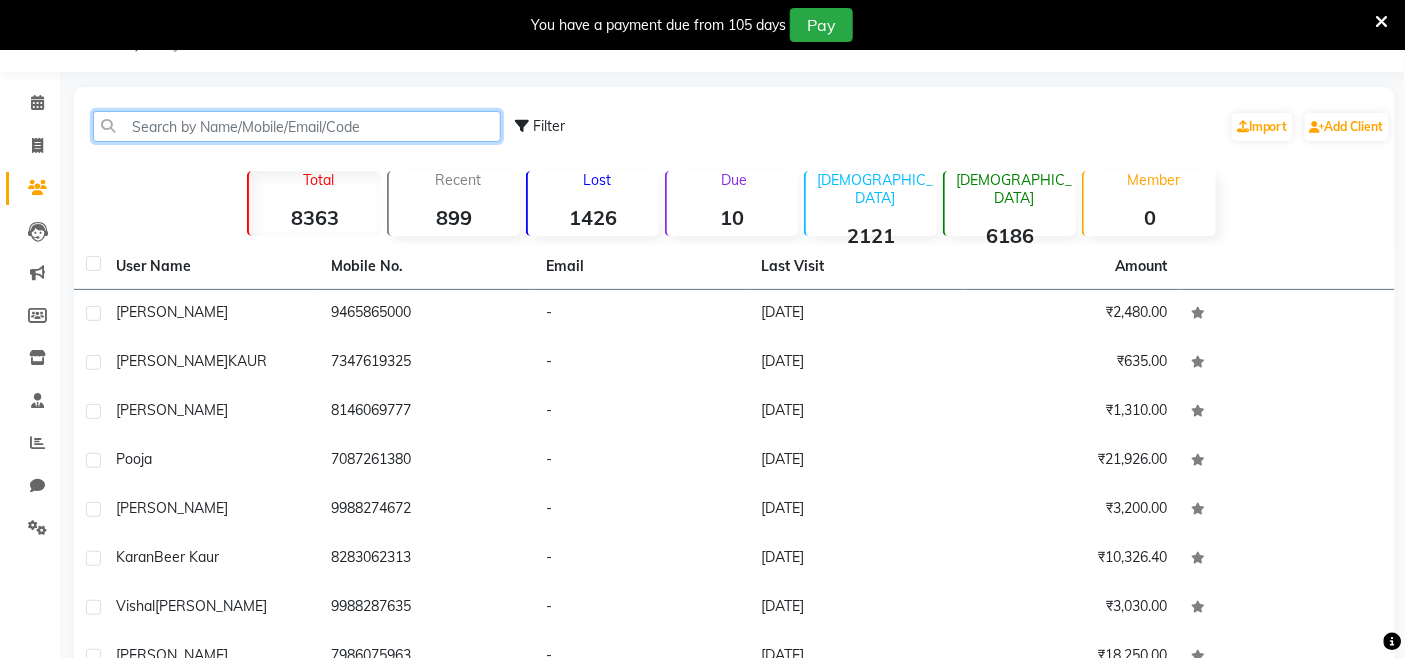 click 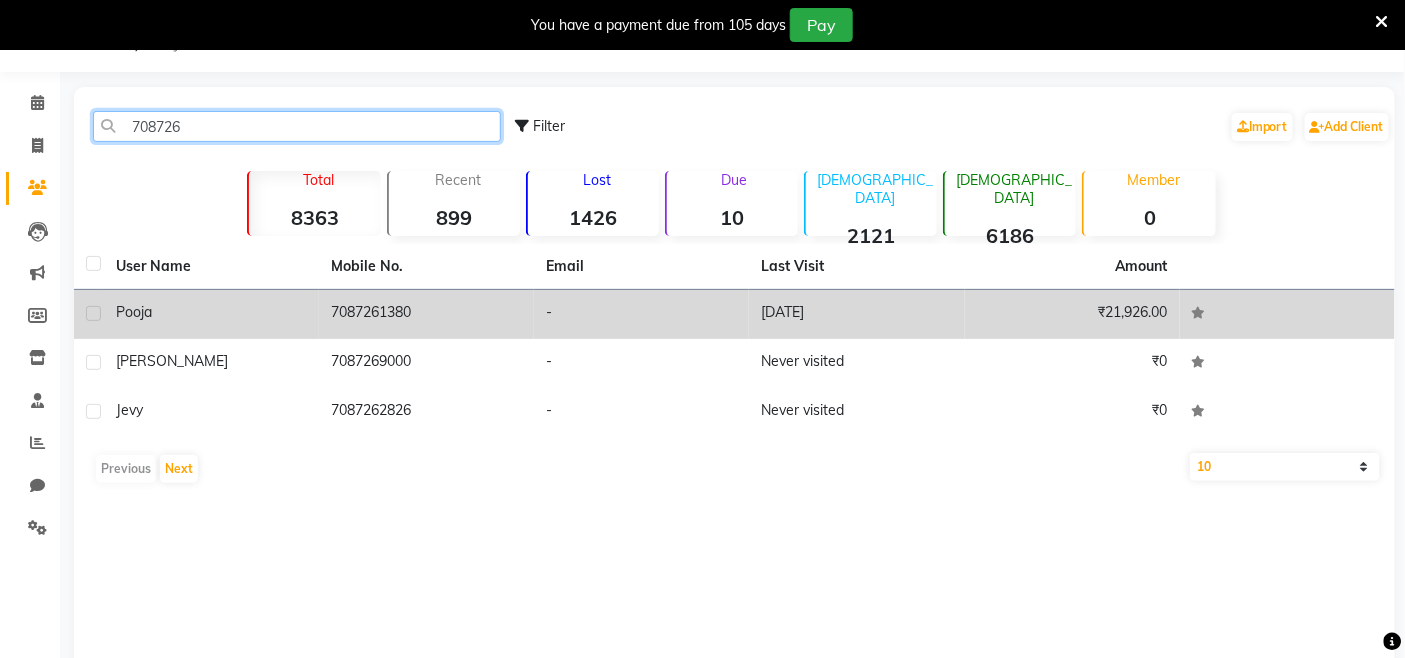 type on "708726" 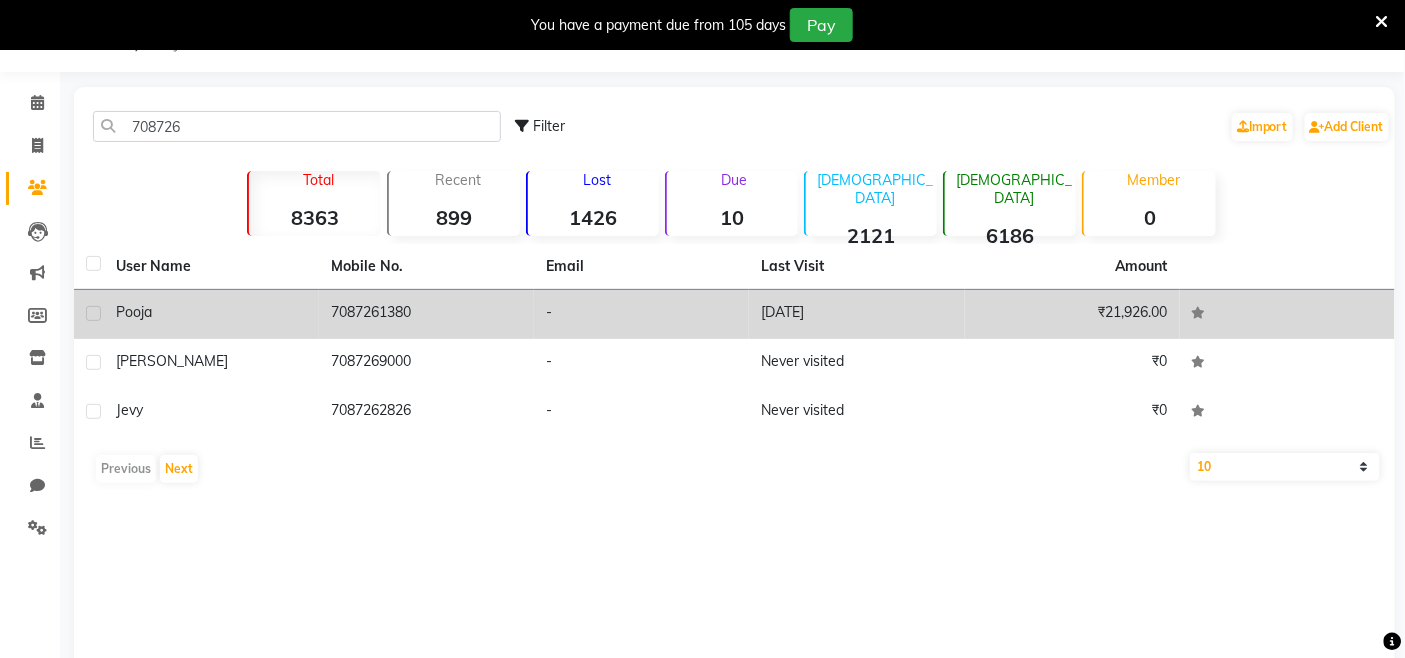 click on "pooja" 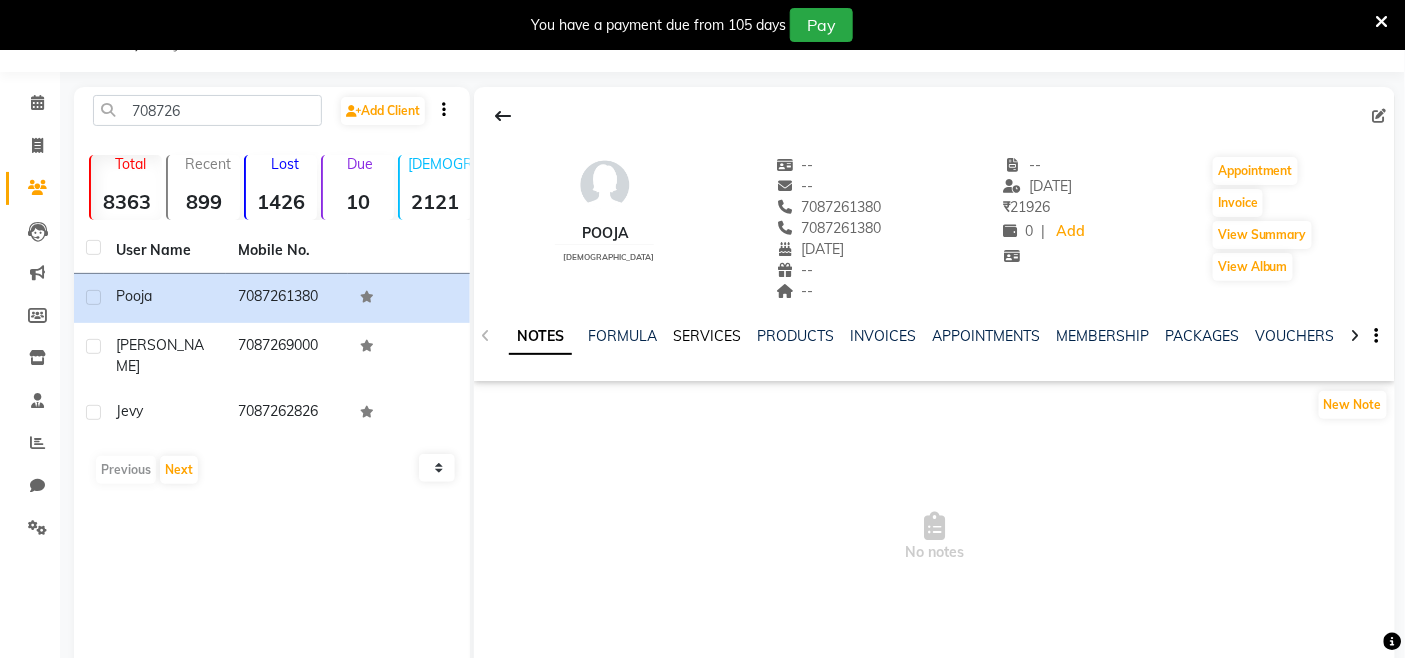 click on "SERVICES" 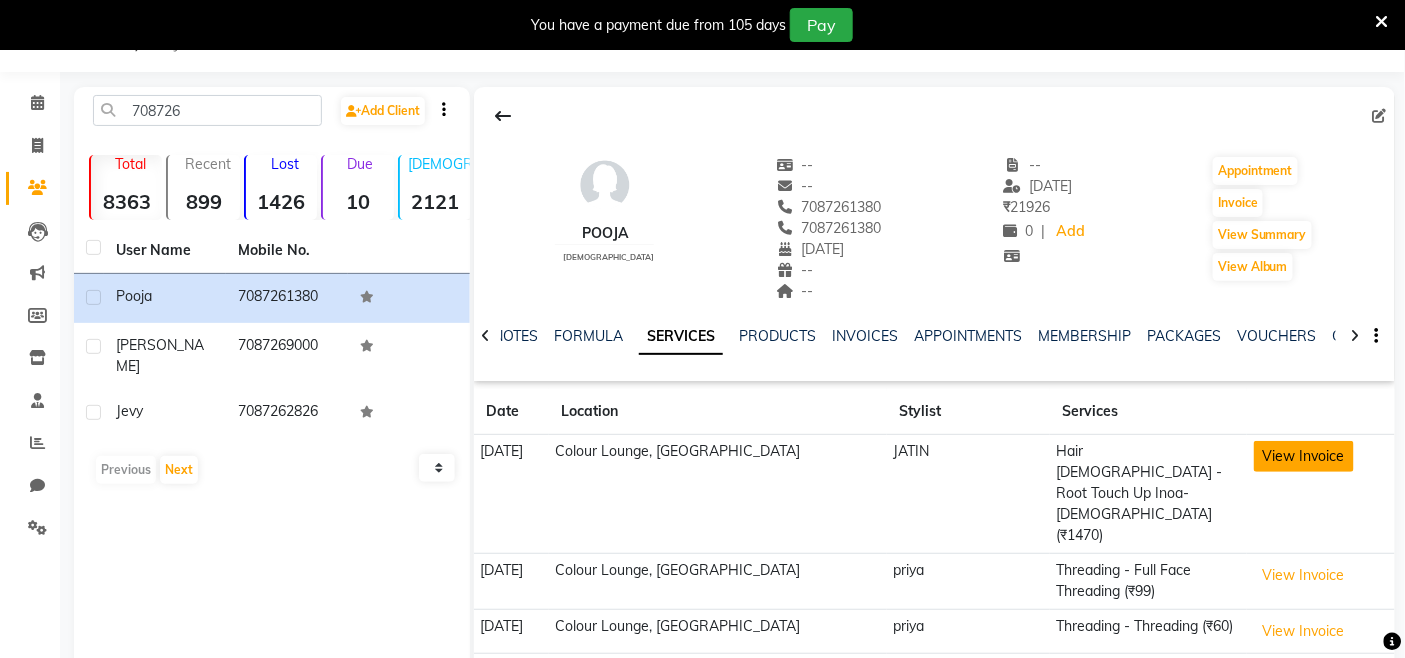click on "View Invoice" 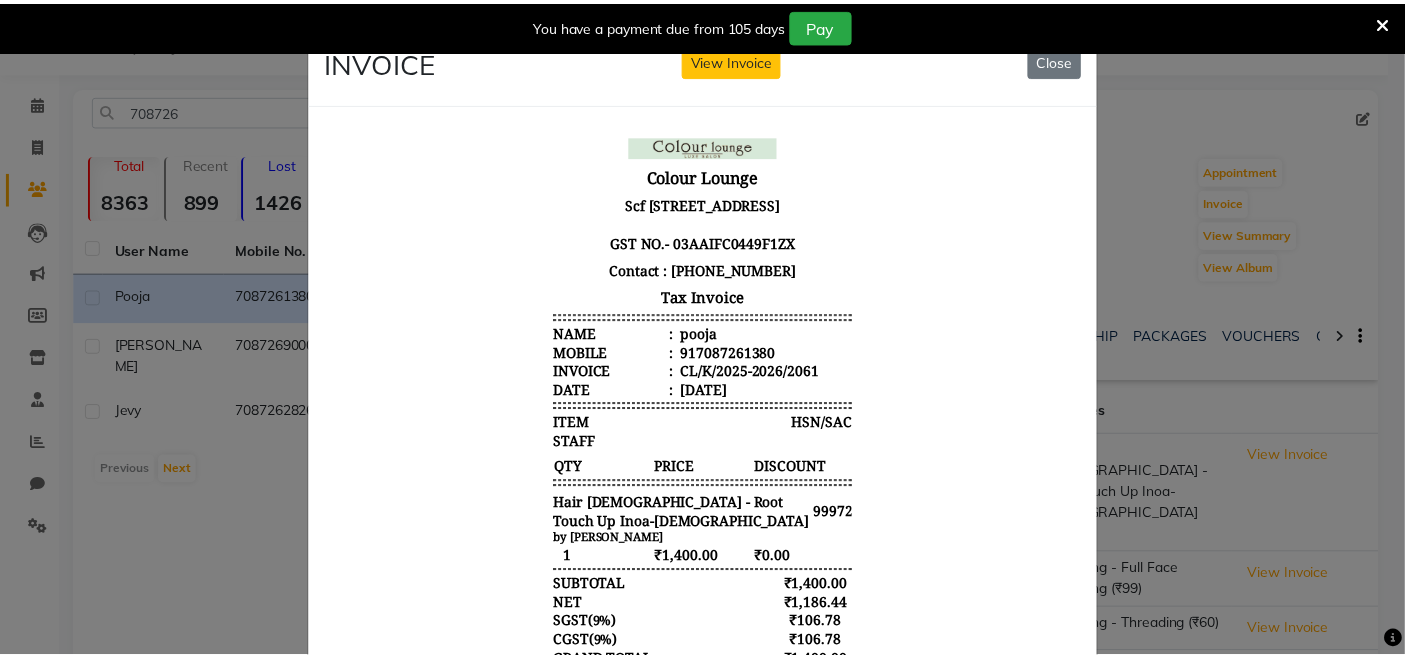 scroll, scrollTop: 16, scrollLeft: 0, axis: vertical 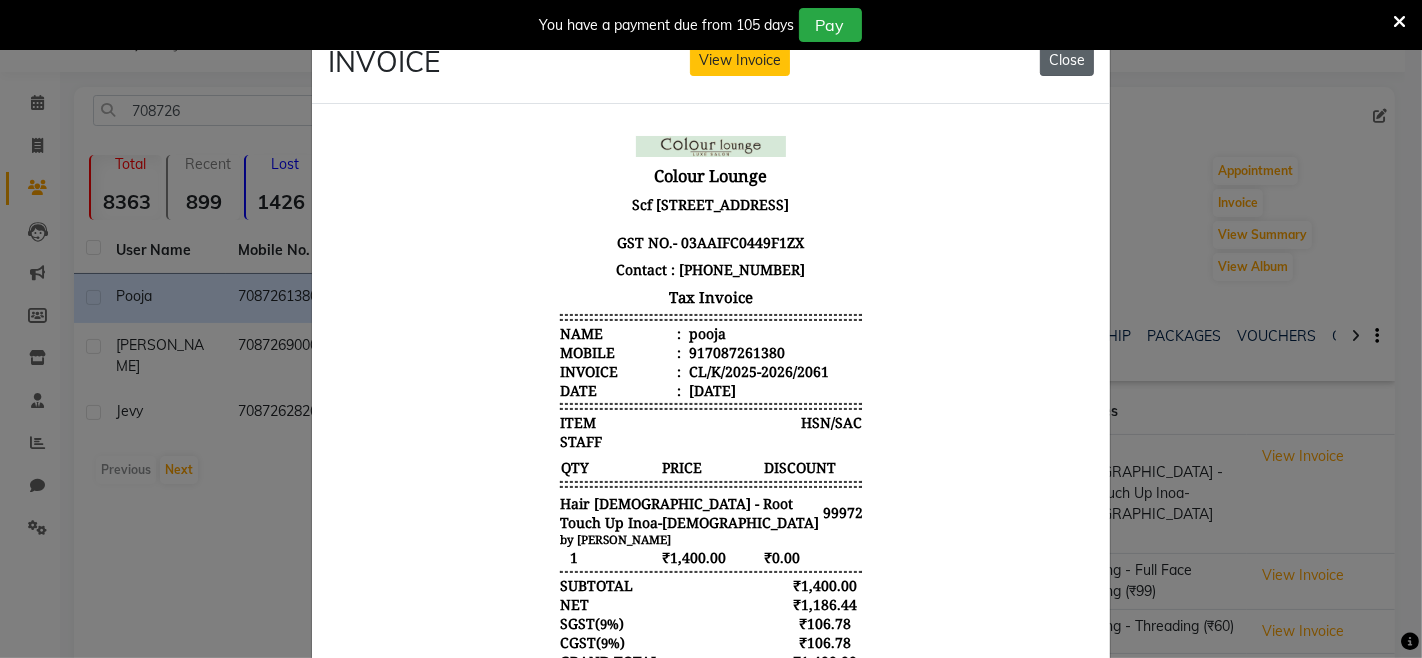 click on "Close" 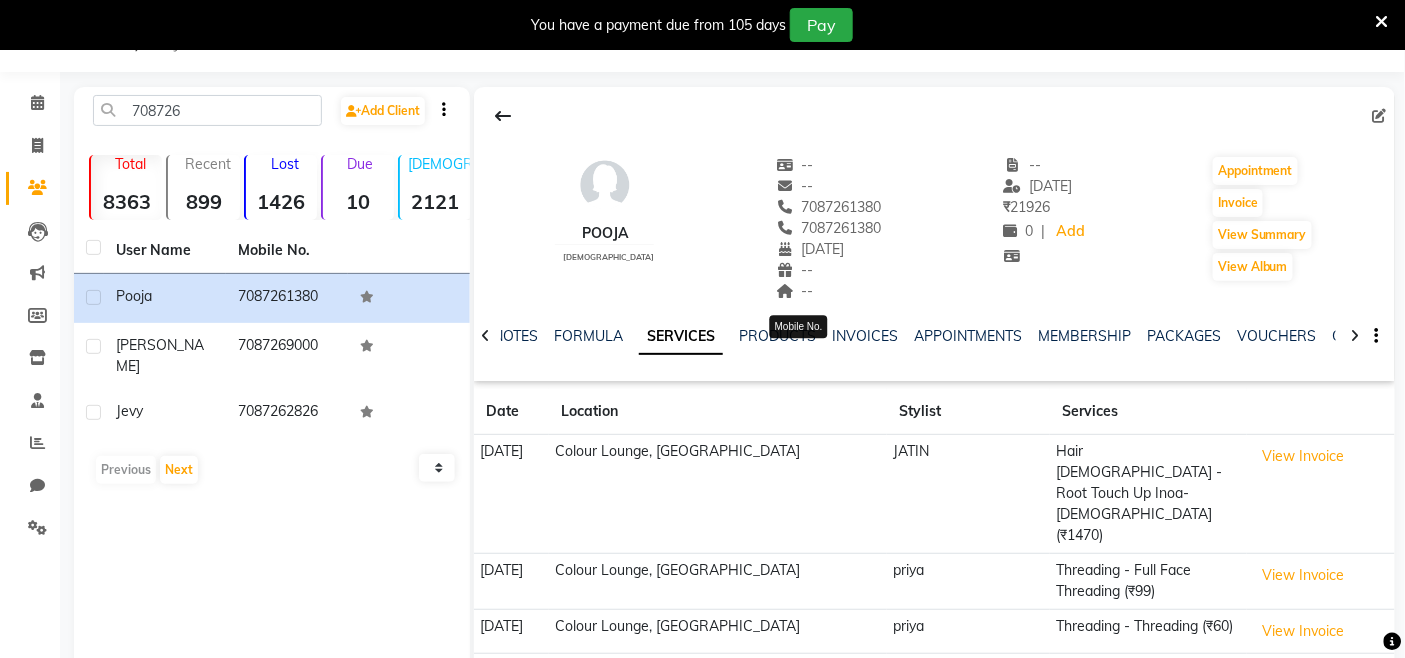 drag, startPoint x: 771, startPoint y: 203, endPoint x: 844, endPoint y: 208, distance: 73.171036 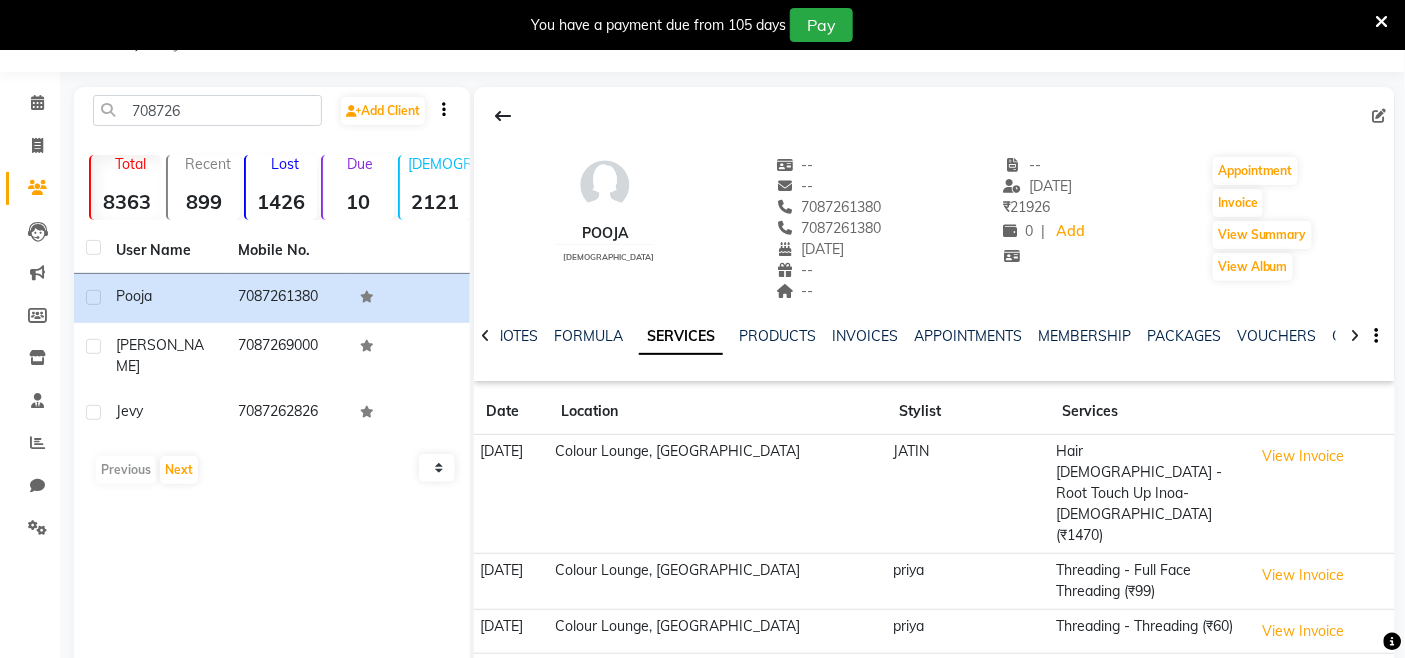 click on "pooja    female  --   --   7087261380   7087261380  23-12-1994  --  --  -- 09-07-2025 ₹    21926 0 |  Add   Appointment   Invoice  View Summary  View Album" 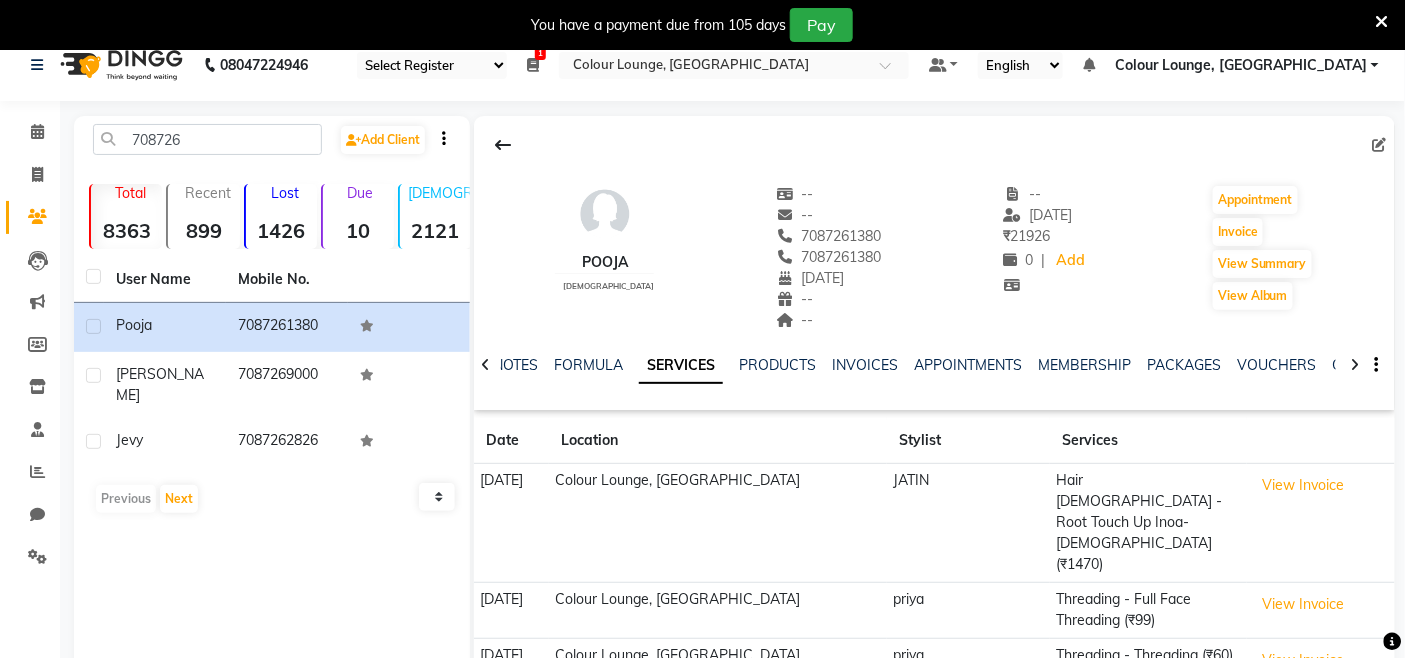 scroll, scrollTop: 0, scrollLeft: 0, axis: both 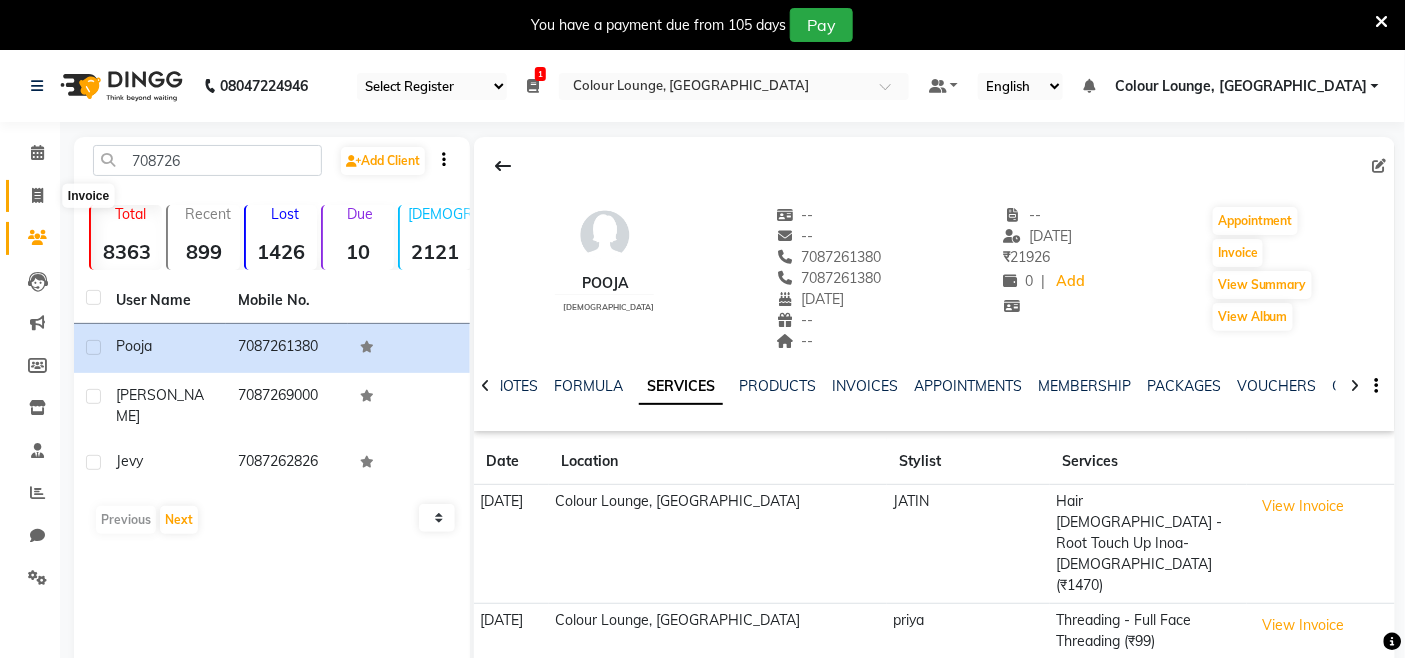 click 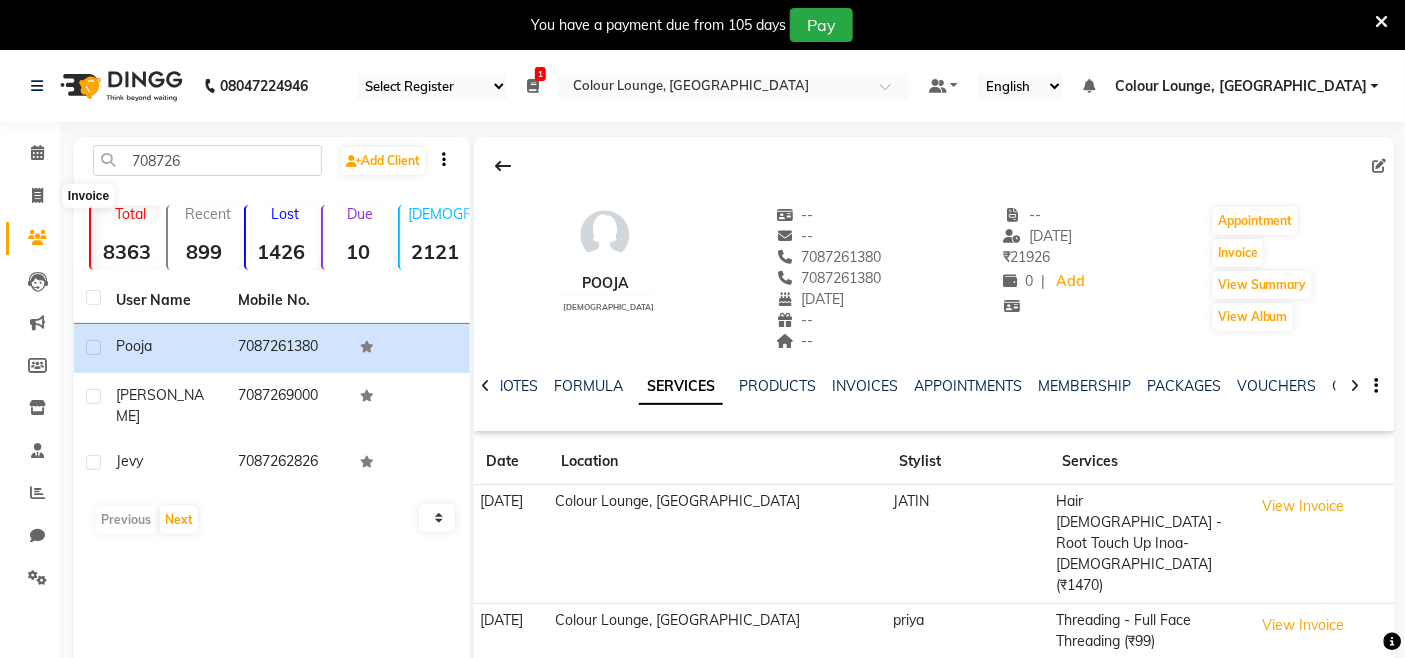 select on "service" 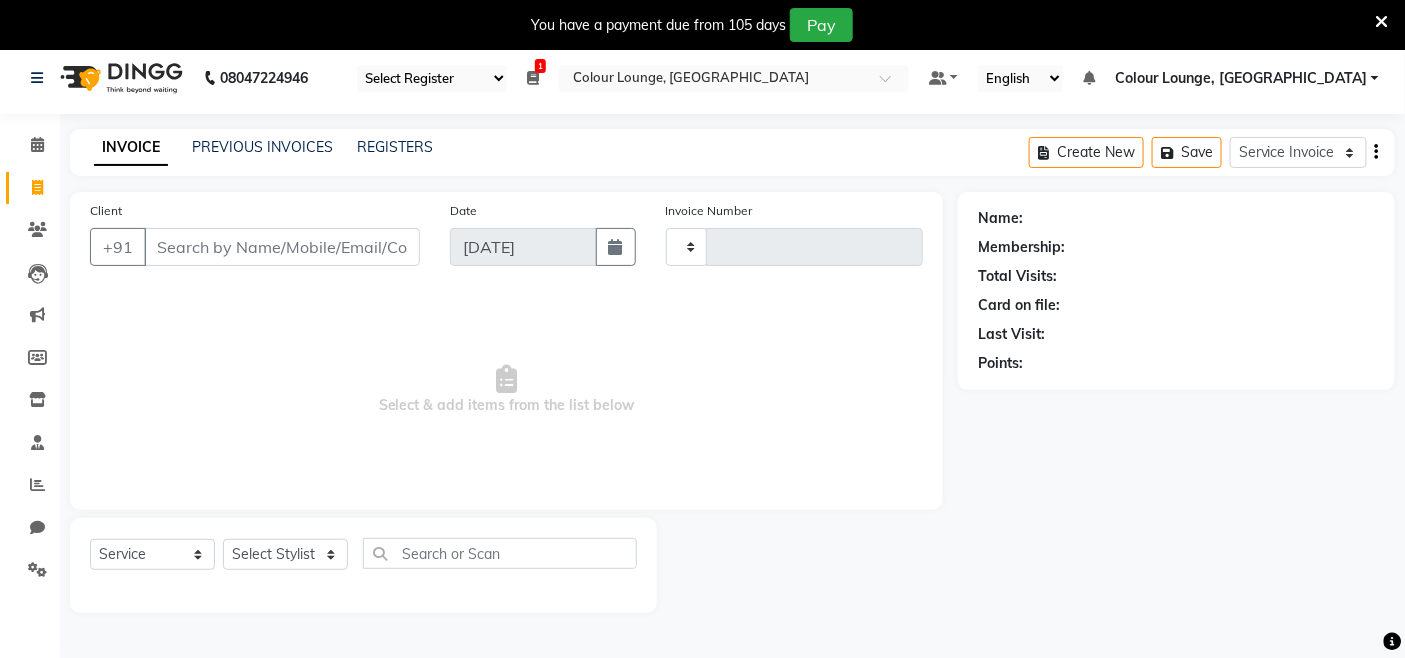 scroll, scrollTop: 50, scrollLeft: 0, axis: vertical 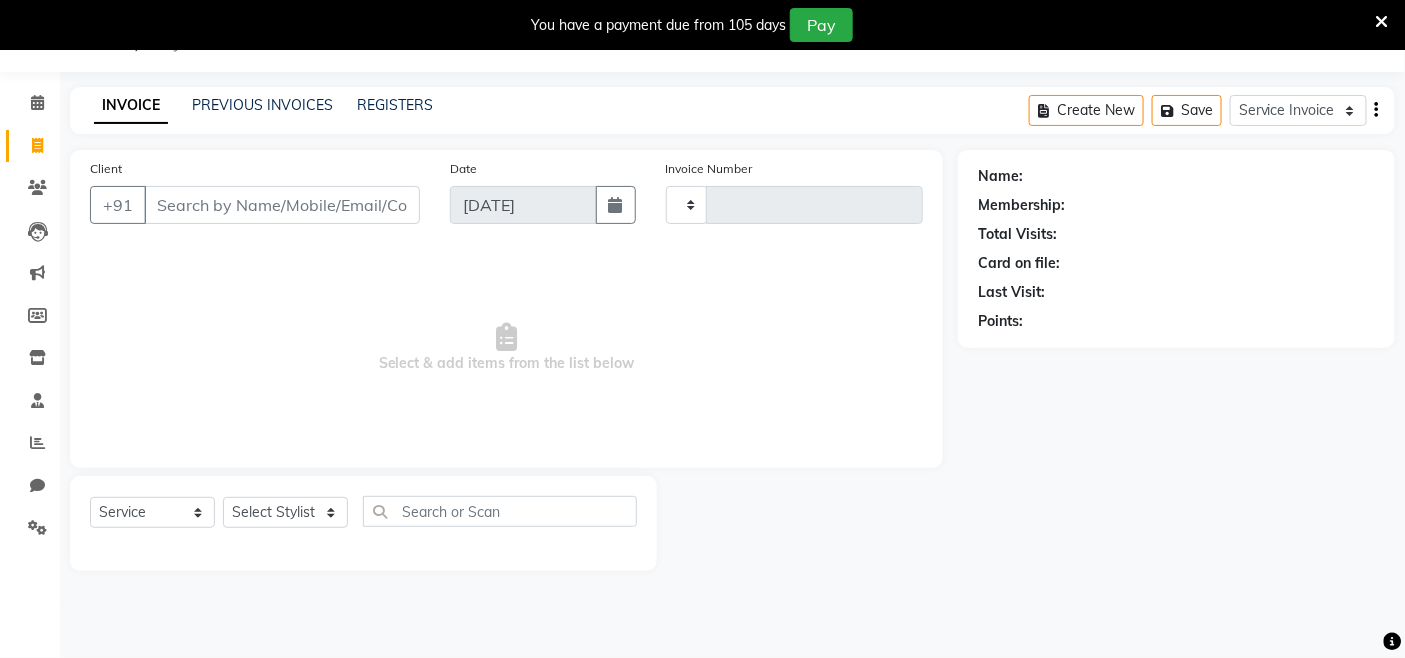 type on "2065" 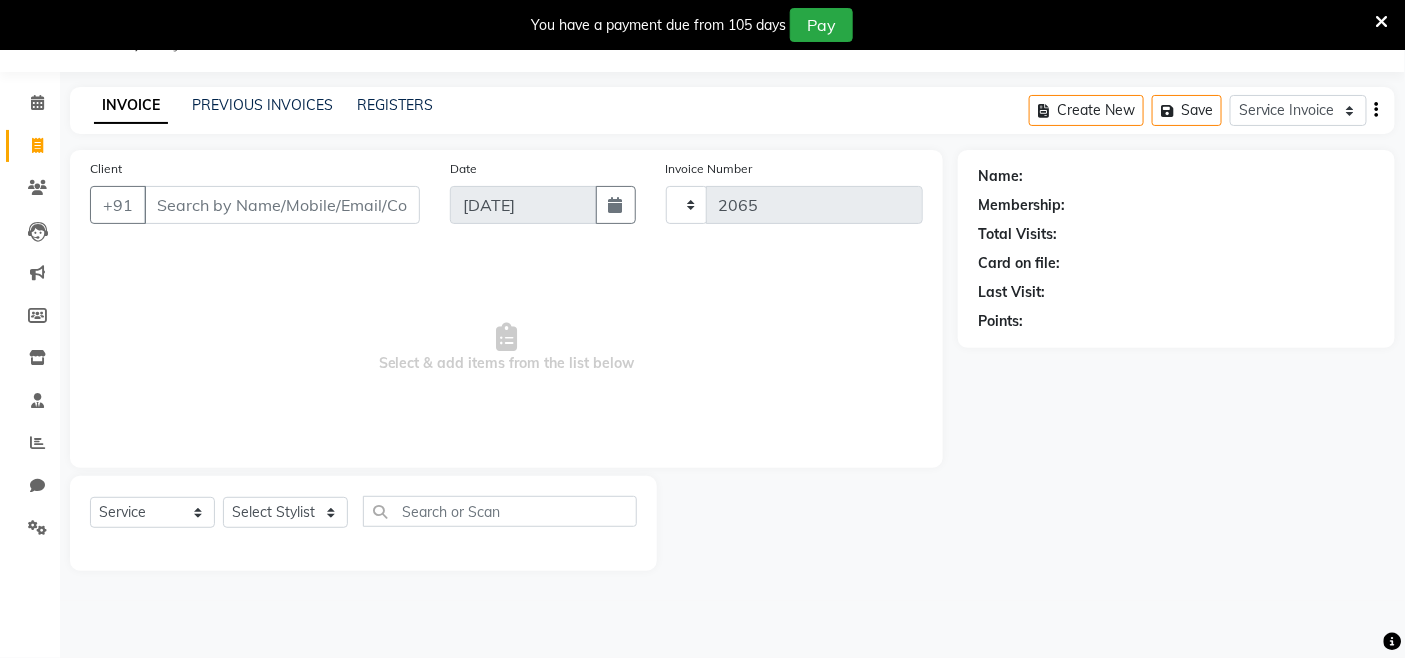 select on "8015" 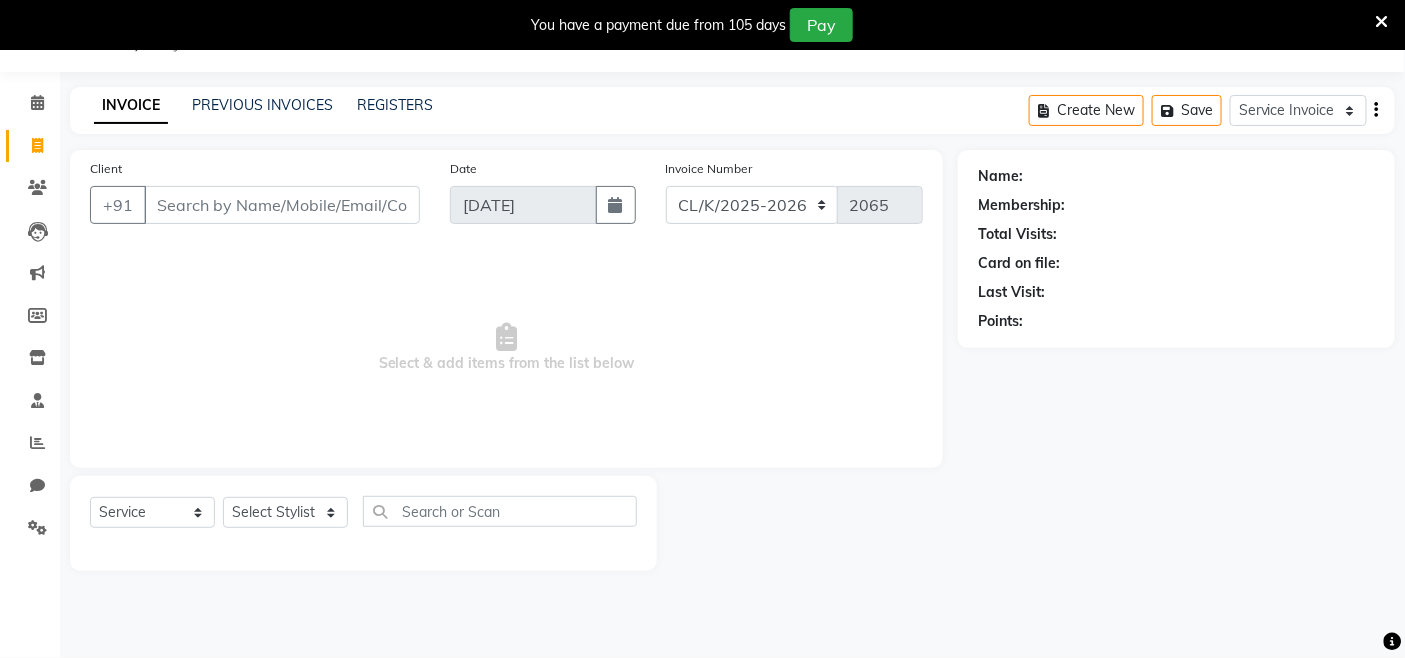 click on "Client" at bounding box center (282, 205) 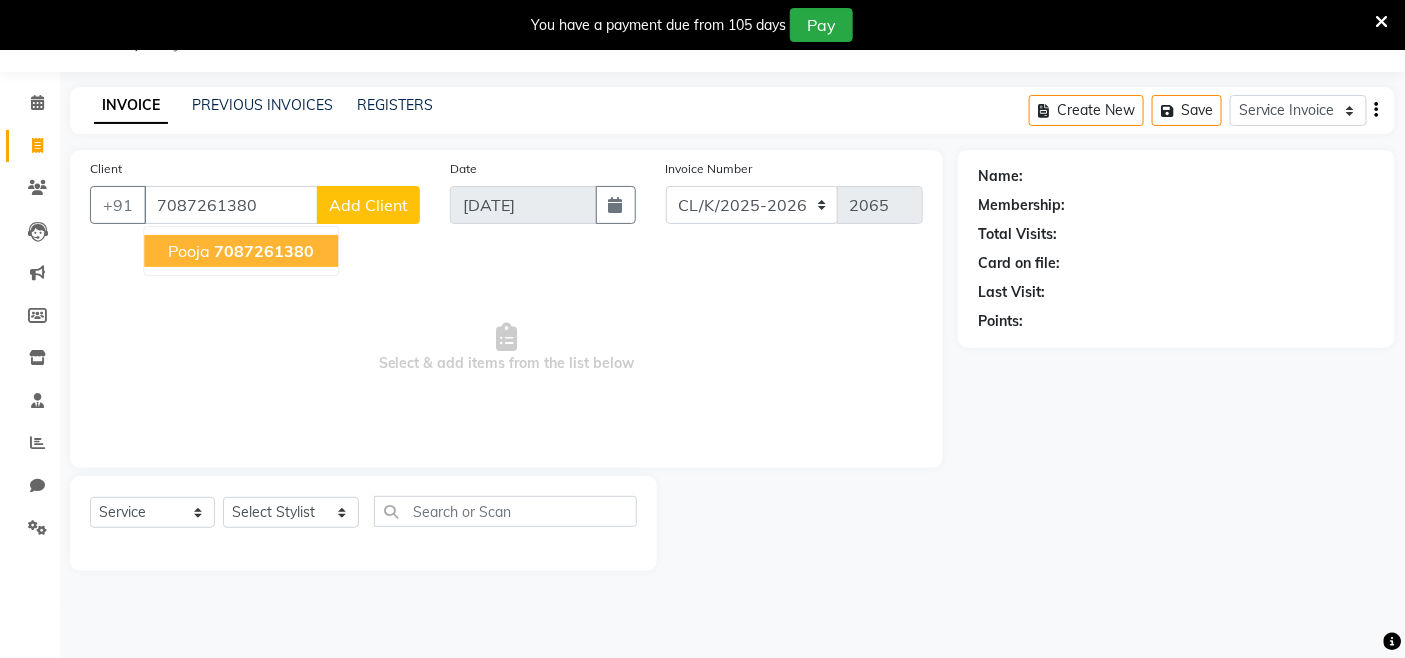 click on "7087261380" 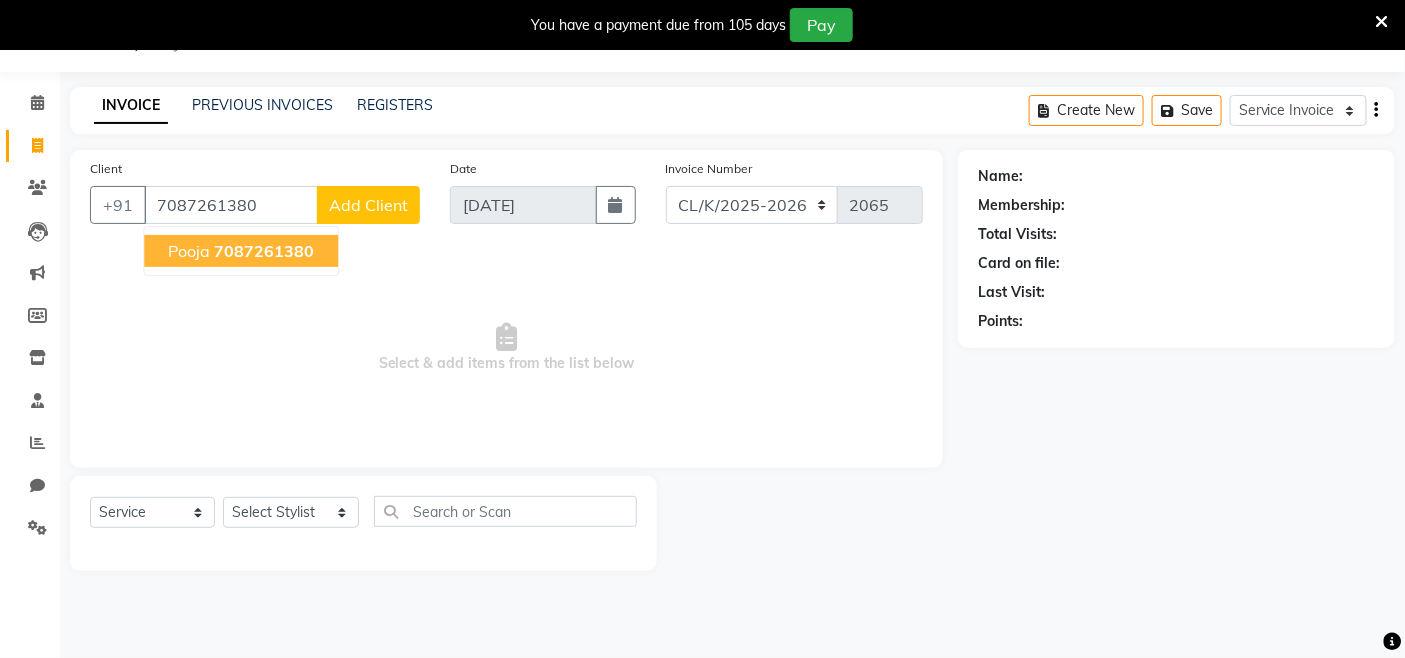 type on "7087261380" 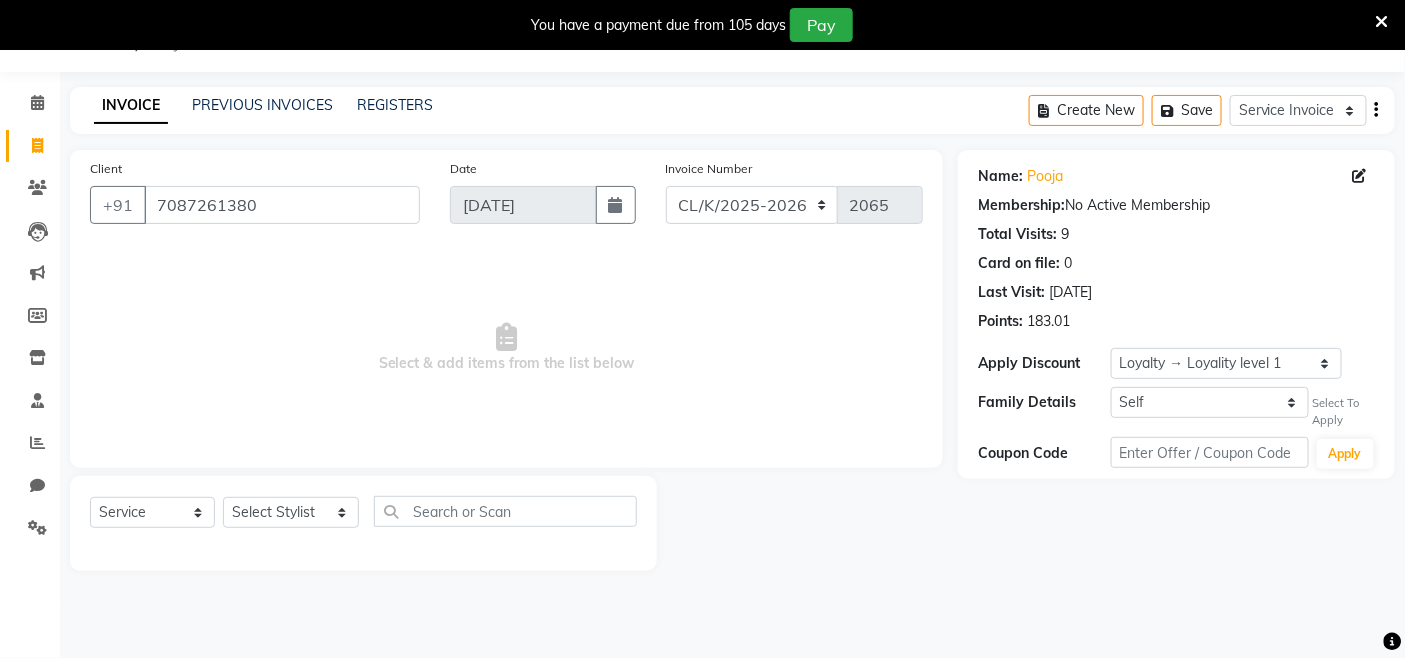 drag, startPoint x: 963, startPoint y: 320, endPoint x: 1101, endPoint y: 322, distance: 138.0145 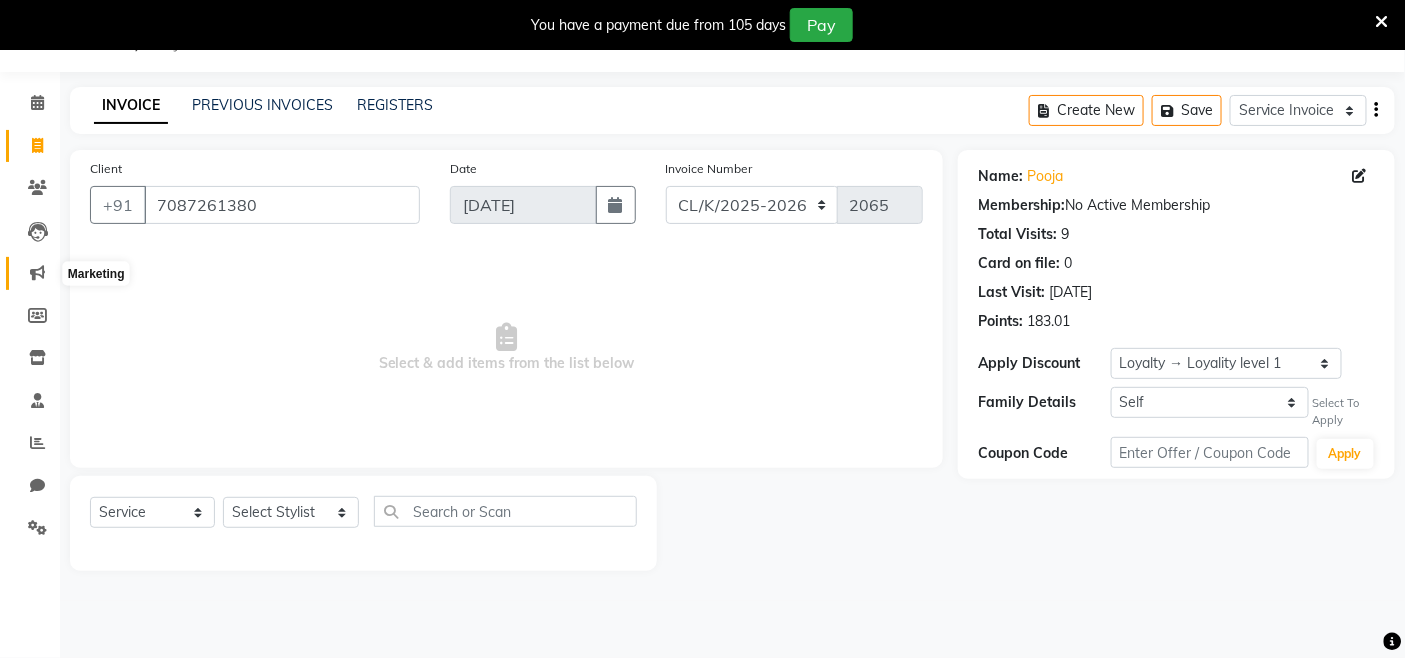 click 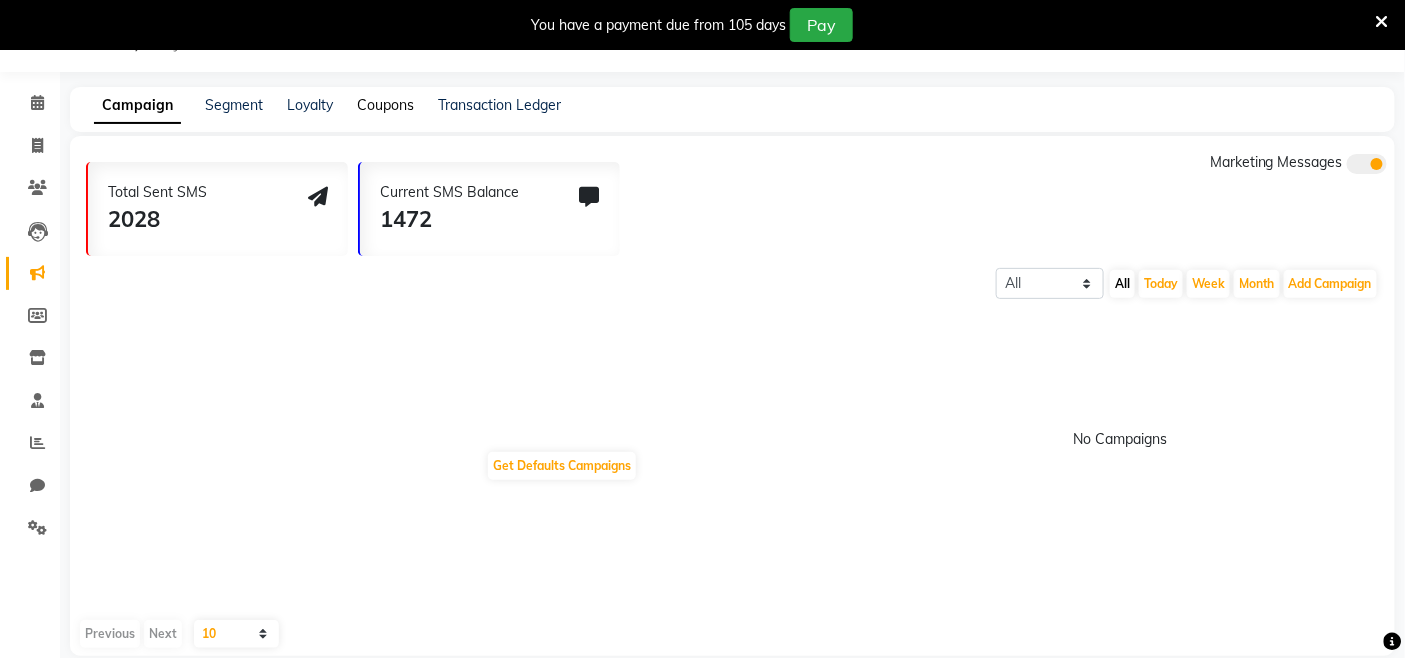 click on "Coupons" 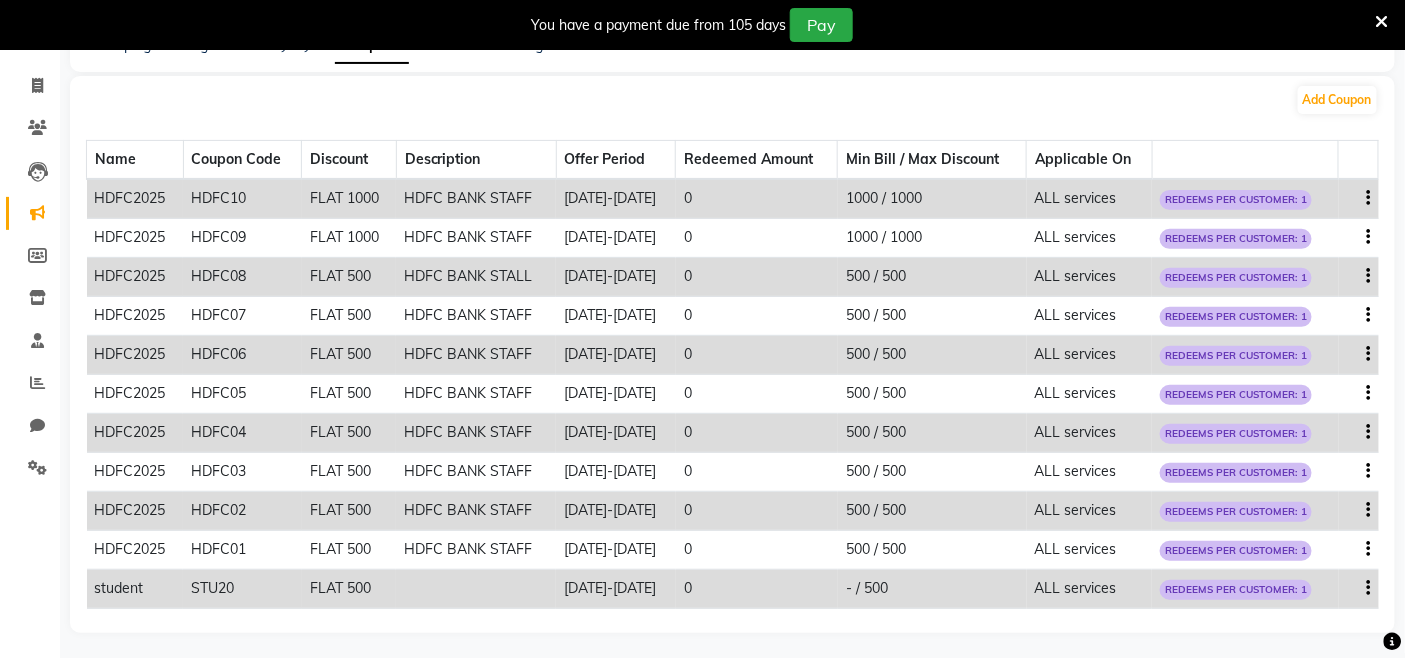 scroll, scrollTop: 0, scrollLeft: 0, axis: both 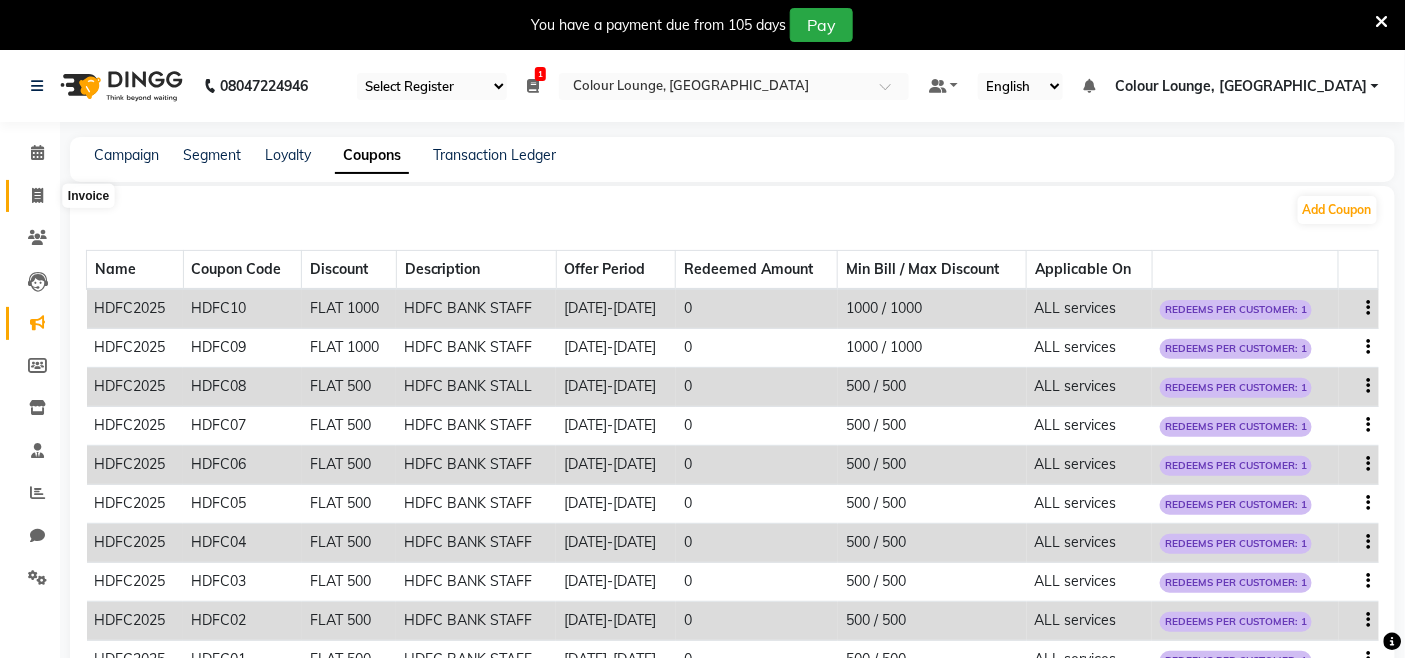 click 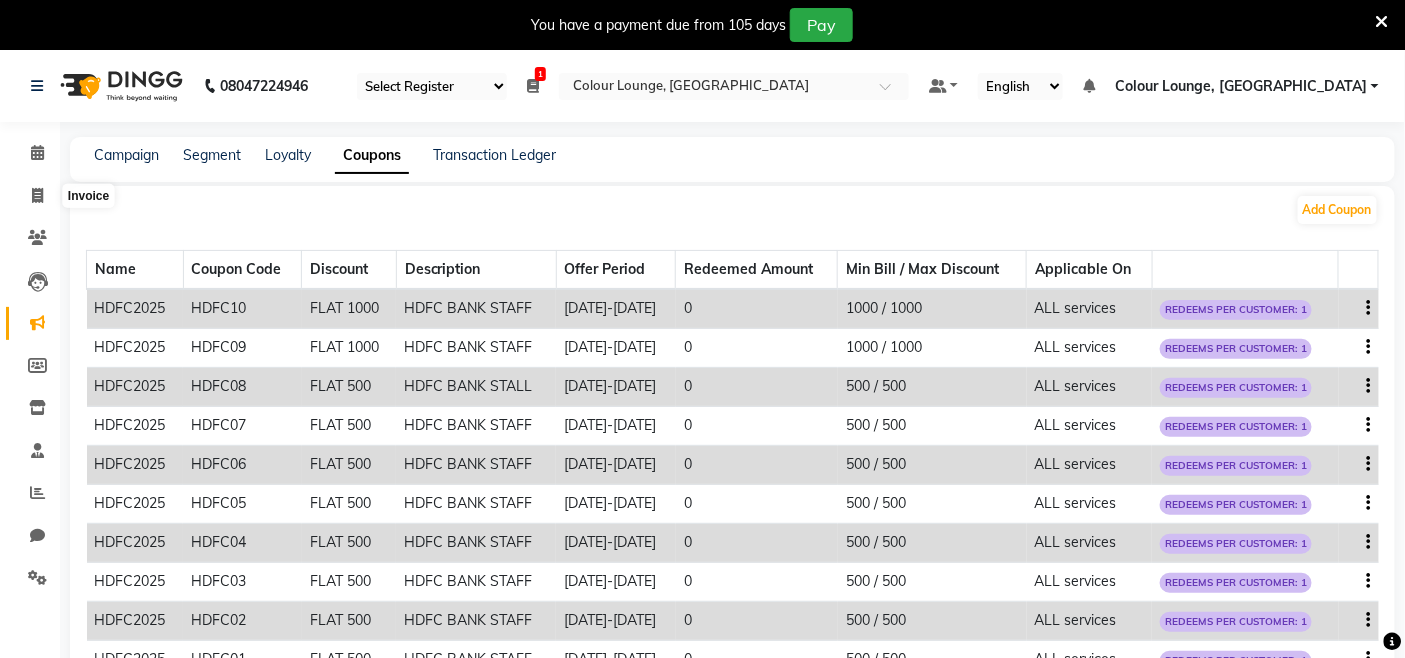 select on "service" 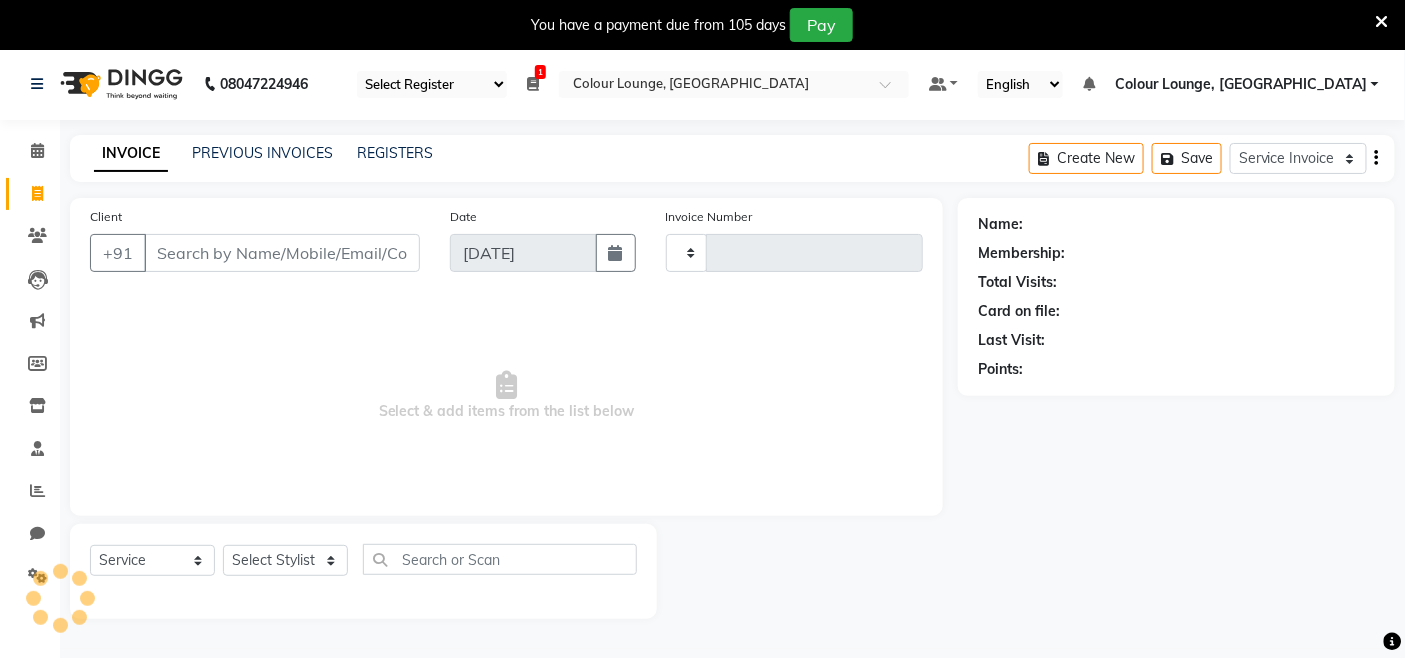 scroll, scrollTop: 50, scrollLeft: 0, axis: vertical 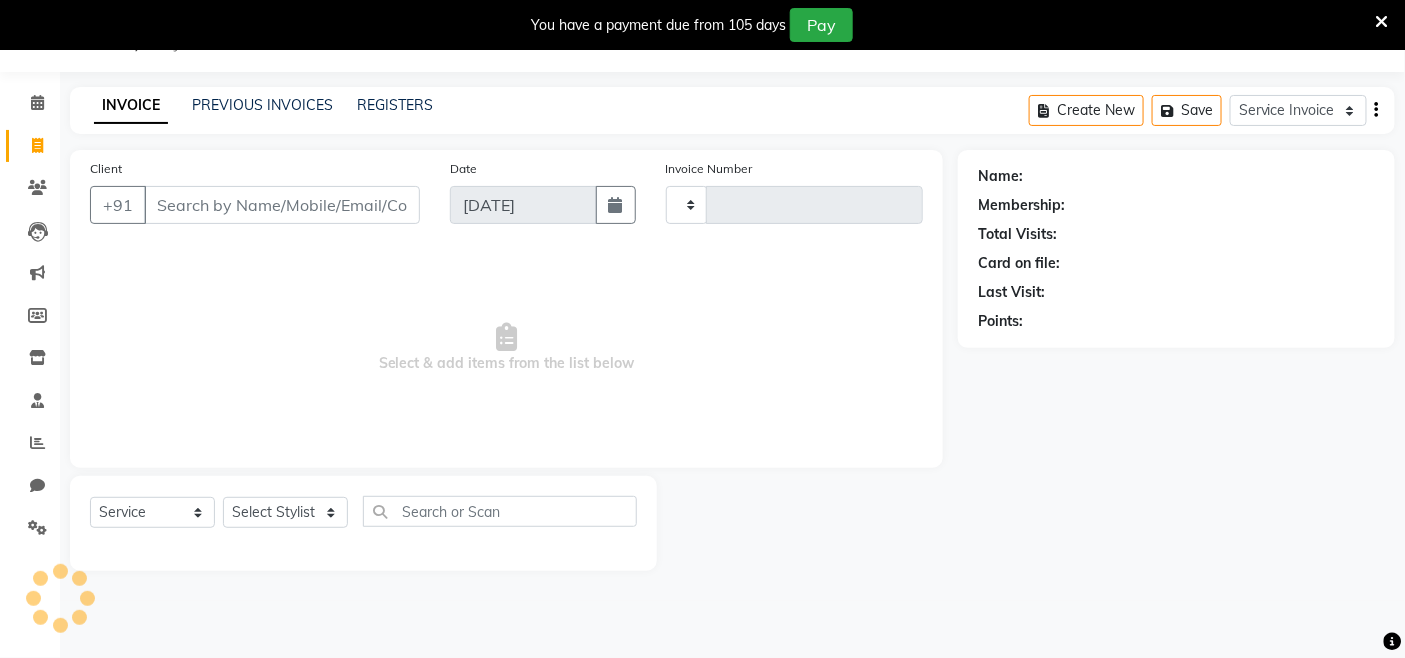 type on "2066" 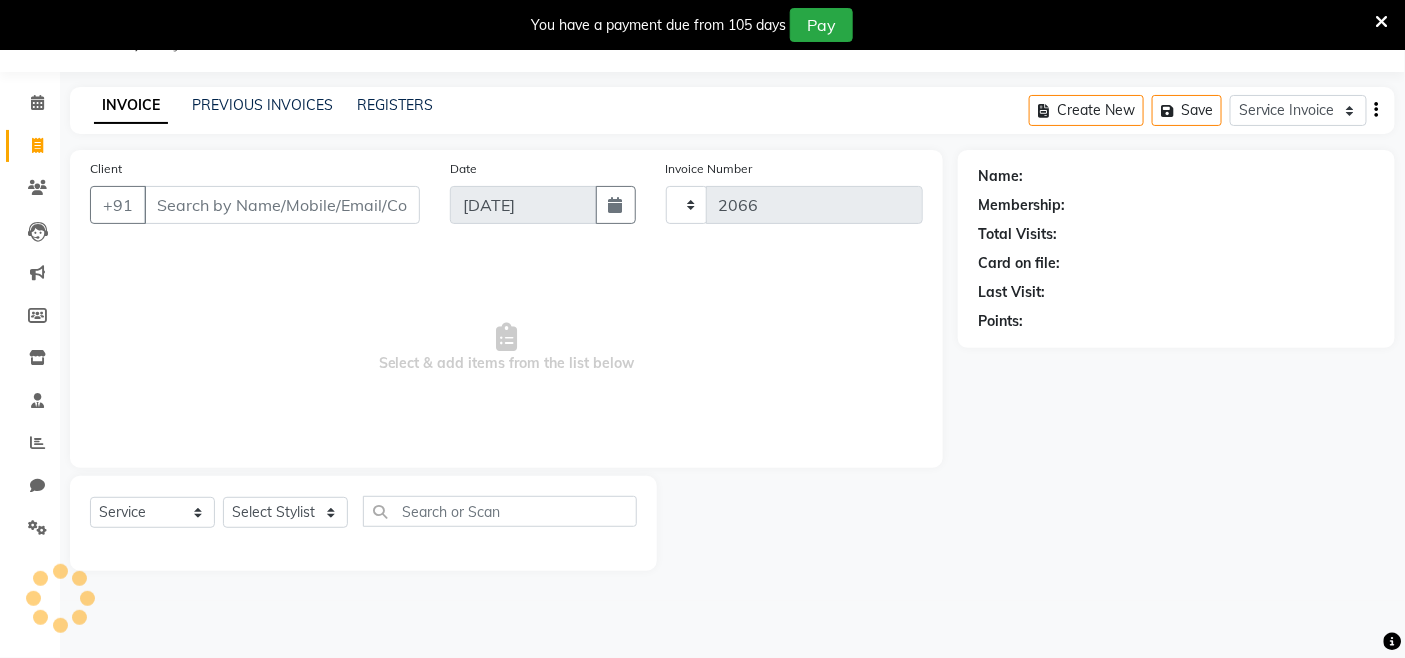 select on "8015" 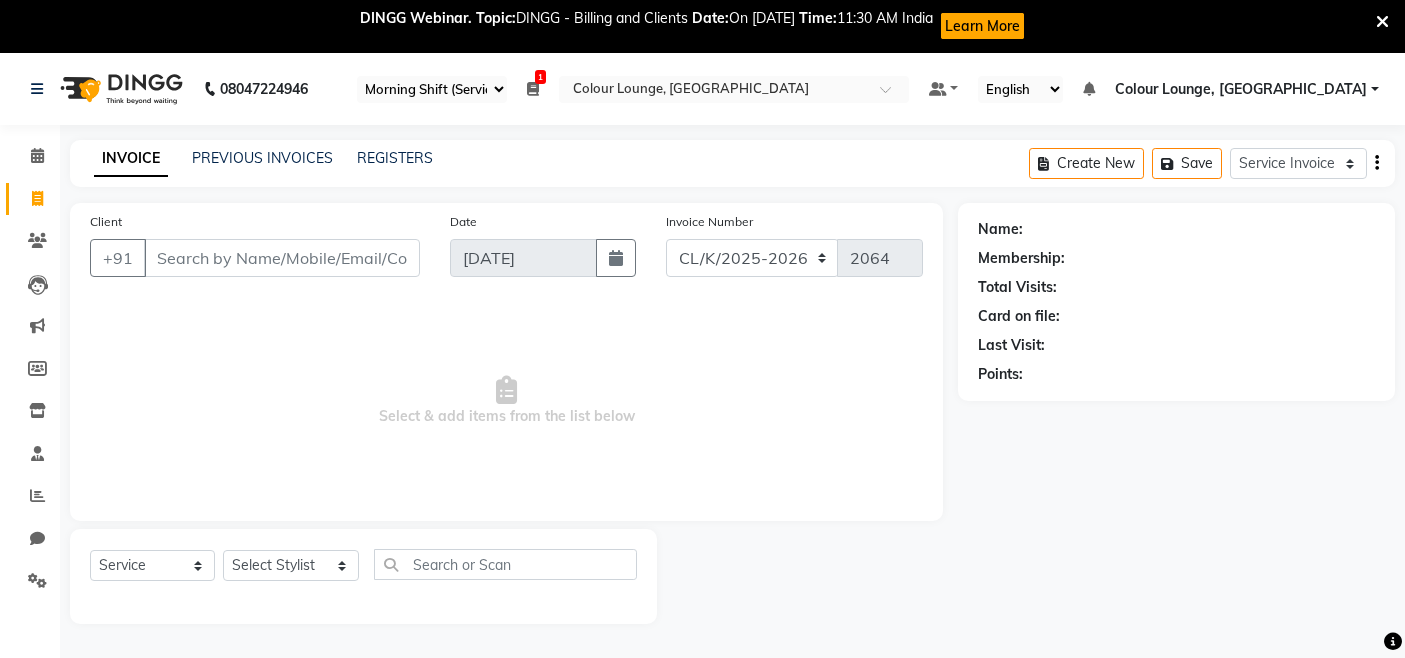 select on "75" 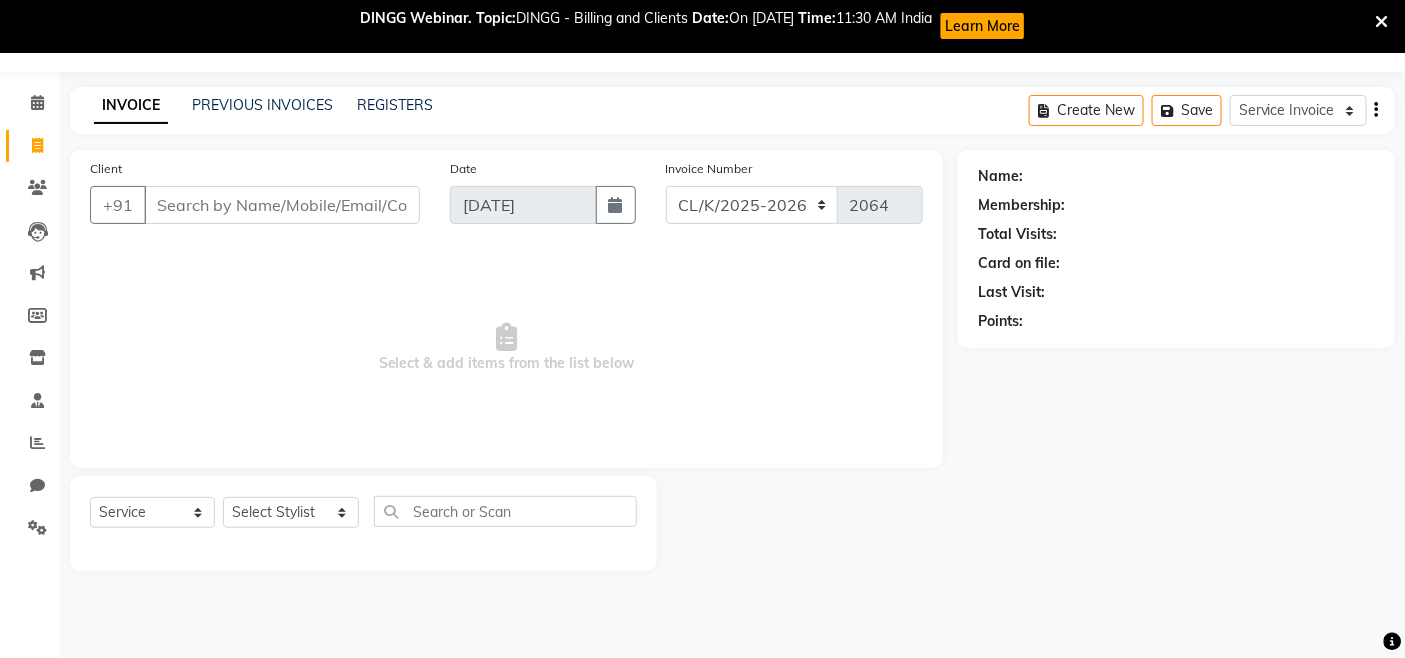scroll, scrollTop: 0, scrollLeft: 0, axis: both 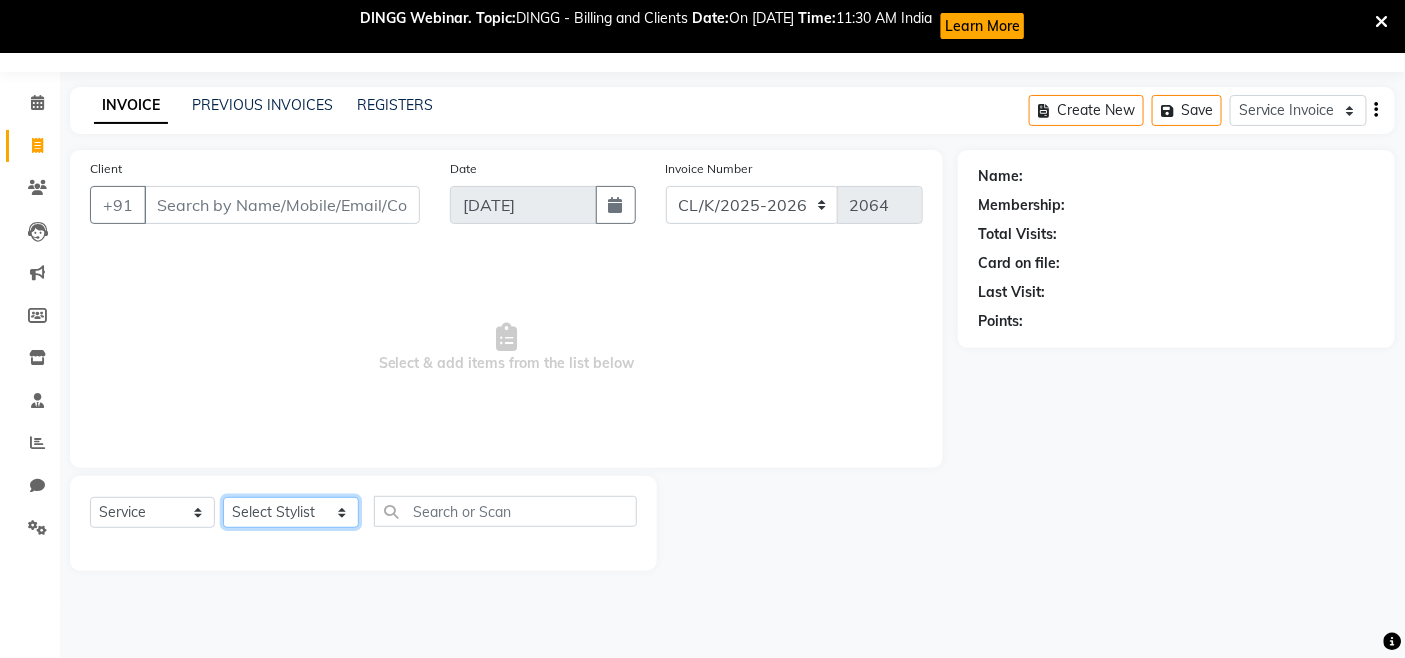 click on "Select Stylist Admin Admin [PERSON_NAME] [PERSON_NAME] Colour Lounge, [GEOGRAPHIC_DATA] Colour Lounge, [GEOGRAPHIC_DATA][PERSON_NAME]  [PERSON_NAME] guard [PERSON_NAME] [PERSON_NAME] [PERSON_NAME] NITI [PERSON_NAME] KHATNAVLIA priya  priyanka  Rakesh [PERSON_NAME] [PERSON_NAME]" 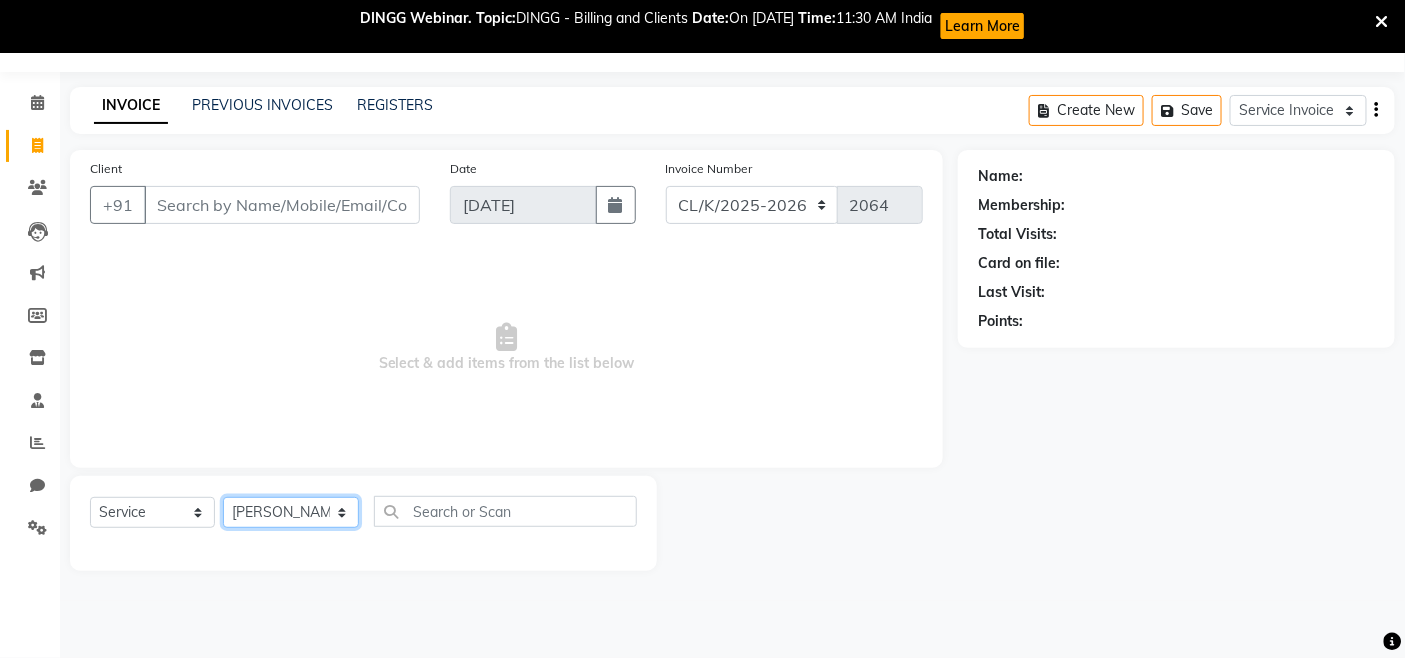 click on "Select Stylist Admin Admin [PERSON_NAME] [PERSON_NAME] Colour Lounge, [GEOGRAPHIC_DATA] Colour Lounge, [GEOGRAPHIC_DATA][PERSON_NAME]  [PERSON_NAME] guard [PERSON_NAME] [PERSON_NAME] [PERSON_NAME] NITI [PERSON_NAME] KHATNAVLIA priya  priyanka  Rakesh [PERSON_NAME] [PERSON_NAME]" 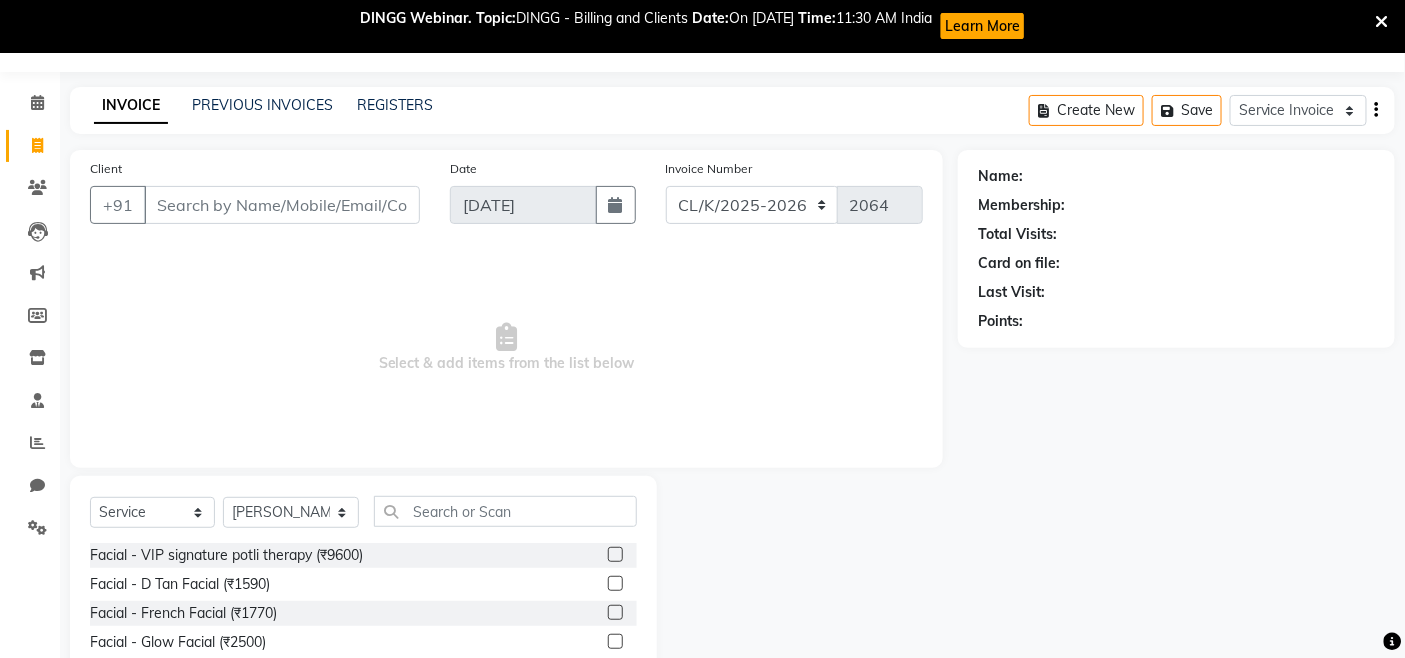 click on "Select  Service  Membership  Package Voucher Prepaid Gift Card  Select Stylist Admin Admin [PERSON_NAME] [PERSON_NAME] Colour Lounge, [GEOGRAPHIC_DATA], [GEOGRAPHIC_DATA][PERSON_NAME]  [PERSON_NAME] guard [PERSON_NAME] [PERSON_NAME] [PERSON_NAME] NITI [PERSON_NAME] KHATNAVLIA priya  priyanka  Rakesh [PERSON_NAME] [PERSON_NAME] VISHAL Facial - VIP signature potli therapy (₹9600)  Facial - D Tan Facial (₹1590)  Facial - [DEMOGRAPHIC_DATA] Facial (₹1770)  Facial - Glow Facial (₹2500)  Facial - Dermasage Luxury Skin Treatment (₹8000)  Facial - Algotherm Luxury Facial (₹10000)  Facial - Vitamin C [MEDICAL_DATA] Facial (₹6000)  Facial - Vip Signature Facial (₹7000)  Facial - Organic Facial (₹2359)  Facial - Vitamin C Whiteninig Brightening facial (₹5000)  Facial - Nirvana Facial (₹2712)  Facial - Bio [MEDICAL_DATA] Facial (₹2595)  Facial - Organic Facial kp qu (₹2000)  Facial - Organic Facial kp co (₹2000)  Facial - Organic Facial kp ava (₹2000)  Facial - Bio [MEDICAL_DATA] Facial pmt (₹2590)  Facial - Luxury Cleanup [MEDICAL_DATA] (₹4000)" 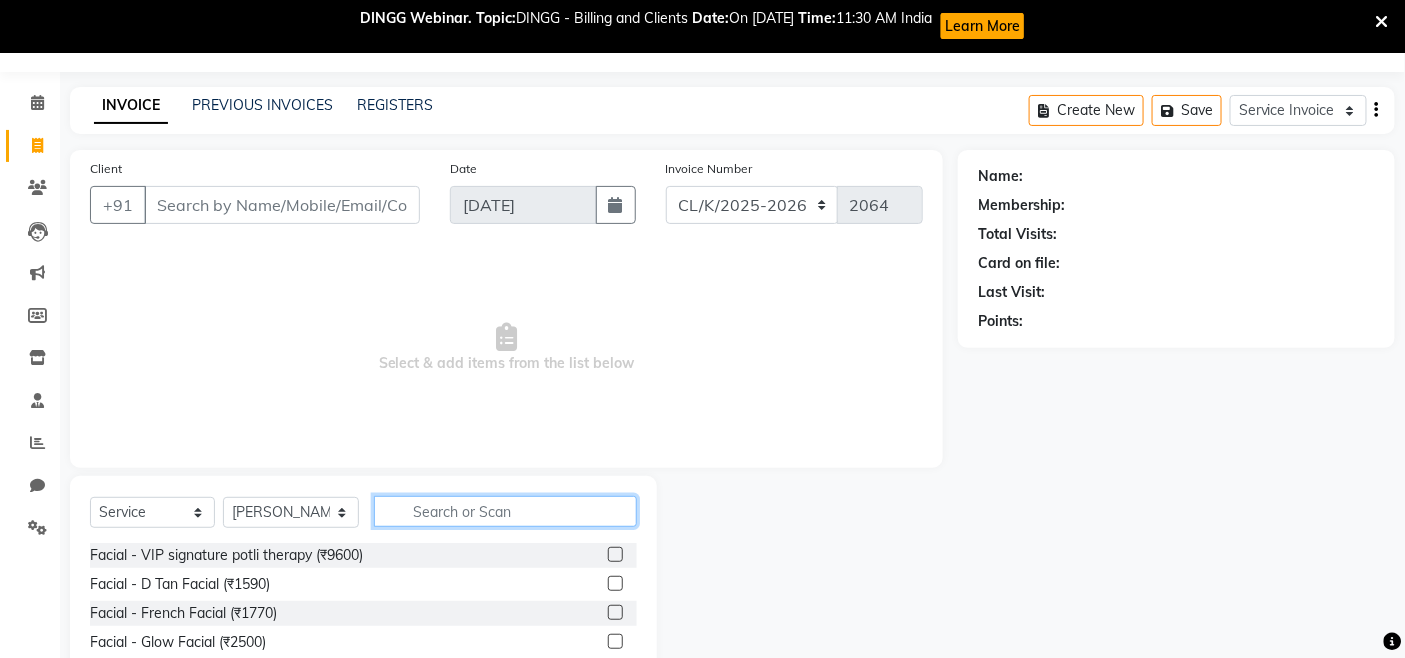 click 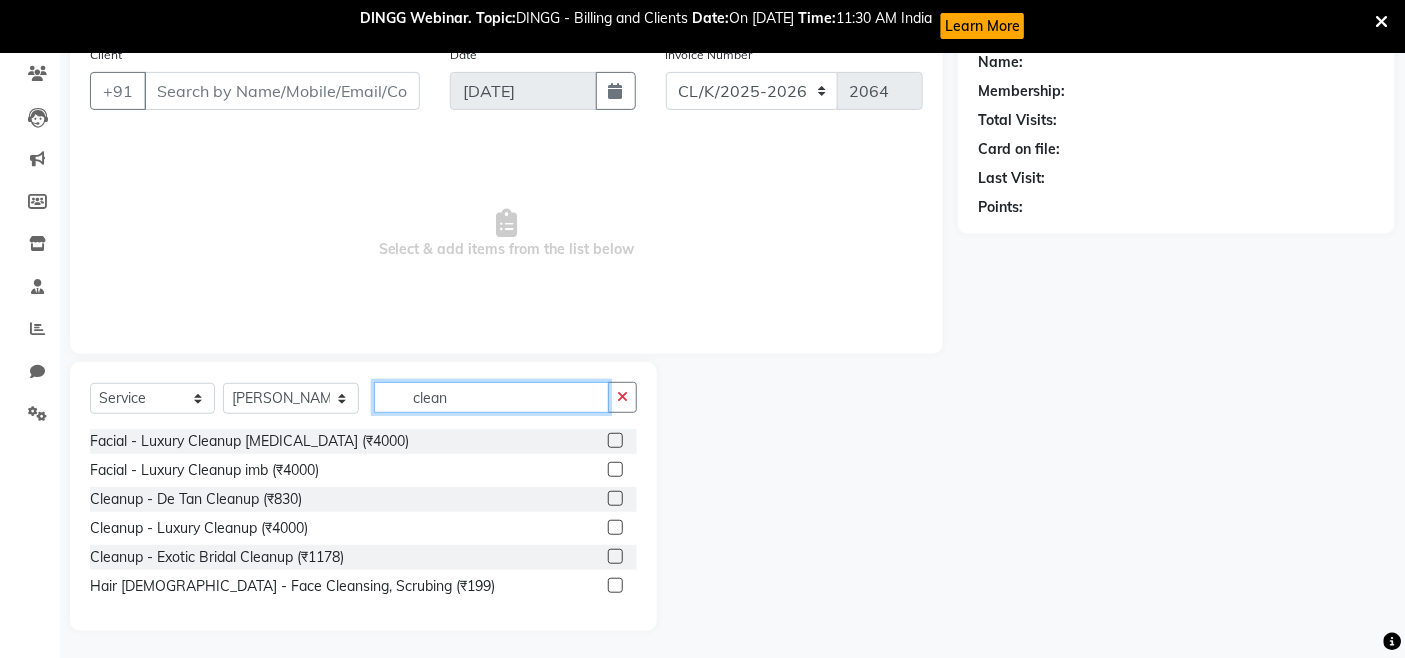 scroll, scrollTop: 168, scrollLeft: 0, axis: vertical 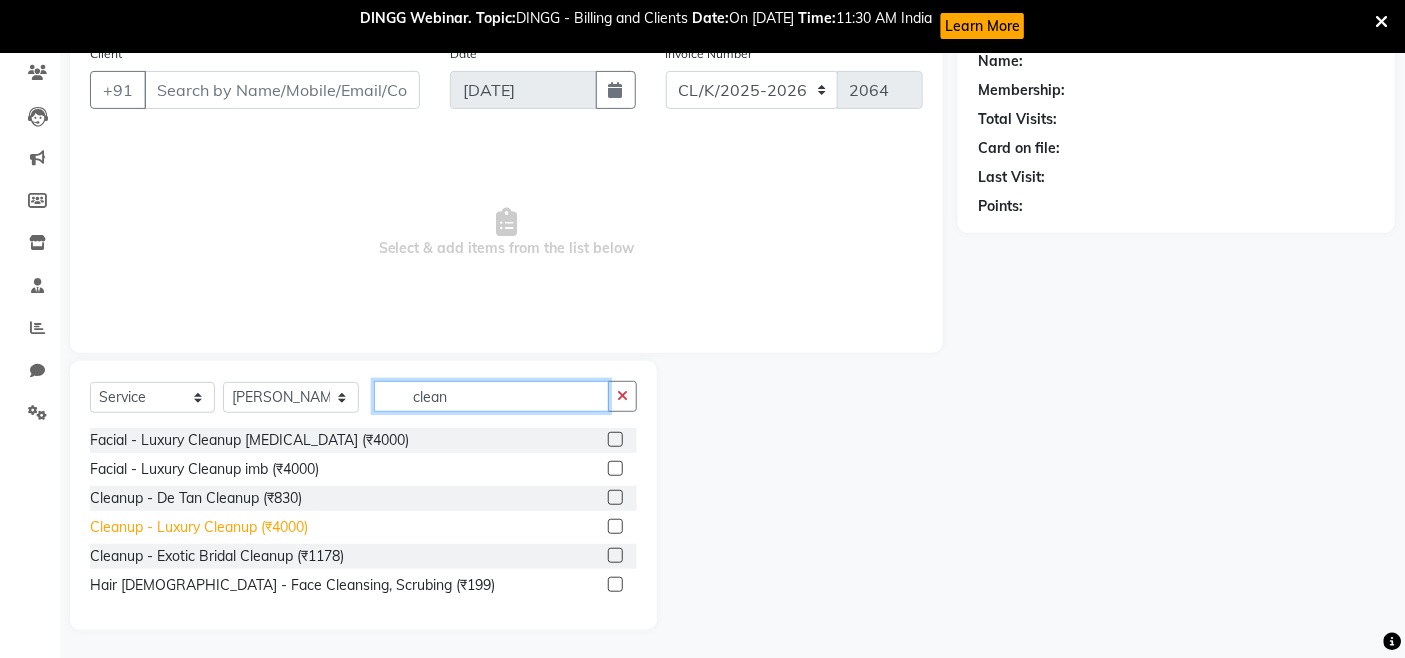 type on "clean" 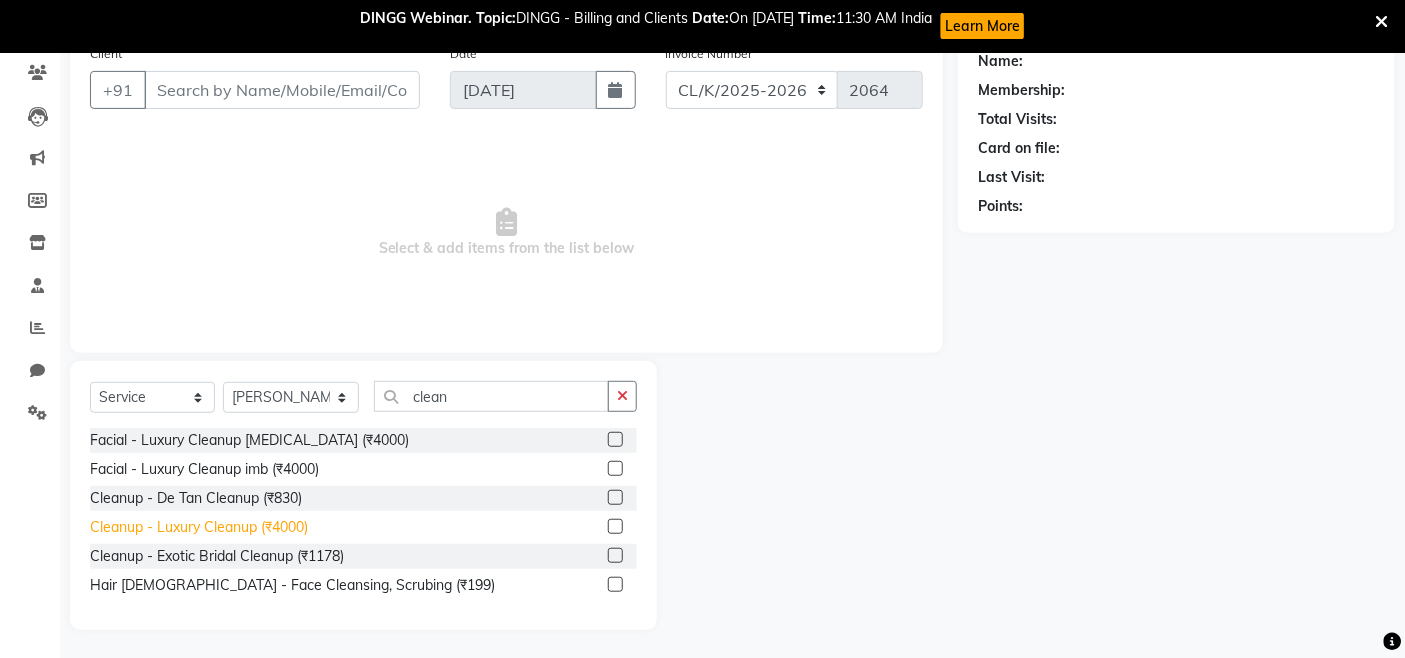 click on "Cleanup - Luxury Cleanup (₹4000)" 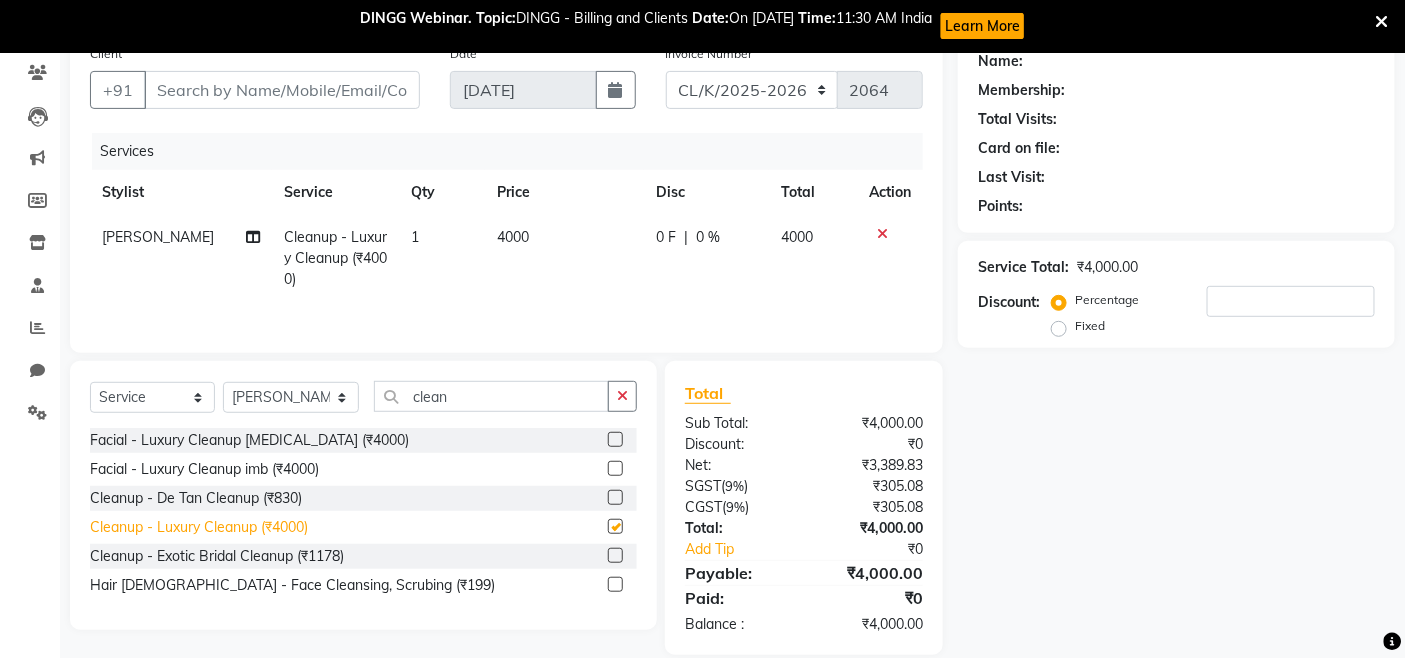 checkbox on "false" 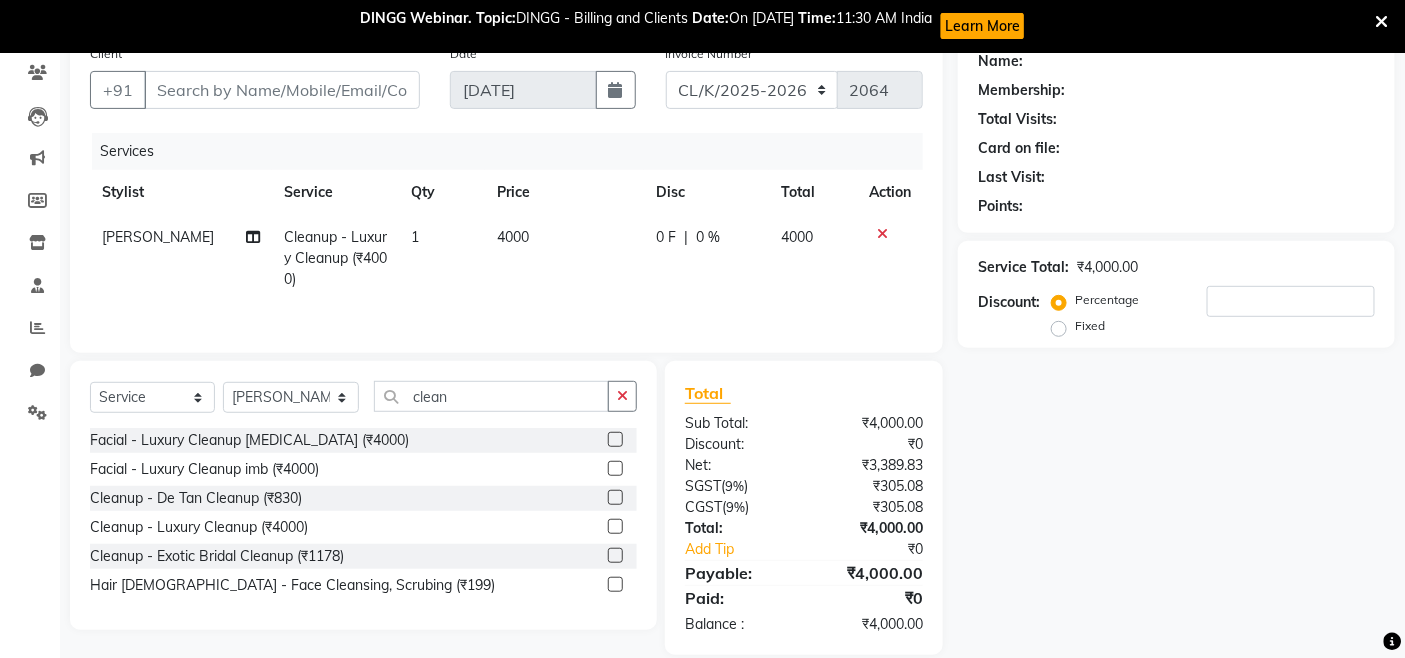 click on "4000" 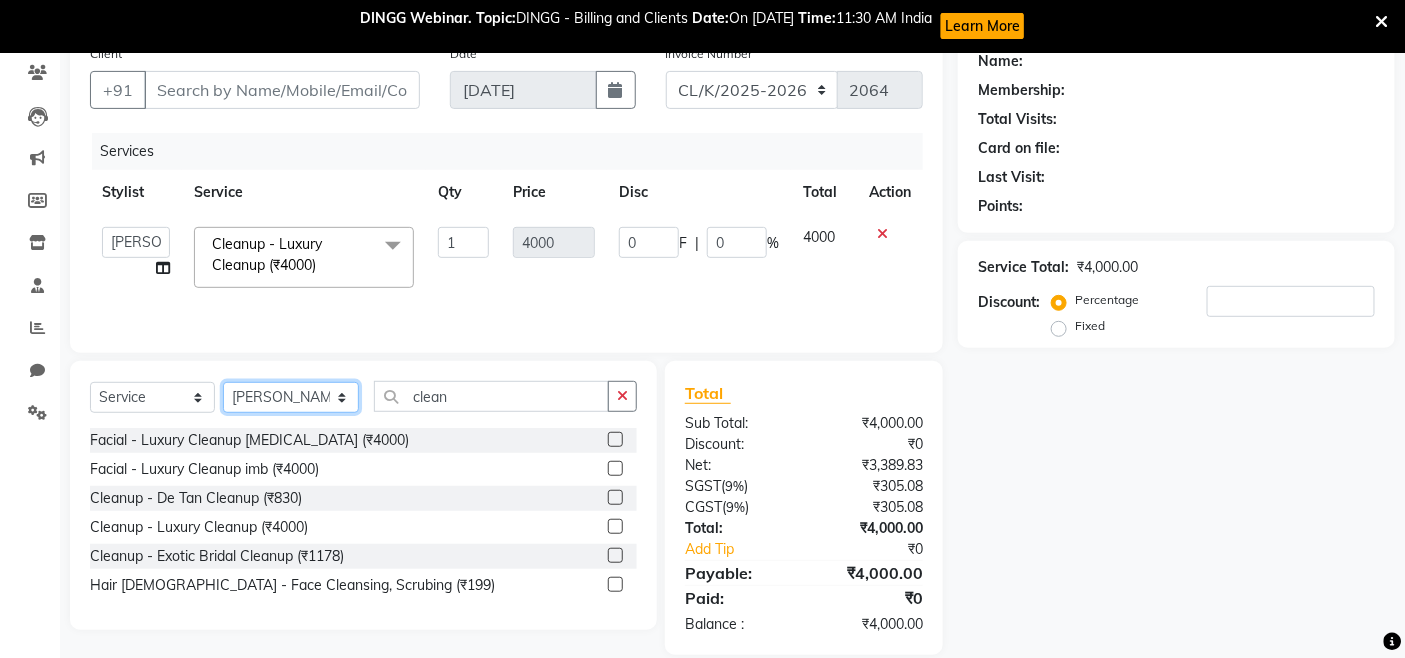 click on "Select Stylist Admin Admin [PERSON_NAME] [PERSON_NAME] Colour Lounge, [GEOGRAPHIC_DATA] Colour Lounge, [GEOGRAPHIC_DATA][PERSON_NAME]  [PERSON_NAME] guard [PERSON_NAME] [PERSON_NAME] [PERSON_NAME] NITI [PERSON_NAME] KHATNAVLIA priya  priyanka  Rakesh [PERSON_NAME] [PERSON_NAME]" 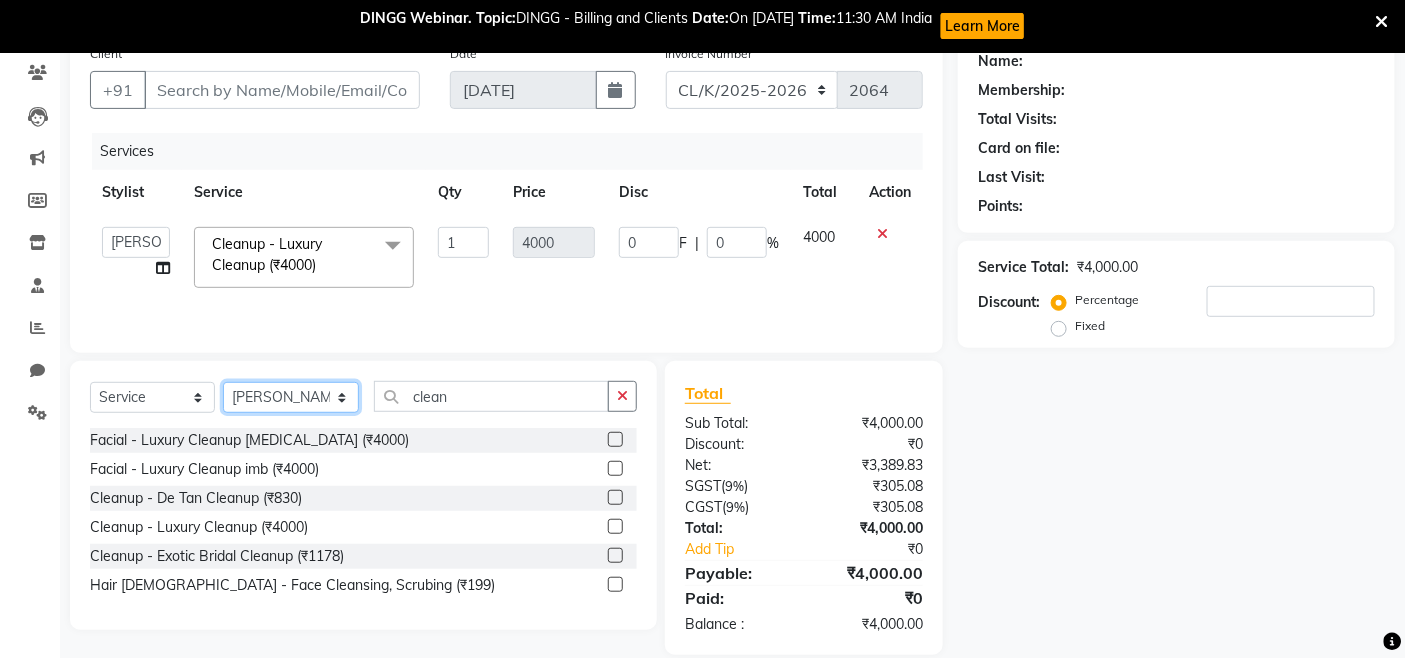 select on "70119" 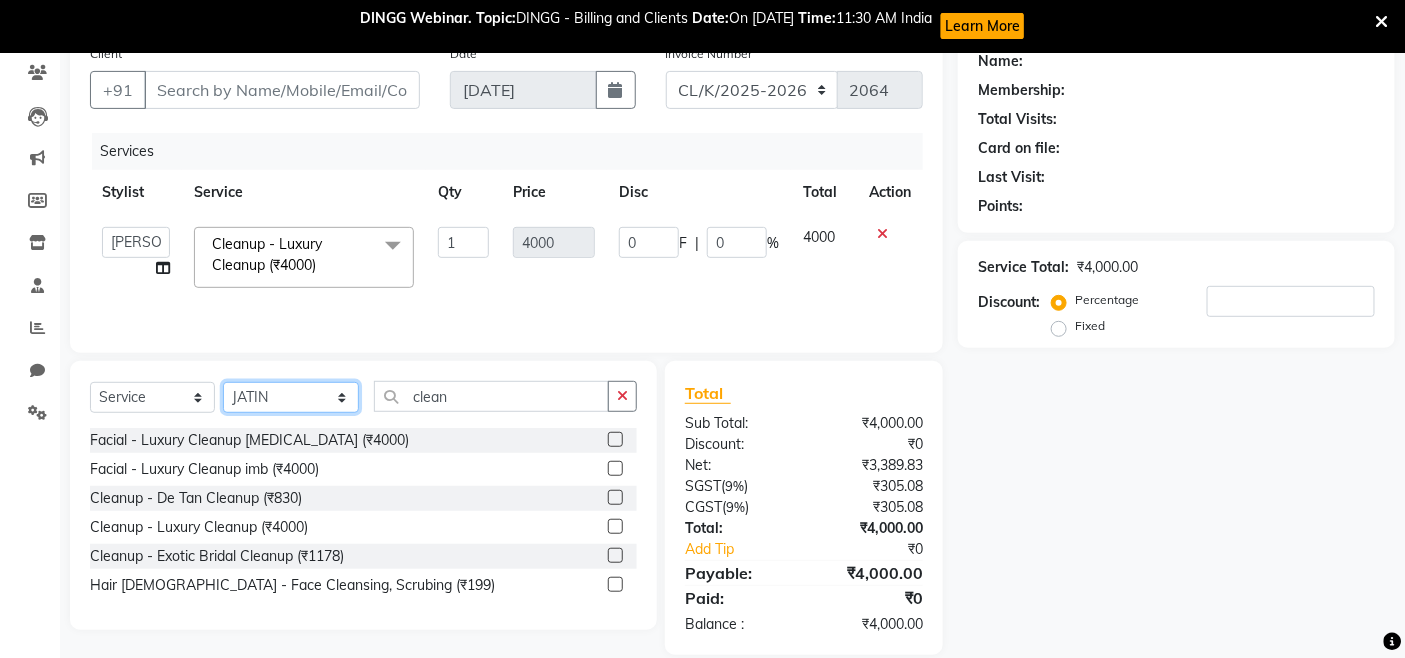 click on "Select Stylist Admin Admin [PERSON_NAME] [PERSON_NAME] Colour Lounge, [GEOGRAPHIC_DATA] Colour Lounge, [GEOGRAPHIC_DATA][PERSON_NAME]  [PERSON_NAME] guard [PERSON_NAME] [PERSON_NAME] [PERSON_NAME] NITI [PERSON_NAME] KHATNAVLIA priya  priyanka  Rakesh [PERSON_NAME] [PERSON_NAME]" 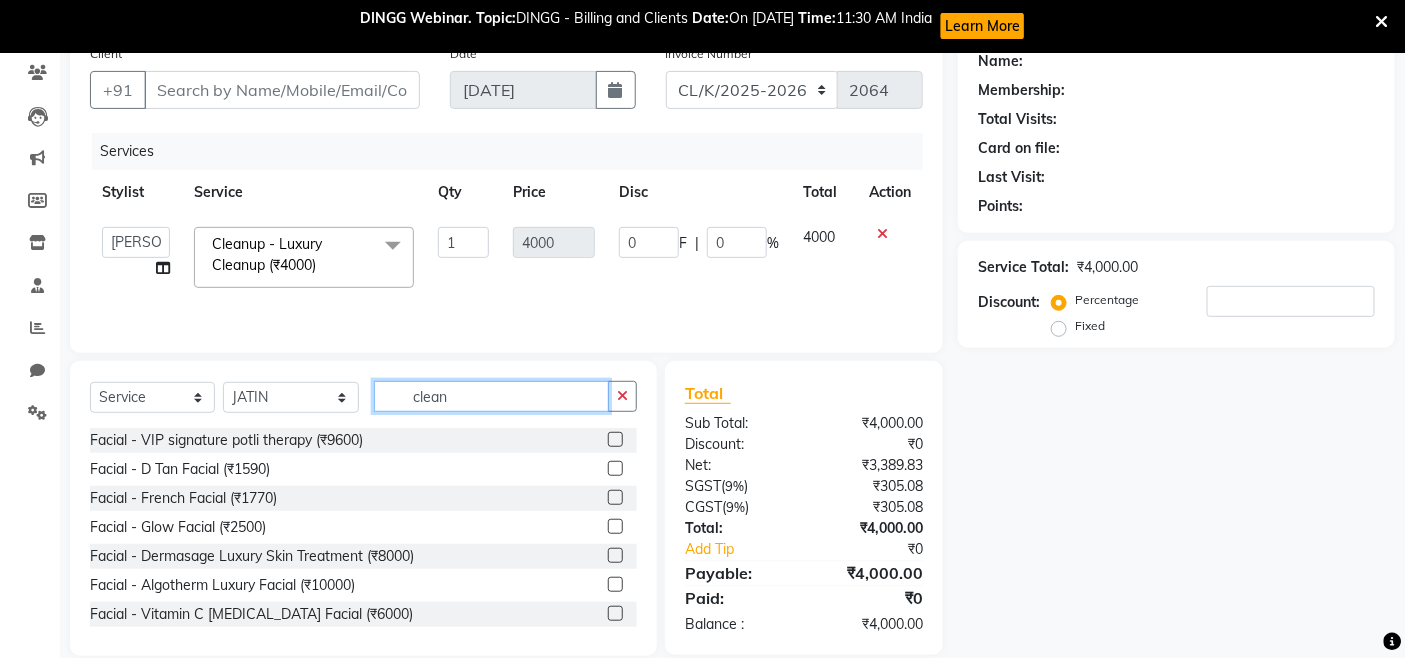 click on "clean" 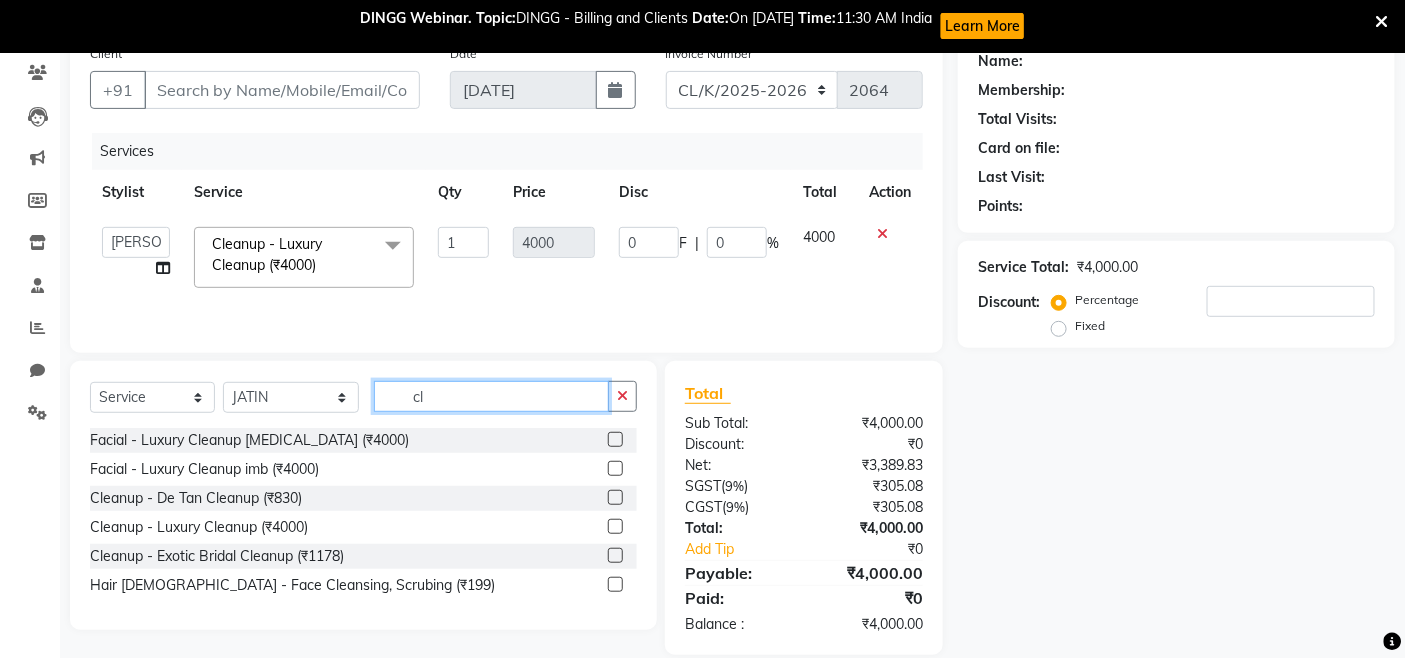 type on "c" 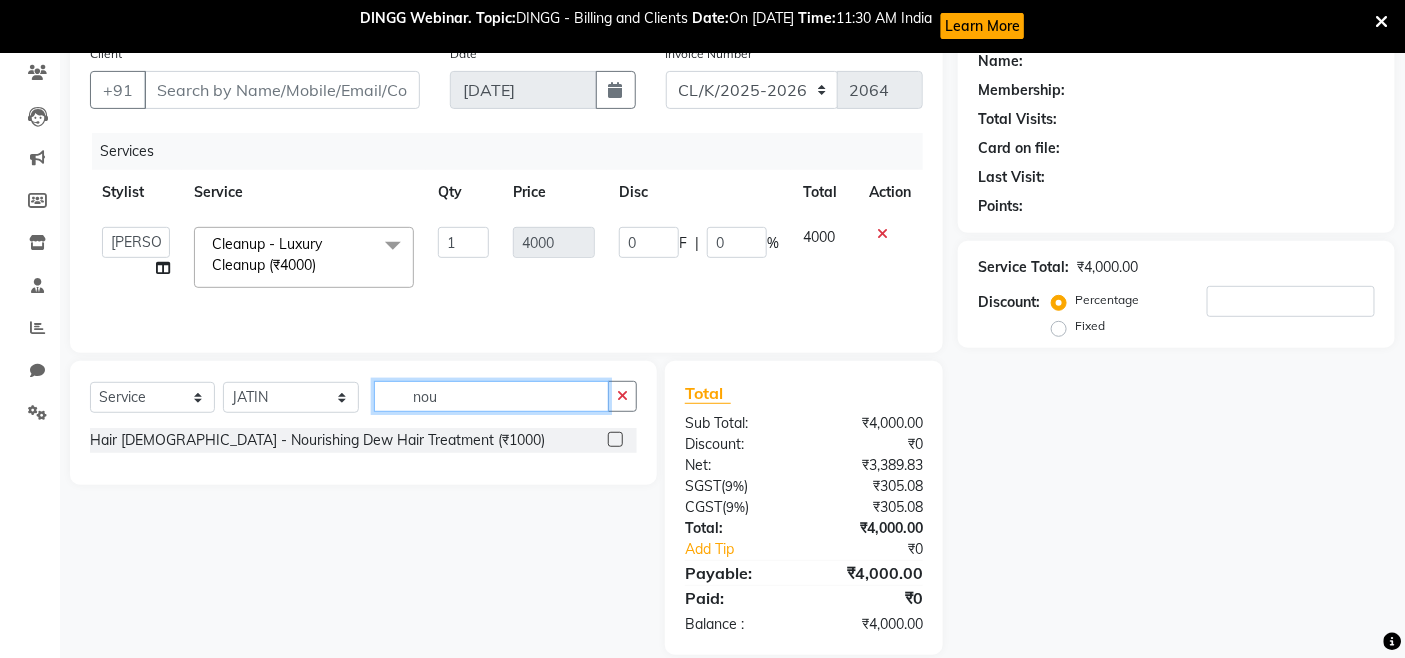 type on "nou" 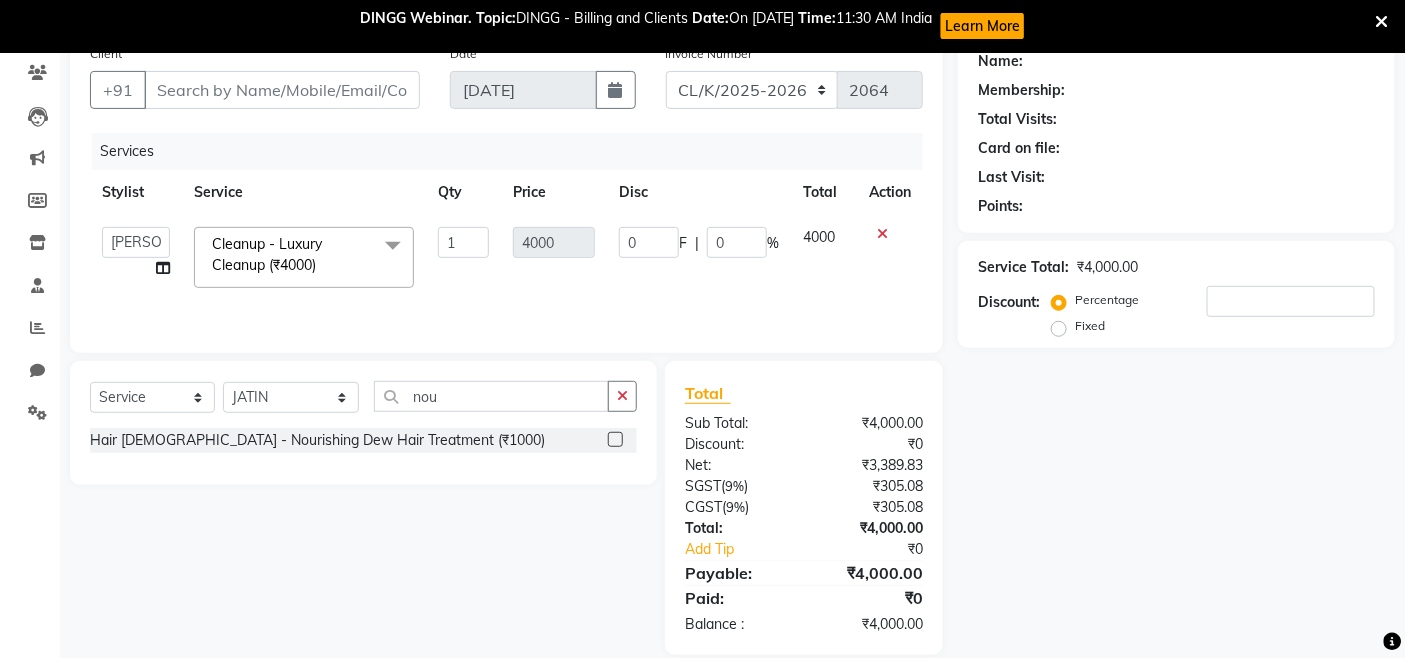 click 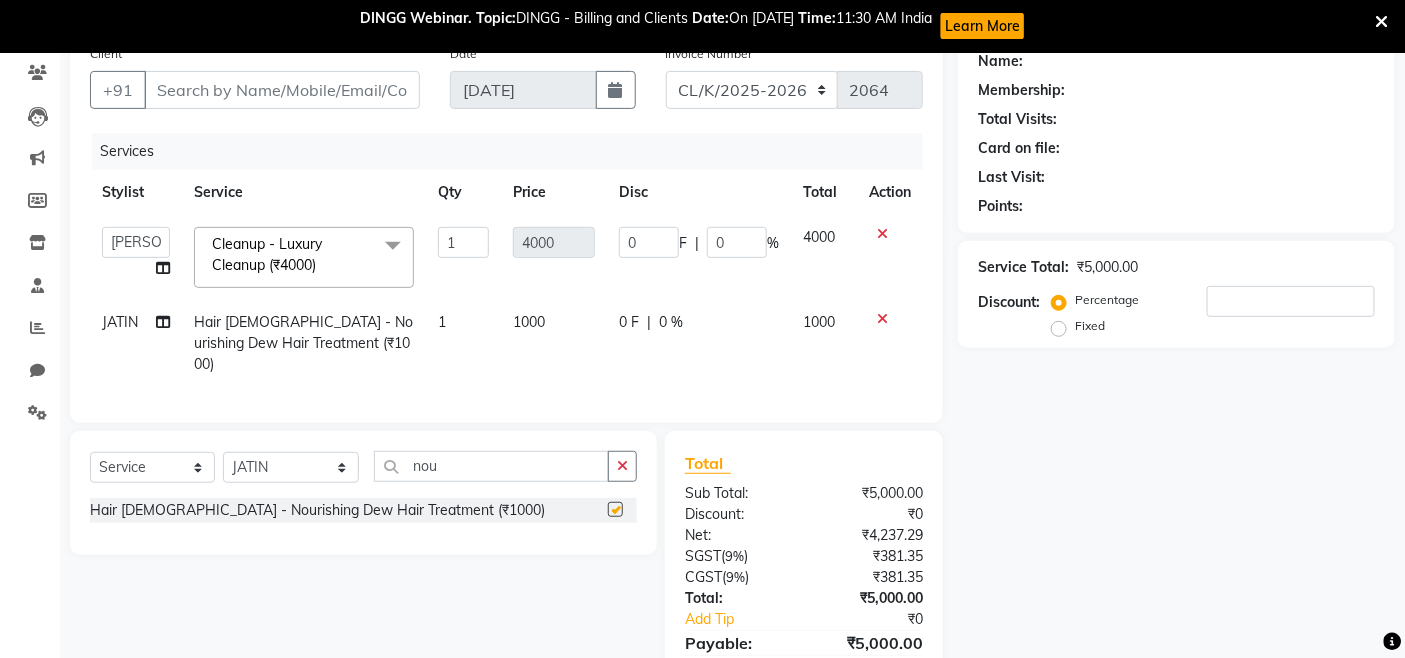 checkbox on "false" 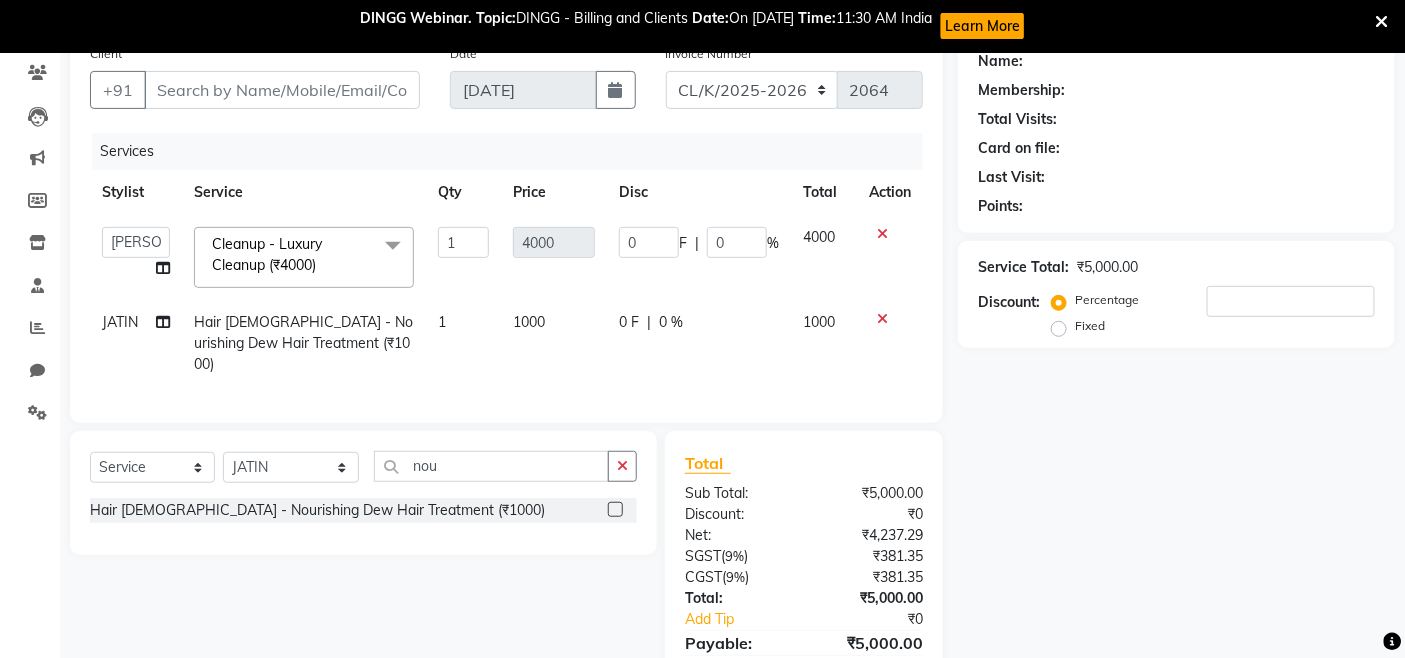 click on "1000" 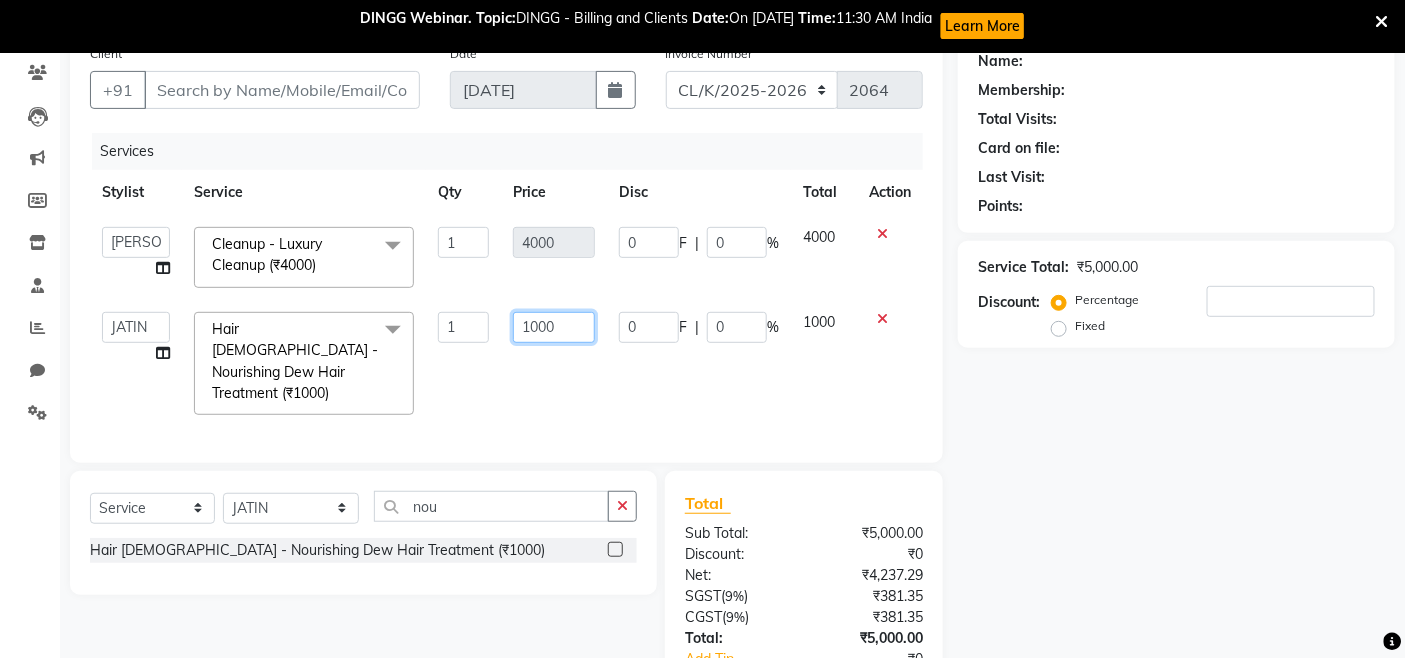 click on "1000" 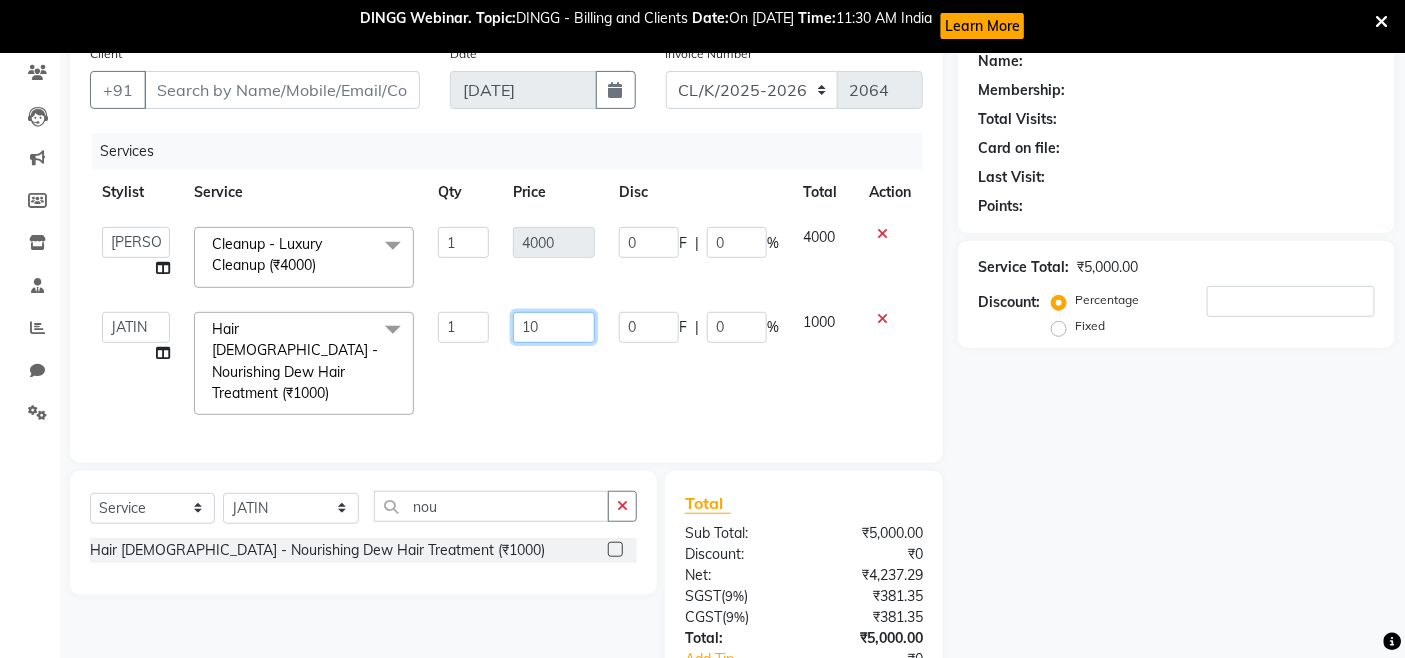 type on "1" 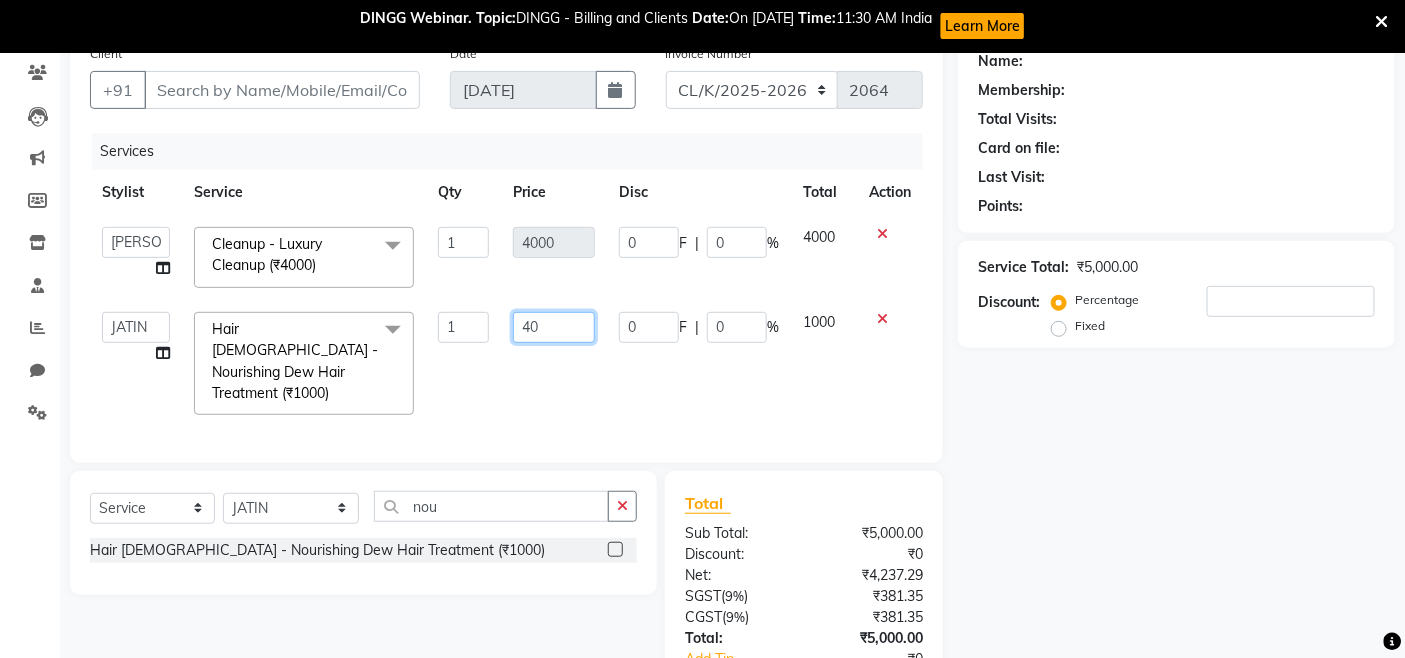 type on "4" 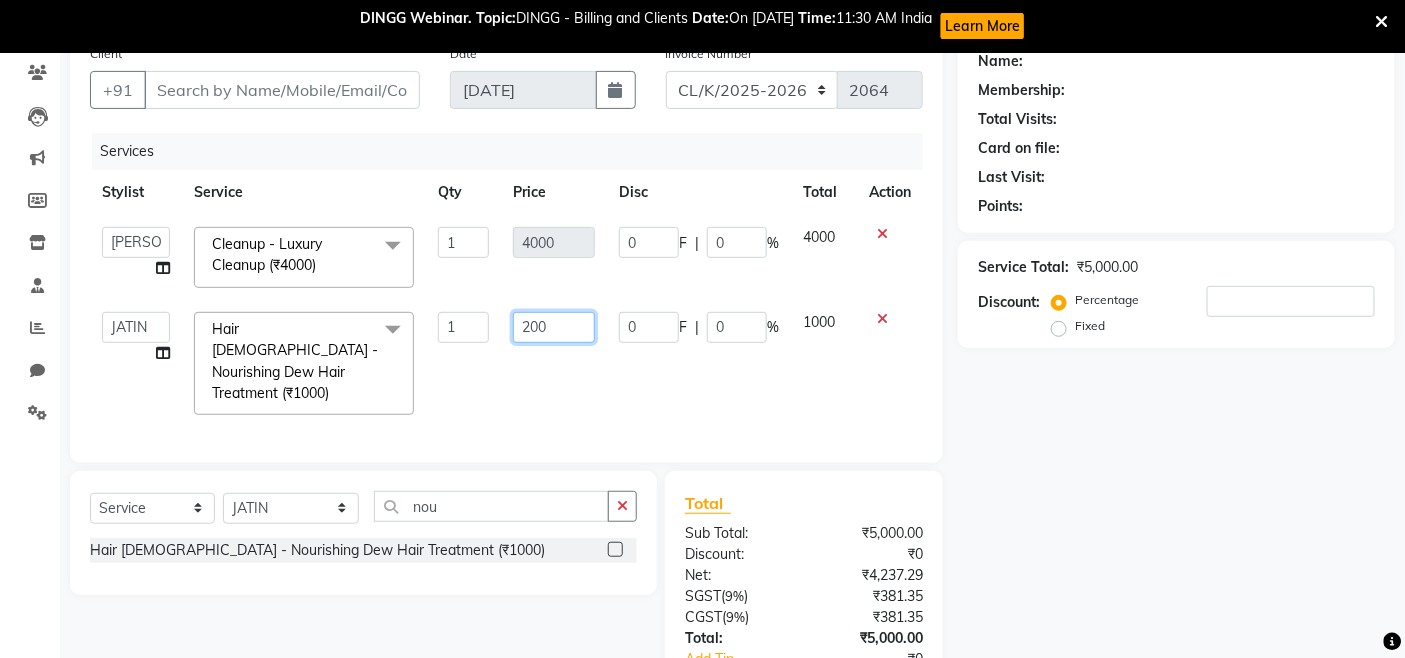 type on "2000" 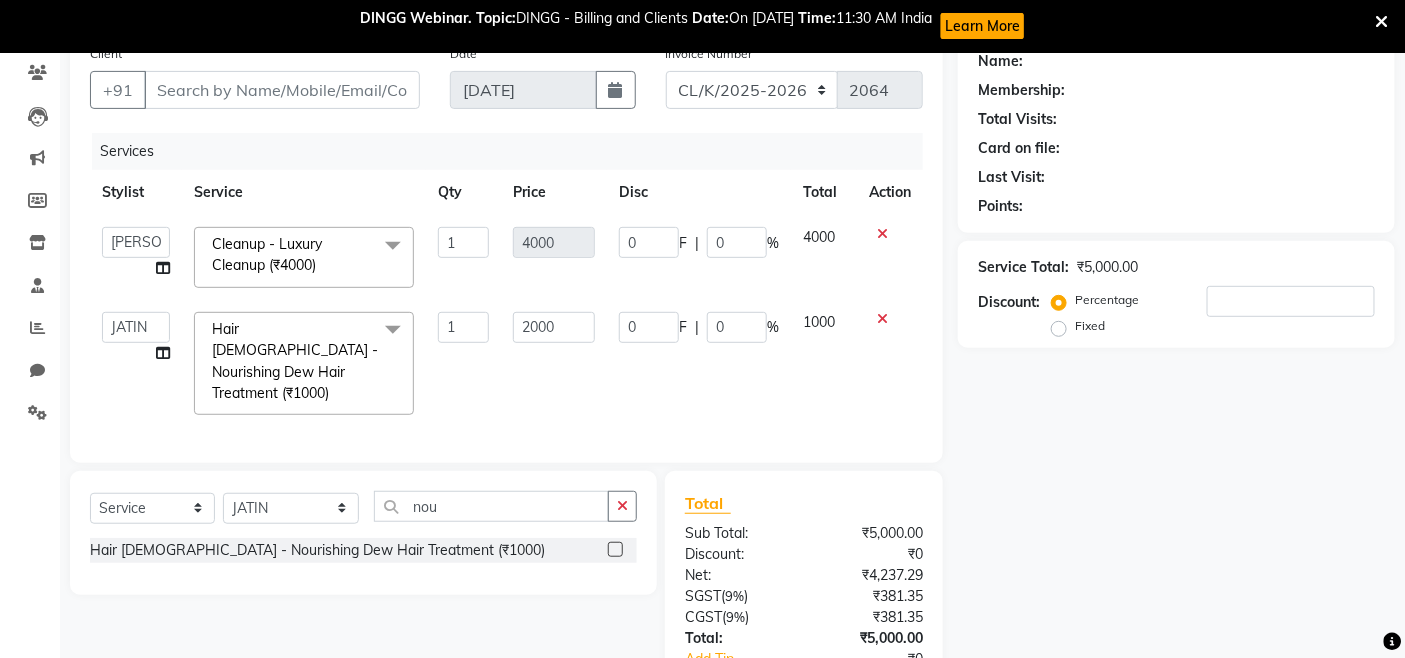 click on "Select  Service  Membership  Package Voucher Prepaid Gift Card  Select Stylist Admin Admin AKHIL ANKUSH Colour Lounge, Kabir Park Colour Lounge, Kabir Park divyansh  Jaswinder singh guard JATIN JOHN JONEY LUXMI NAVDEEP KAUR NITI PARAMJIT PARAS KHATNAVLIA priya  priyanka  Rakesh sapna  SUMAN VANDANA SHARMA VISHAL nou Hair Female - Nourishing Dew Hair Treatment (₹1000)" 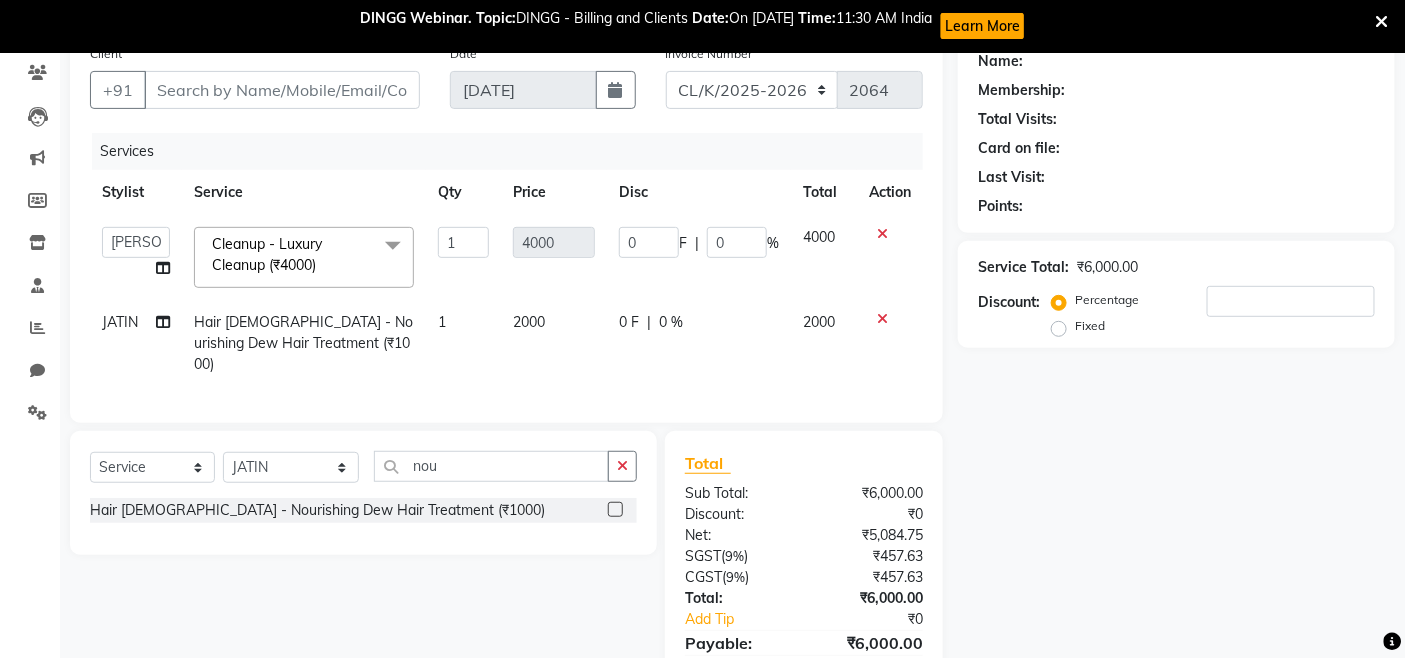 click on "Hair [DEMOGRAPHIC_DATA] - Nourishing Dew Hair Treatment (₹1000)" 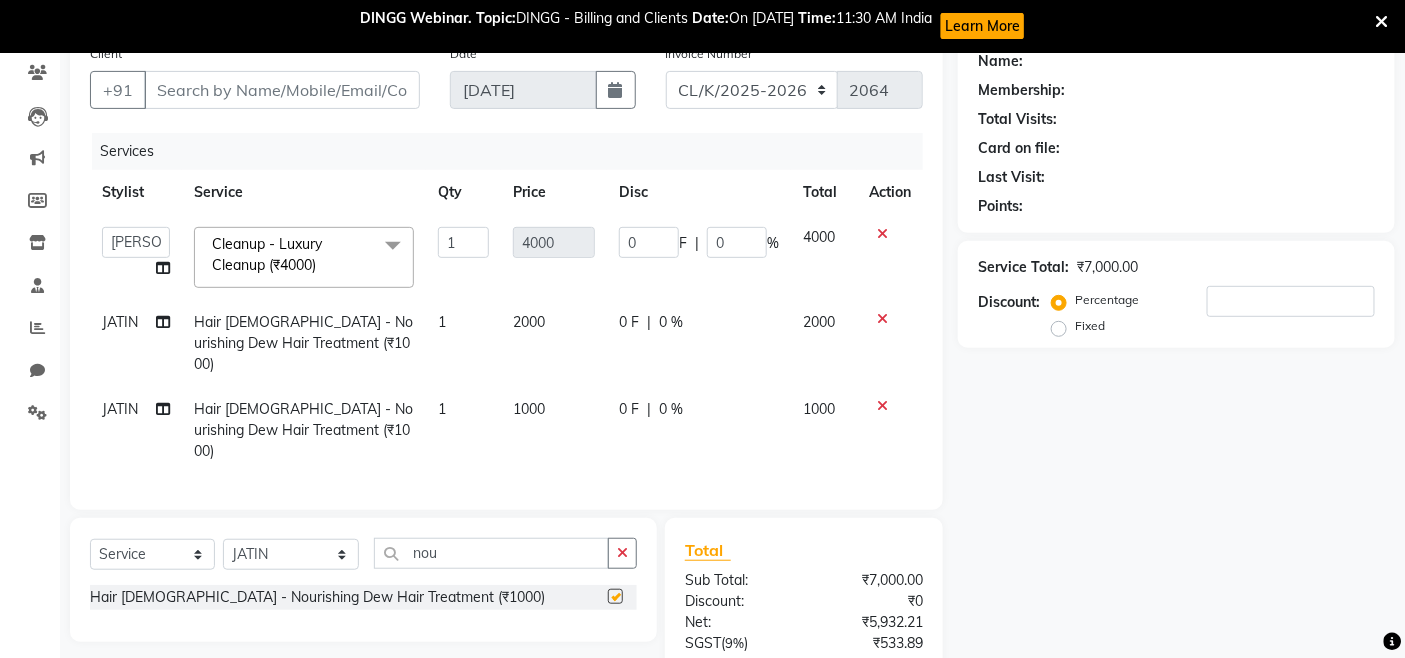 checkbox on "false" 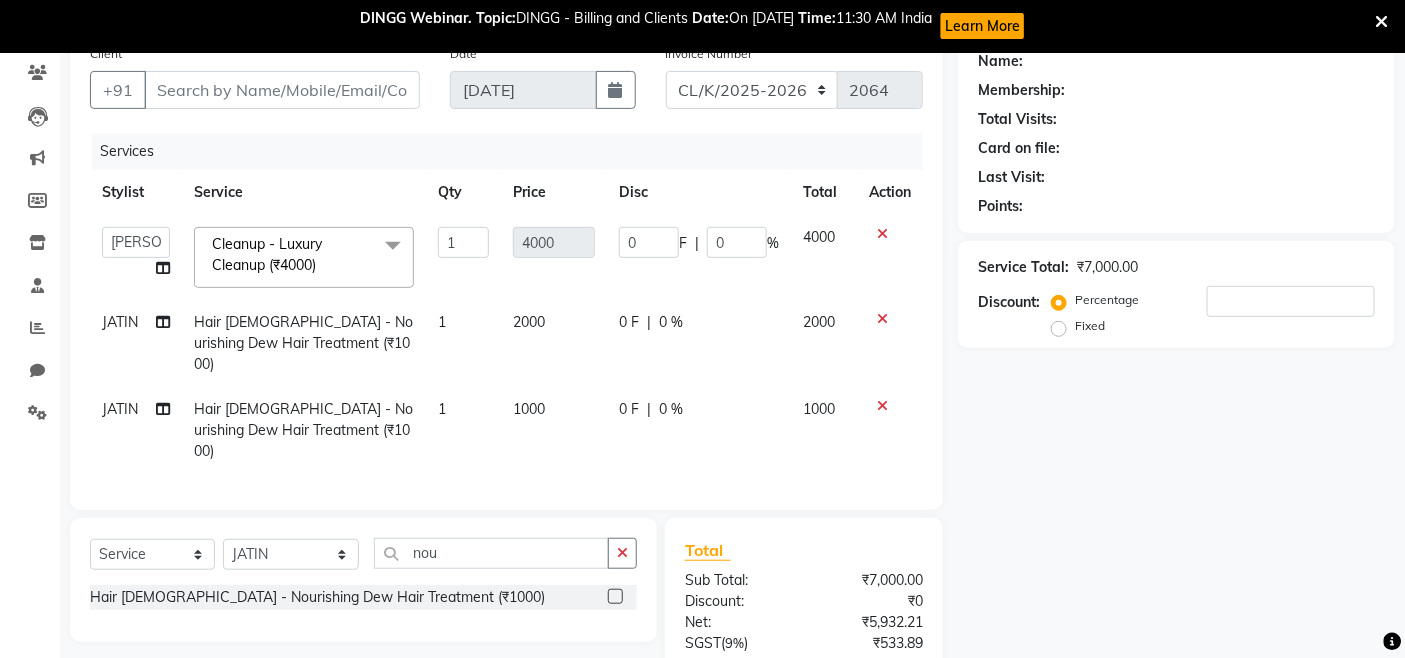 click on "1000" 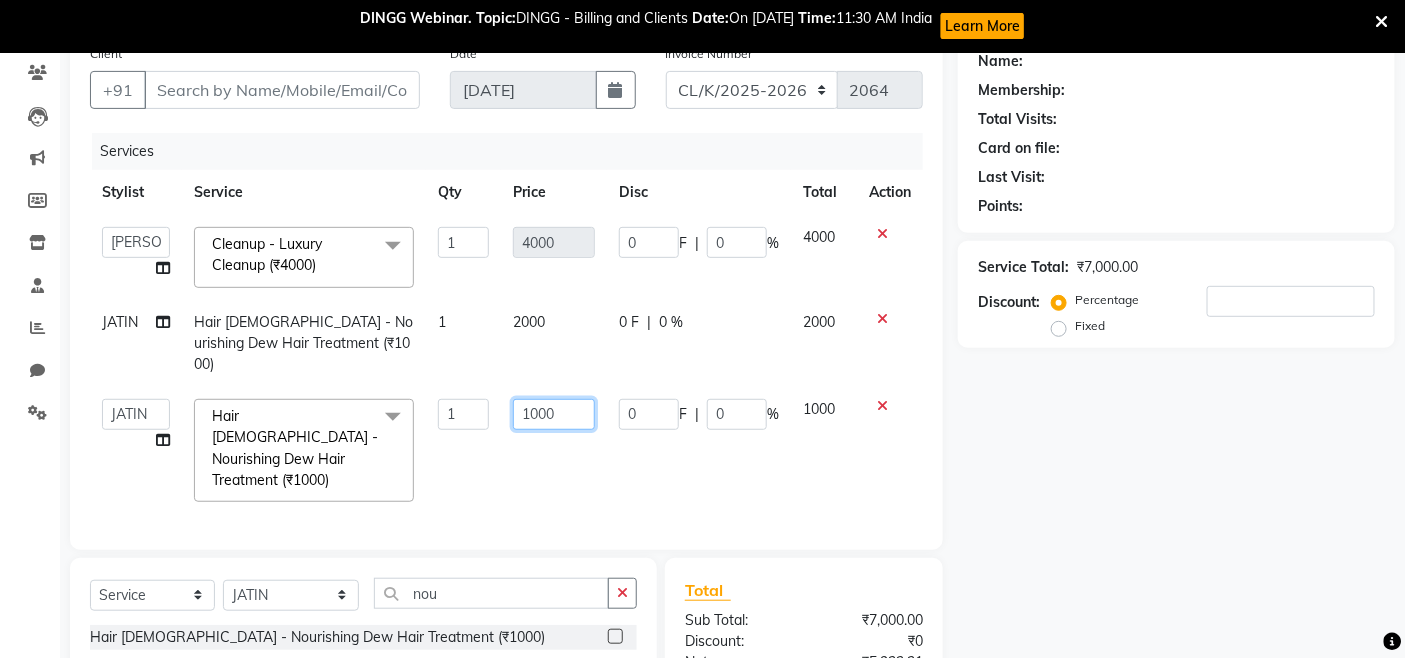 click on "1000" 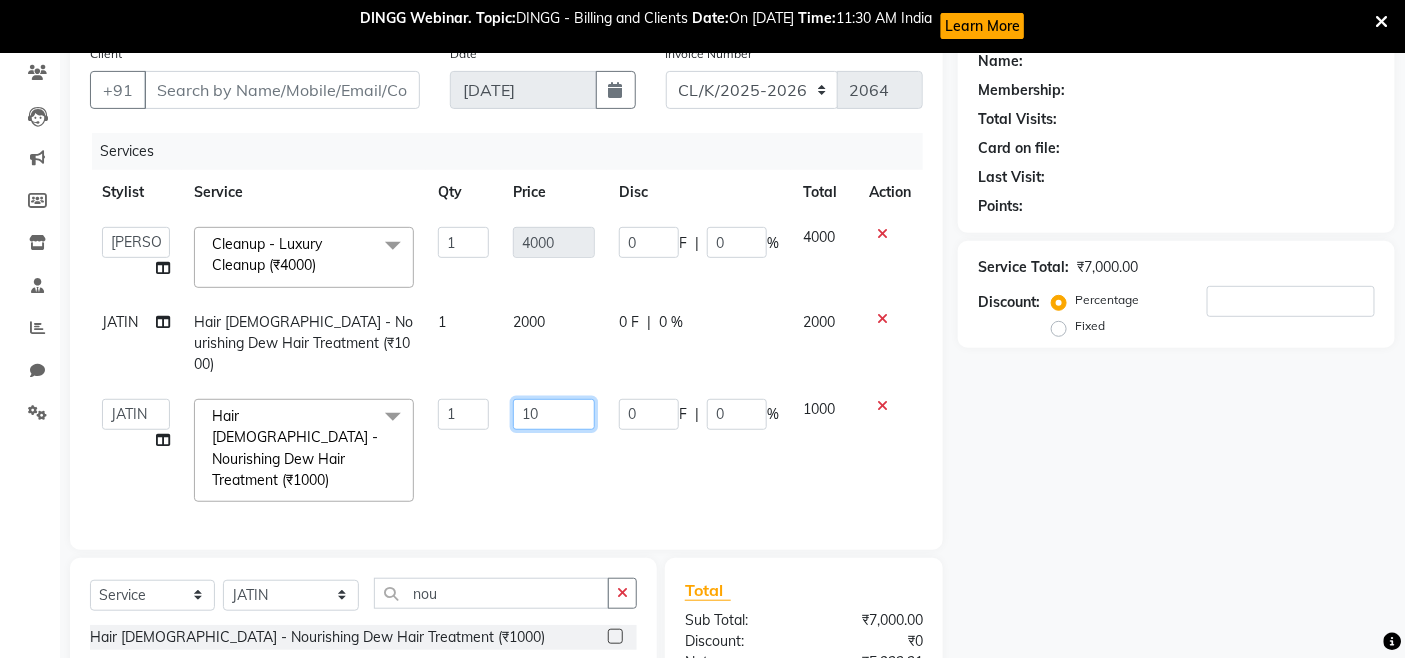 type on "1" 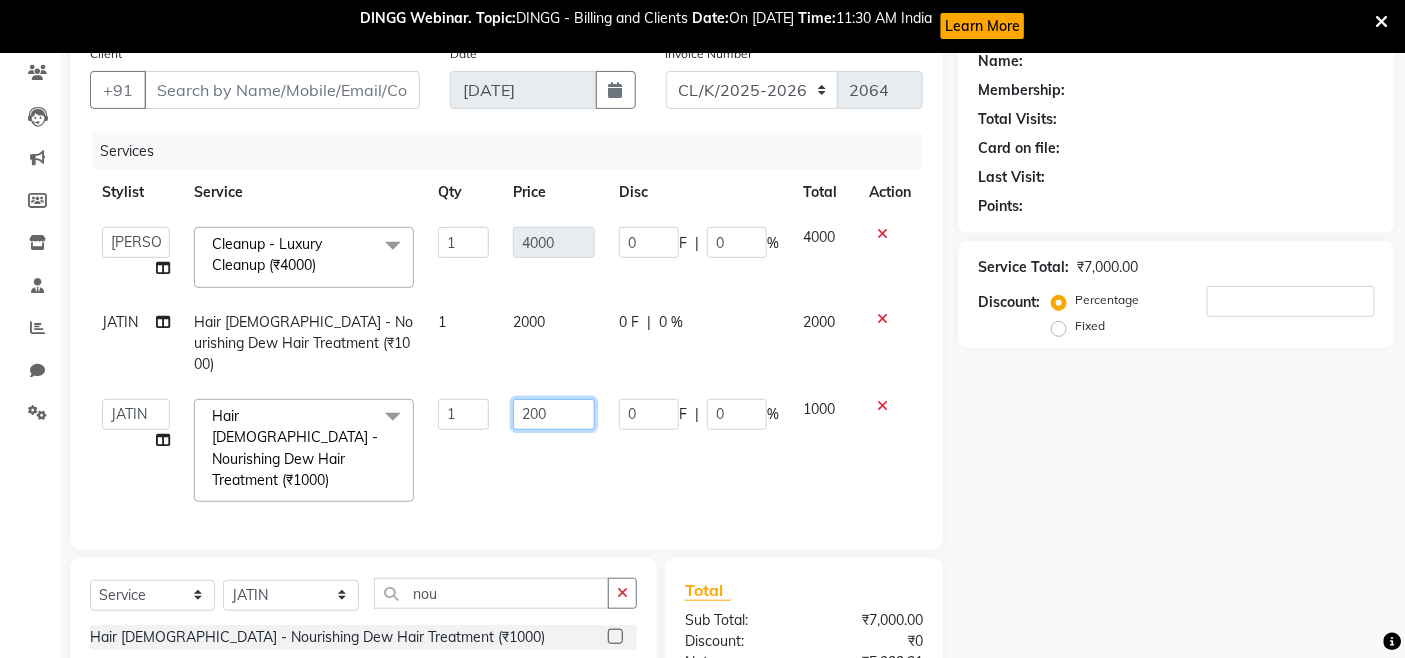 type on "2000" 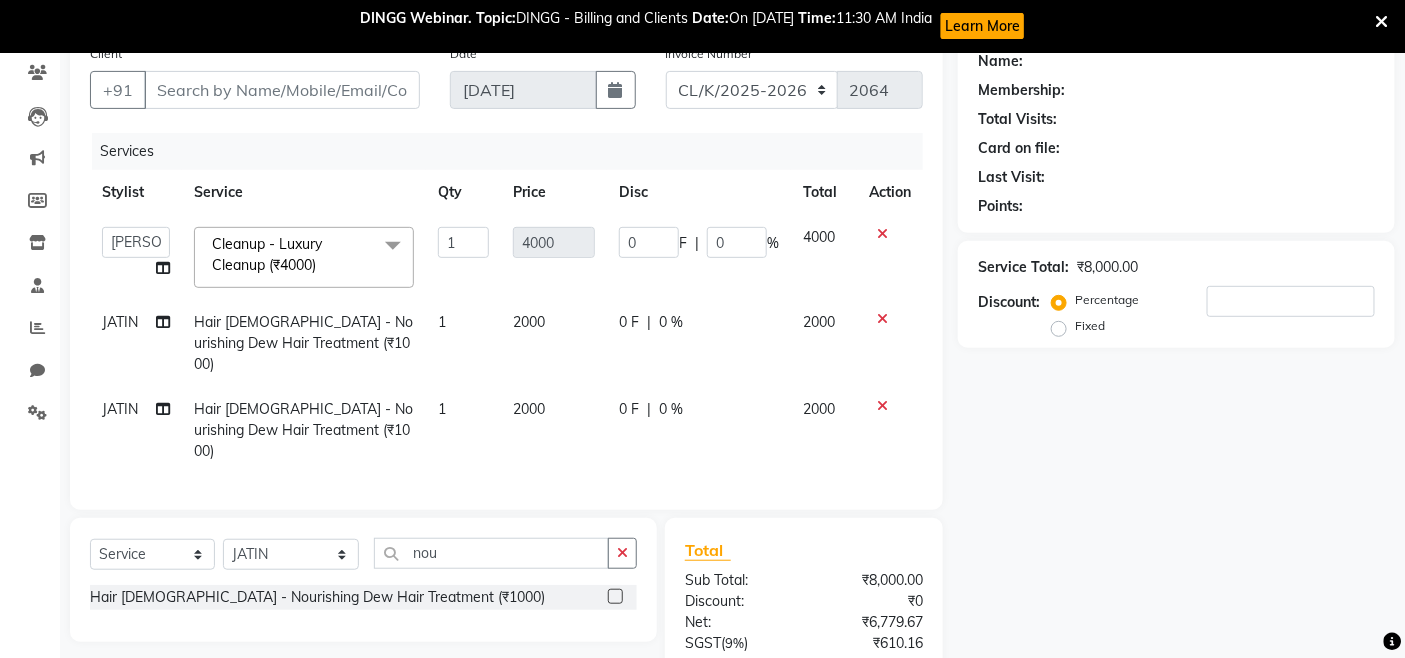 click on "Name: Membership: Total Visits: Card on file: Last Visit:  Points:  Service Total:  ₹8,000.00  Discount:  Percentage   Fixed" 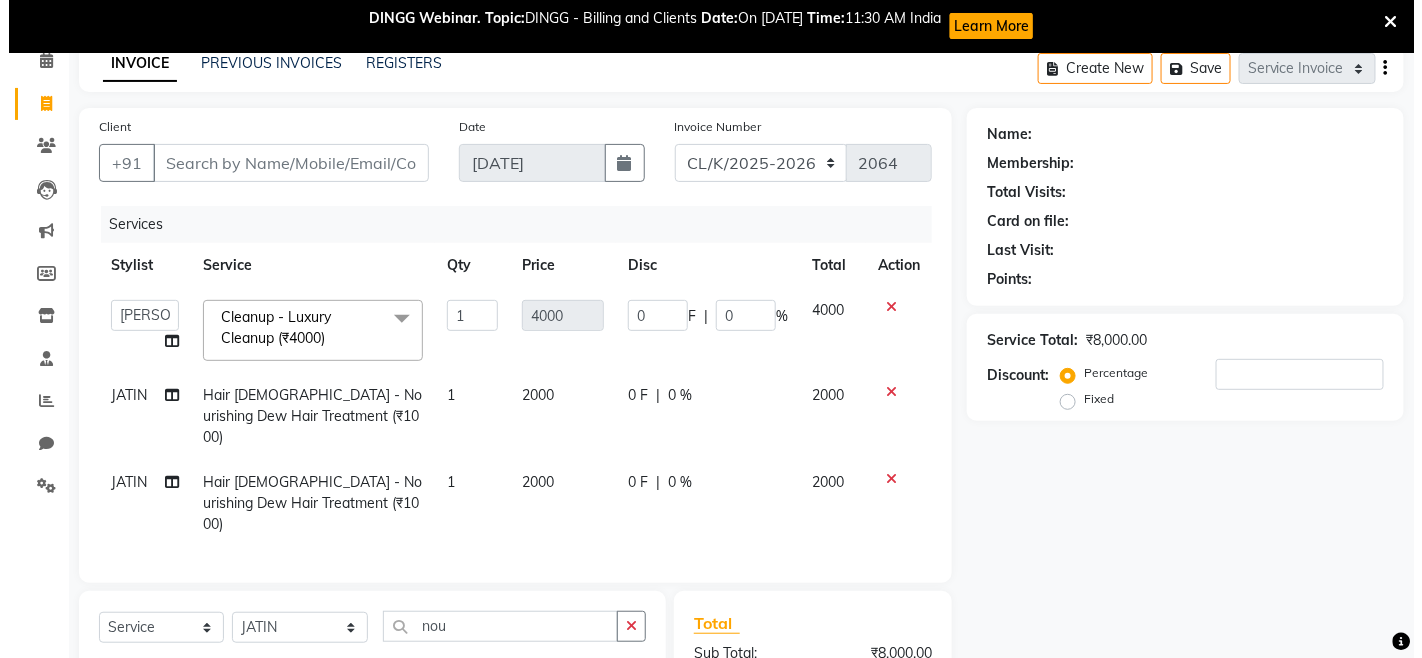scroll, scrollTop: 57, scrollLeft: 0, axis: vertical 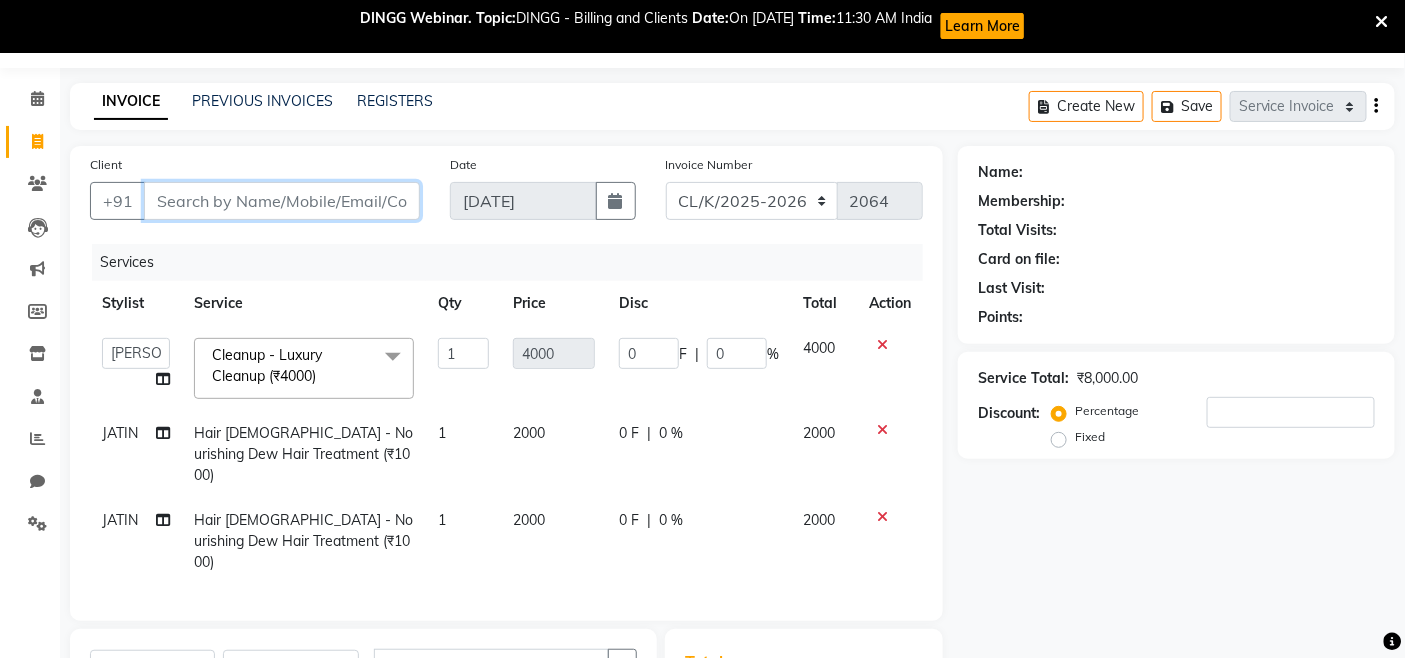click on "Client" at bounding box center (282, 201) 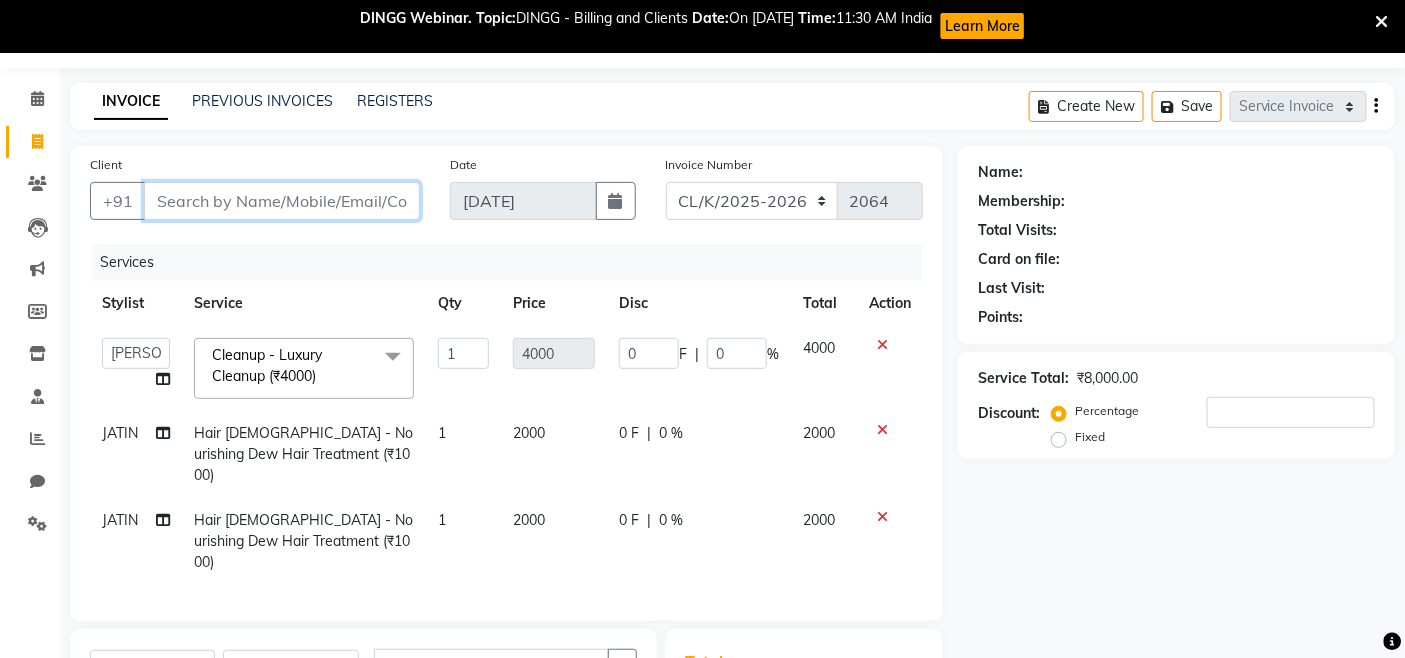 type on "9" 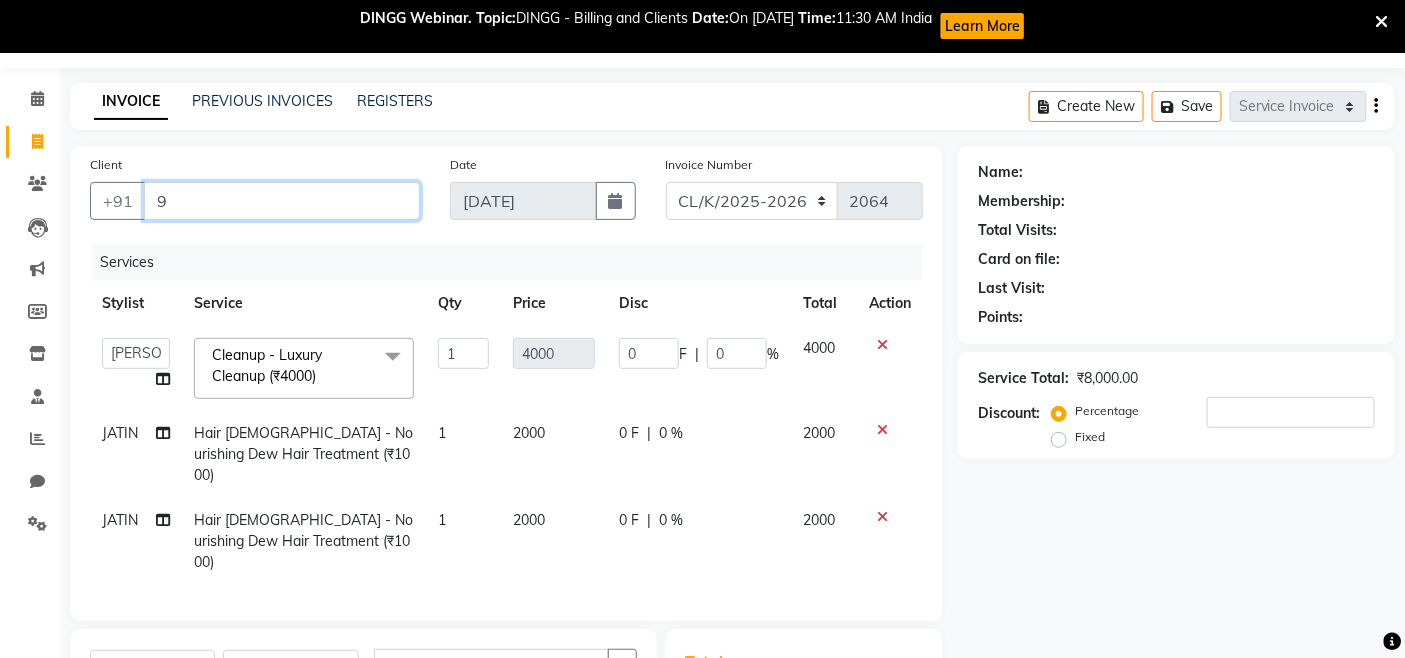 type on "0" 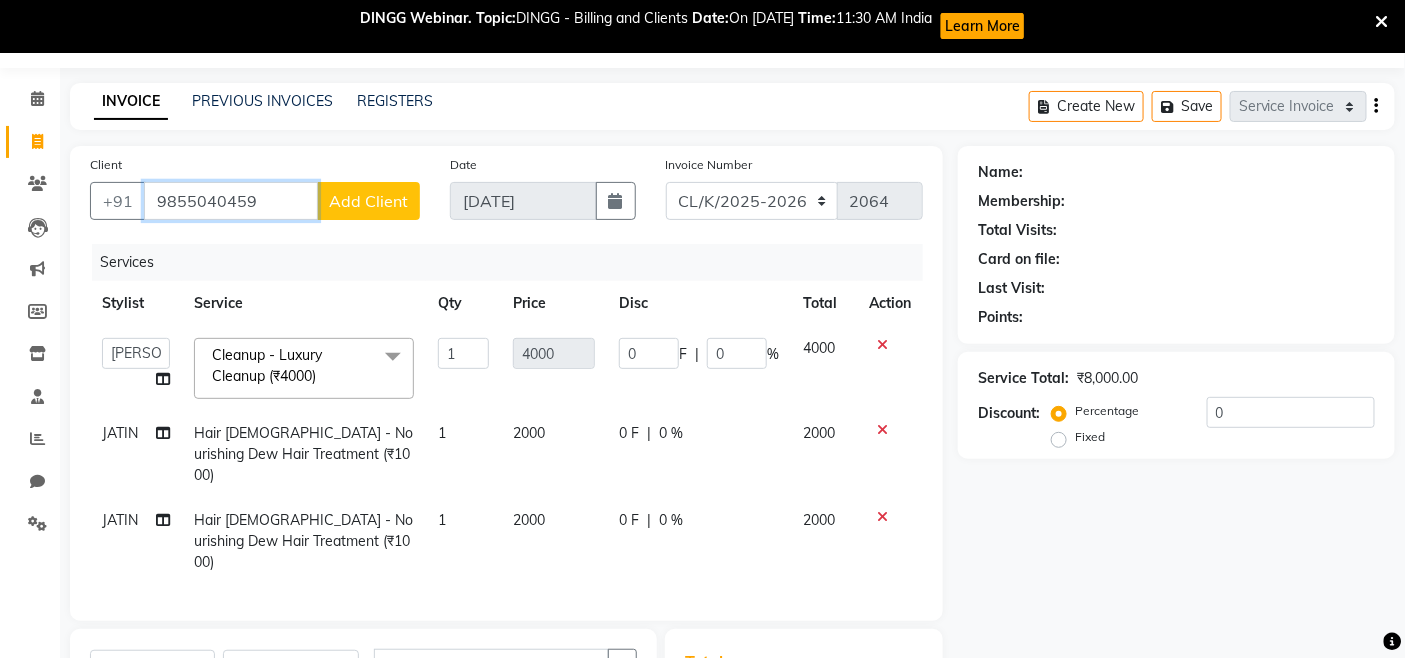 type on "9855040459" 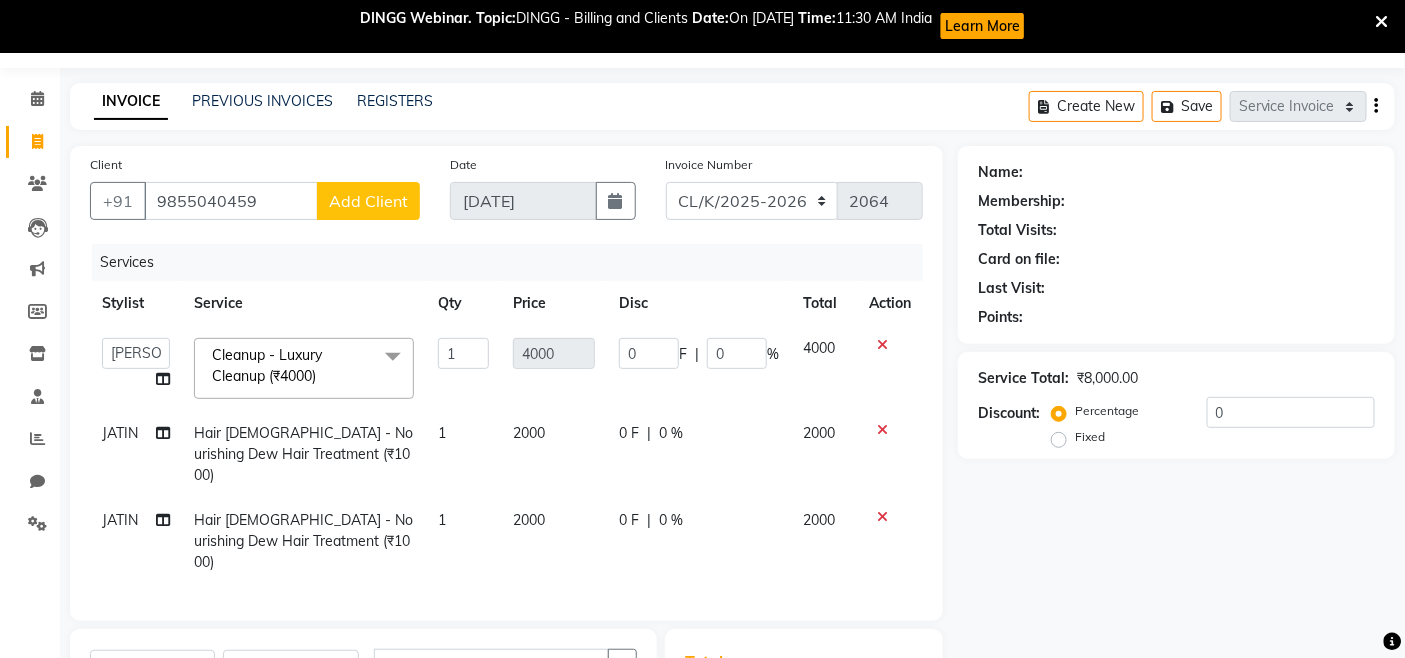 click on "Add Client" 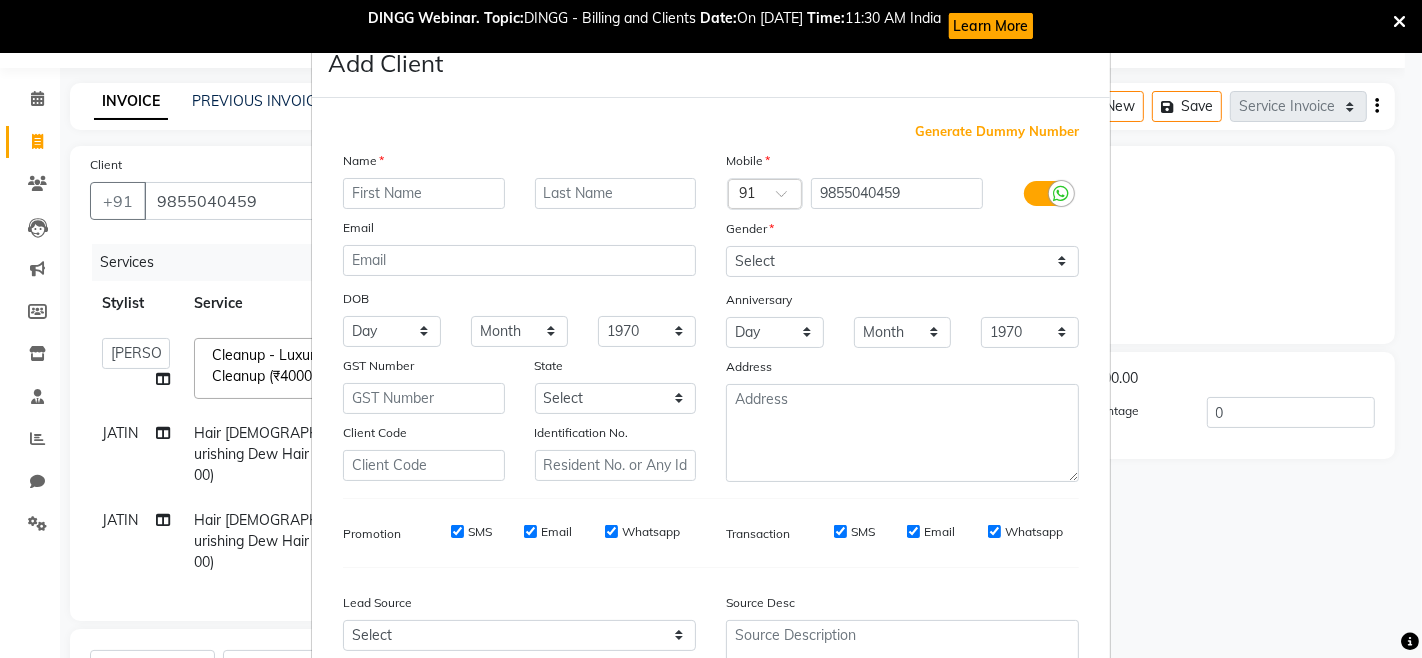 click at bounding box center [424, 193] 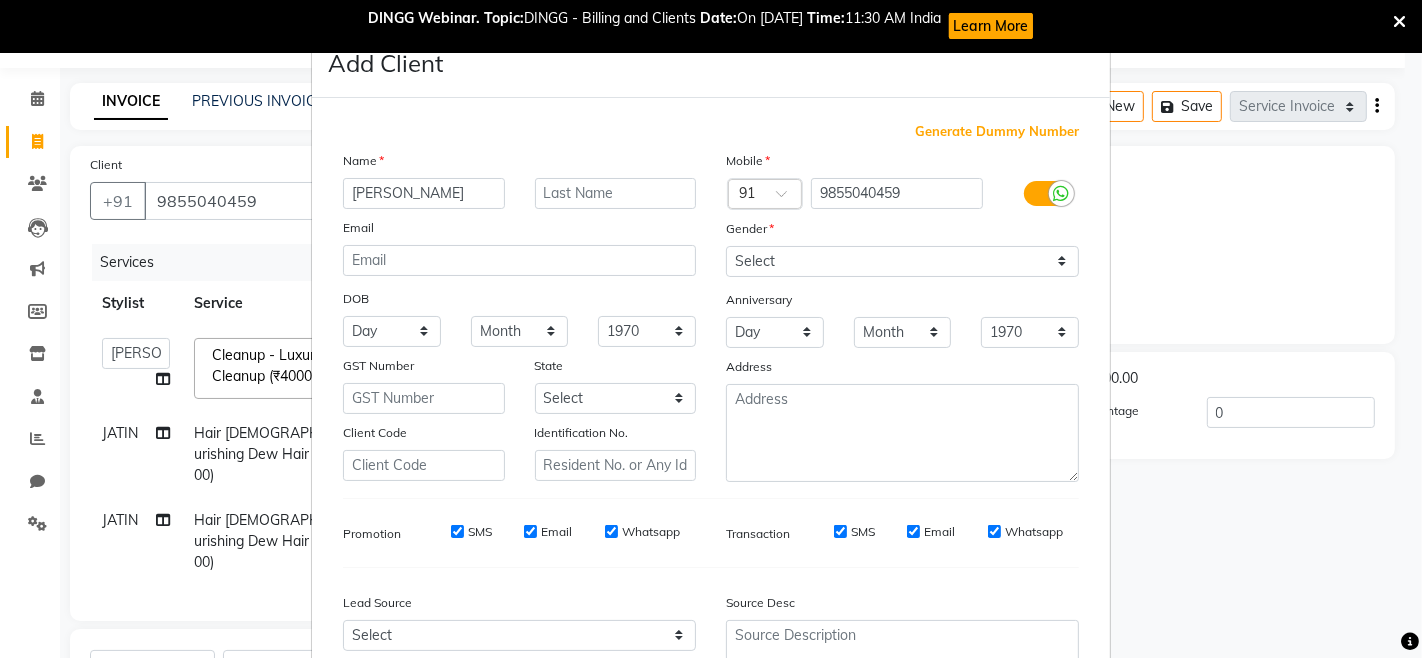 type on "[PERSON_NAME]" 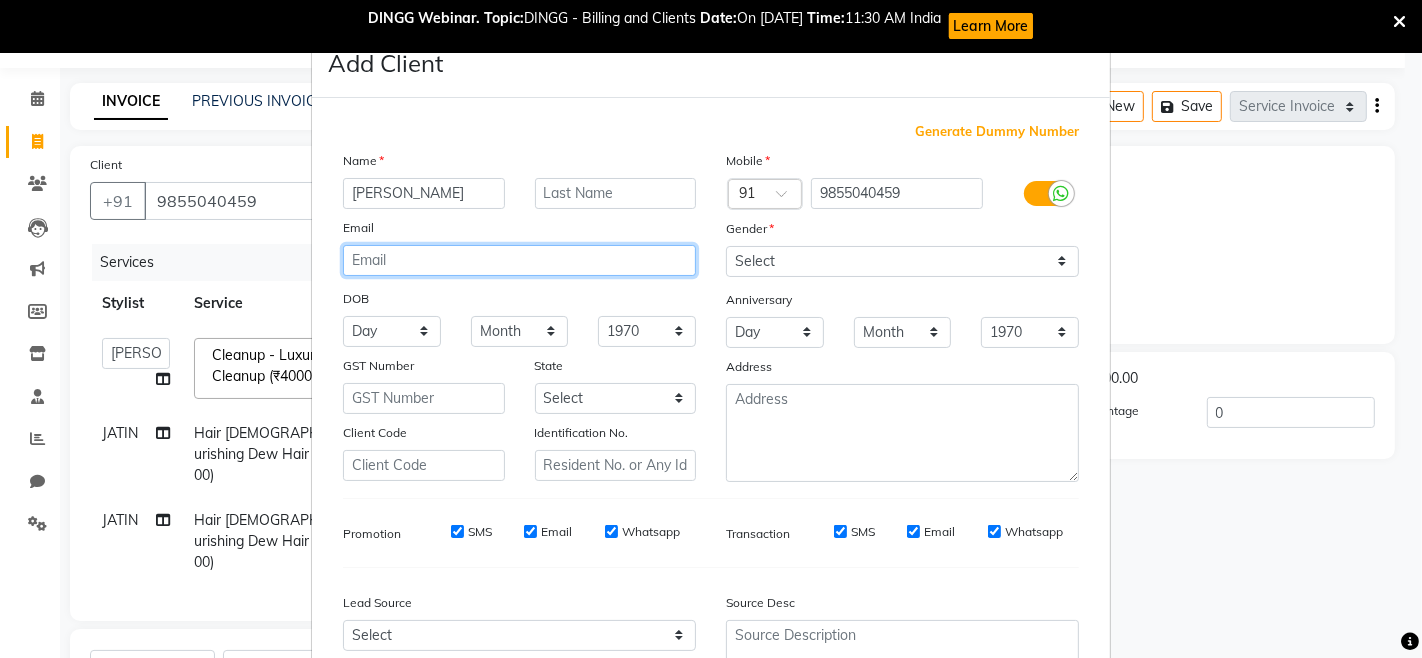 click at bounding box center [519, 260] 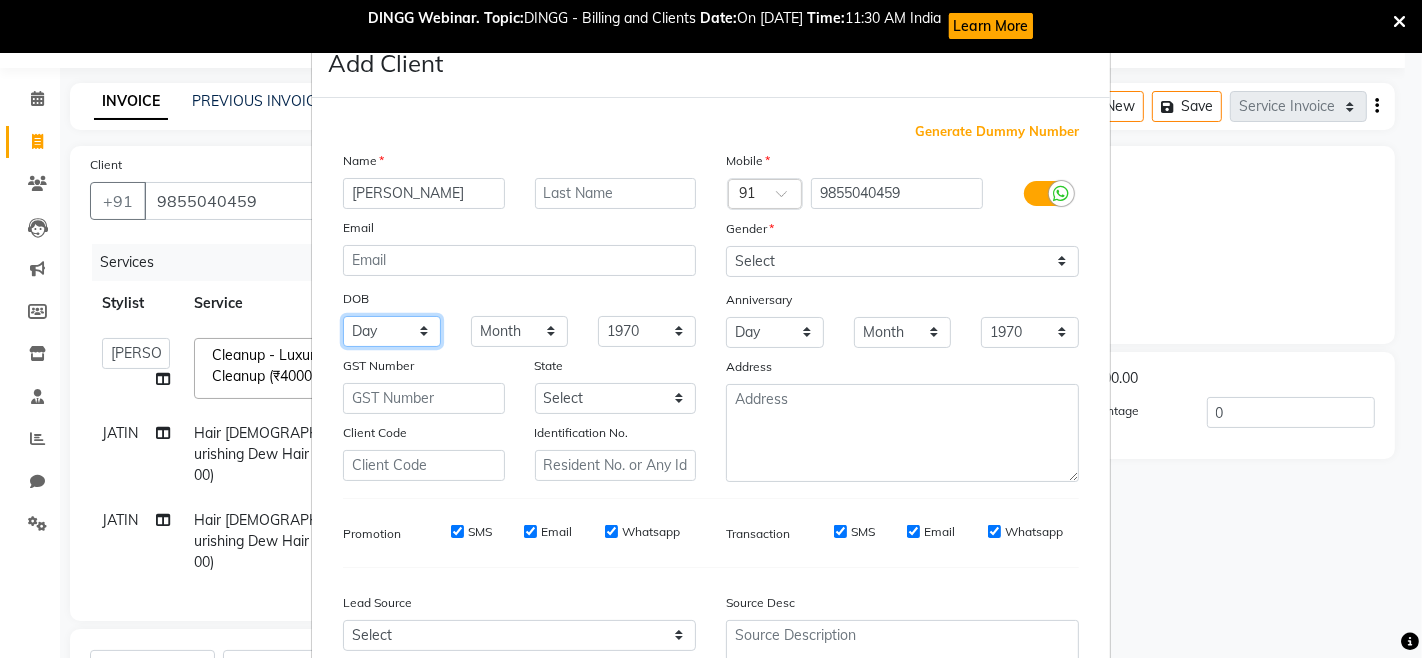 click on "Day 01 02 03 04 05 06 07 08 09 10 11 12 13 14 15 16 17 18 19 20 21 22 23 24 25 26 27 28 29 30 31" at bounding box center (392, 331) 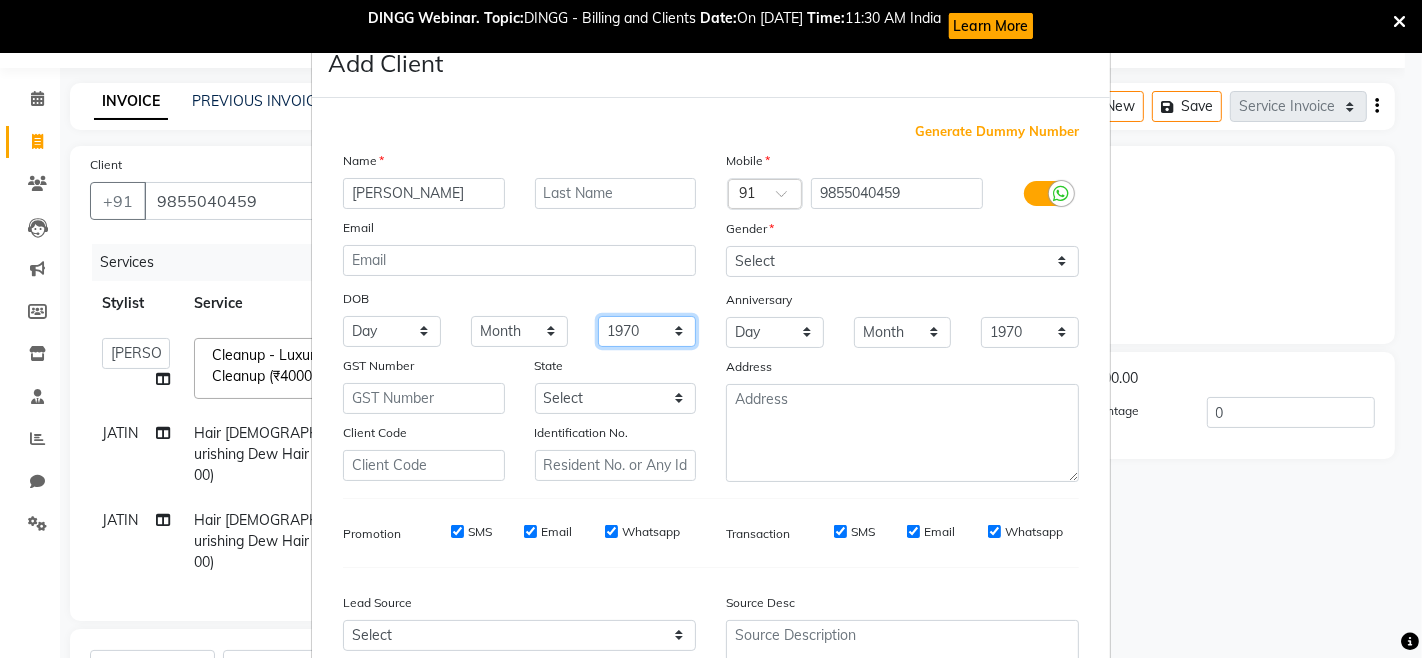 click on "1940 1941 1942 1943 1944 1945 1946 1947 1948 1949 1950 1951 1952 1953 1954 1955 1956 1957 1958 1959 1960 1961 1962 1963 1964 1965 1966 1967 1968 1969 1970 1971 1972 1973 1974 1975 1976 1977 1978 1979 1980 1981 1982 1983 1984 1985 1986 1987 1988 1989 1990 1991 1992 1993 1994 1995 1996 1997 1998 1999 2000 2001 2002 2003 2004 2005 2006 2007 2008 2009 2010 2011 2012 2013 2014 2015 2016 2017 2018 2019 2020 2021 2022 2023 2024" at bounding box center [647, 331] 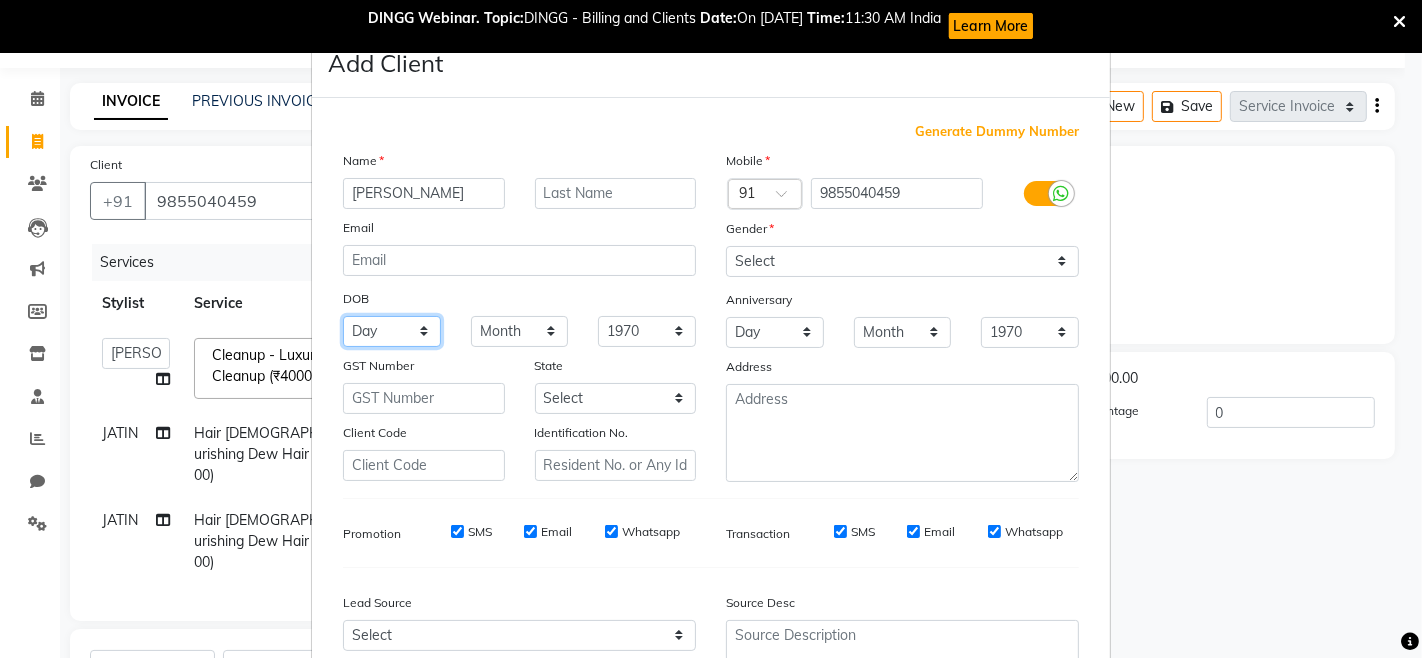 drag, startPoint x: 397, startPoint y: 335, endPoint x: 406, endPoint y: 318, distance: 19.235384 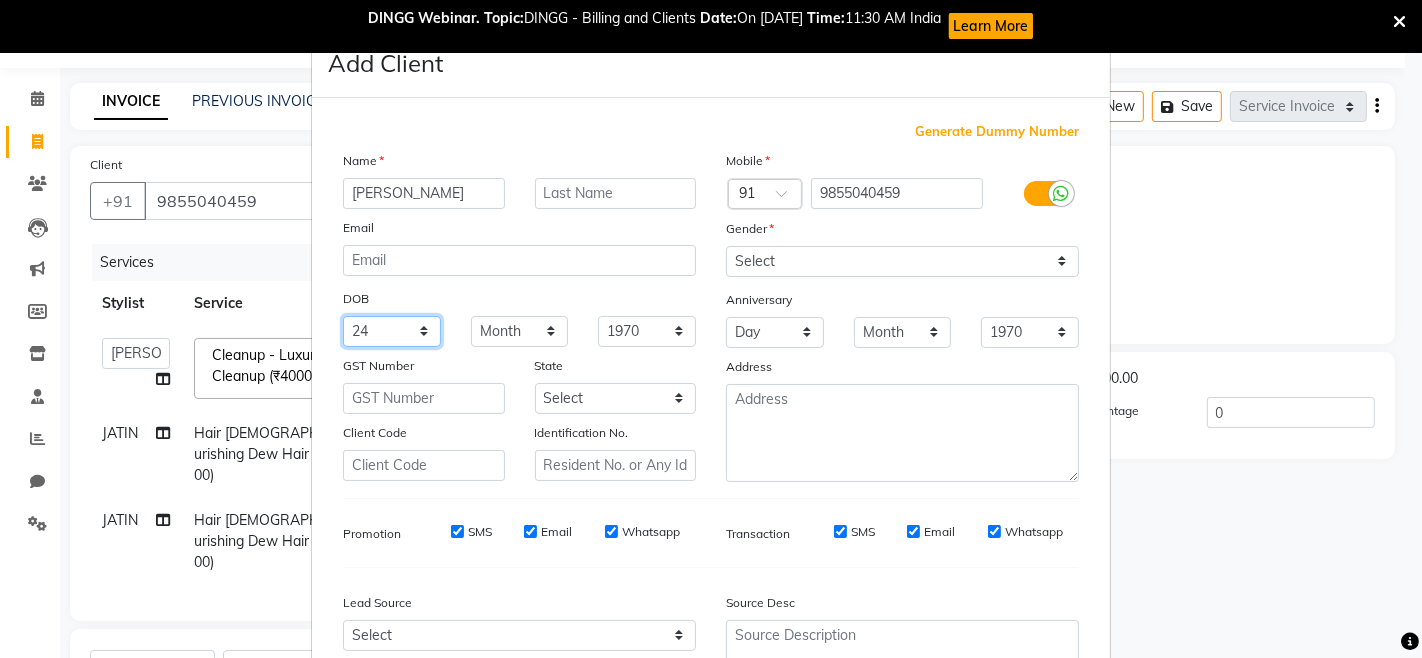 click on "Day 01 02 03 04 05 06 07 08 09 10 11 12 13 14 15 16 17 18 19 20 21 22 23 24 25 26 27 28 29 30 31" at bounding box center [392, 331] 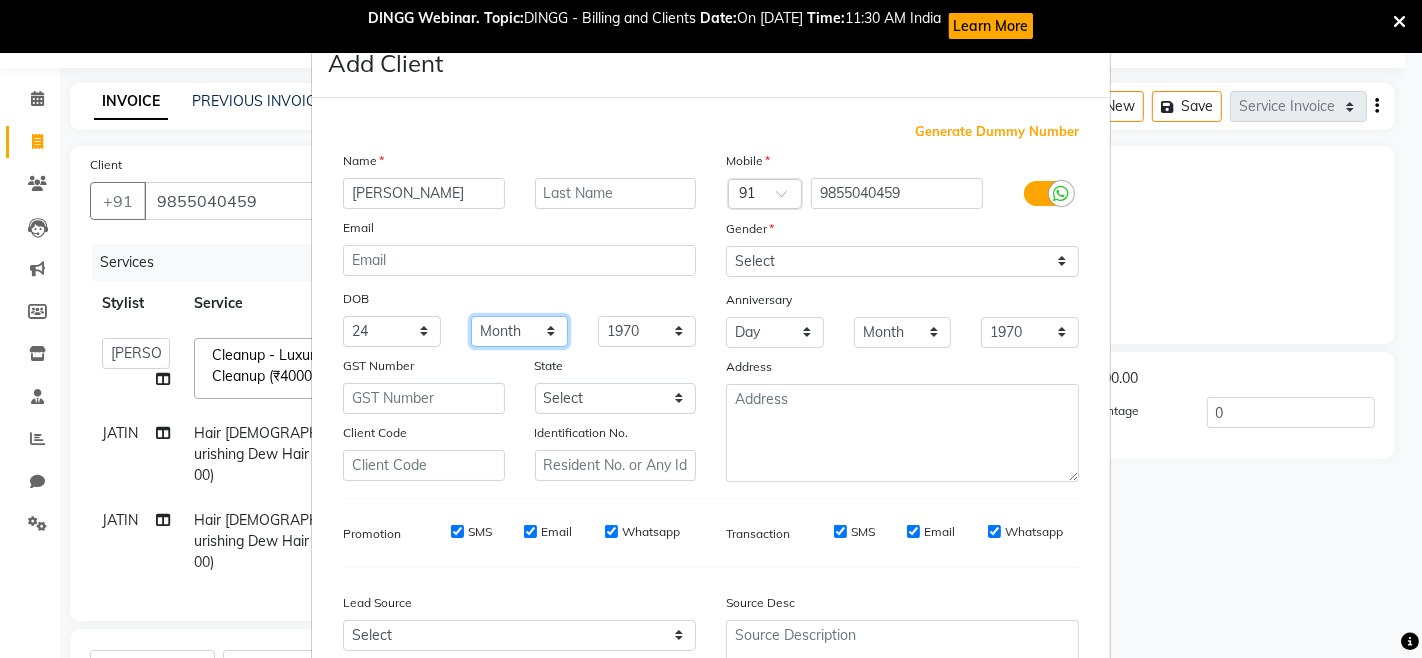 drag, startPoint x: 495, startPoint y: 335, endPoint x: 495, endPoint y: 317, distance: 18 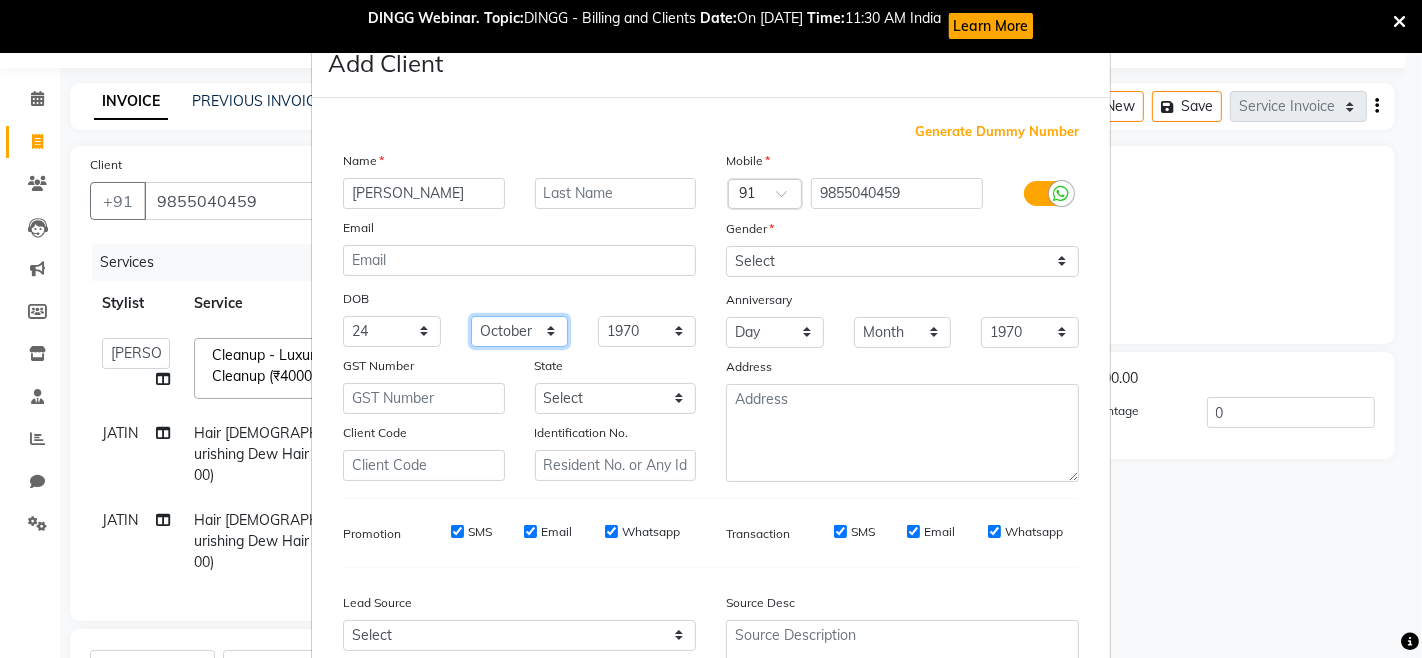 click on "Month January February March April May June July August September October November December" at bounding box center [520, 331] 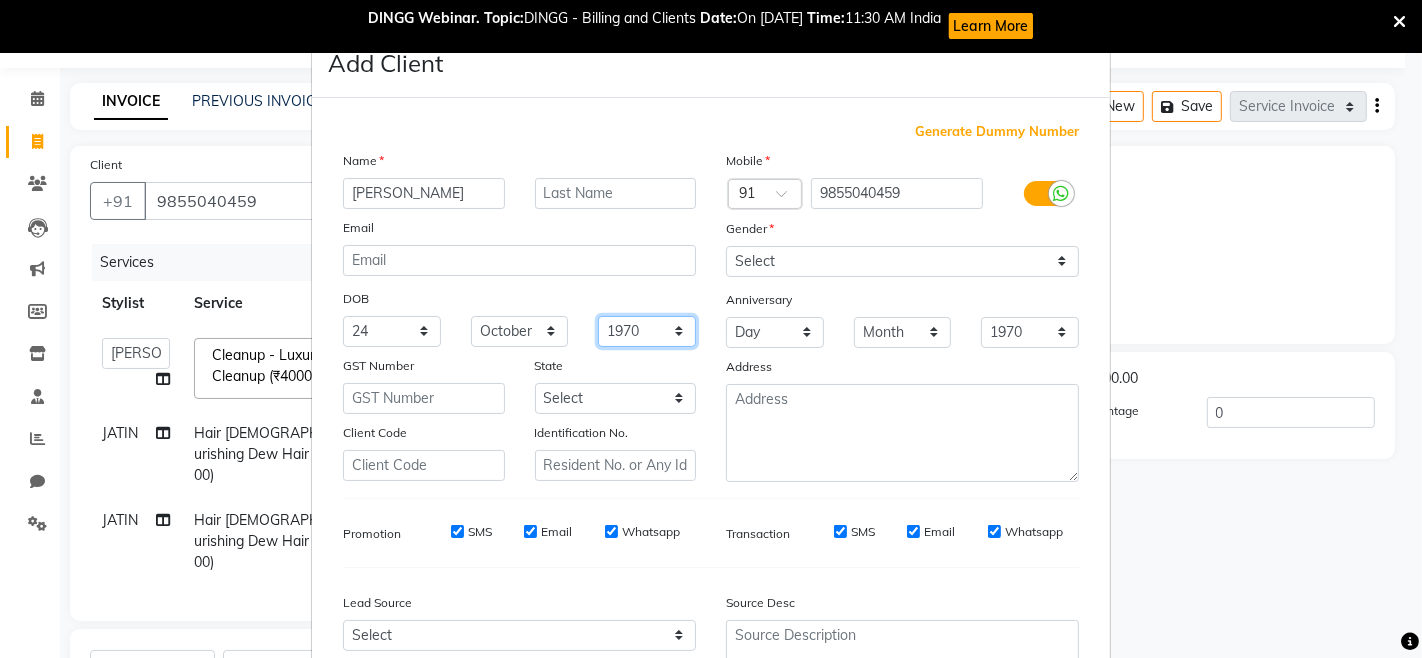 click on "1940 1941 1942 1943 1944 1945 1946 1947 1948 1949 1950 1951 1952 1953 1954 1955 1956 1957 1958 1959 1960 1961 1962 1963 1964 1965 1966 1967 1968 1969 1970 1971 1972 1973 1974 1975 1976 1977 1978 1979 1980 1981 1982 1983 1984 1985 1986 1987 1988 1989 1990 1991 1992 1993 1994 1995 1996 1997 1998 1999 2000 2001 2002 2003 2004 2005 2006 2007 2008 2009 2010 2011 2012 2013 2014 2015 2016 2017 2018 2019 2020 2021 2022 2023 2024" at bounding box center [647, 331] 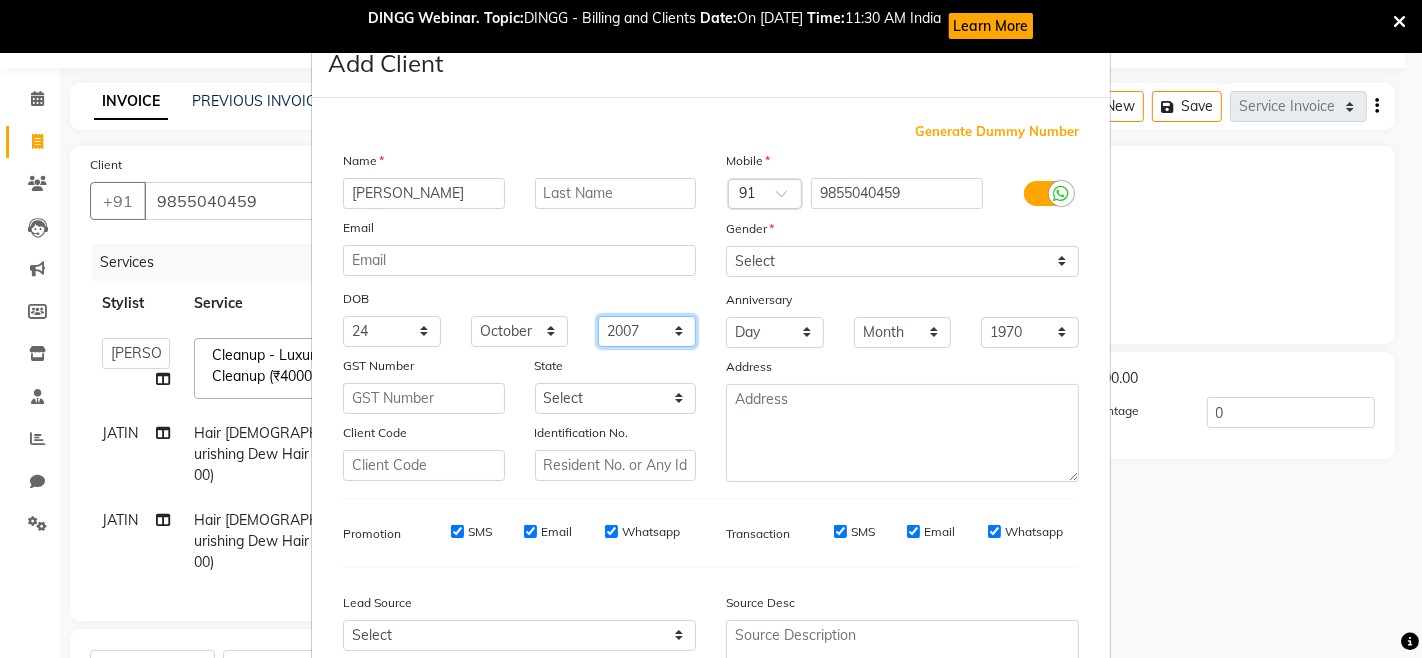 click on "1940 1941 1942 1943 1944 1945 1946 1947 1948 1949 1950 1951 1952 1953 1954 1955 1956 1957 1958 1959 1960 1961 1962 1963 1964 1965 1966 1967 1968 1969 1970 1971 1972 1973 1974 1975 1976 1977 1978 1979 1980 1981 1982 1983 1984 1985 1986 1987 1988 1989 1990 1991 1992 1993 1994 1995 1996 1997 1998 1999 2000 2001 2002 2003 2004 2005 2006 2007 2008 2009 2010 2011 2012 2013 2014 2015 2016 2017 2018 2019 2020 2021 2022 2023 2024" at bounding box center [647, 331] 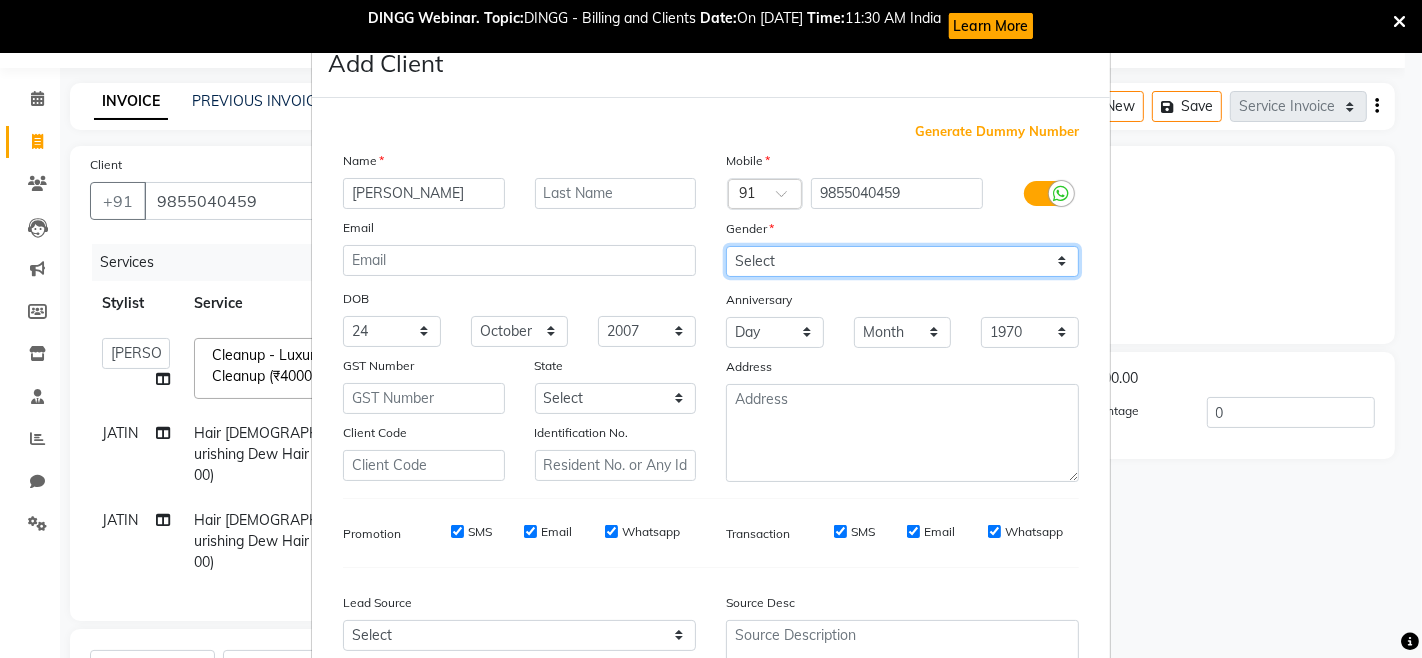 click on "Select Male Female Other Prefer Not To Say" at bounding box center (902, 261) 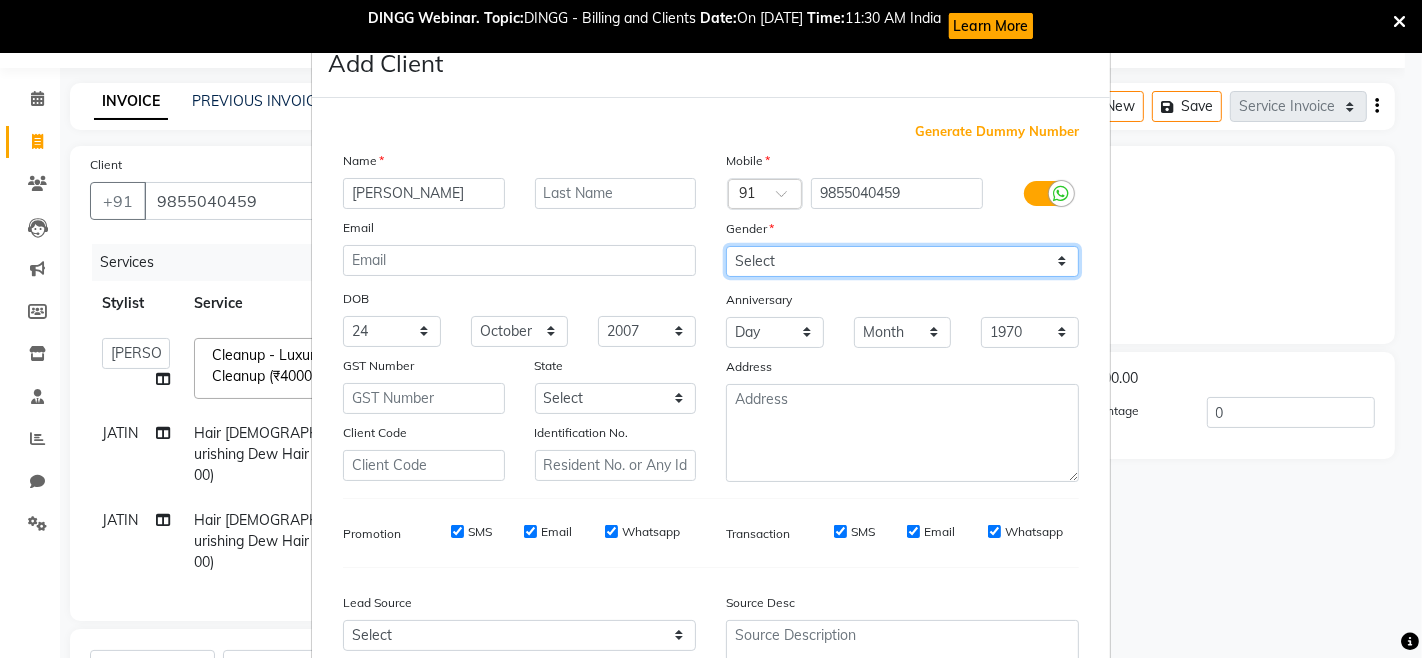 select on "female" 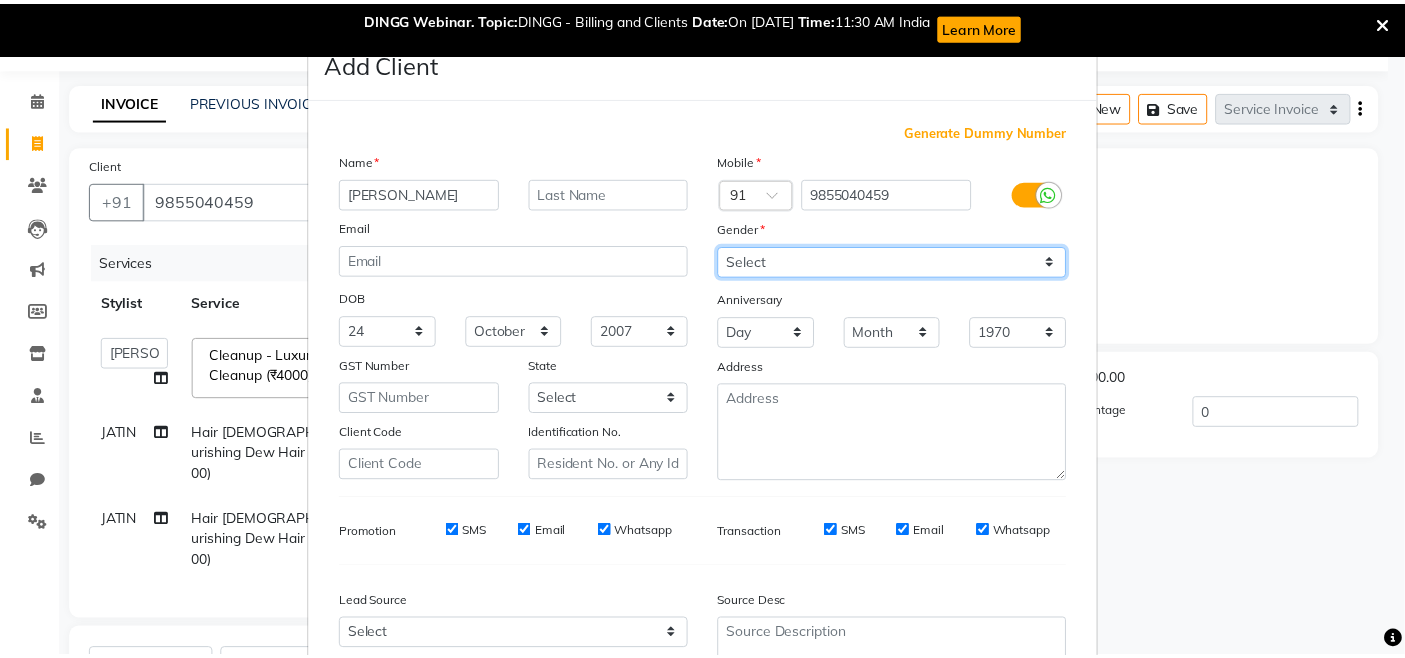 scroll, scrollTop: 192, scrollLeft: 0, axis: vertical 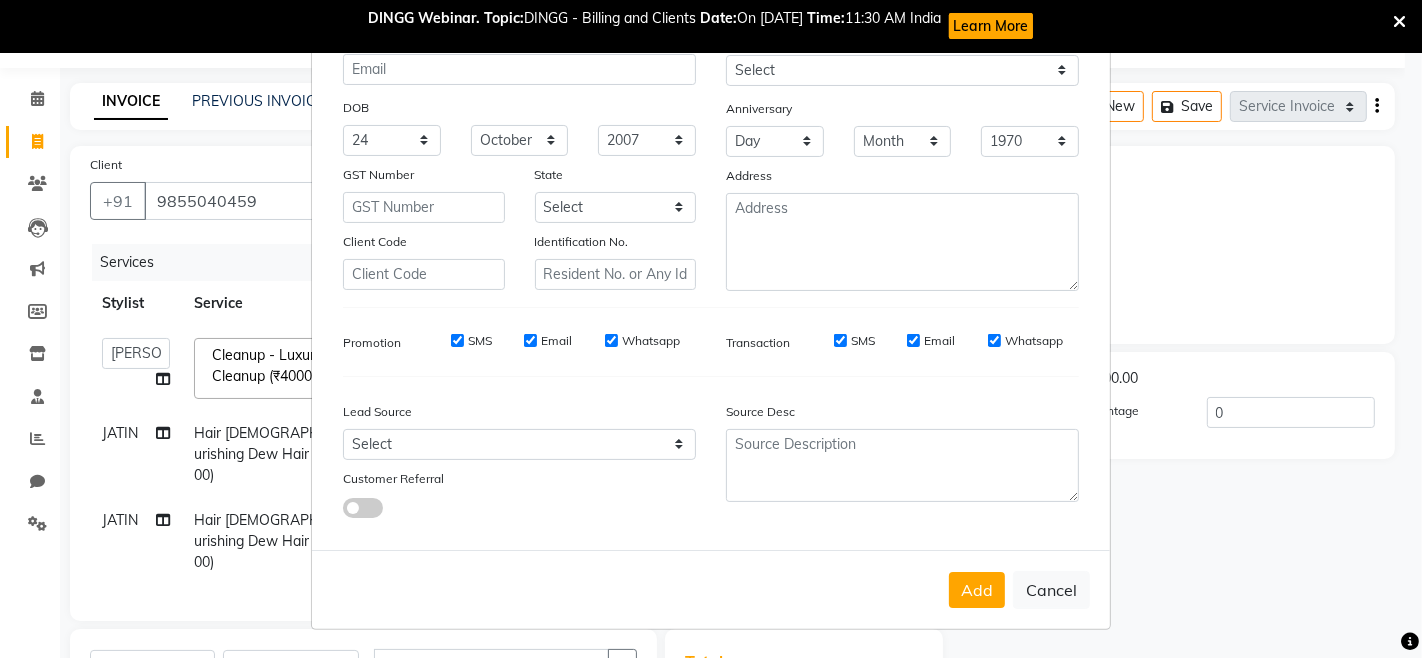 click on "Add" at bounding box center [977, 590] 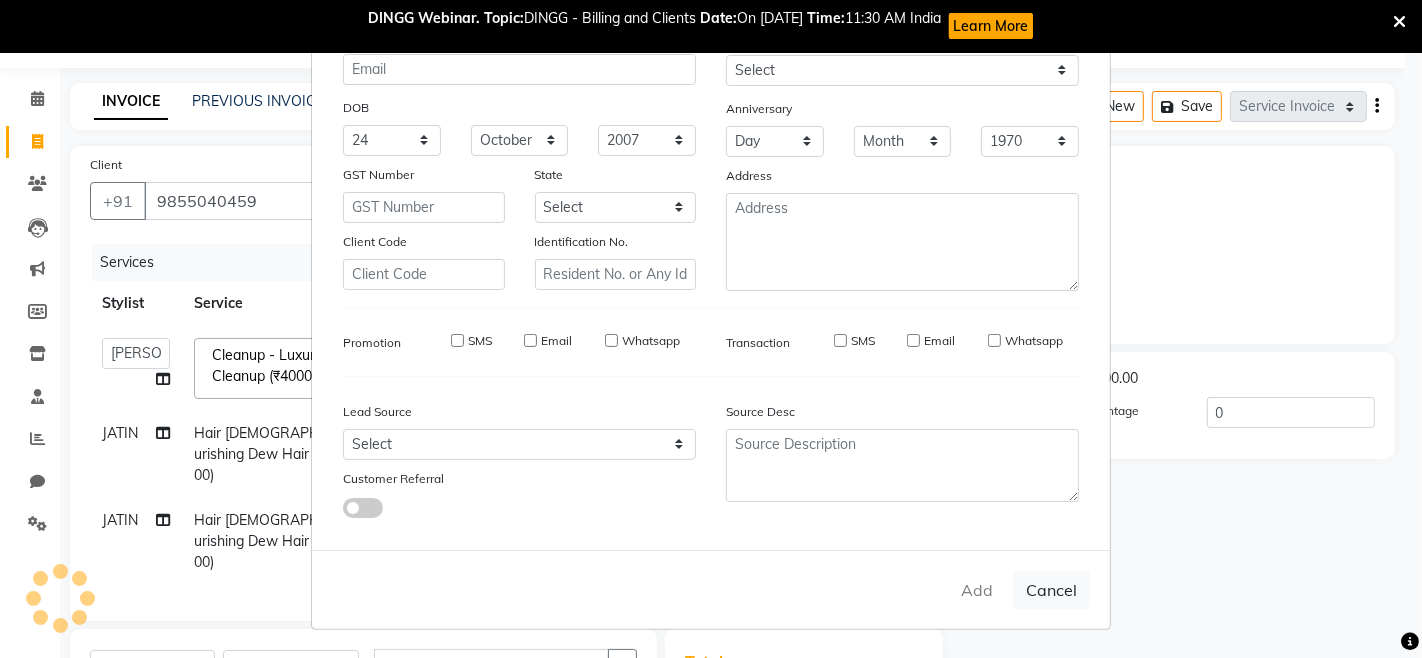 type 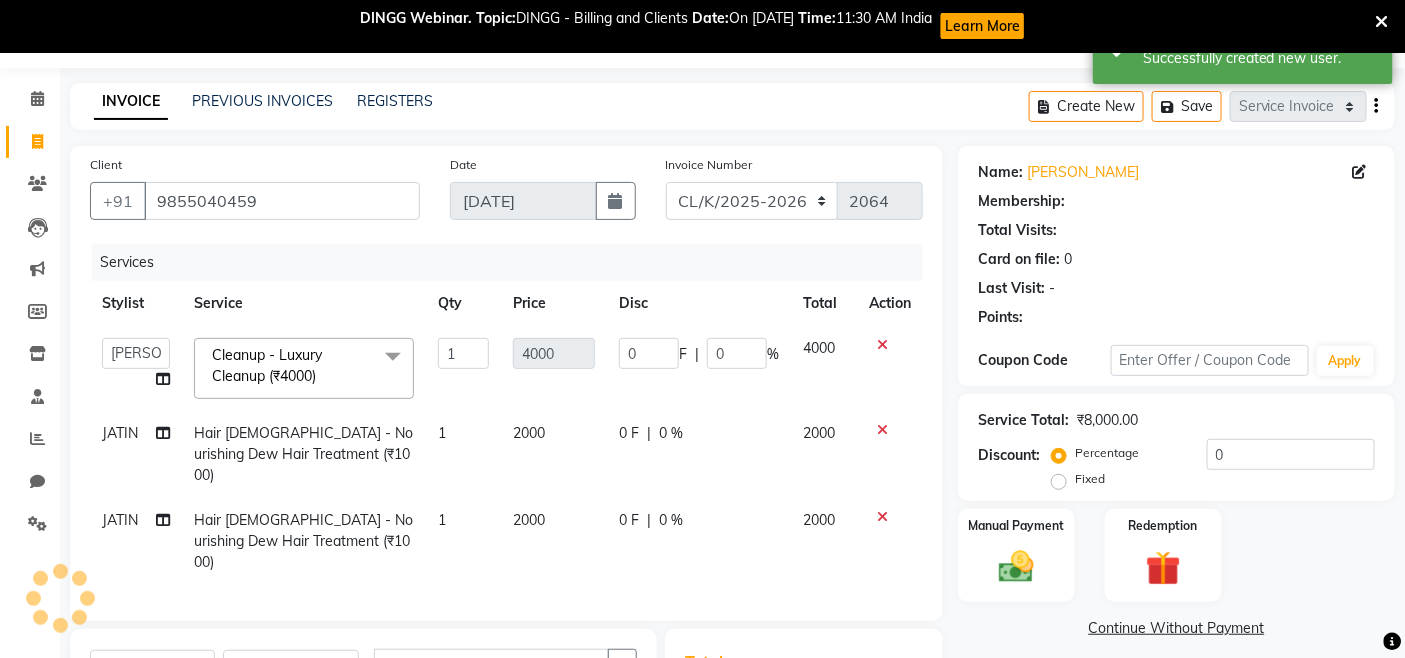 select on "1: Object" 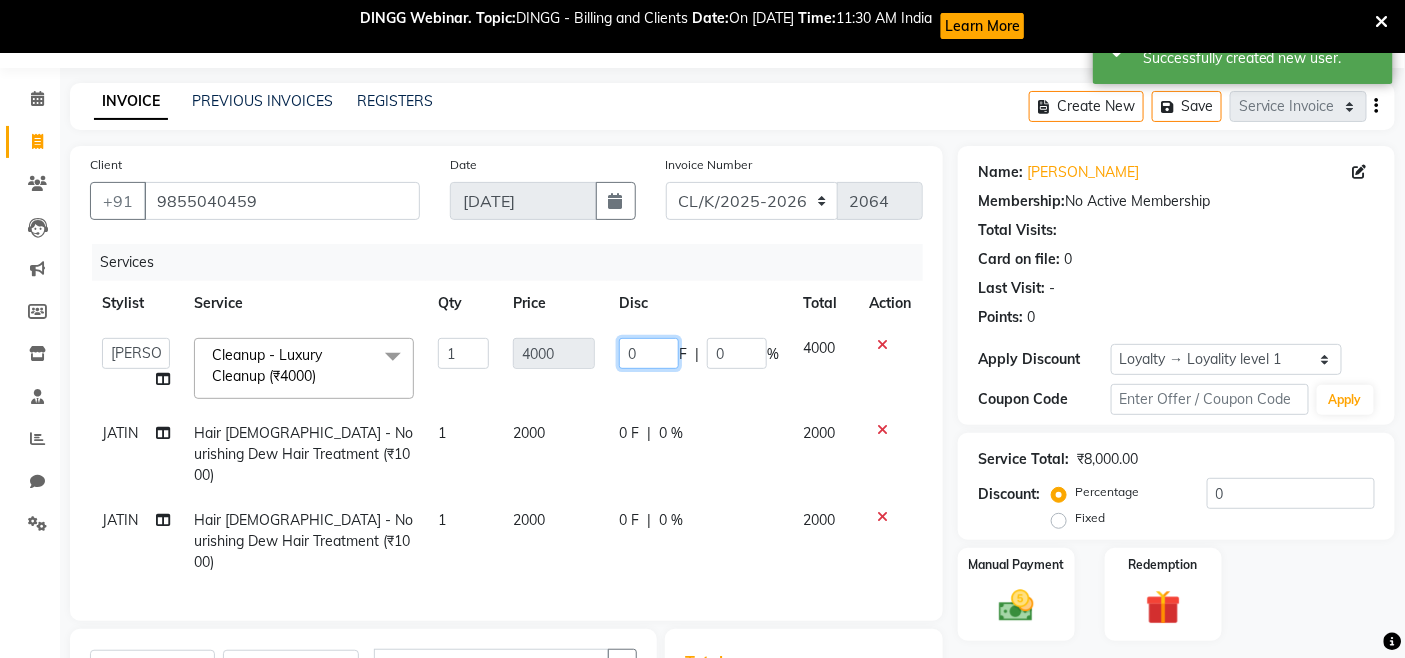 click on "0" 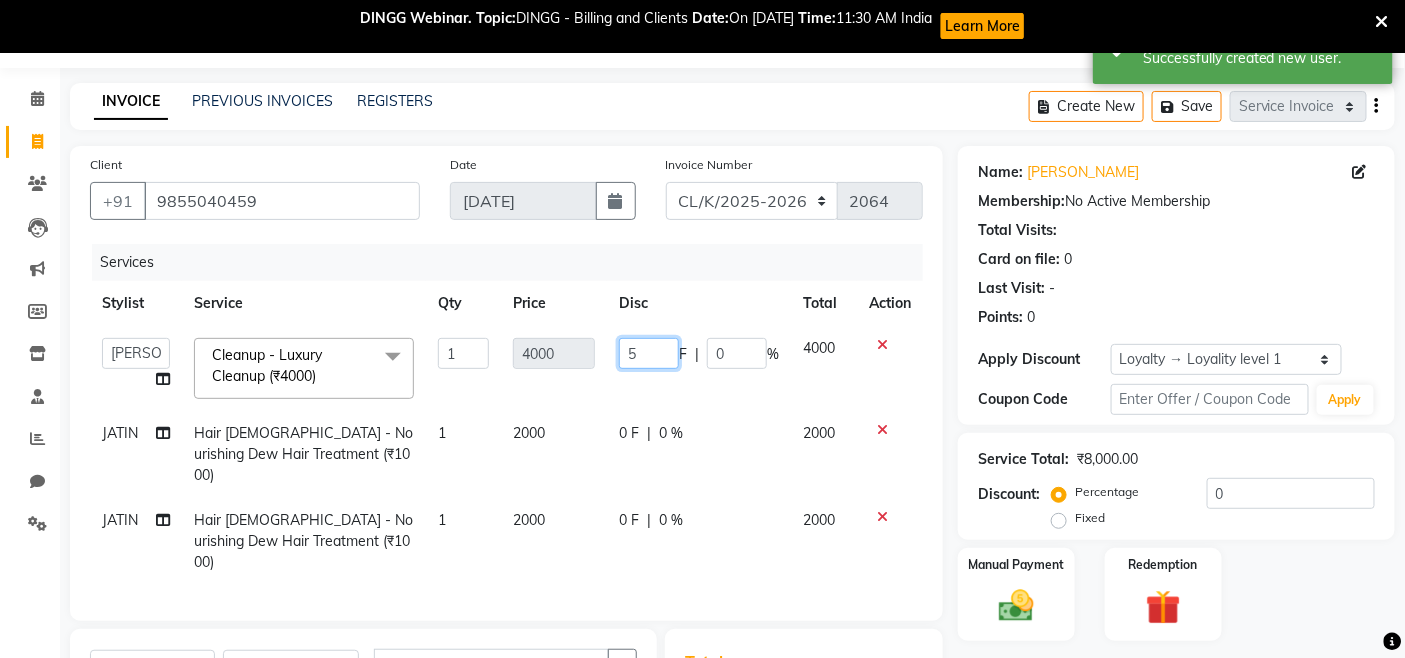 type on "50" 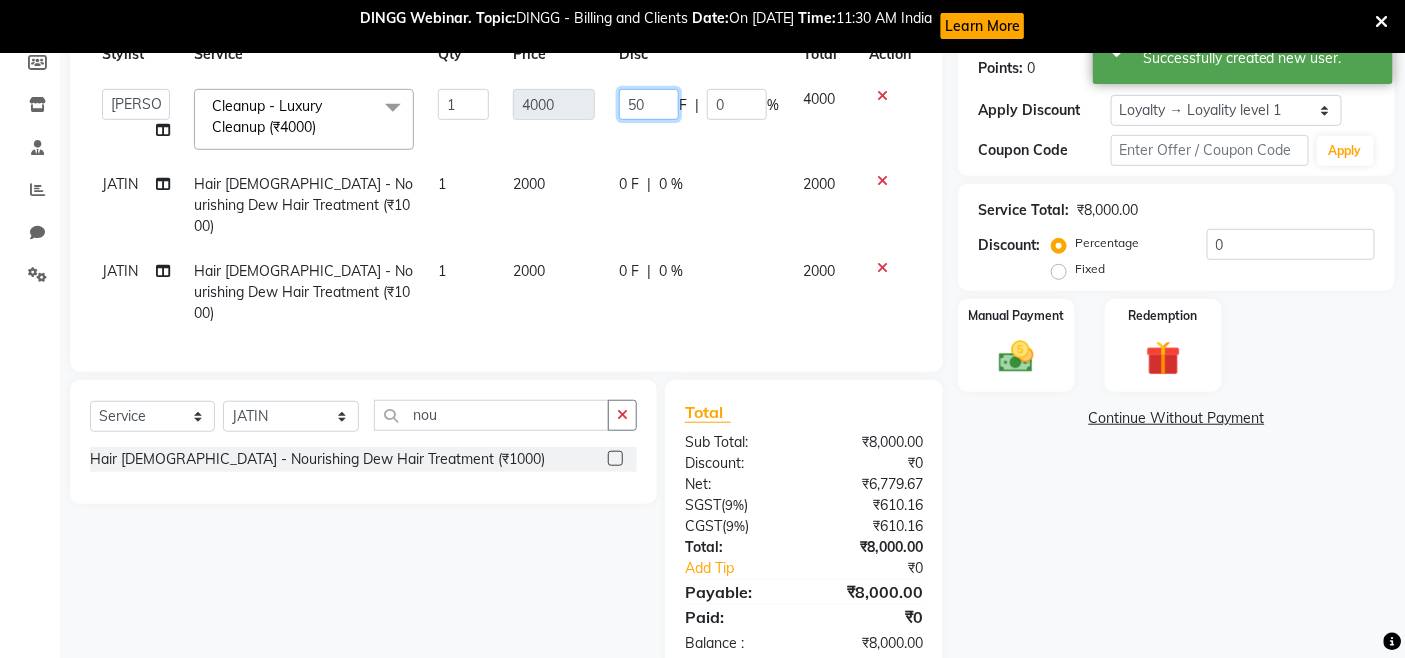 scroll, scrollTop: 325, scrollLeft: 0, axis: vertical 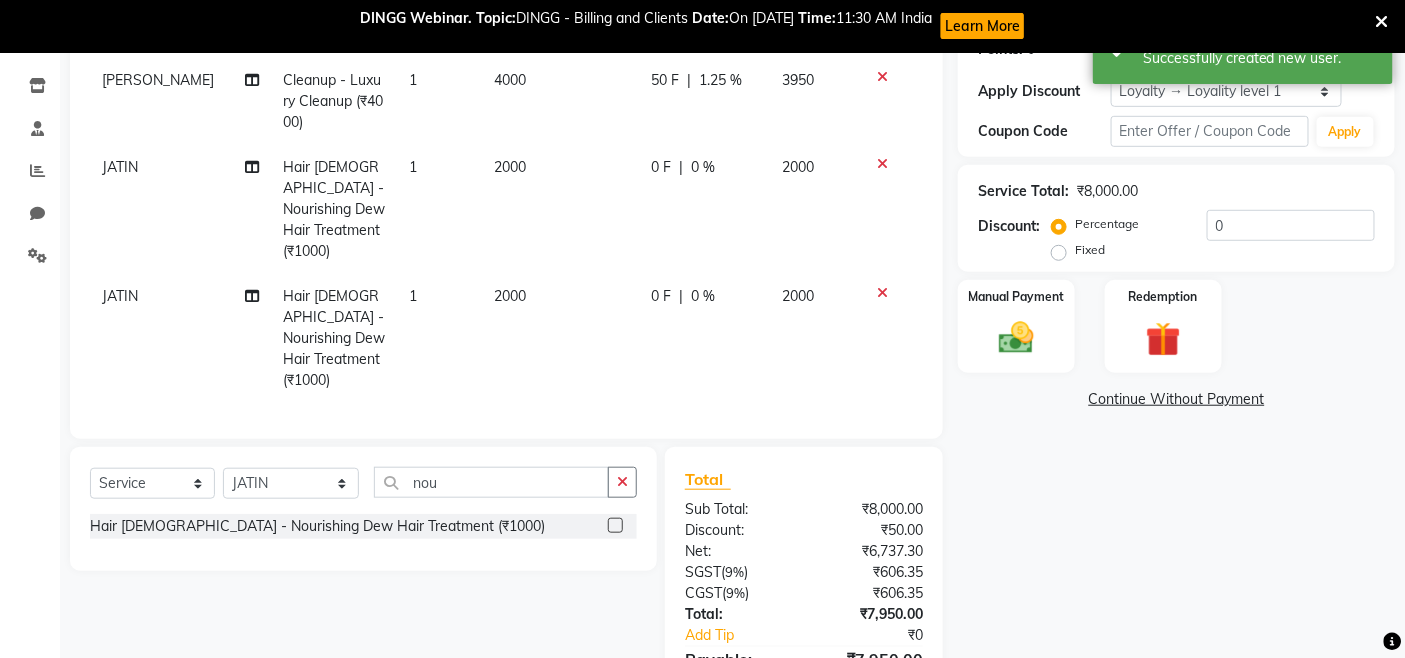 click on "Name: Harshita  Membership:  No Active Membership  Total Visits:   Card on file:  0 Last Visit:   - Points:   0  Apply Discount Select  Loyalty → Loyality level 1  Coupon → Hdfc2025 Coupon → Hdfc2025 Coupon Code Apply Service Total:  ₹8,000.00  Discount:  Percentage   Fixed  0 Manual Payment Redemption  Continue Without Payment" 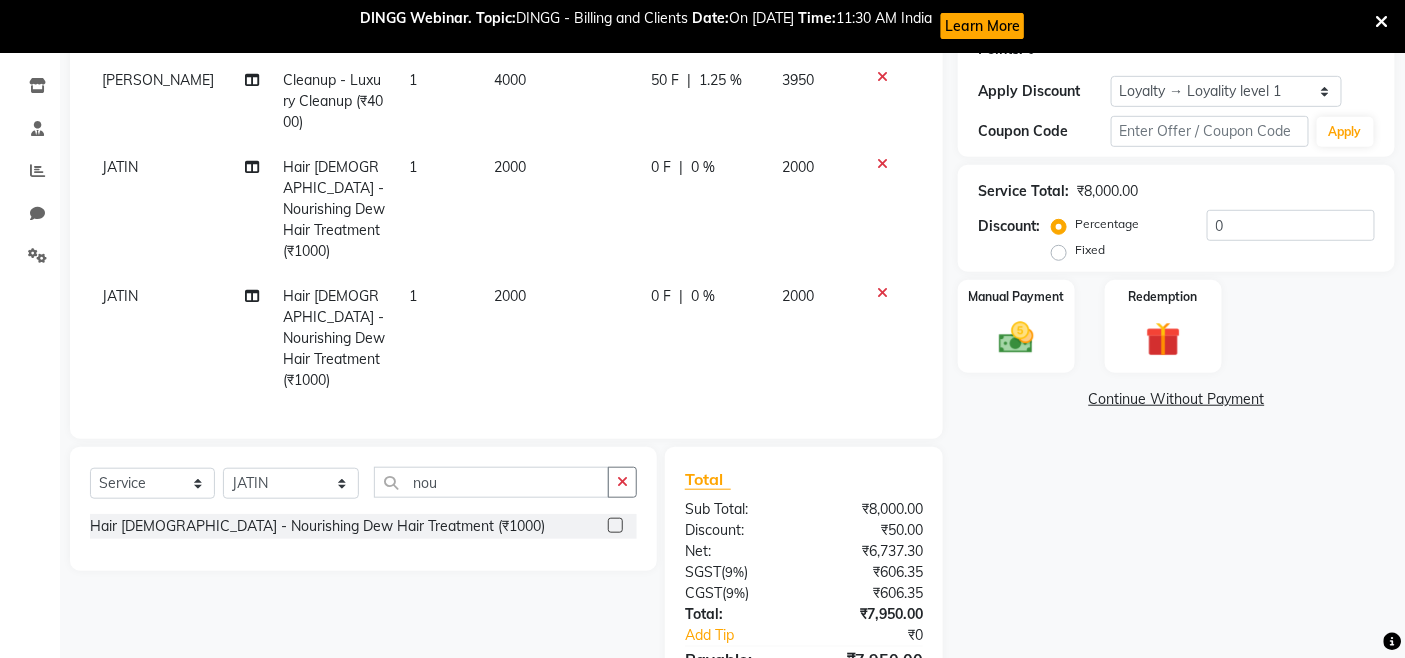 click on "Name: Harshita  Membership:  No Active Membership  Total Visits:   Card on file:  0 Last Visit:   - Points:   0  Apply Discount Select  Loyalty → Loyality level 1  Coupon → Hdfc2025 Coupon → Hdfc2025 Coupon Code Apply Service Total:  ₹8,000.00  Discount:  Percentage   Fixed  0 Manual Payment Redemption  Continue Without Payment" 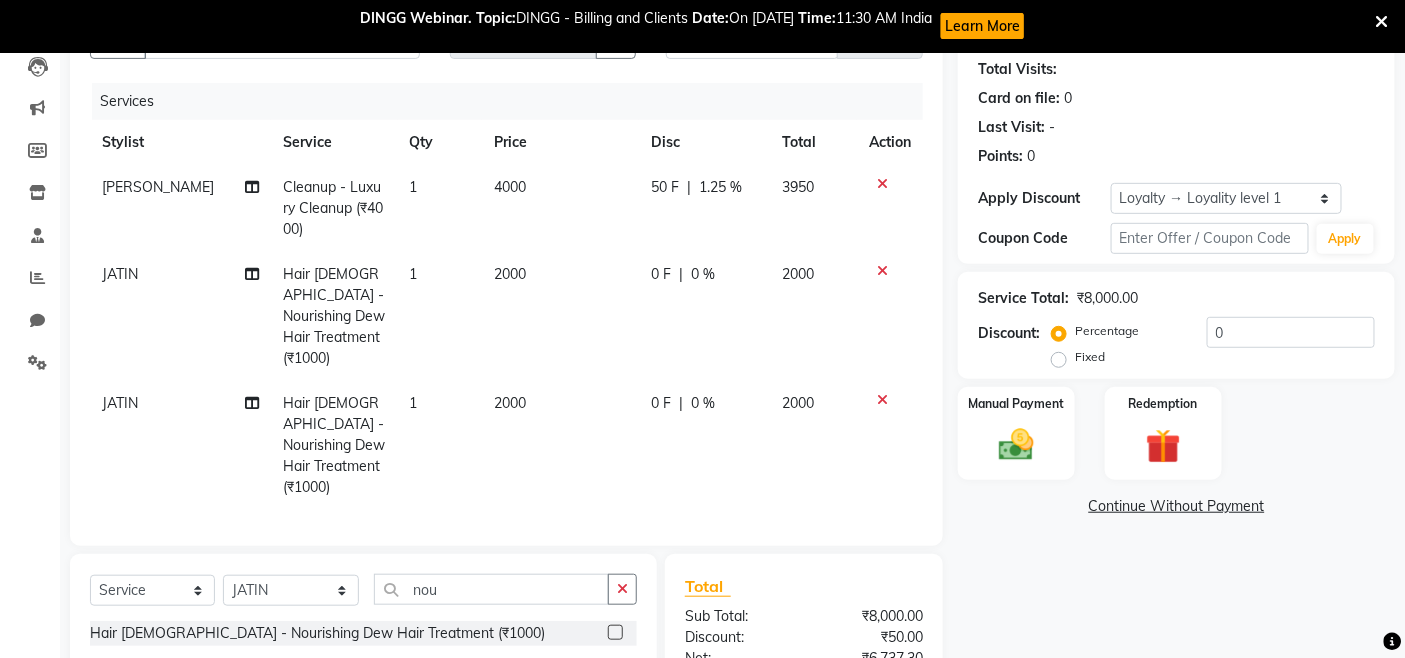 scroll, scrollTop: 214, scrollLeft: 0, axis: vertical 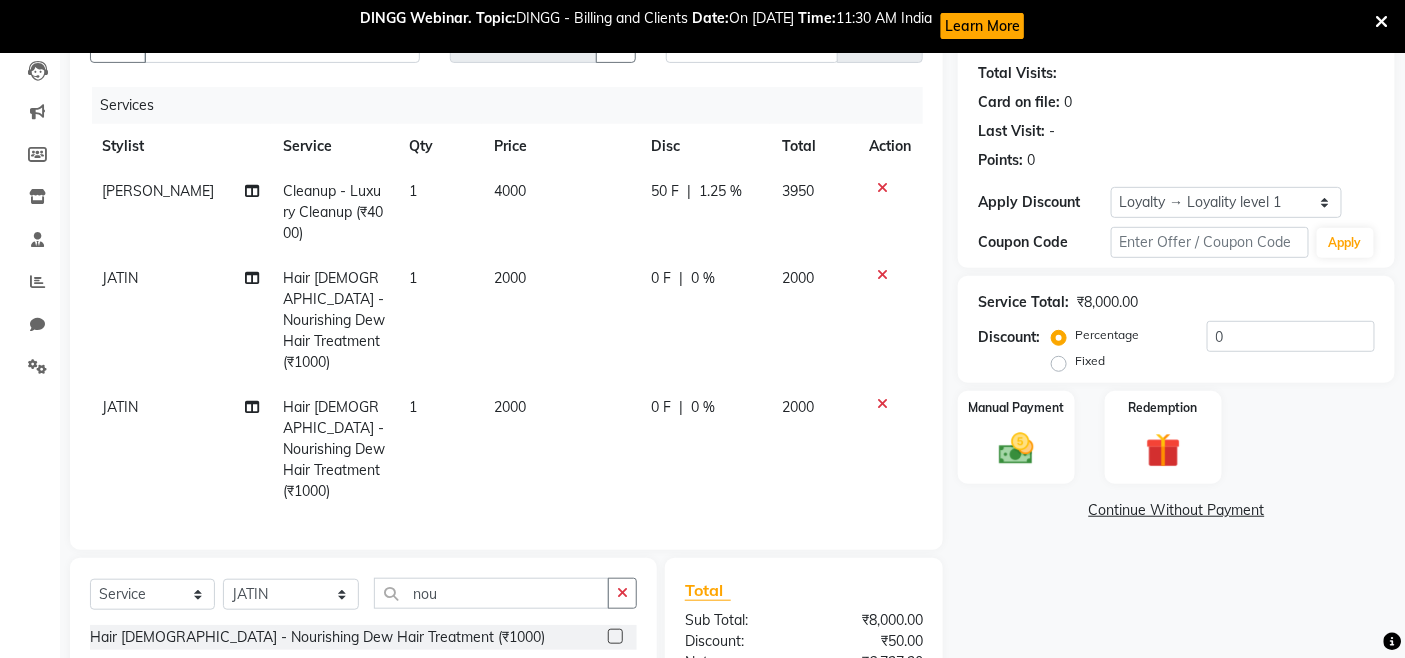 click on "4000" 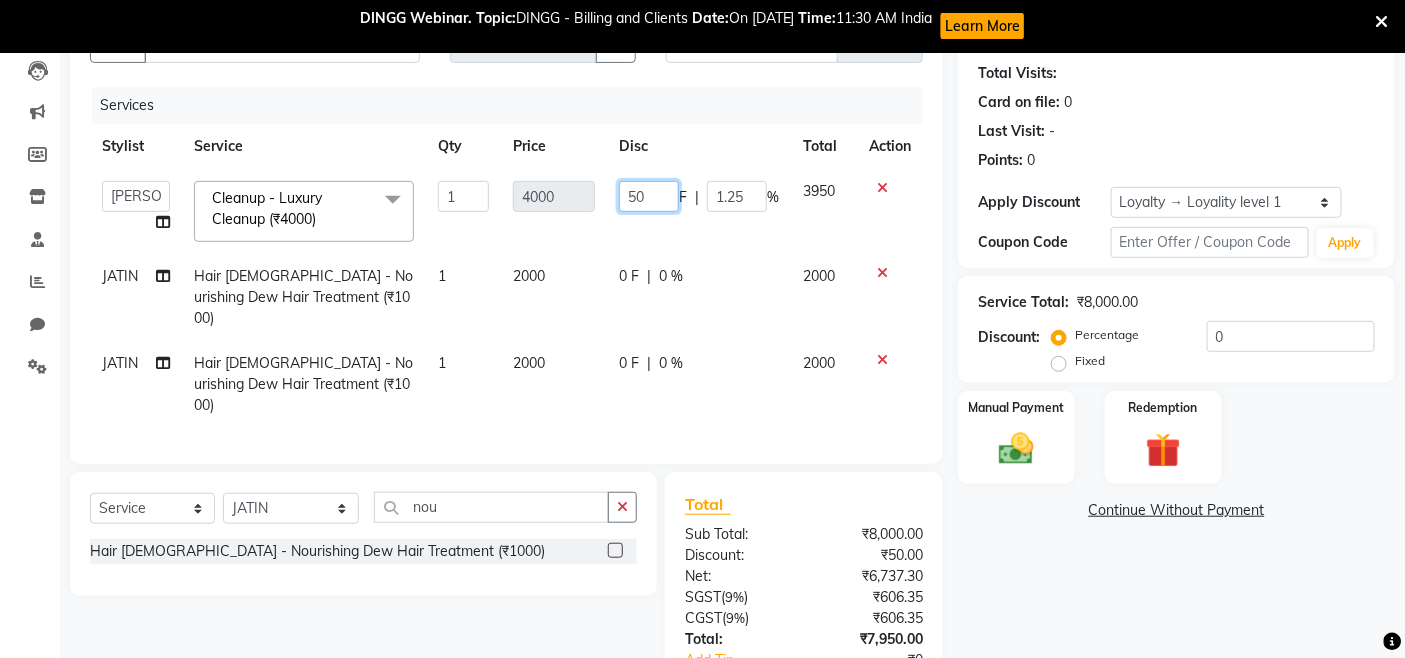 click on "50" 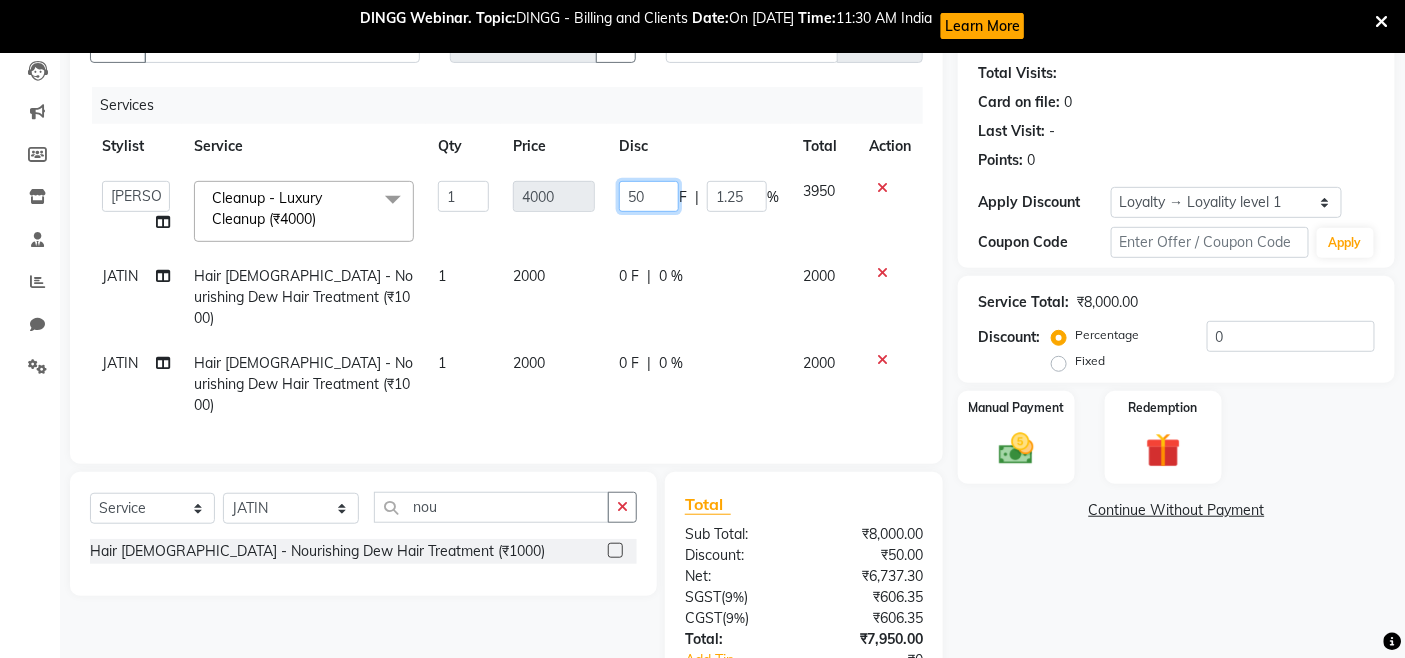 type on "5" 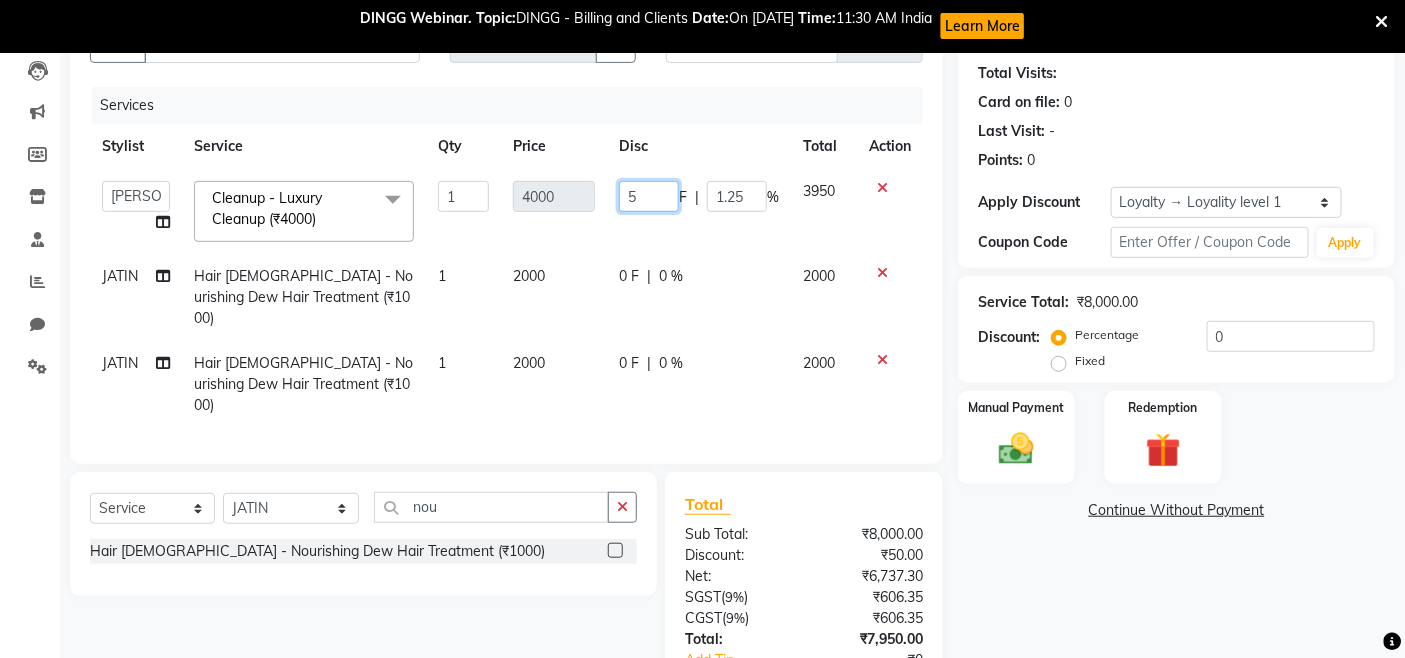 type 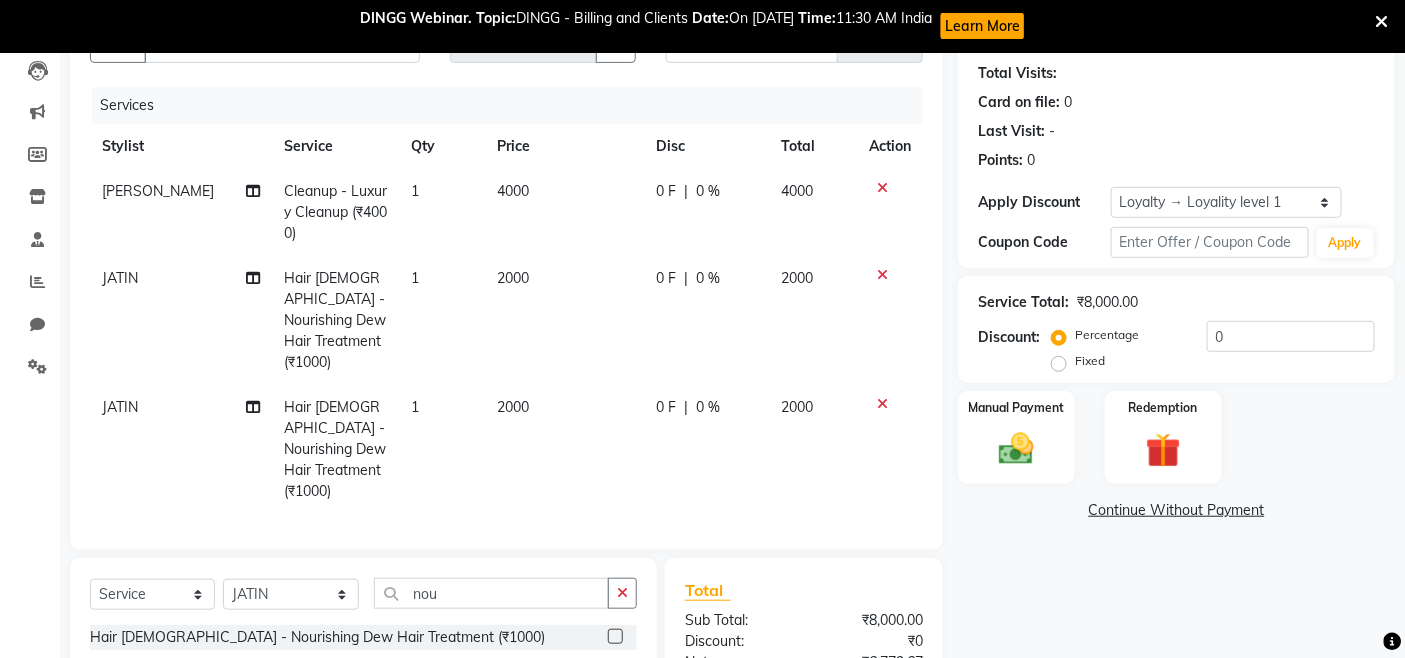 click on "0 %" 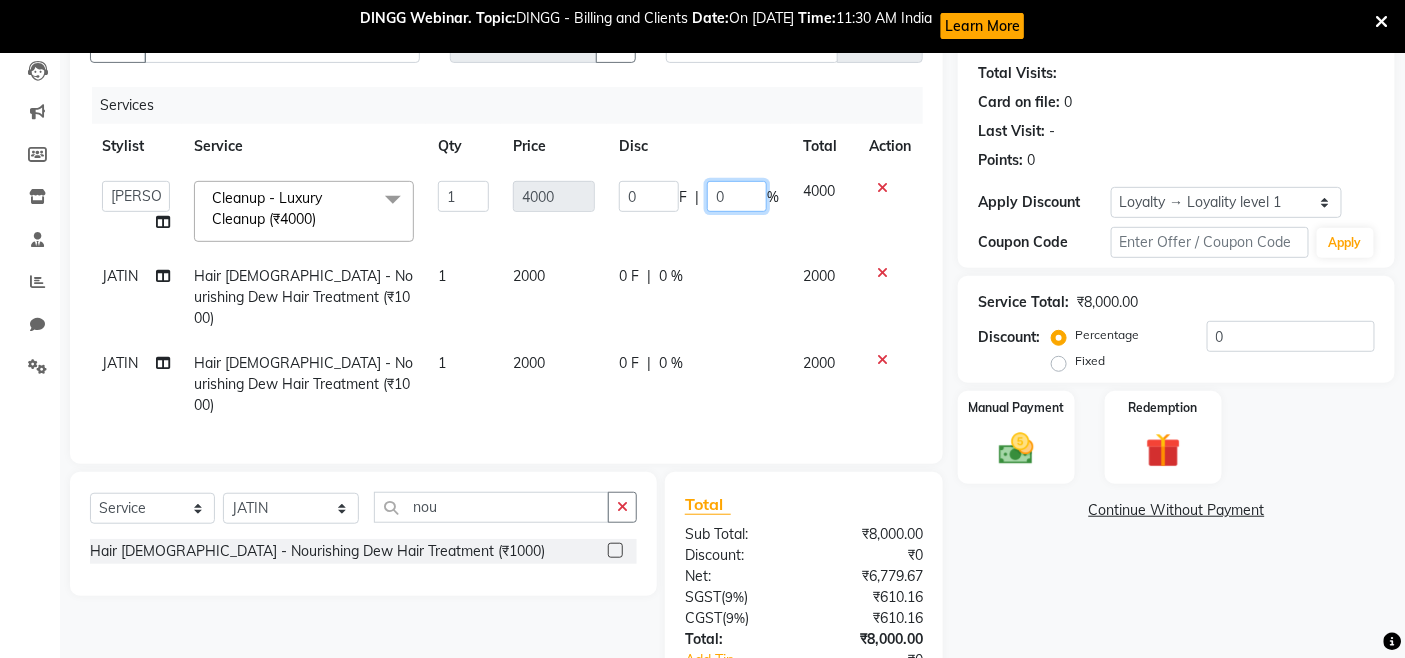 click on "0" 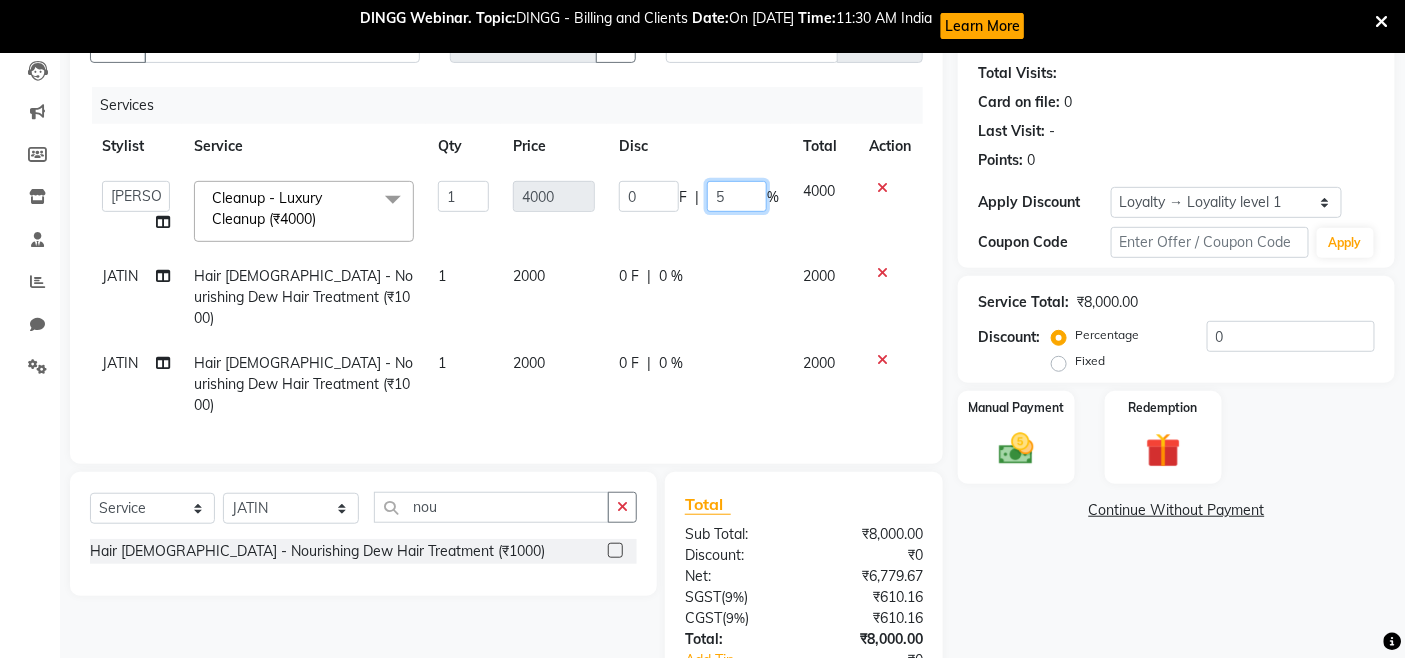 type on "50" 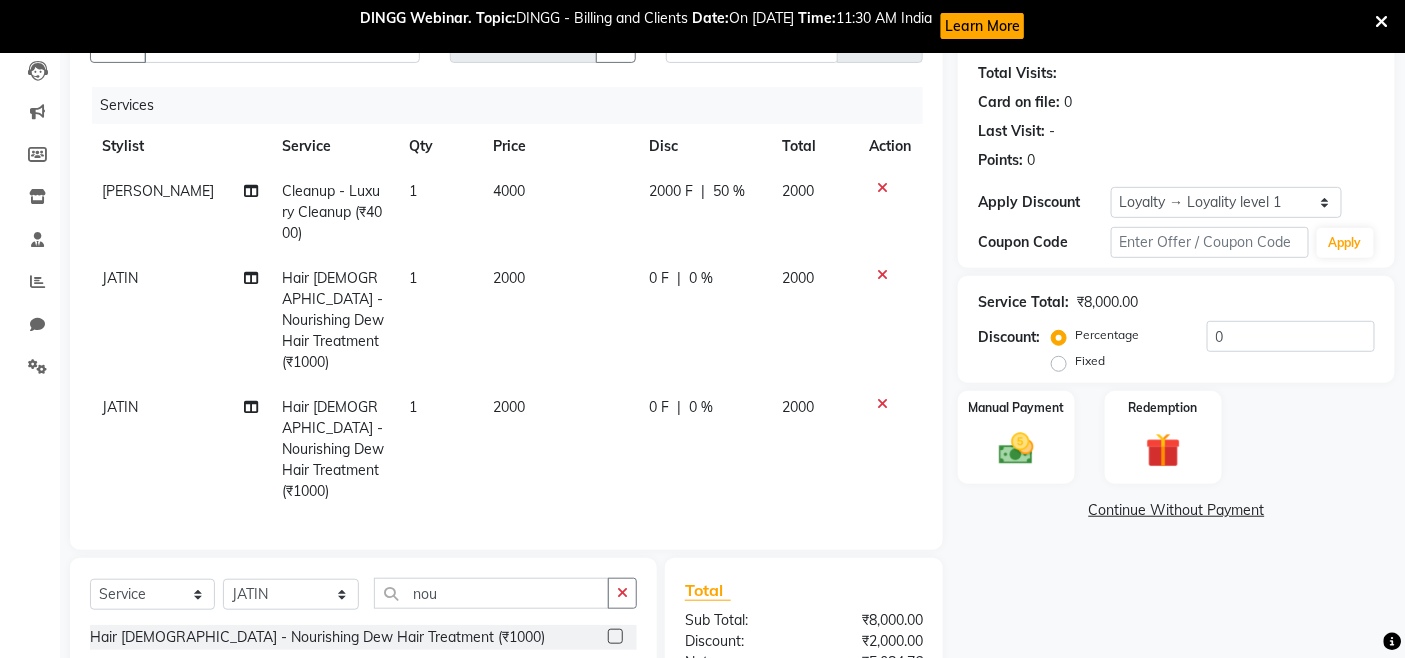 click on "Name: Harshita  Membership:  No Active Membership  Total Visits:   Card on file:  0 Last Visit:   - Points:   0  Apply Discount Select  Loyalty → Loyality level 1  Coupon → Hdfc2025 Coupon → Hdfc2025 Coupon Code Apply Service Total:  ₹8,000.00  Discount:  Percentage   Fixed  0 Manual Payment Redemption  Continue Without Payment" 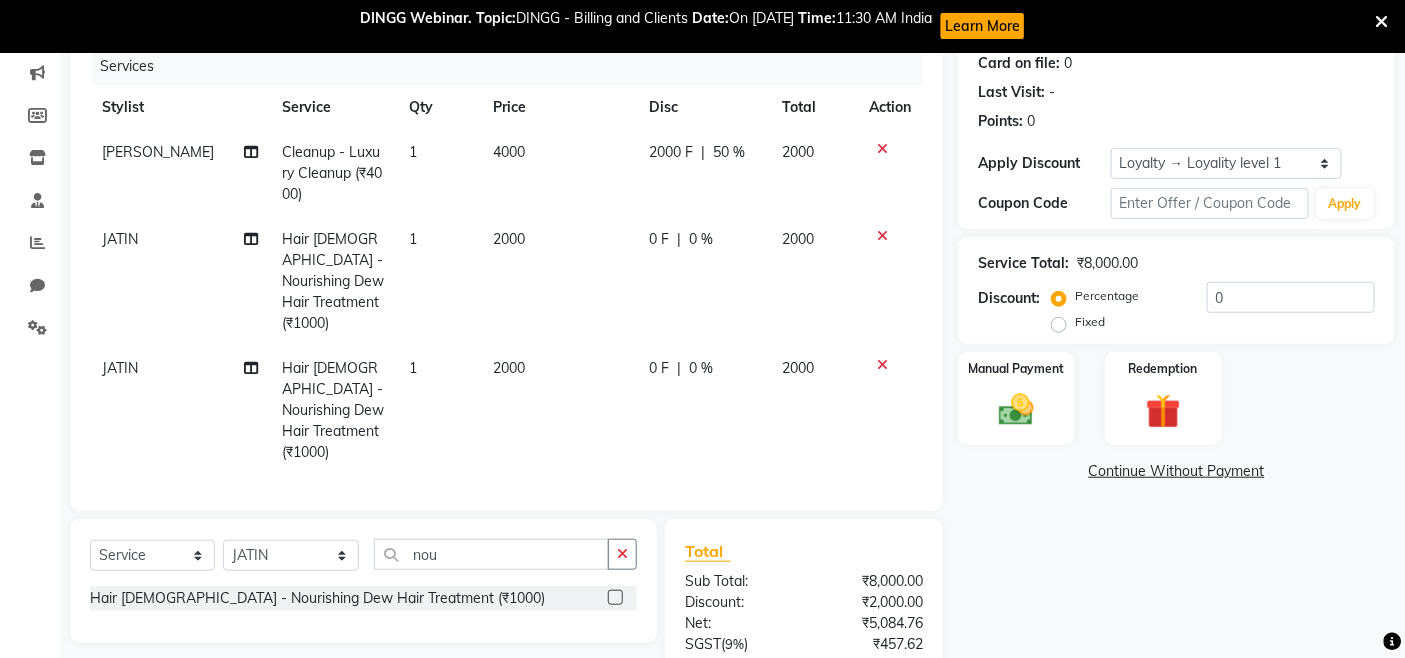 scroll, scrollTop: 78, scrollLeft: 0, axis: vertical 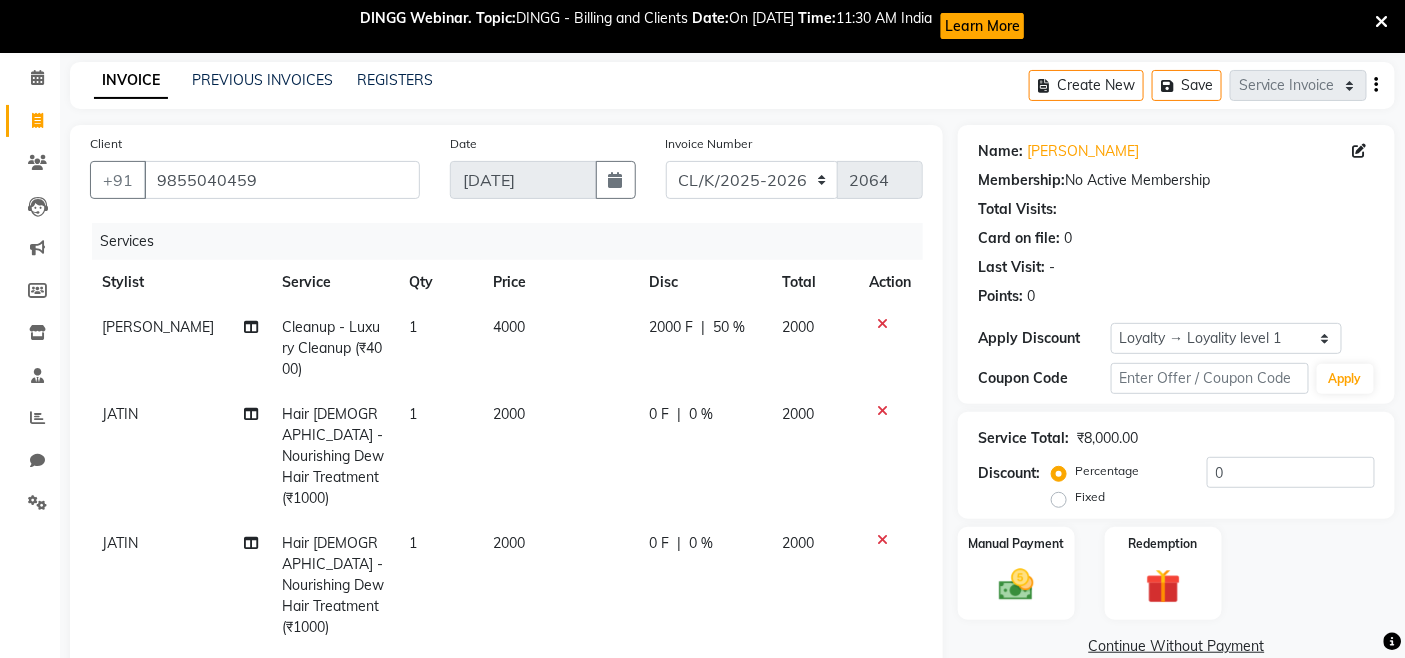 click 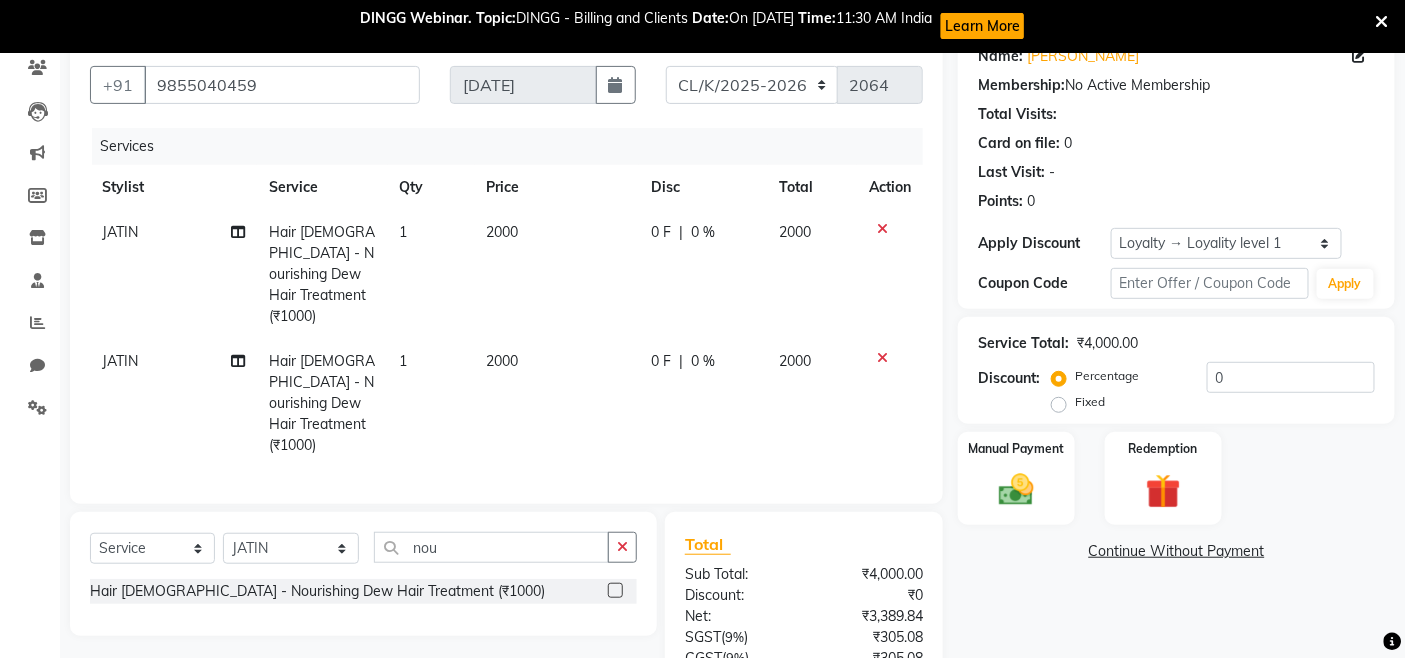 scroll, scrollTop: 325, scrollLeft: 0, axis: vertical 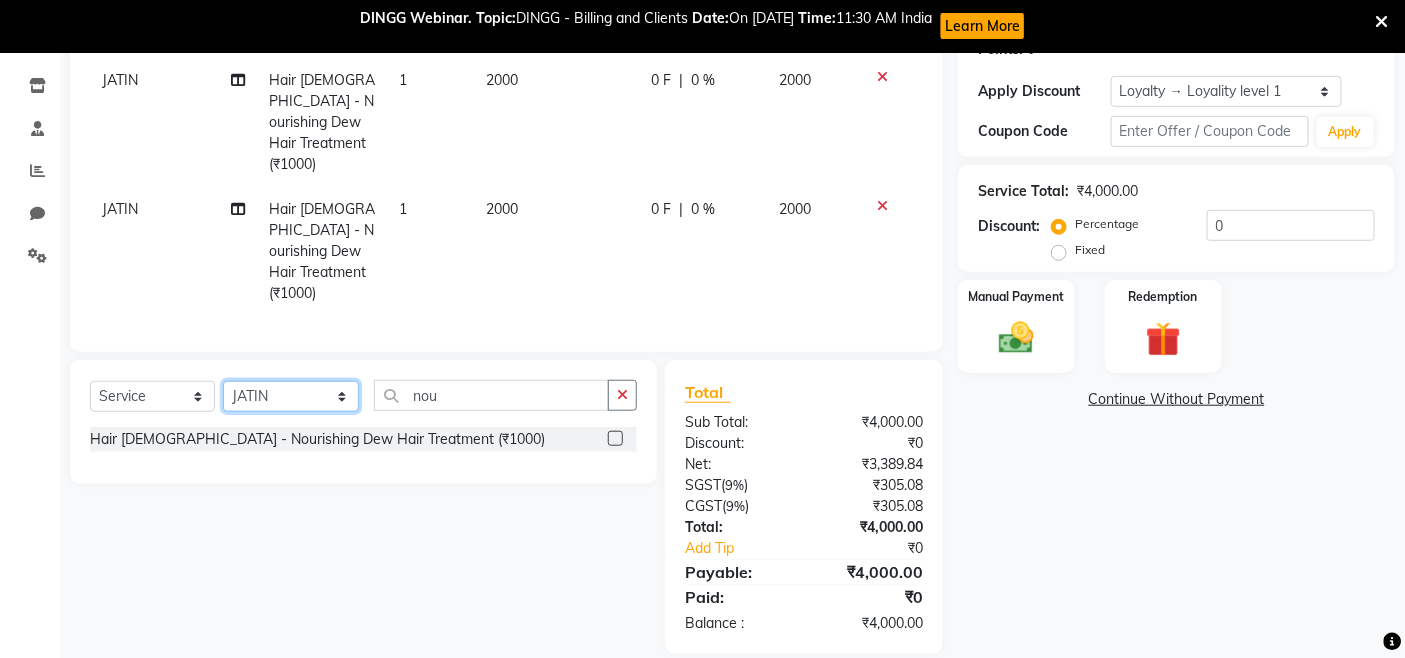 click on "Select Stylist Admin Admin [PERSON_NAME] [PERSON_NAME] Colour Lounge, [GEOGRAPHIC_DATA] Colour Lounge, [GEOGRAPHIC_DATA][PERSON_NAME]  [PERSON_NAME] guard [PERSON_NAME] [PERSON_NAME] [PERSON_NAME] NITI [PERSON_NAME] KHATNAVLIA priya  priyanka  Rakesh [PERSON_NAME] [PERSON_NAME]" 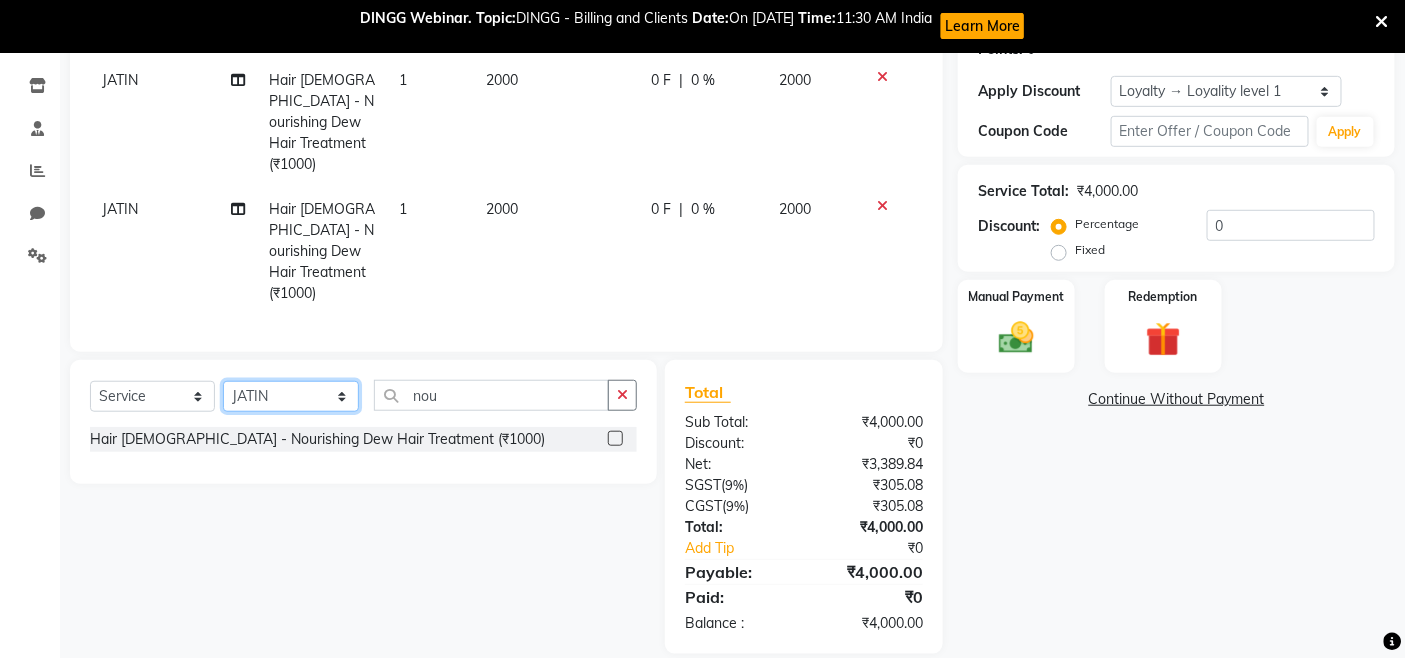 select on "70120" 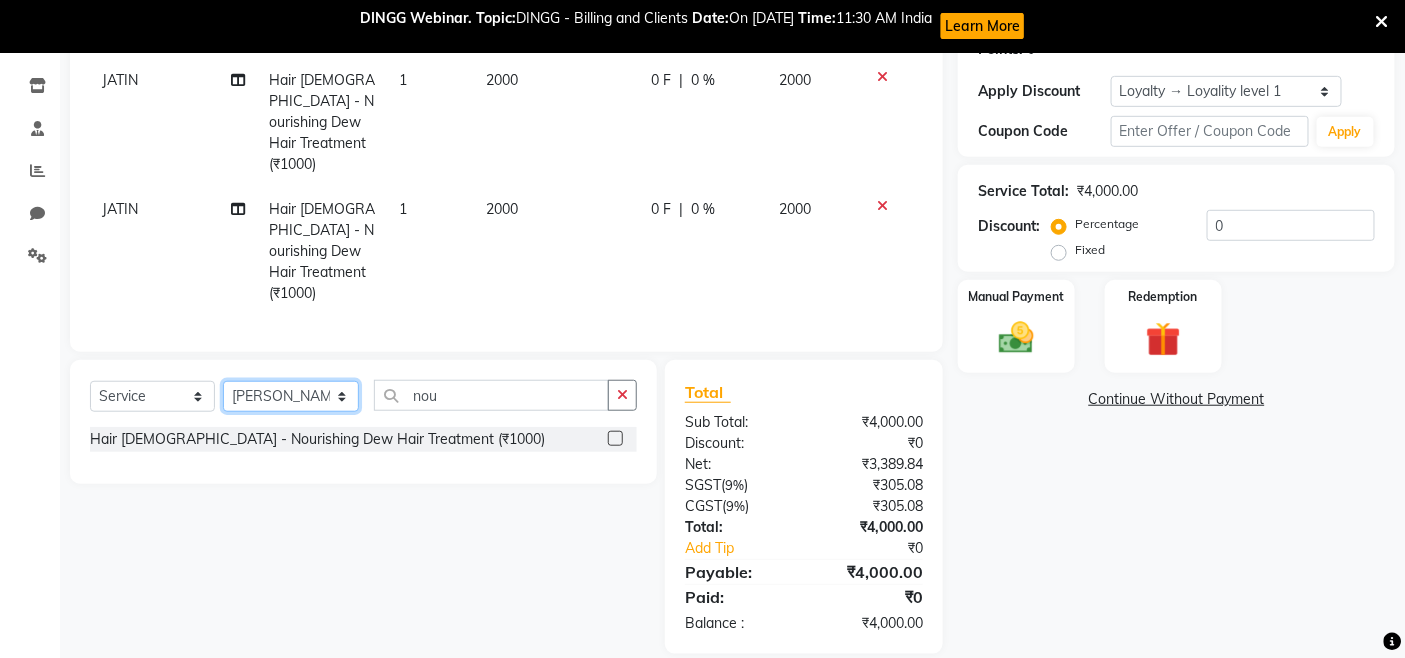 click on "Select Stylist Admin Admin [PERSON_NAME] [PERSON_NAME] Colour Lounge, [GEOGRAPHIC_DATA] Colour Lounge, [GEOGRAPHIC_DATA][PERSON_NAME]  [PERSON_NAME] guard [PERSON_NAME] [PERSON_NAME] [PERSON_NAME] NITI [PERSON_NAME] KHATNAVLIA priya  priyanka  Rakesh [PERSON_NAME] [PERSON_NAME]" 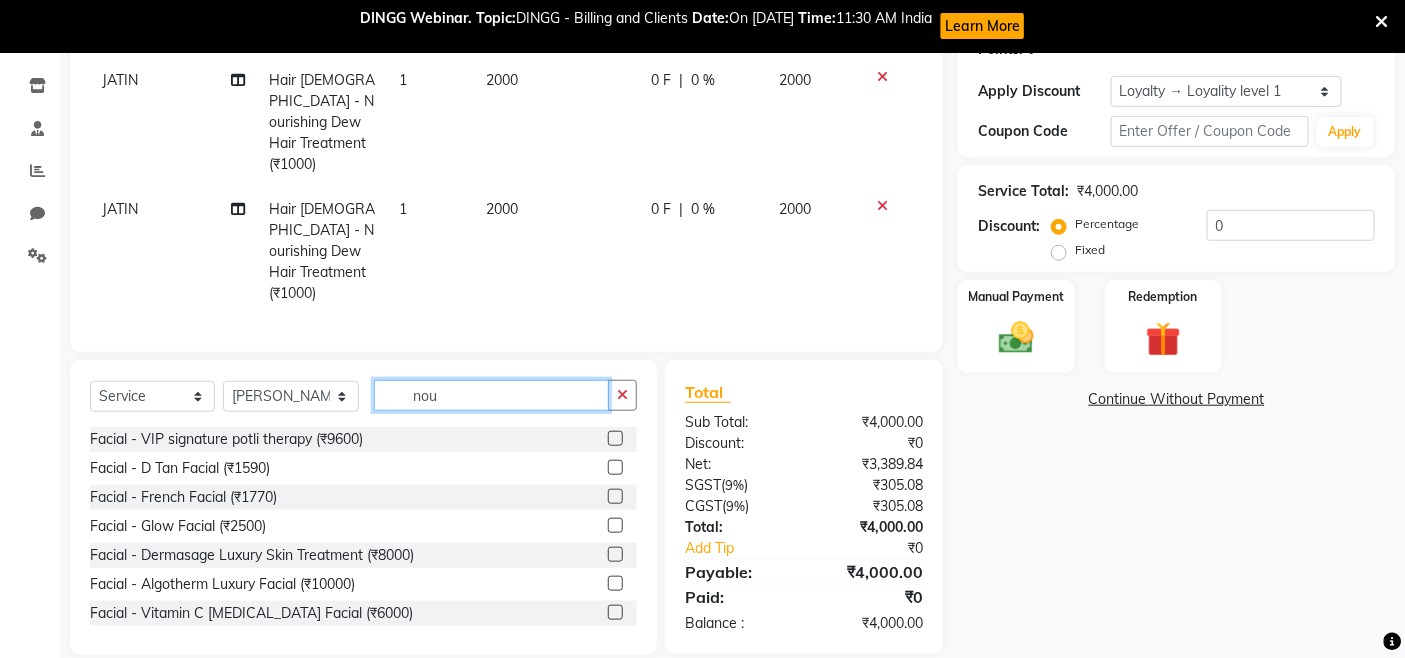 click on "nou" 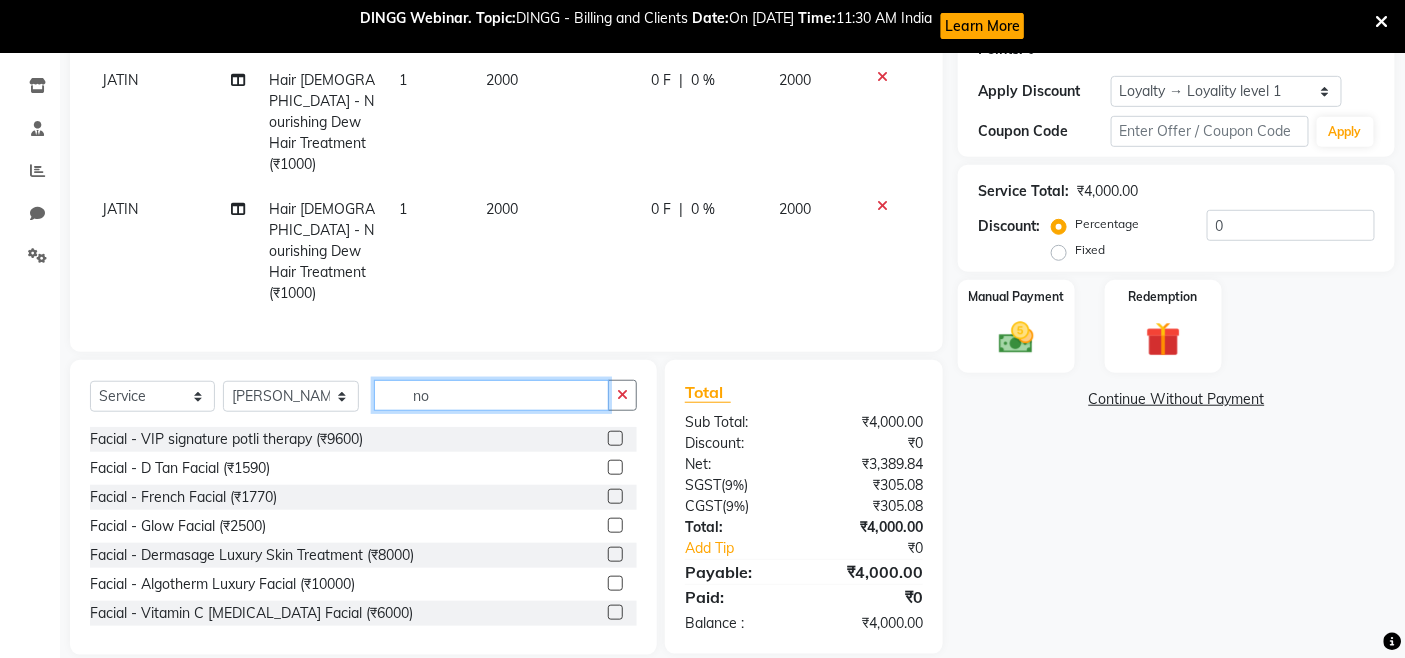 type on "n" 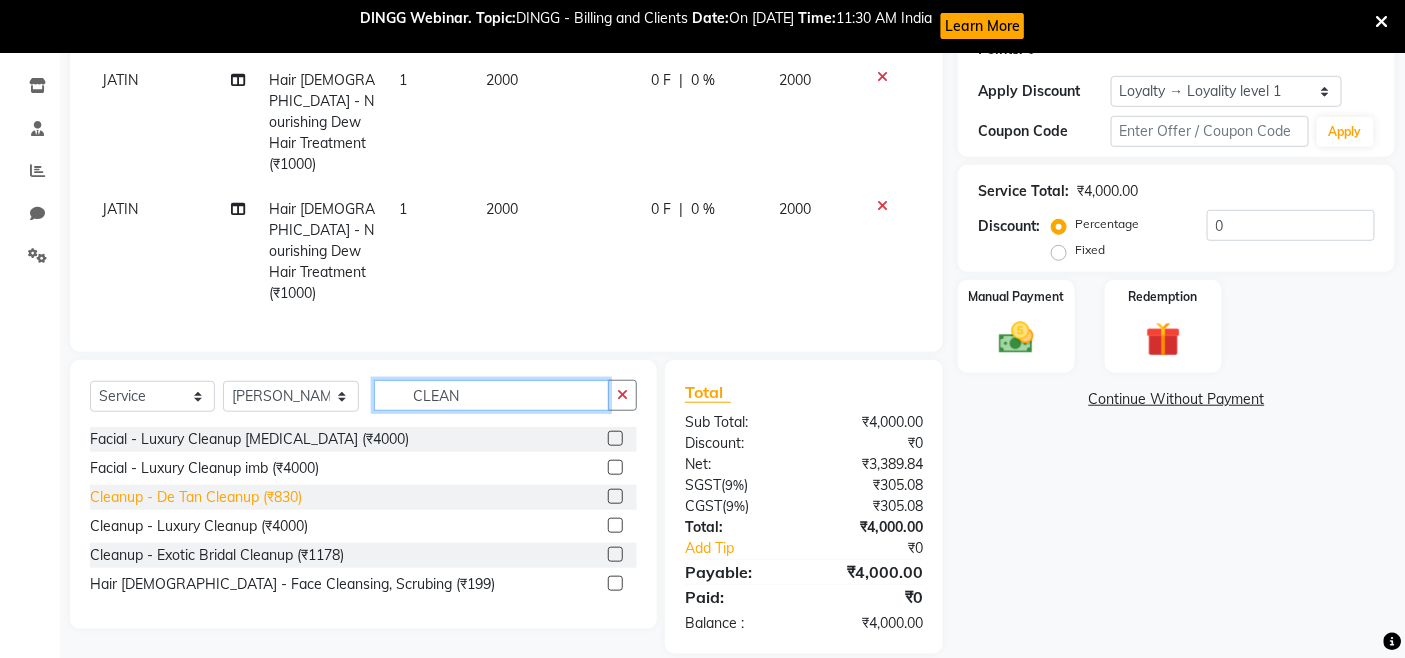 type on "CLEAN" 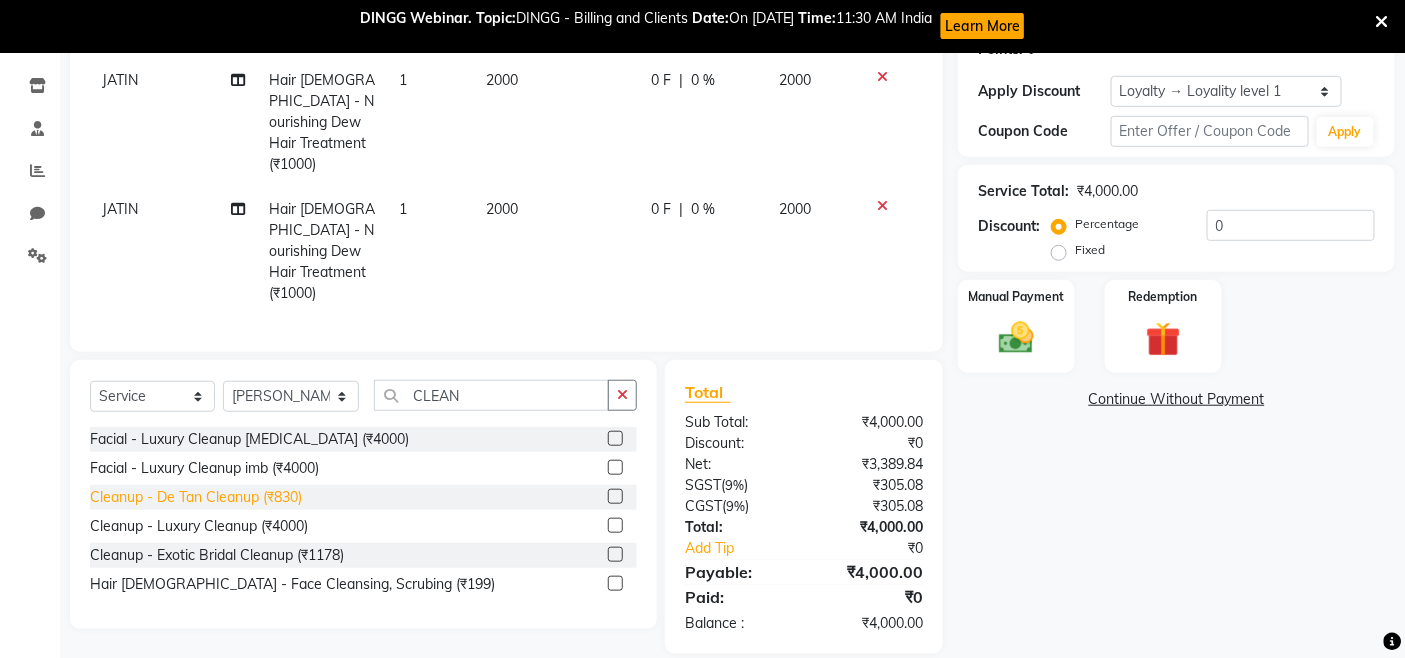 click on "Cleanup - De Tan Cleanup (₹830)" 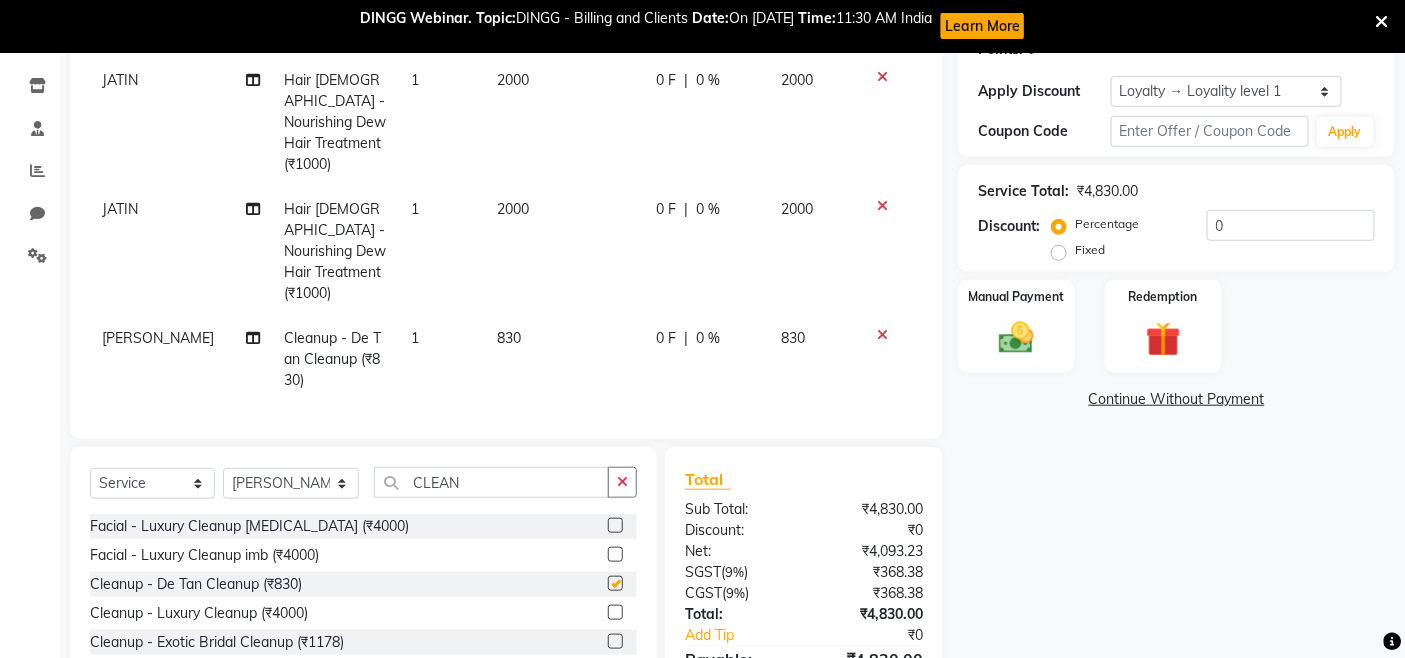 checkbox on "false" 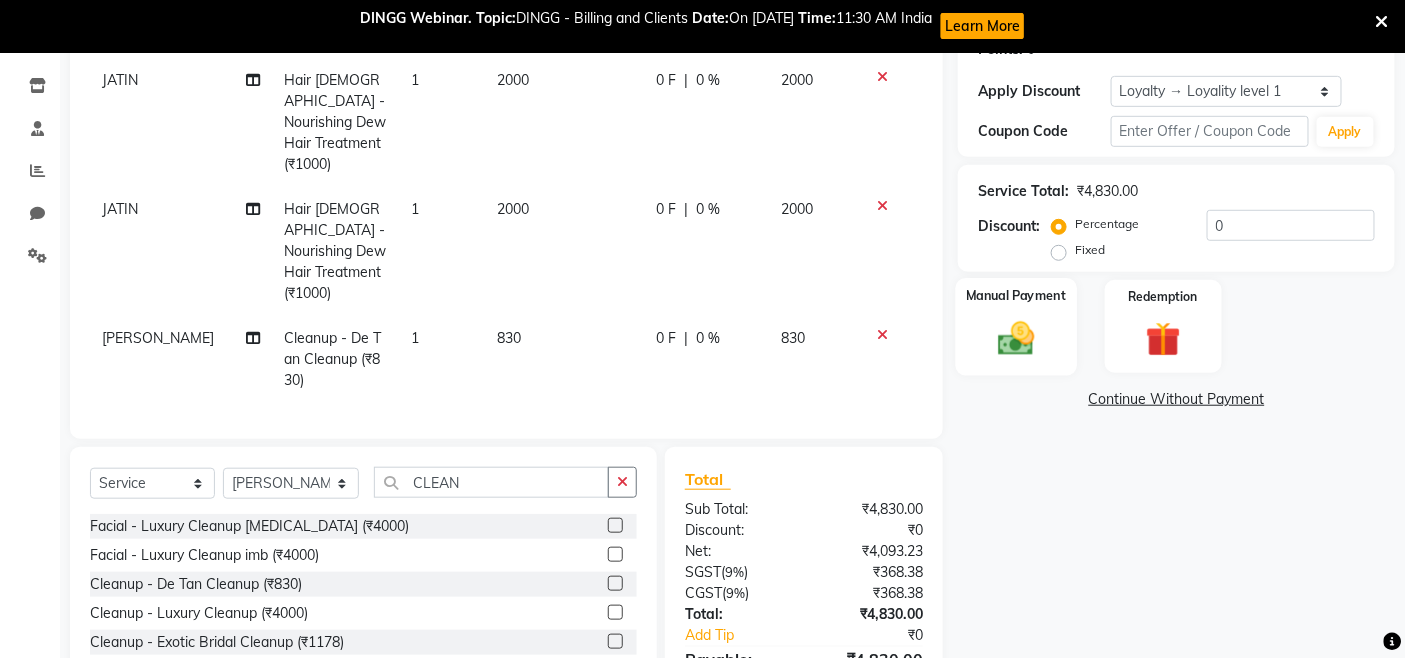 drag, startPoint x: 1016, startPoint y: 311, endPoint x: 1027, endPoint y: 317, distance: 12.529964 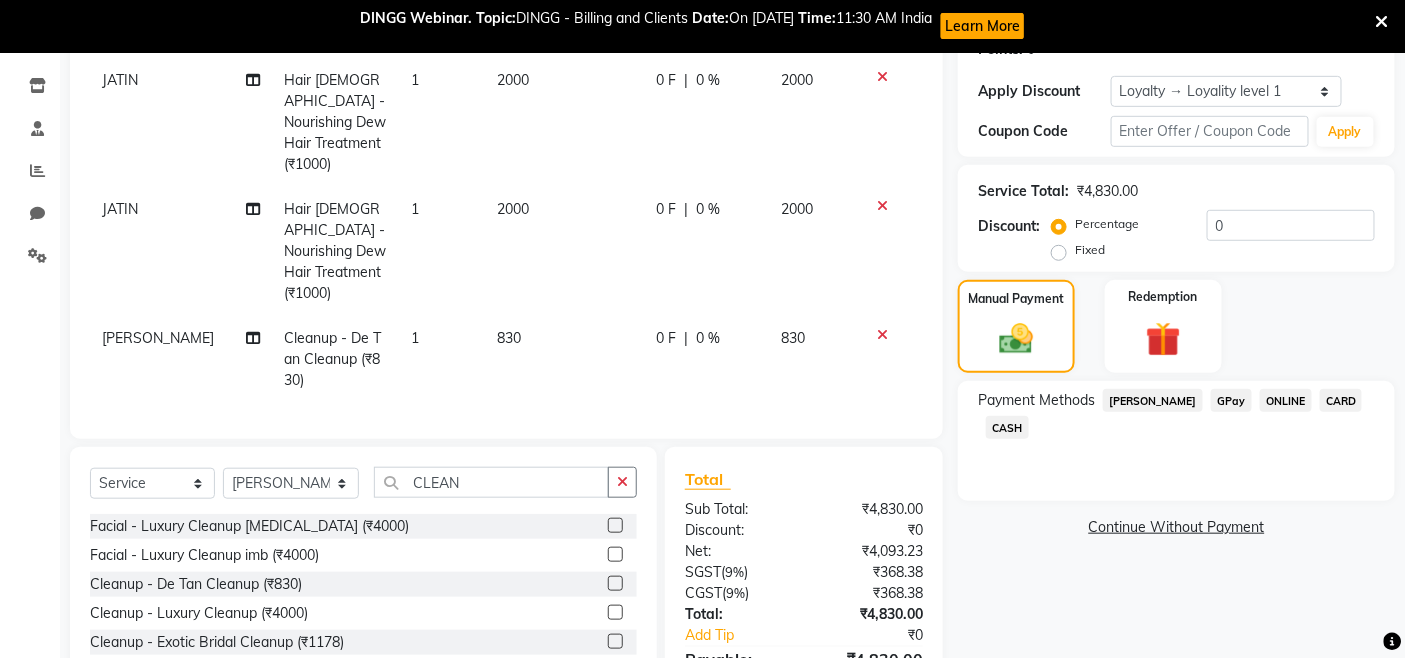 click on "CASH" 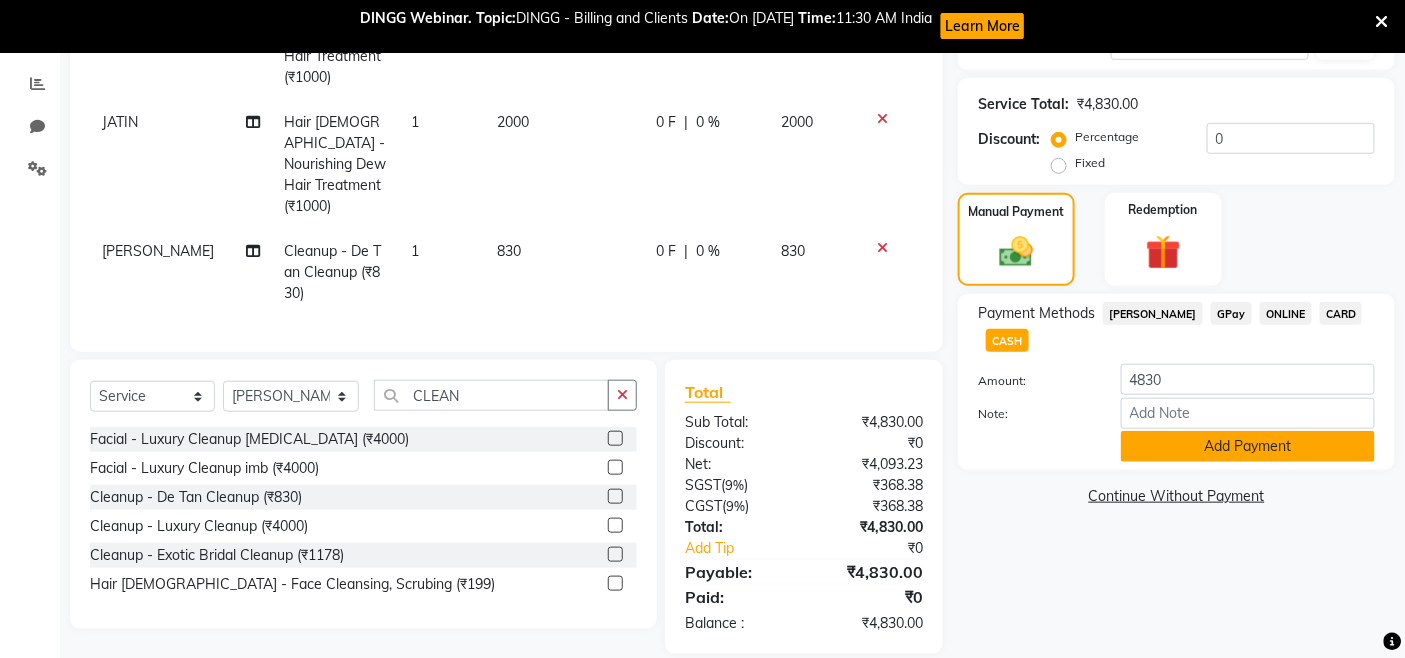 click on "Add Payment" 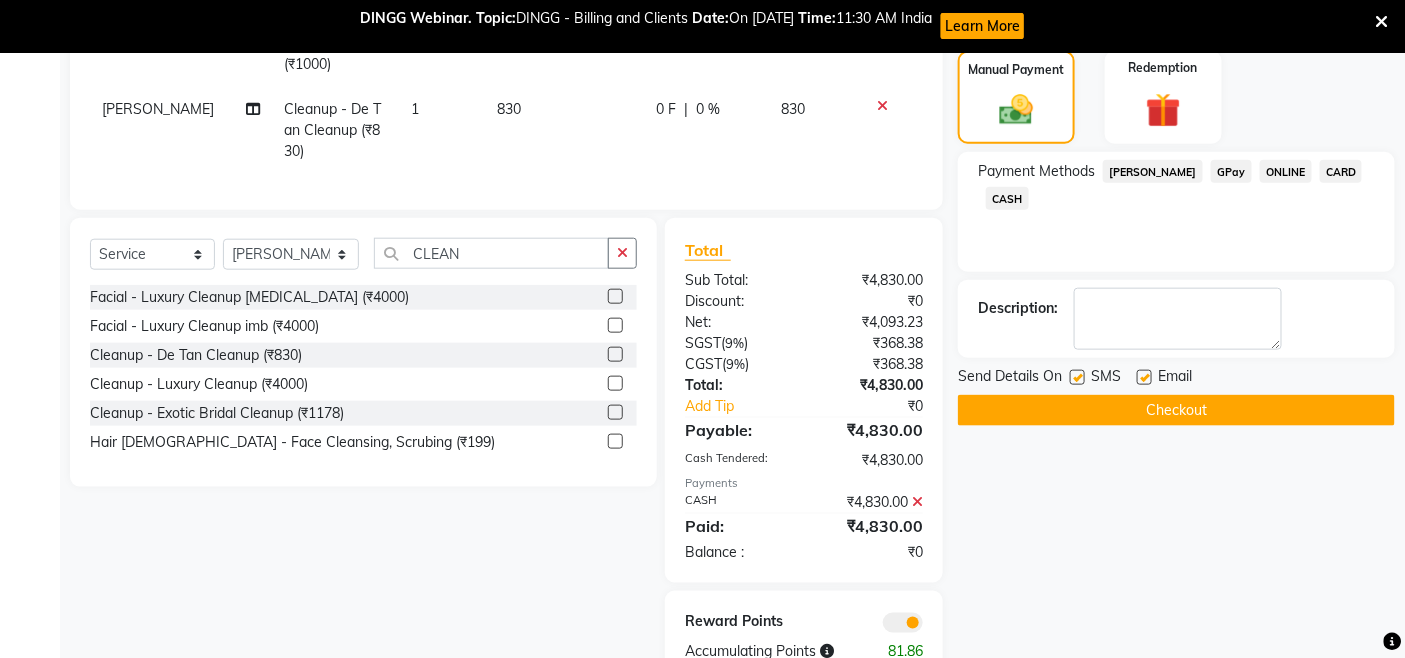 scroll, scrollTop: 582, scrollLeft: 0, axis: vertical 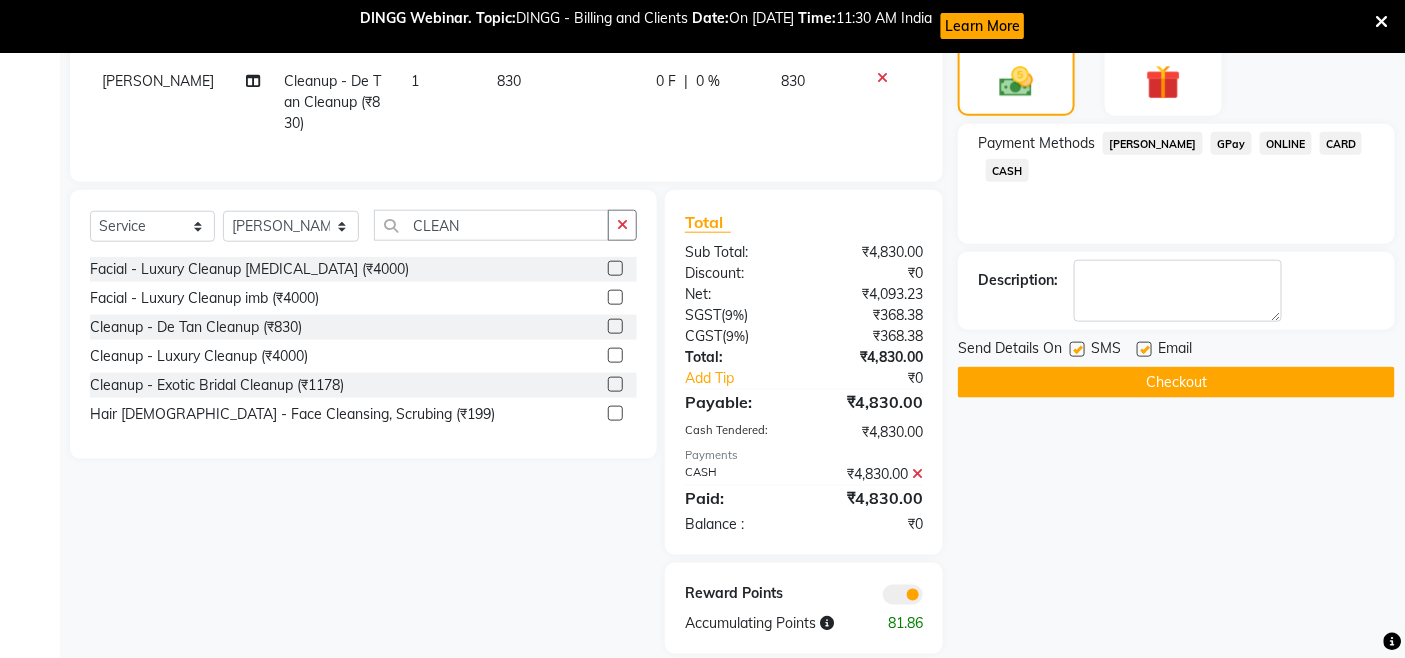 click on "Checkout" 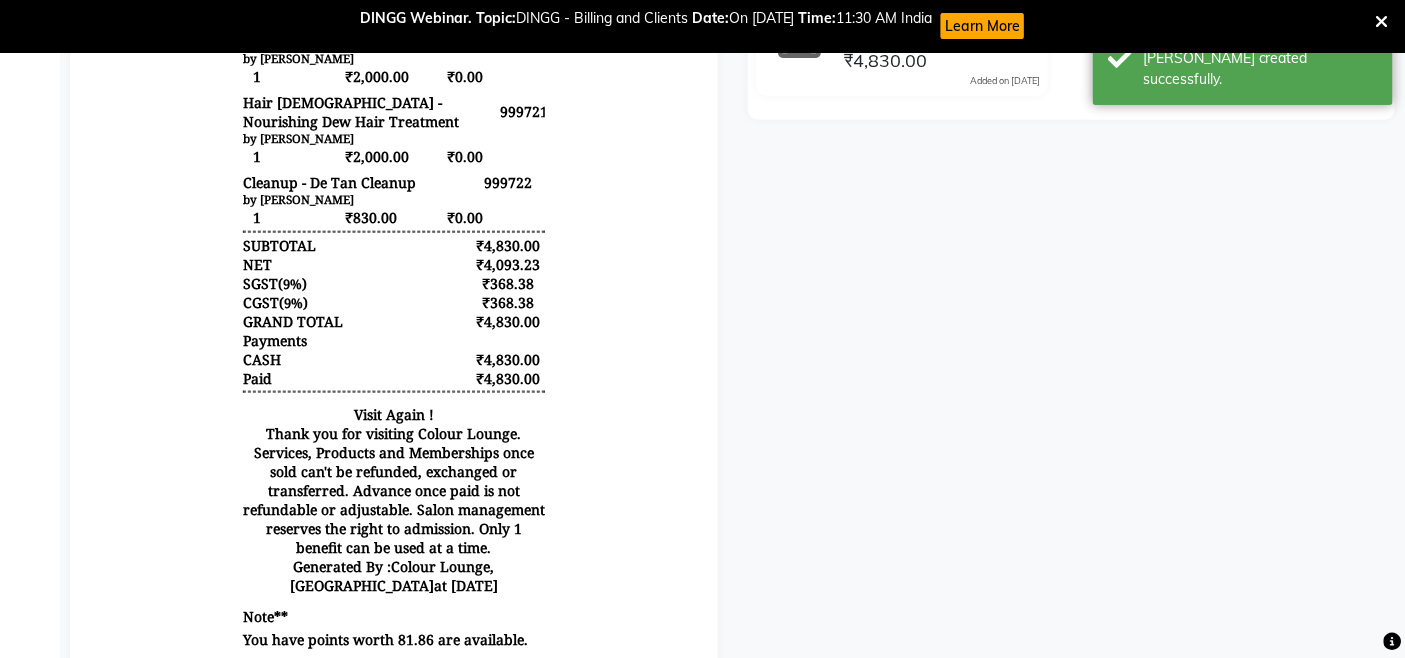 scroll, scrollTop: 248, scrollLeft: 0, axis: vertical 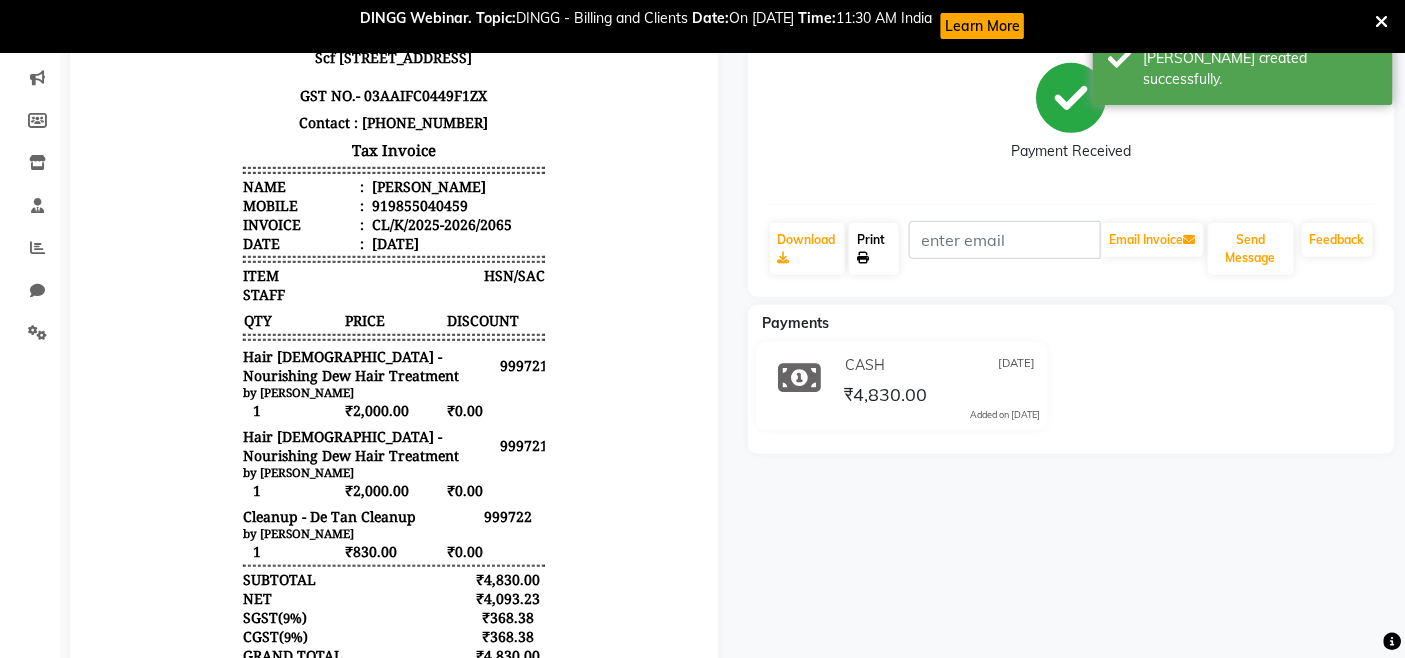 click on "Print" 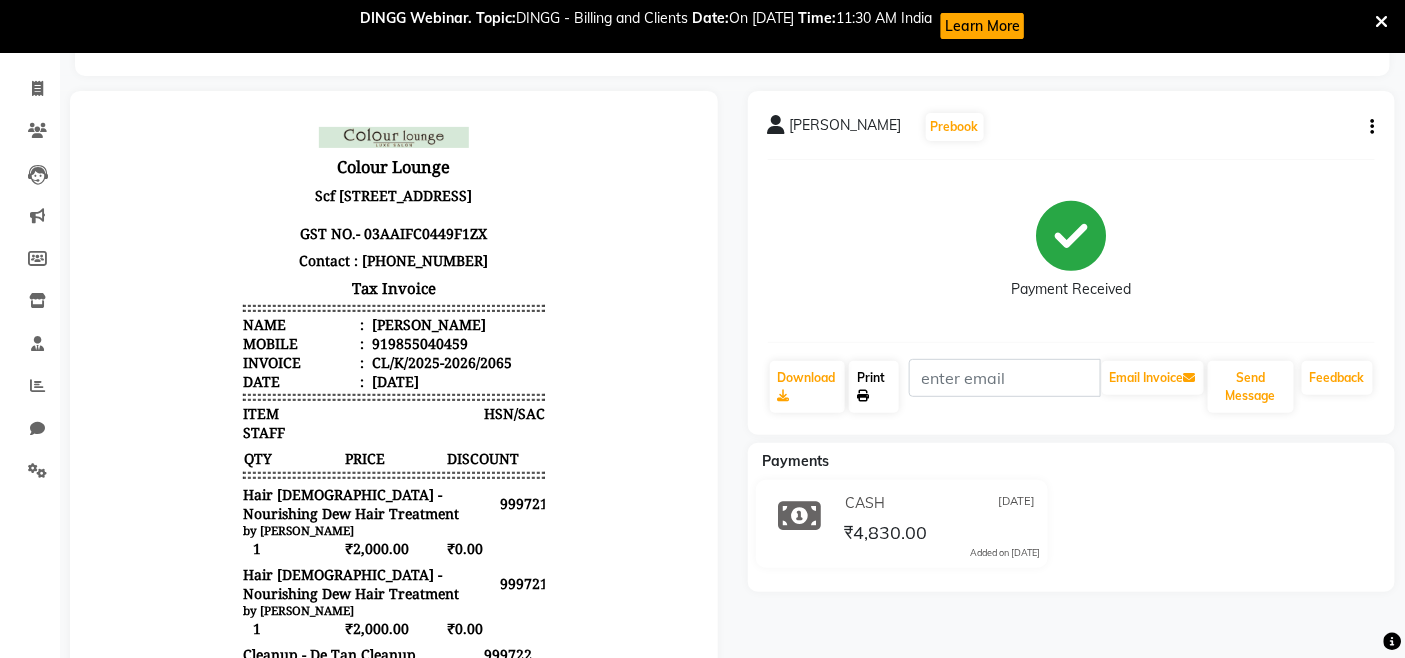 scroll, scrollTop: 0, scrollLeft: 0, axis: both 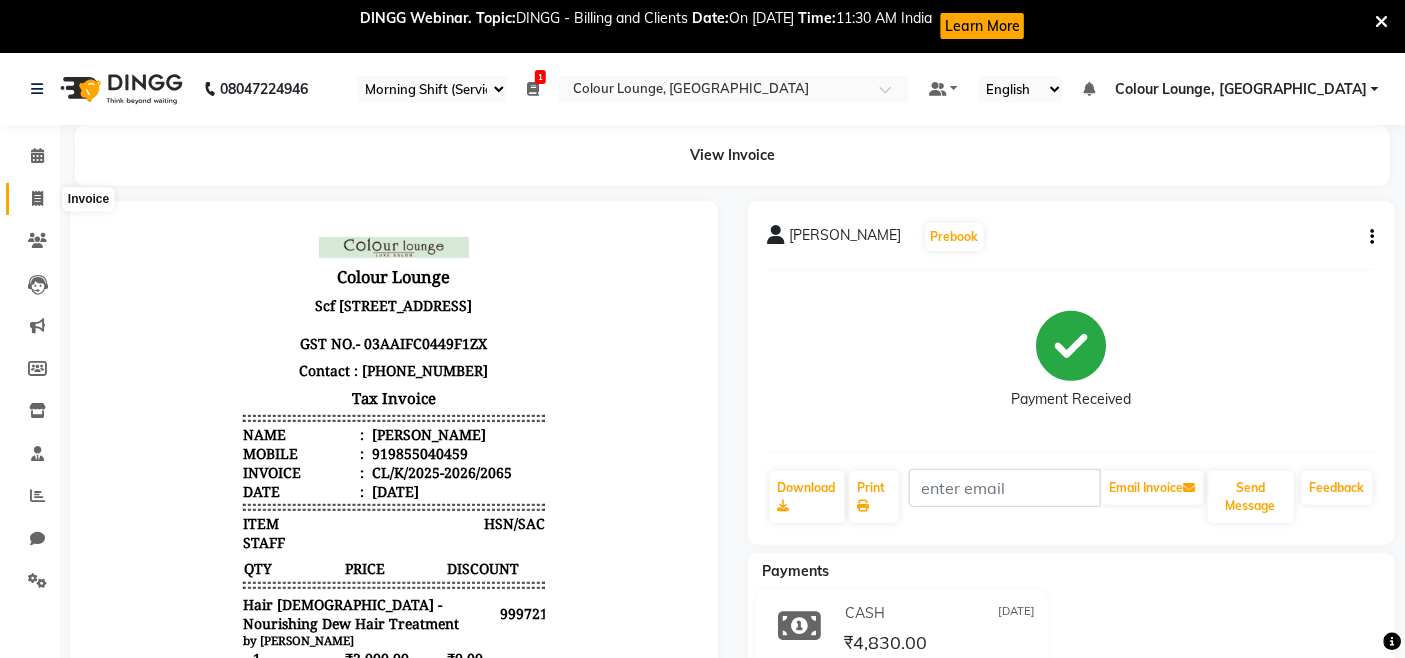 click 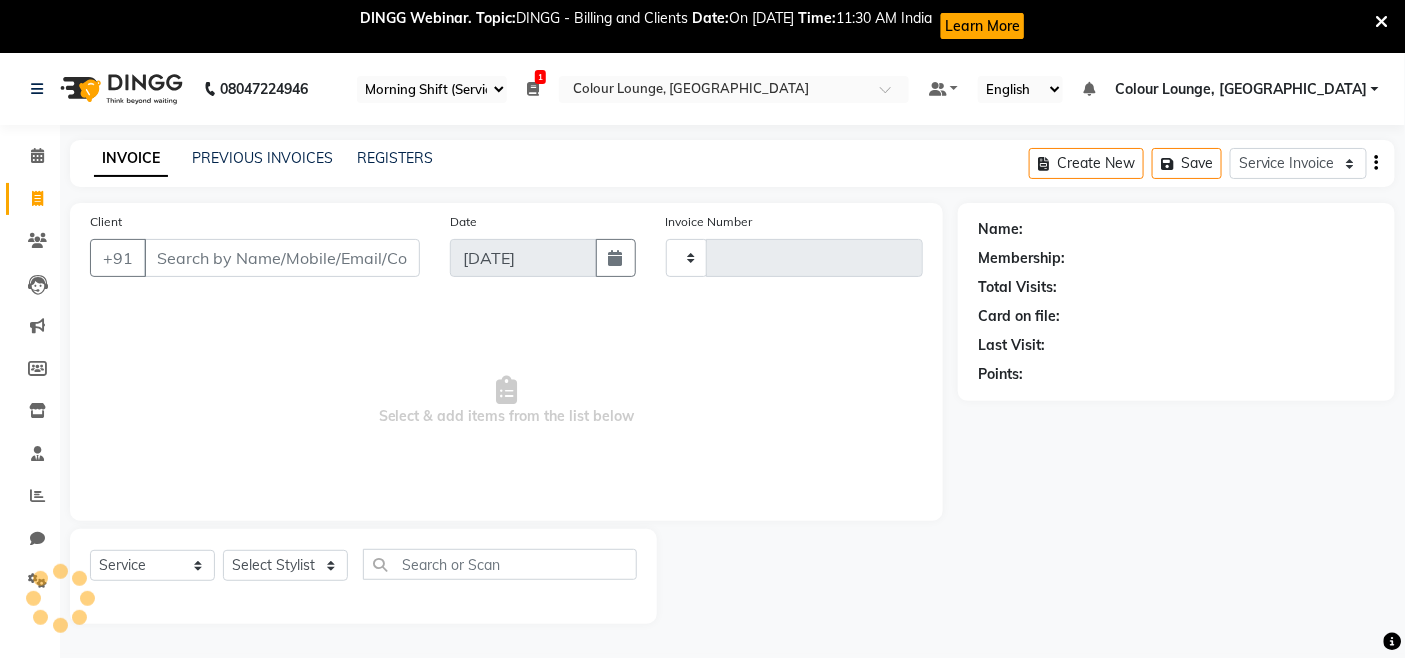 type on "2066" 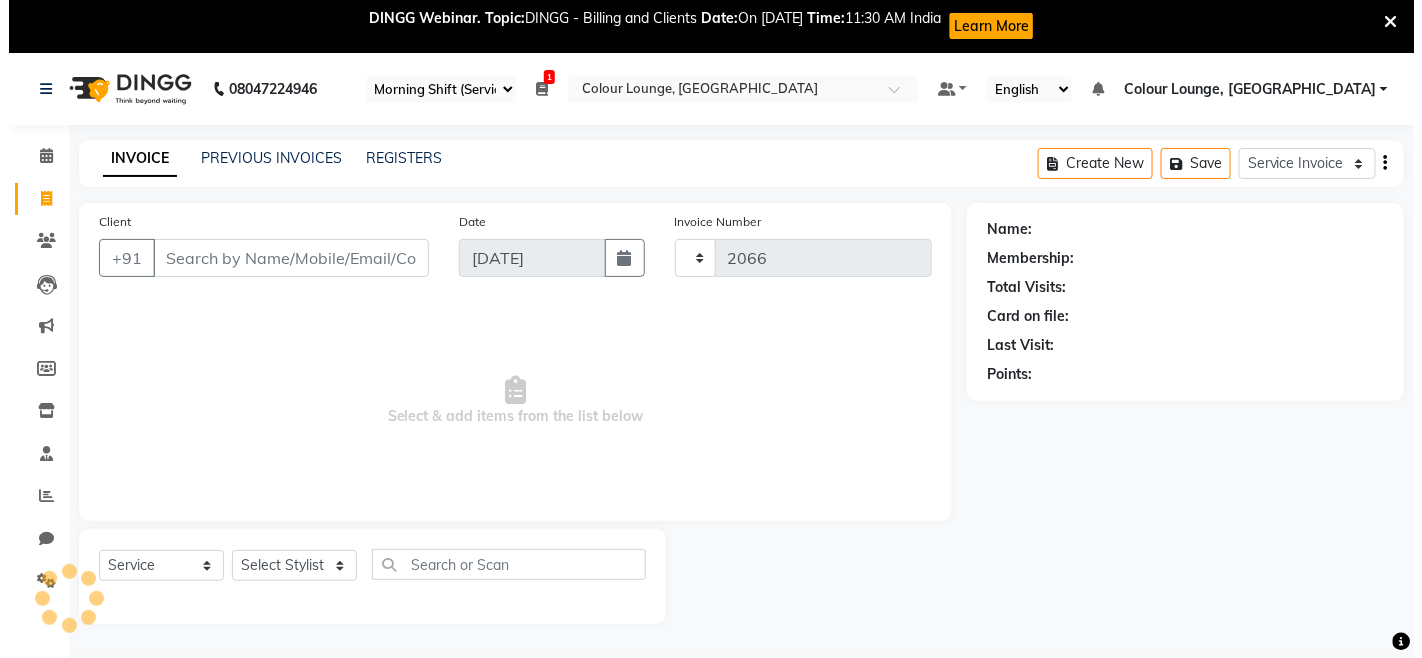 scroll, scrollTop: 53, scrollLeft: 0, axis: vertical 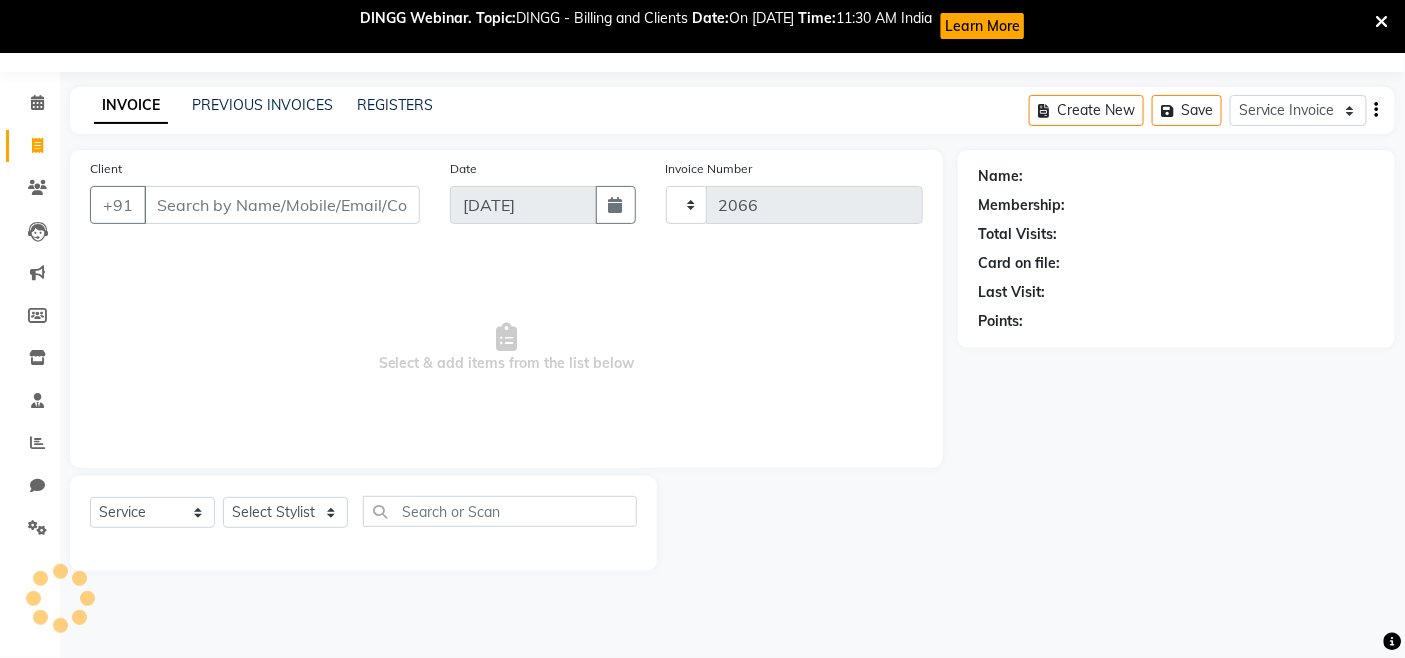 select on "8015" 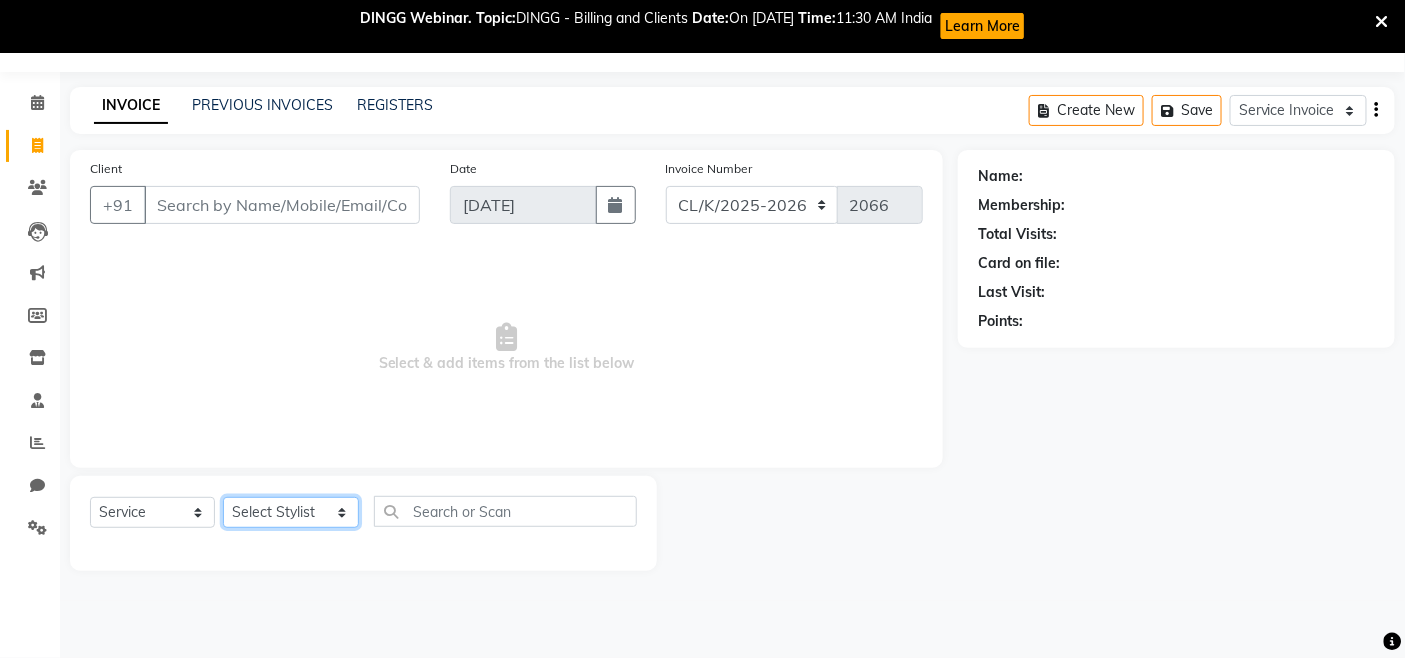 click on "Select Stylist Admin Admin [PERSON_NAME] [PERSON_NAME] Colour Lounge, [GEOGRAPHIC_DATA] Colour Lounge, [GEOGRAPHIC_DATA][PERSON_NAME]  [PERSON_NAME] guard [PERSON_NAME] [PERSON_NAME] [PERSON_NAME] NITI [PERSON_NAME] KHATNAVLIA priya  priyanka  Rakesh [PERSON_NAME] [PERSON_NAME]" 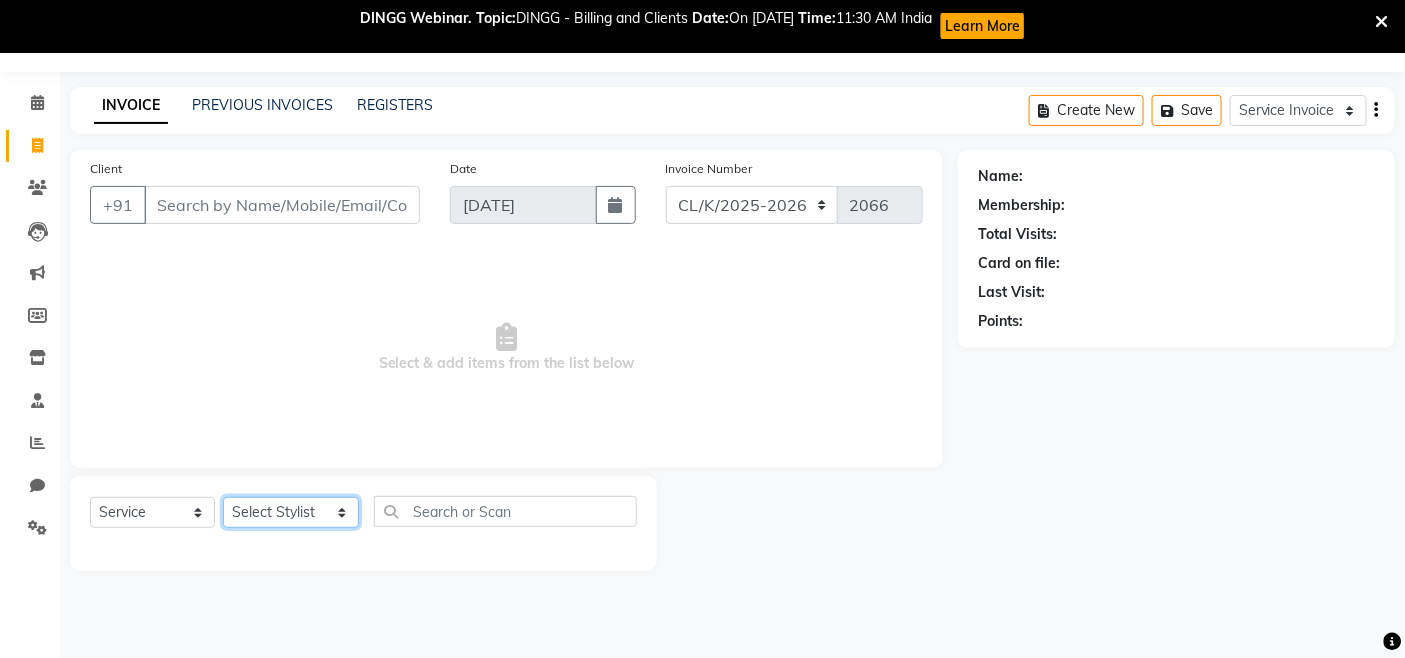 select on "70118" 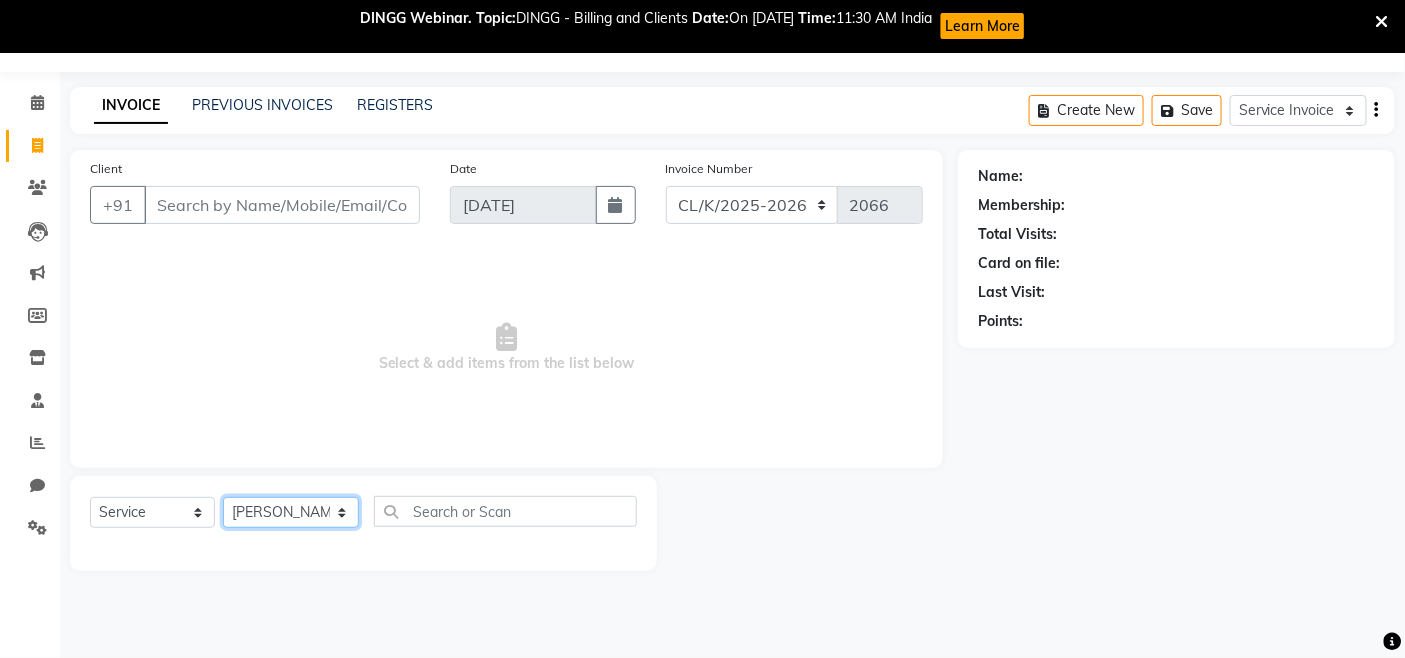 click on "Select Stylist Admin Admin [PERSON_NAME] [PERSON_NAME] Colour Lounge, [GEOGRAPHIC_DATA] Colour Lounge, [GEOGRAPHIC_DATA][PERSON_NAME]  [PERSON_NAME] guard [PERSON_NAME] [PERSON_NAME] [PERSON_NAME] NITI [PERSON_NAME] KHATNAVLIA priya  priyanka  Rakesh [PERSON_NAME] [PERSON_NAME]" 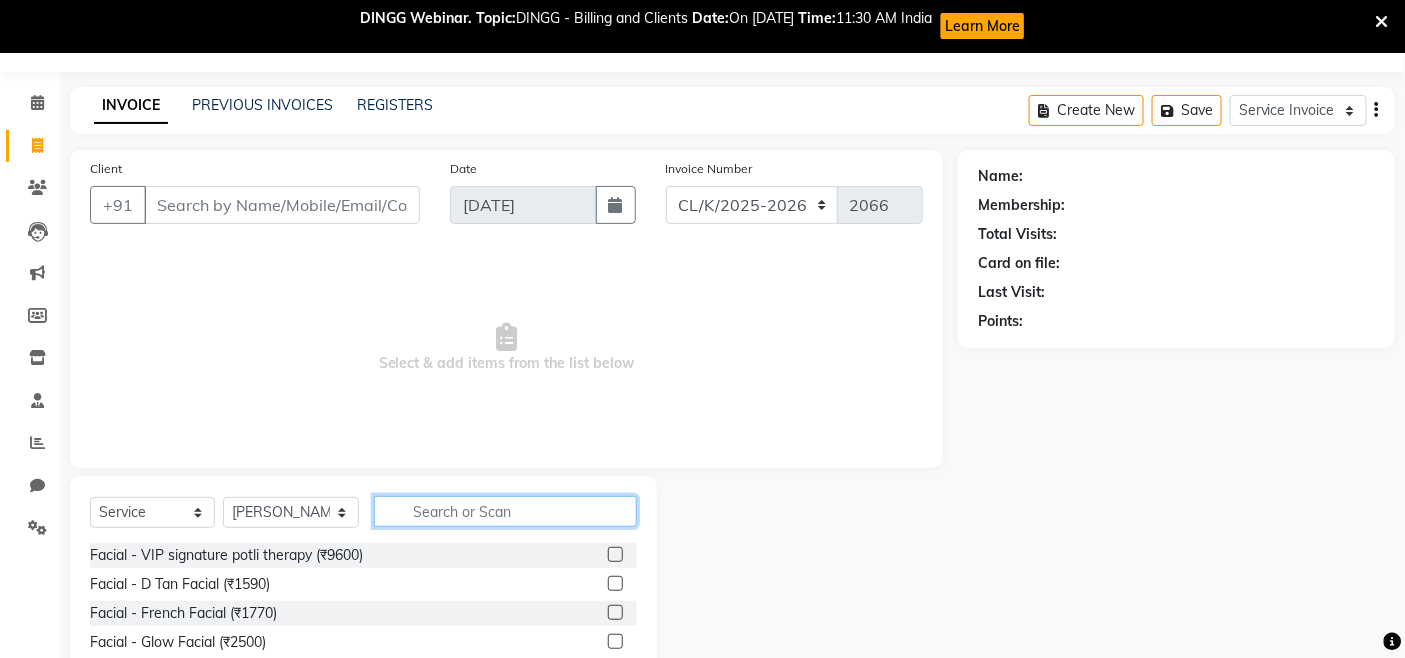 click 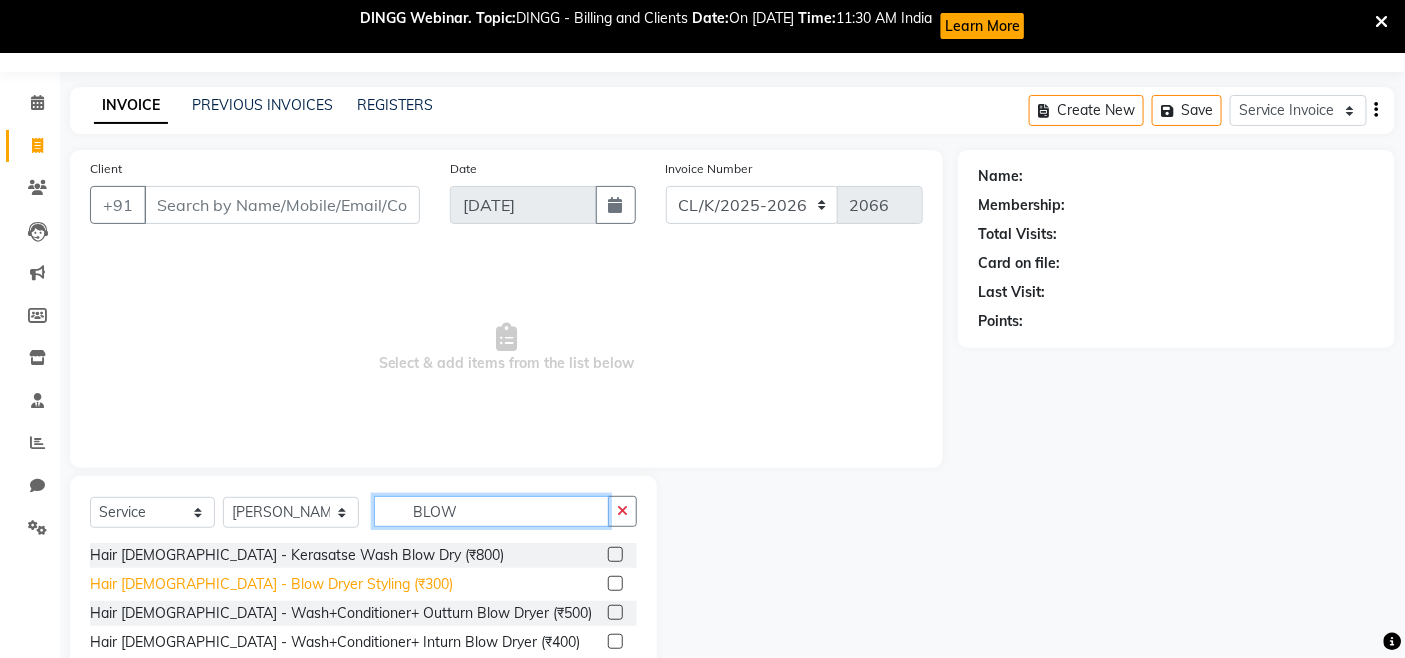 type on "BLOW" 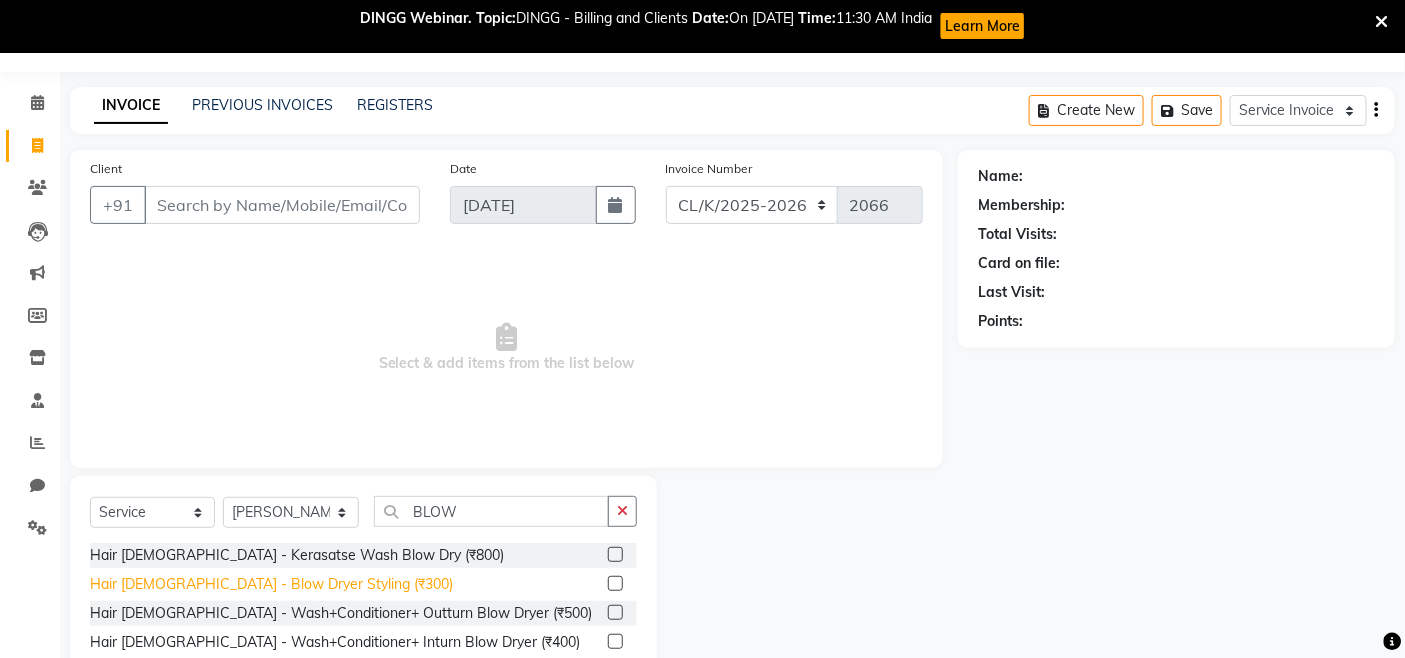 click on "Hair [DEMOGRAPHIC_DATA] - Blow Dryer Styling (₹300)" 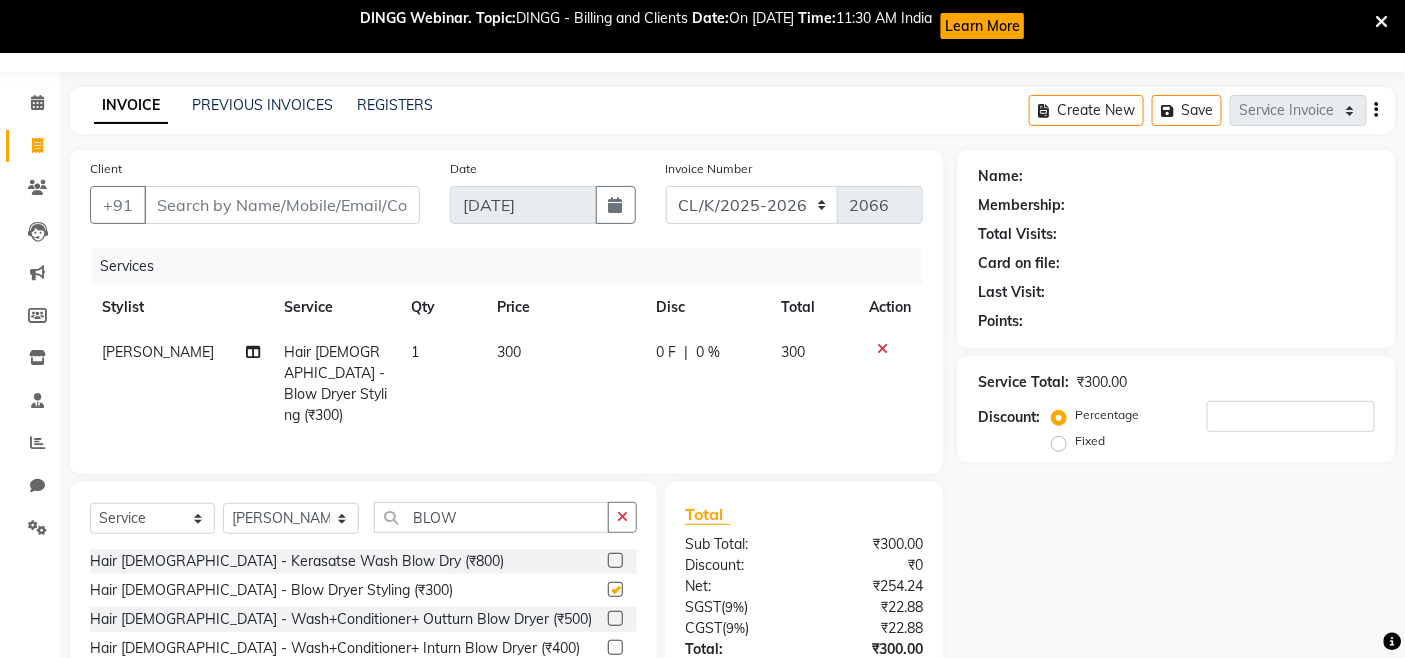 checkbox on "false" 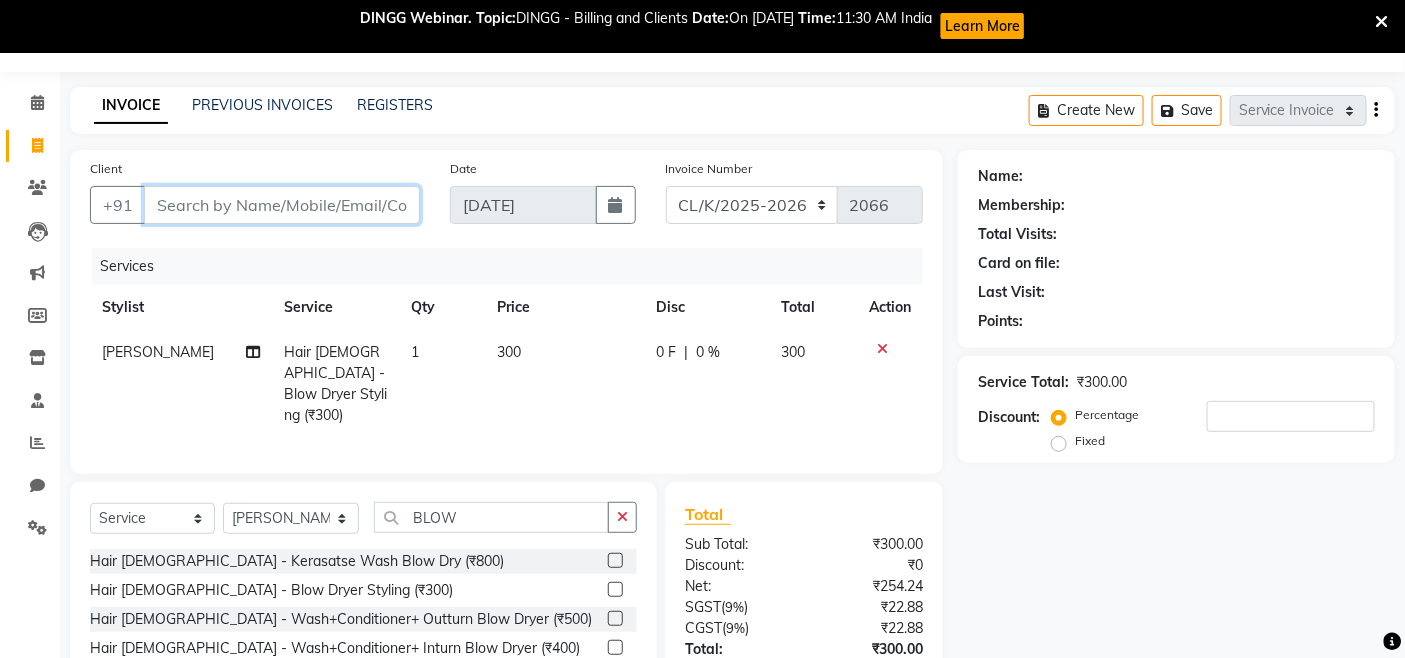 click on "Client" at bounding box center [282, 205] 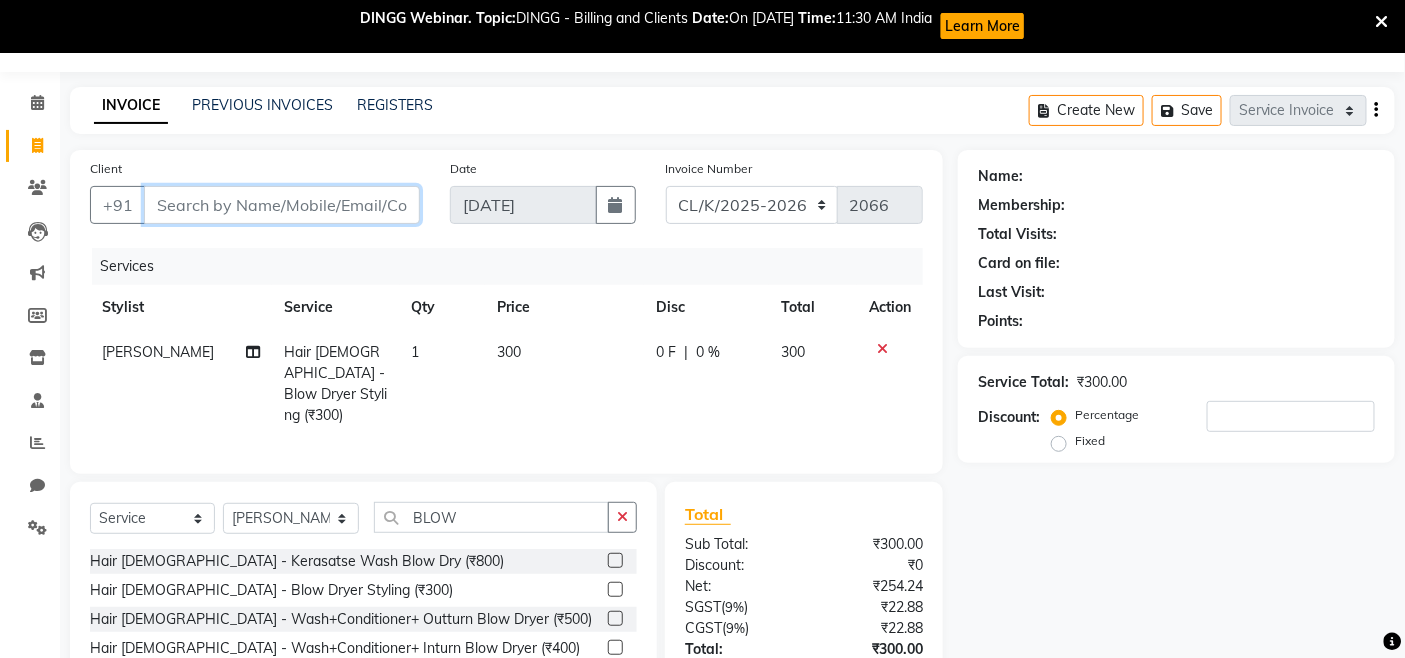 type on "8" 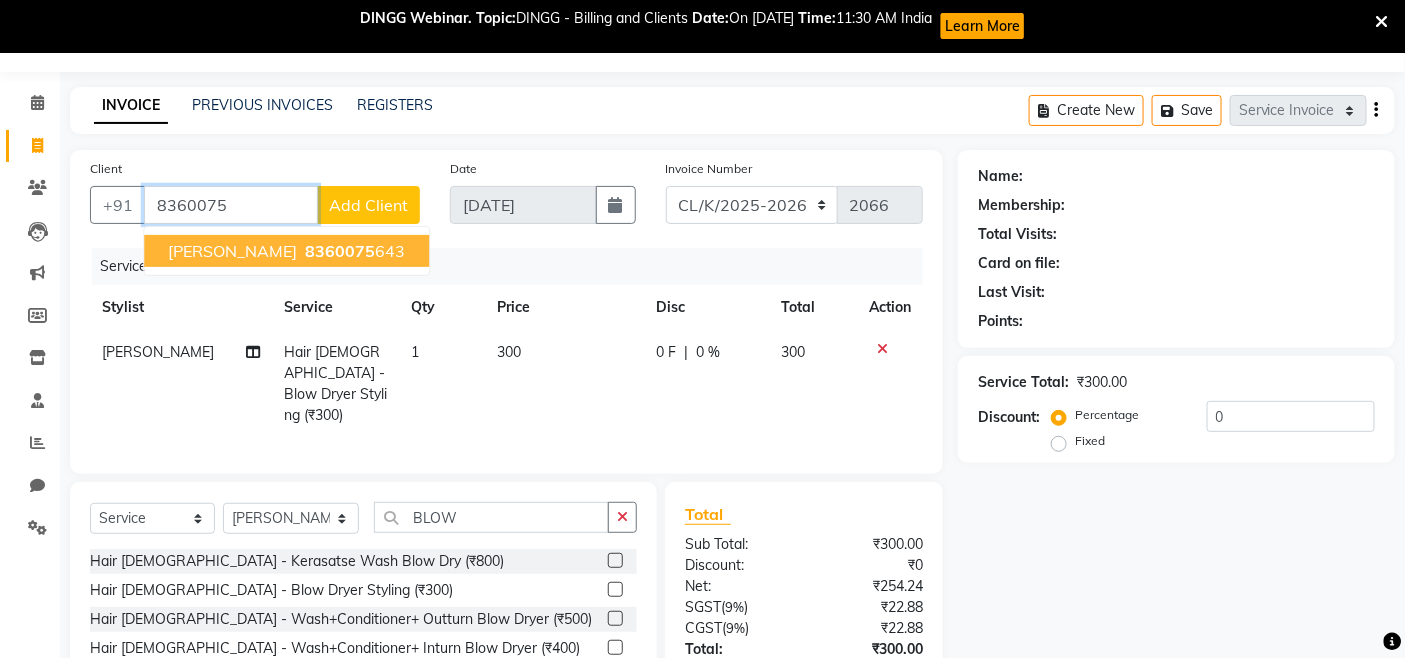 click on "8360075 643" at bounding box center (353, 251) 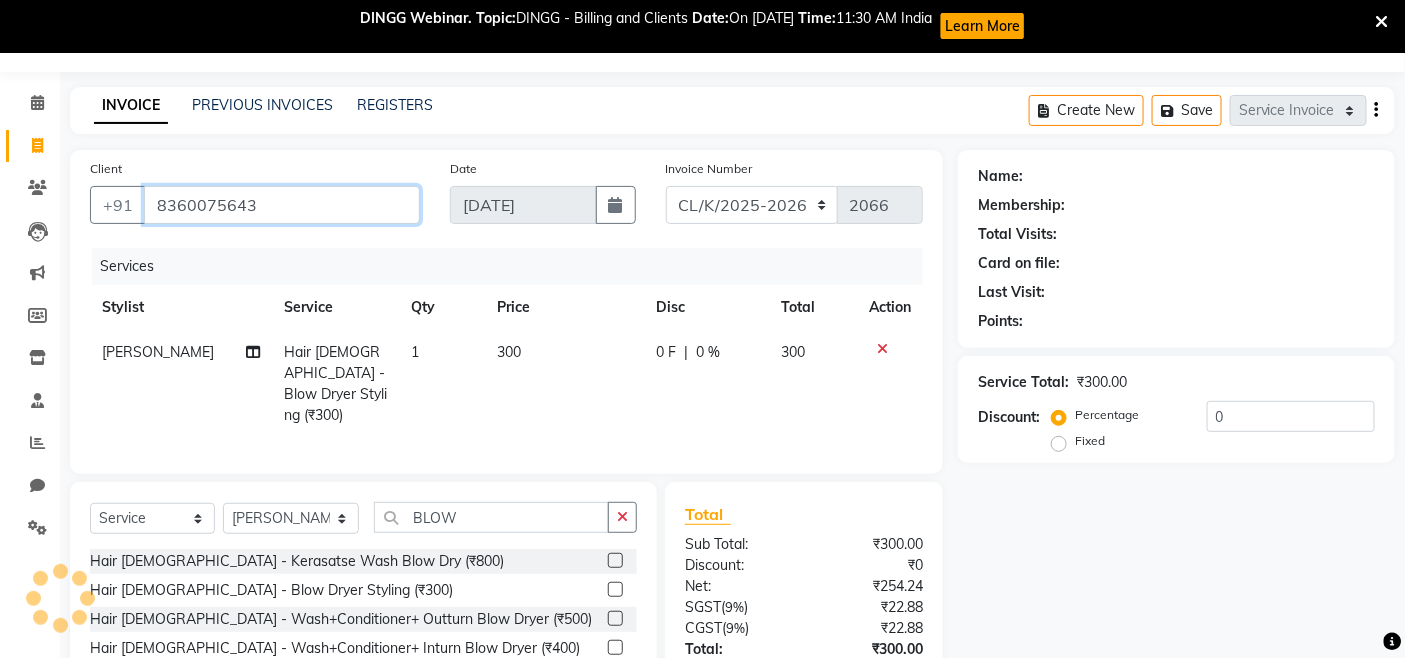 type on "8360075643" 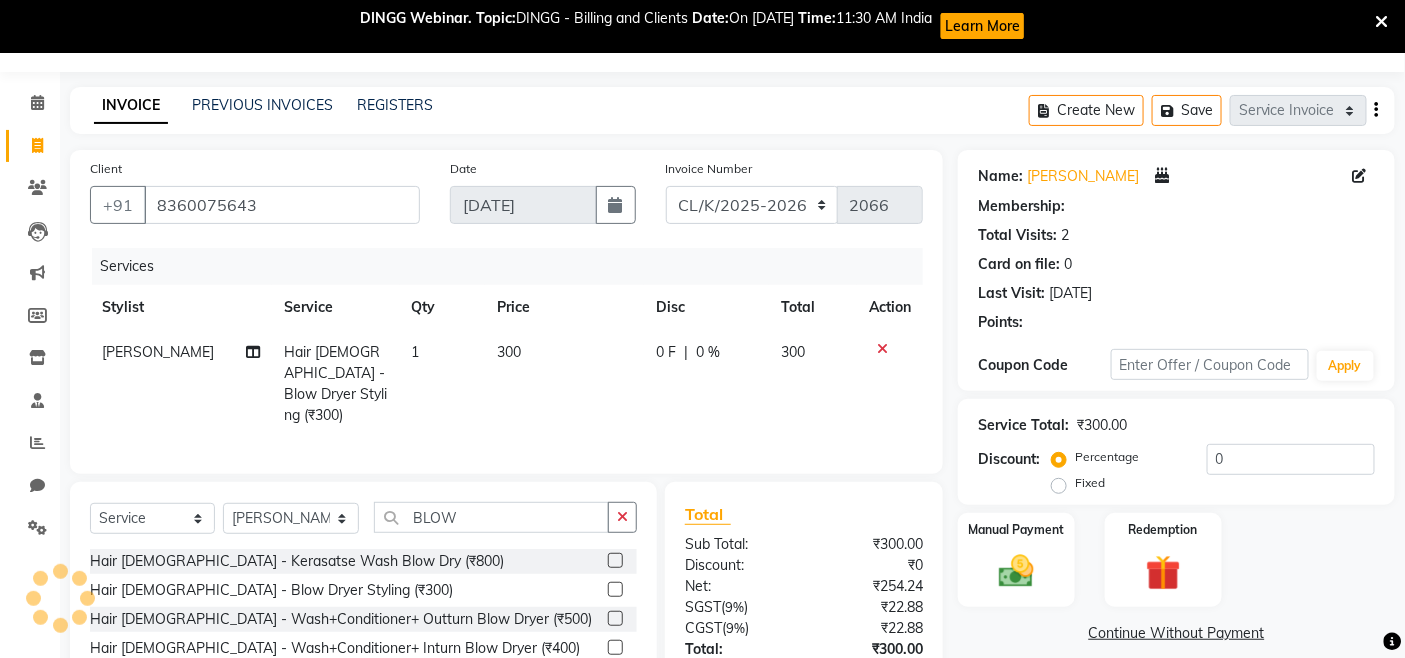 select on "1: Object" 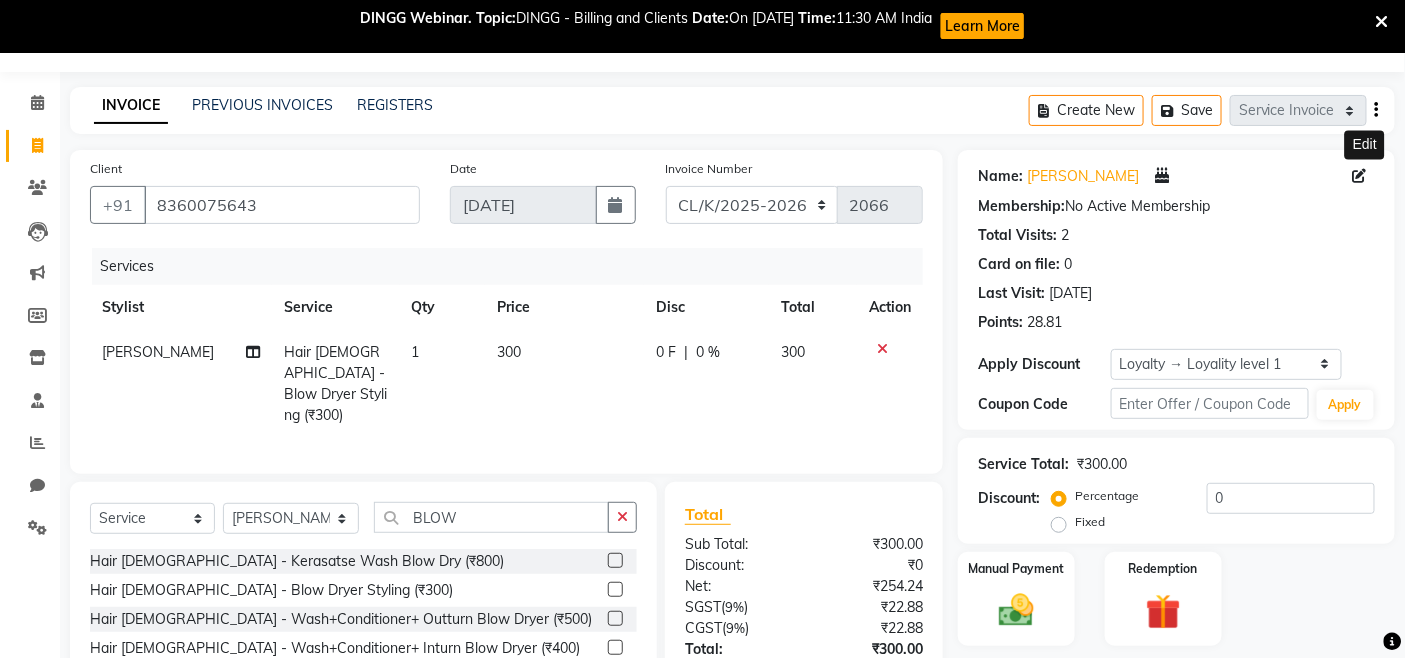 click 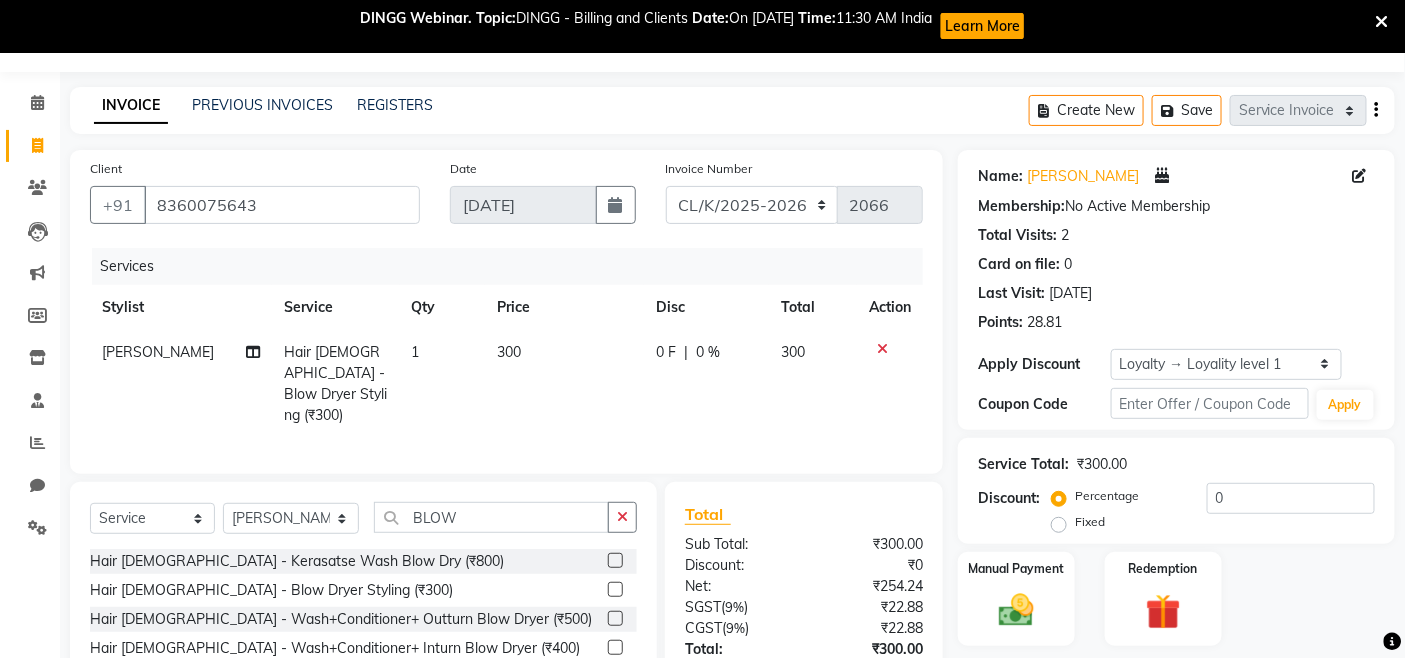 click 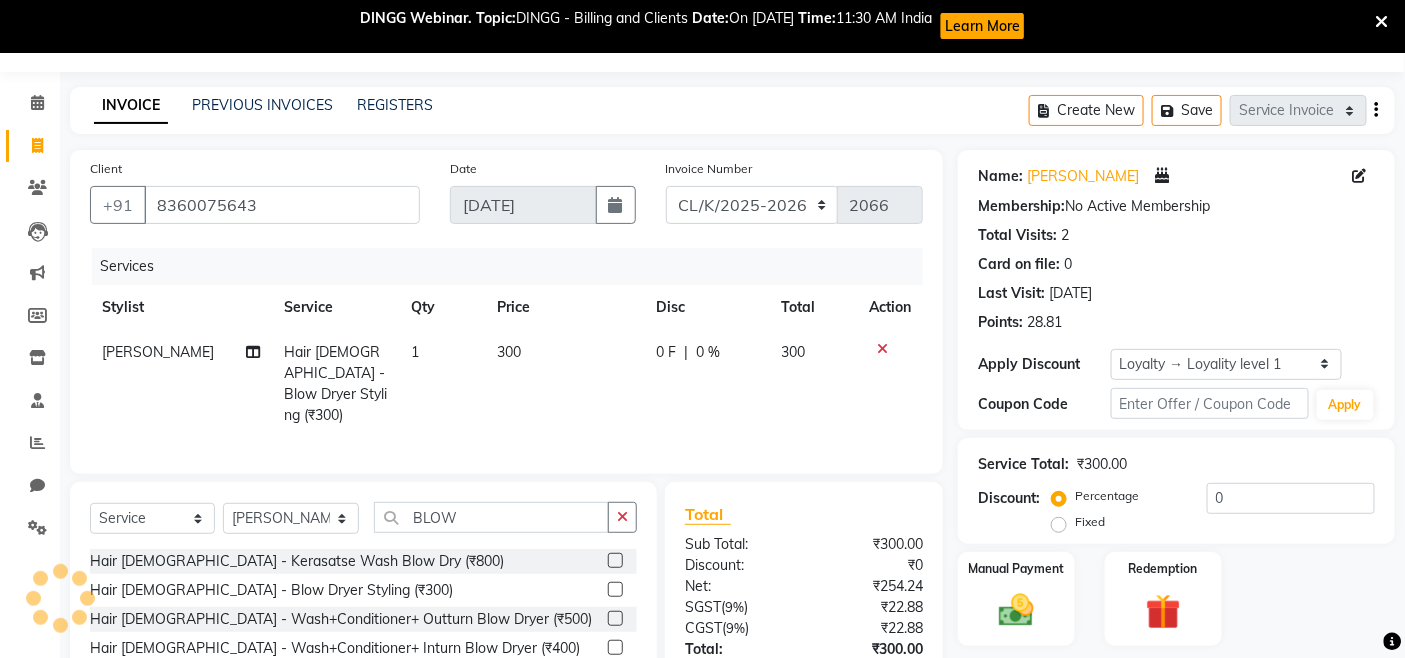 select on "10" 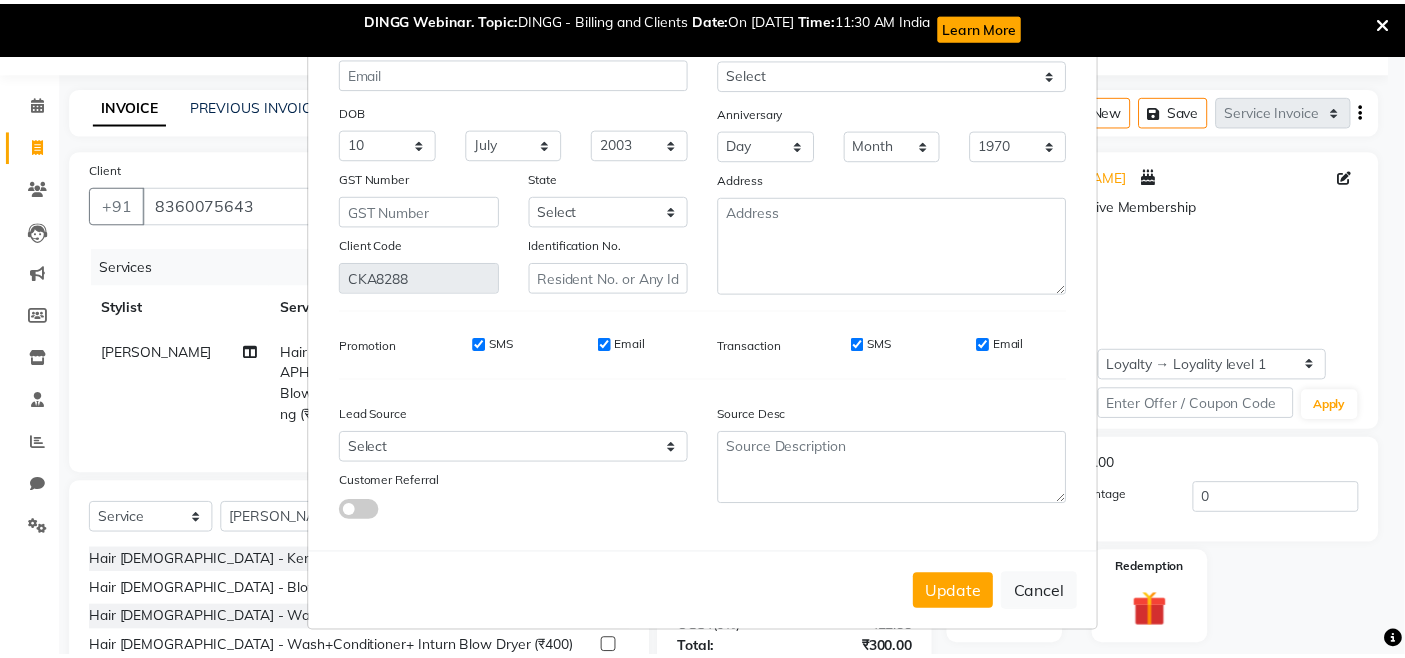 scroll, scrollTop: 156, scrollLeft: 0, axis: vertical 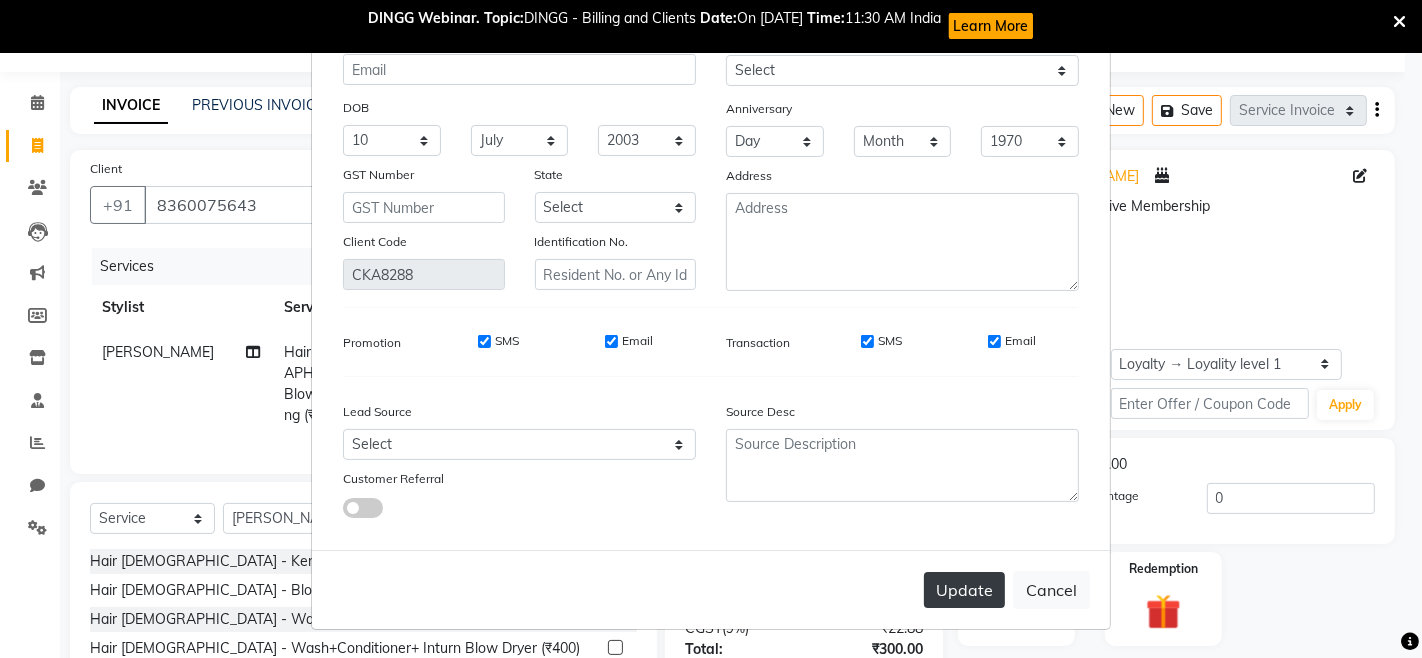 click on "Update" at bounding box center [964, 590] 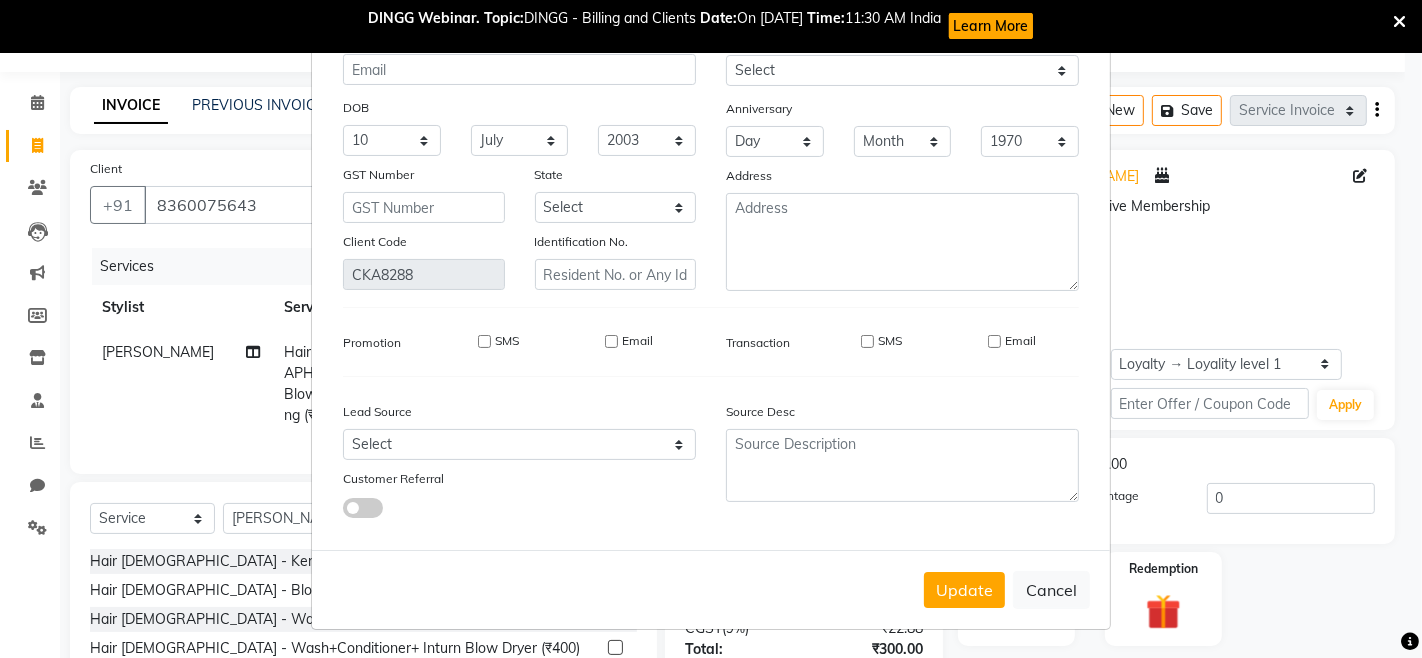 type 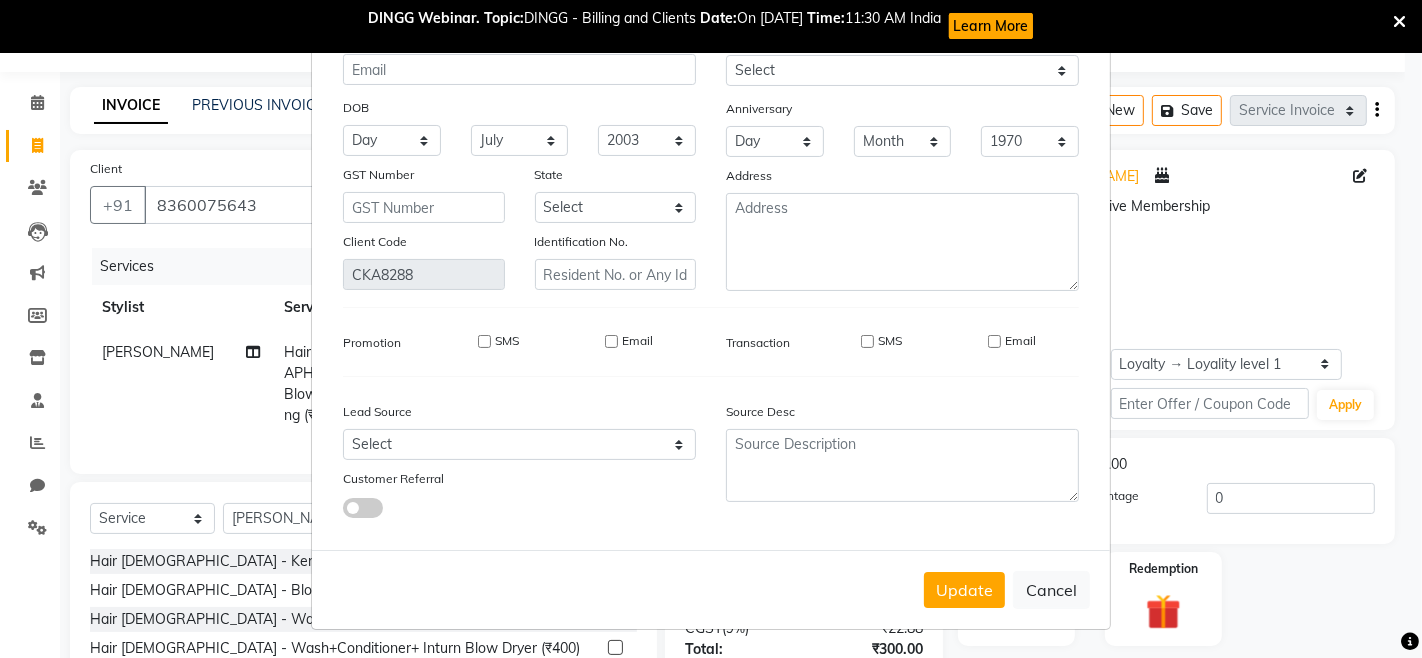 select 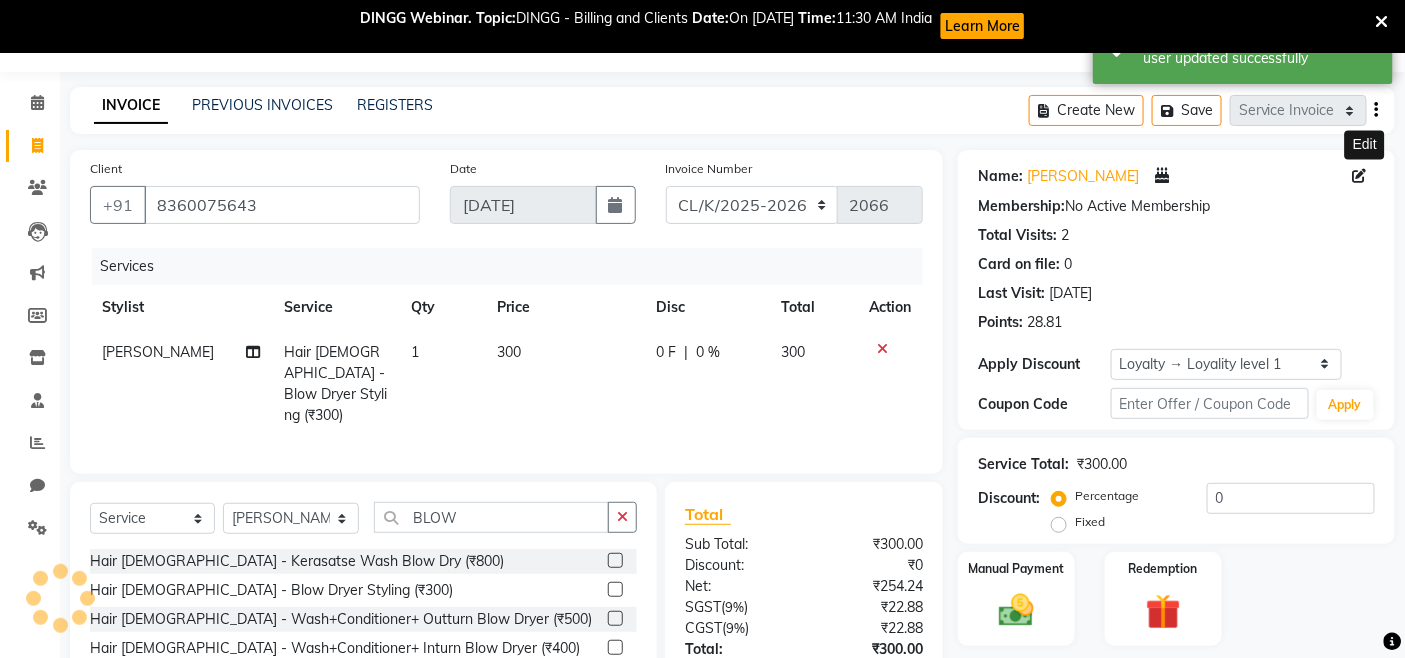 select on "1: Object" 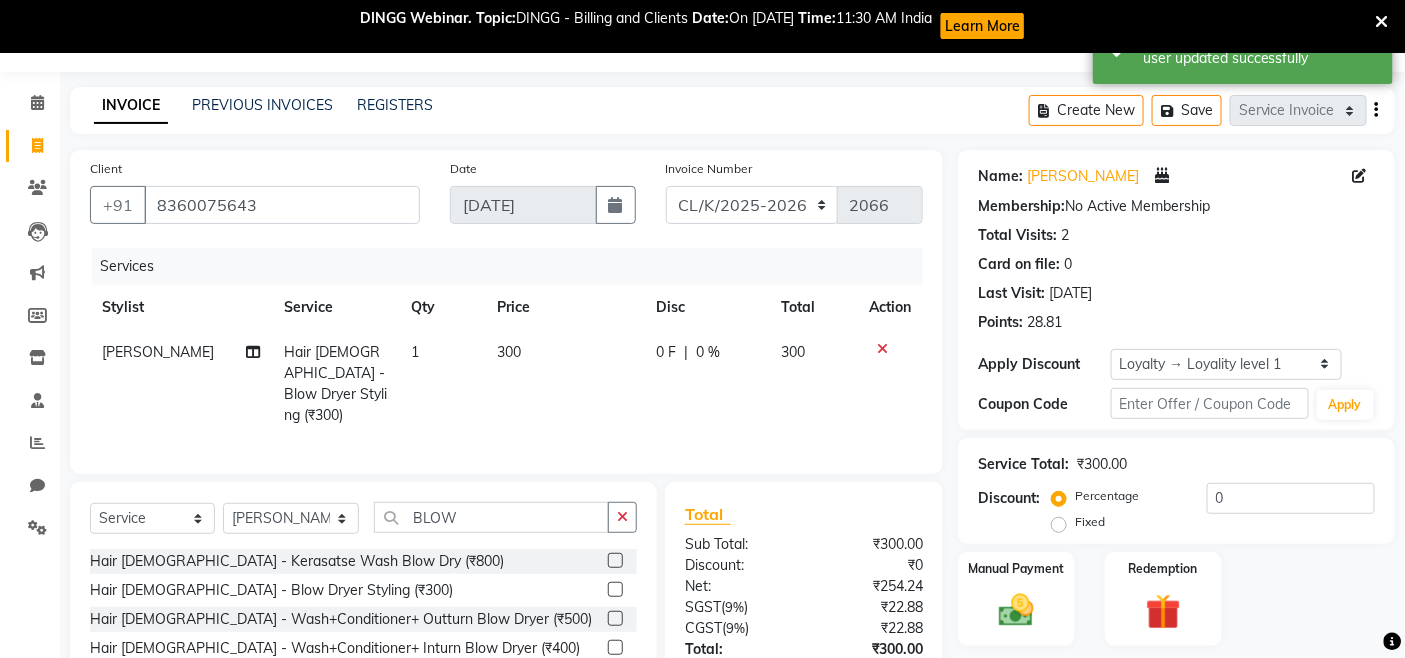 click 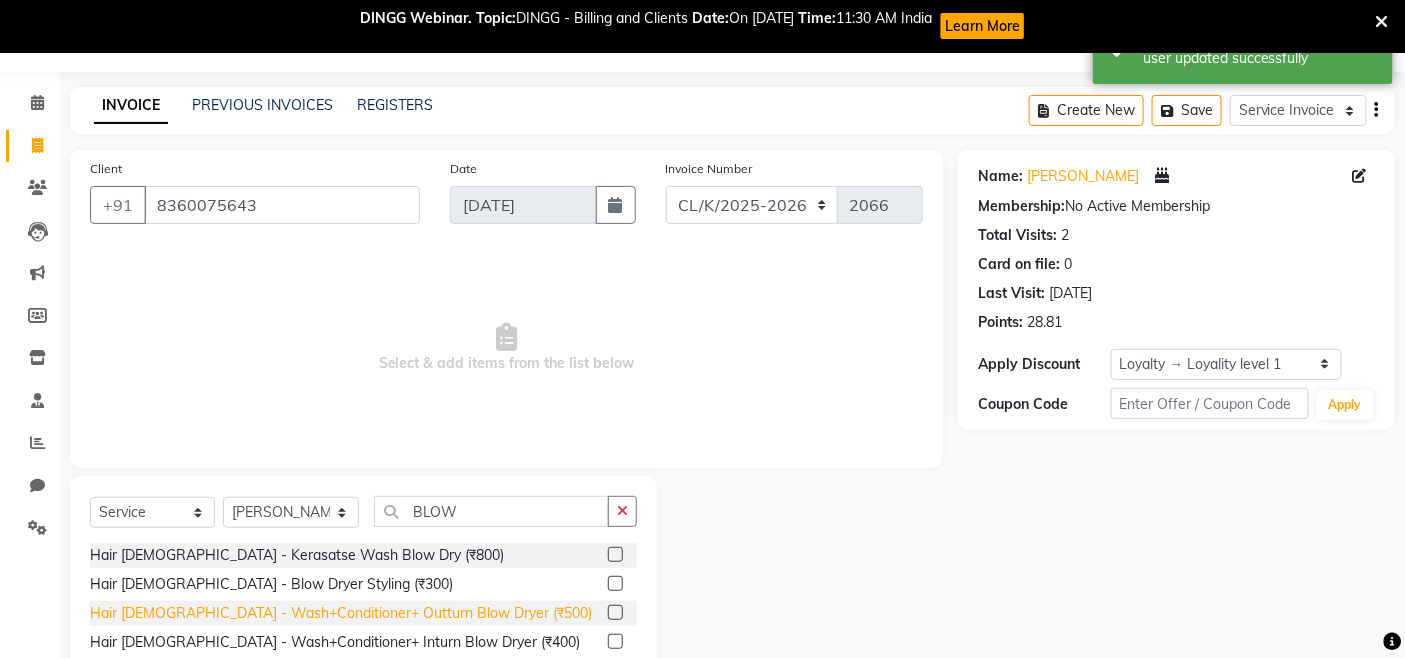 click on "Hair [DEMOGRAPHIC_DATA] - Wash+Conditioner+ Outturn Blow Dryer (₹500)" 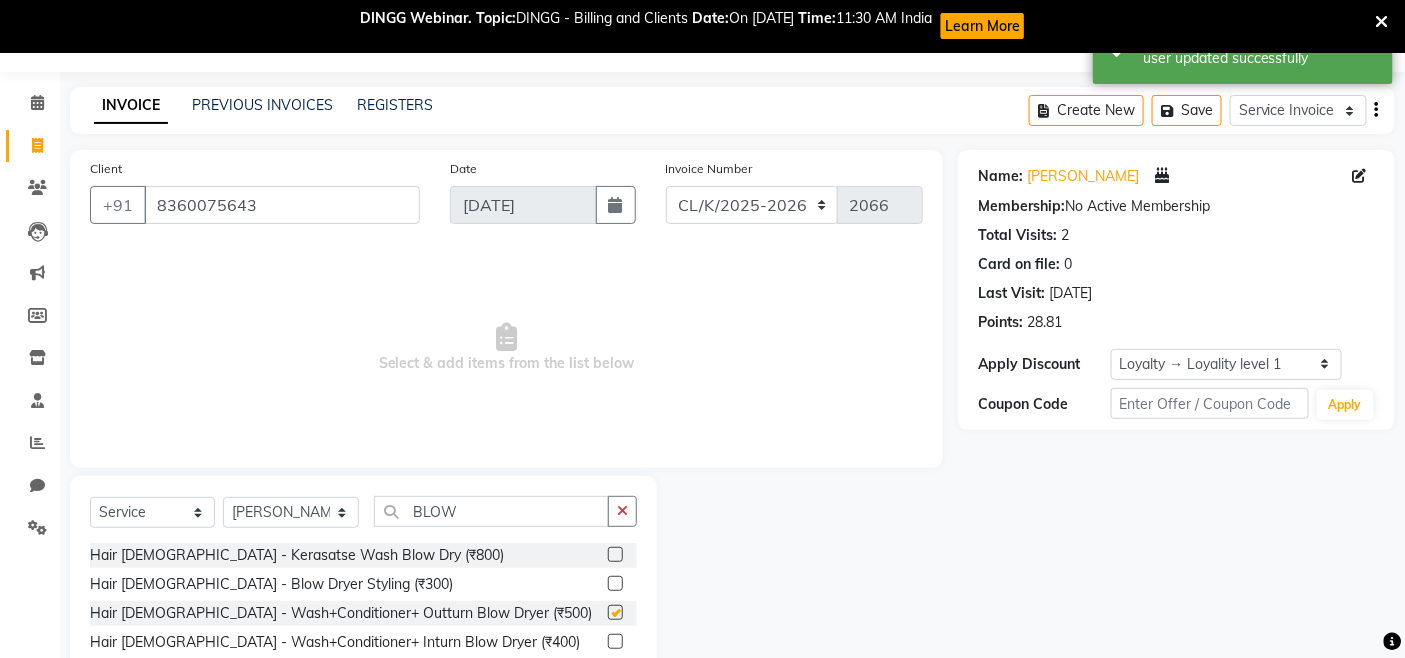 checkbox on "false" 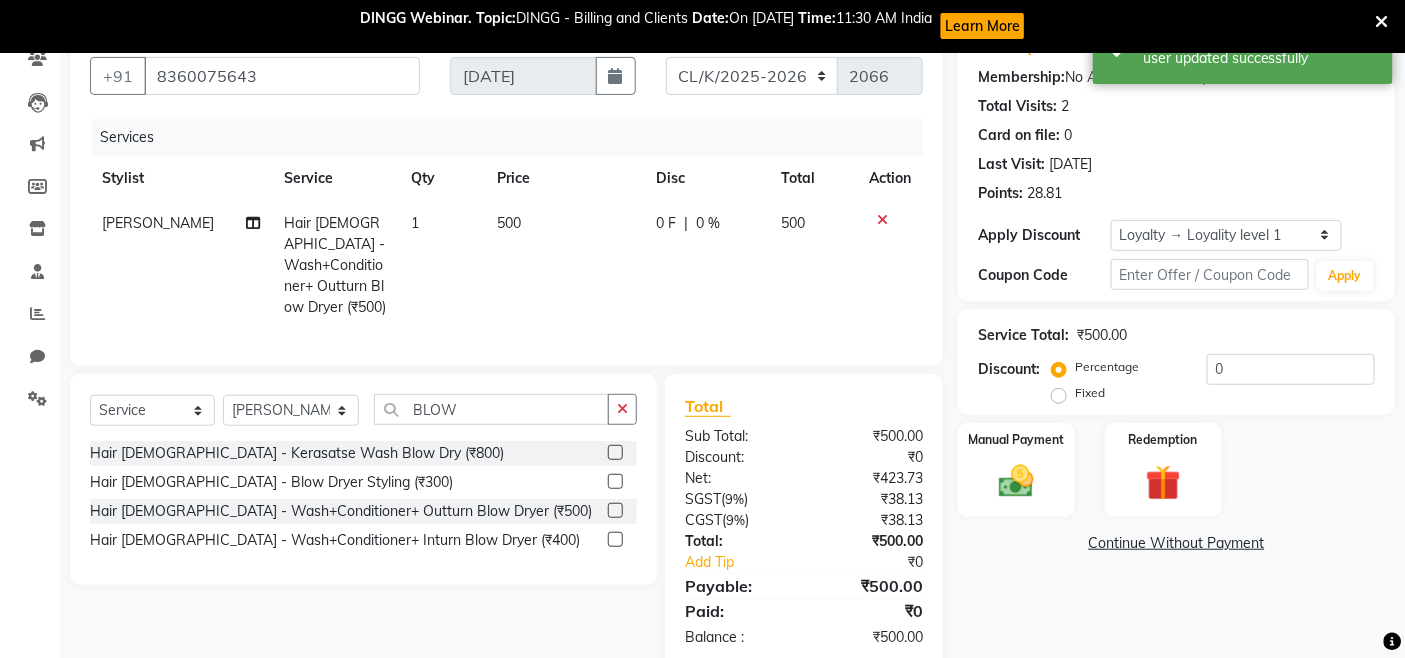 scroll, scrollTop: 216, scrollLeft: 0, axis: vertical 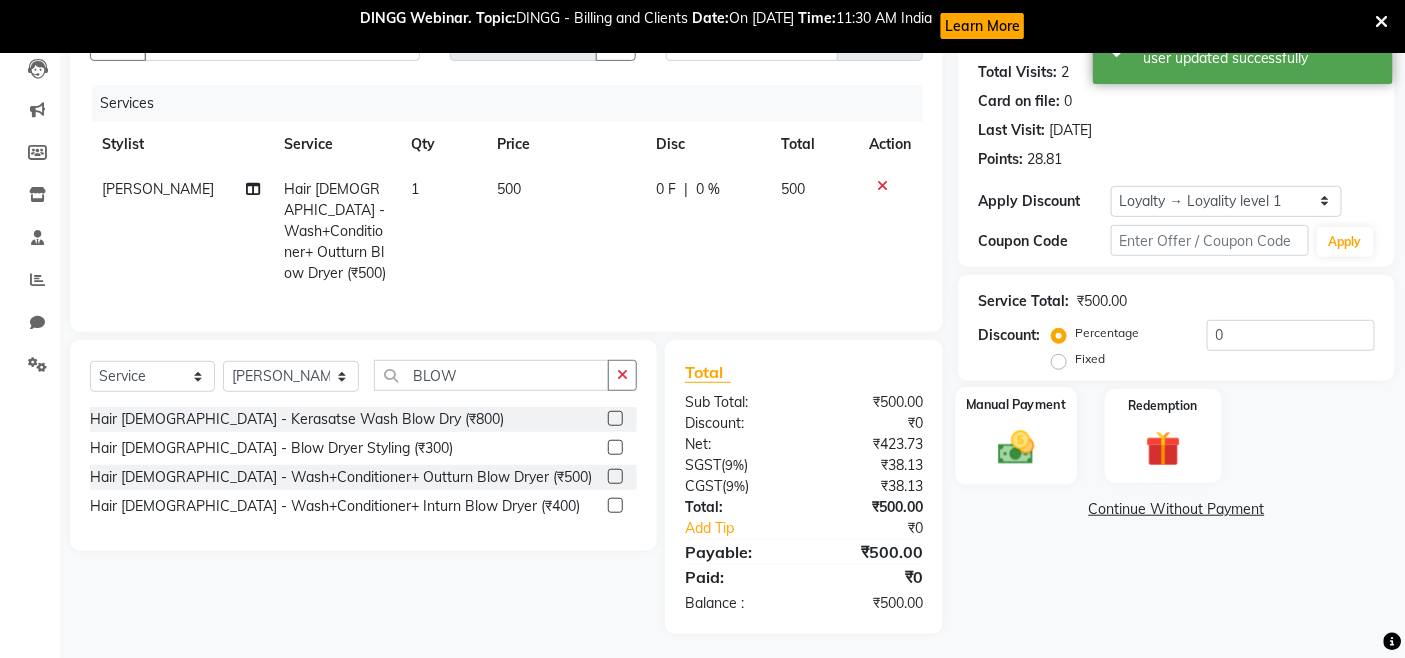 click on "Manual Payment" 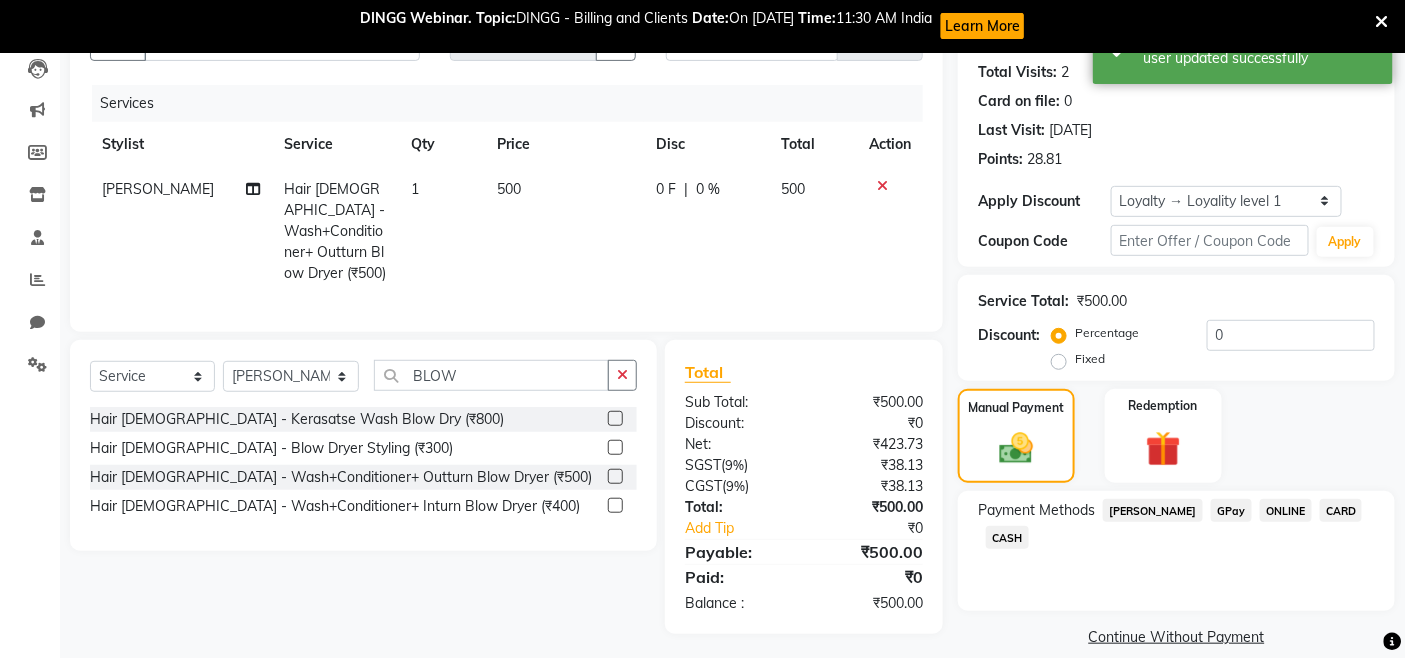 click on "GPay" 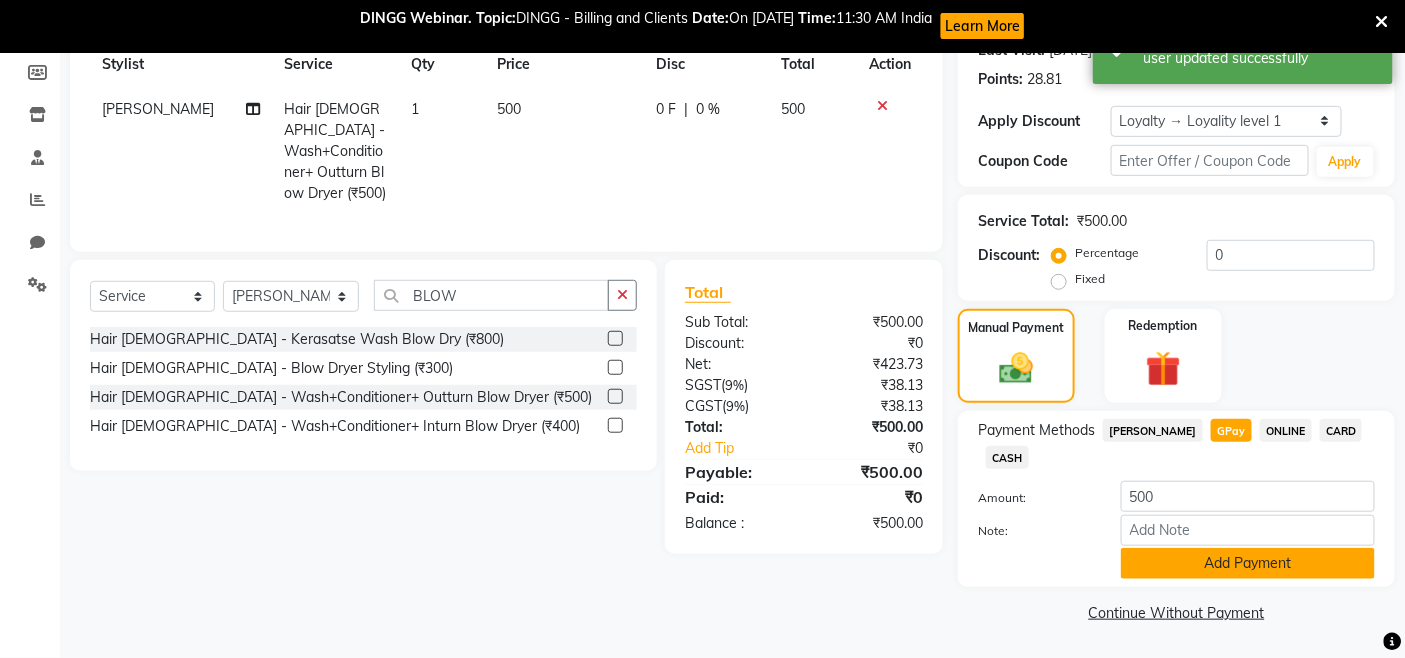 click on "Add Payment" 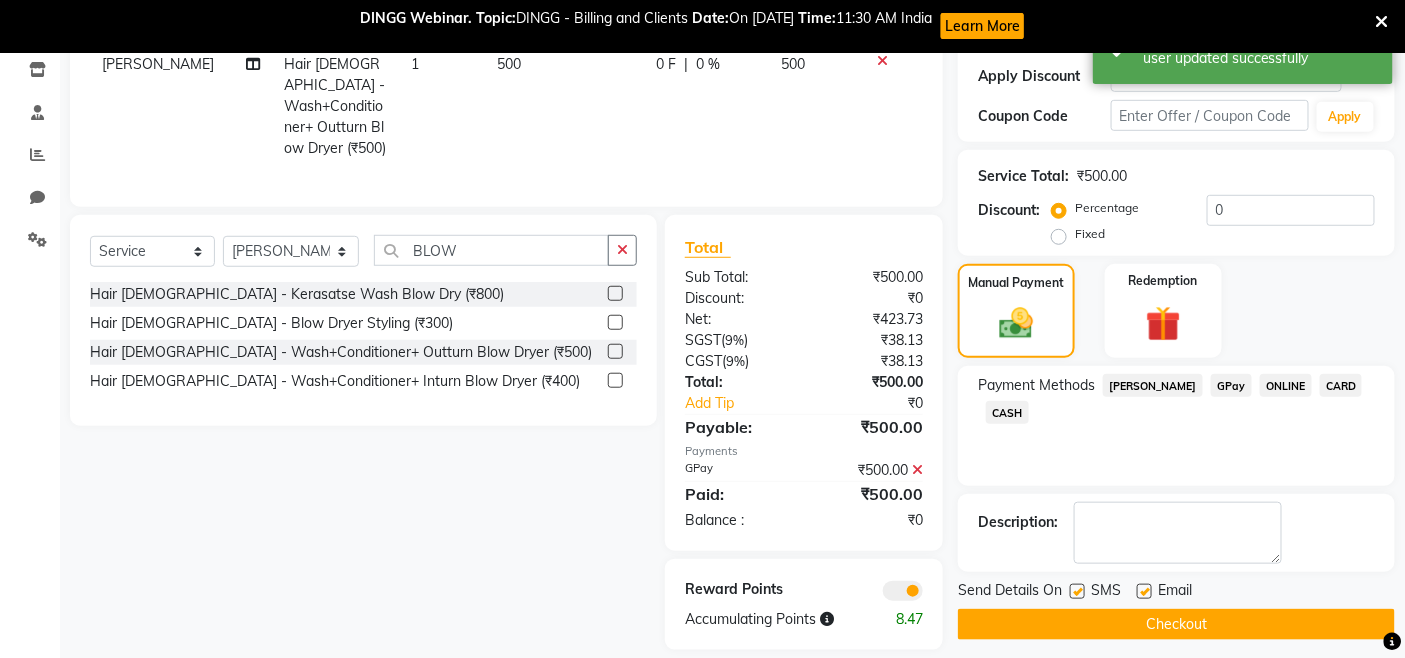 scroll, scrollTop: 357, scrollLeft: 0, axis: vertical 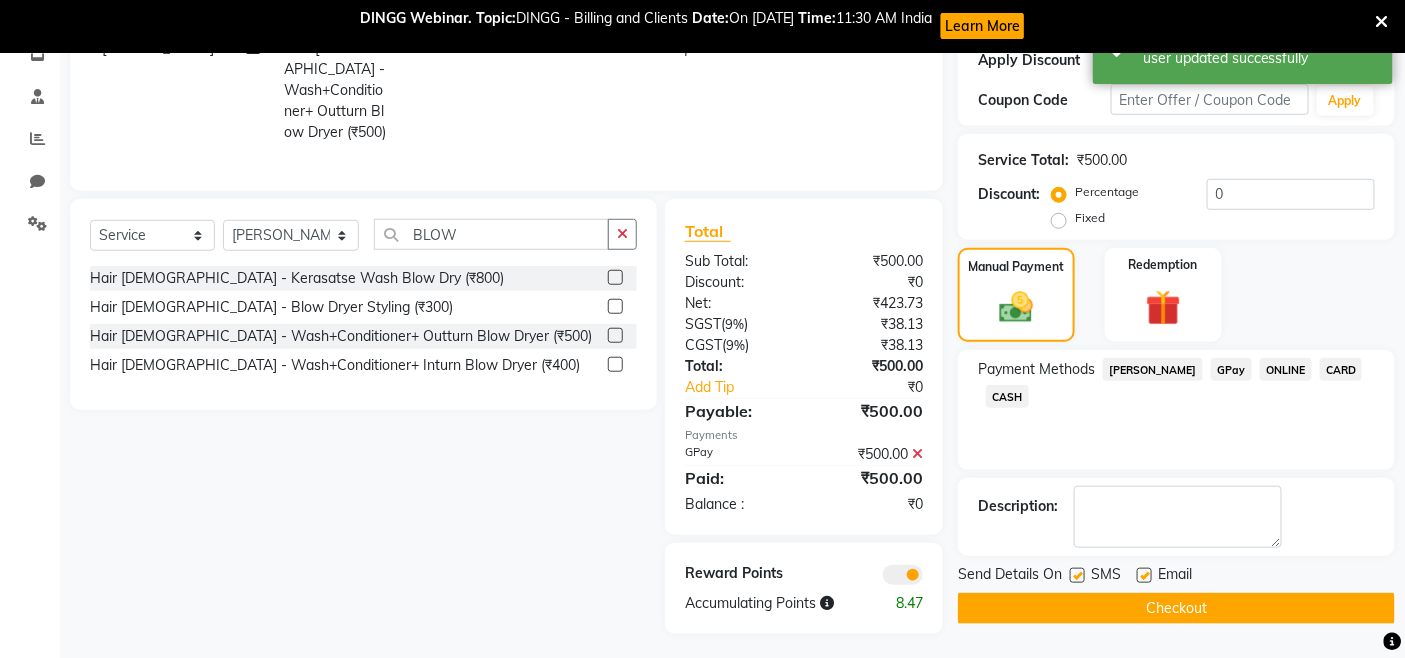 click on "Checkout" 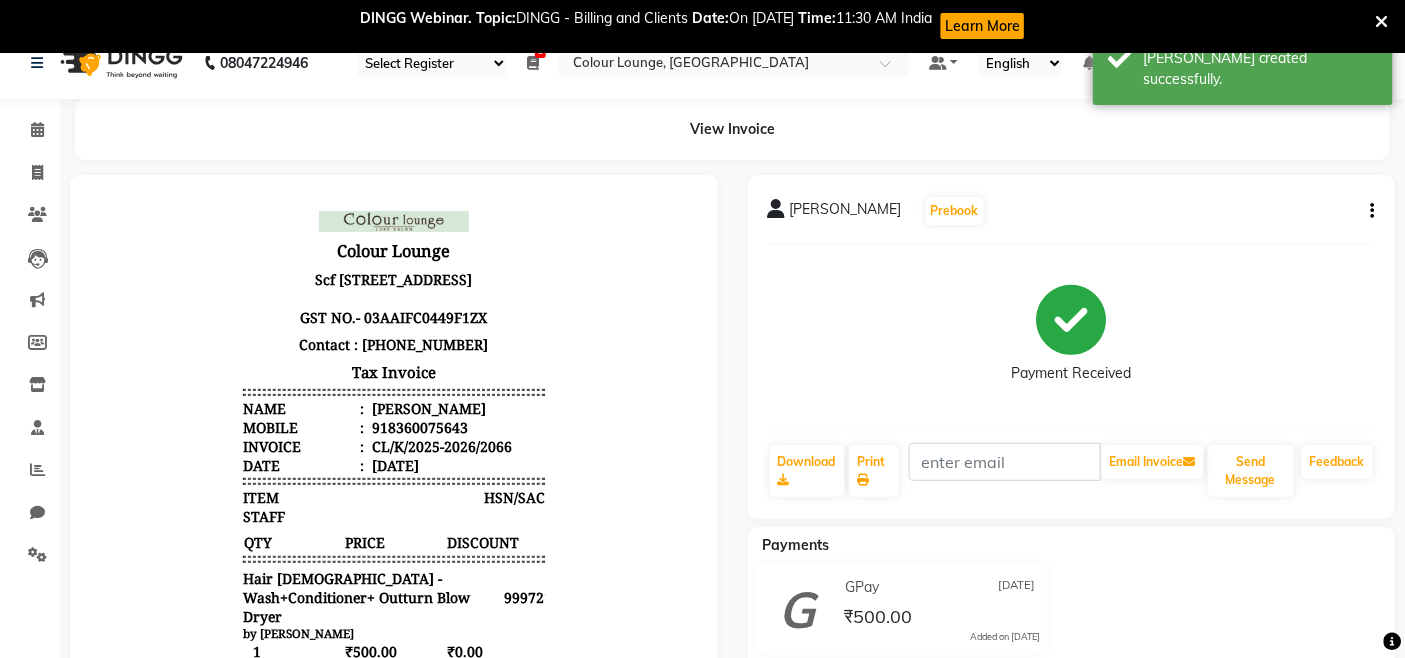 scroll, scrollTop: 0, scrollLeft: 0, axis: both 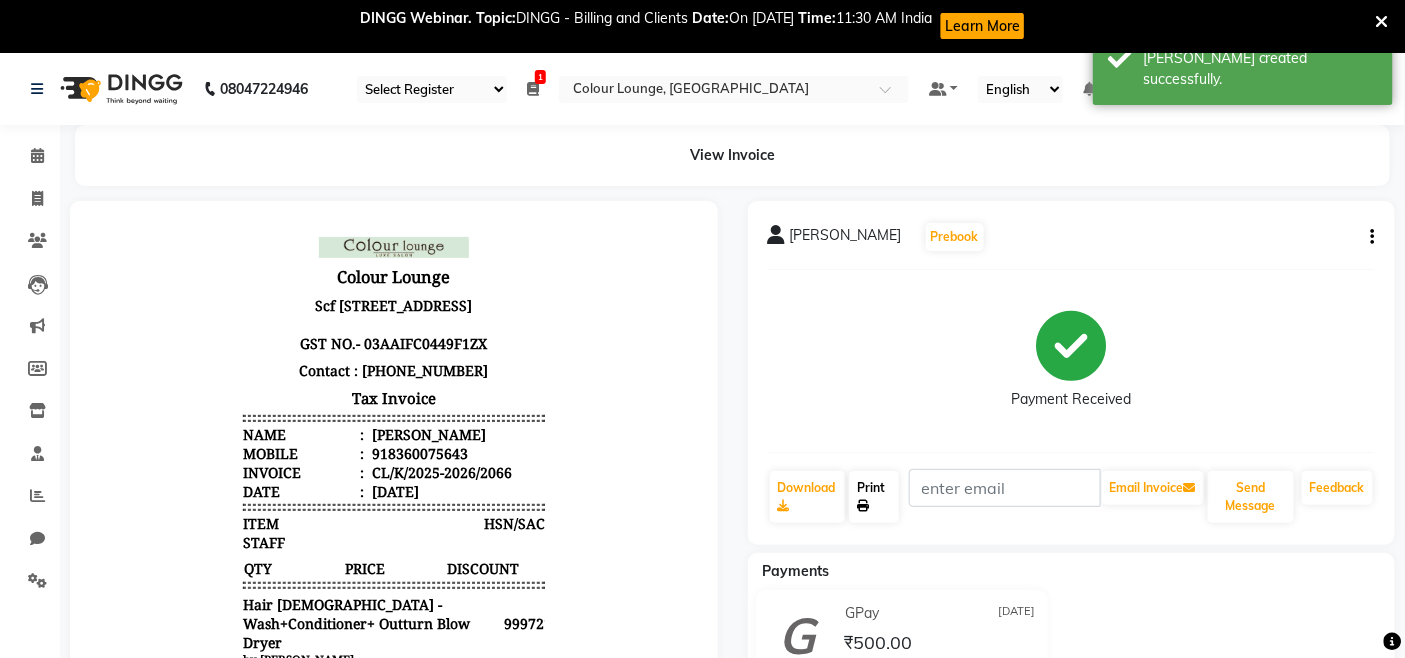 click on "Print" 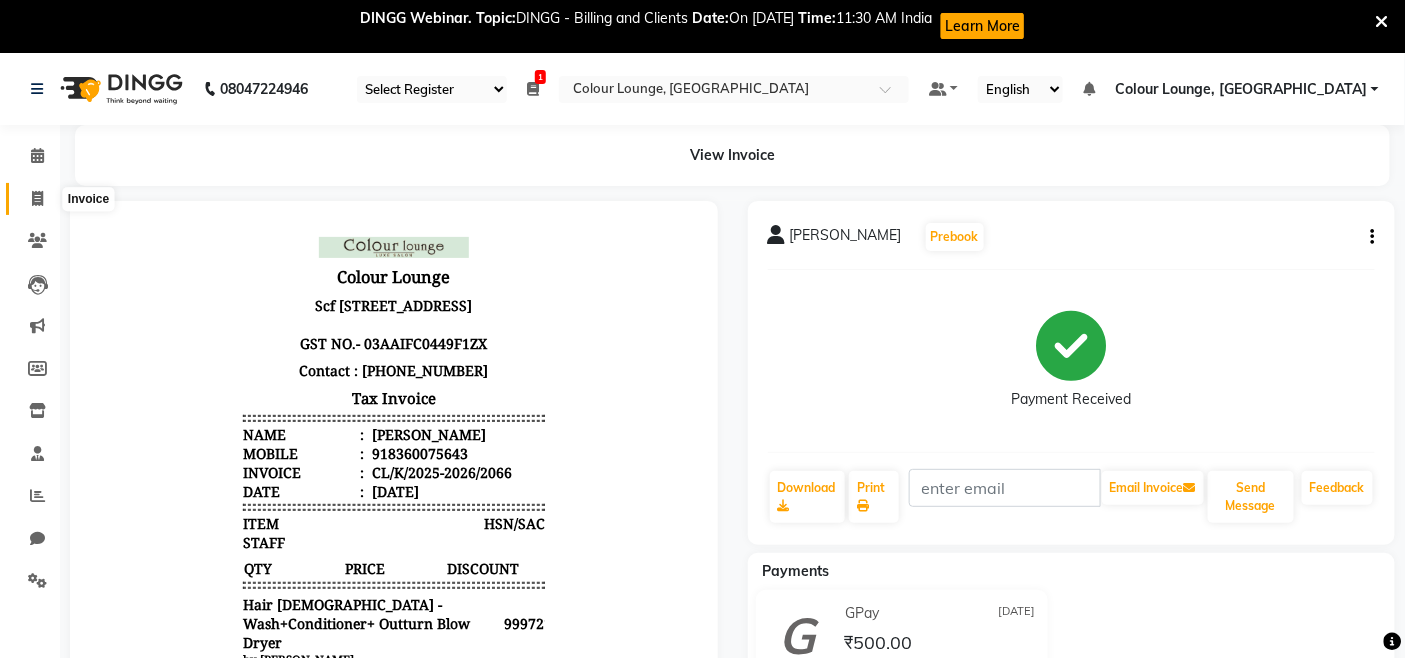 click 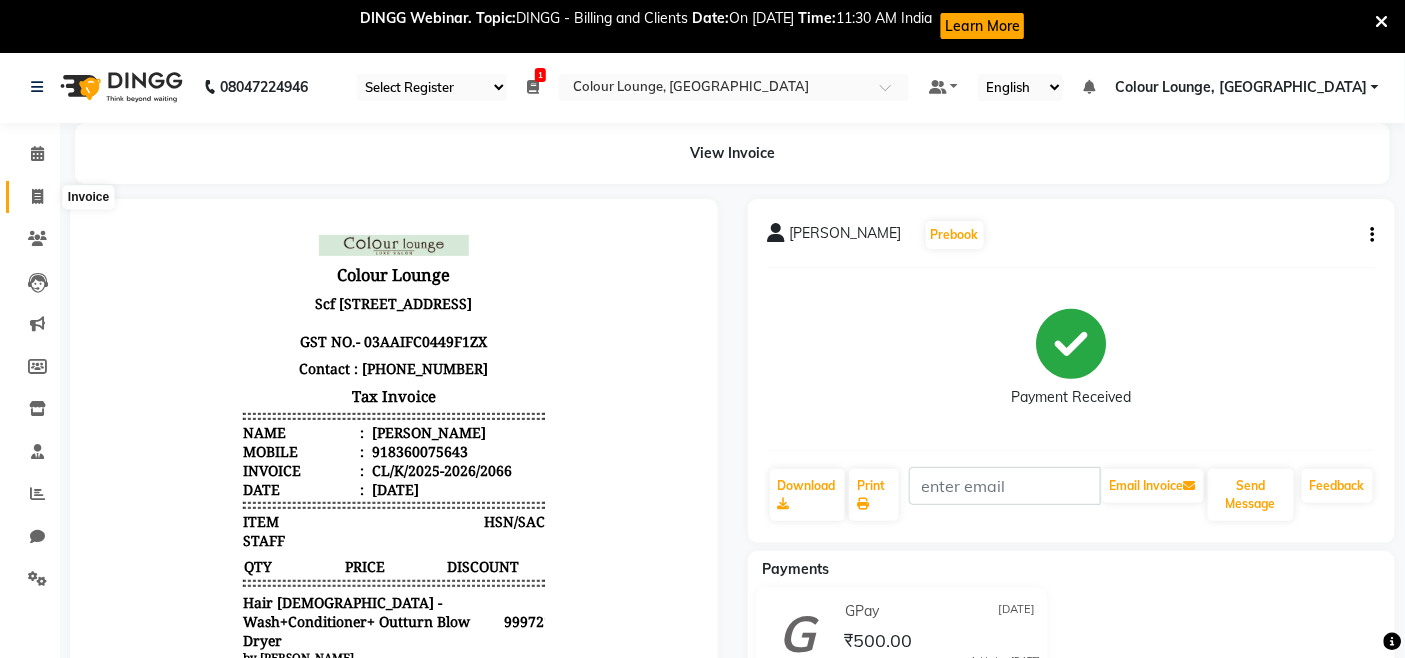 select on "service" 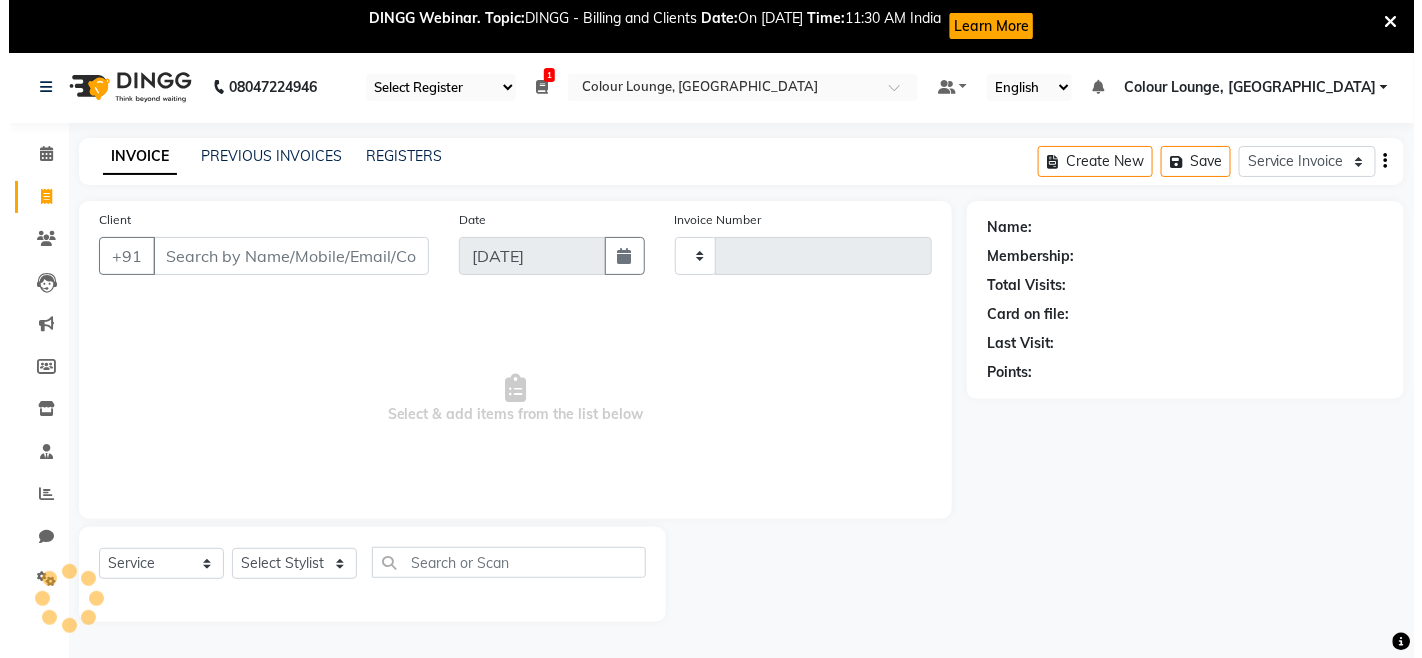 scroll, scrollTop: 53, scrollLeft: 0, axis: vertical 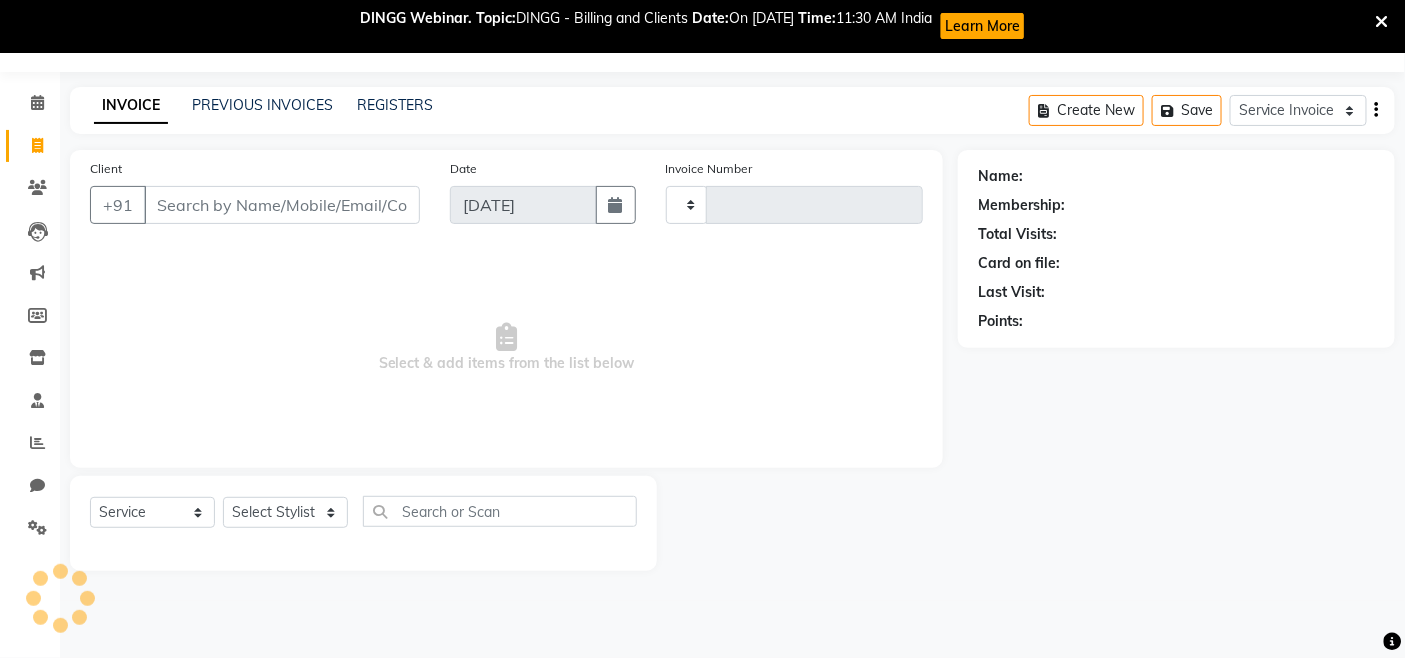 type on "2067" 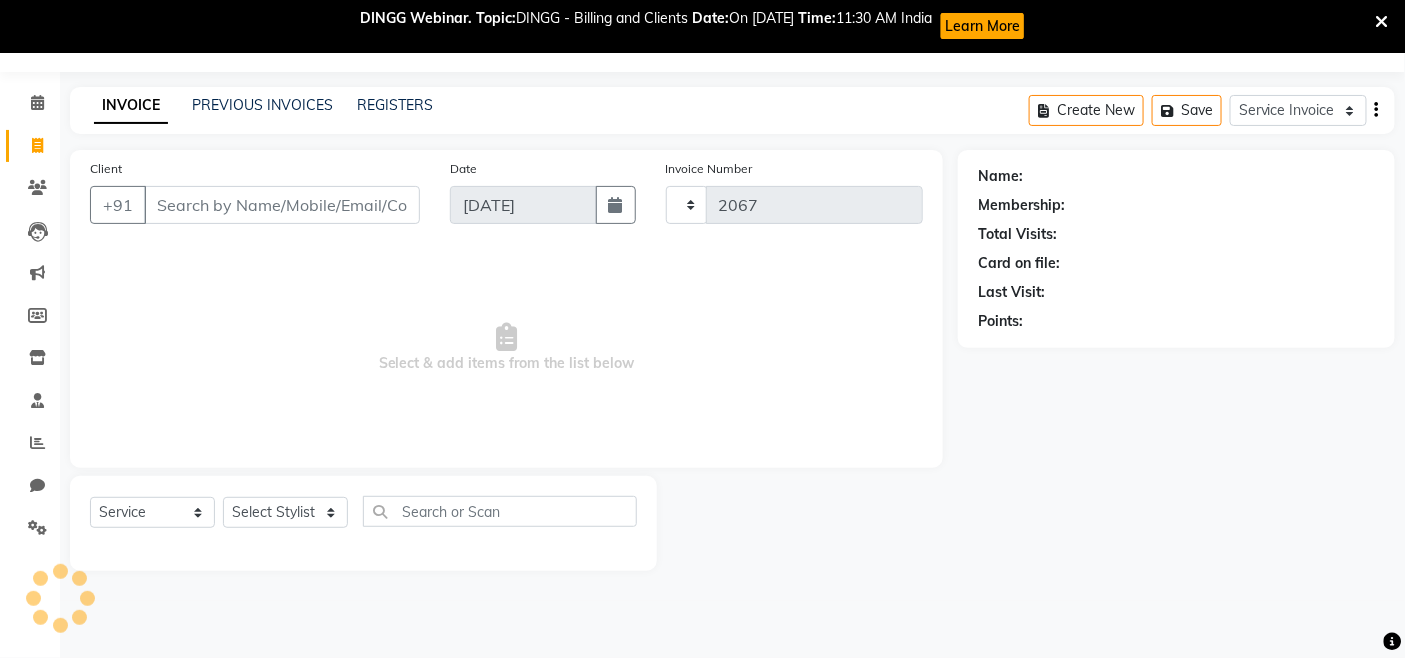 select on "8015" 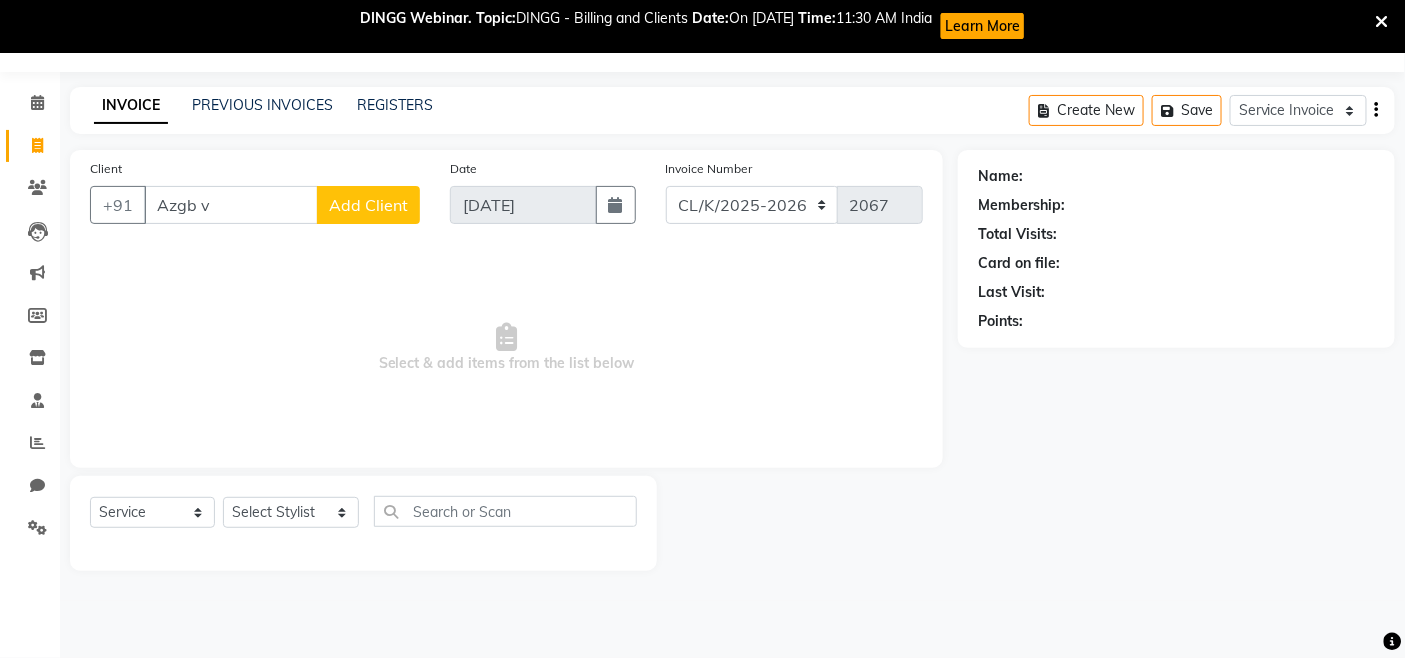 type on "Azgb v" 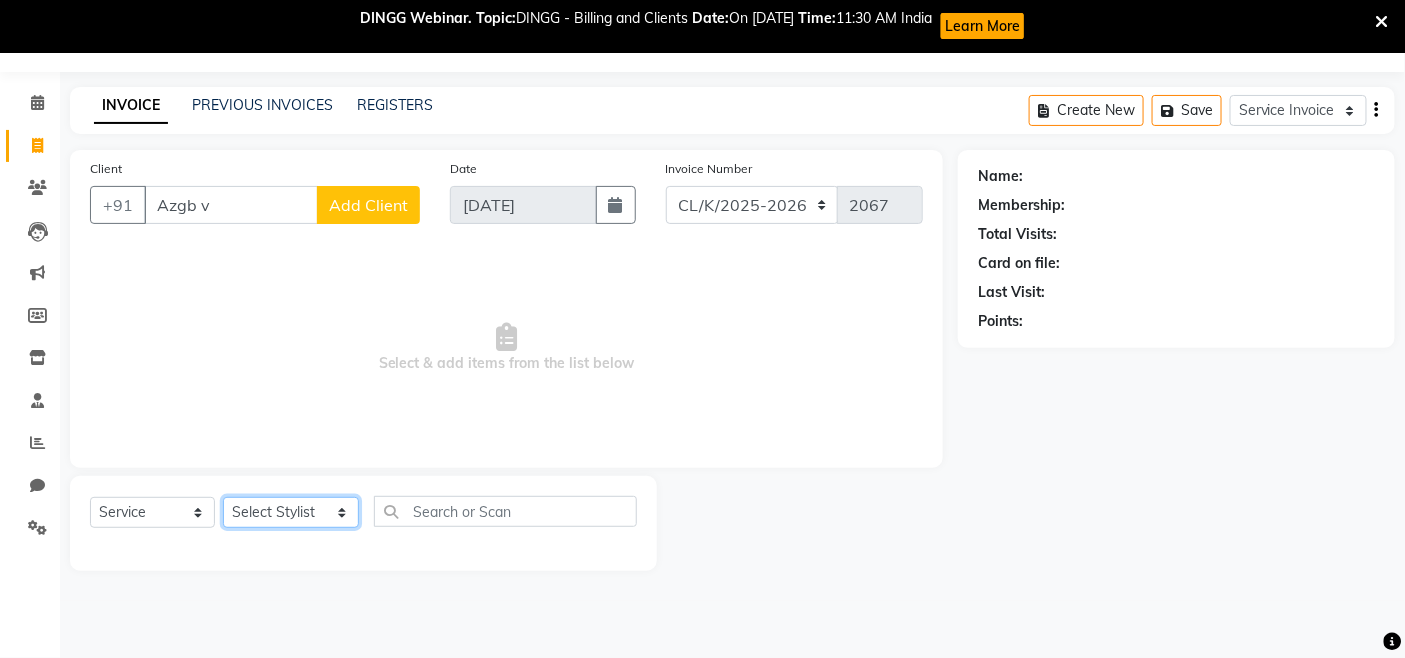 click on "Select Stylist Admin Admin [PERSON_NAME] [PERSON_NAME] Colour Lounge, [GEOGRAPHIC_DATA] Colour Lounge, [GEOGRAPHIC_DATA][PERSON_NAME]  [PERSON_NAME] guard [PERSON_NAME] [PERSON_NAME] [PERSON_NAME] NITI [PERSON_NAME] KHATNAVLIA priya  priyanka  Rakesh [PERSON_NAME] [PERSON_NAME]" 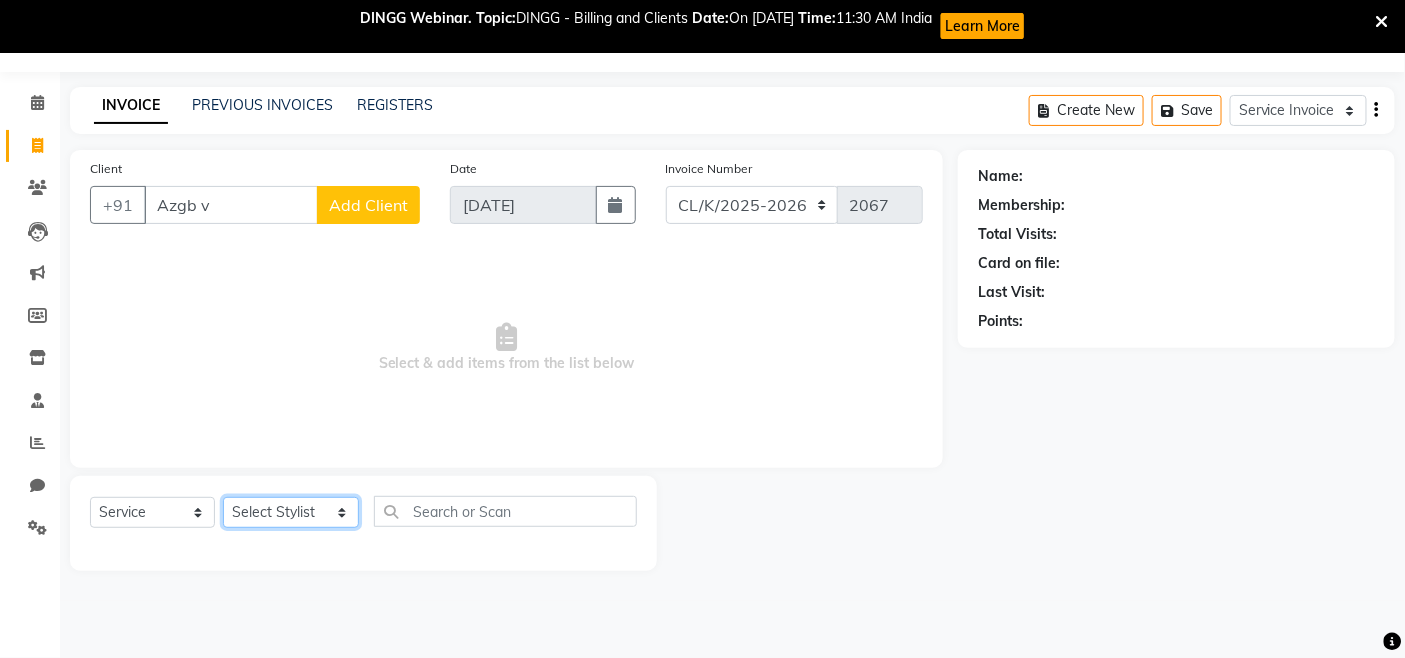 select on "70122" 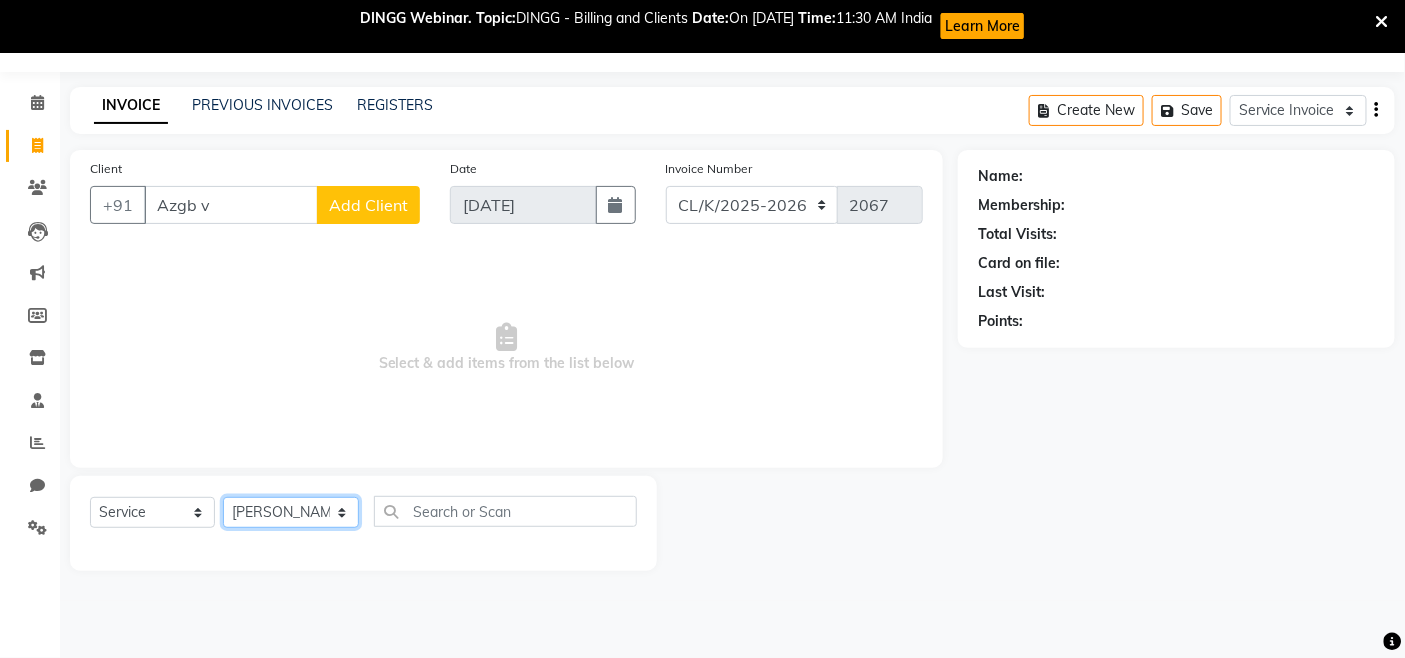 click on "Select Stylist Admin Admin [PERSON_NAME] [PERSON_NAME] Colour Lounge, [GEOGRAPHIC_DATA] Colour Lounge, [GEOGRAPHIC_DATA][PERSON_NAME]  [PERSON_NAME] guard [PERSON_NAME] [PERSON_NAME] [PERSON_NAME] NITI [PERSON_NAME] KHATNAVLIA priya  priyanka  Rakesh [PERSON_NAME] [PERSON_NAME]" 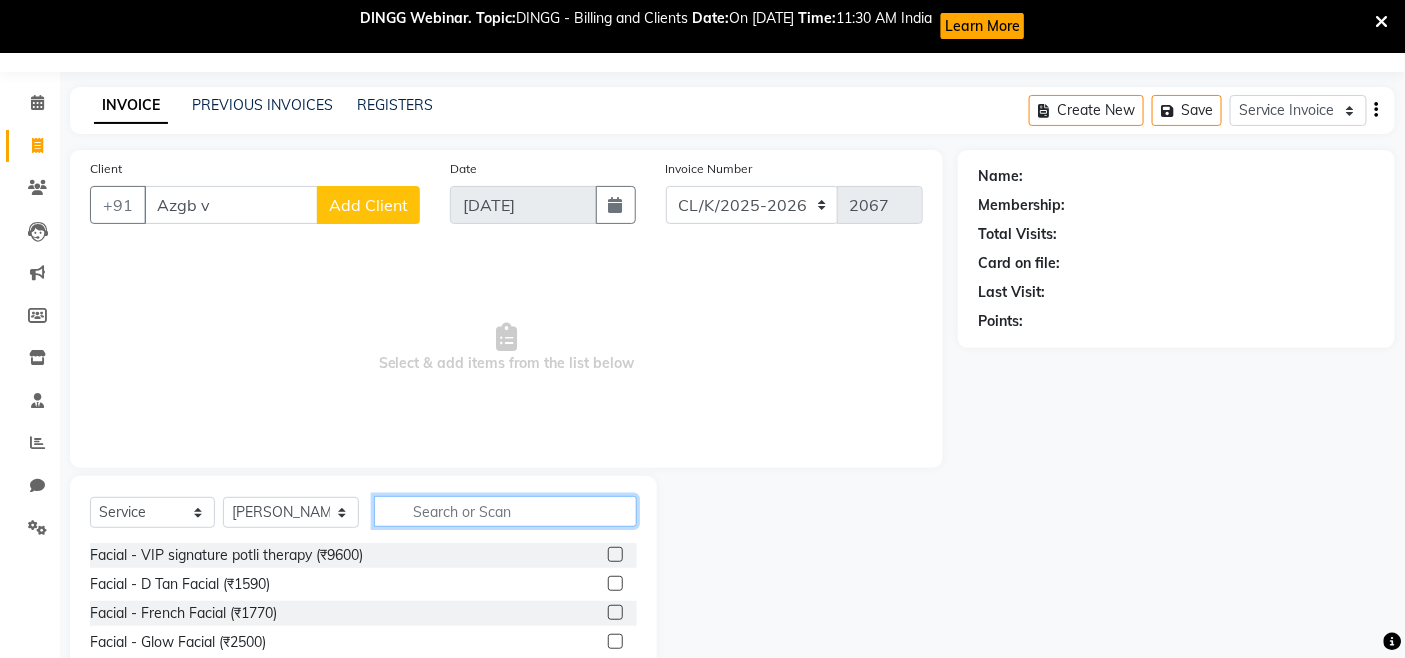 click 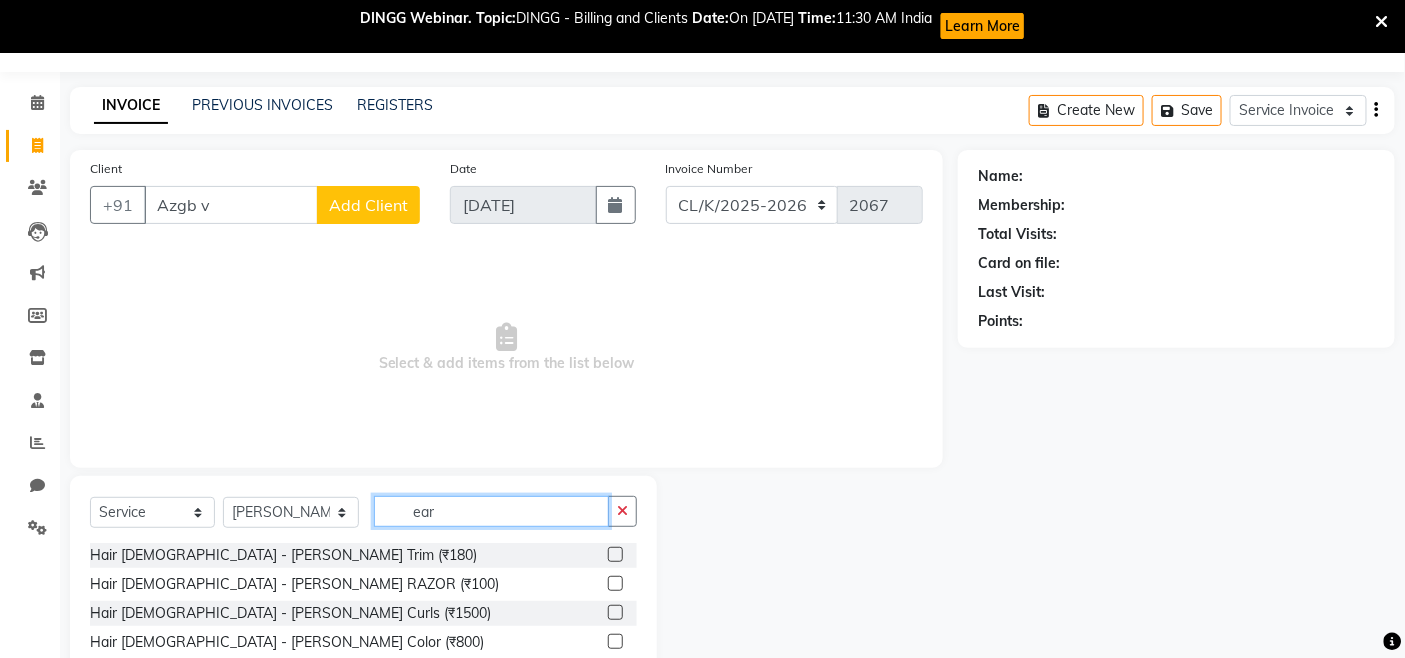 click on "ear" 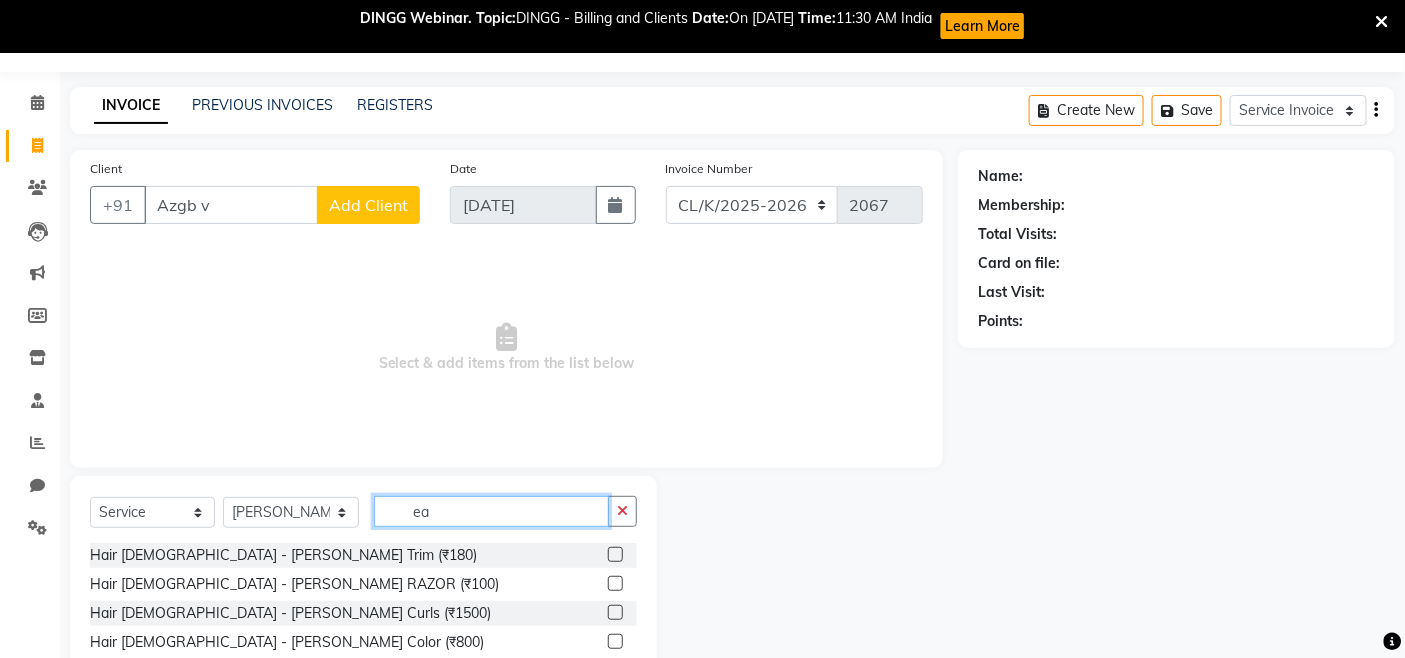 type on "e" 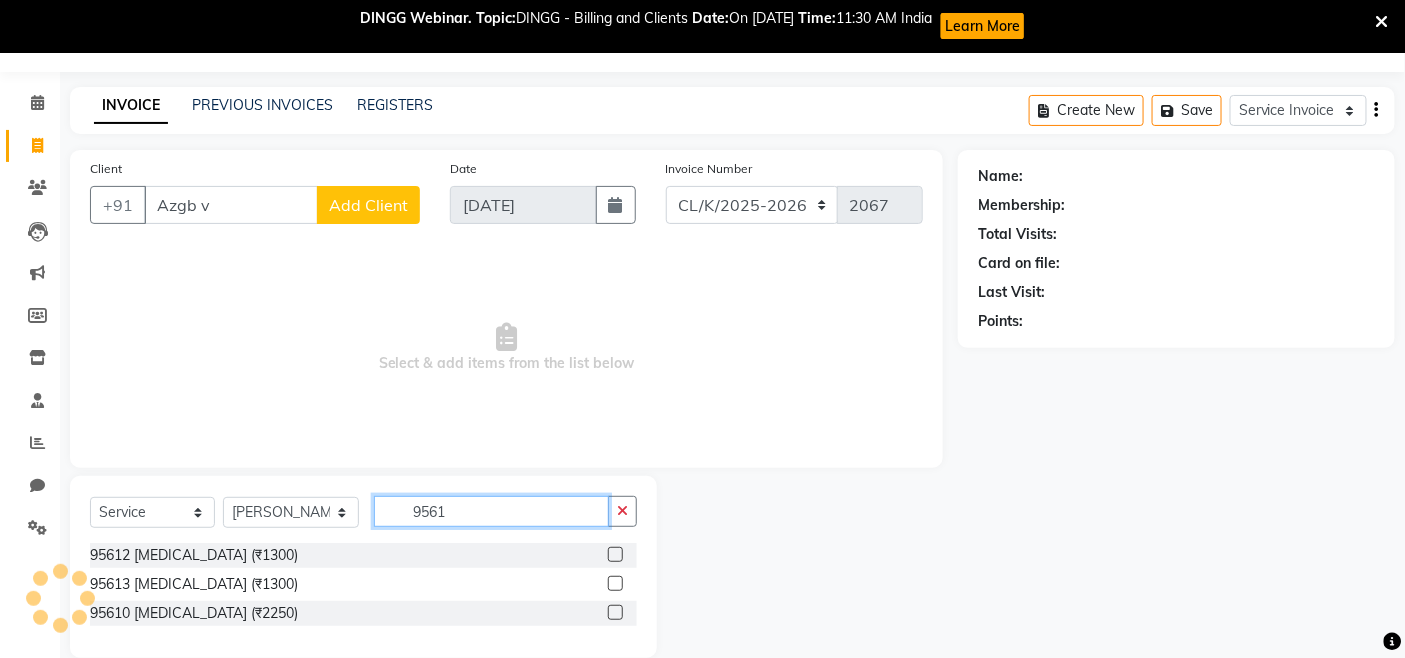 type on "9561" 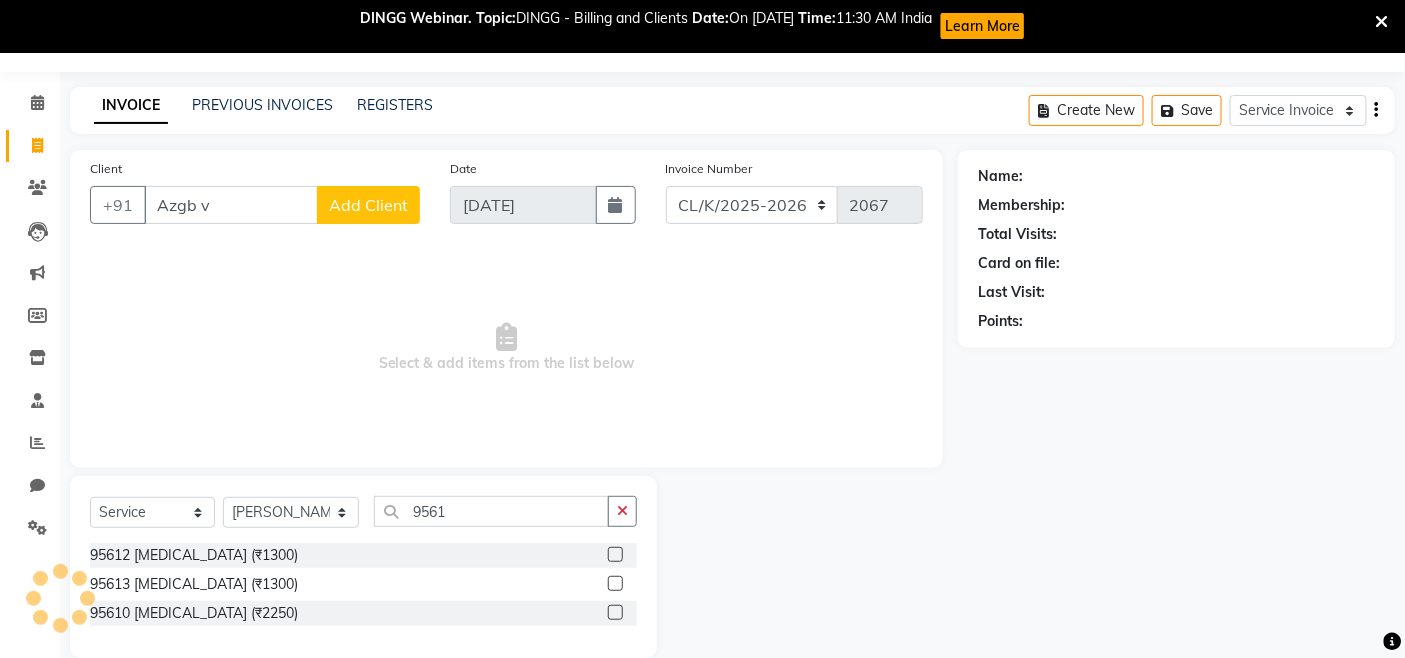 click 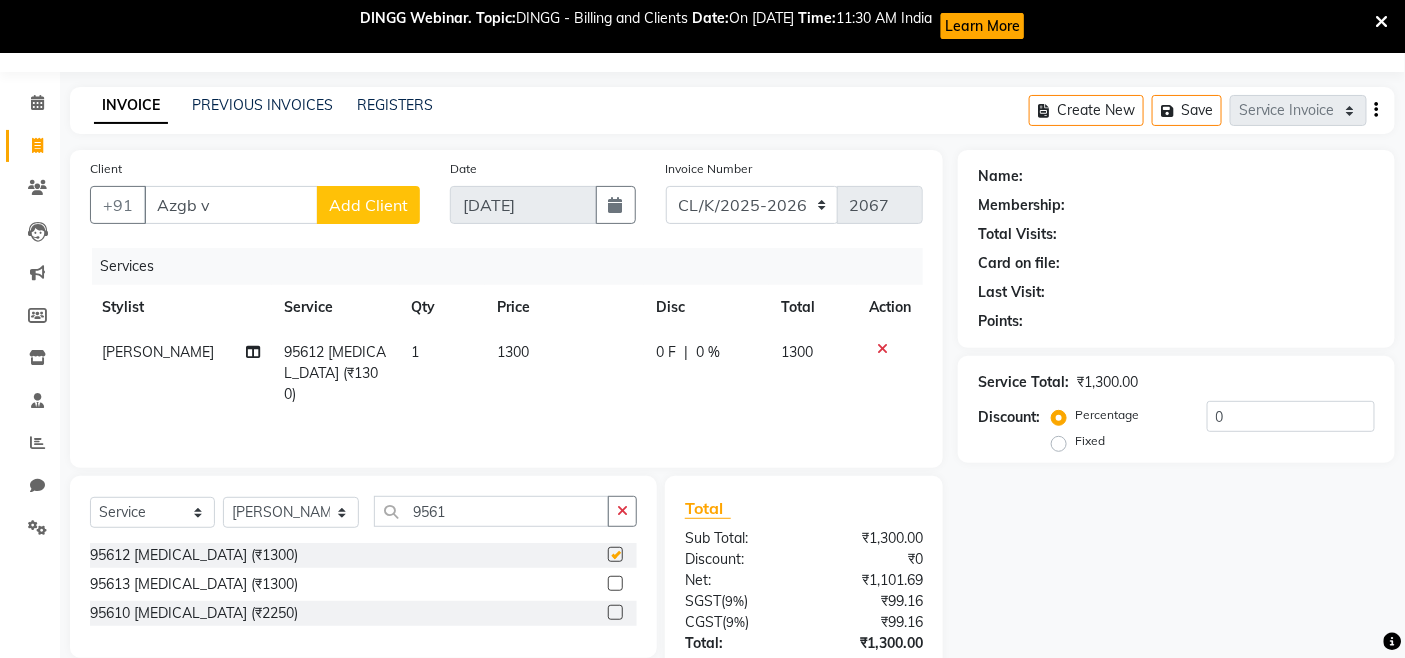 checkbox on "false" 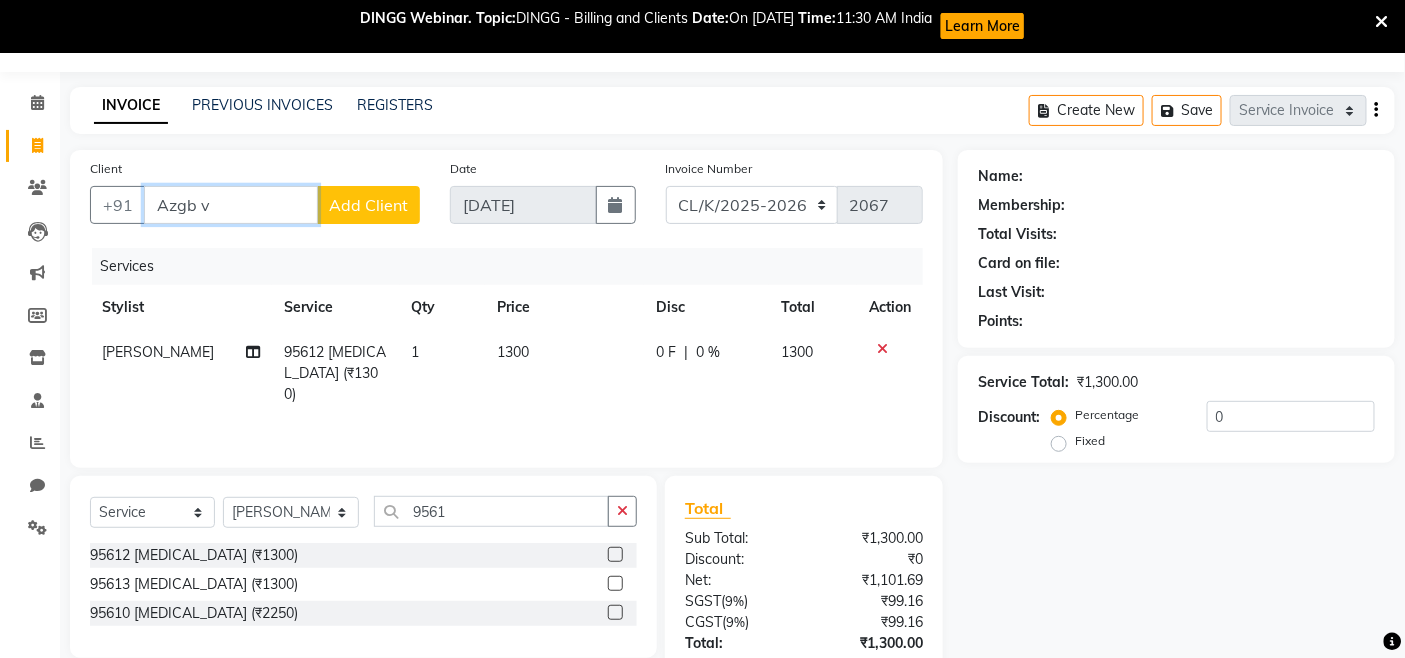 click on "Azgb v" at bounding box center [231, 205] 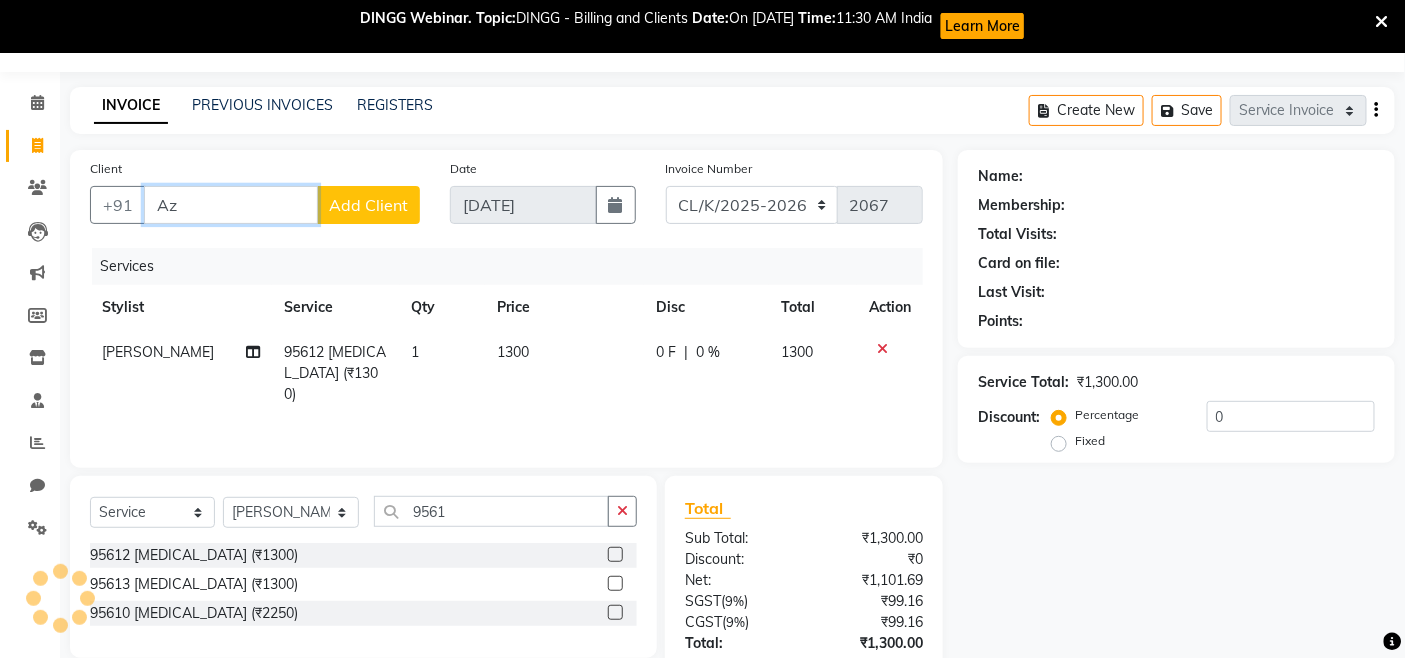 type on "A" 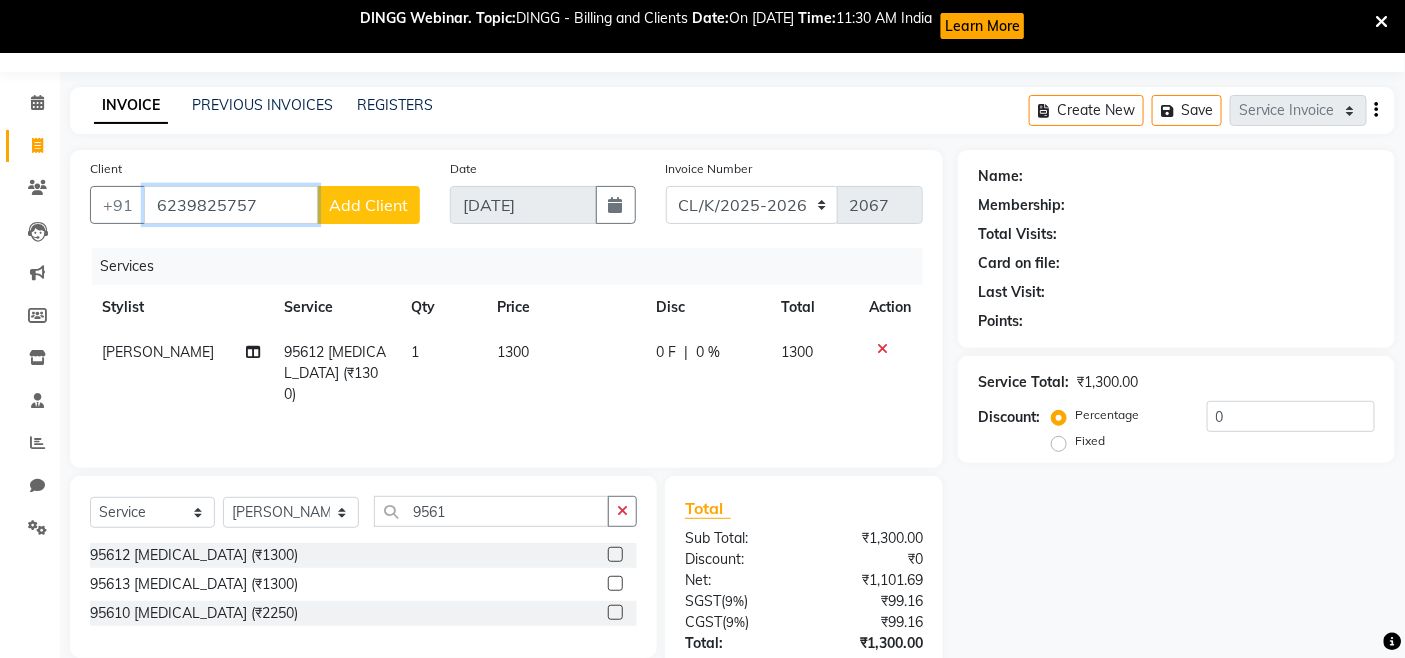 type on "6239825757" 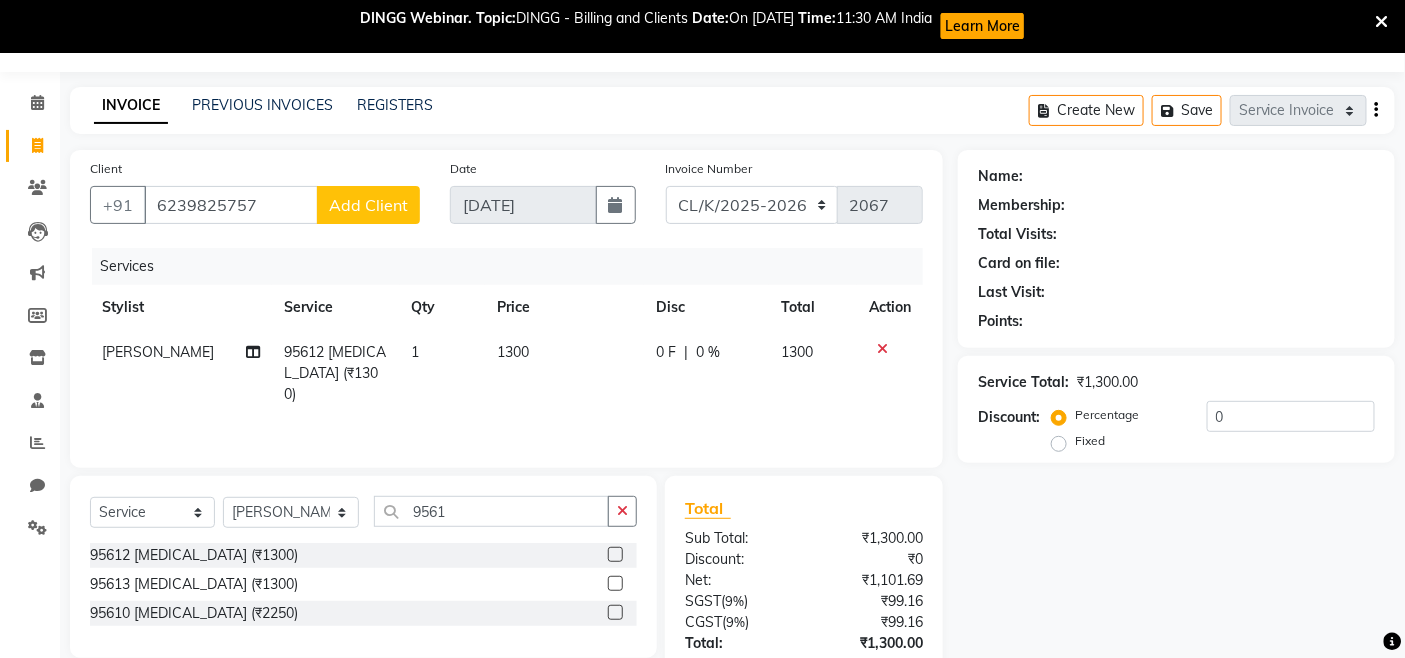 click on "Client +91 6239825757 Add Client" 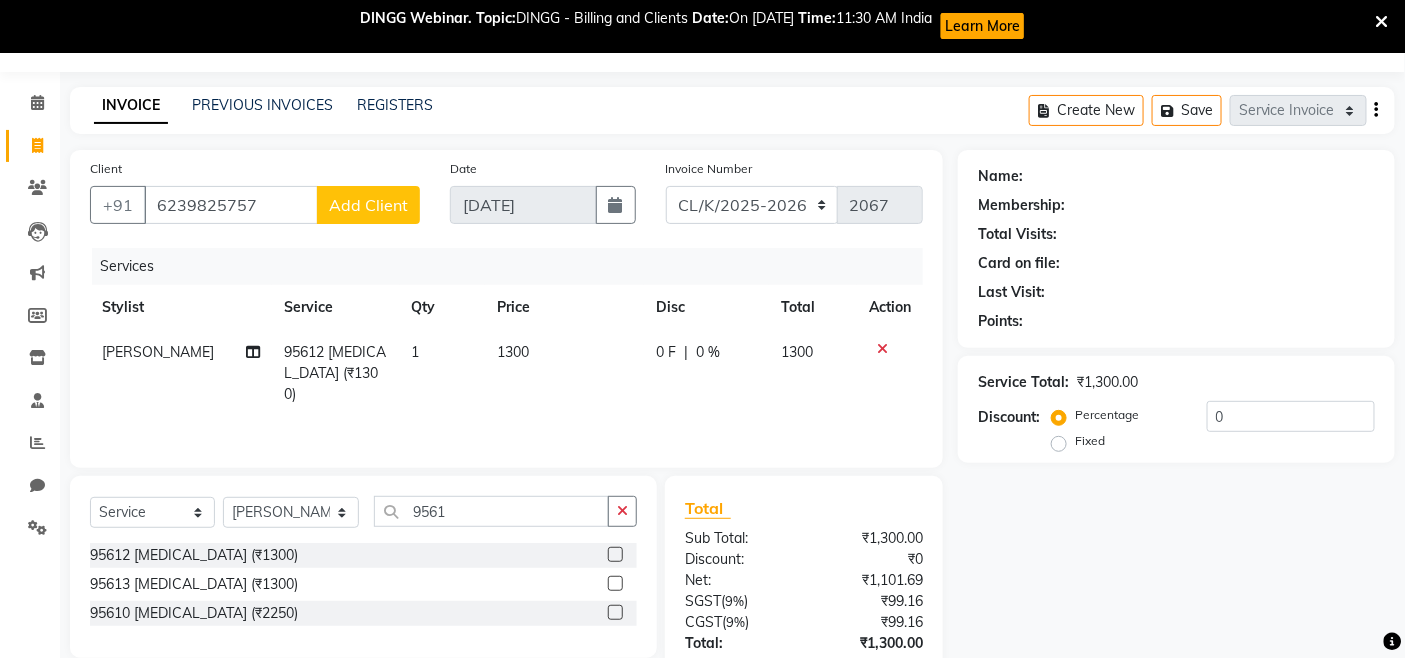 click on "Add Client" 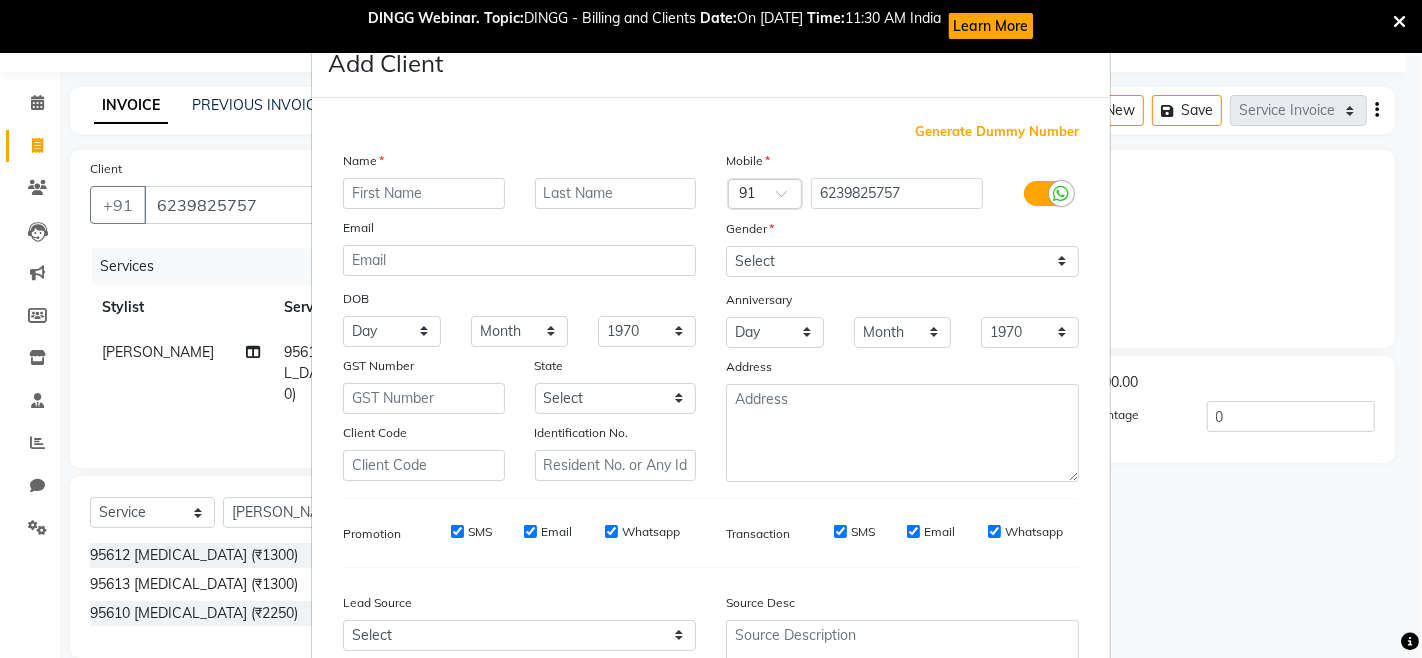 click at bounding box center (424, 193) 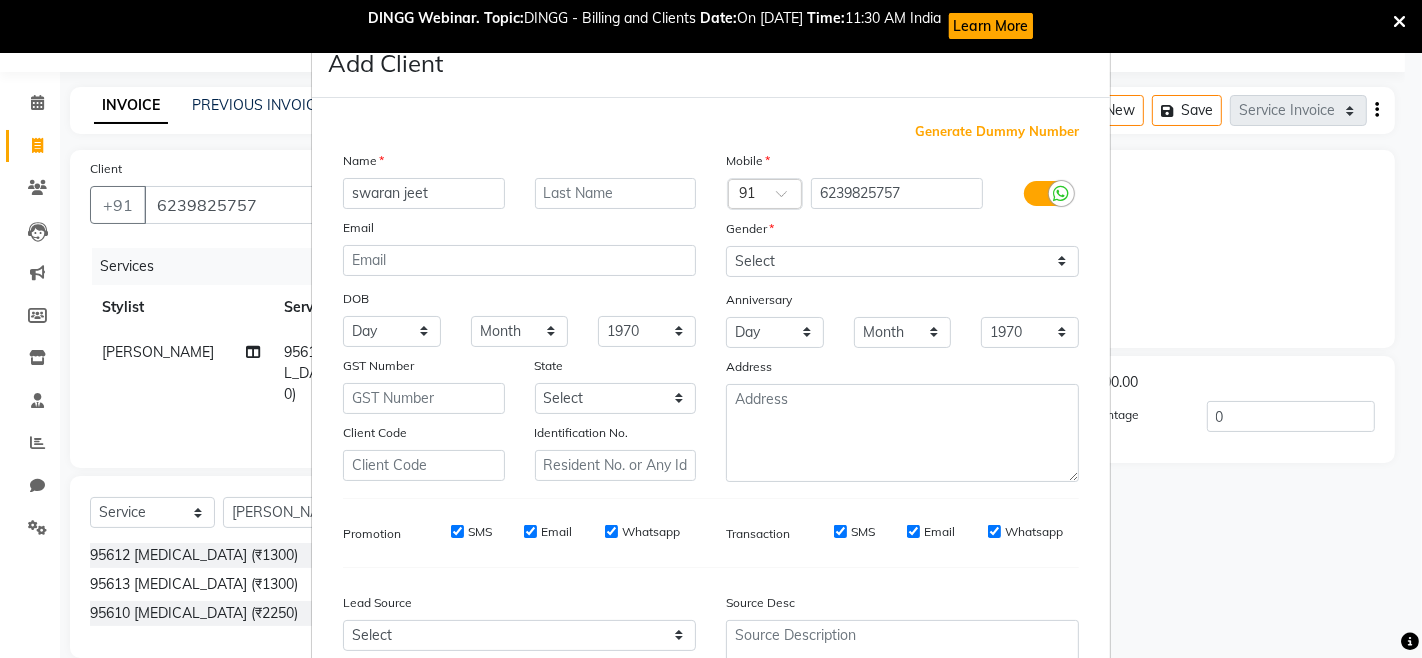 type on "swaran jeet" 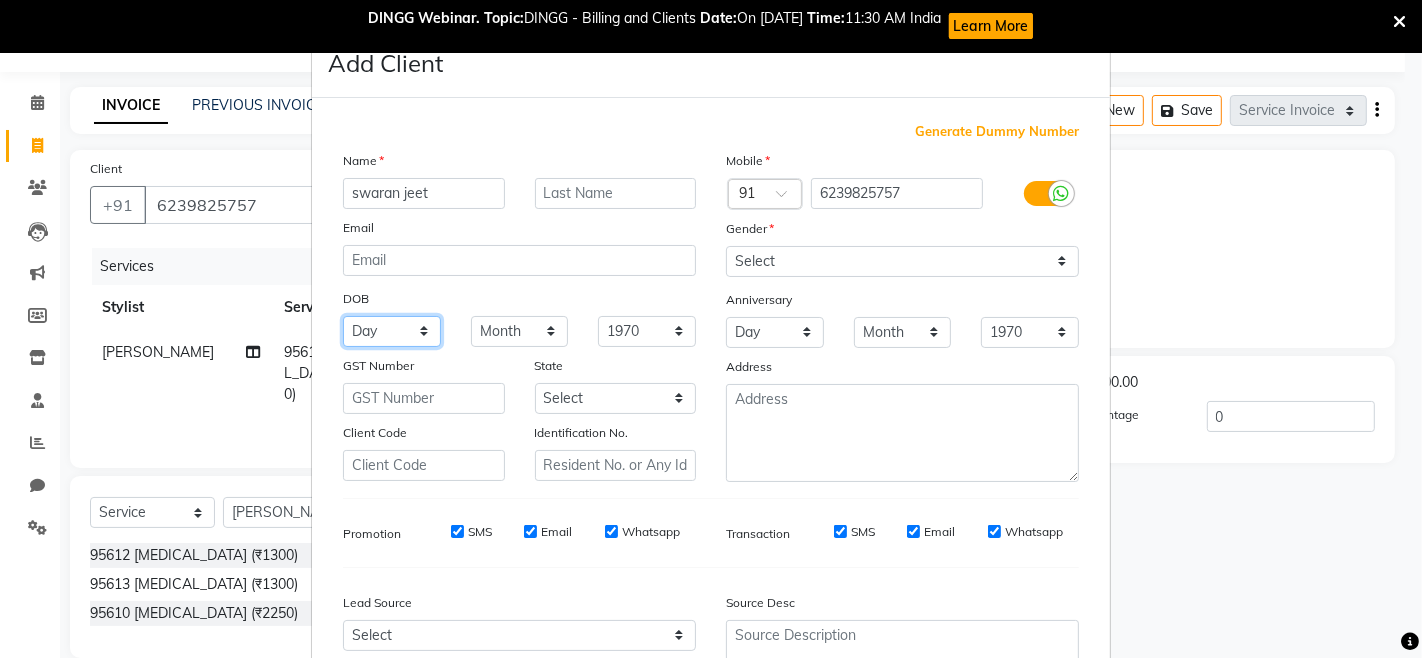click on "Day 01 02 03 04 05 06 07 08 09 10 11 12 13 14 15 16 17 18 19 20 21 22 23 24 25 26 27 28 29 30 31" at bounding box center [392, 331] 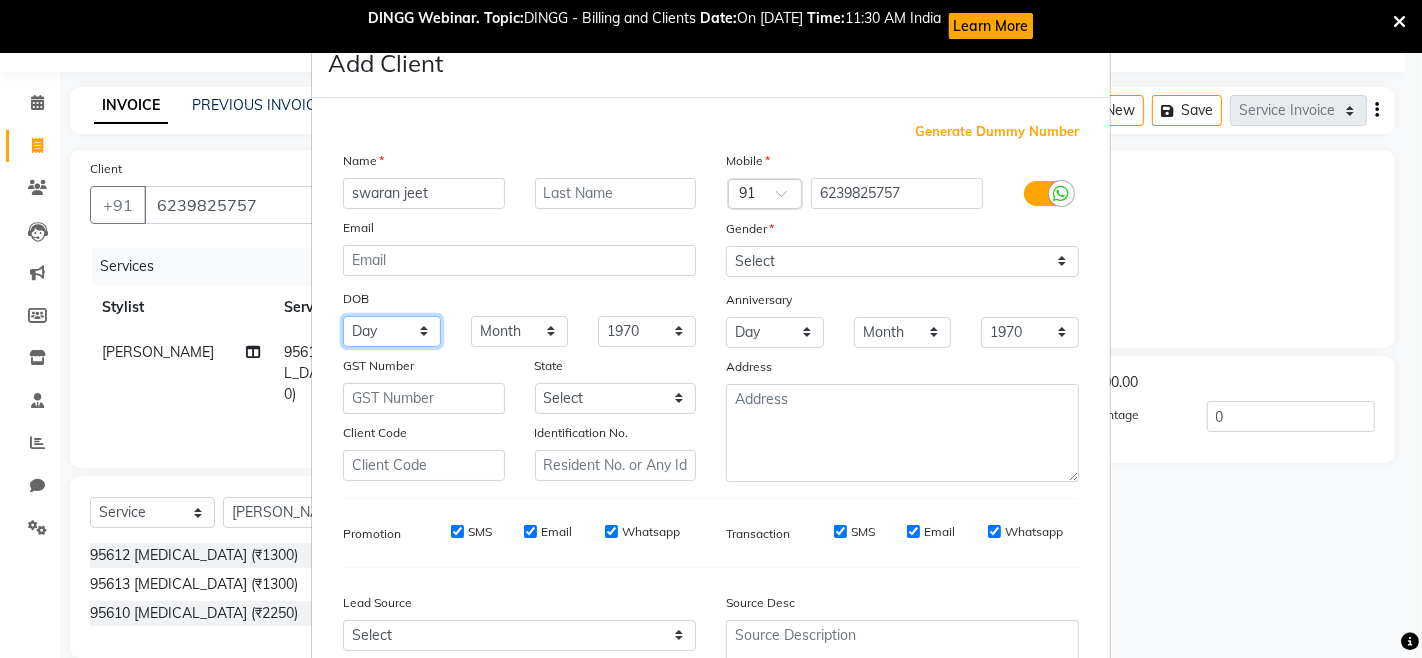 select on "14" 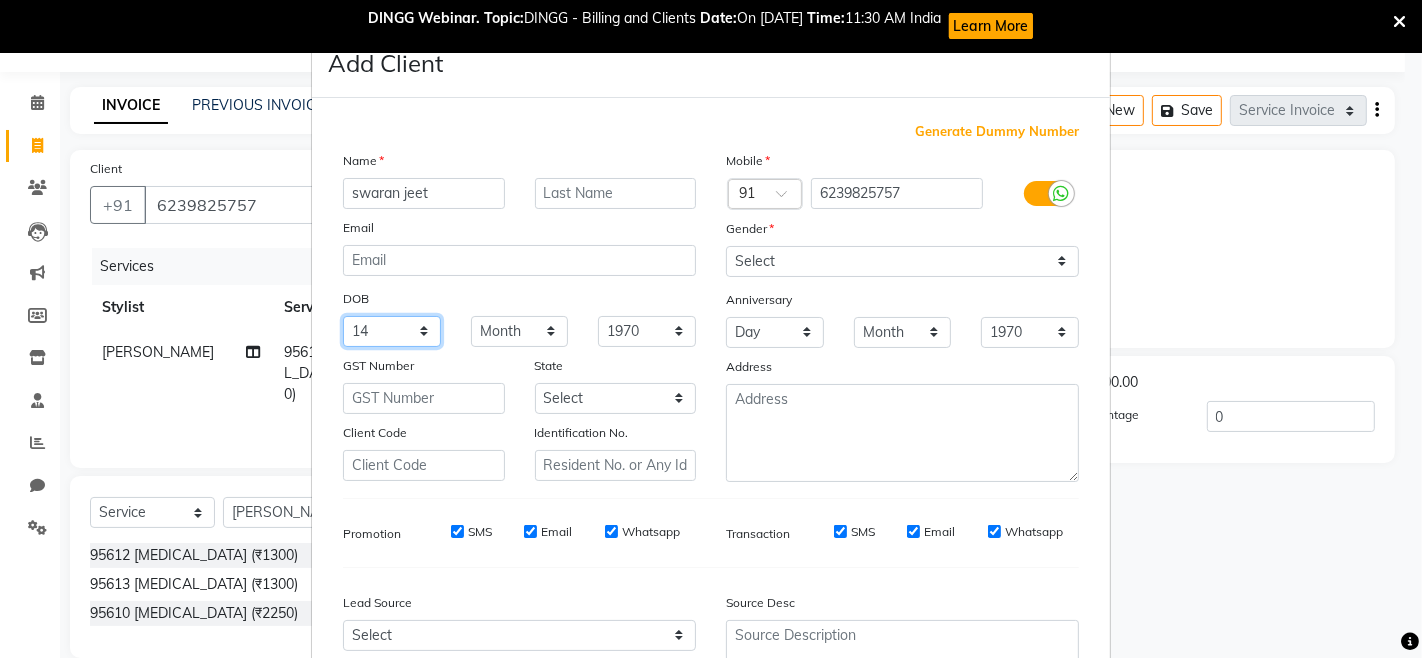 click on "Day 01 02 03 04 05 06 07 08 09 10 11 12 13 14 15 16 17 18 19 20 21 22 23 24 25 26 27 28 29 30 31" at bounding box center (392, 331) 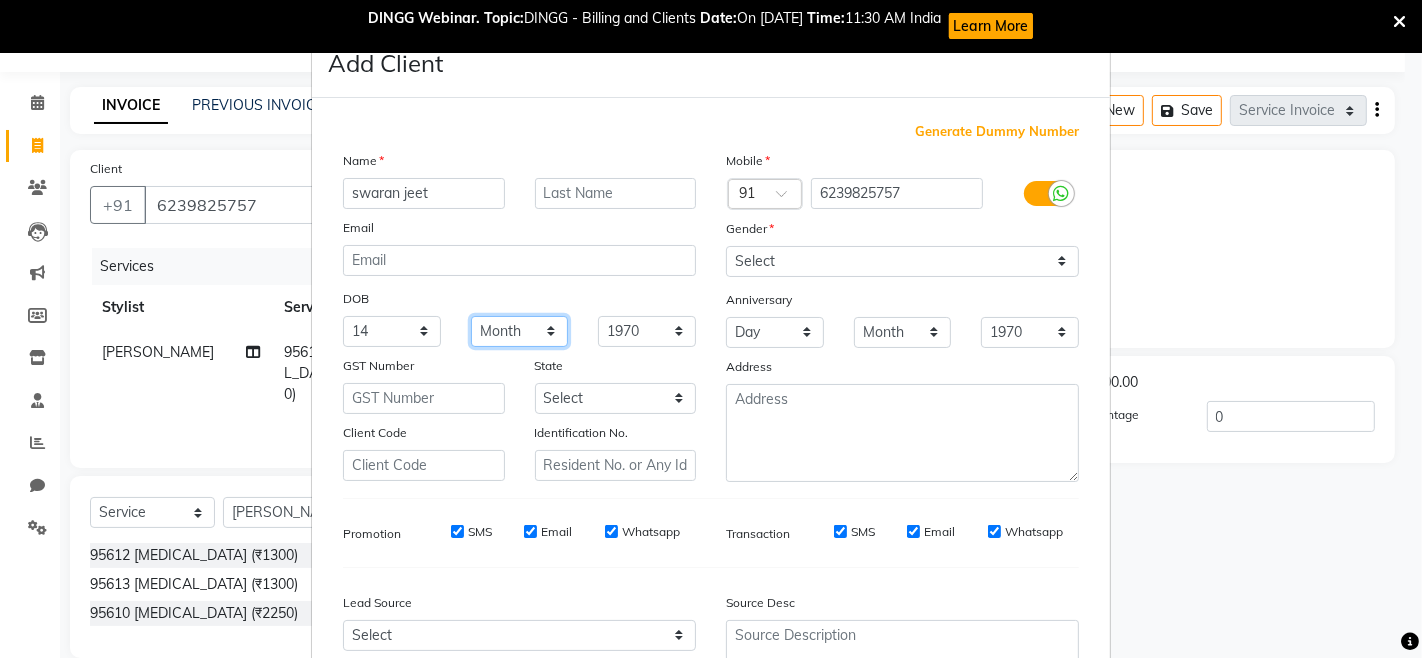click on "Month January February March April May June July August September October November December" at bounding box center [520, 331] 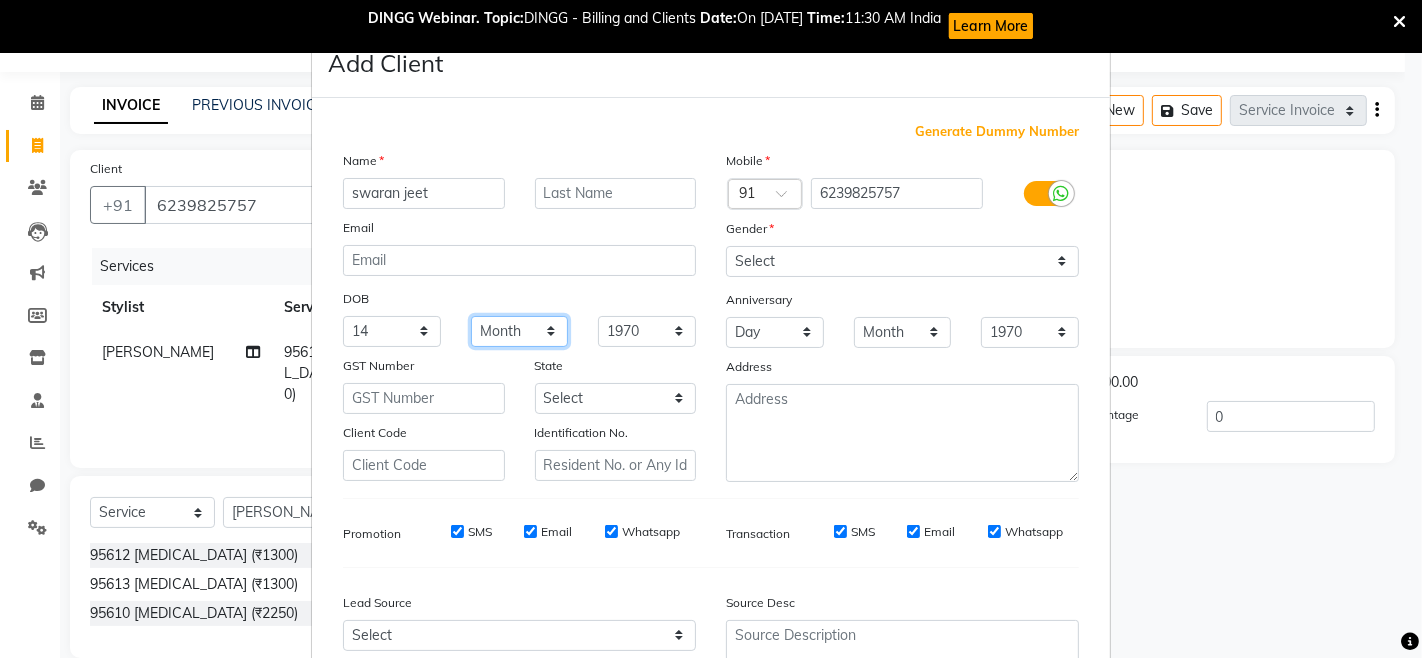 select on "11" 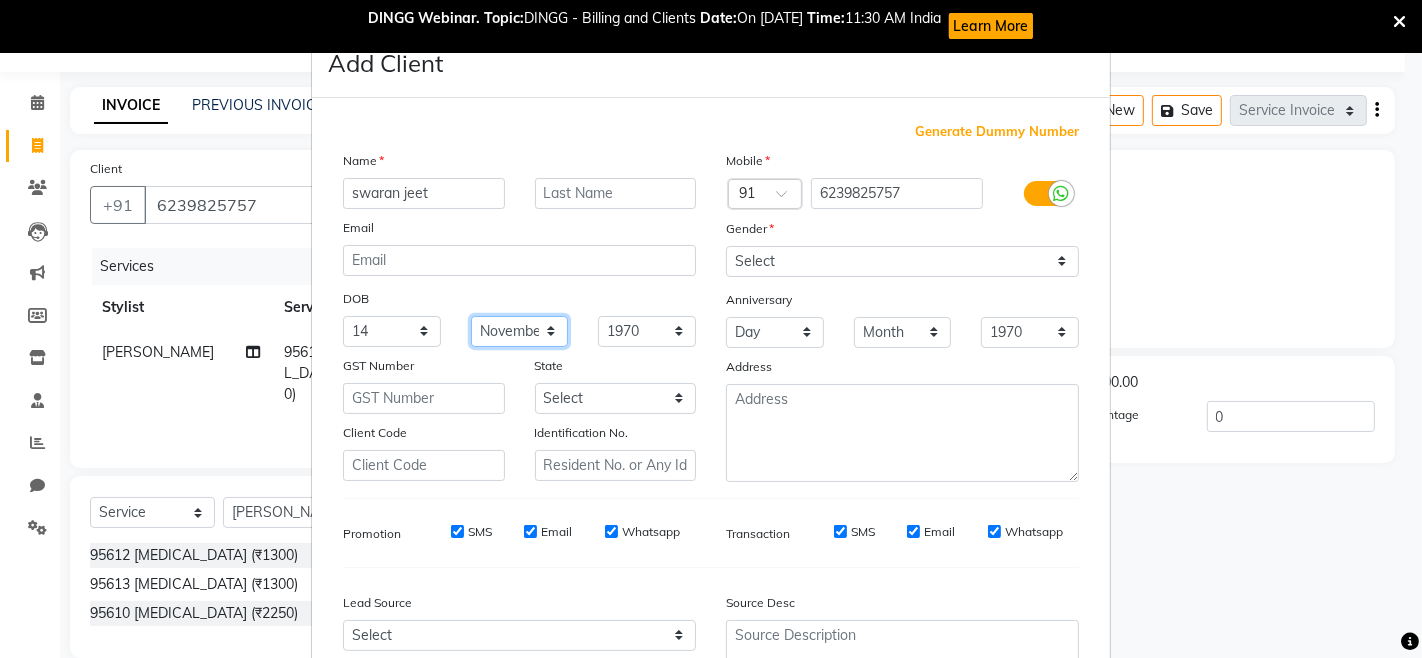 click on "Month January February March April May June July August September October November December" at bounding box center [520, 331] 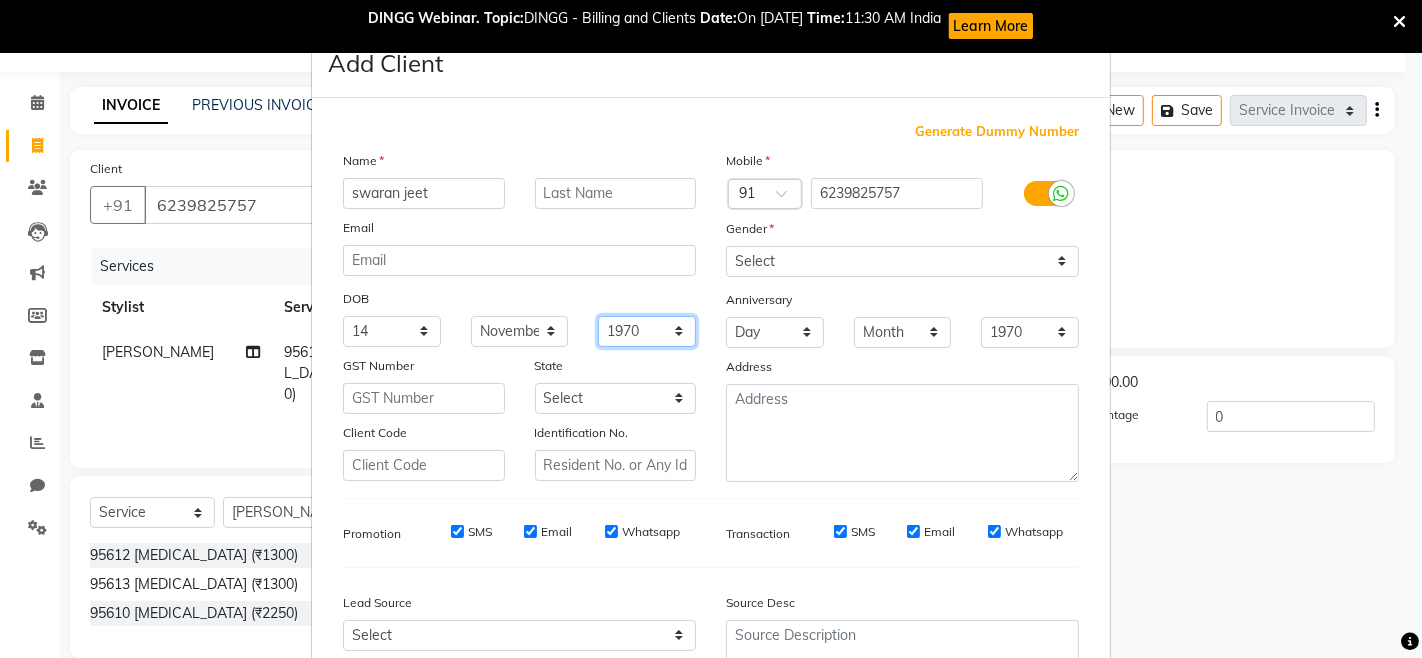click on "1940 1941 1942 1943 1944 1945 1946 1947 1948 1949 1950 1951 1952 1953 1954 1955 1956 1957 1958 1959 1960 1961 1962 1963 1964 1965 1966 1967 1968 1969 1970 1971 1972 1973 1974 1975 1976 1977 1978 1979 1980 1981 1982 1983 1984 1985 1986 1987 1988 1989 1990 1991 1992 1993 1994 1995 1996 1997 1998 1999 2000 2001 2002 2003 2004 2005 2006 2007 2008 2009 2010 2011 2012 2013 2014 2015 2016 2017 2018 2019 2020 2021 2022 2023 2024" at bounding box center (647, 331) 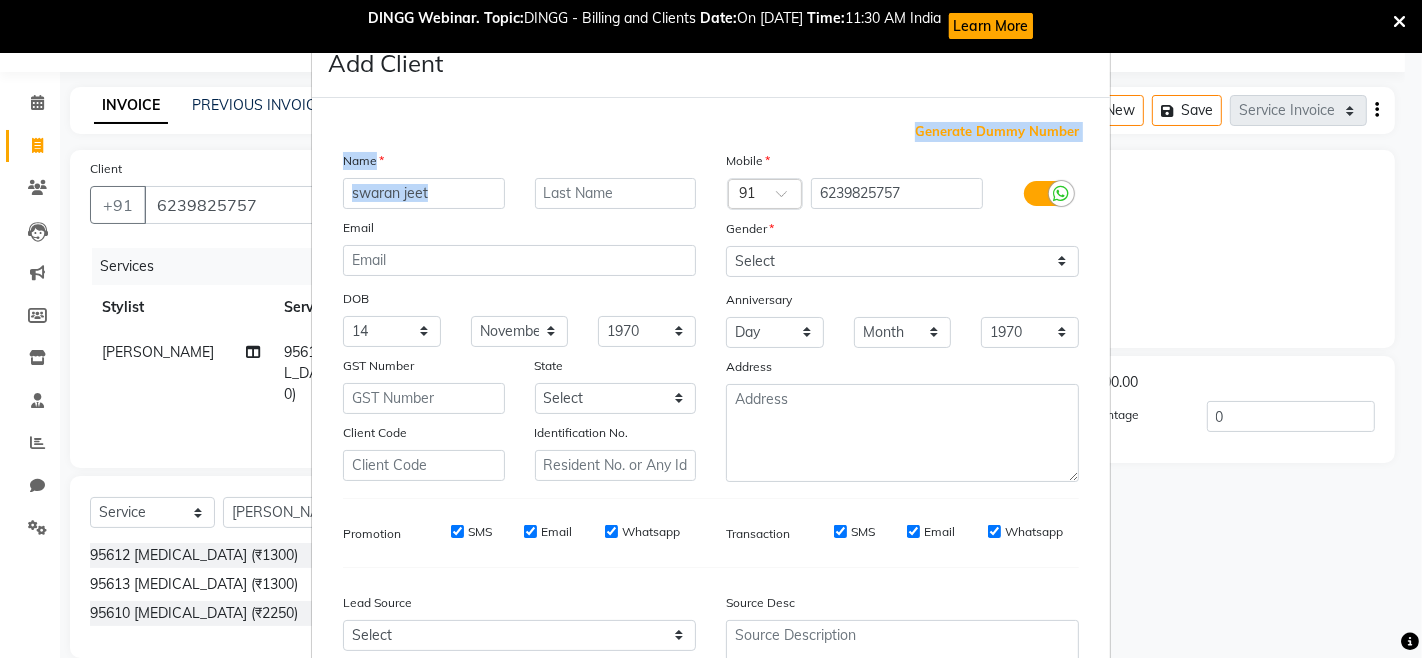 drag, startPoint x: 688, startPoint y: 138, endPoint x: 692, endPoint y: 183, distance: 45.17743 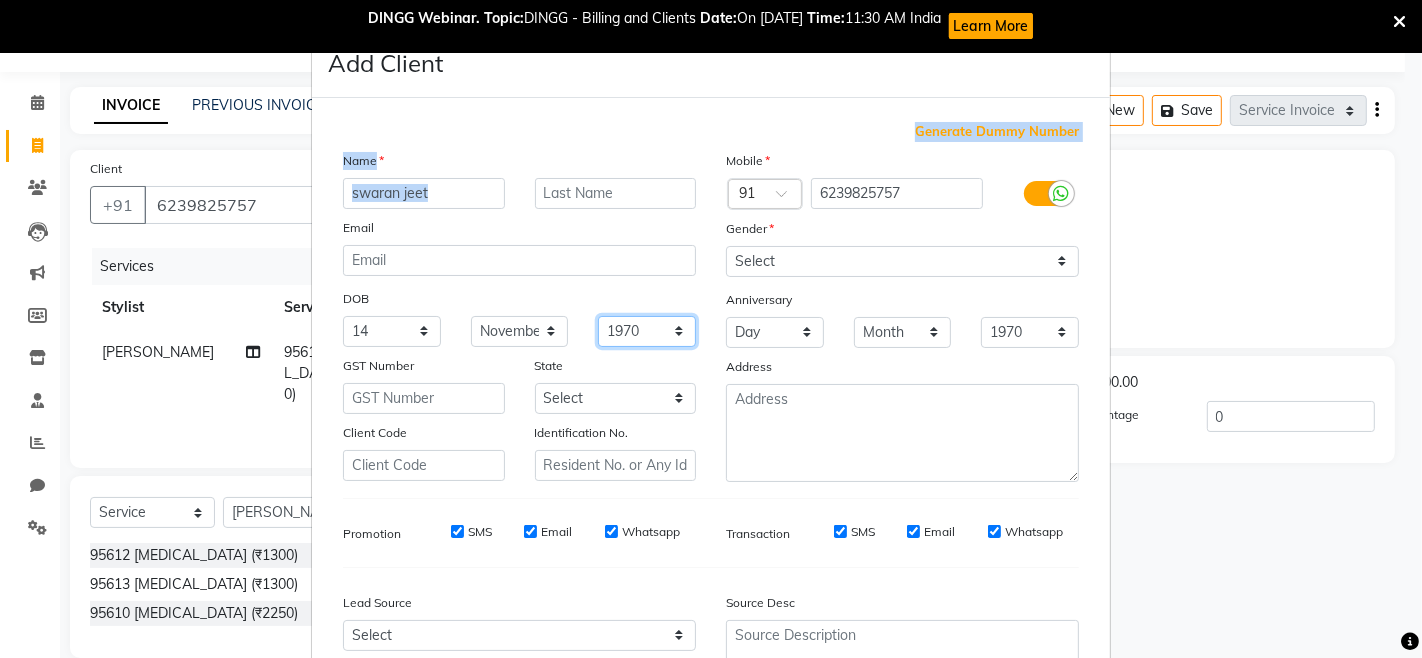 drag, startPoint x: 630, startPoint y: 333, endPoint x: 644, endPoint y: 316, distance: 22.022715 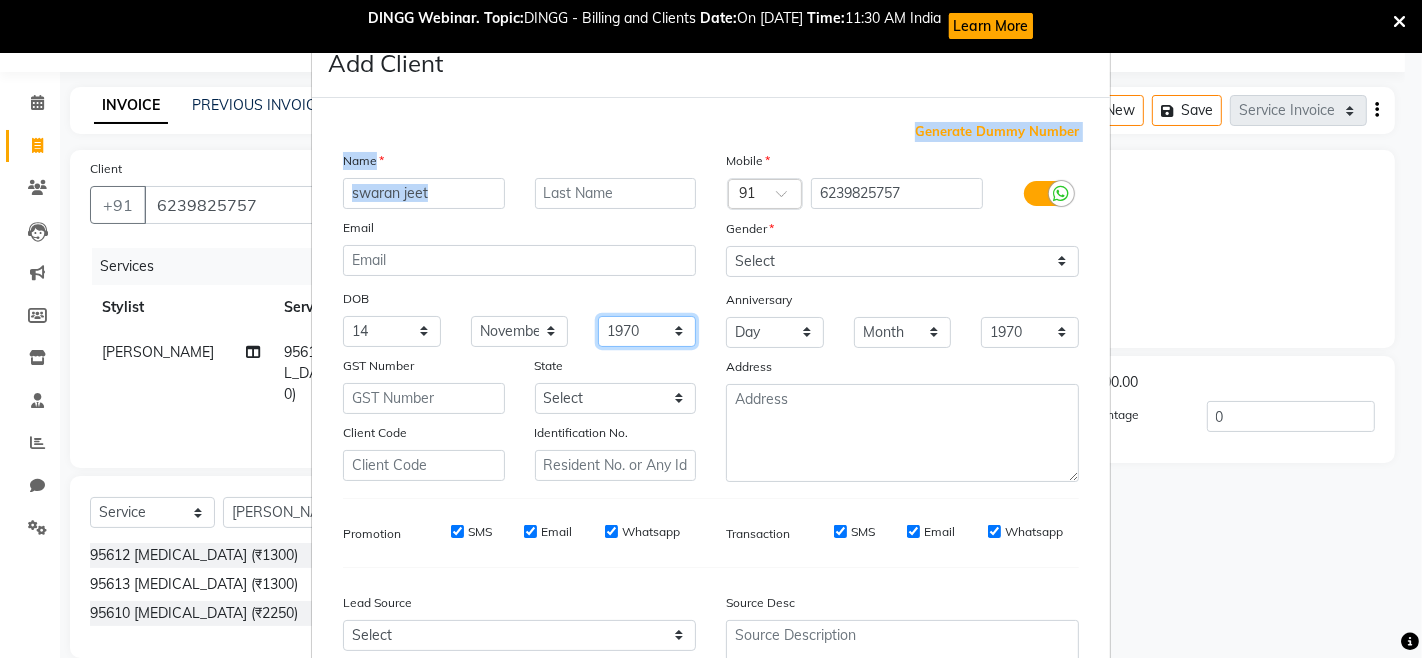 select on "2004" 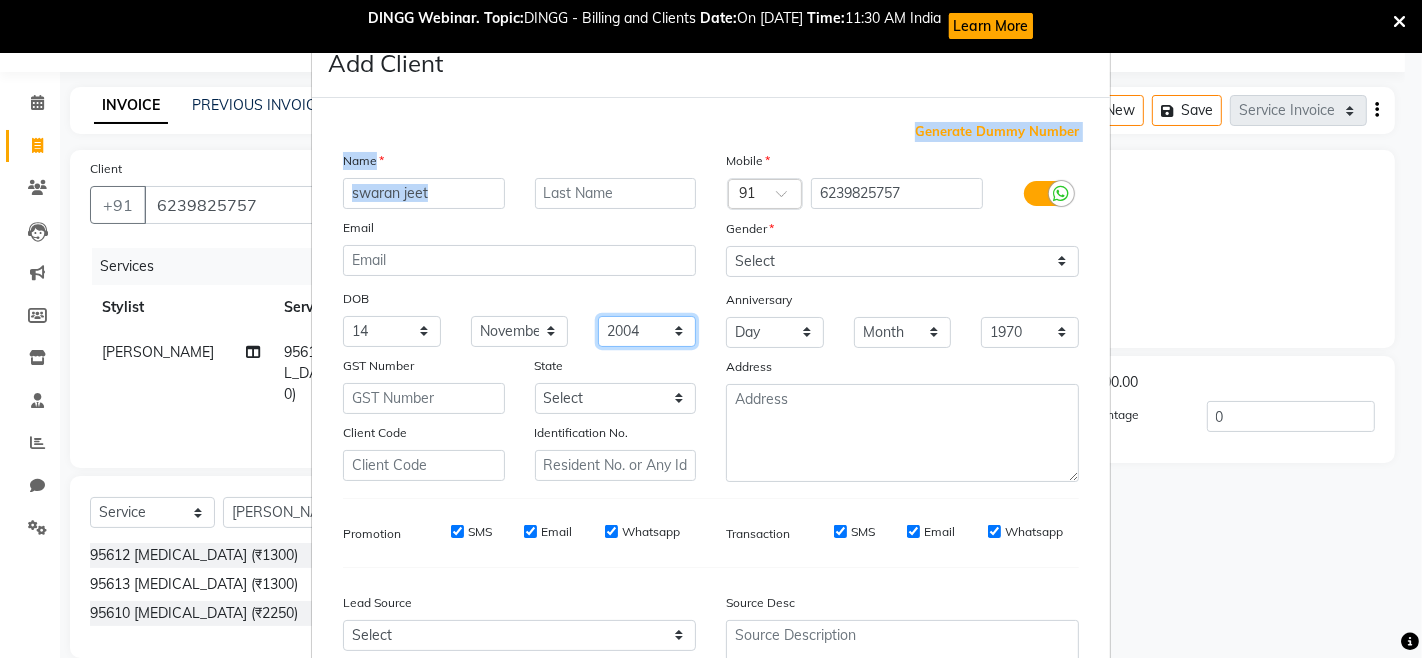 click on "1940 1941 1942 1943 1944 1945 1946 1947 1948 1949 1950 1951 1952 1953 1954 1955 1956 1957 1958 1959 1960 1961 1962 1963 1964 1965 1966 1967 1968 1969 1970 1971 1972 1973 1974 1975 1976 1977 1978 1979 1980 1981 1982 1983 1984 1985 1986 1987 1988 1989 1990 1991 1992 1993 1994 1995 1996 1997 1998 1999 2000 2001 2002 2003 2004 2005 2006 2007 2008 2009 2010 2011 2012 2013 2014 2015 2016 2017 2018 2019 2020 2021 2022 2023 2024" at bounding box center (647, 331) 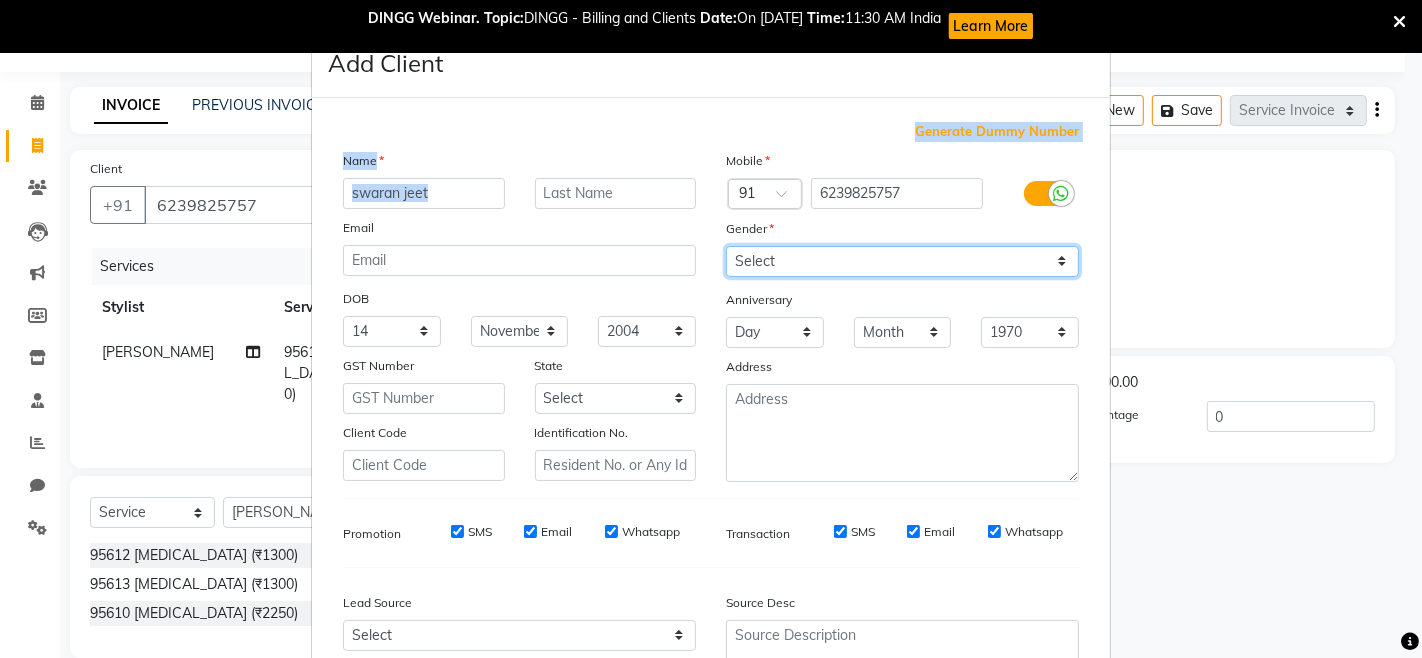 click on "Select Male Female Other Prefer Not To Say" at bounding box center [902, 261] 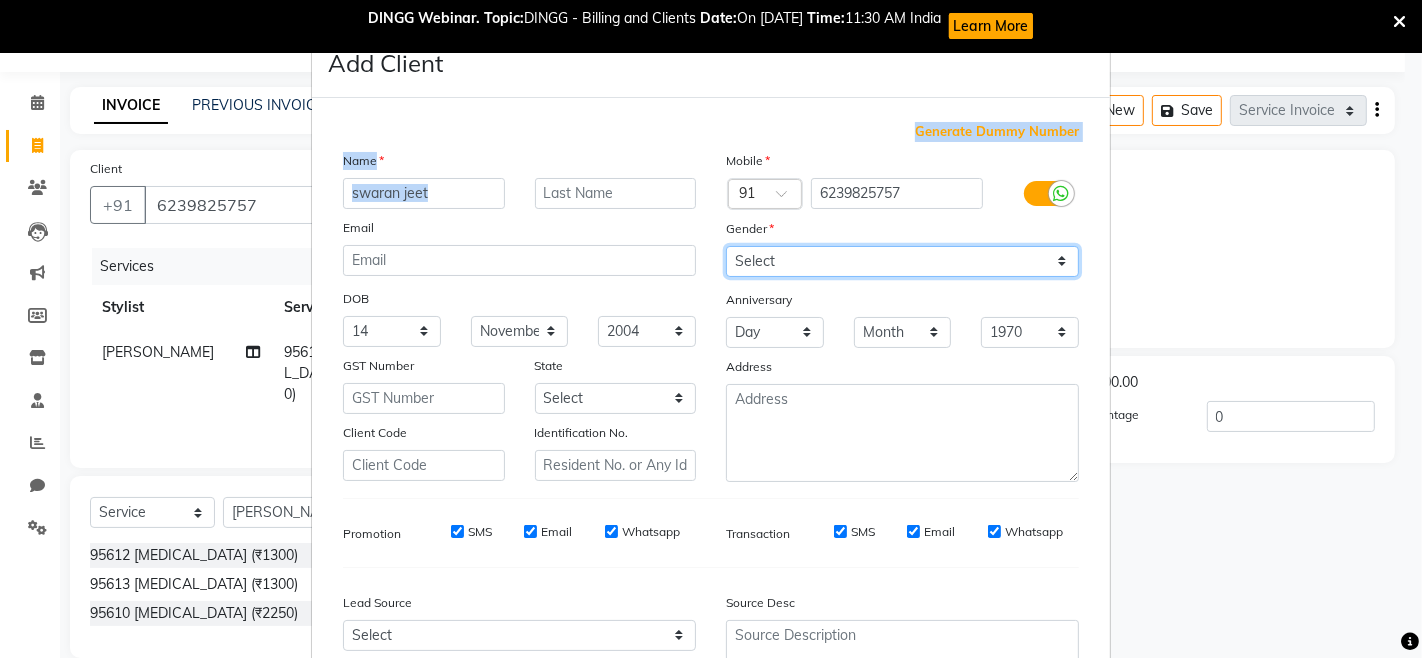 click on "Select Male Female Other Prefer Not To Say" at bounding box center [902, 261] 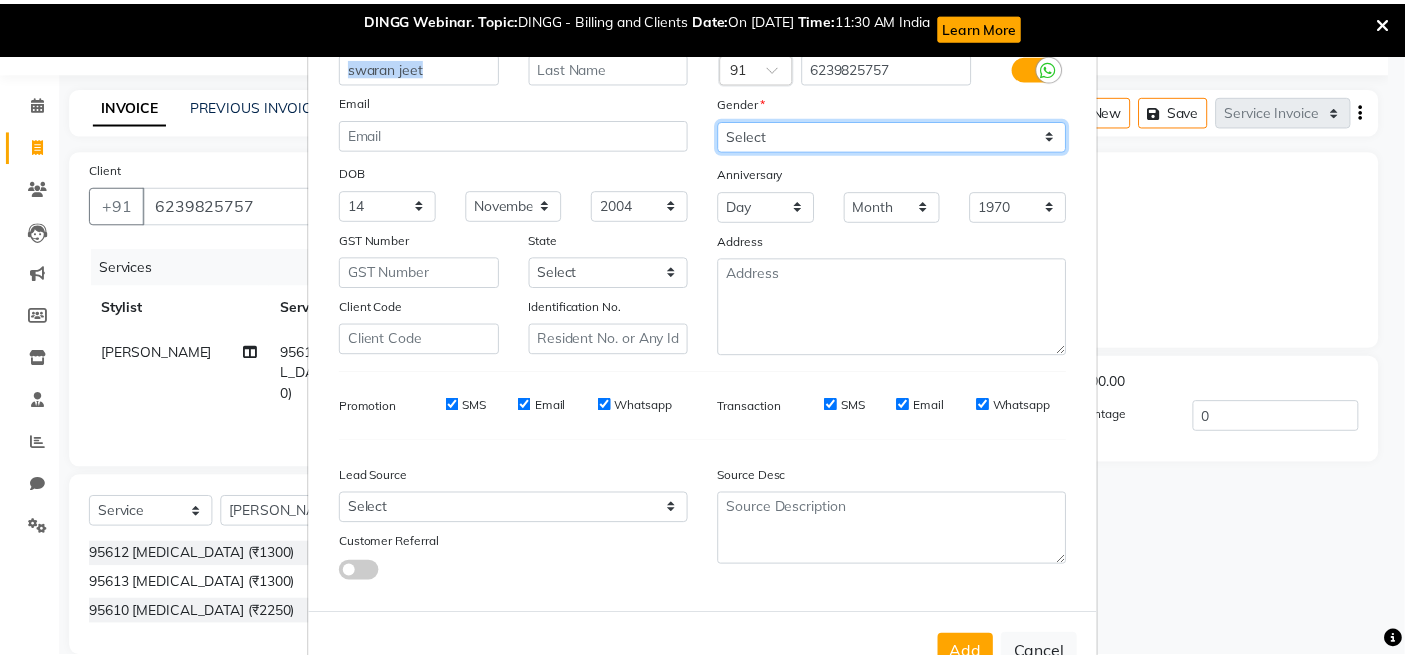 scroll, scrollTop: 192, scrollLeft: 0, axis: vertical 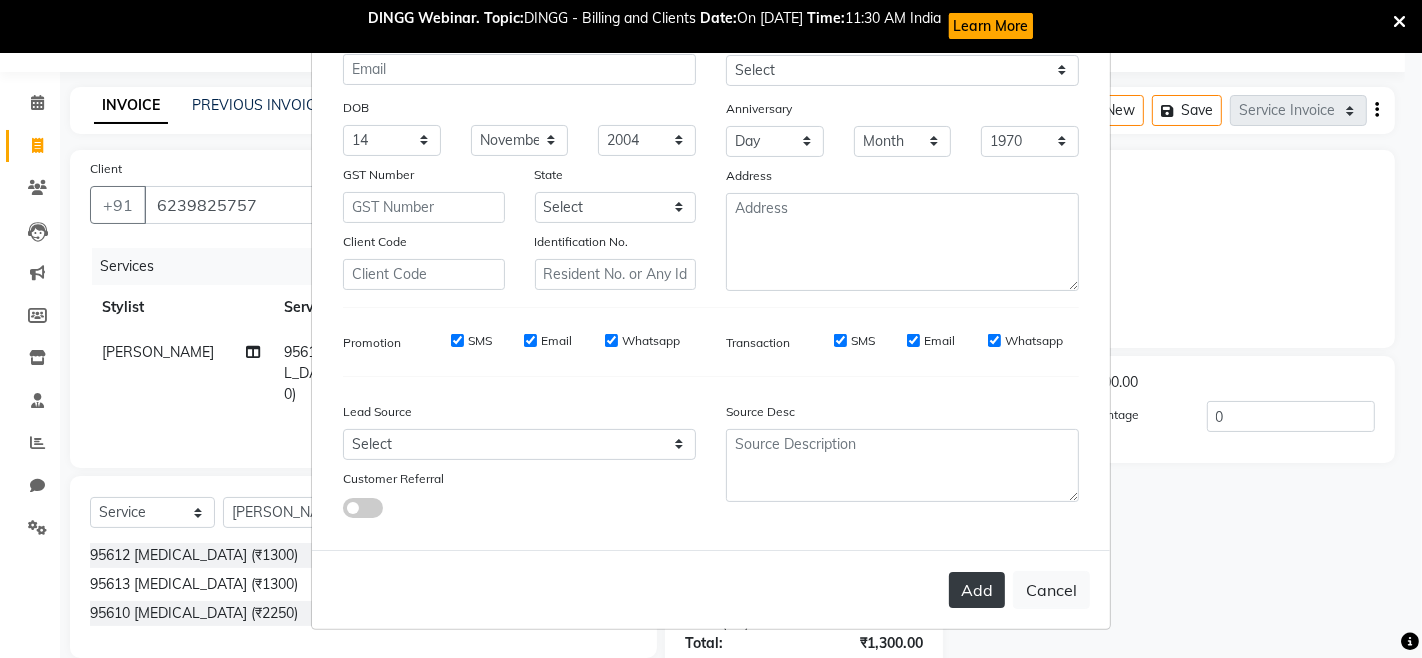 click on "Add" at bounding box center (977, 590) 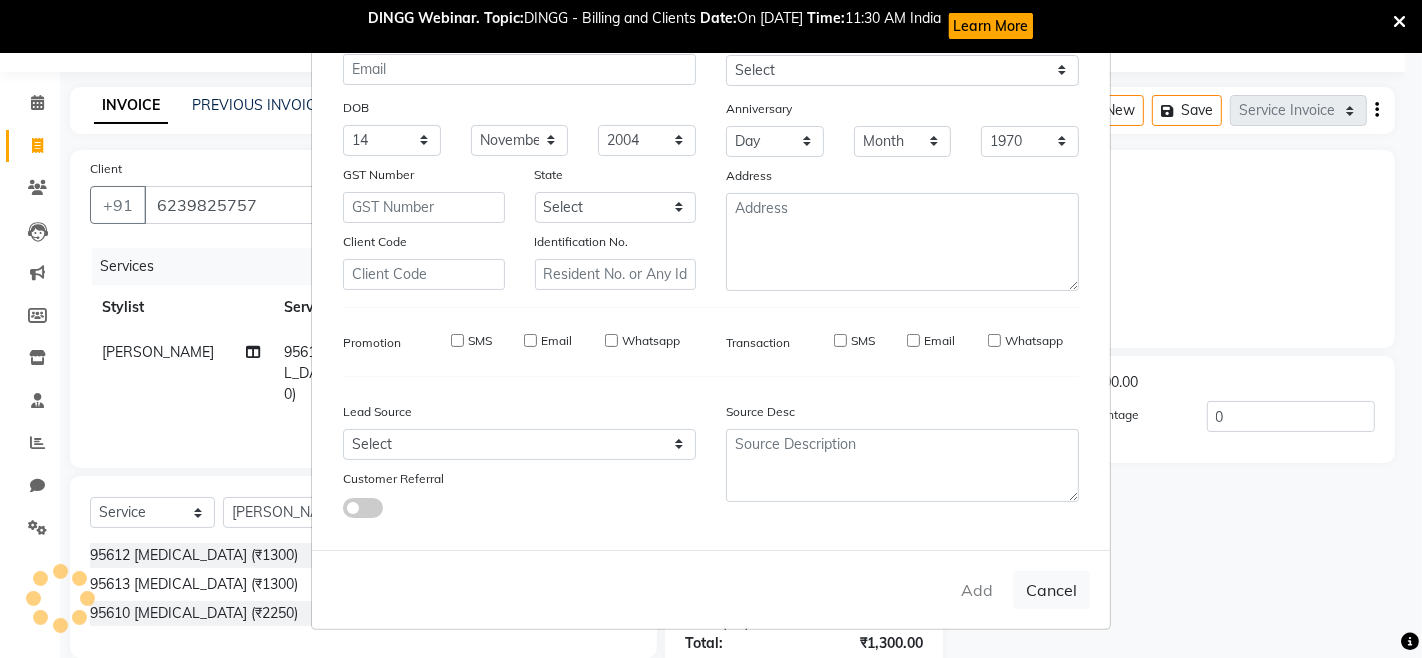 type 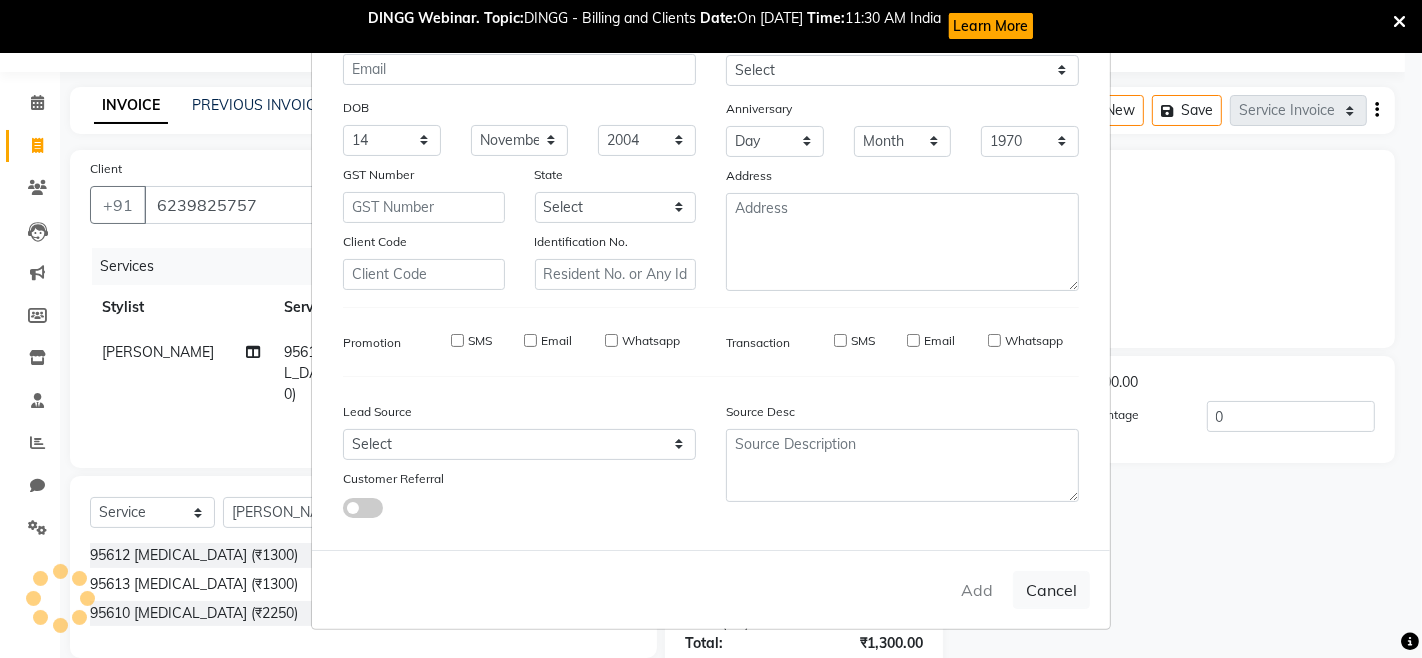 select 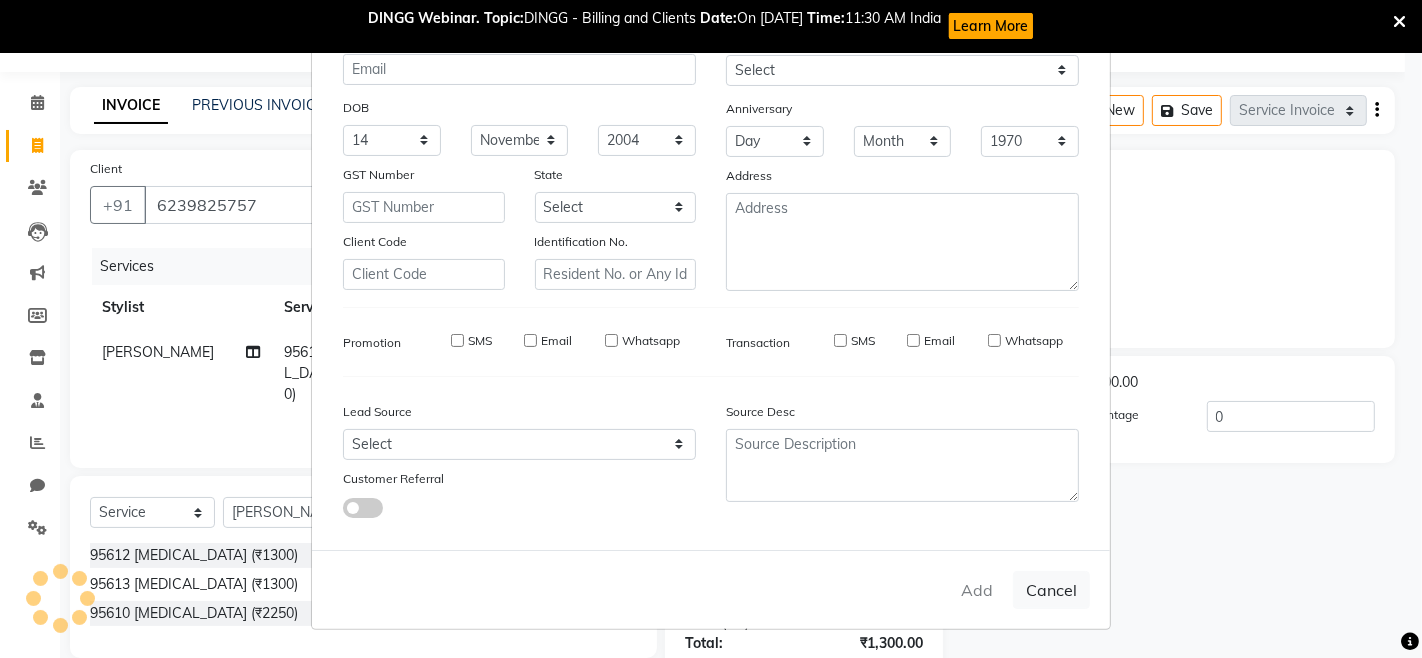 select 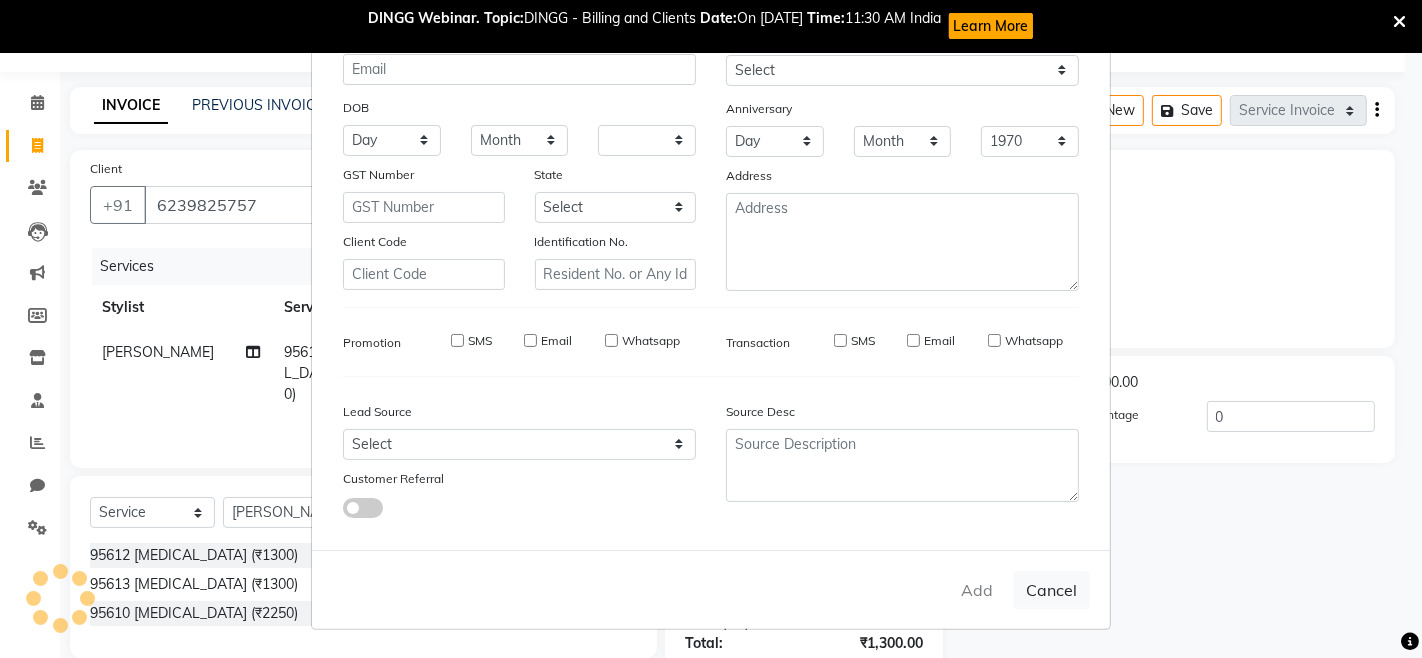 select 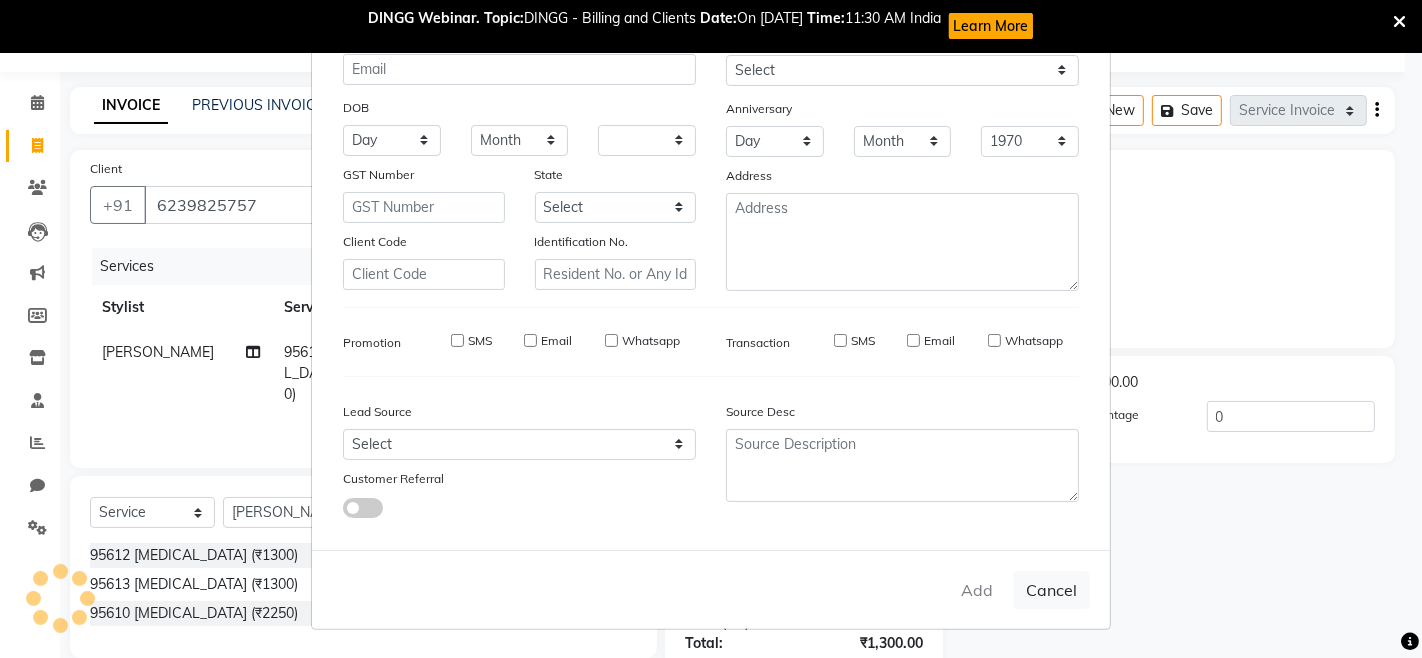 select 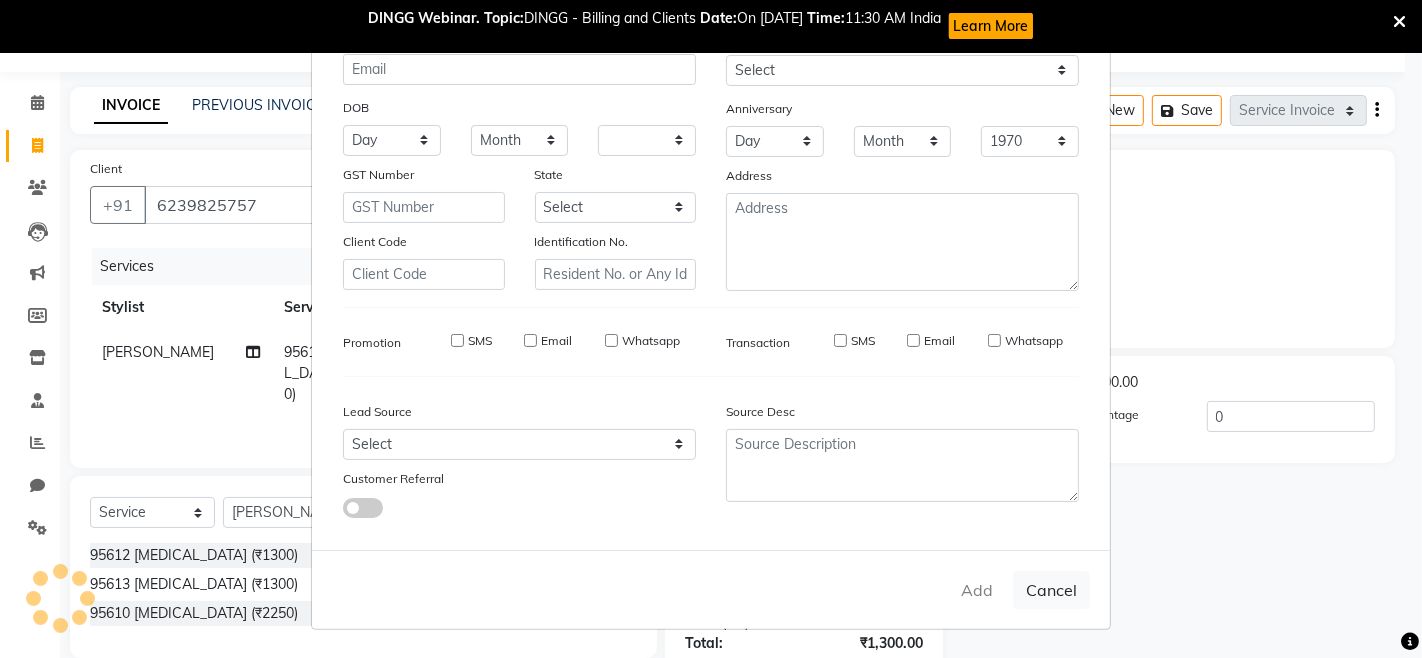 checkbox on "false" 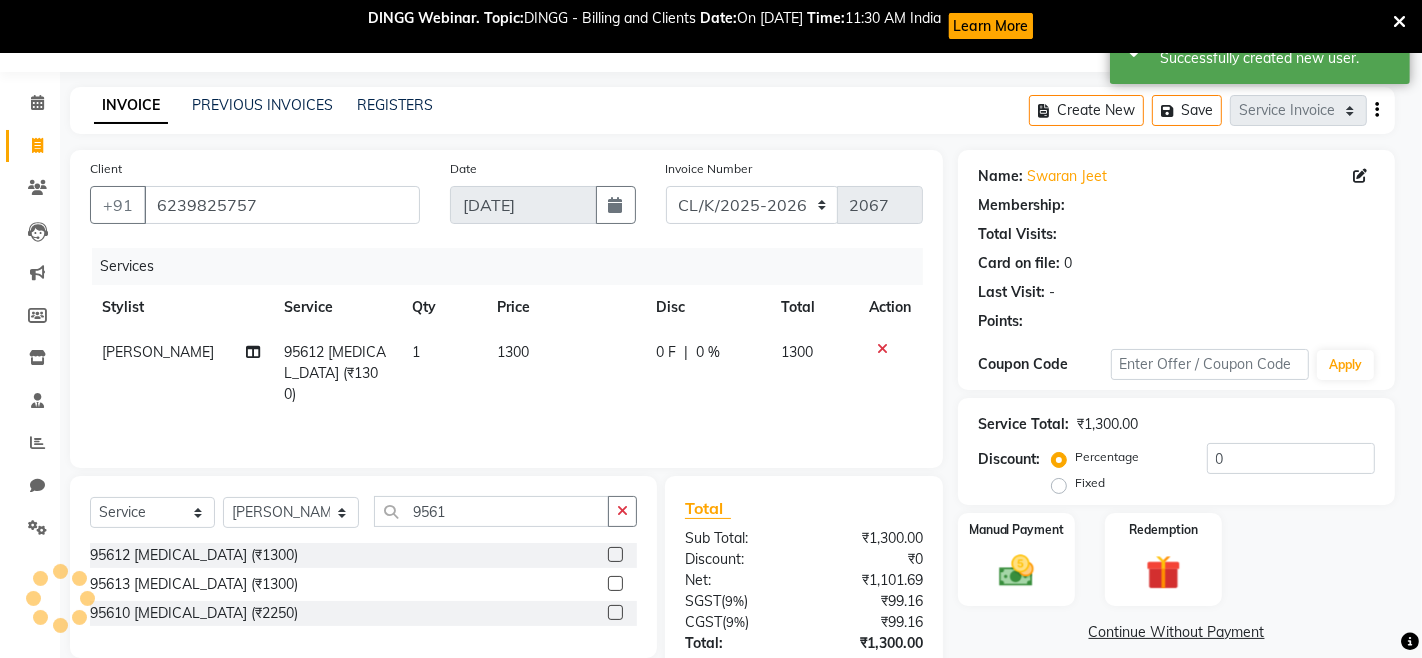 select on "1: Object" 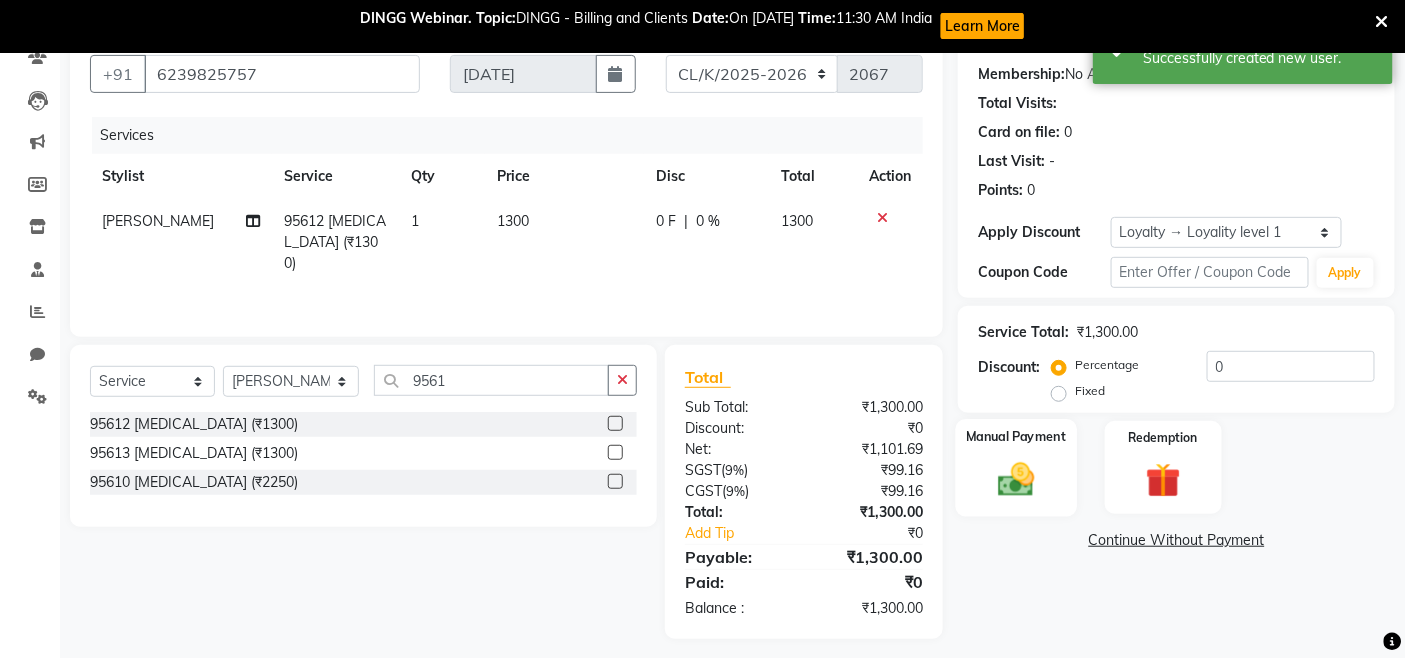 scroll, scrollTop: 194, scrollLeft: 0, axis: vertical 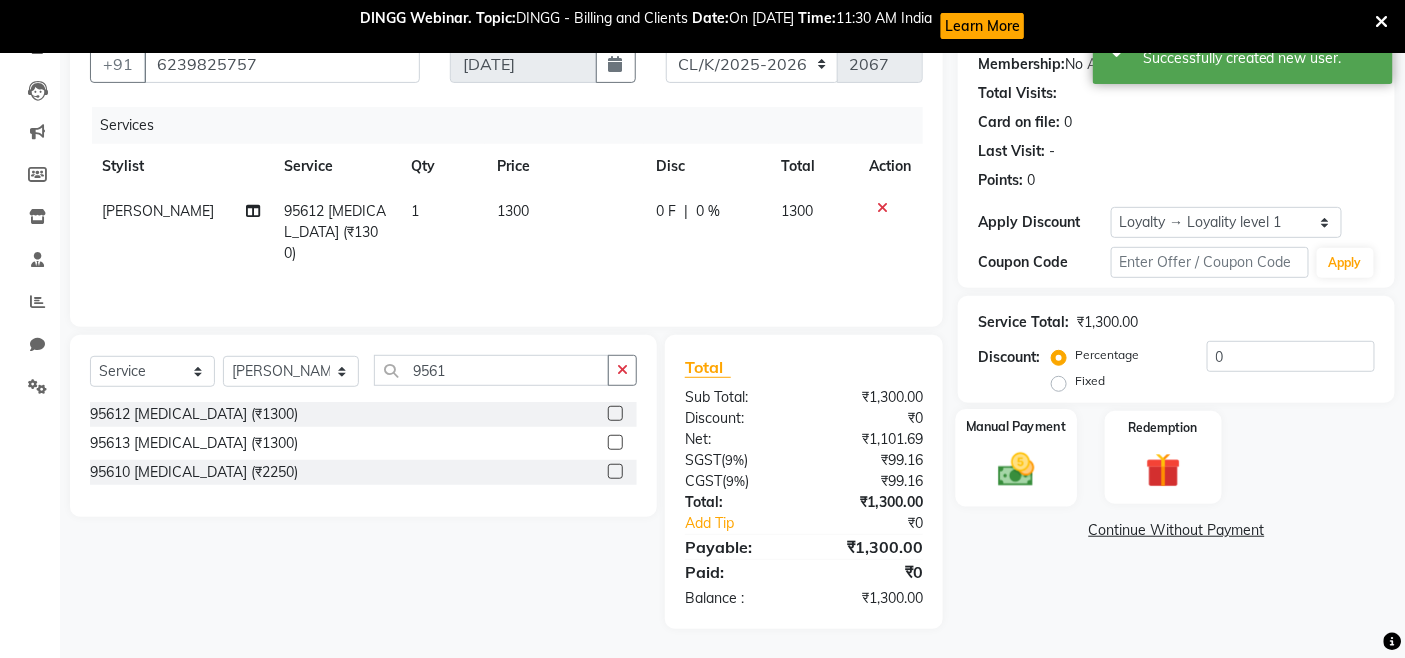 click on "Manual Payment" 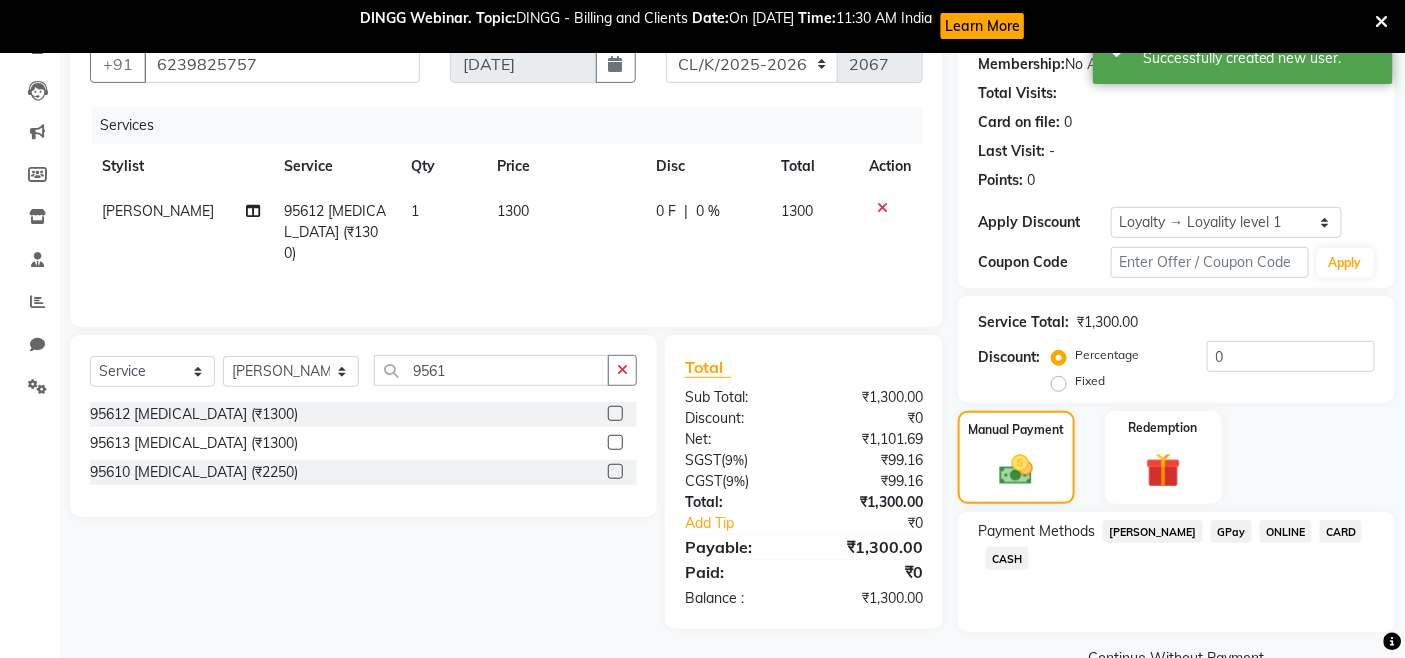 click on "GPay" 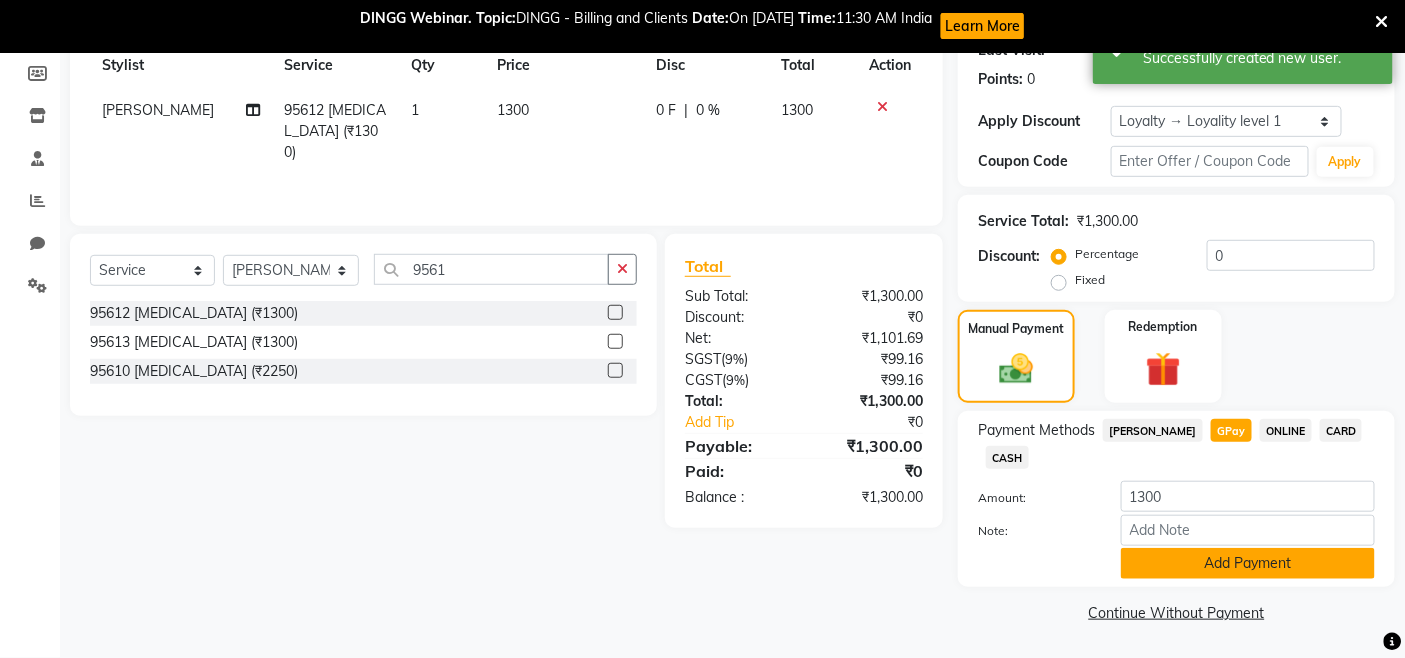 click on "Add Payment" 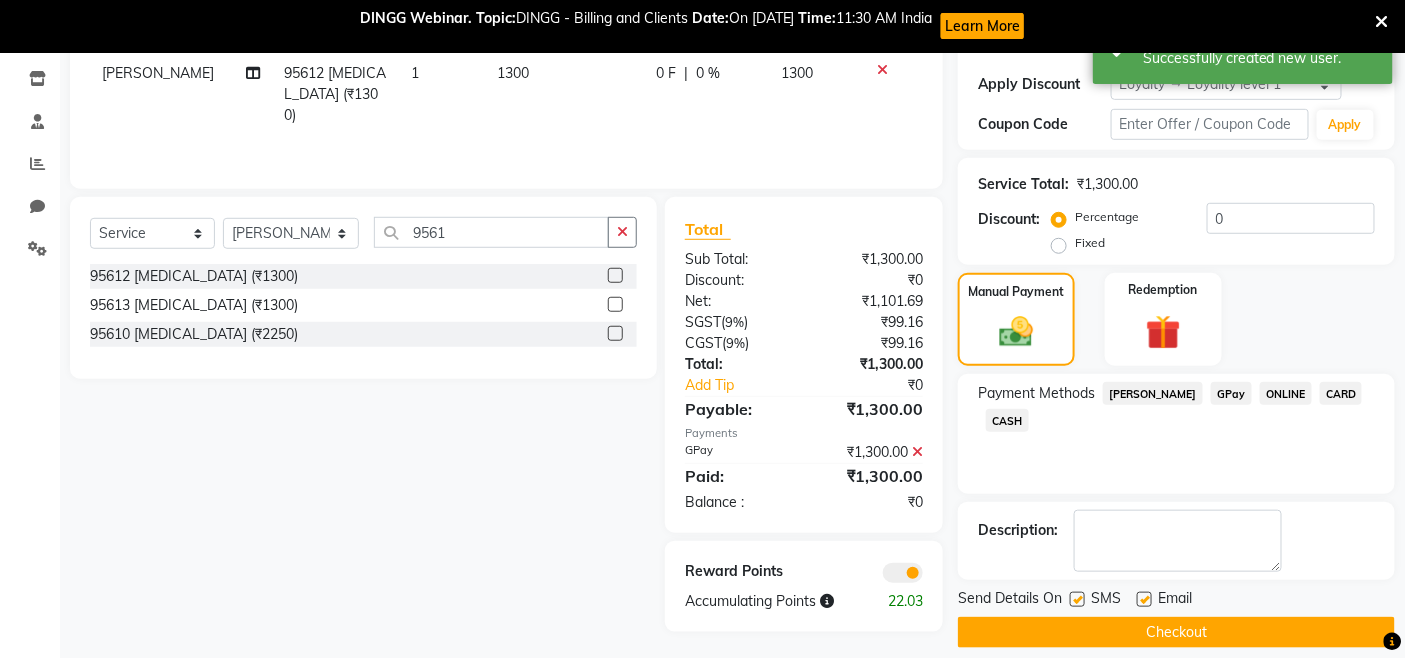 scroll, scrollTop: 352, scrollLeft: 0, axis: vertical 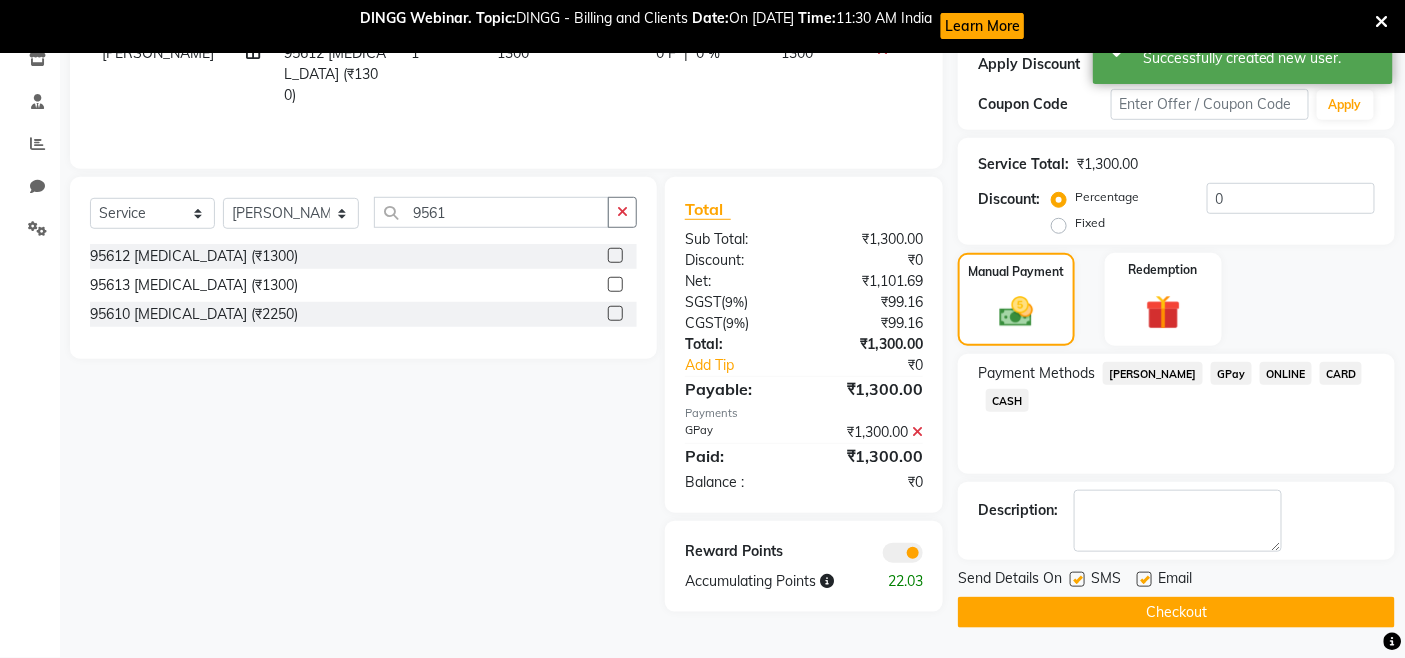 click on "Checkout" 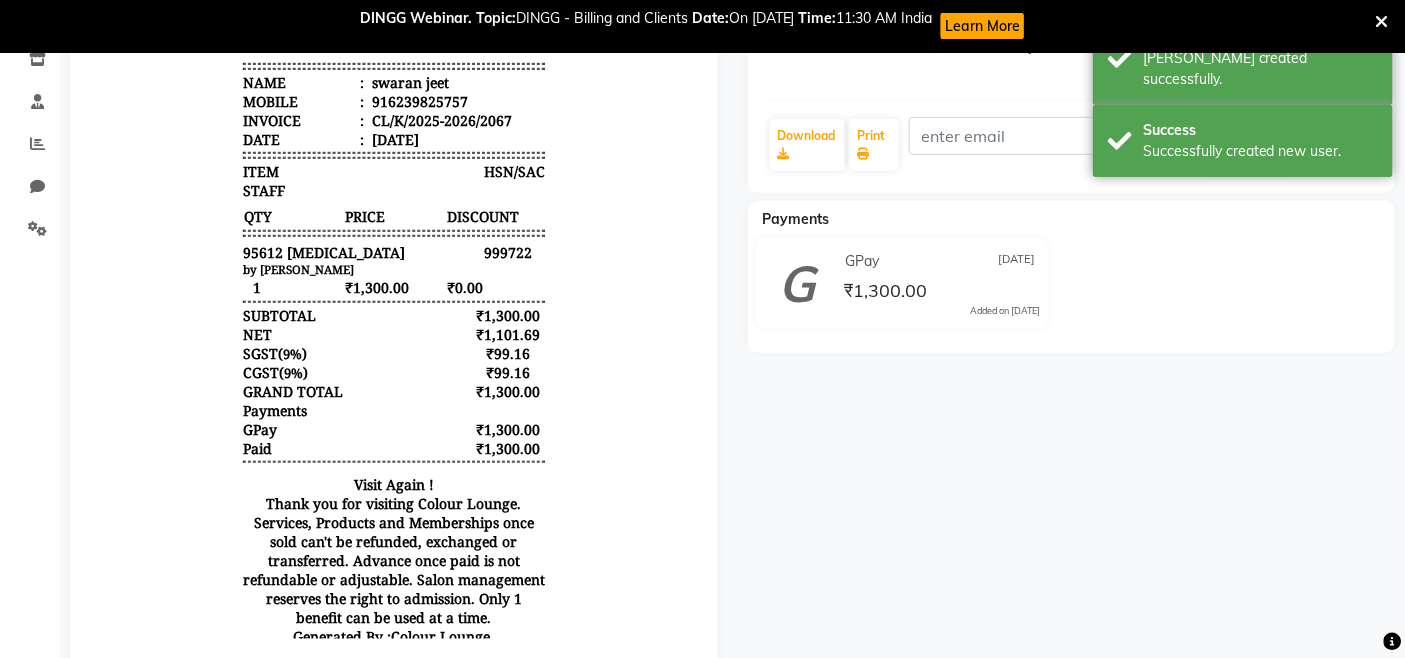 scroll, scrollTop: 0, scrollLeft: 0, axis: both 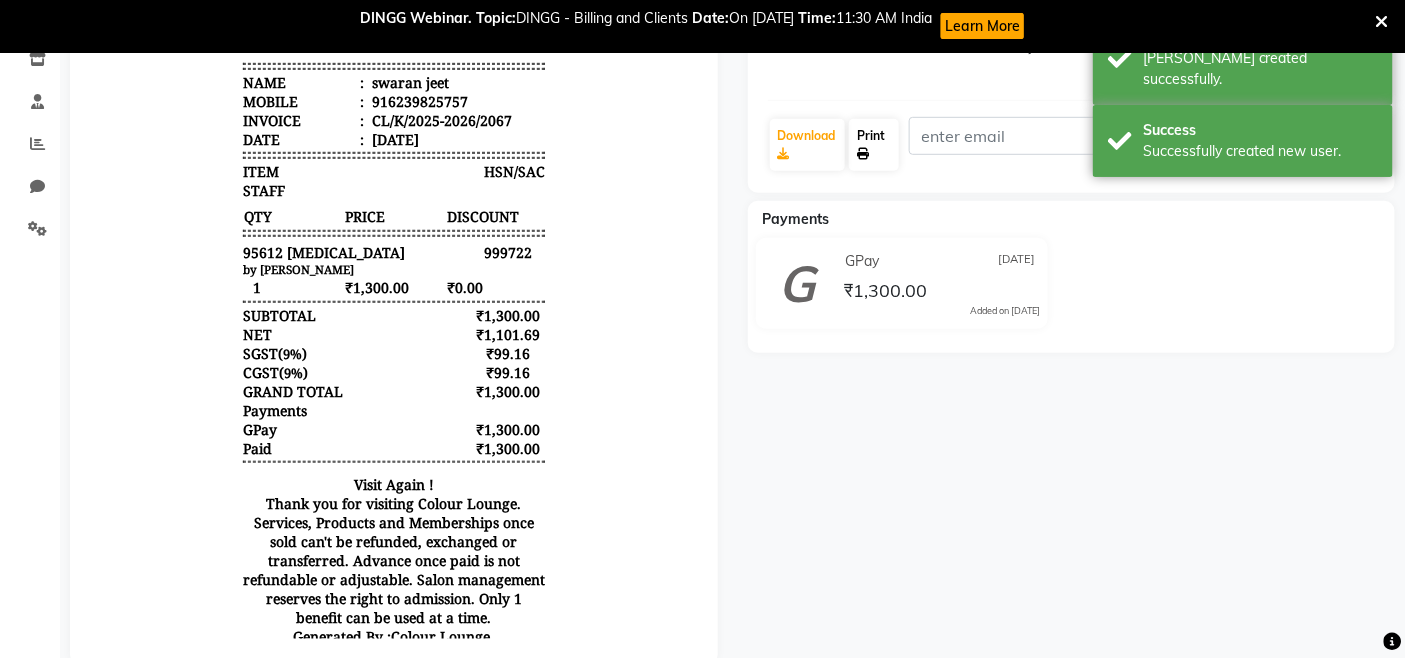 click on "Print" 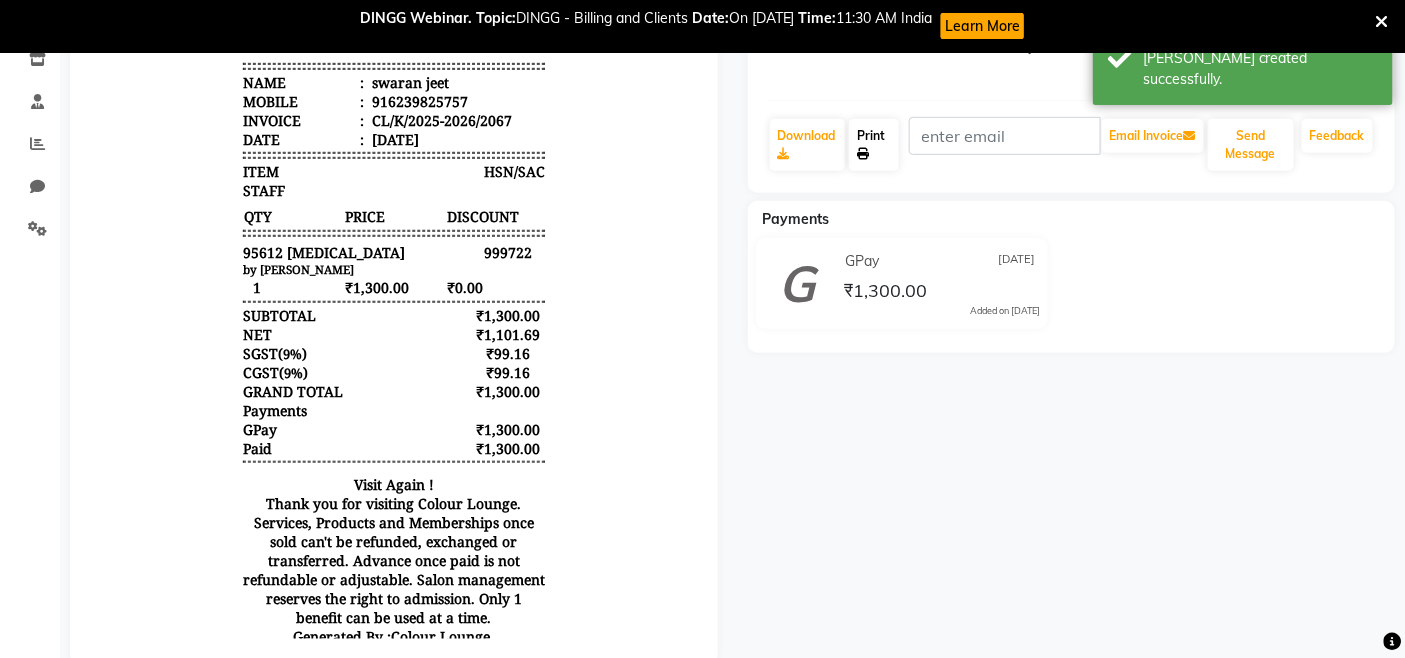 click on "Print" 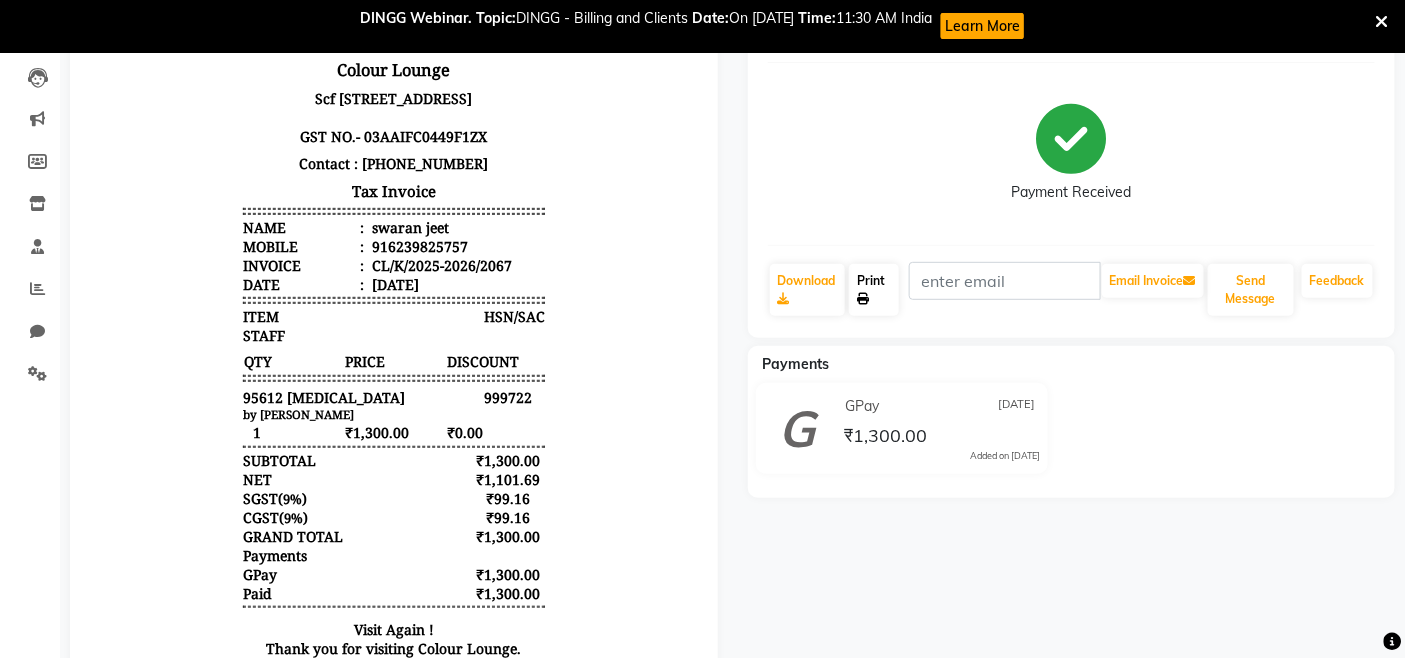 scroll, scrollTop: 18, scrollLeft: 0, axis: vertical 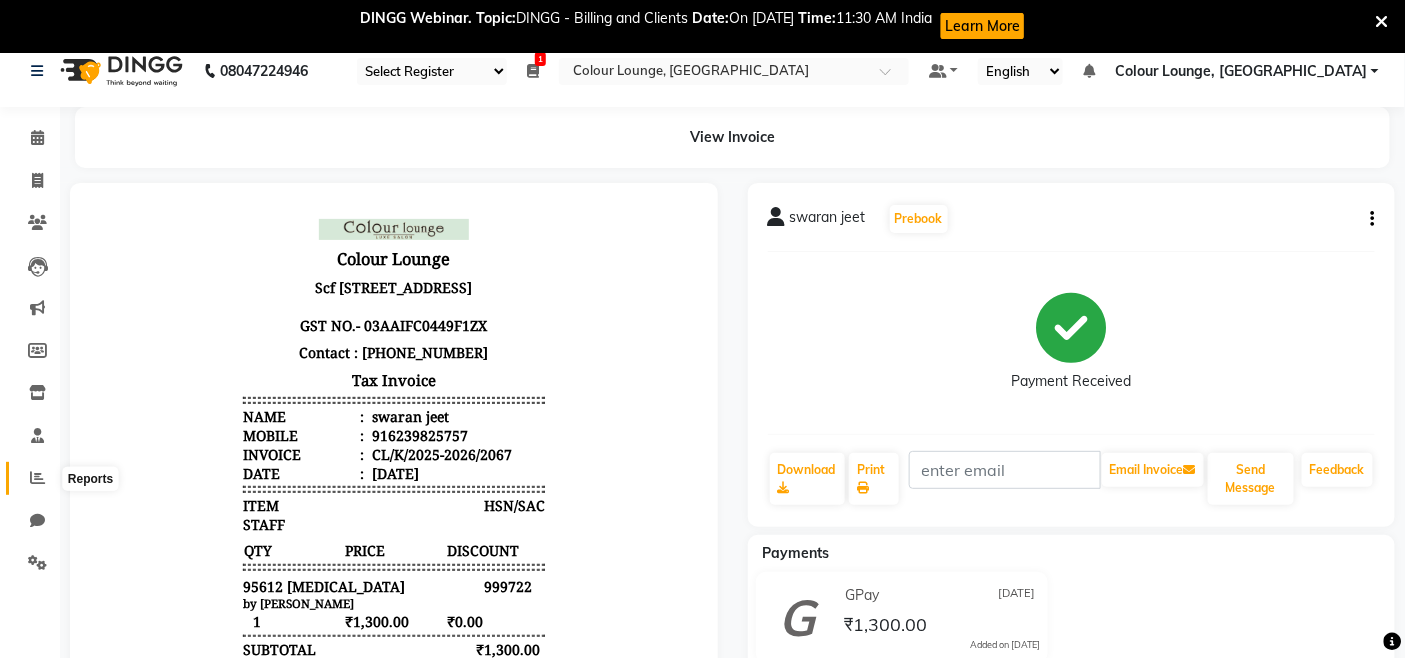 click 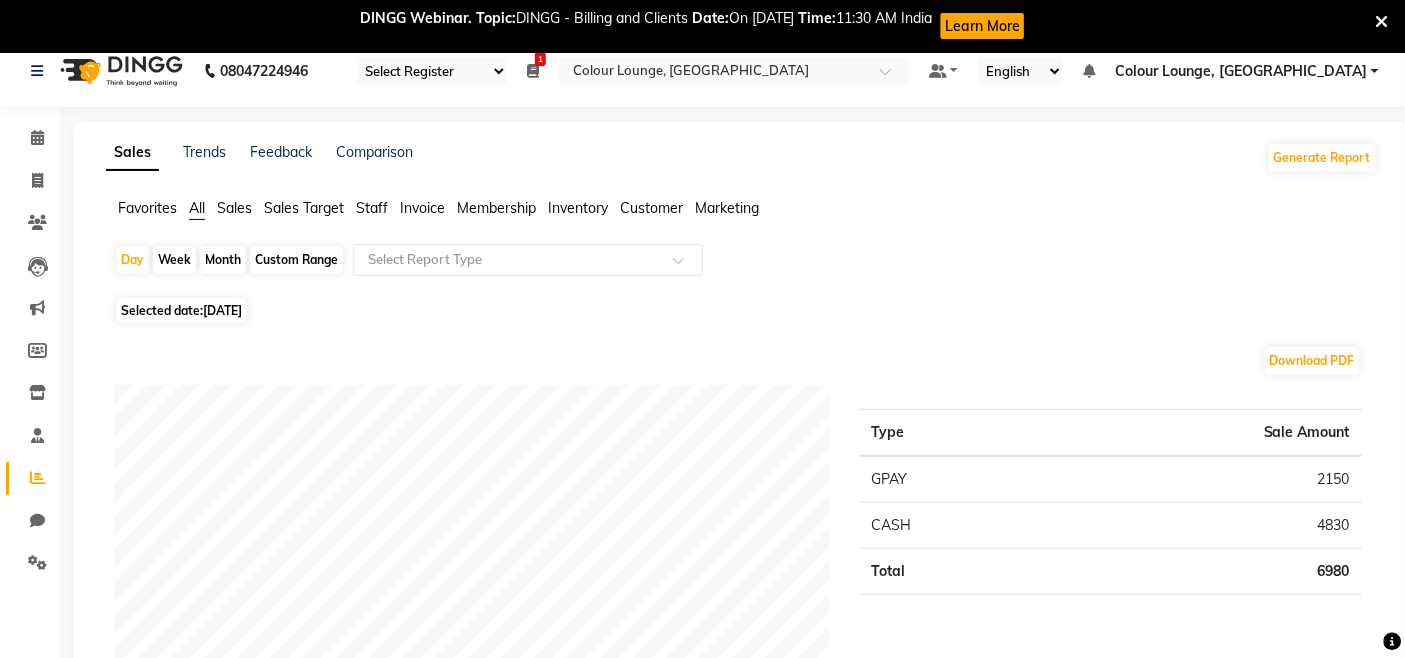 click on "Favorites" 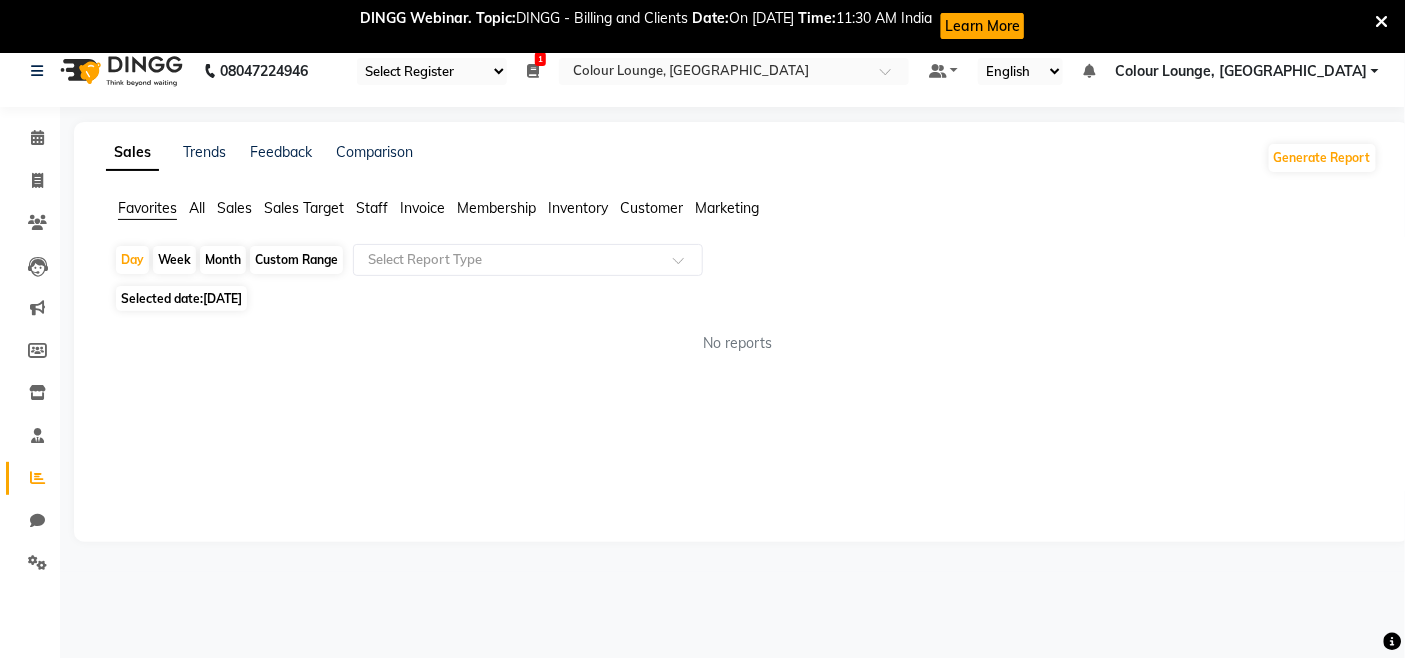 click on "Custom Range" 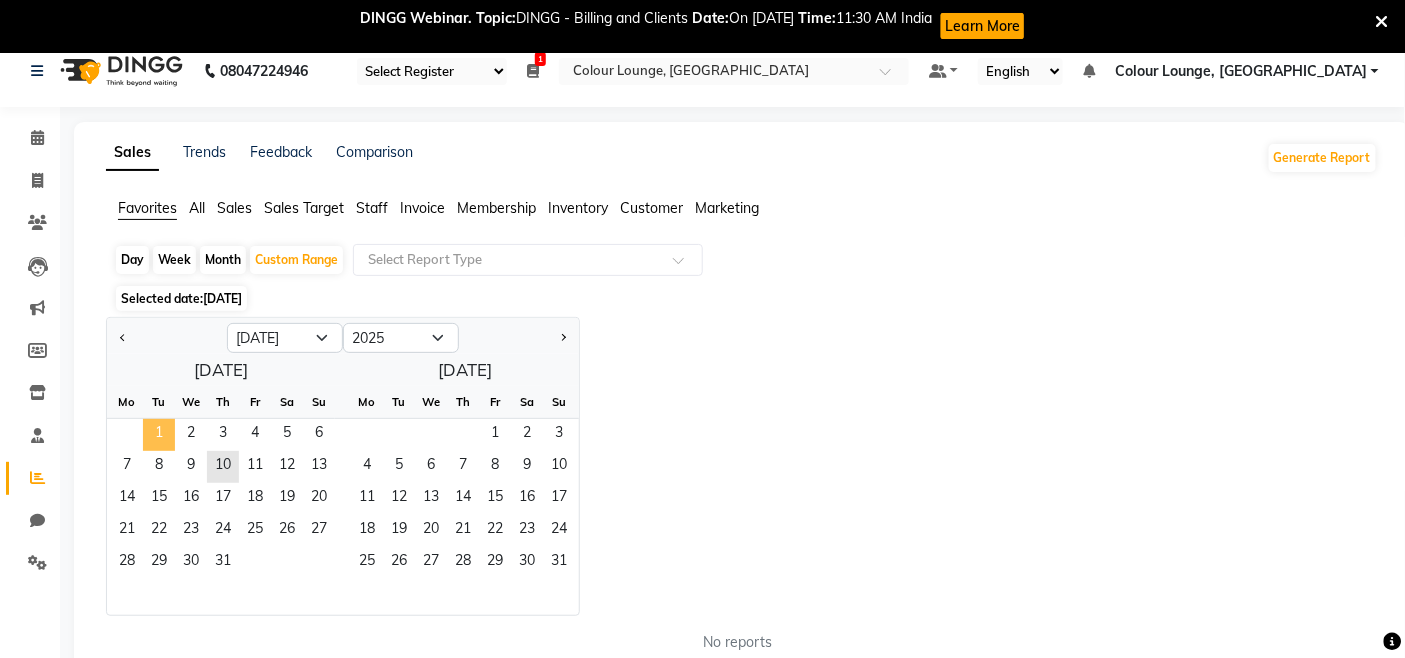 click on "1" 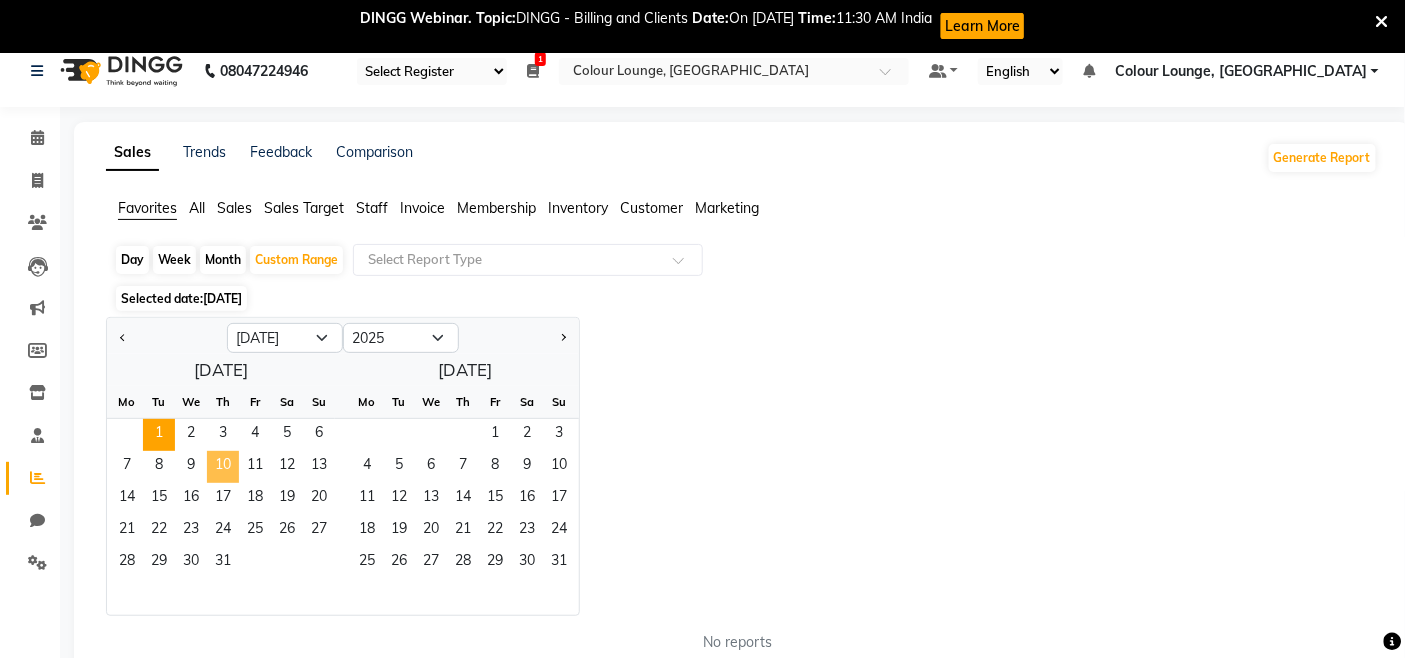 click on "10" 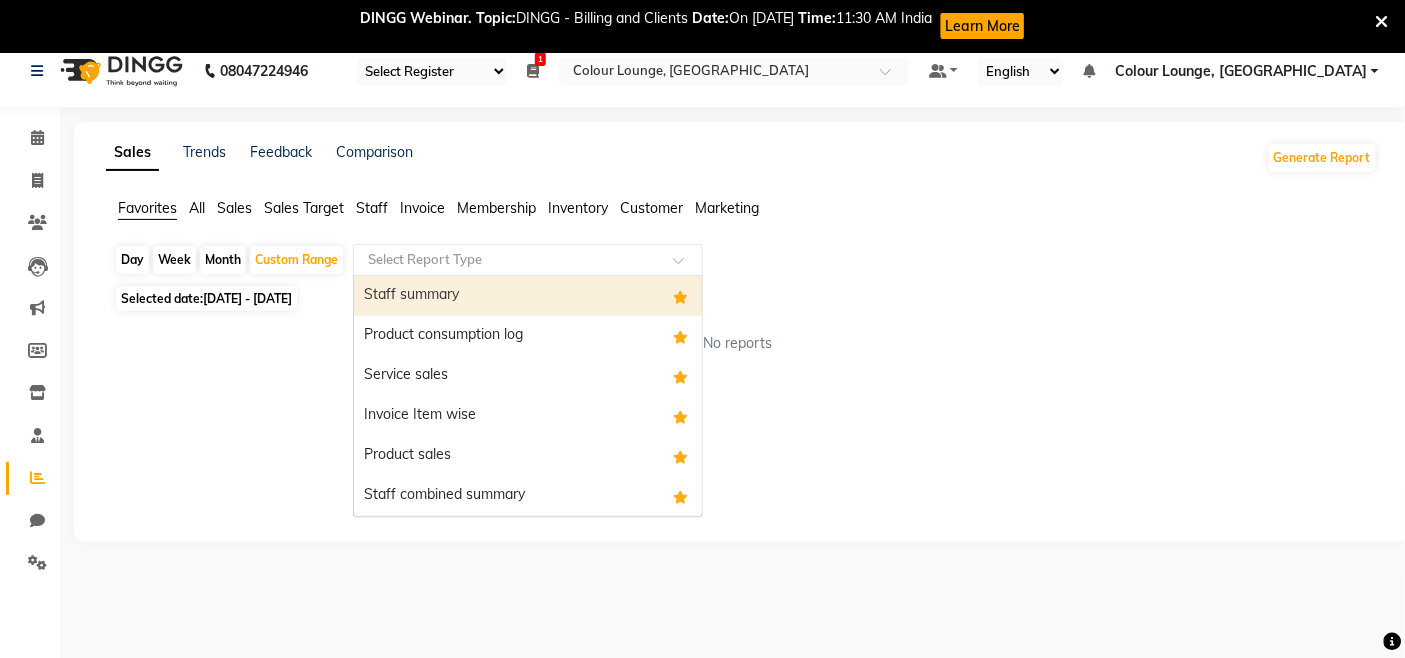 click 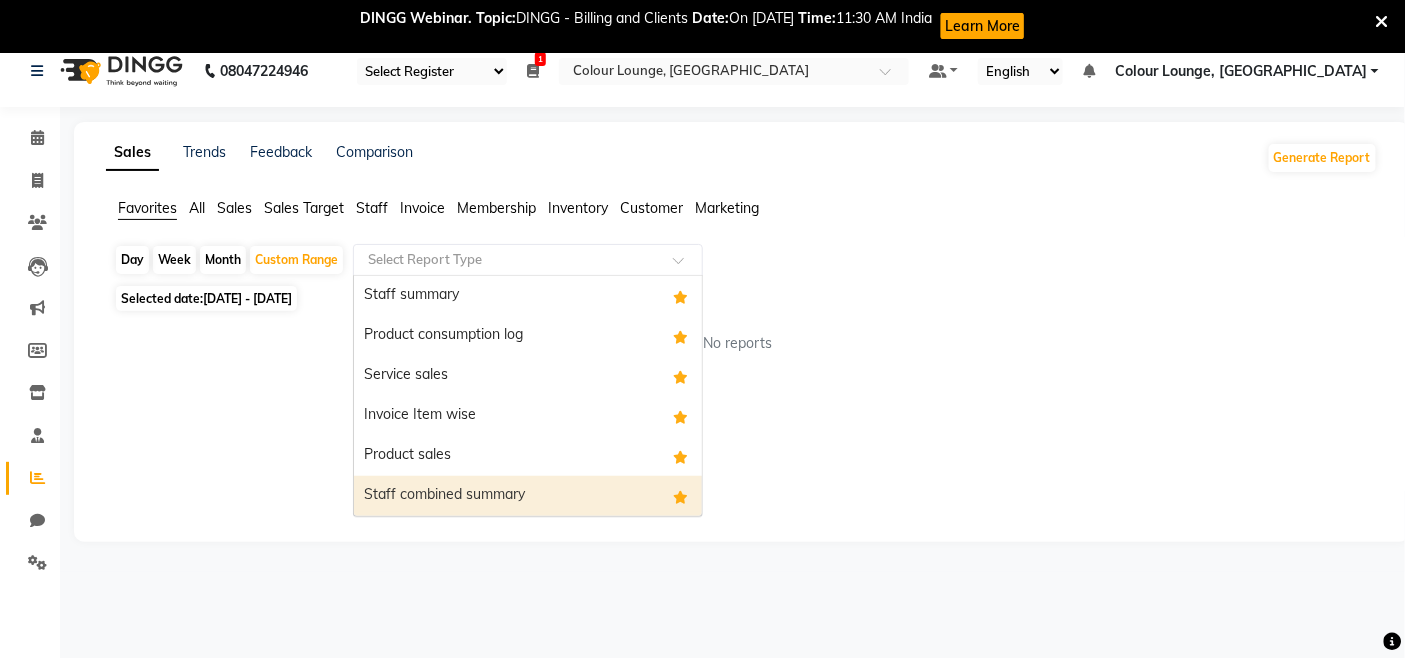 click on "Staff combined summary" at bounding box center [528, 496] 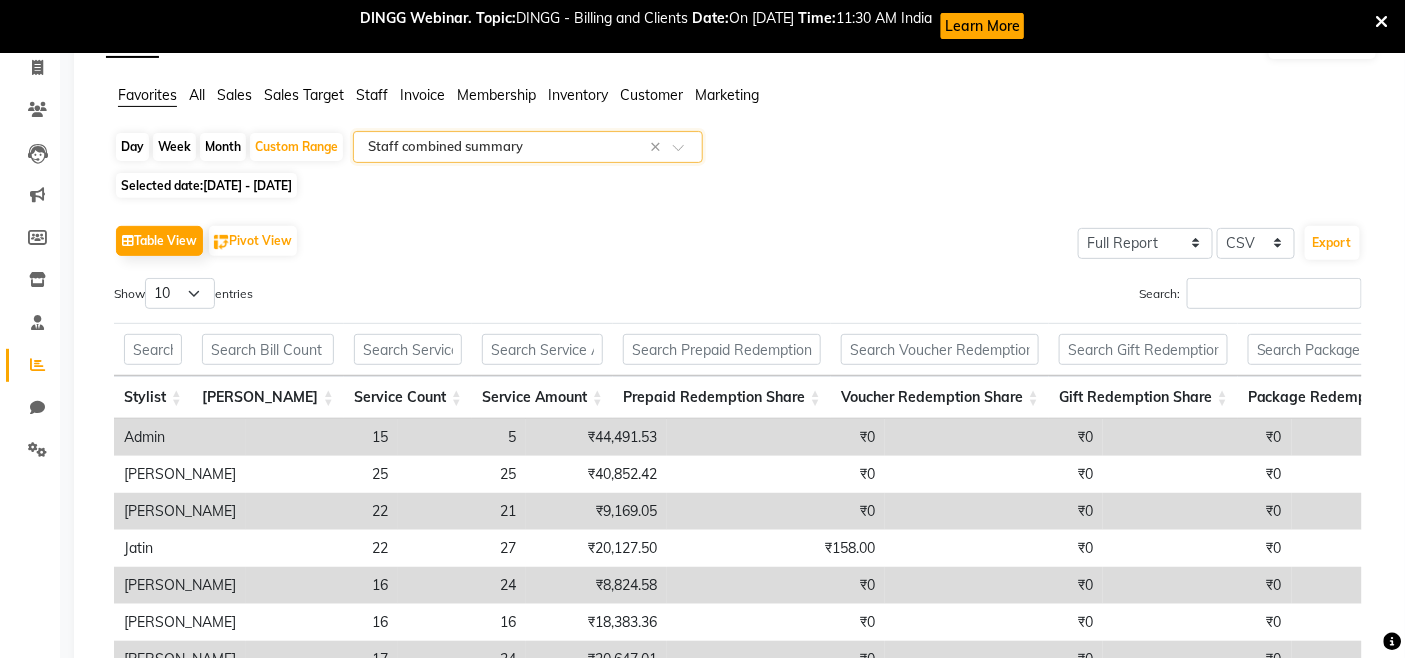 scroll, scrollTop: 446, scrollLeft: 0, axis: vertical 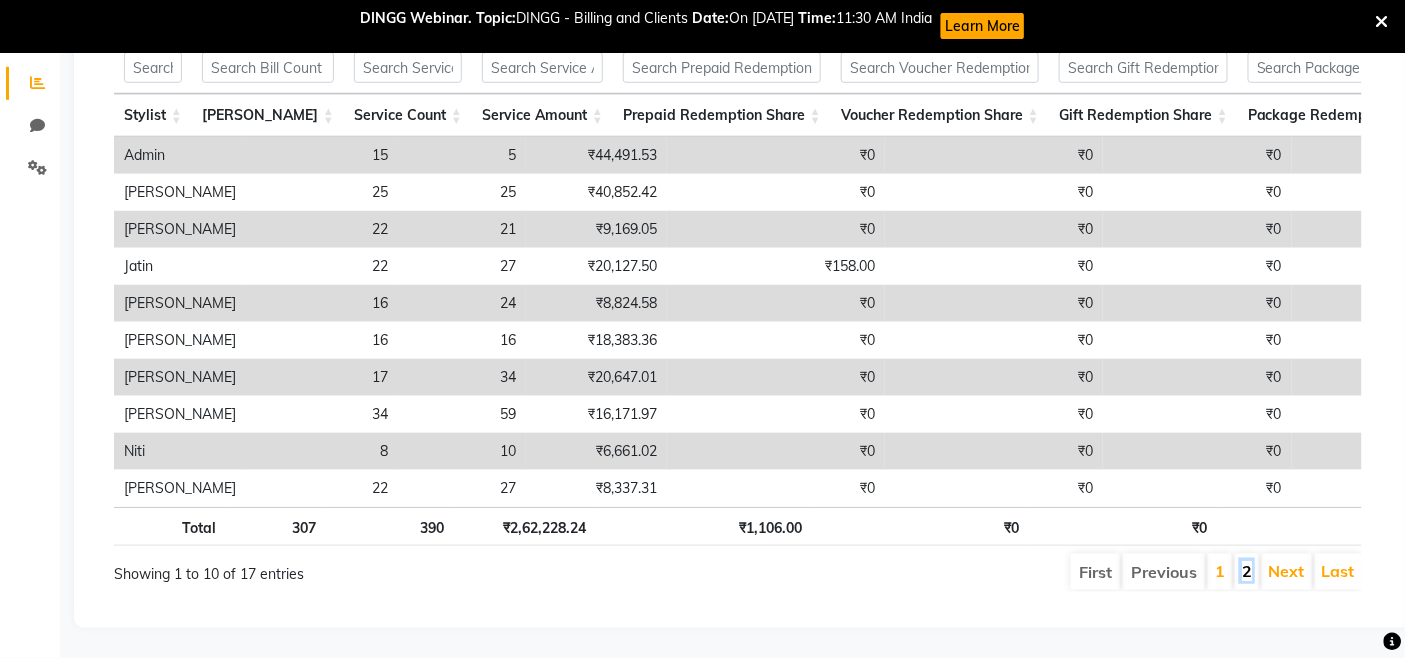 click on "2" at bounding box center [1247, 571] 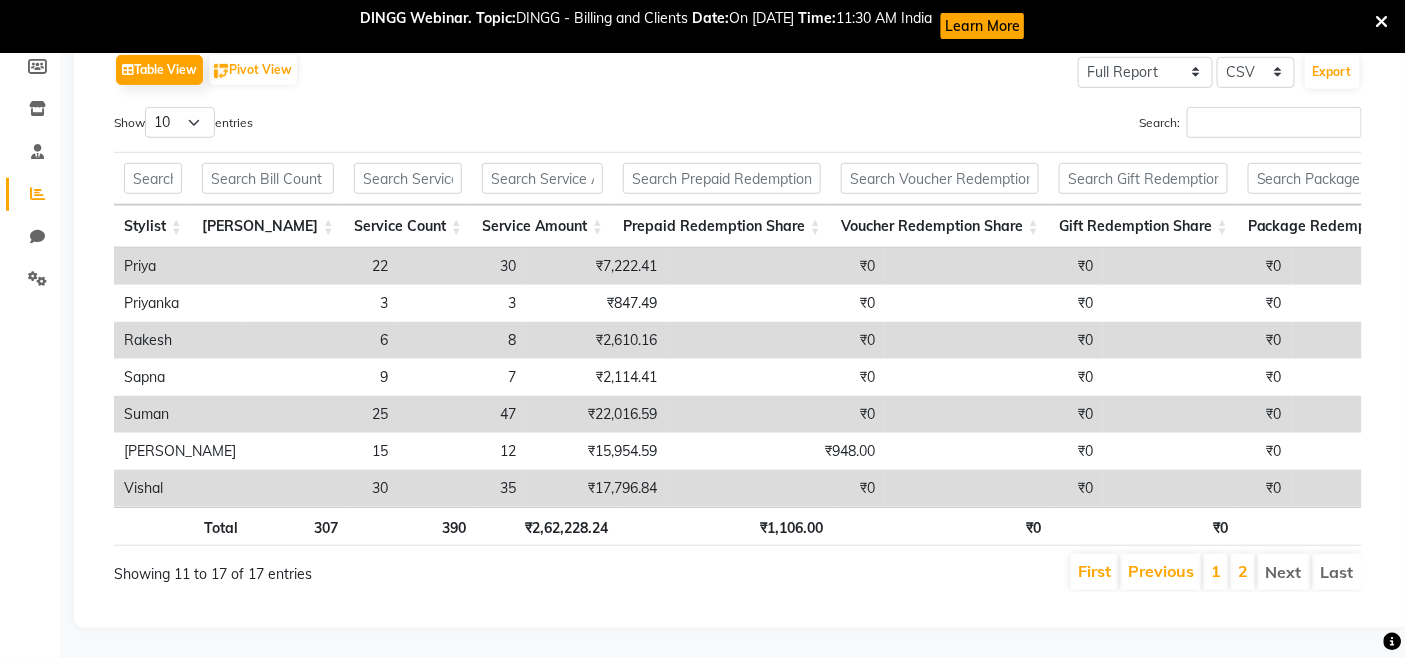 scroll, scrollTop: 335, scrollLeft: 0, axis: vertical 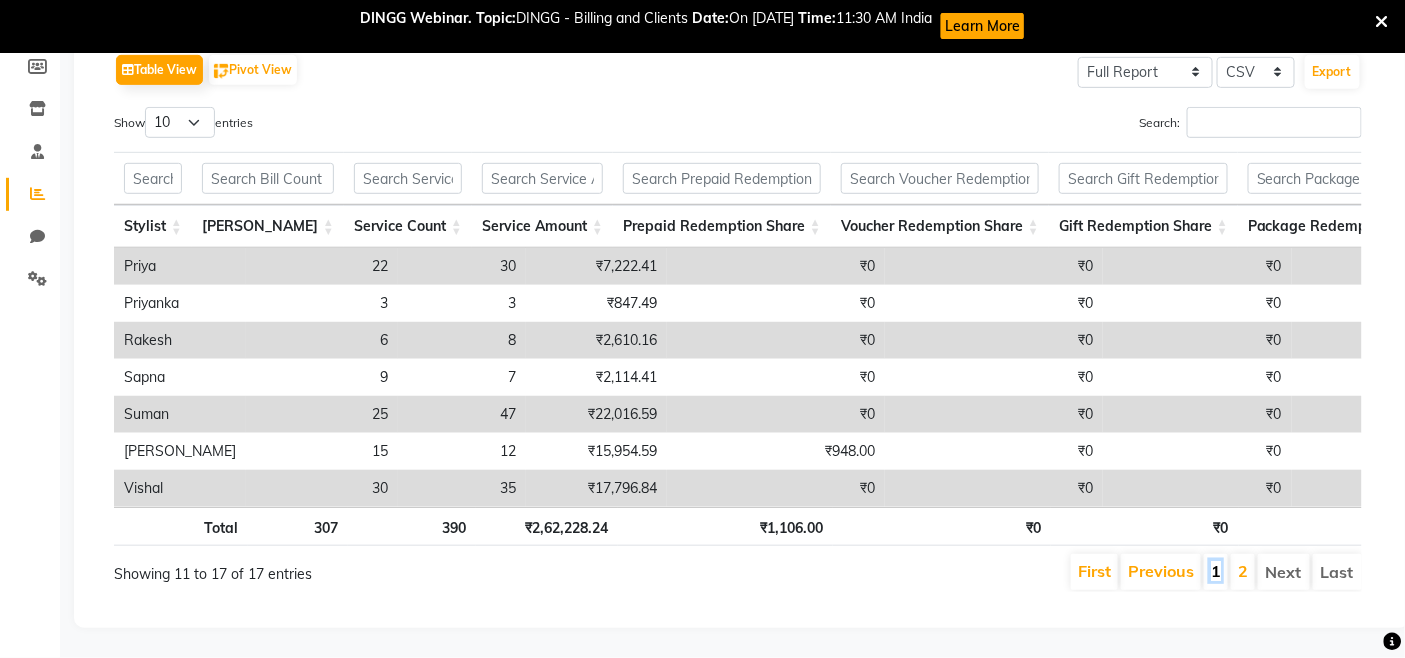 click on "1" at bounding box center (1216, 571) 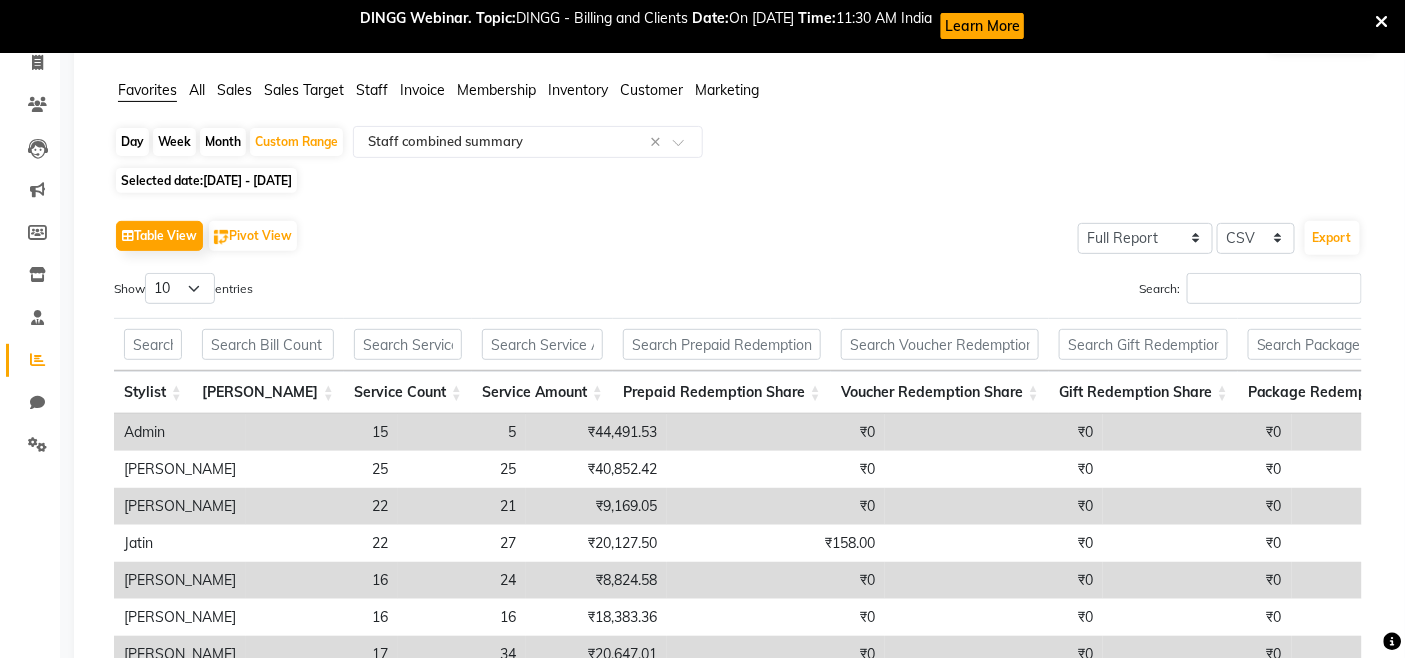 scroll, scrollTop: 131, scrollLeft: 0, axis: vertical 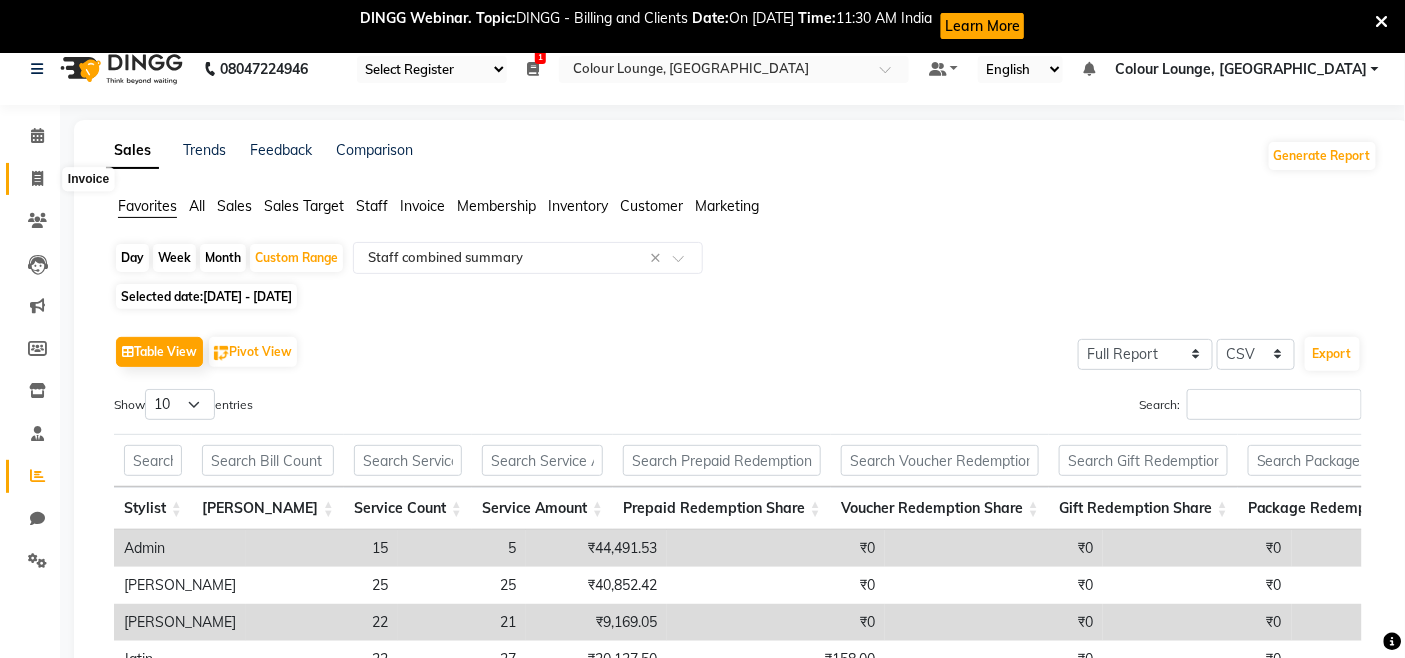 click 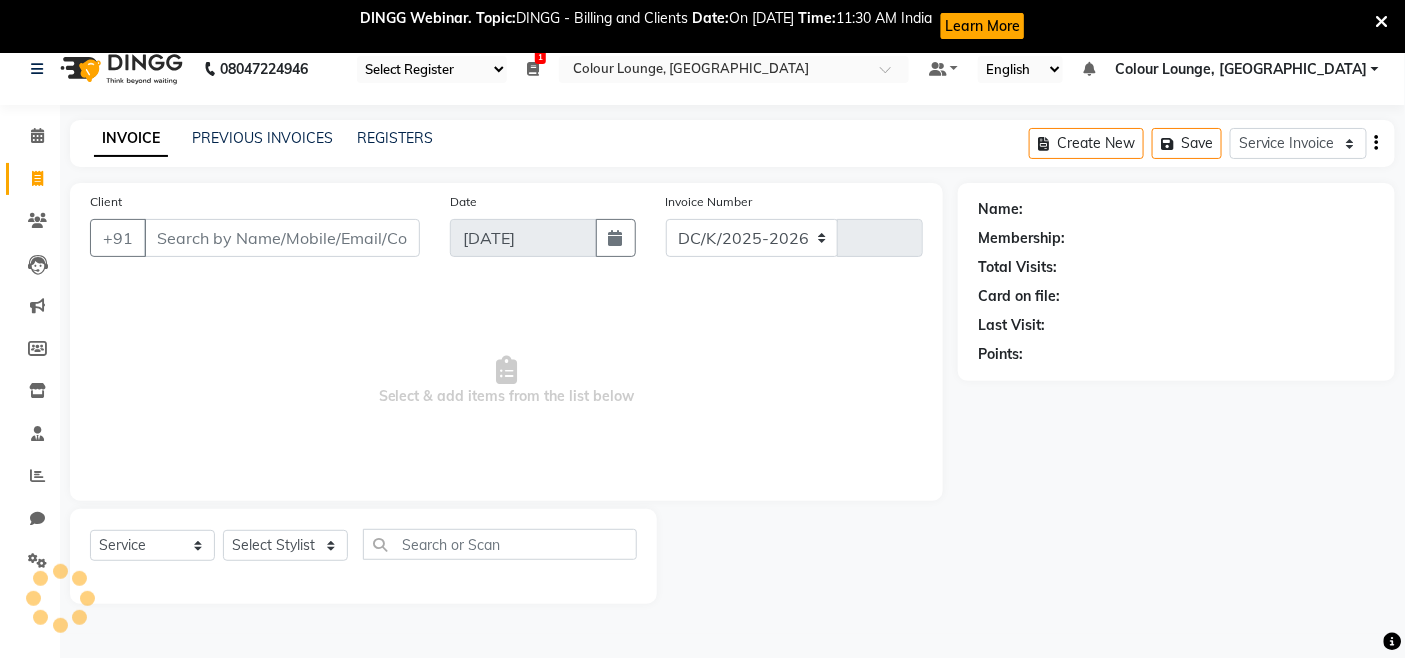 scroll, scrollTop: 53, scrollLeft: 0, axis: vertical 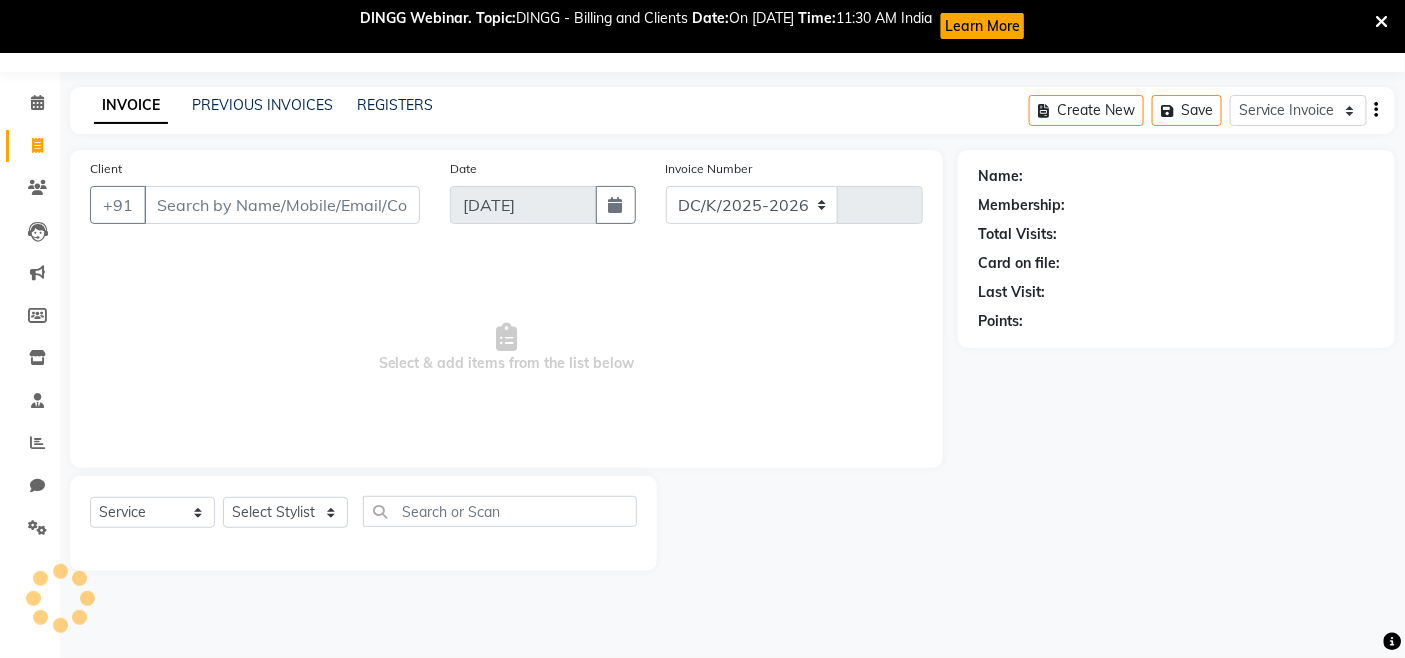 select on "8015" 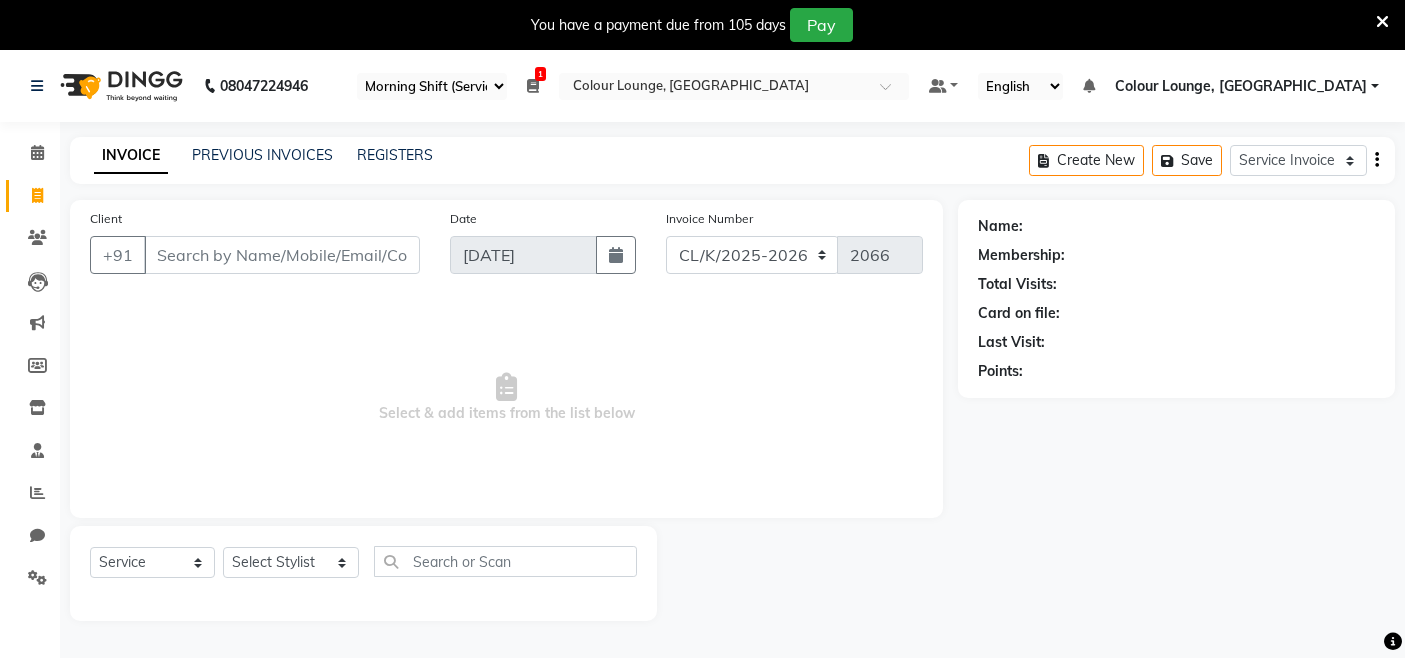 select on "75" 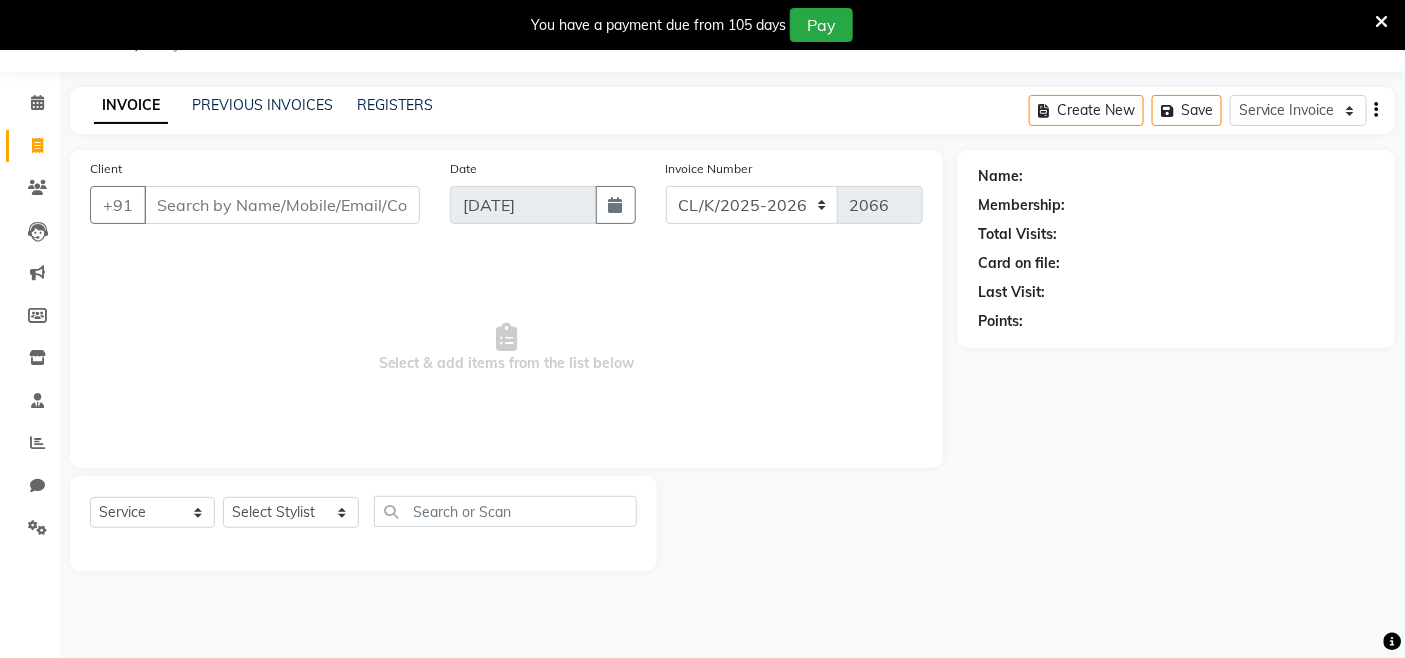 scroll, scrollTop: 0, scrollLeft: 0, axis: both 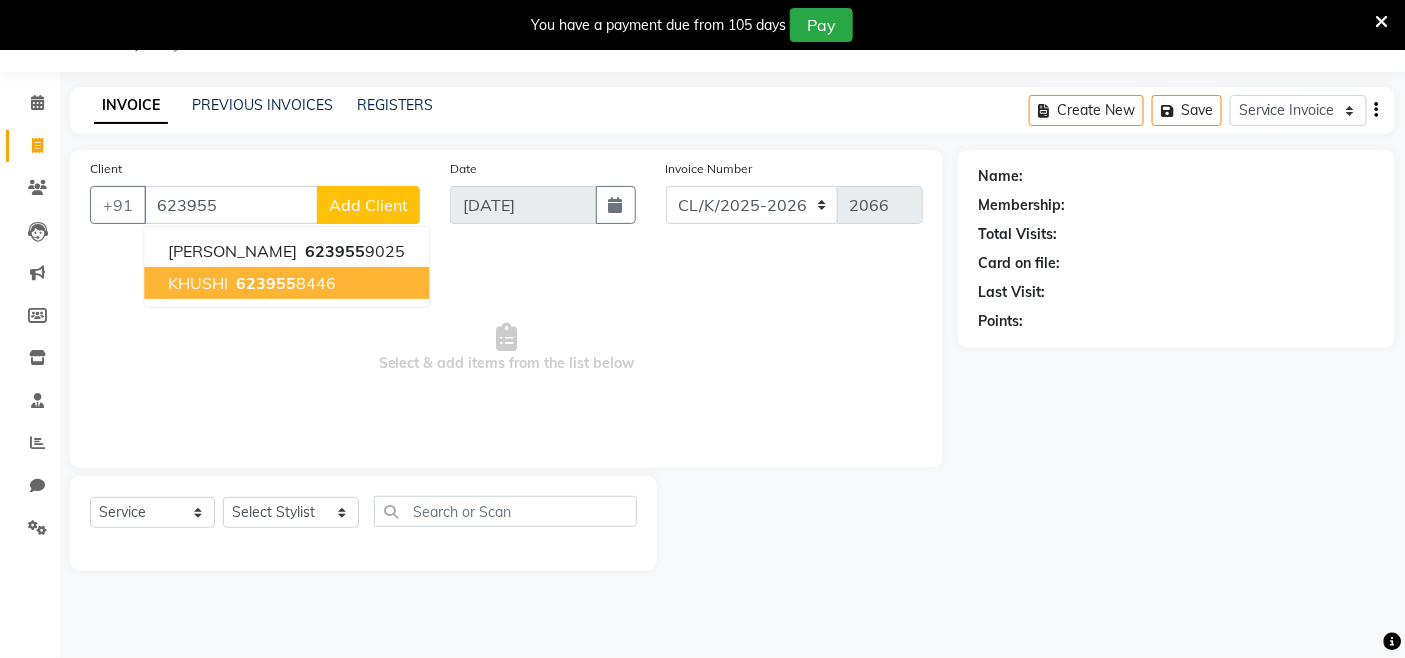 click on "KHUSHI   623955 8446" at bounding box center (286, 283) 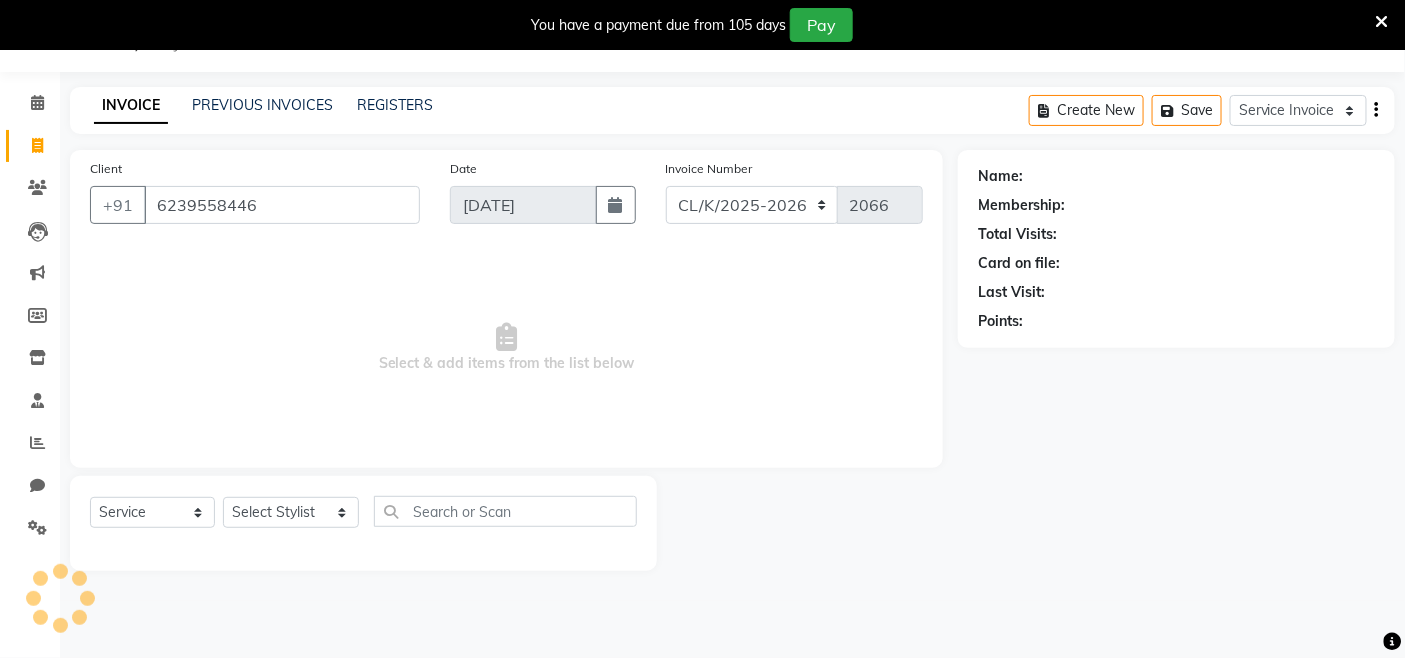 type on "6239558446" 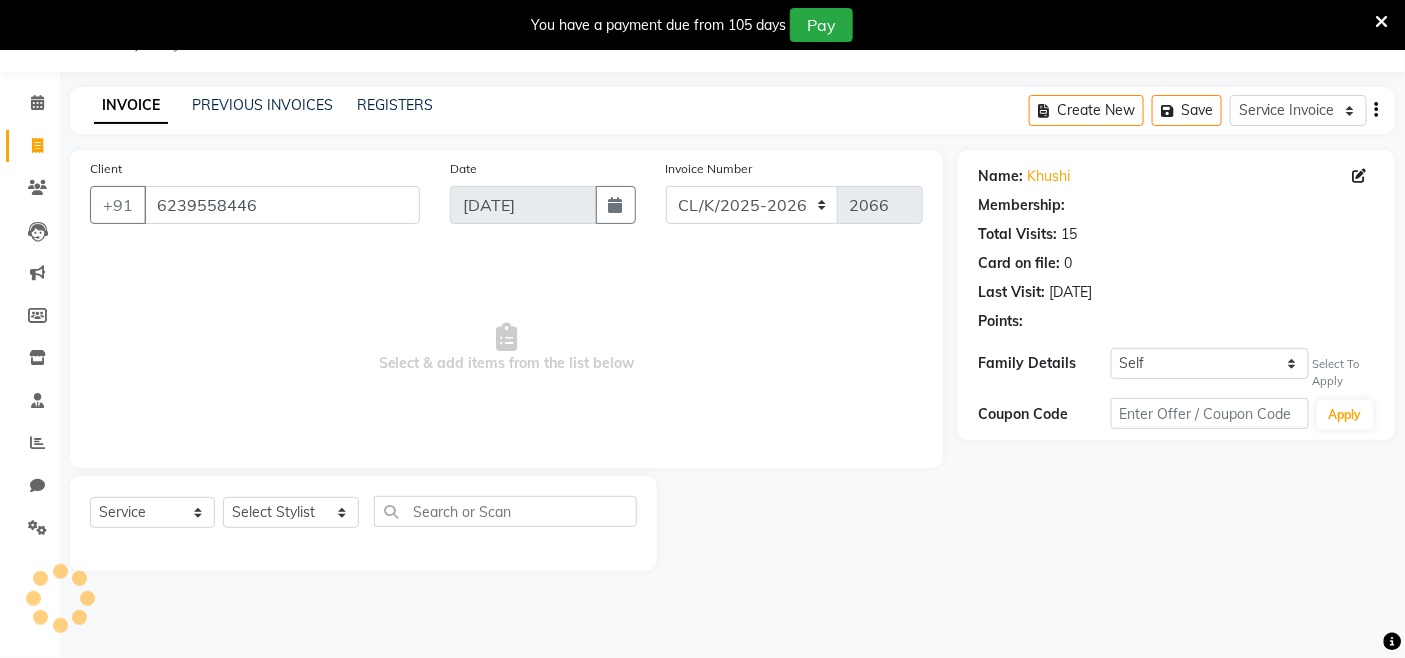 select on "1: Object" 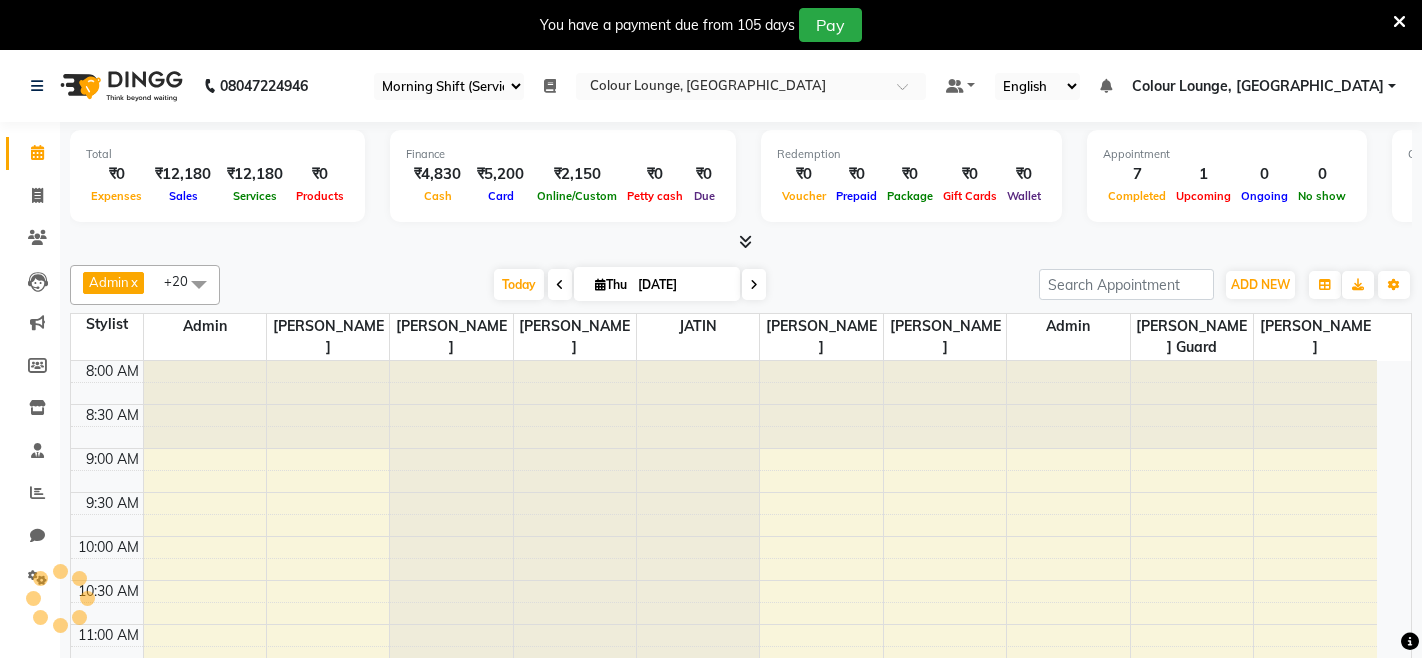 select on "75" 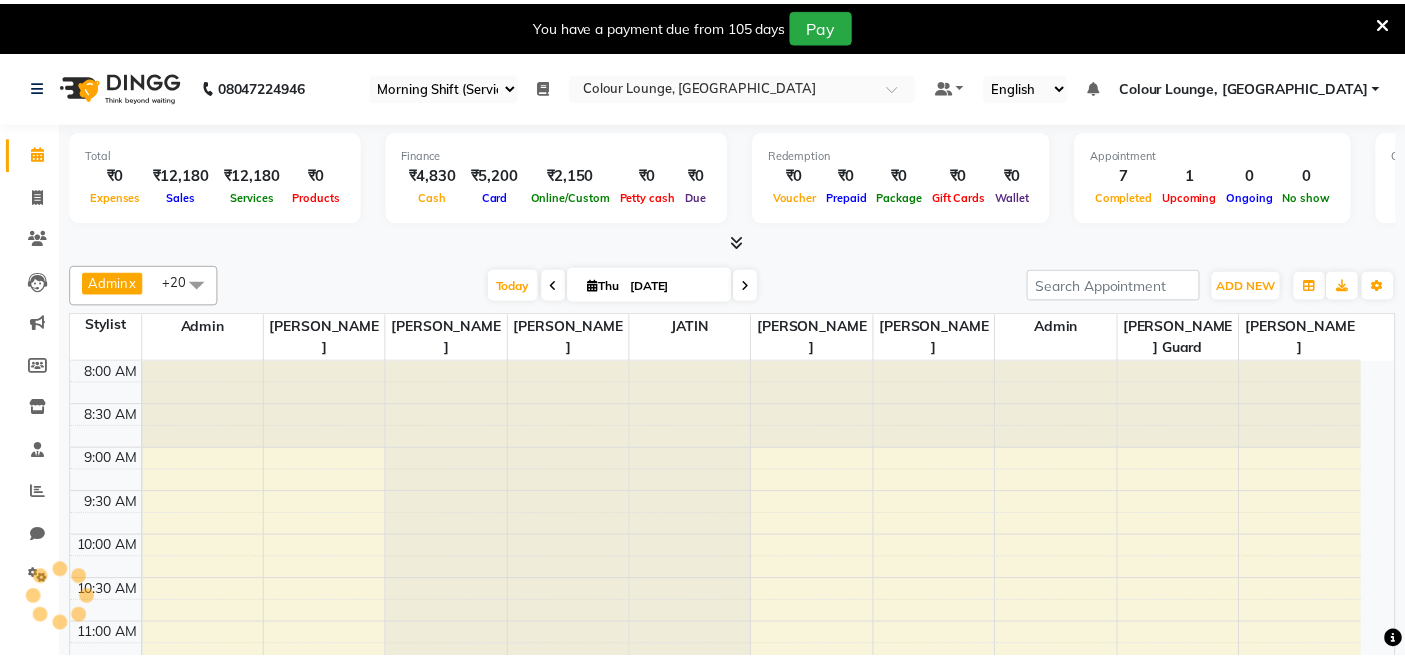 scroll, scrollTop: 0, scrollLeft: 0, axis: both 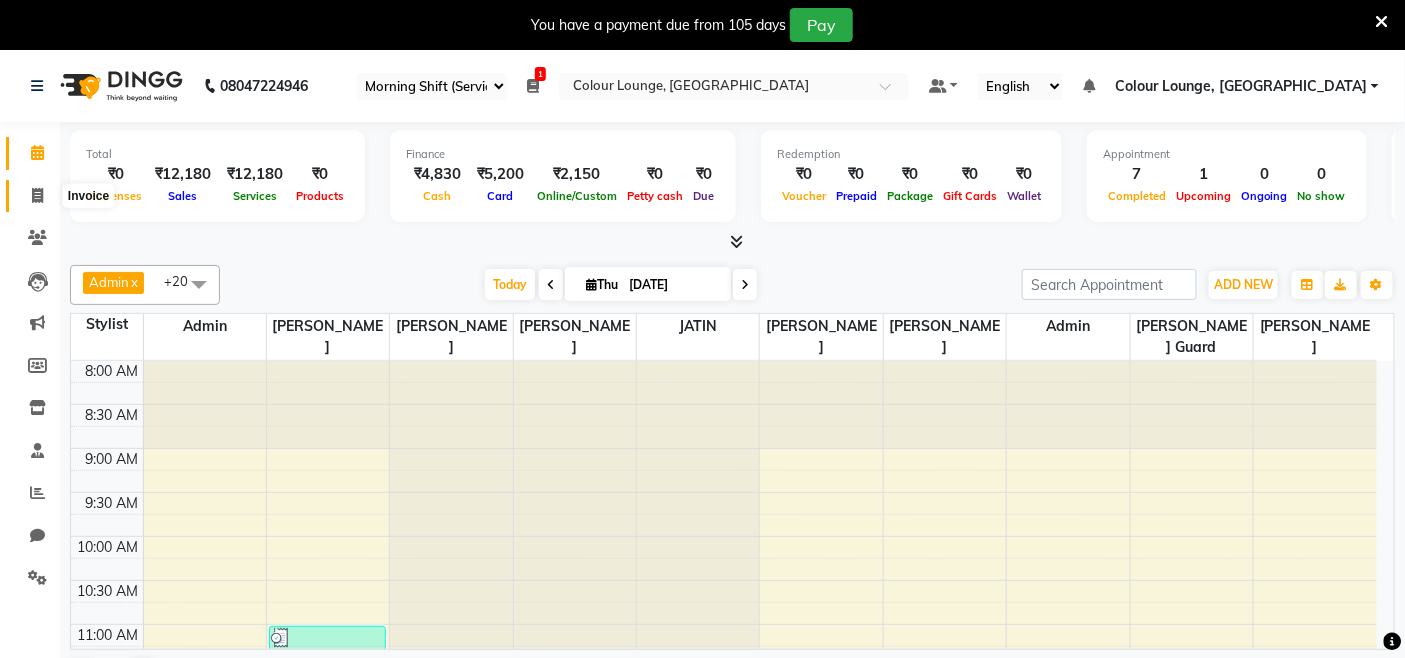 click 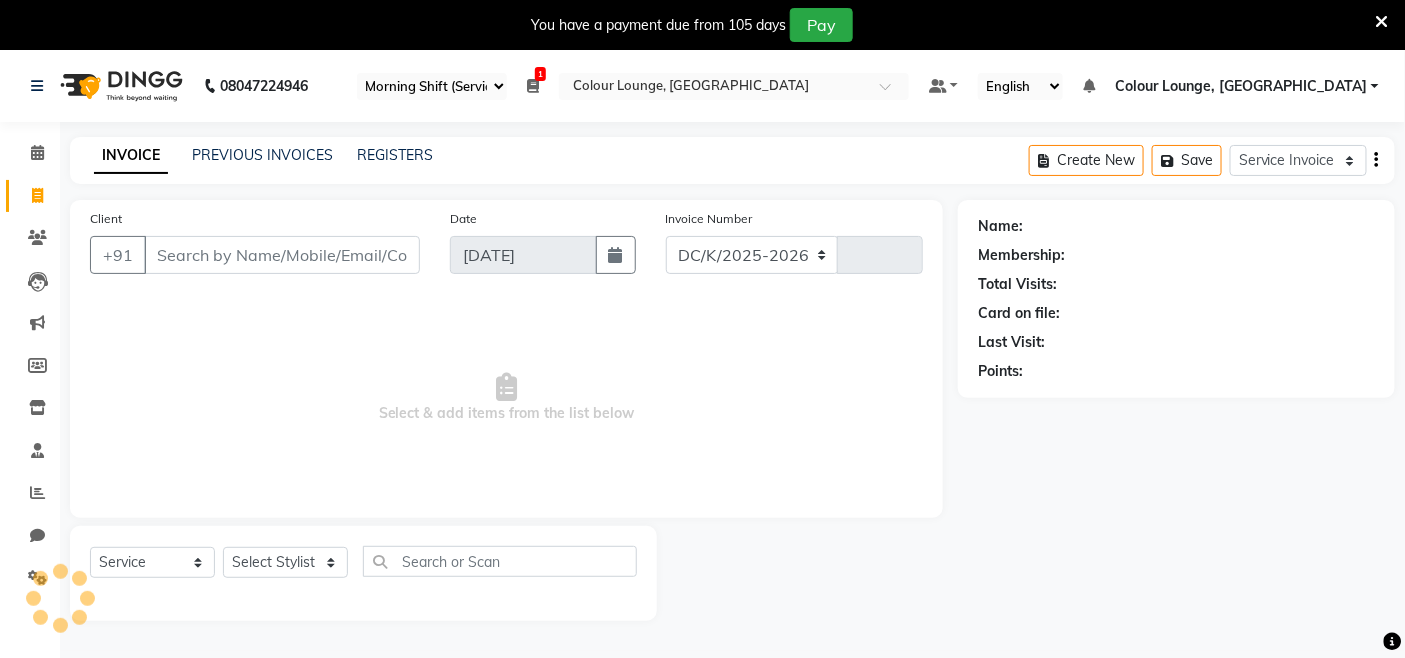 select on "8015" 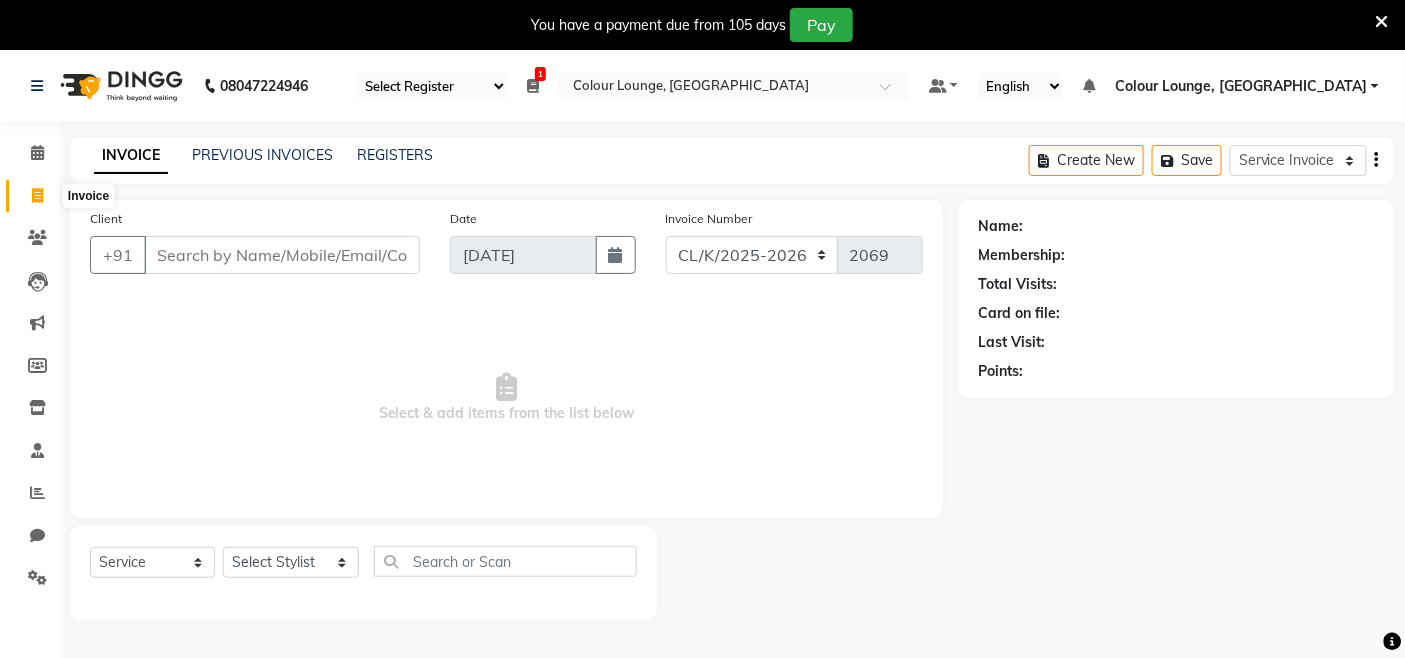 click 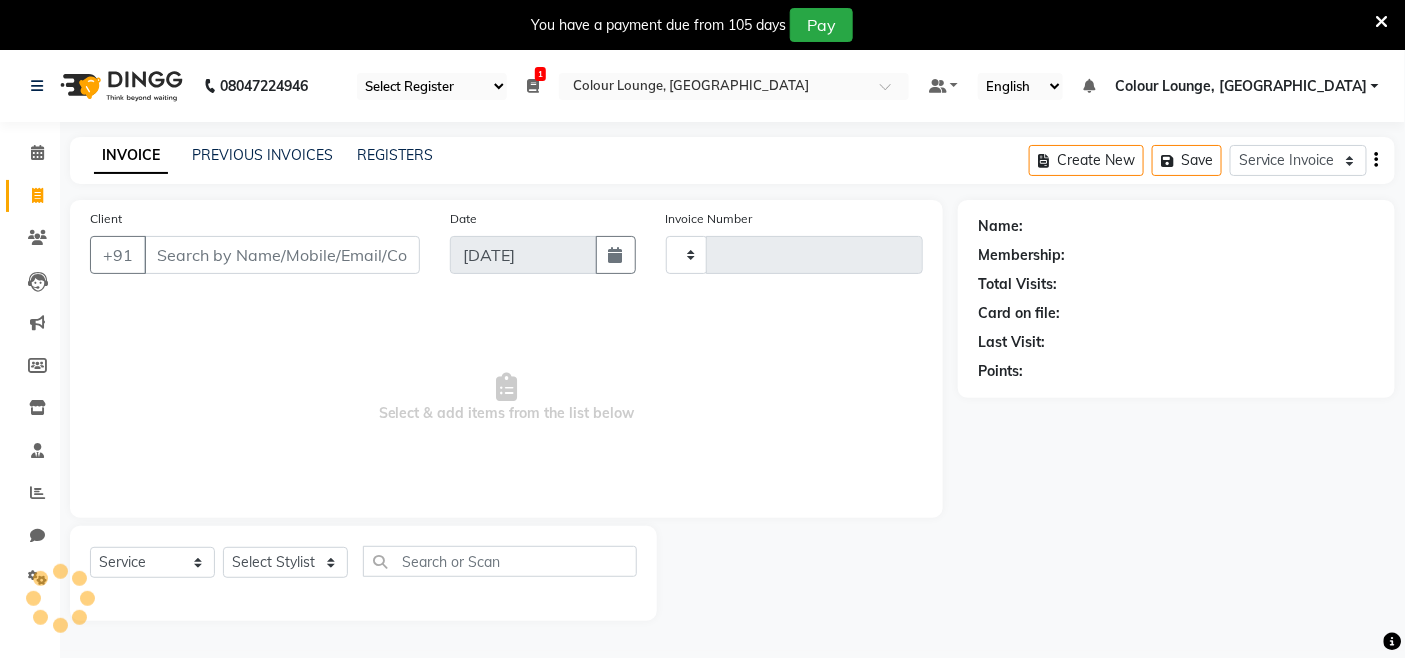 type on "2069" 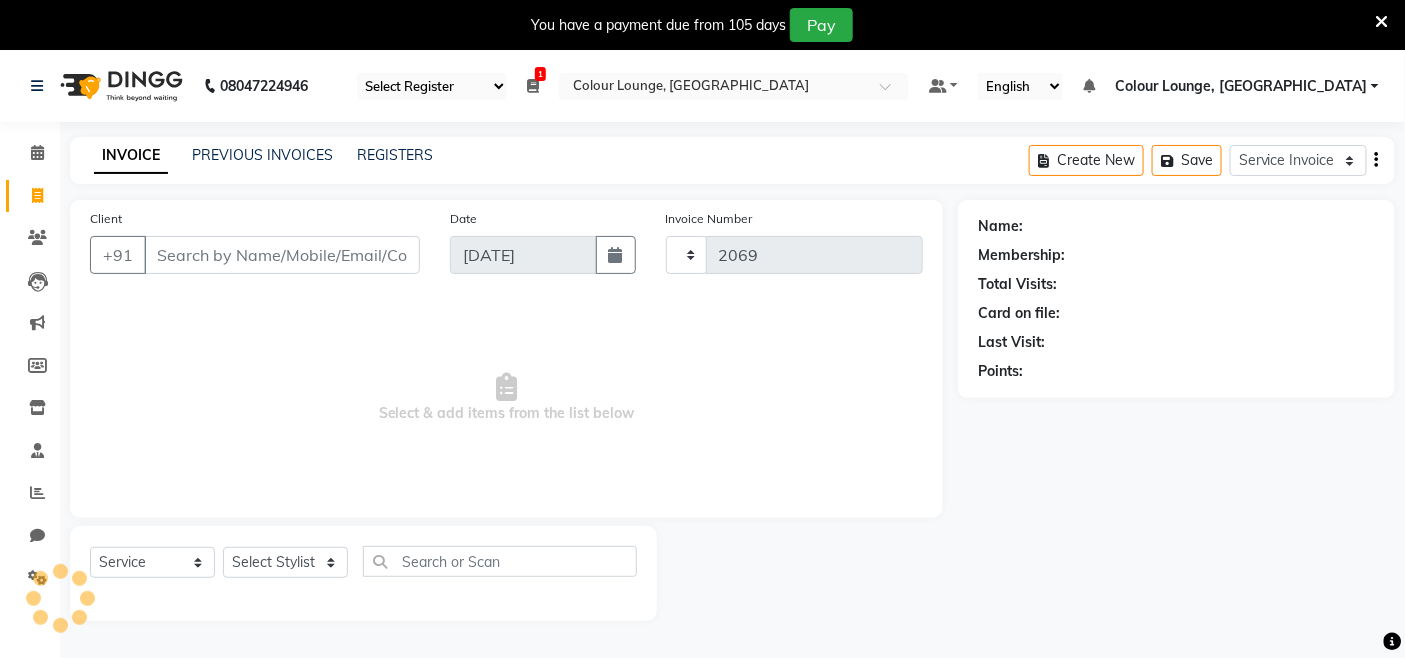 select on "8015" 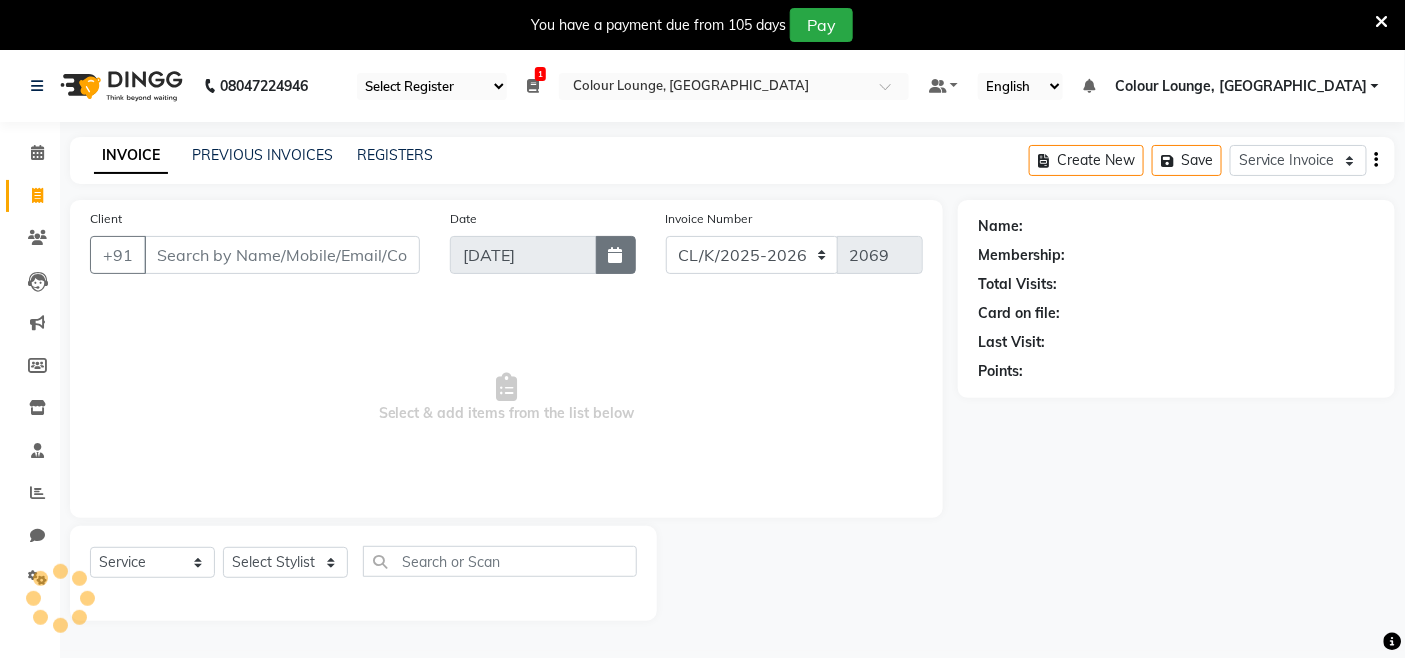 scroll, scrollTop: 50, scrollLeft: 0, axis: vertical 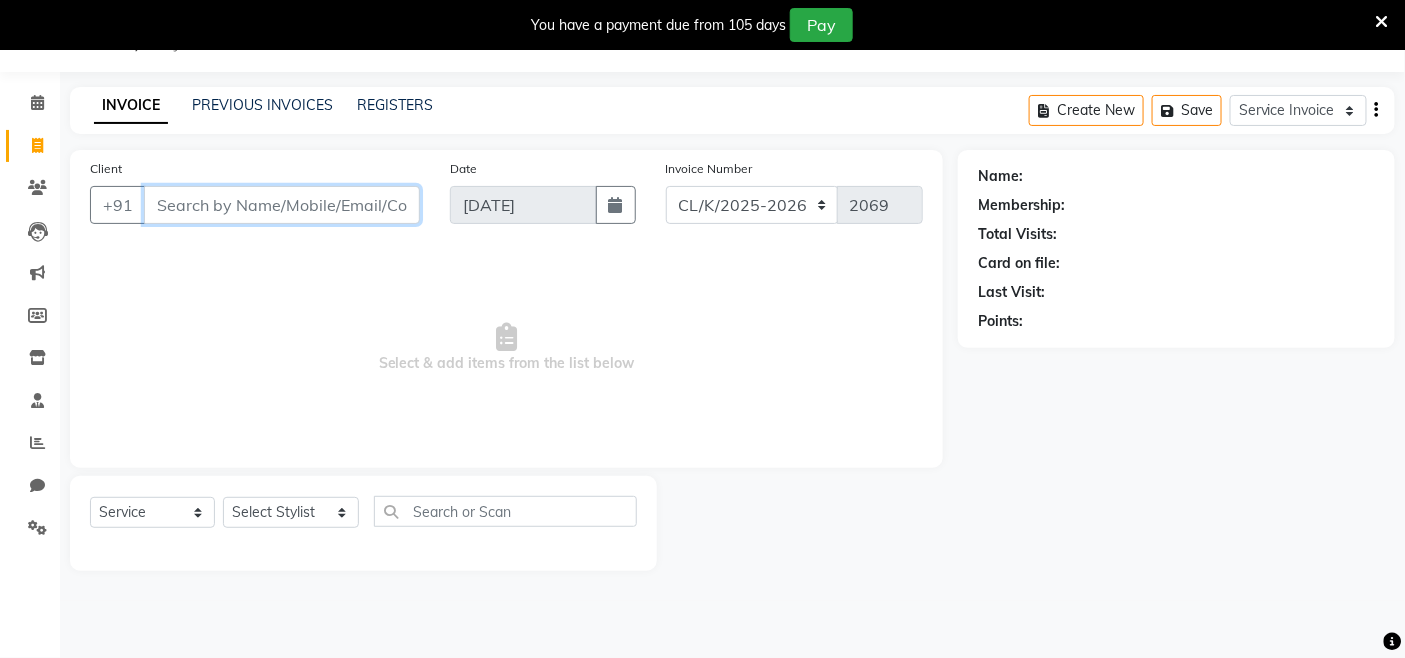 click on "Client" at bounding box center (282, 205) 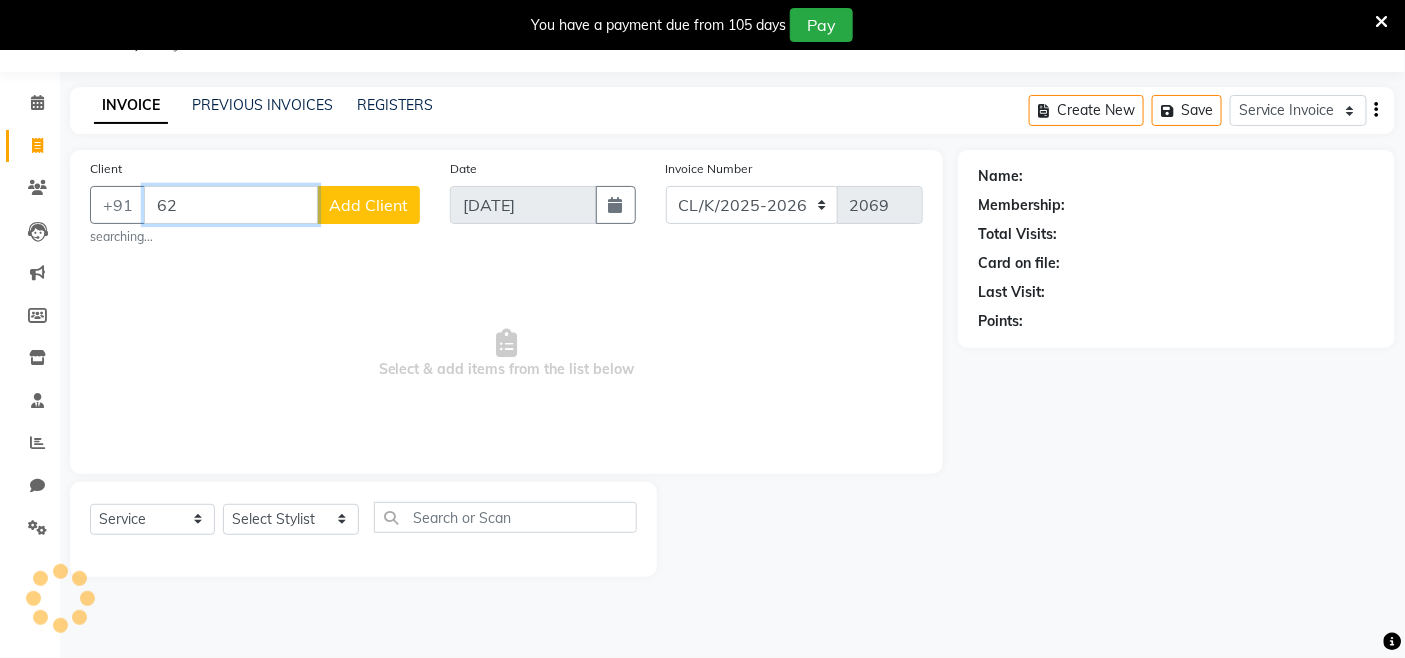 type on "6" 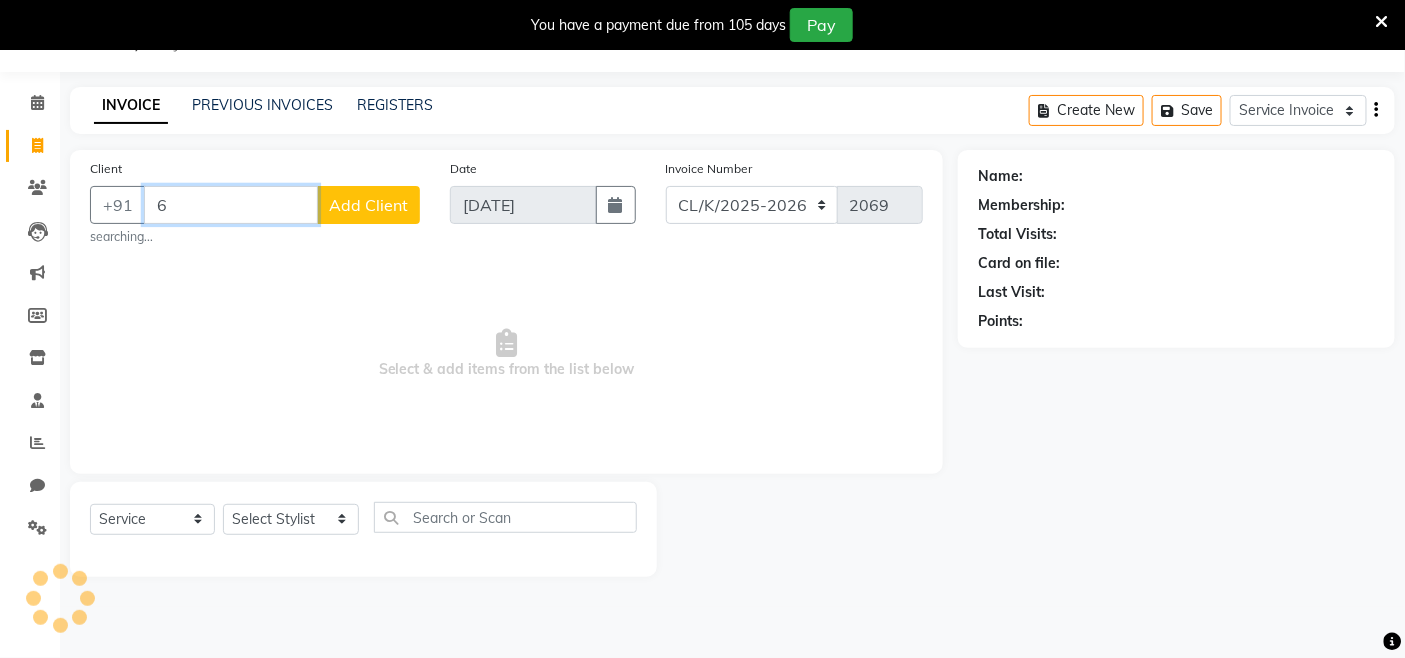 type 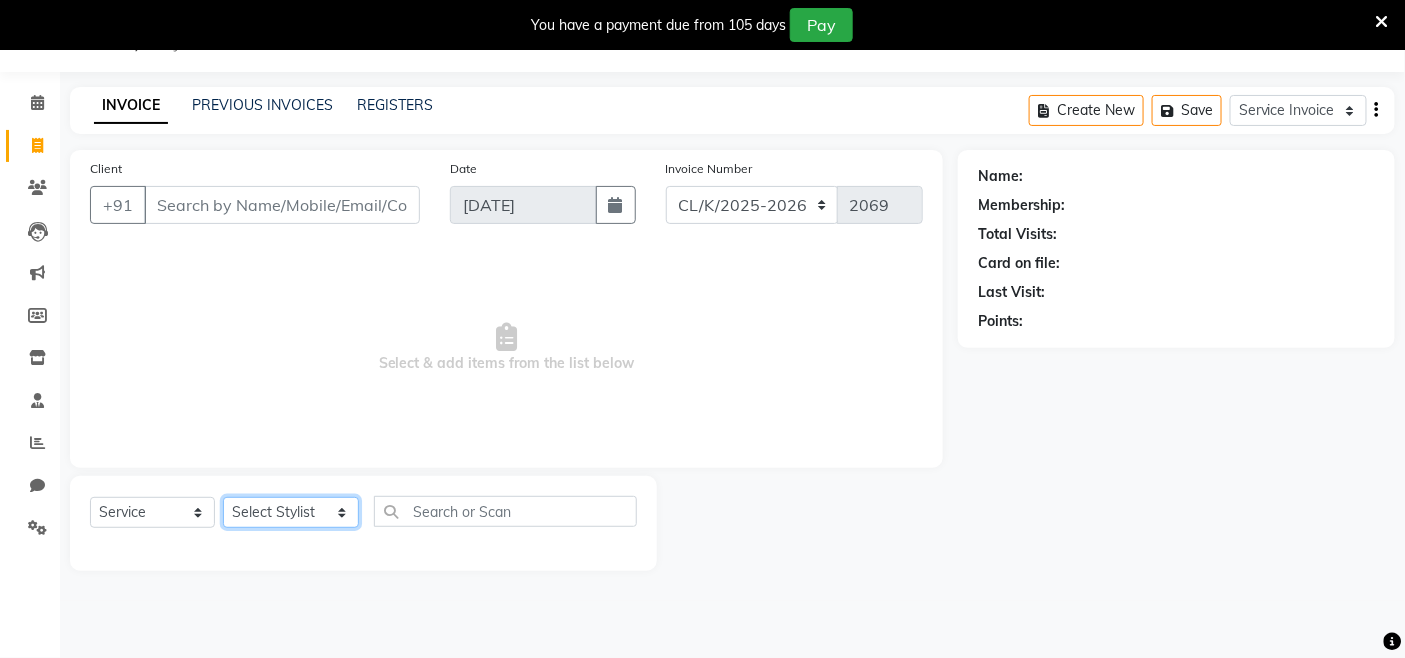 click on "Select Stylist Admin Admin [PERSON_NAME] [PERSON_NAME] Colour Lounge, [GEOGRAPHIC_DATA] Colour Lounge, [GEOGRAPHIC_DATA][PERSON_NAME]  [PERSON_NAME] guard [PERSON_NAME] [PERSON_NAME] [PERSON_NAME] NITI [PERSON_NAME] KHATNAVLIA priya  priyanka  Rakesh [PERSON_NAME] [PERSON_NAME]" 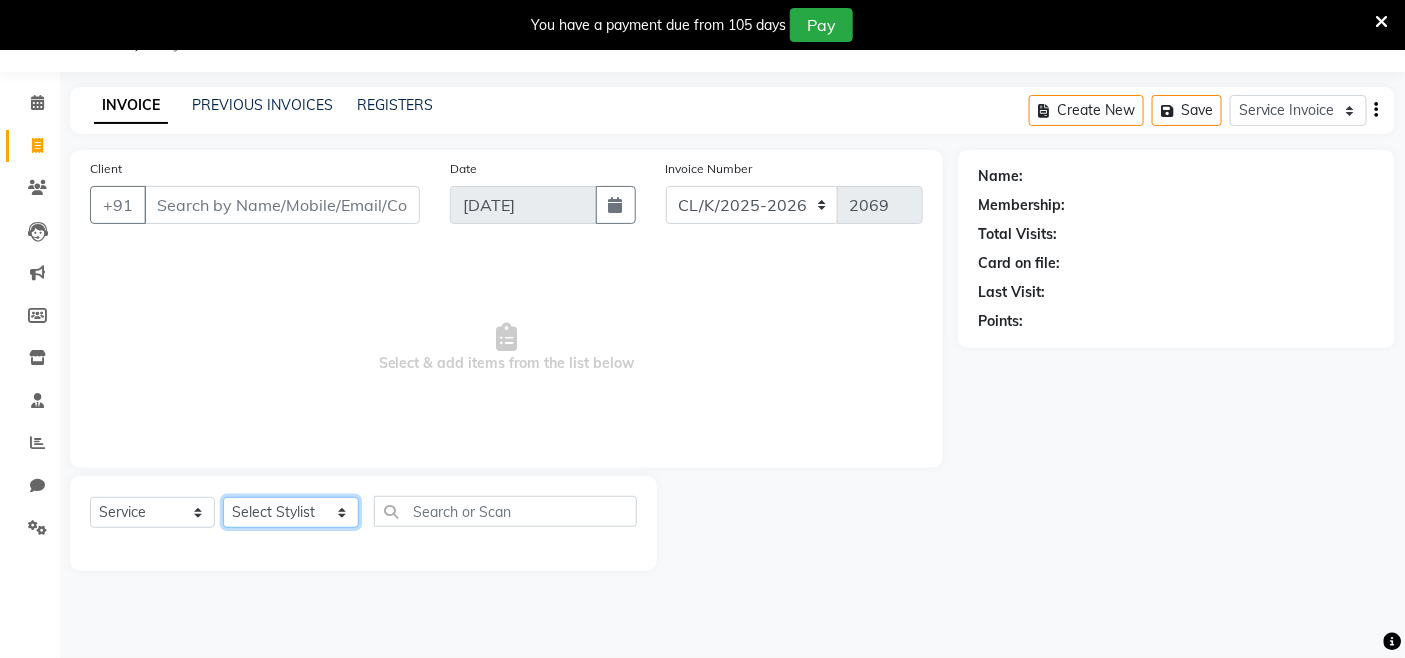 select on "70114" 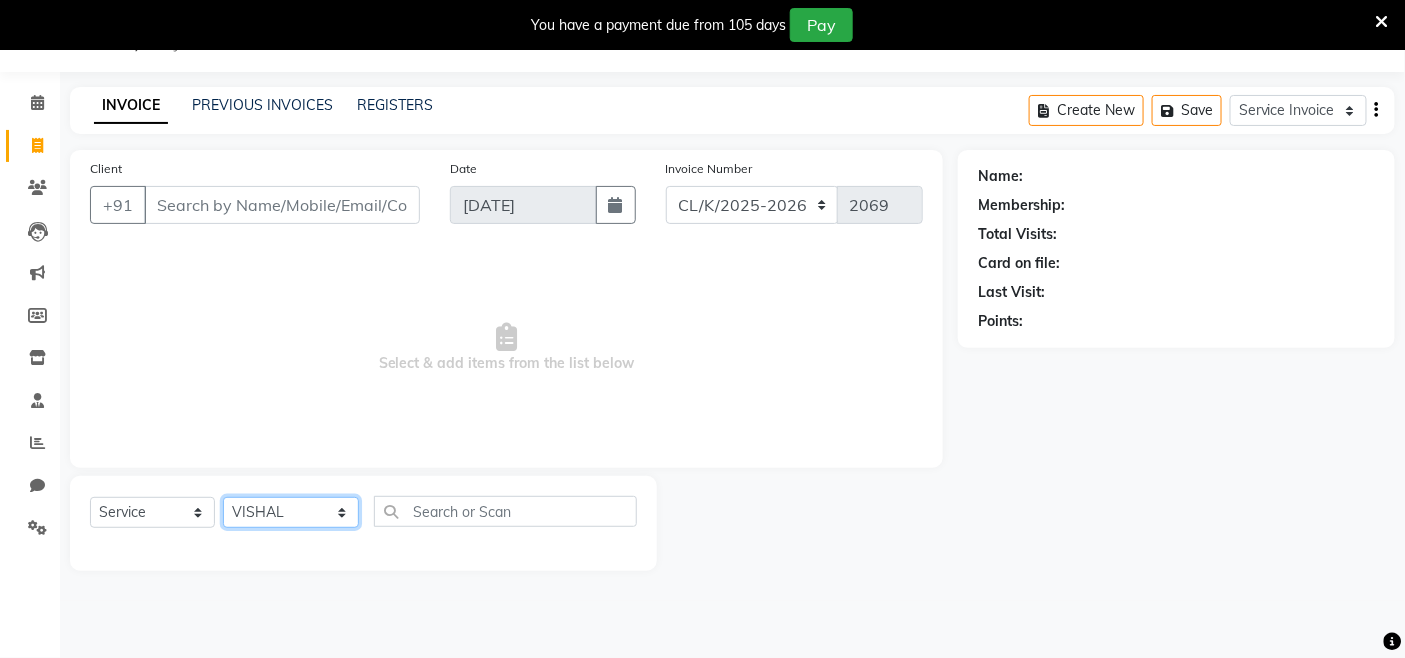 click on "Select Stylist Admin Admin [PERSON_NAME] [PERSON_NAME] Colour Lounge, [GEOGRAPHIC_DATA] Colour Lounge, [GEOGRAPHIC_DATA][PERSON_NAME]  [PERSON_NAME] guard [PERSON_NAME] [PERSON_NAME] [PERSON_NAME] NITI [PERSON_NAME] KHATNAVLIA priya  priyanka  Rakesh [PERSON_NAME] [PERSON_NAME]" 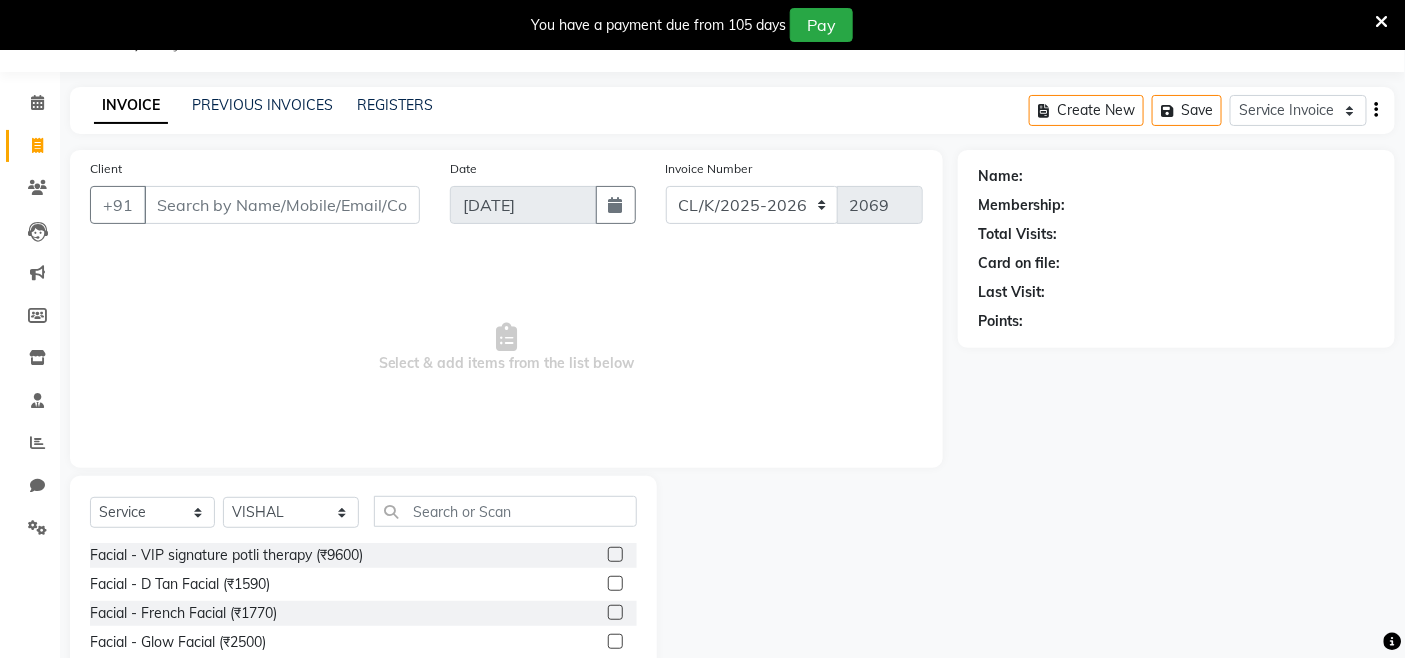 click on "Select  Service  Membership  Package Voucher Prepaid Gift Card  Select Stylist Admin Admin [PERSON_NAME] [PERSON_NAME] Colour Lounge, [GEOGRAPHIC_DATA] Colour Lounge, [GEOGRAPHIC_DATA][PERSON_NAME]  [PERSON_NAME] guard [PERSON_NAME] [PERSON_NAME] [PERSON_NAME] NITI [PERSON_NAME] KHATNAVLIA priya  priyanka  Rakesh [PERSON_NAME] [PERSON_NAME]" 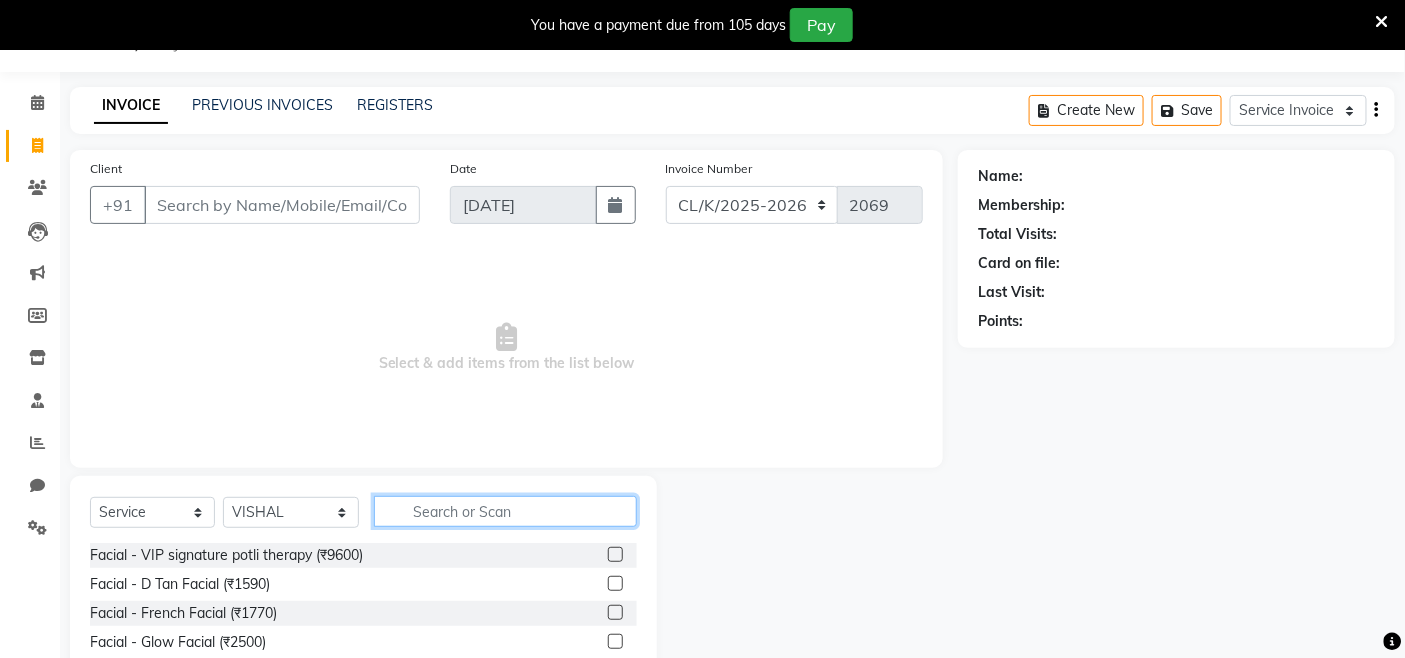 click 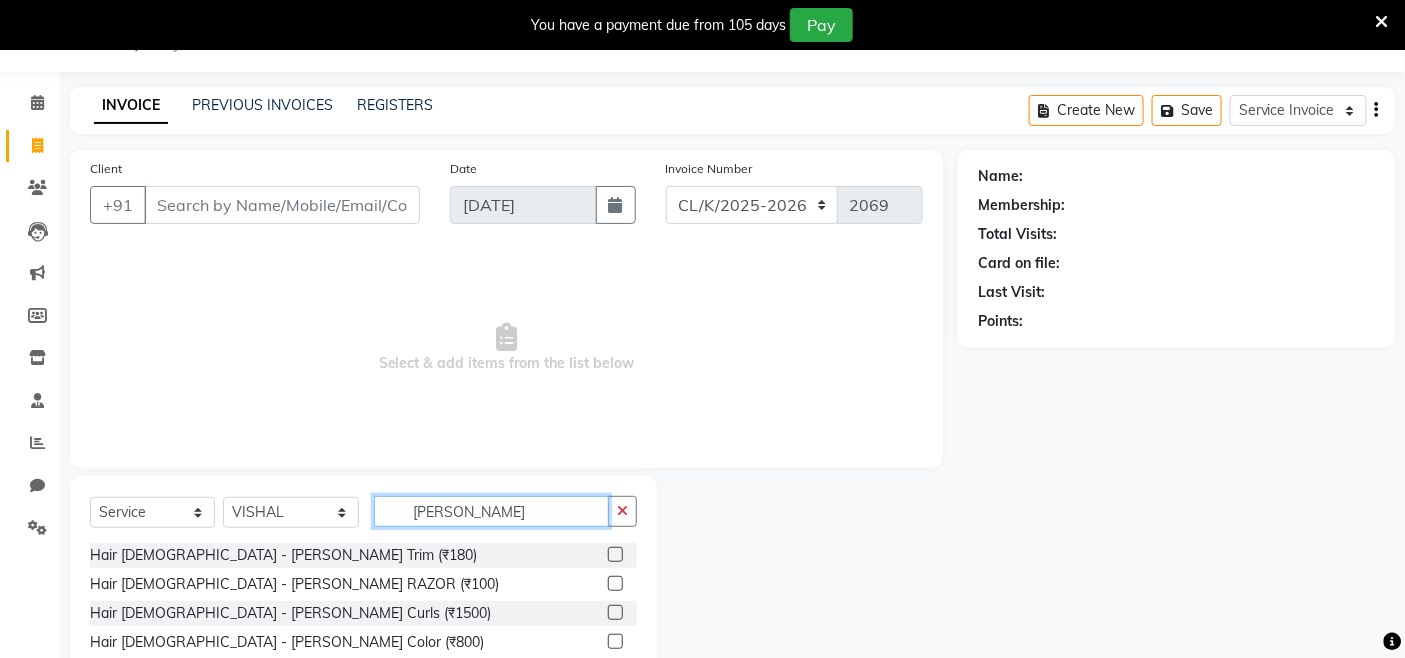type on "[PERSON_NAME]" 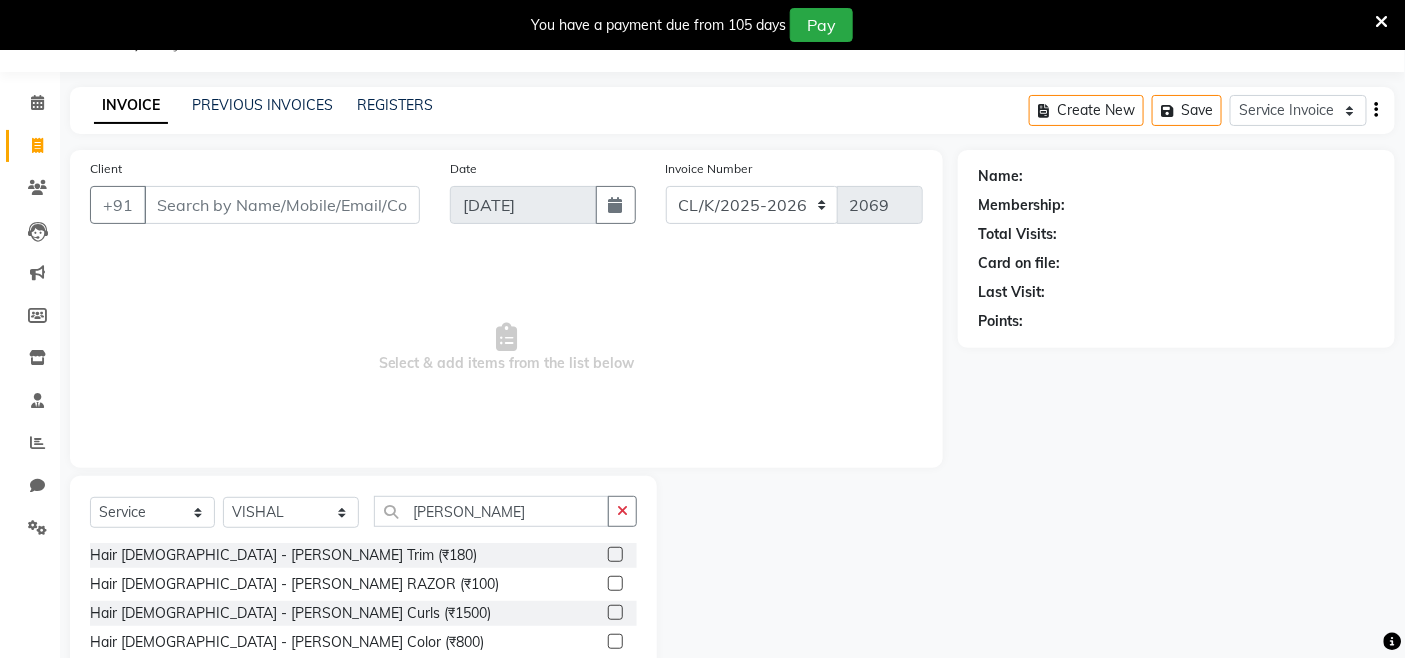 click 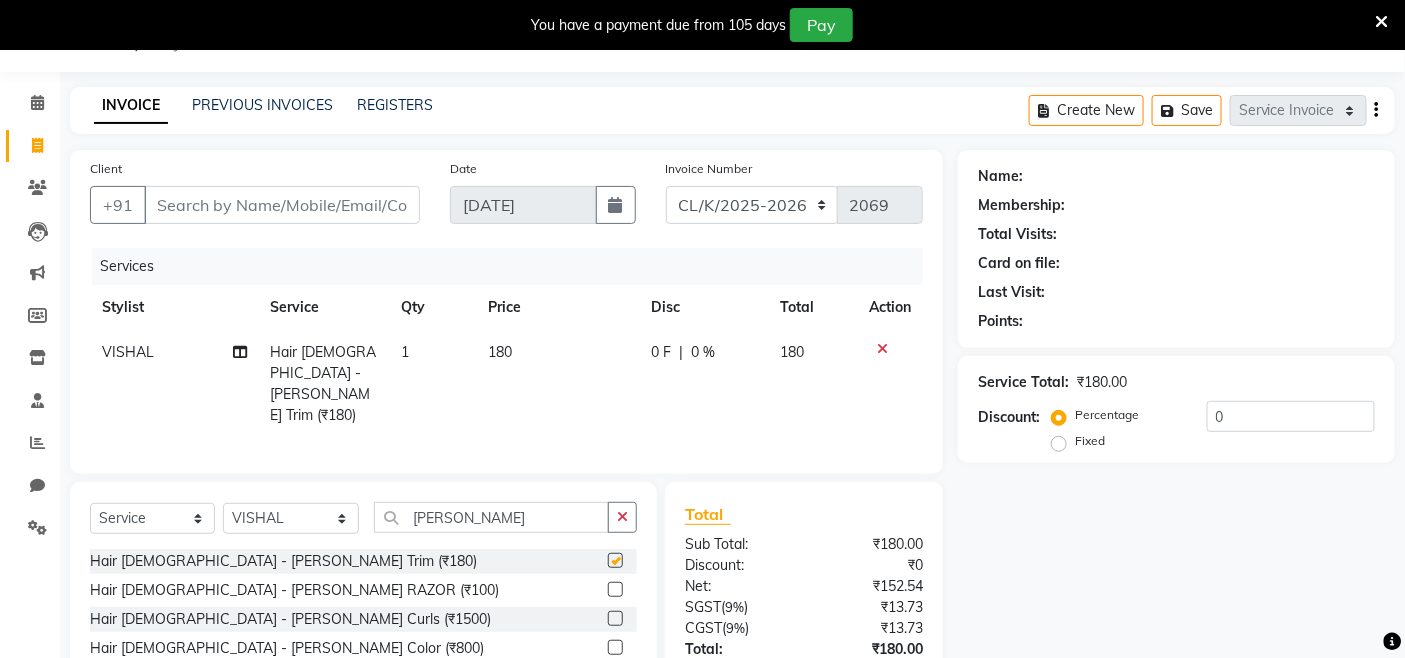 checkbox on "false" 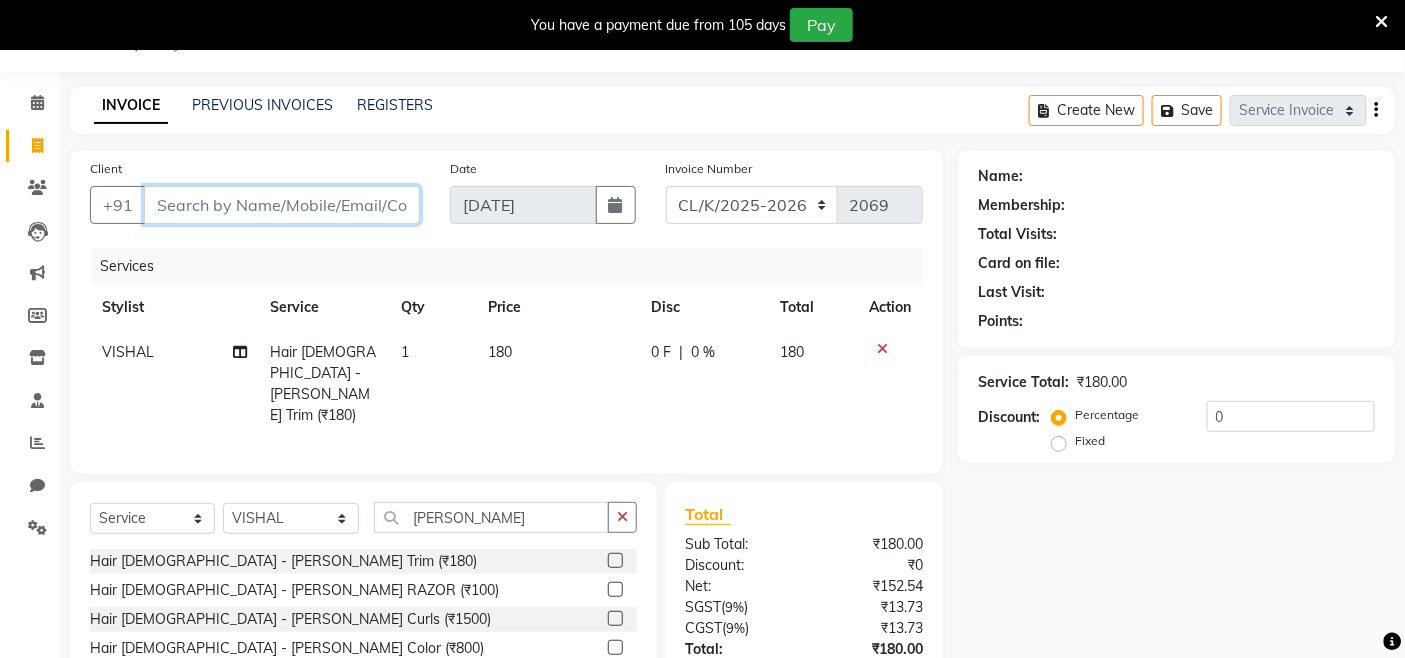 click on "Client" at bounding box center (282, 205) 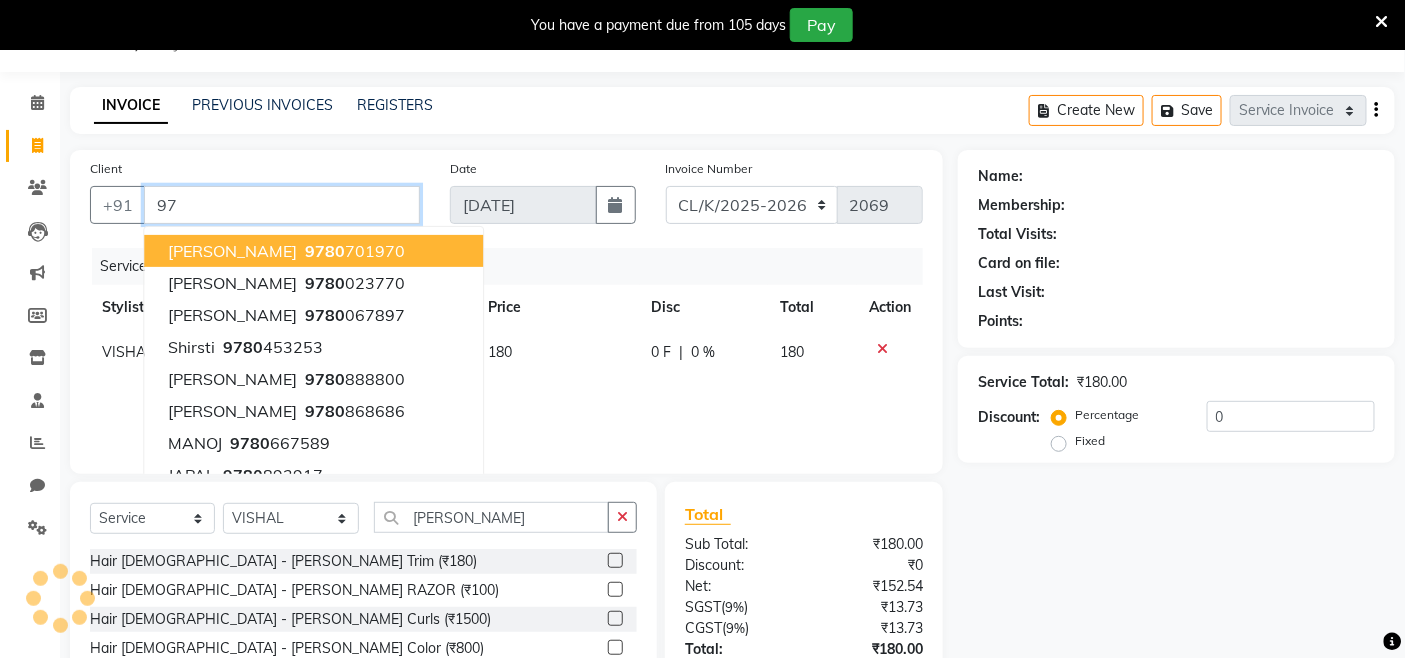 type on "9" 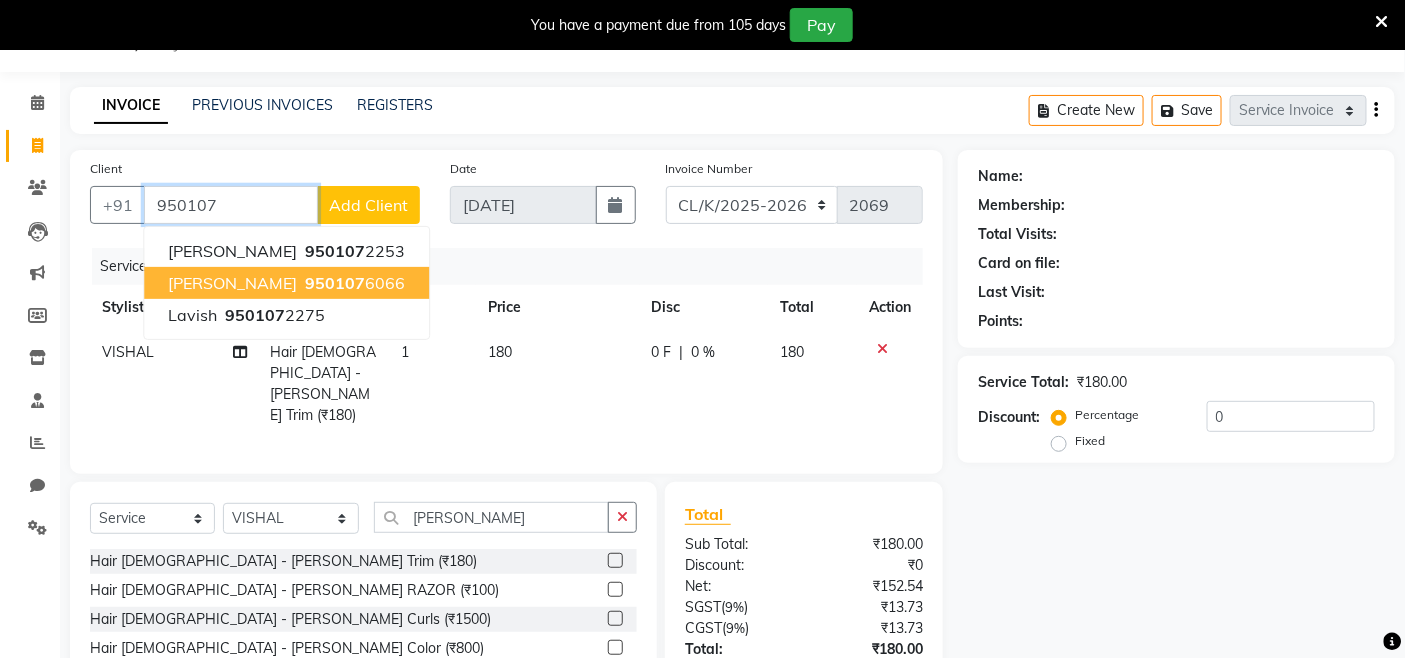 drag, startPoint x: 251, startPoint y: 265, endPoint x: 254, endPoint y: 285, distance: 20.22375 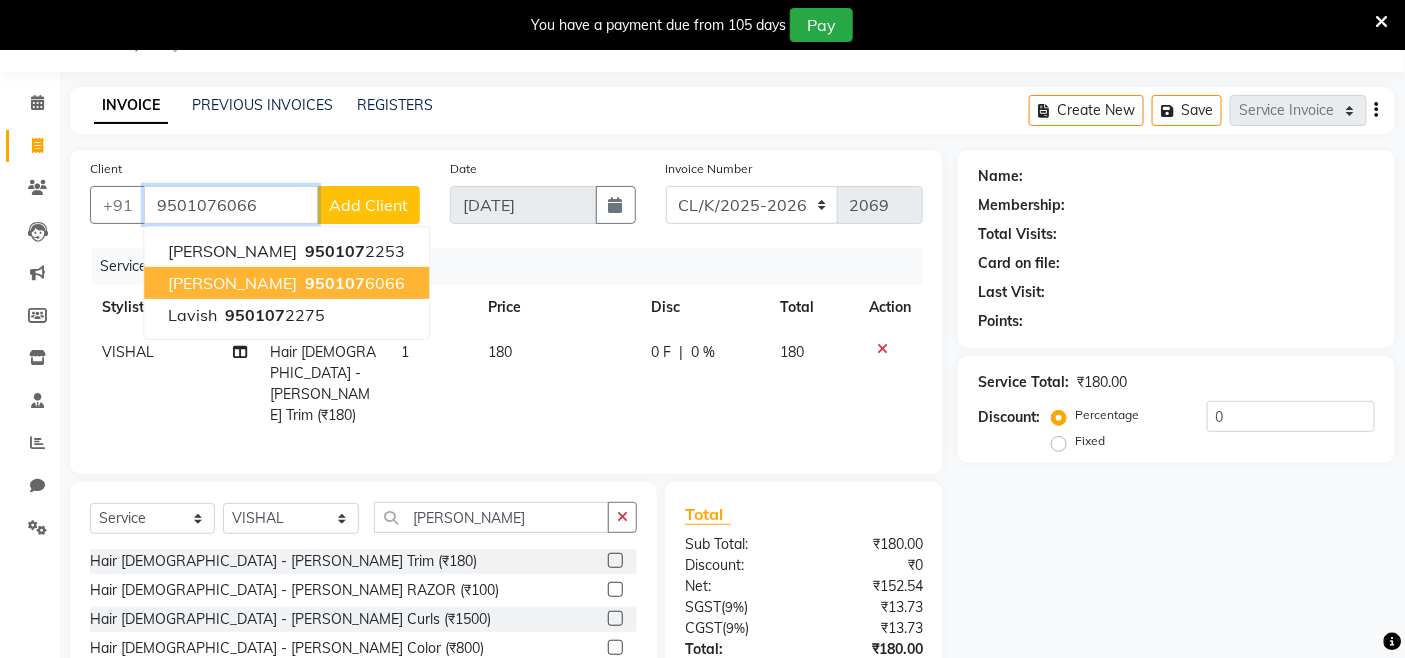 type on "9501076066" 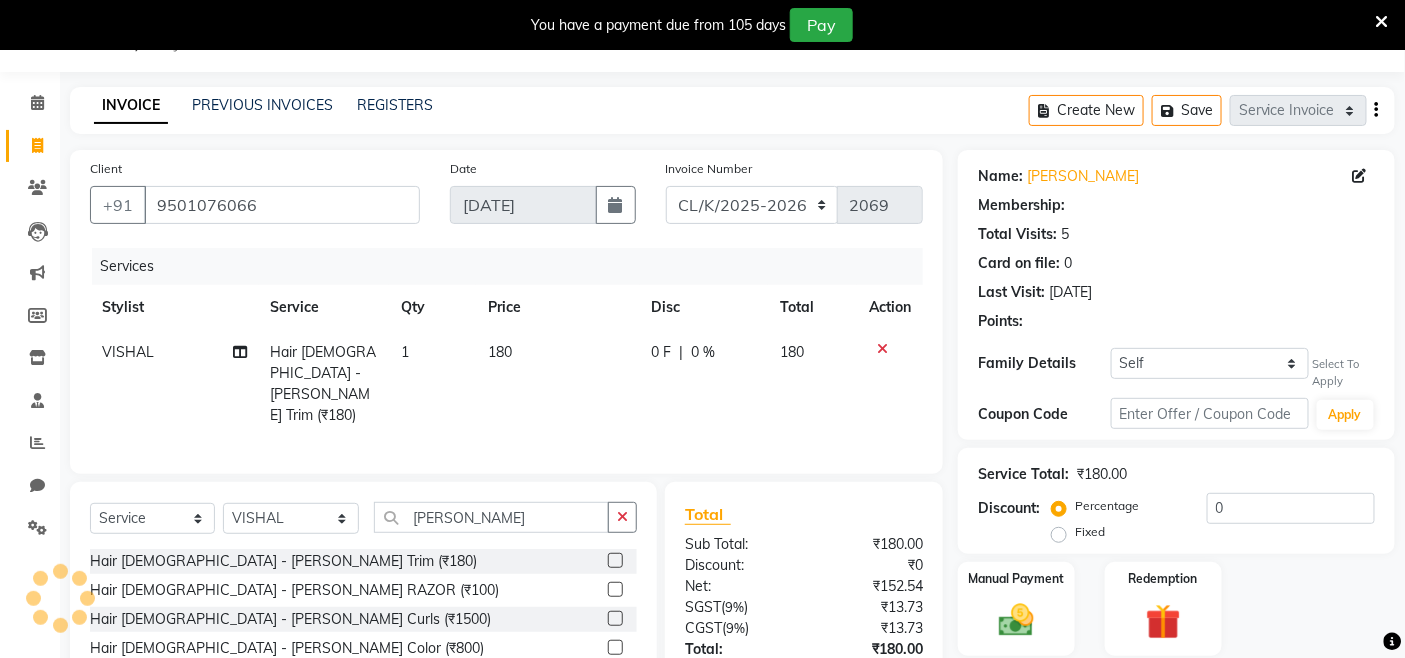 select on "1: Object" 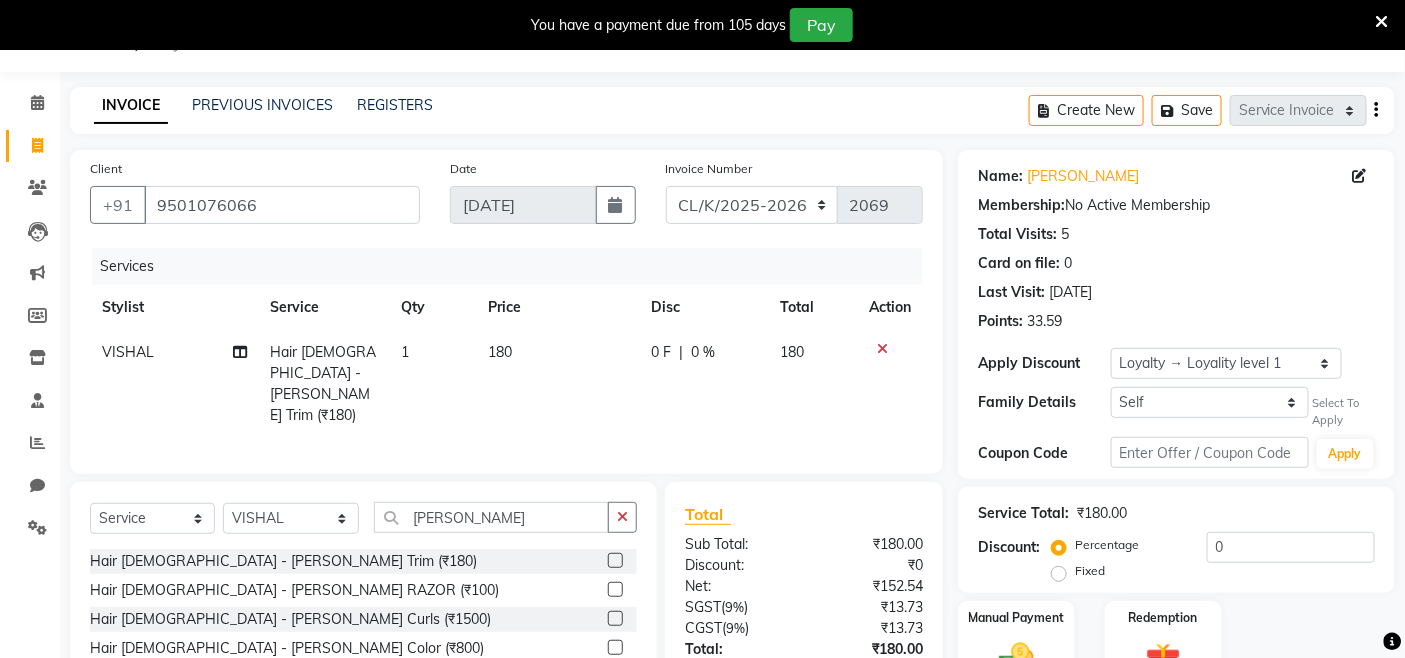 scroll, scrollTop: 191, scrollLeft: 0, axis: vertical 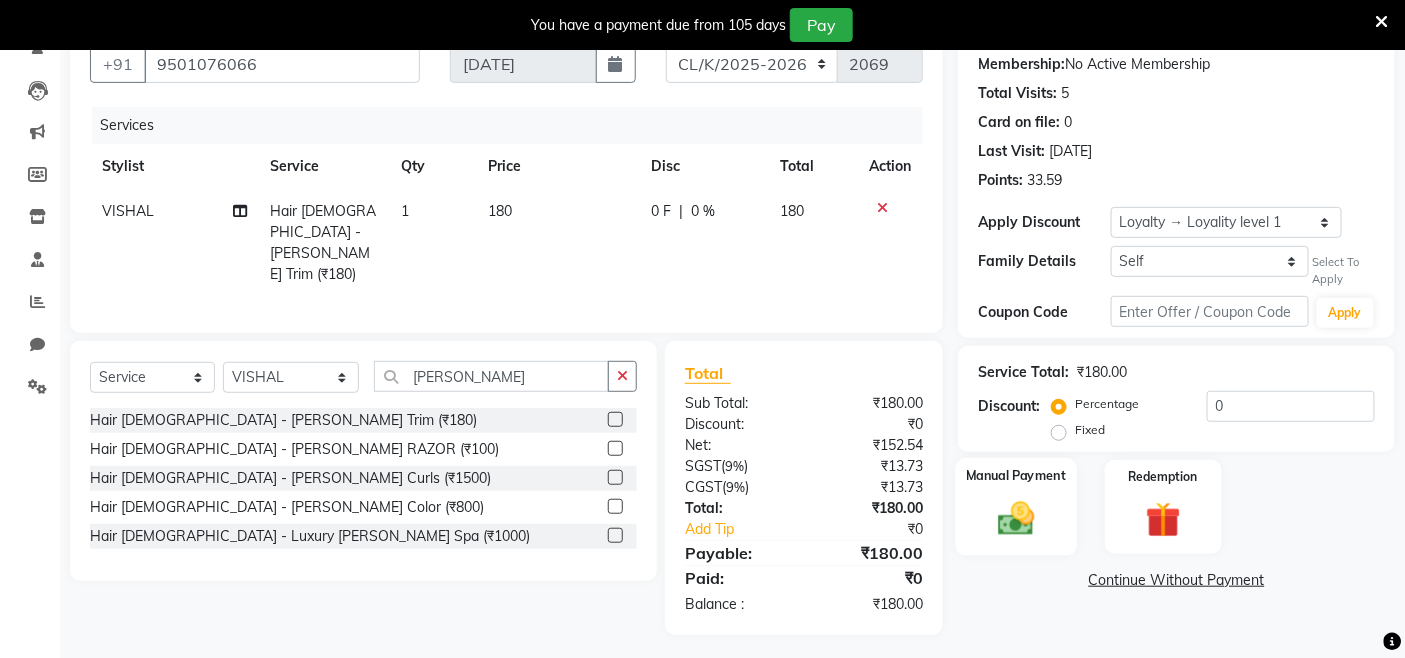 click on "Manual Payment" 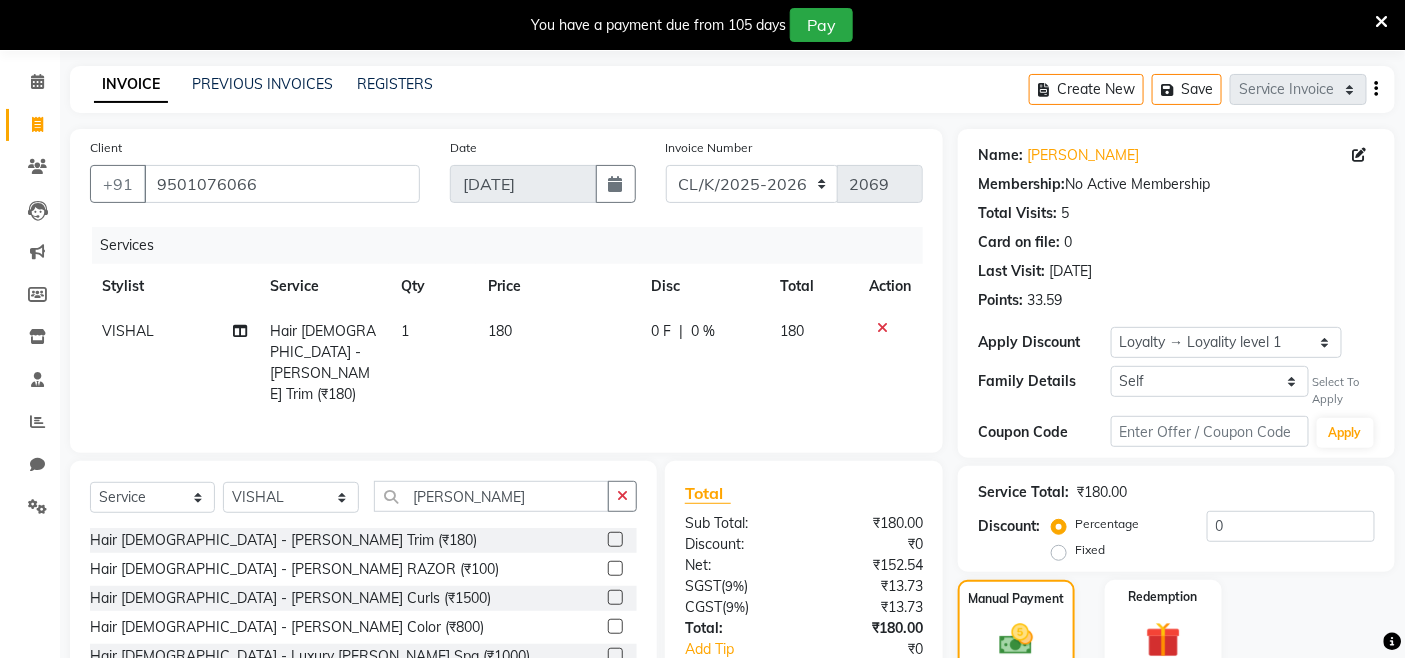 scroll, scrollTop: 63, scrollLeft: 0, axis: vertical 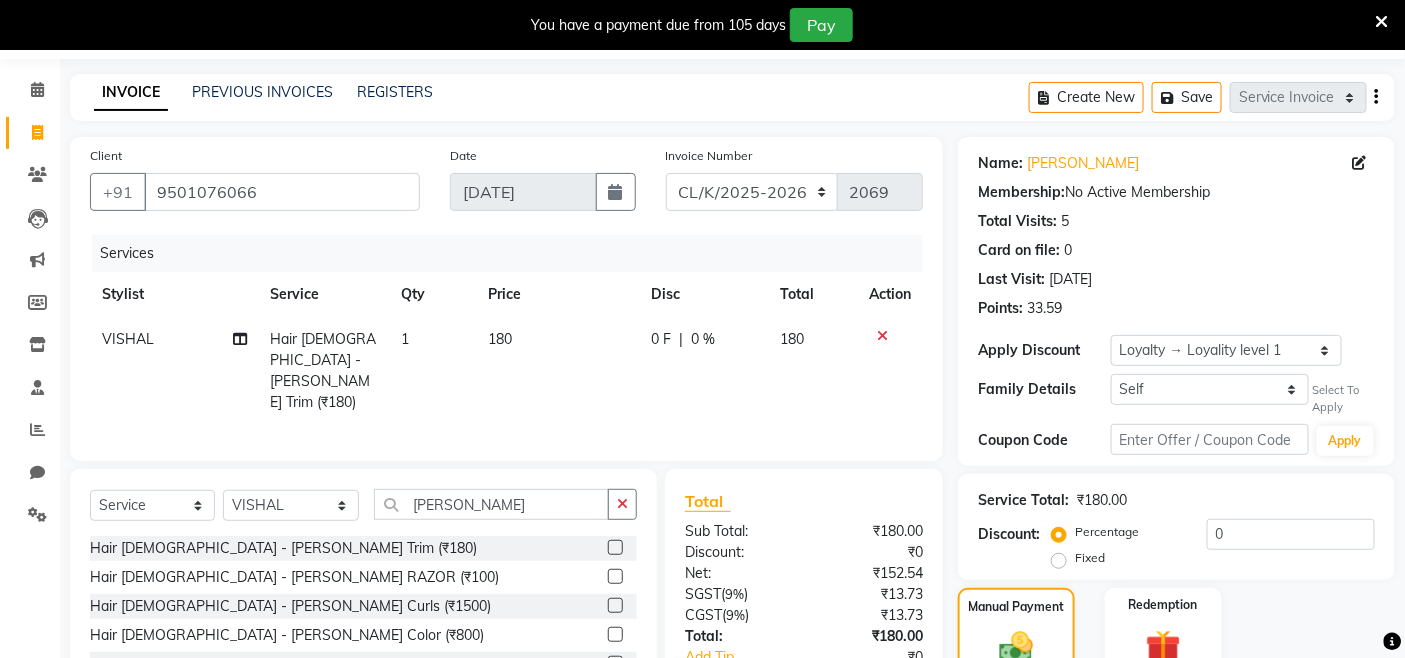 drag, startPoint x: 515, startPoint y: 363, endPoint x: 528, endPoint y: 353, distance: 16.40122 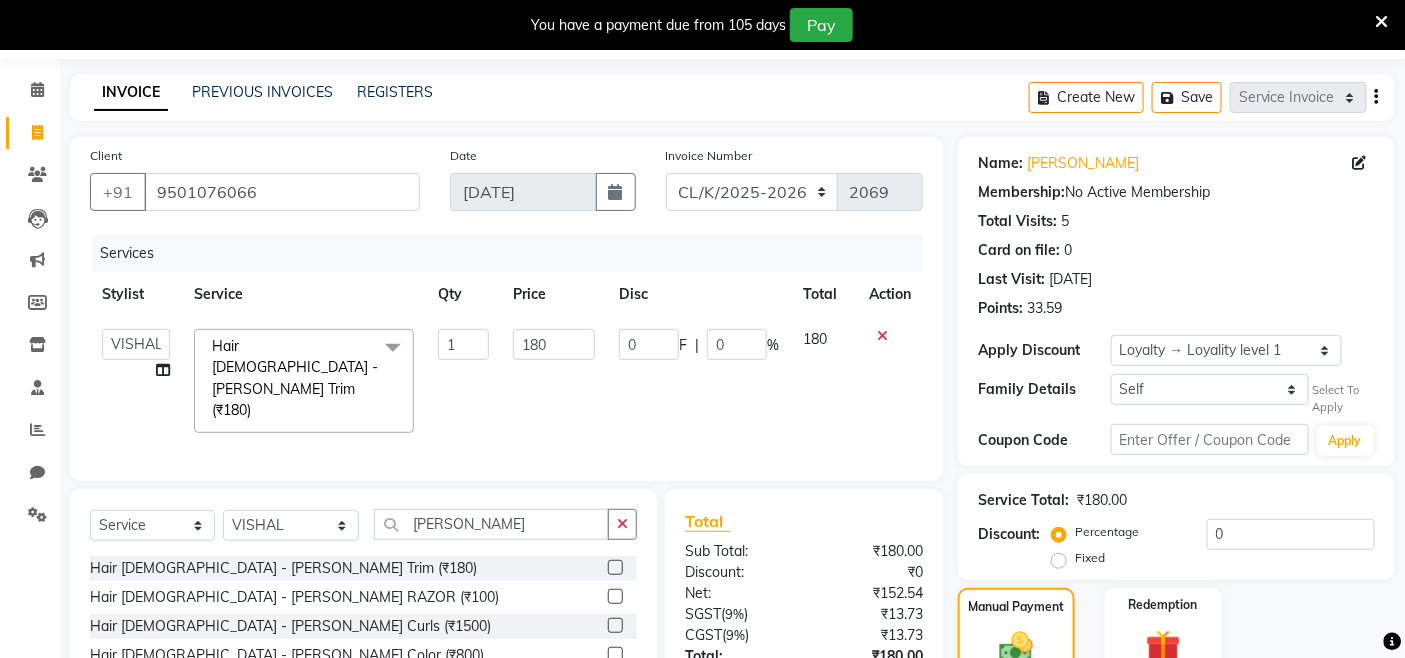 click on "180" 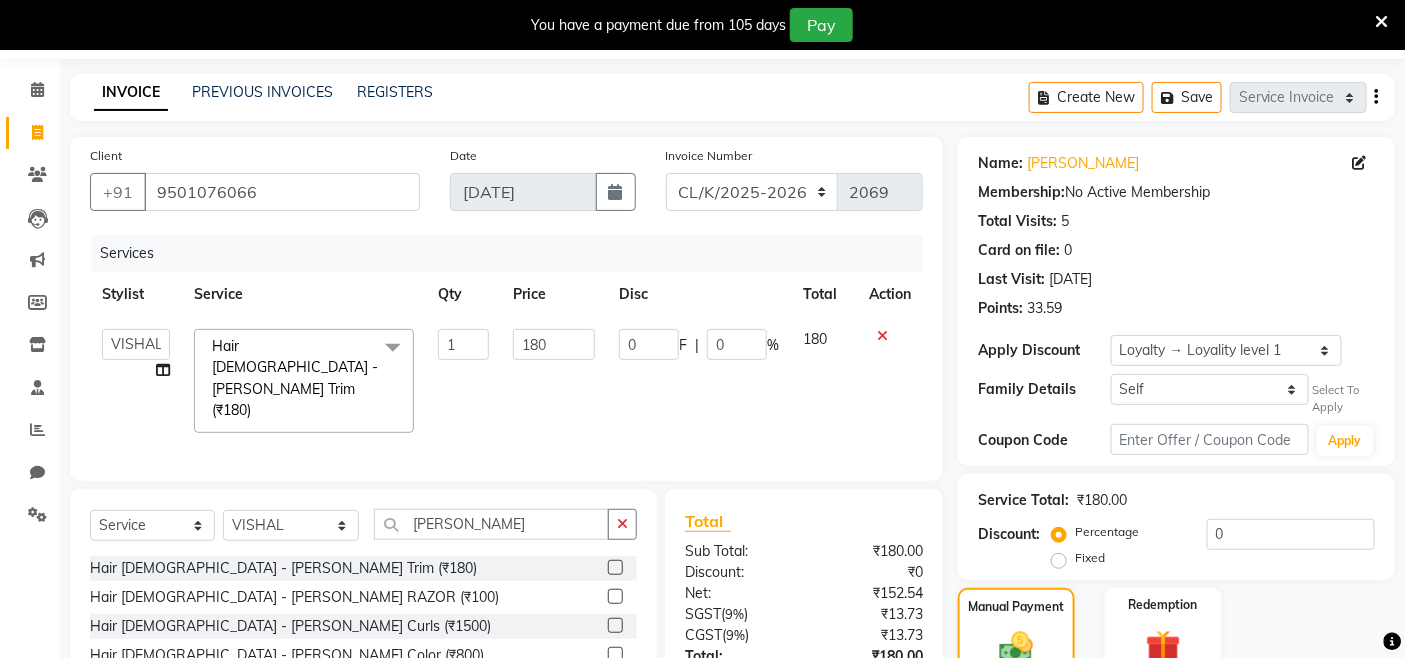 click on "180" 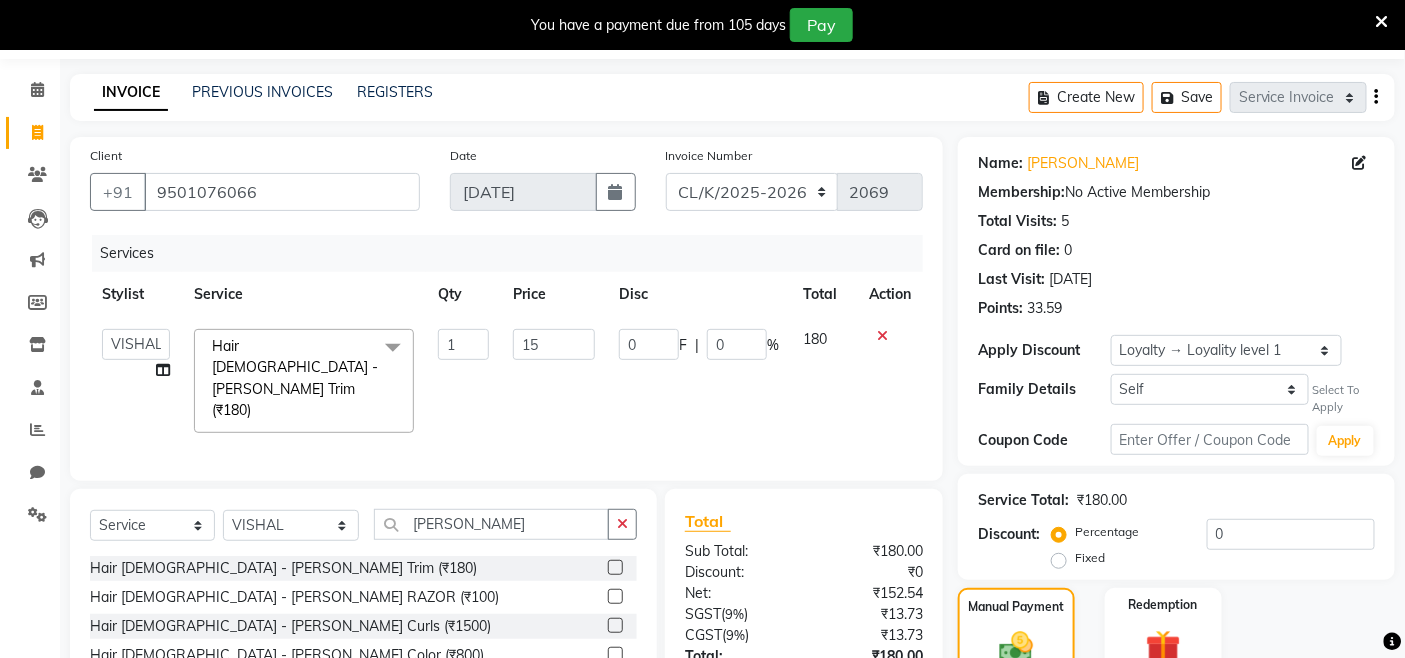 type on "150" 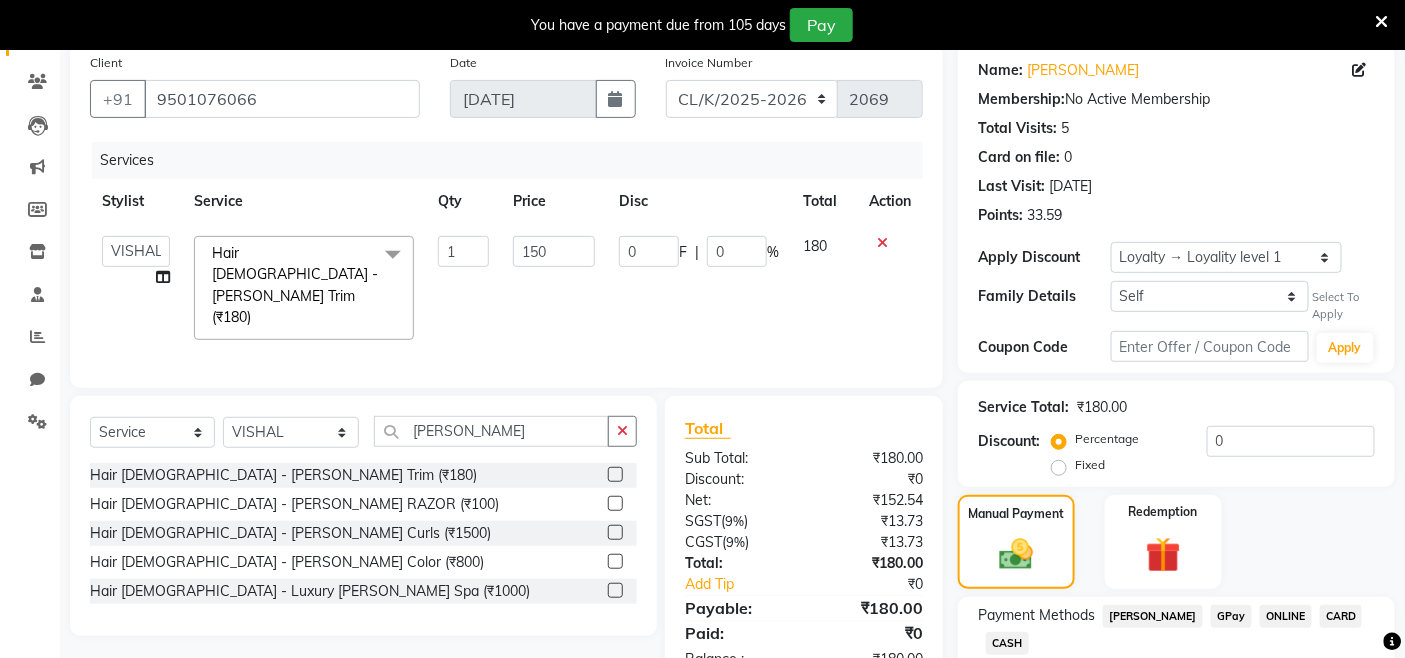 scroll, scrollTop: 285, scrollLeft: 0, axis: vertical 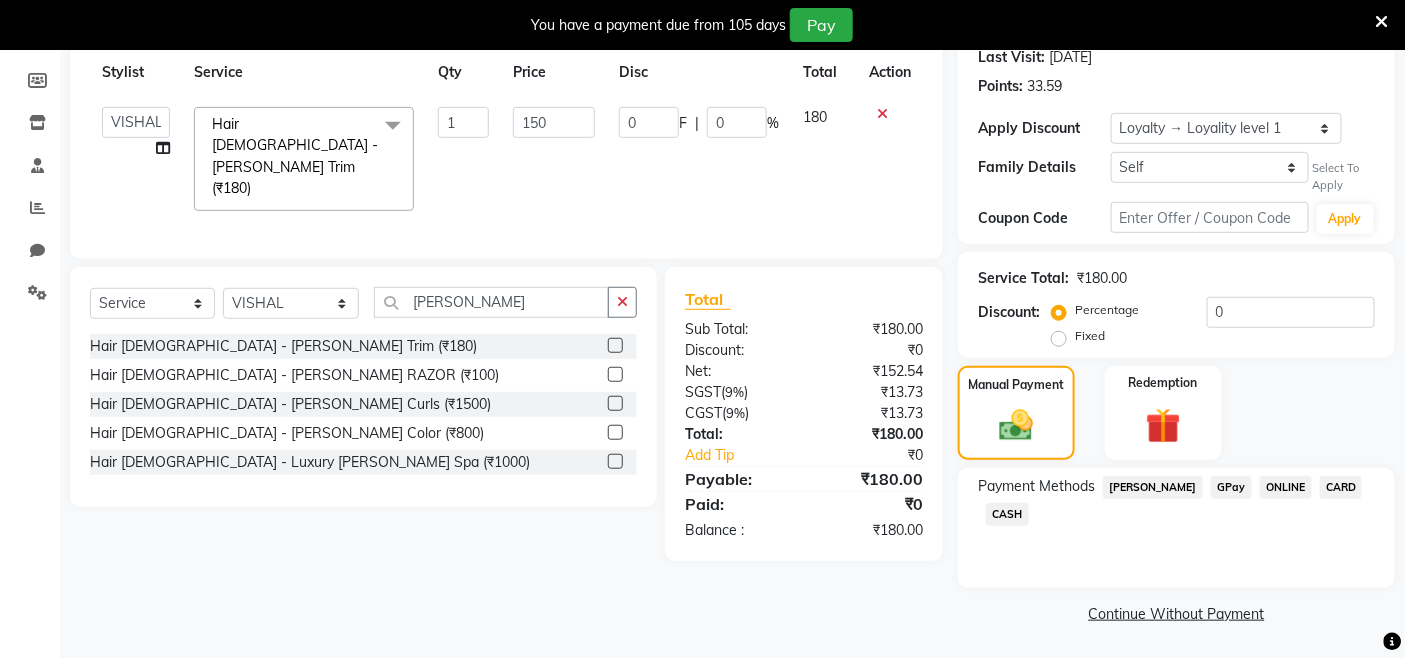 click on "CASH" 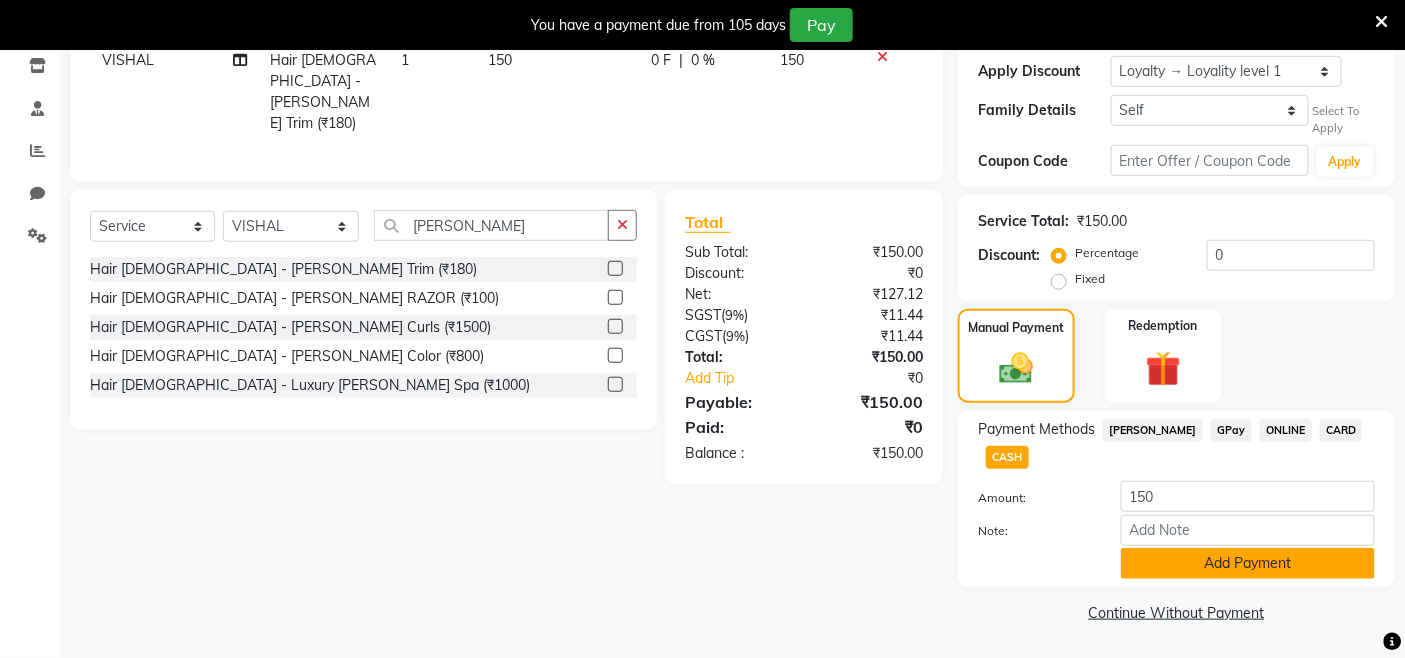 click on "Add Payment" 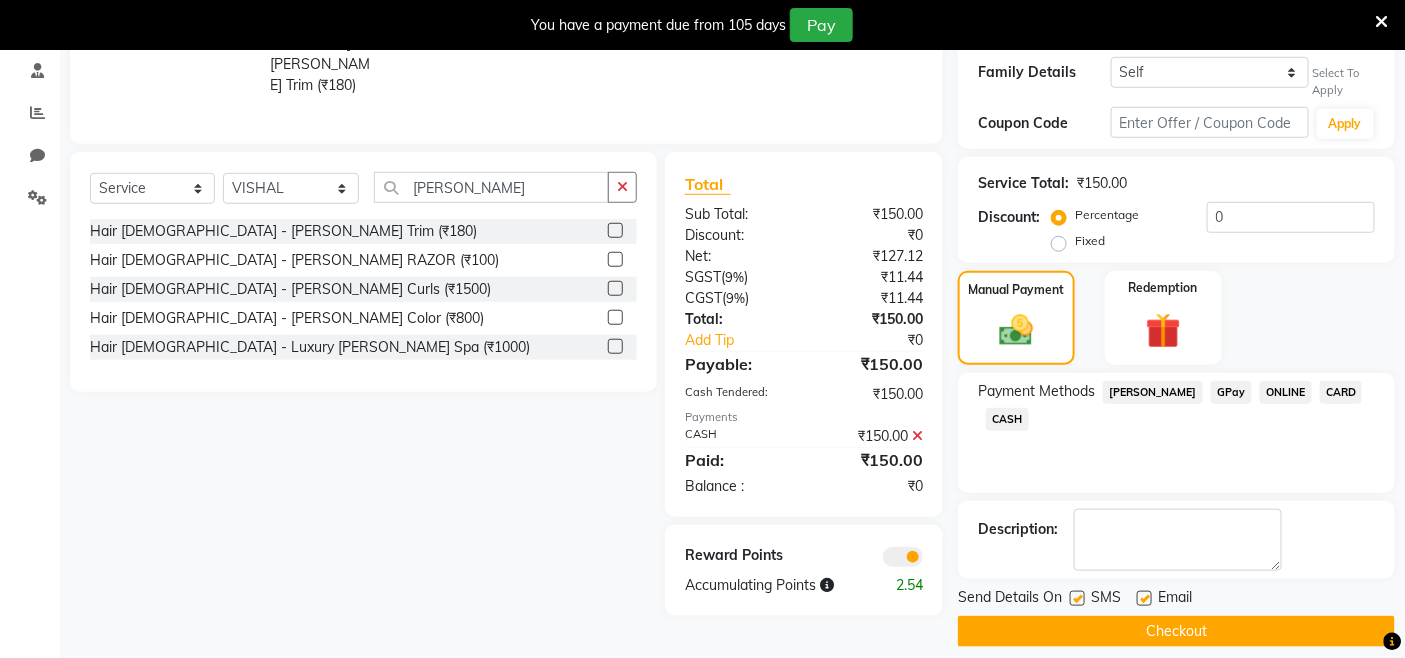 scroll, scrollTop: 398, scrollLeft: 0, axis: vertical 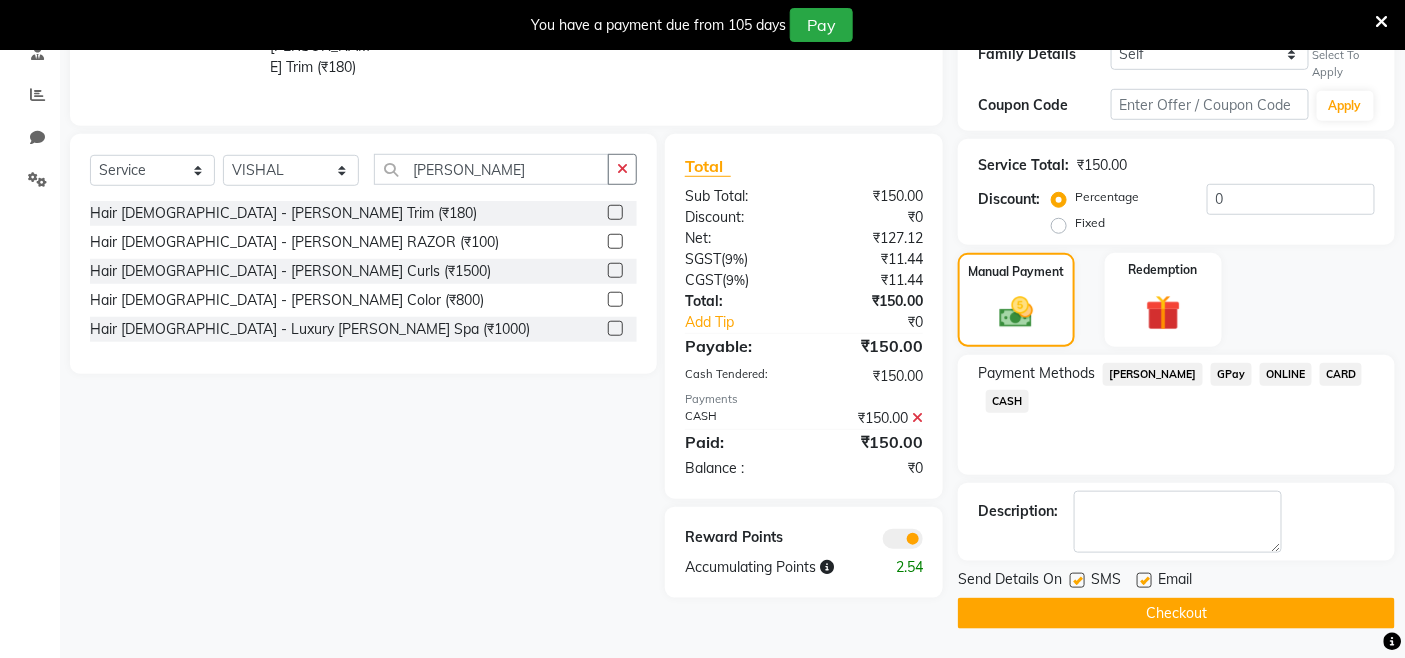 click on "Checkout" 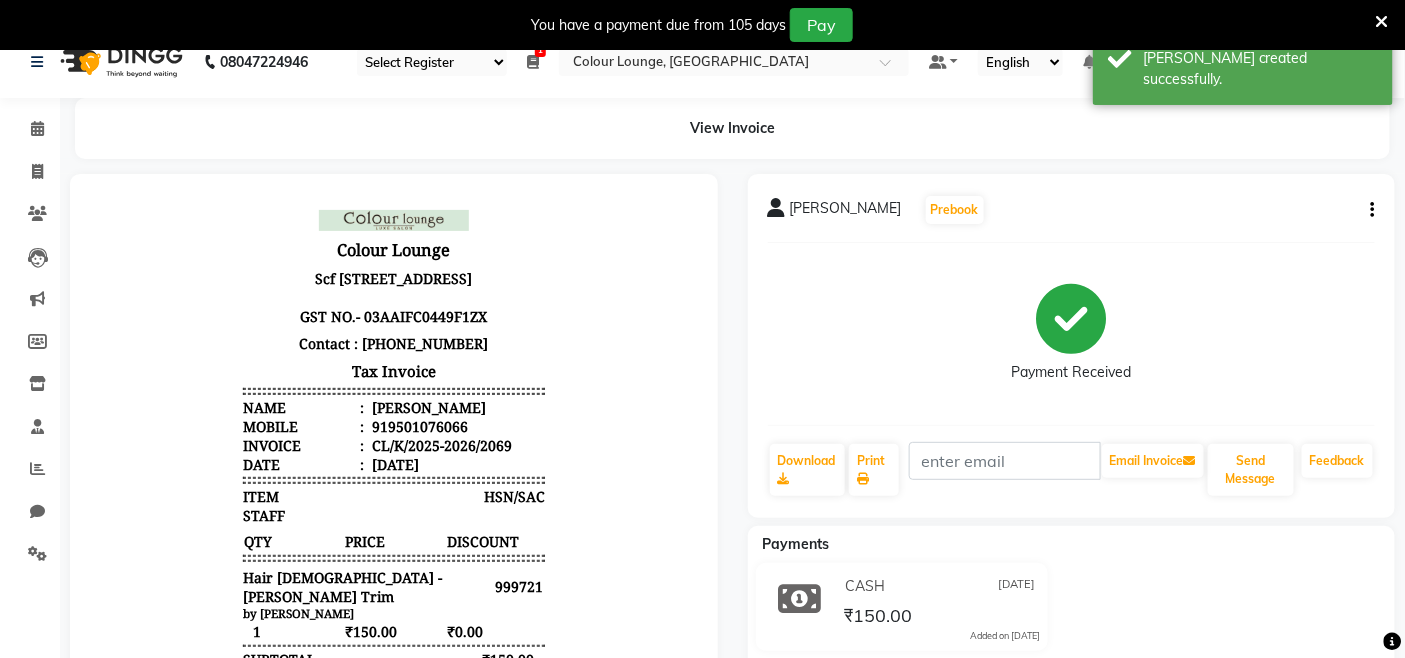 scroll, scrollTop: 0, scrollLeft: 0, axis: both 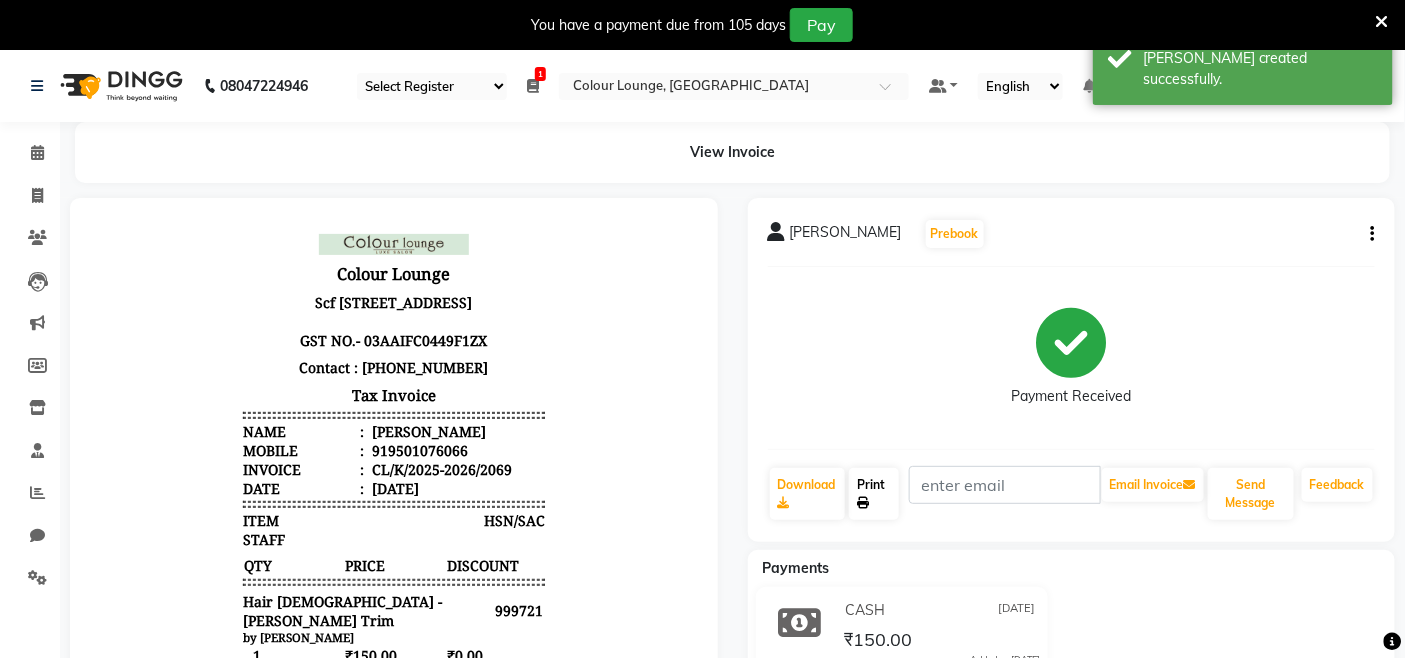 click on "Print" 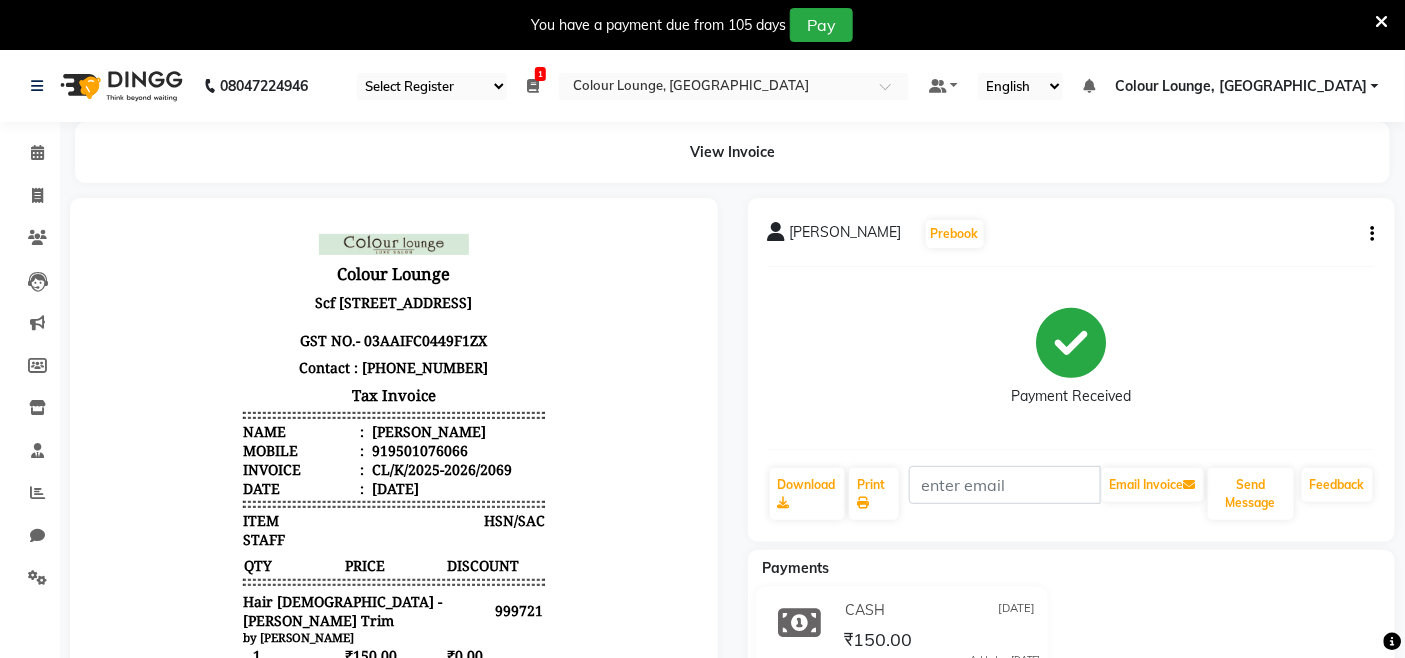 click on "Calendar" 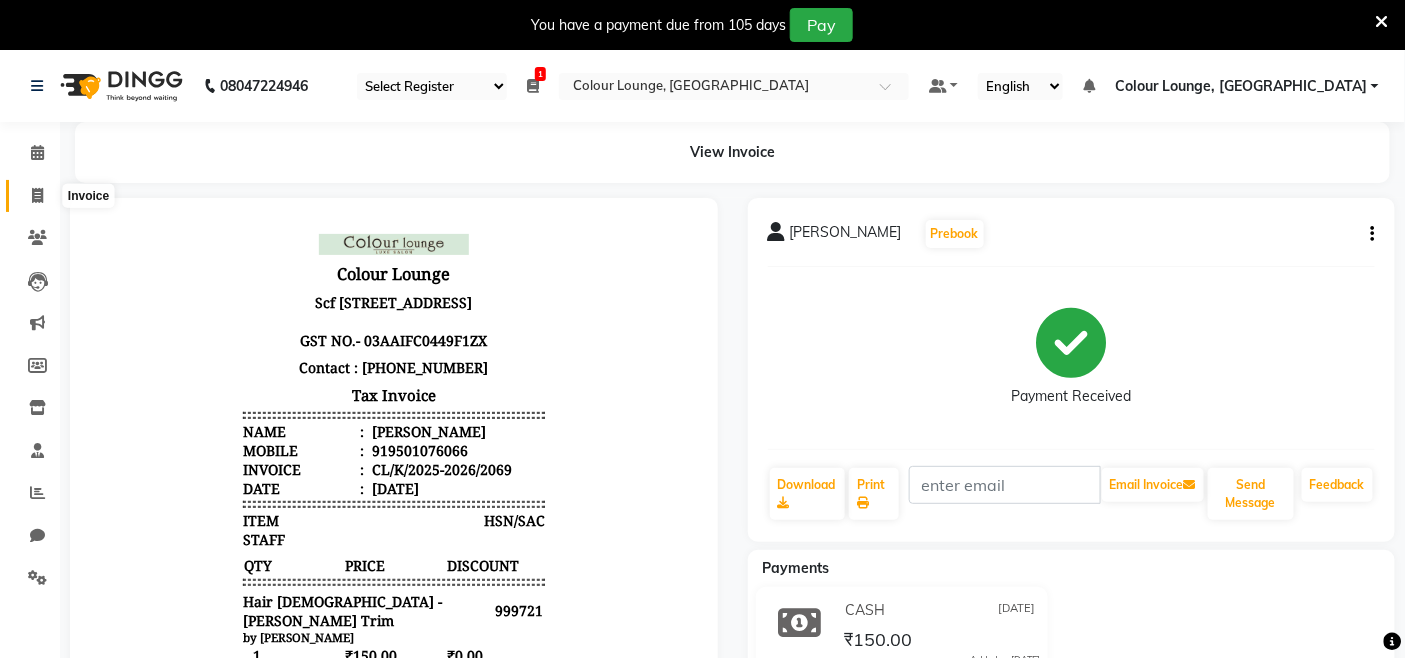 click 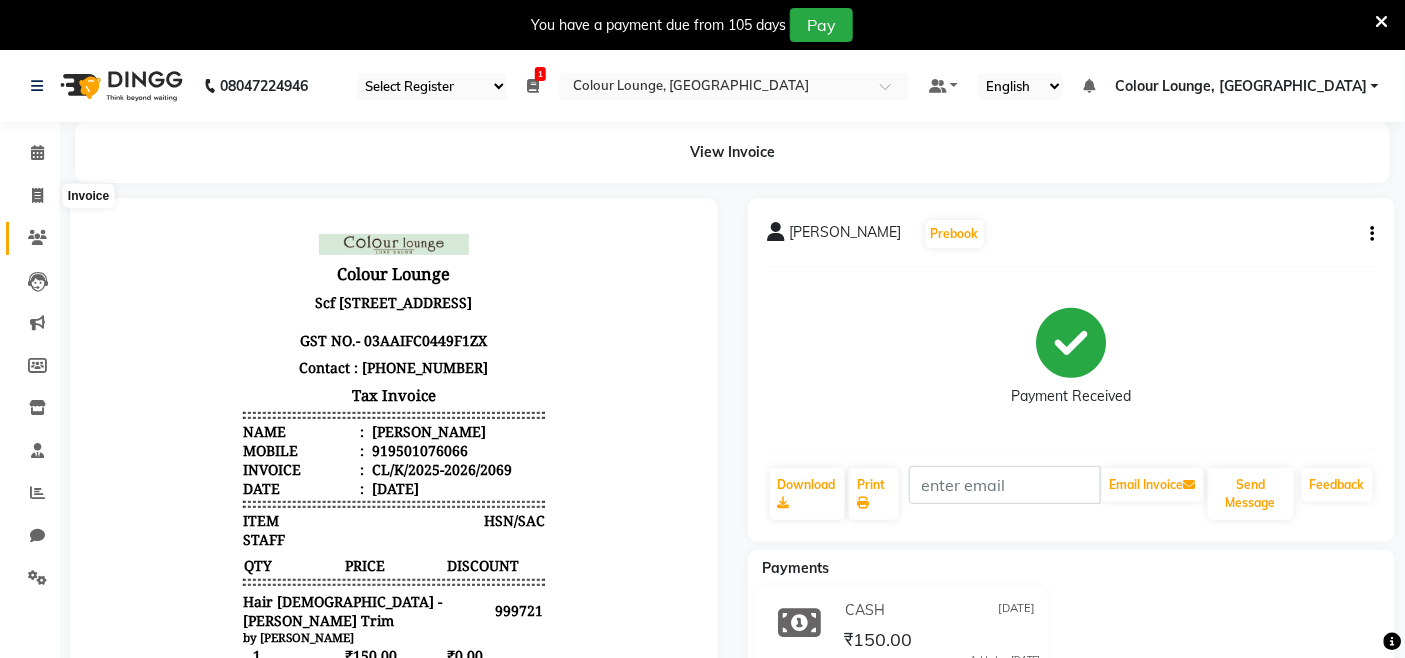 select on "service" 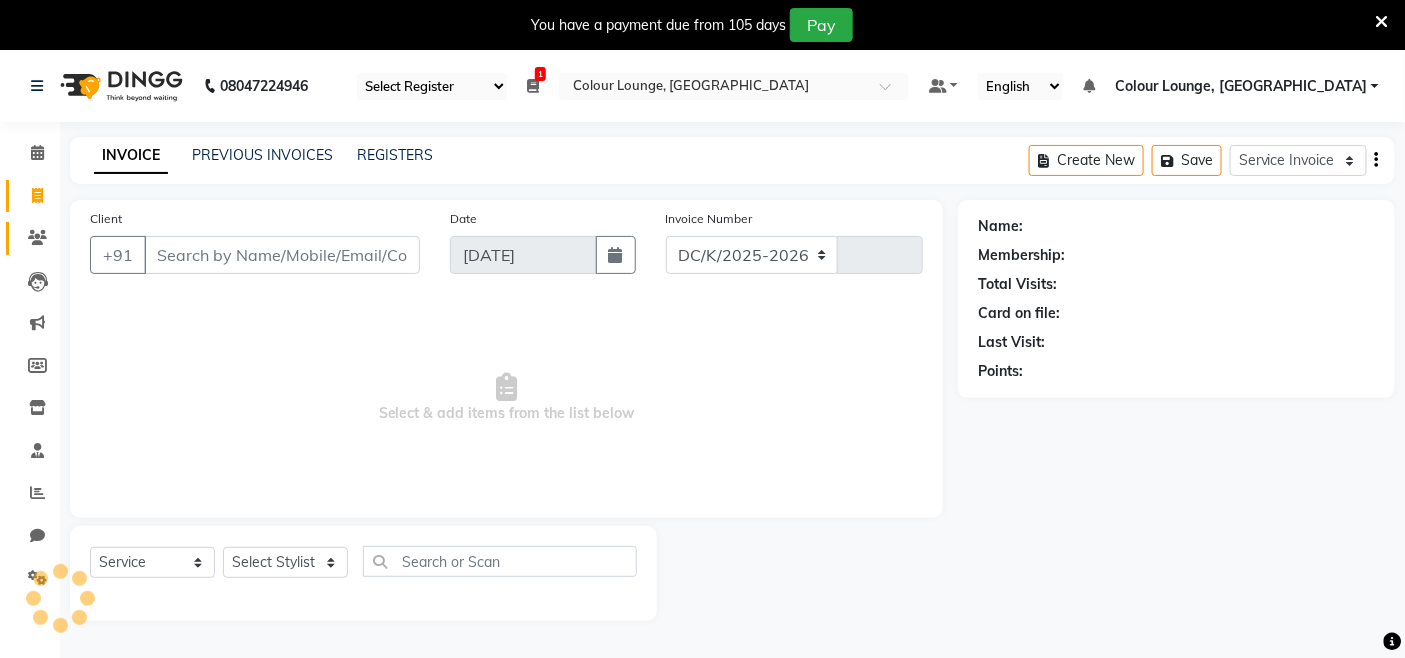 select on "8015" 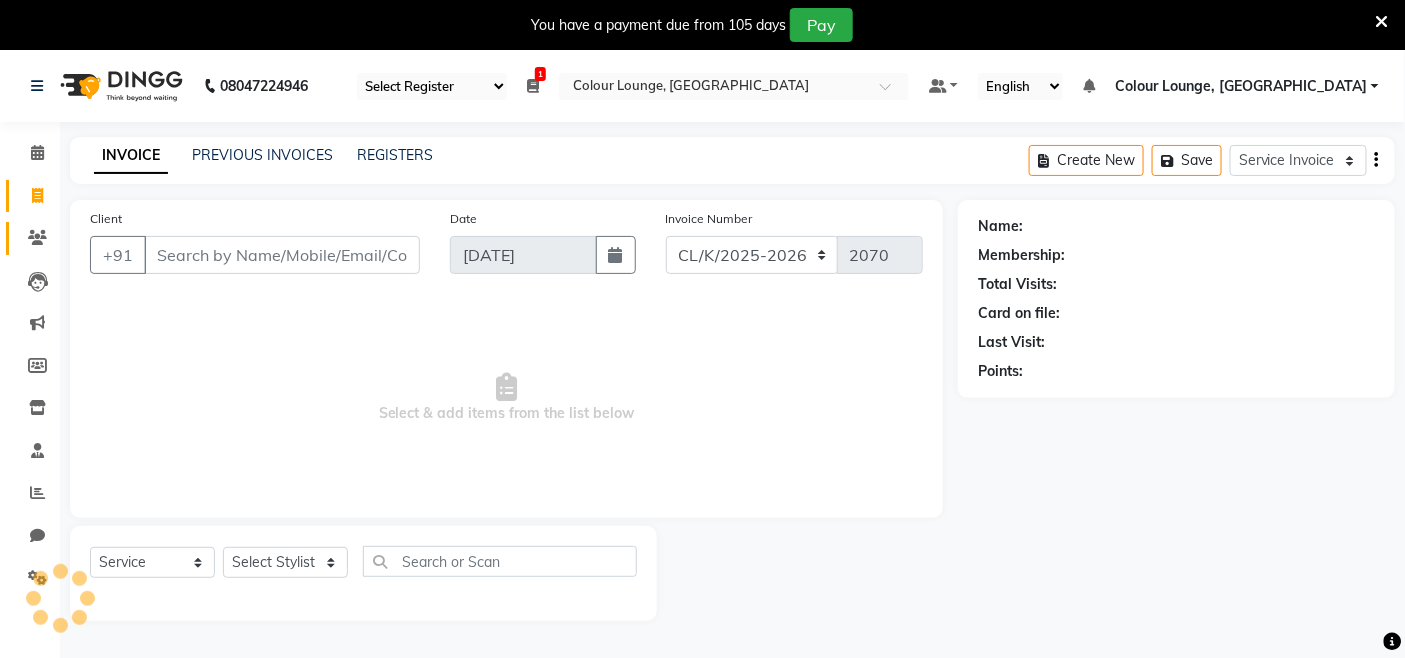 scroll, scrollTop: 50, scrollLeft: 0, axis: vertical 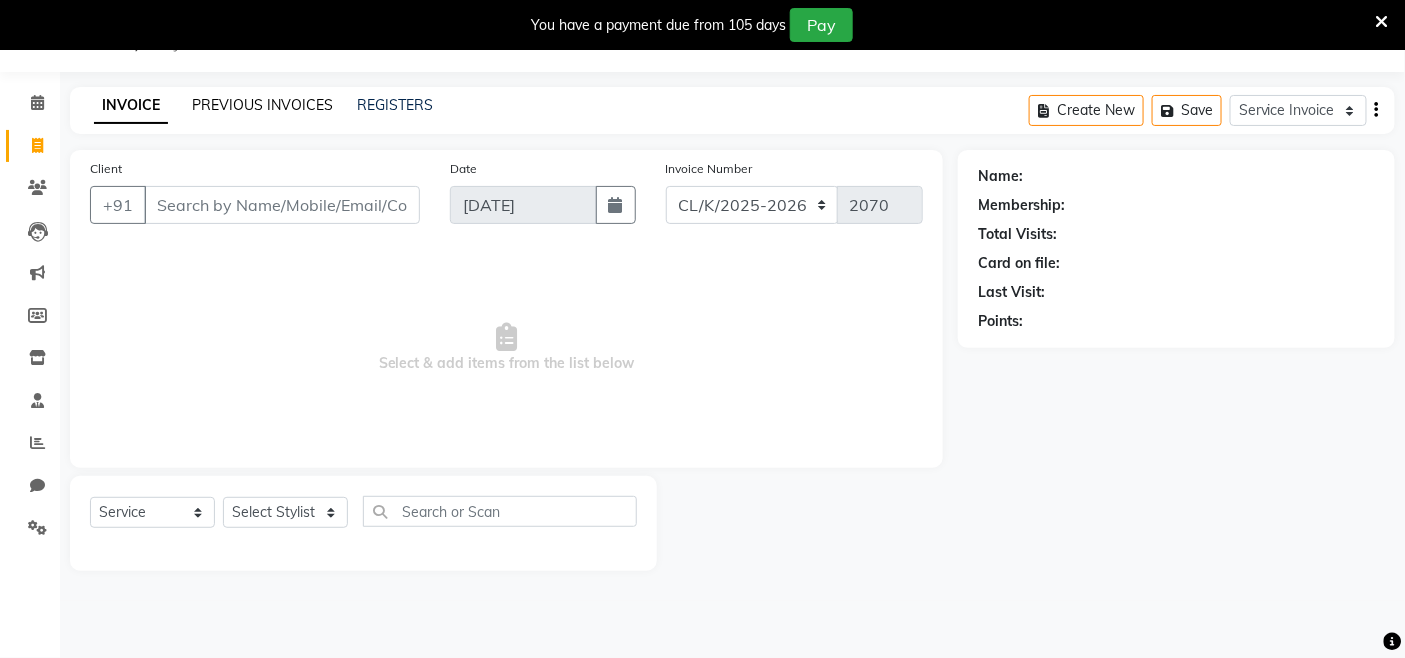 click on "PREVIOUS INVOICES" 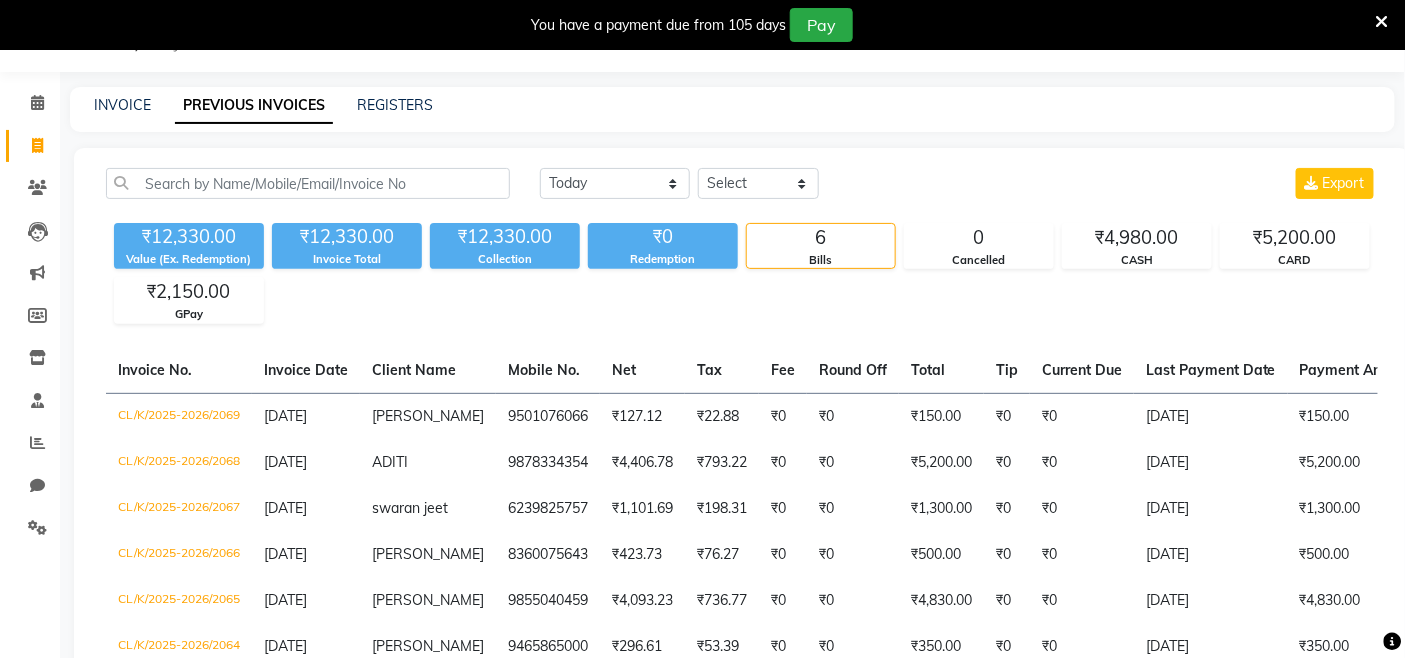 click on "Invoice" 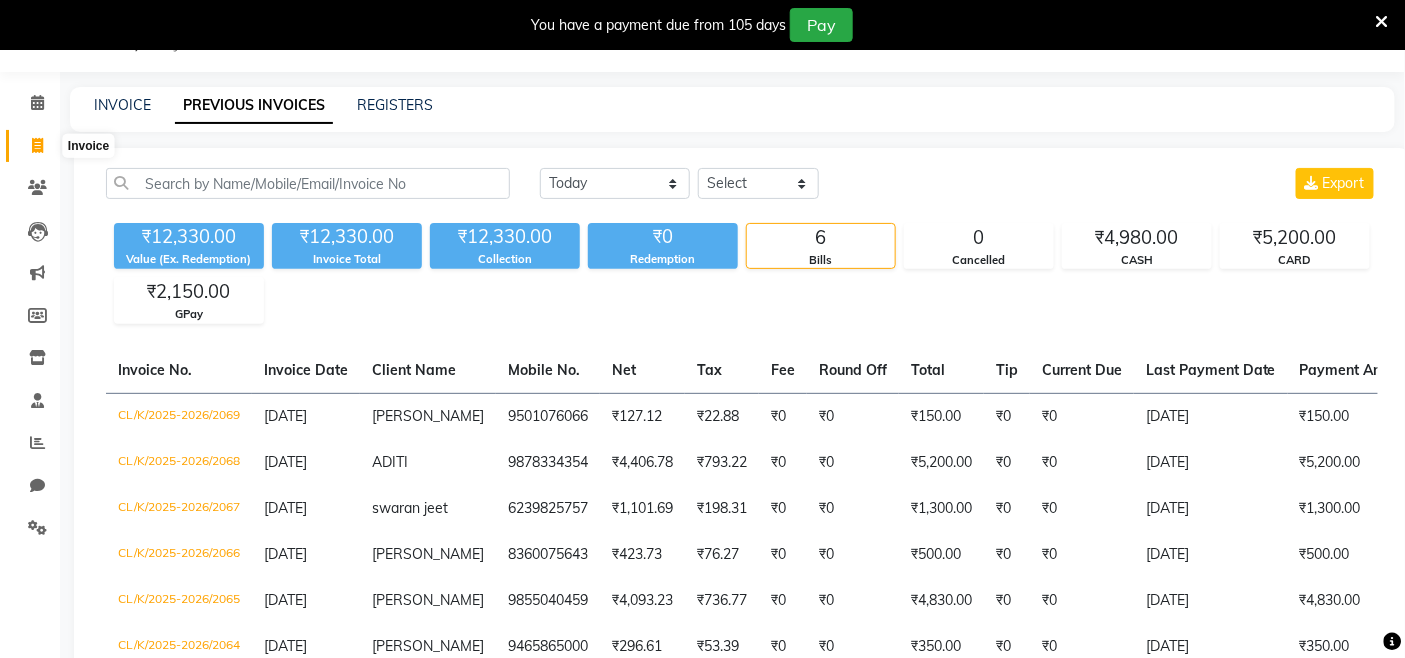 click 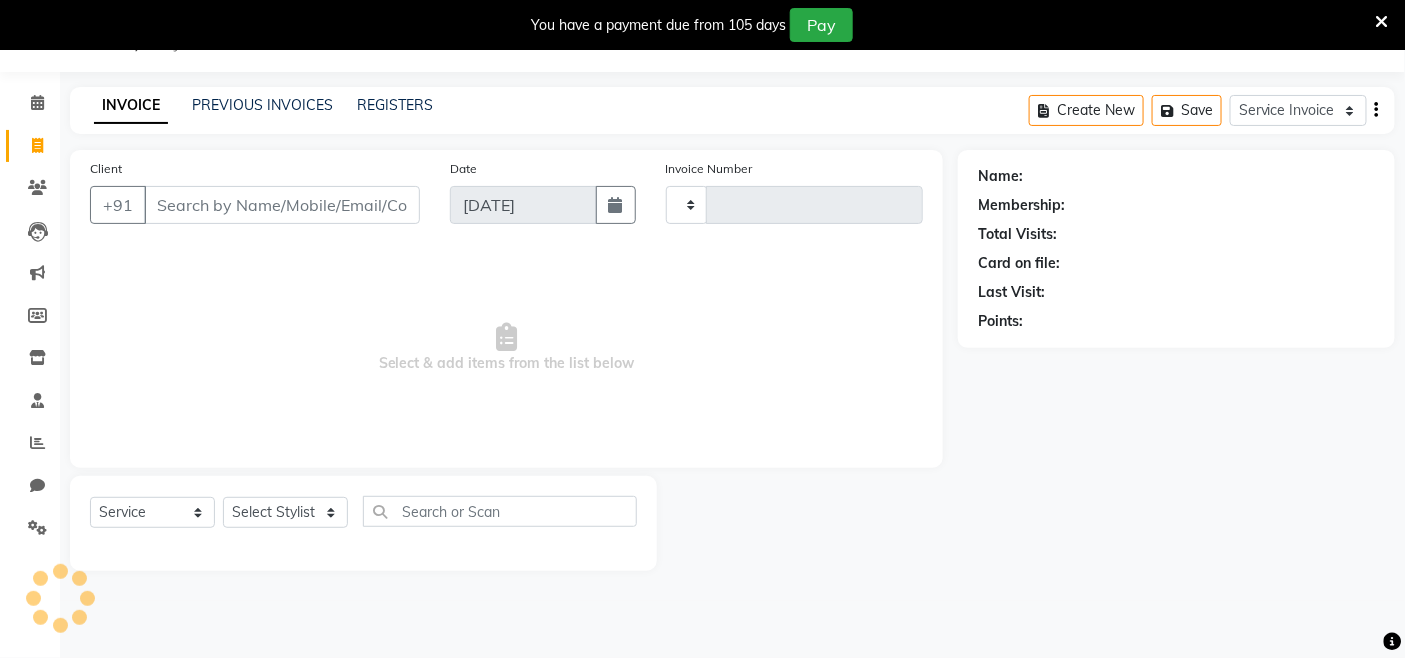type on "2070" 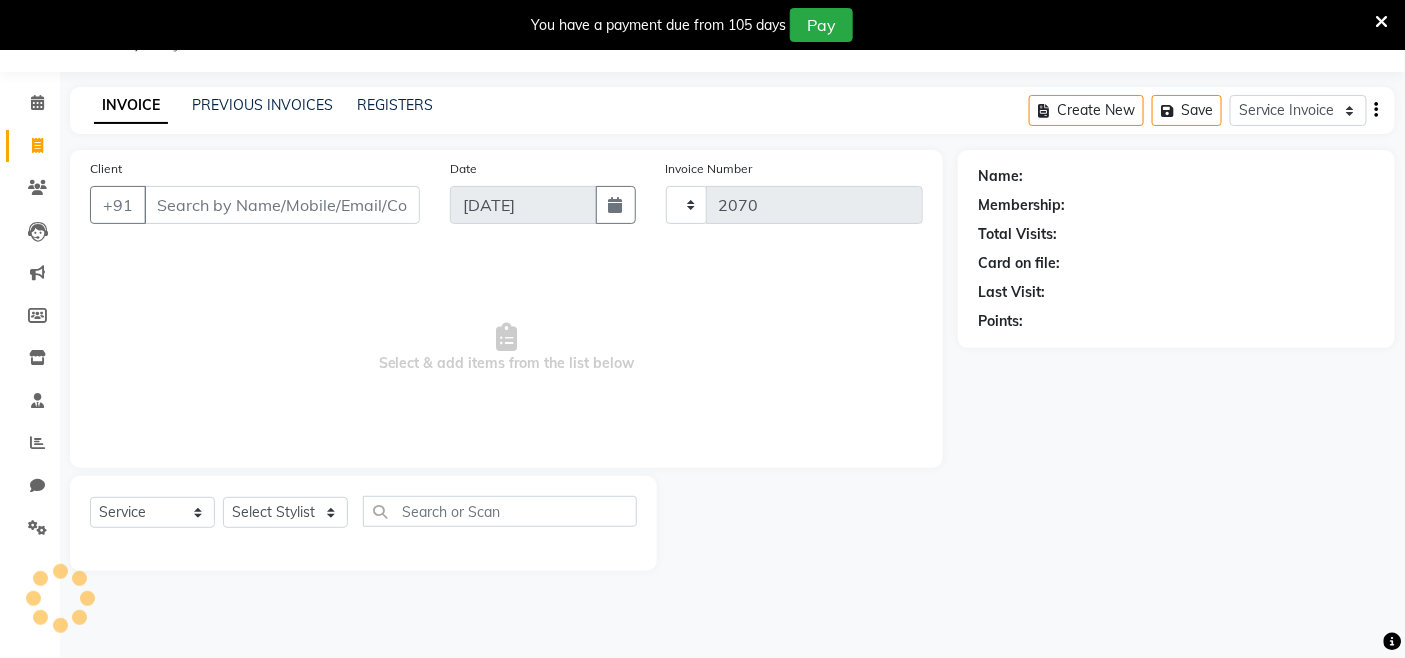 click on "Client" at bounding box center (282, 205) 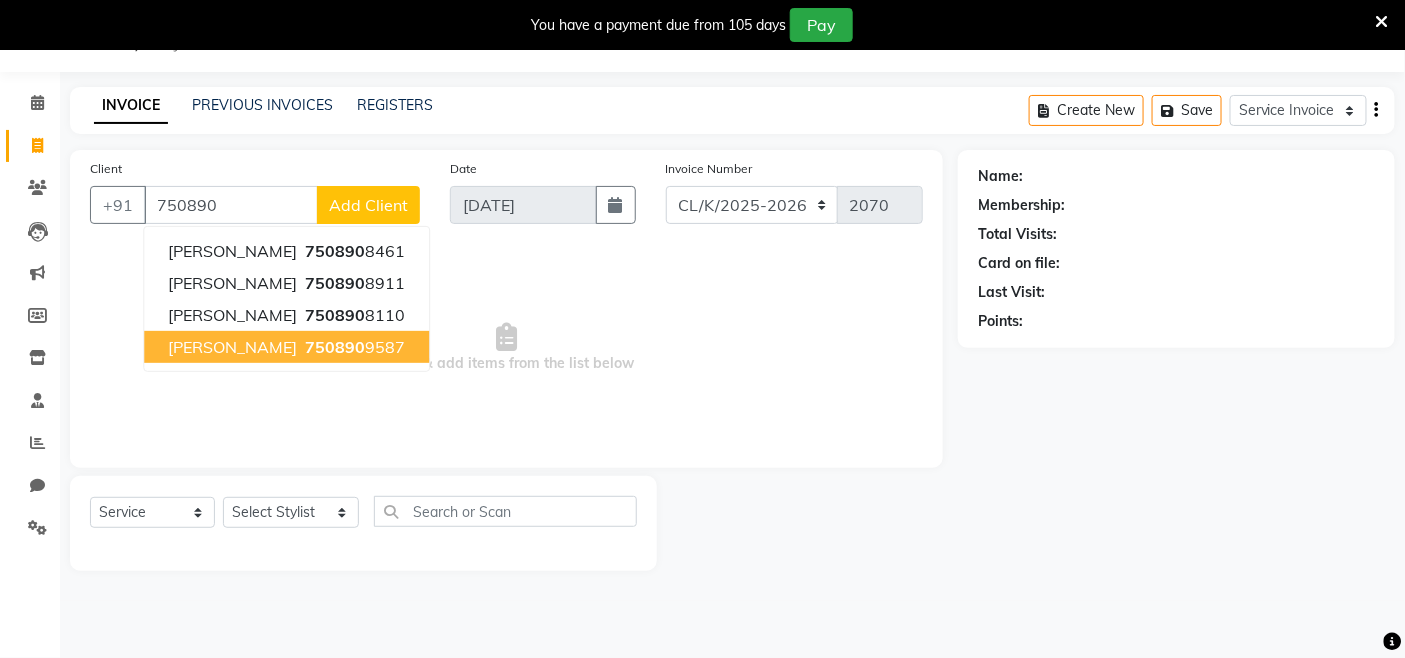 click on "[PERSON_NAME]" at bounding box center (232, 347) 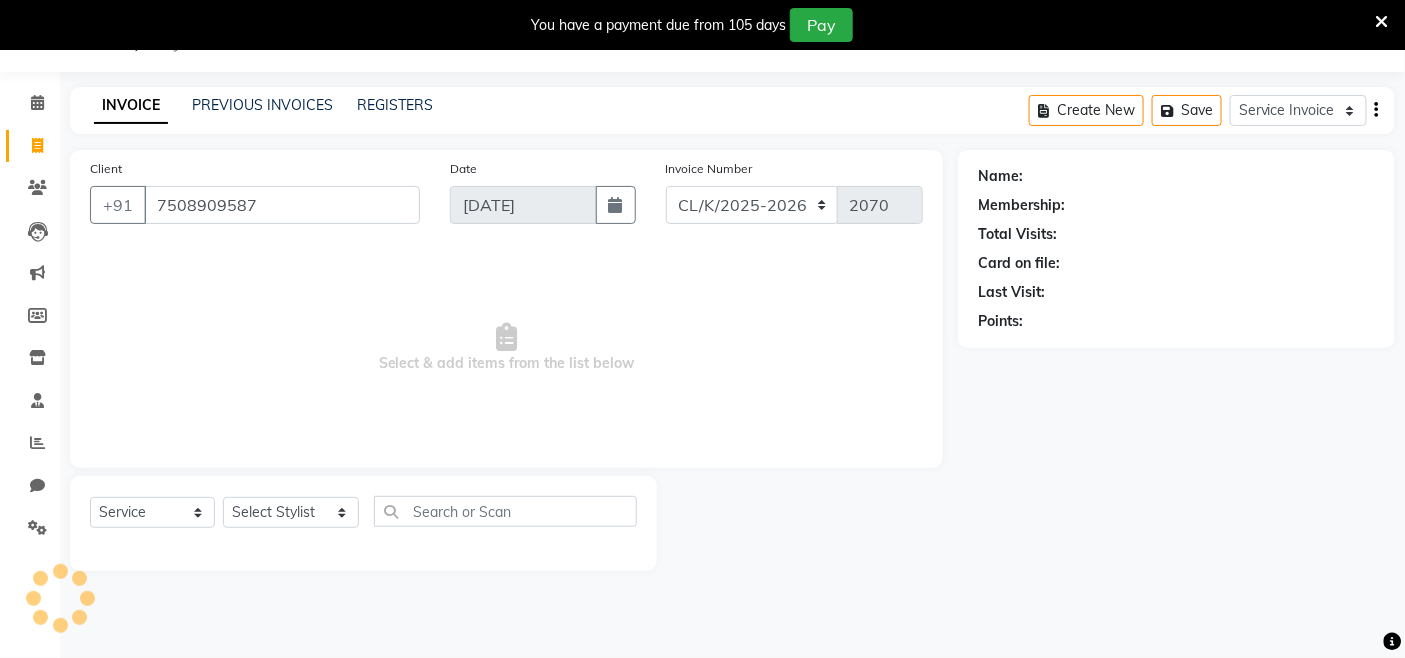type on "7508909587" 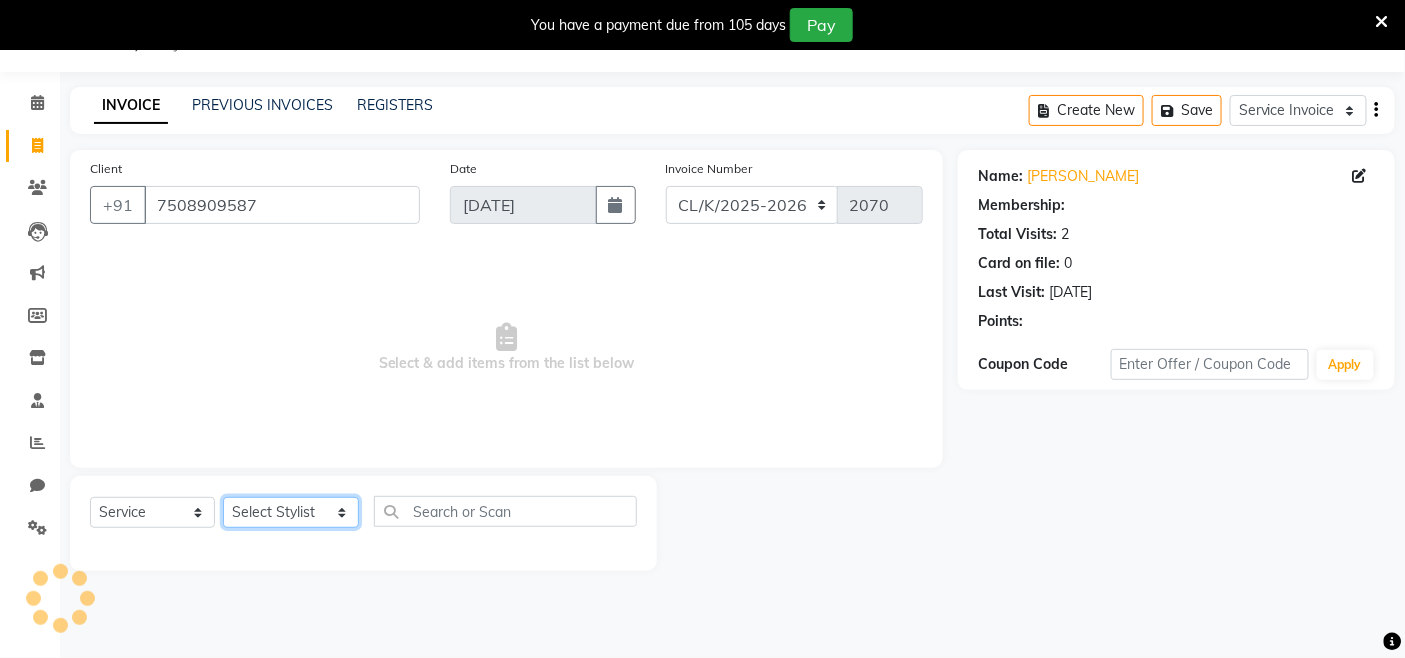 select on "1: Object" 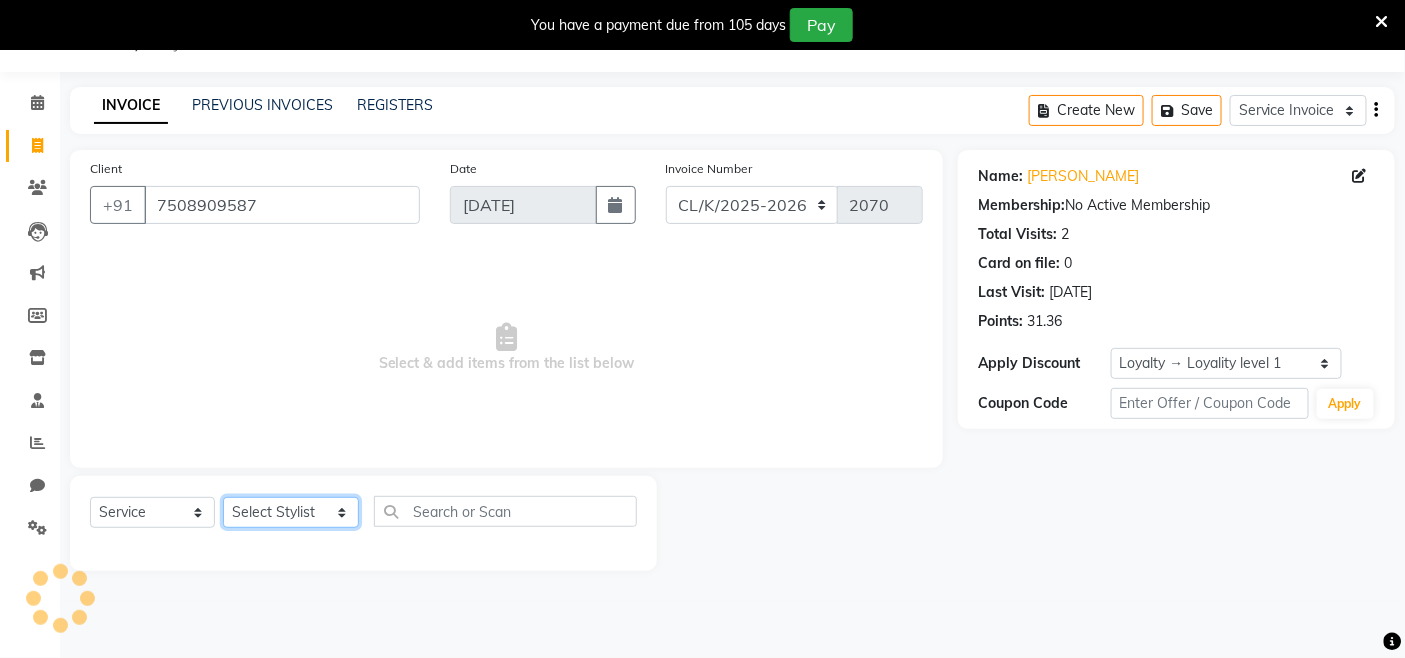 click on "Select Stylist Admin Admin [PERSON_NAME] [PERSON_NAME] Colour Lounge, [GEOGRAPHIC_DATA] Colour Lounge, [GEOGRAPHIC_DATA][PERSON_NAME]  [PERSON_NAME] guard [PERSON_NAME] [PERSON_NAME] [PERSON_NAME] NITI [PERSON_NAME] KHATNAVLIA priya  priyanka  Rakesh [PERSON_NAME] [PERSON_NAME]" 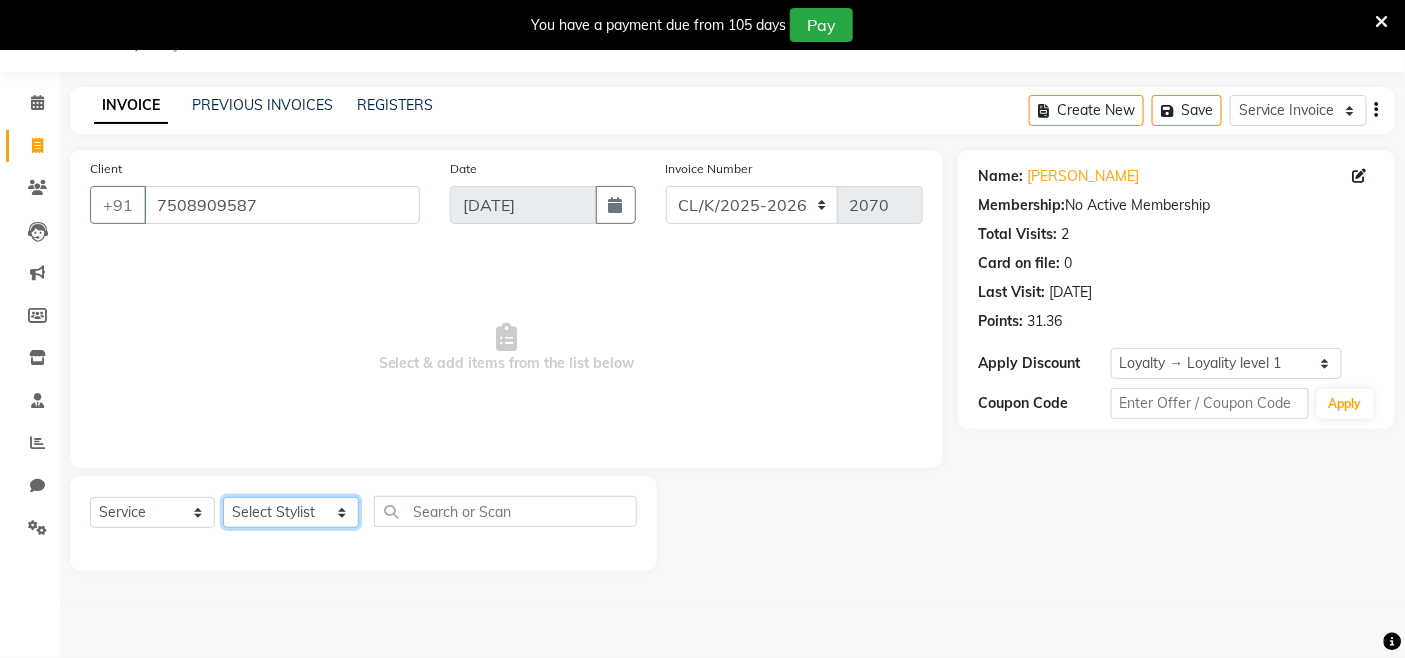 select on "70119" 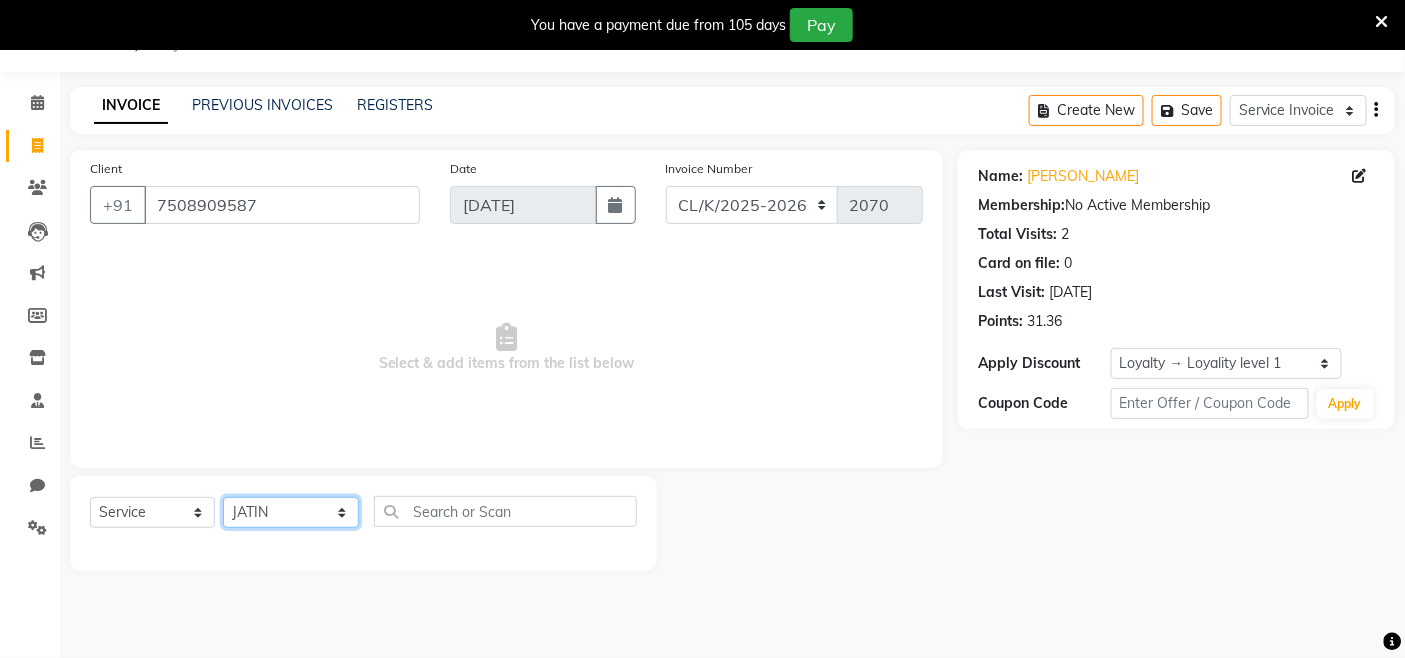 click on "Select Stylist Admin Admin [PERSON_NAME] [PERSON_NAME] Colour Lounge, [GEOGRAPHIC_DATA] Colour Lounge, [GEOGRAPHIC_DATA][PERSON_NAME]  [PERSON_NAME] guard [PERSON_NAME] [PERSON_NAME] [PERSON_NAME] NITI [PERSON_NAME] KHATNAVLIA priya  priyanka  Rakesh [PERSON_NAME] [PERSON_NAME]" 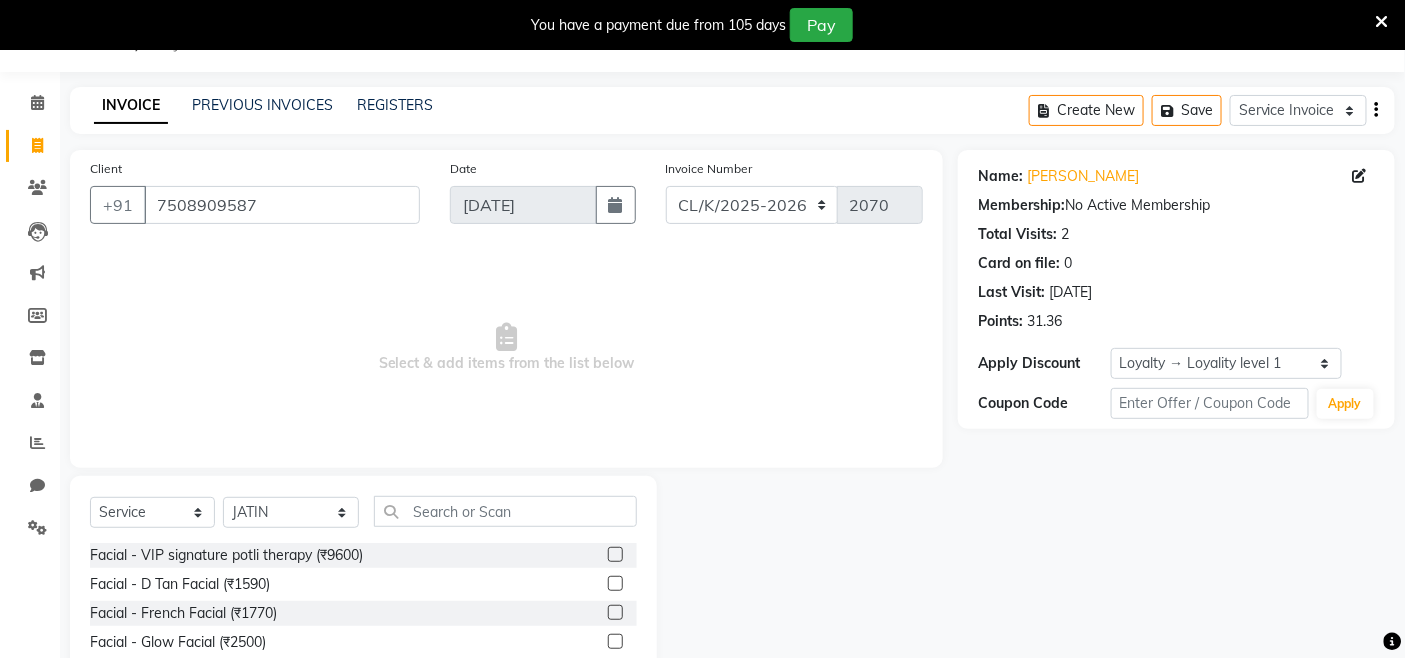 drag, startPoint x: 461, startPoint y: 485, endPoint x: 467, endPoint y: 513, distance: 28.635643 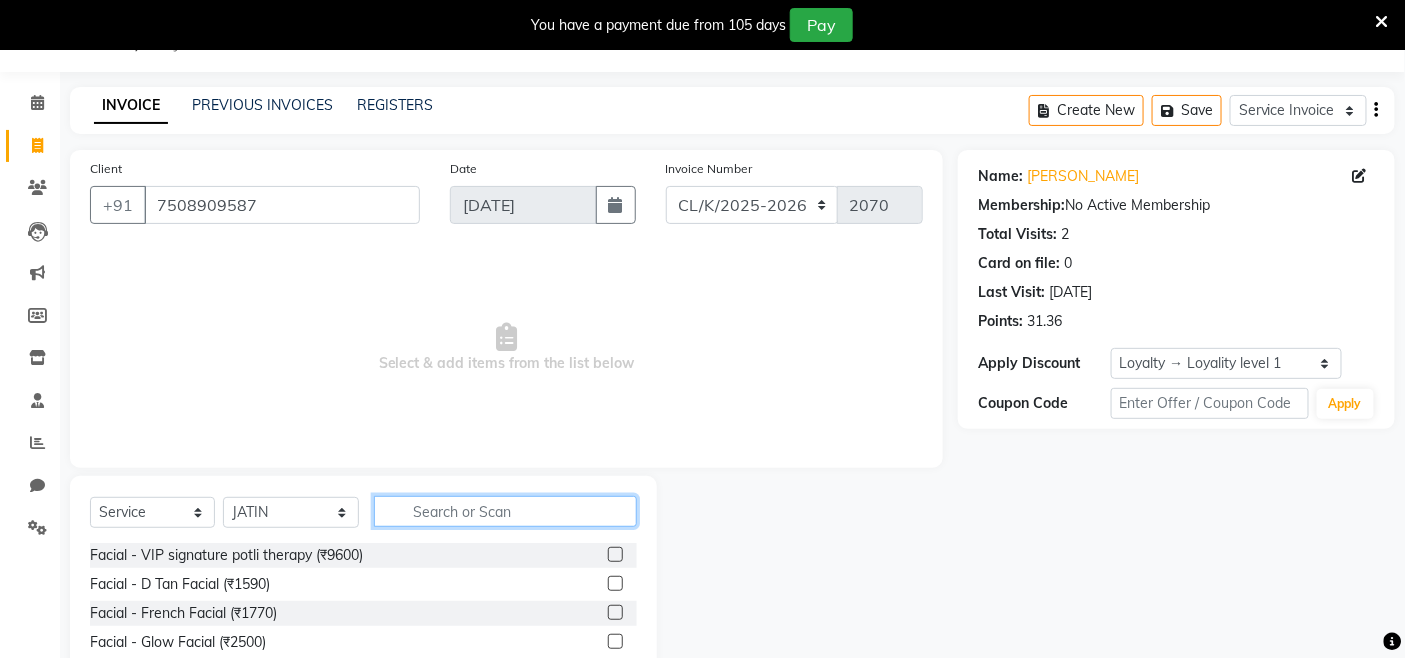 click 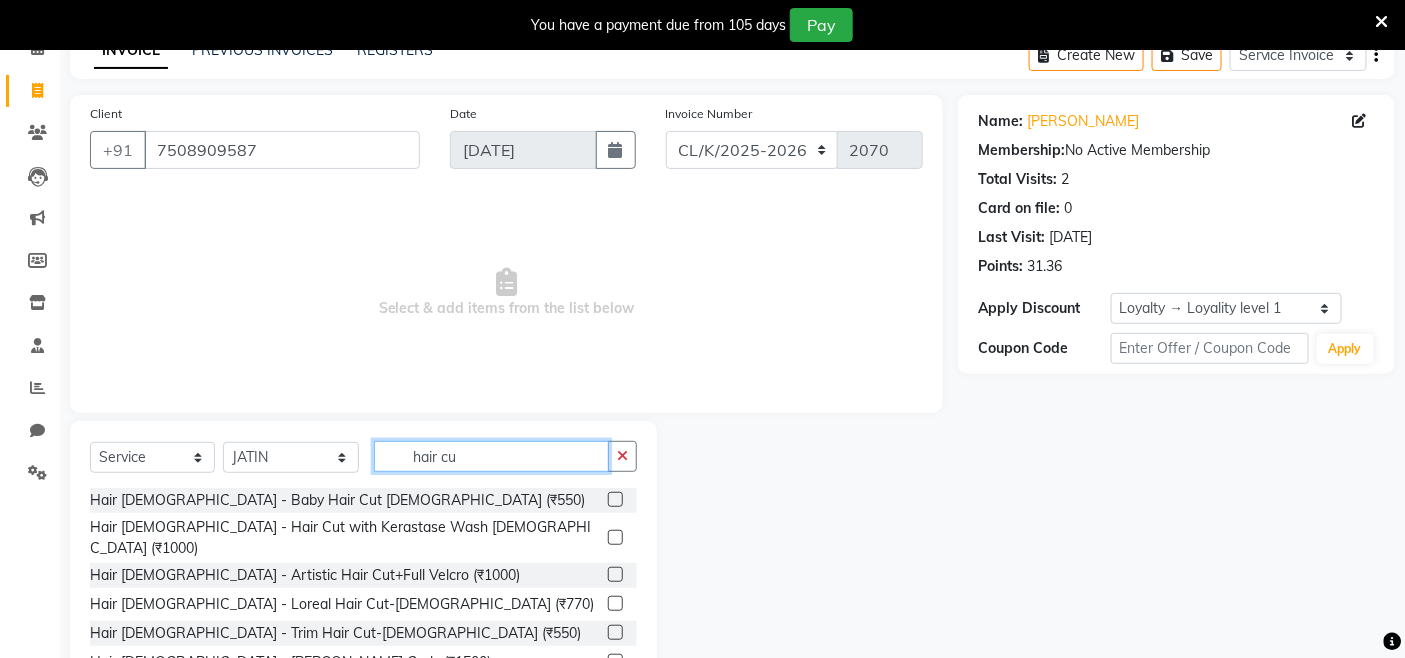 scroll, scrollTop: 192, scrollLeft: 0, axis: vertical 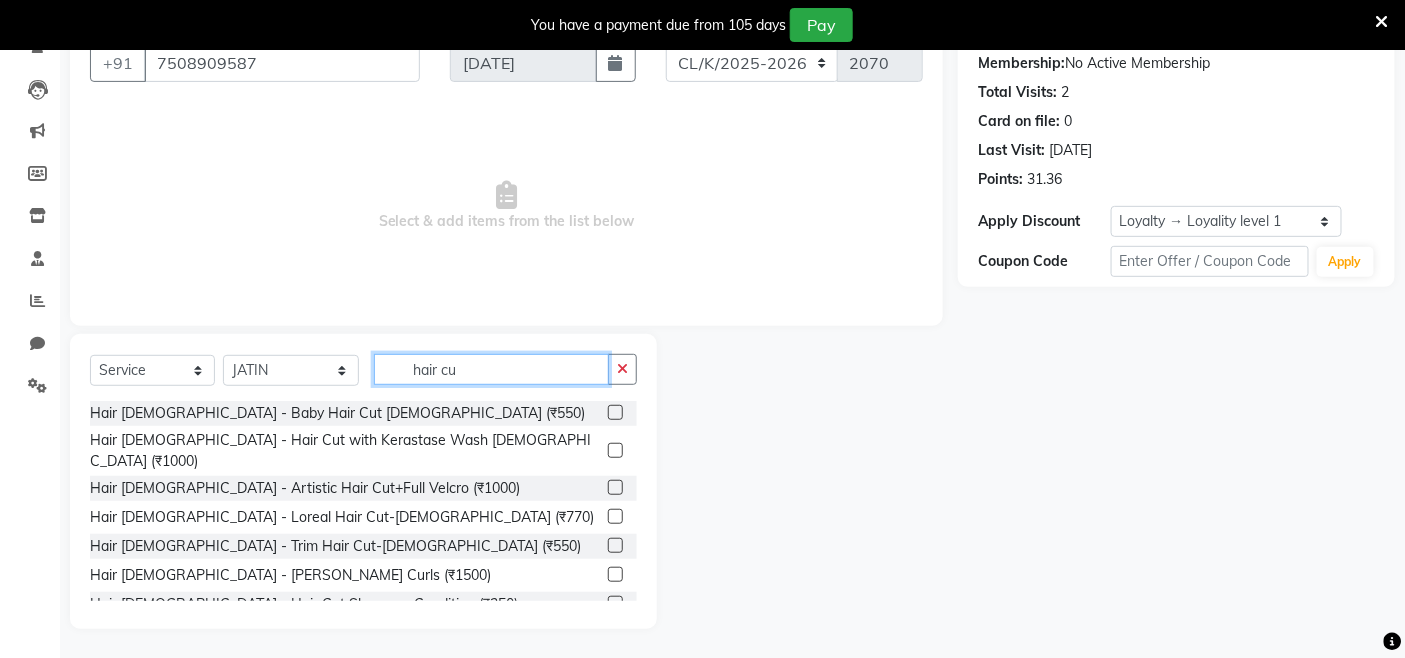 type on "hair cu" 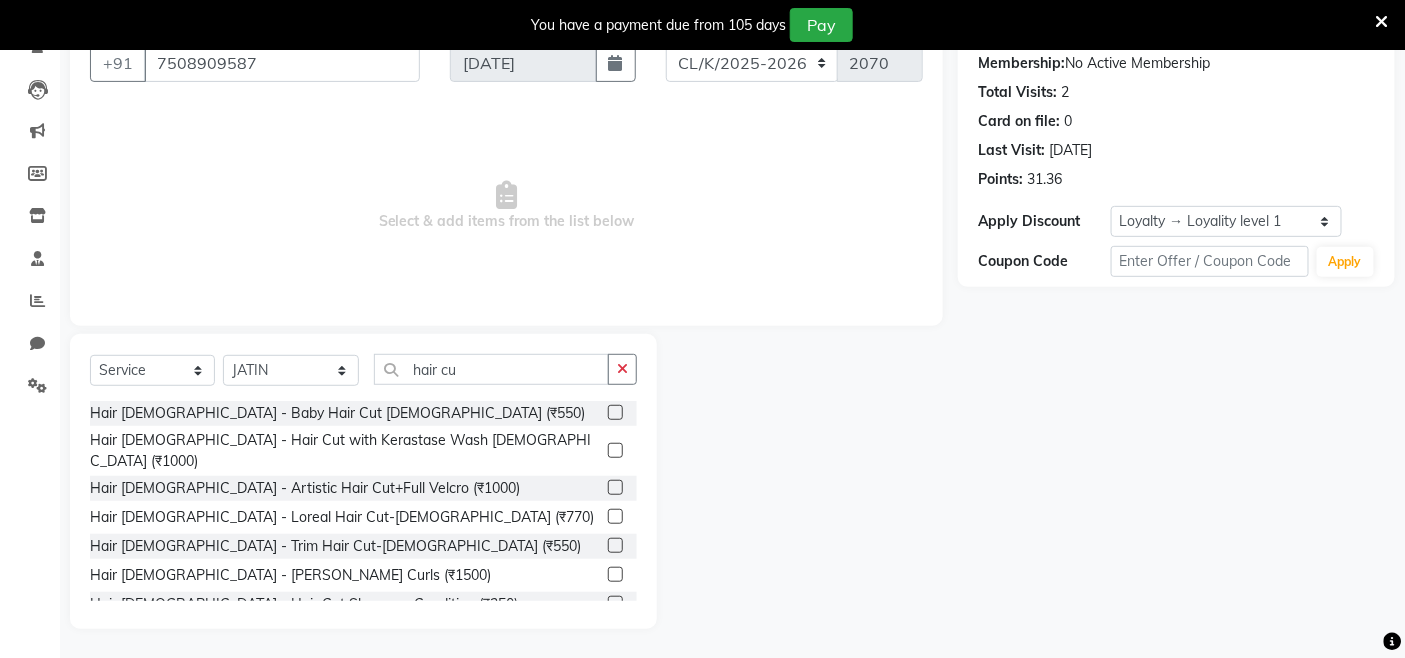click 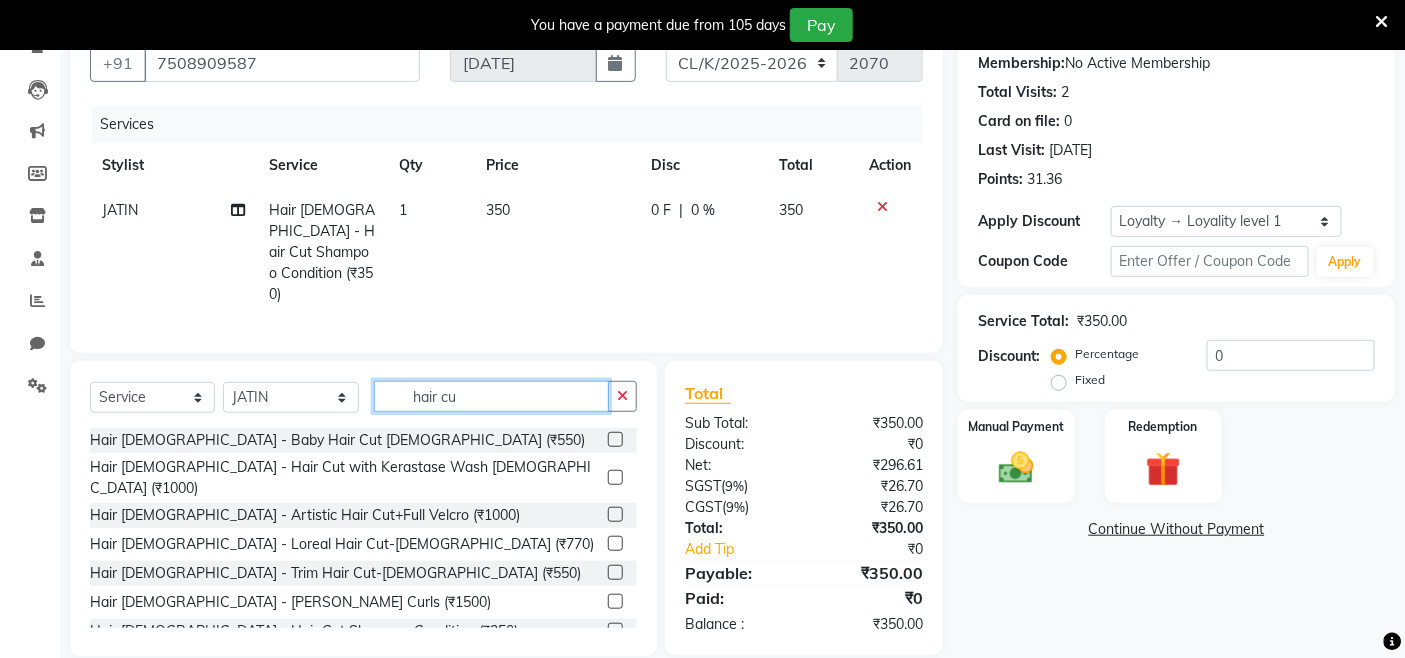 checkbox on "false" 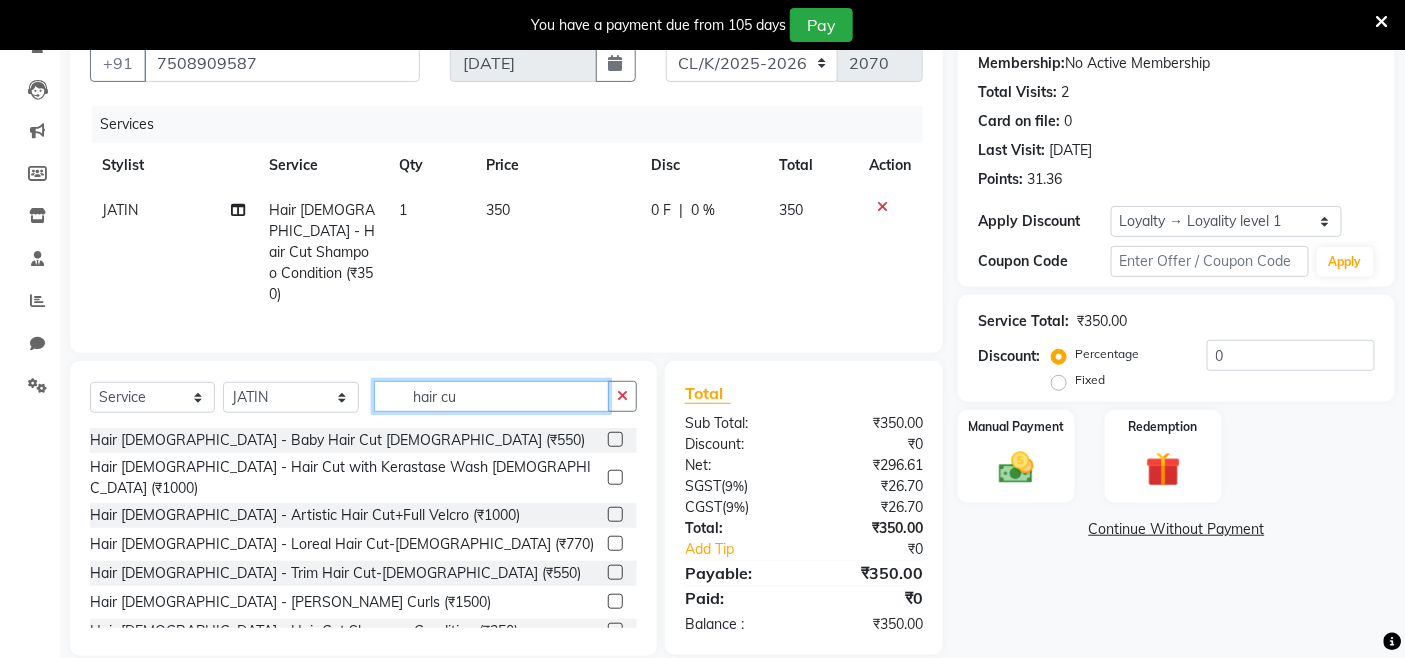 drag, startPoint x: 553, startPoint y: 357, endPoint x: 375, endPoint y: 341, distance: 178.71765 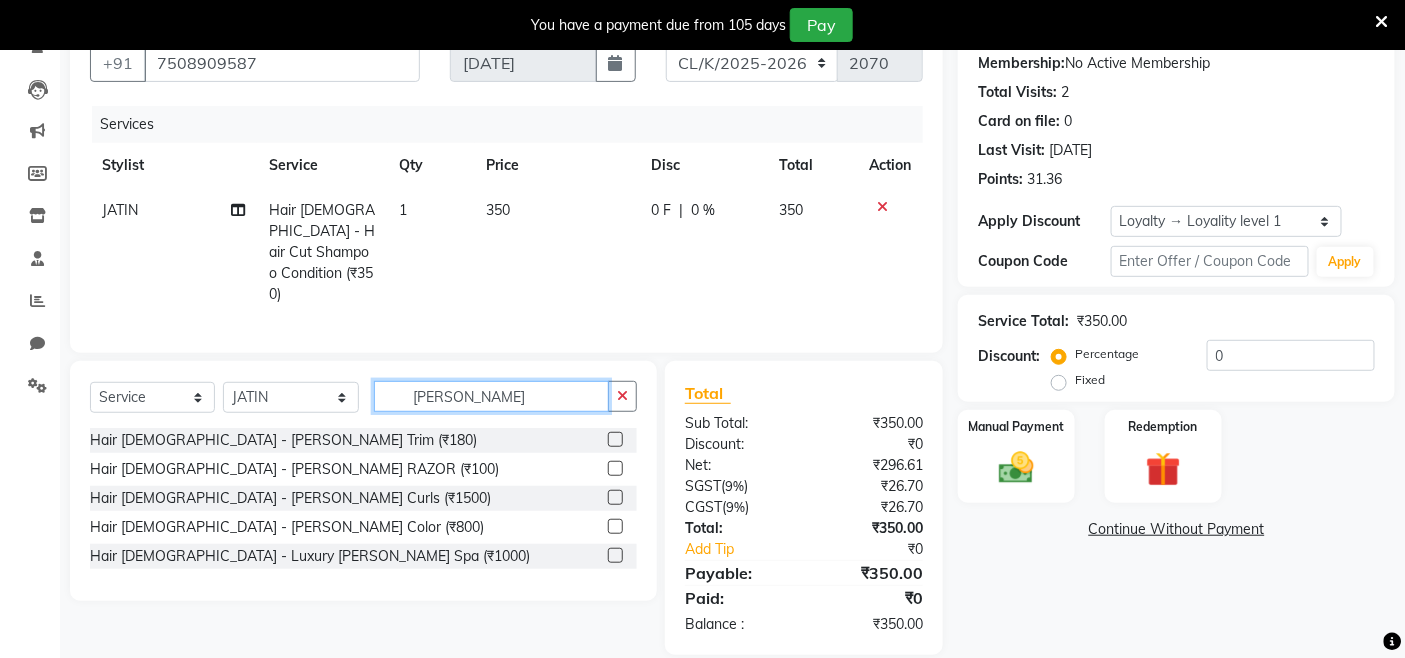 type on "[PERSON_NAME]" 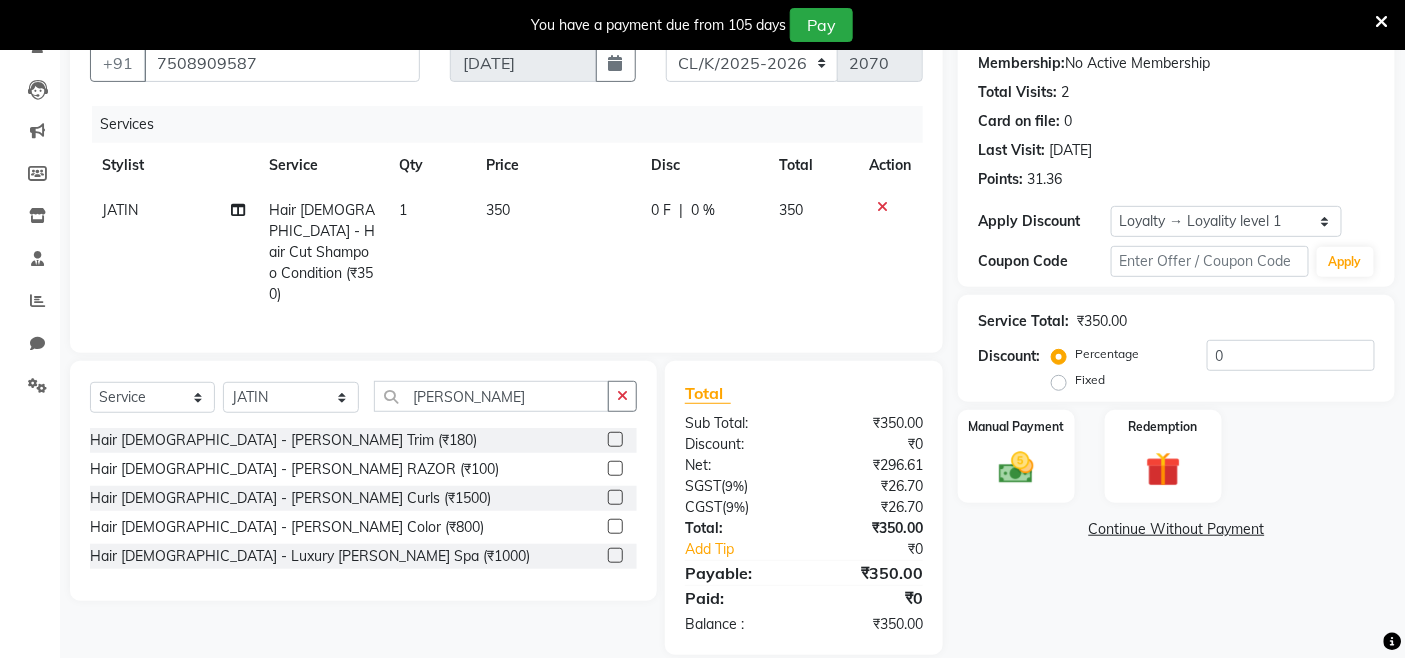 click 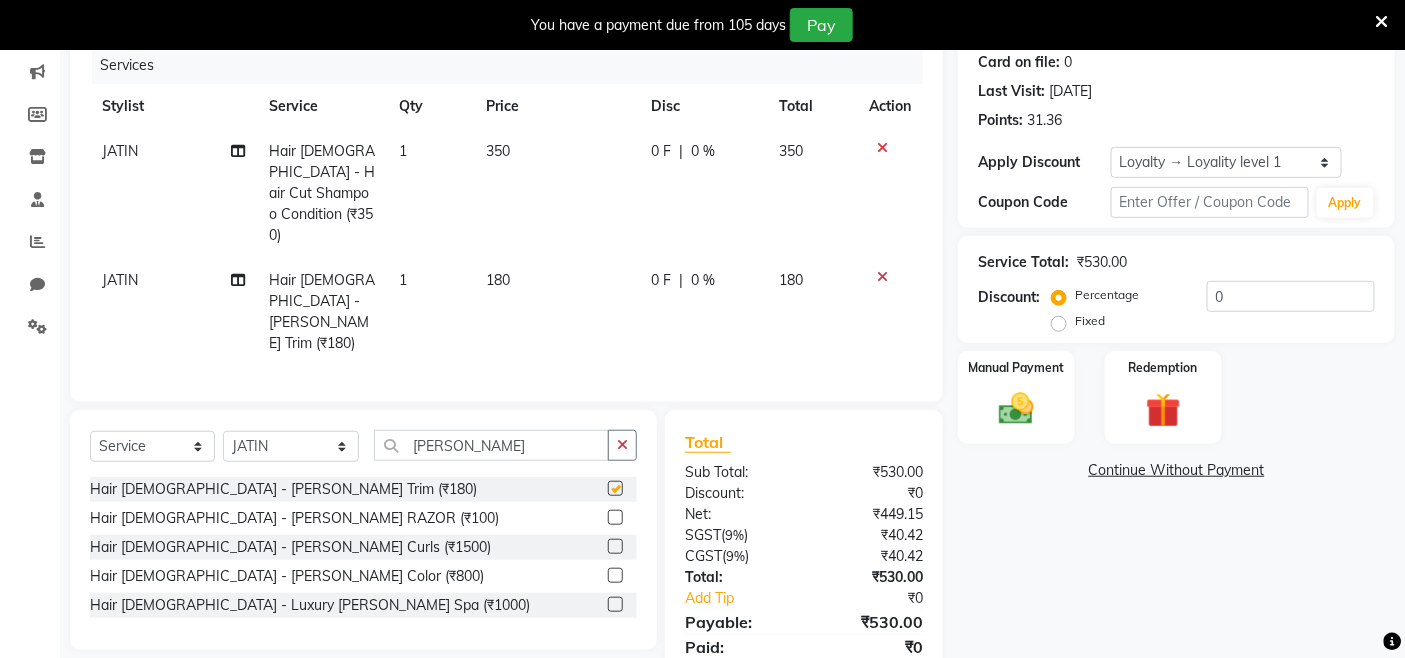 checkbox on "false" 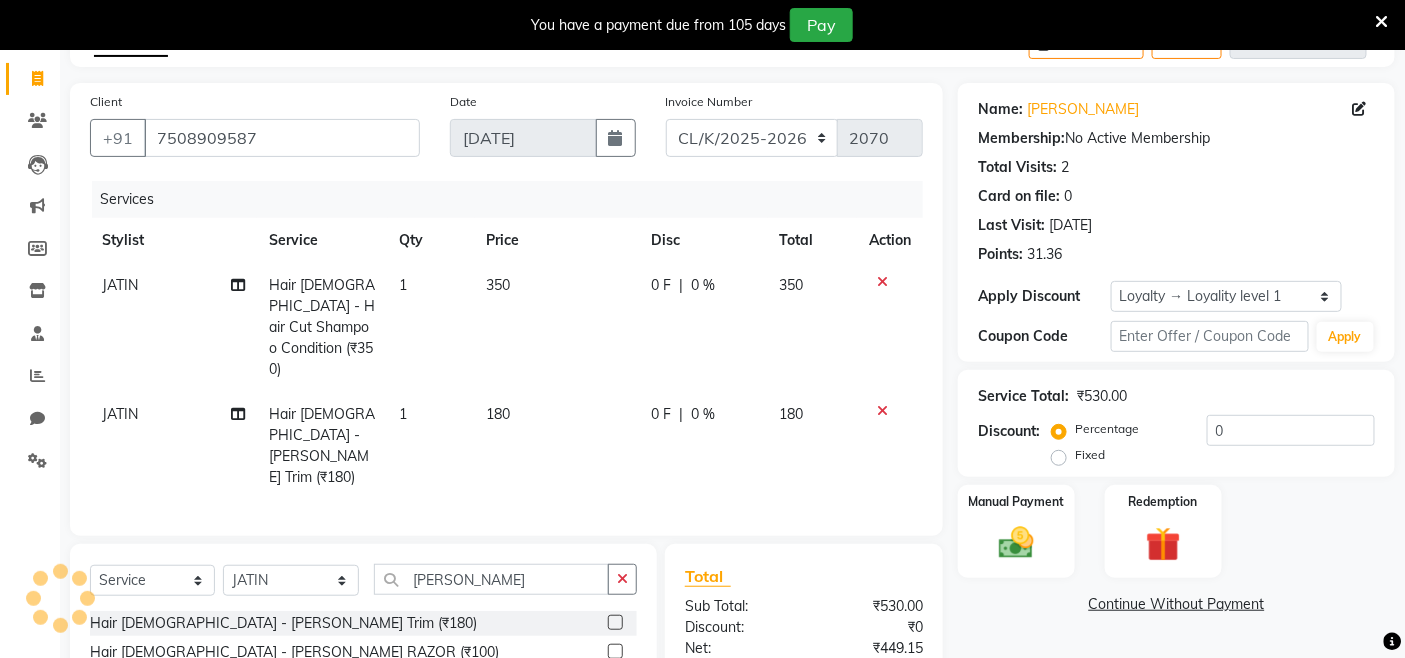 scroll, scrollTop: 0, scrollLeft: 0, axis: both 